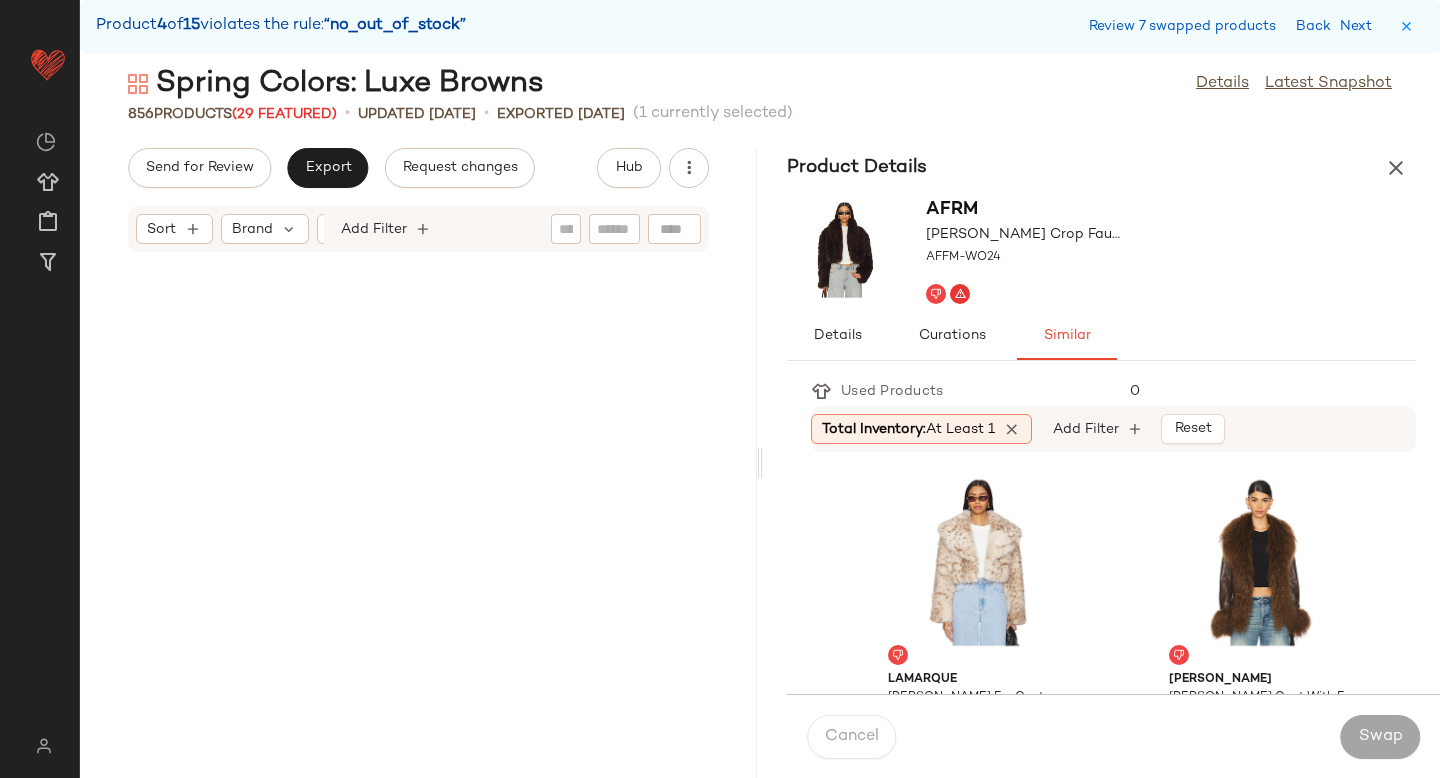 scroll, scrollTop: 0, scrollLeft: 0, axis: both 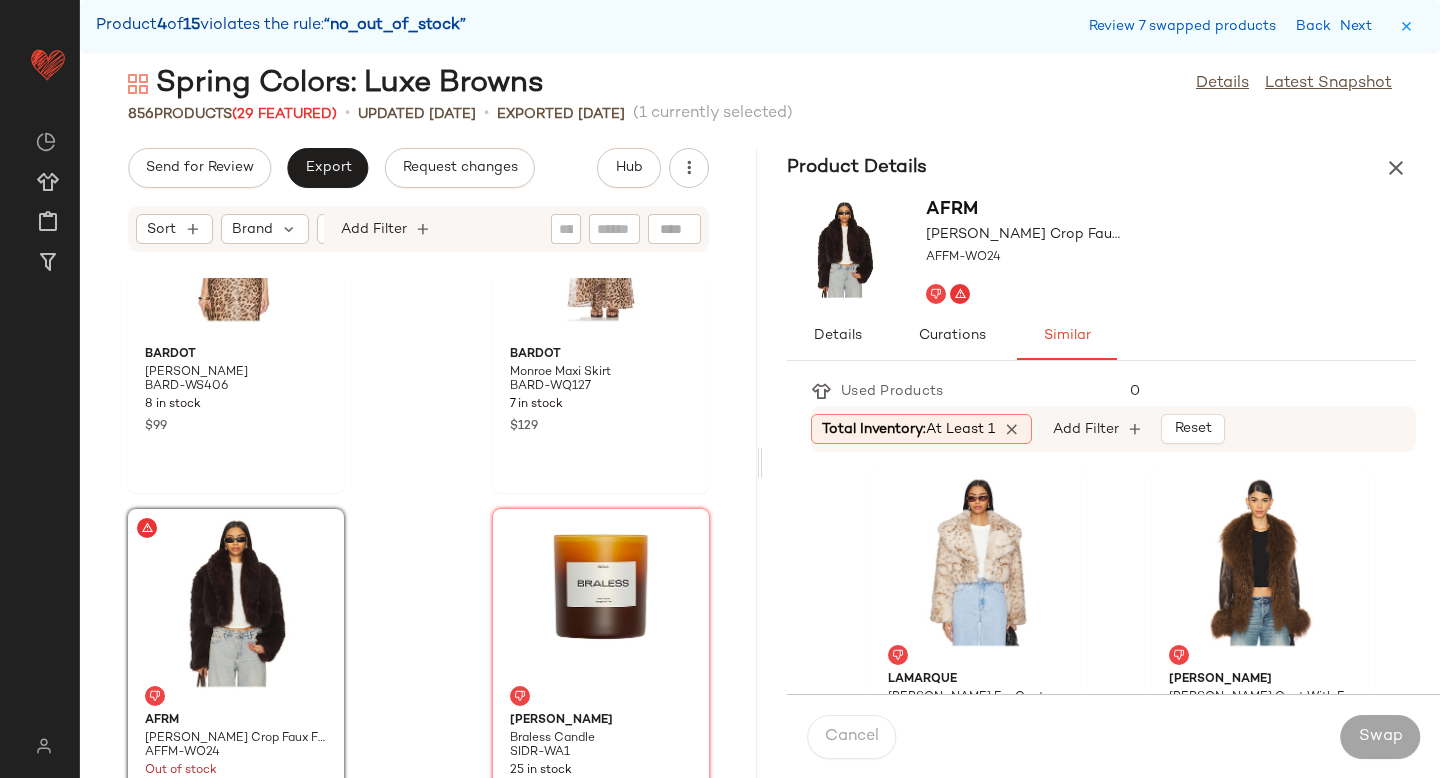 click on "SET  Bardot Monroe Cami BARD-WS406 8 in stock $99  SET  Bardot Monroe Maxi Skirt BARD-WQ127 7 in stock $129 AFRM Stephanie Barrel Crop Faux Fur Jacket AFFM-WO24 Out of stock $208 SIDIA Braless Candle SIDR-WA1 25 in stock $68 ALL THE WAYS Marni Skirt Set AAYR-WD123 3 in stock $88 Studio Amelia Cross Front 70 Heel SAML-WZ17 2 in stock $370 The Sei Asymmetrical Lapel Top TSEI-WS88 1 in stock $564 The Sei Wide Leg Trouser TSEI-WP44 4 in stock $644" 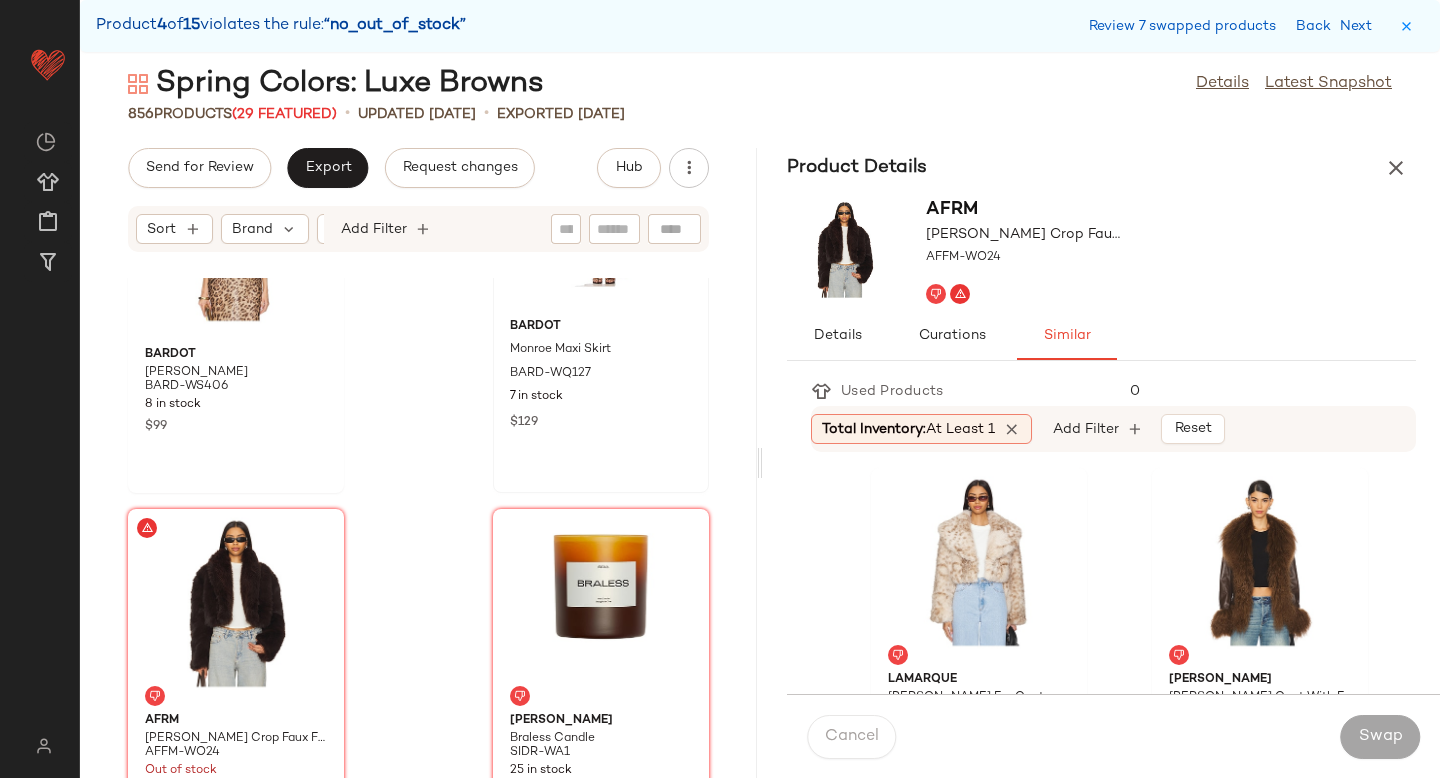 scroll, scrollTop: 57462, scrollLeft: 0, axis: vertical 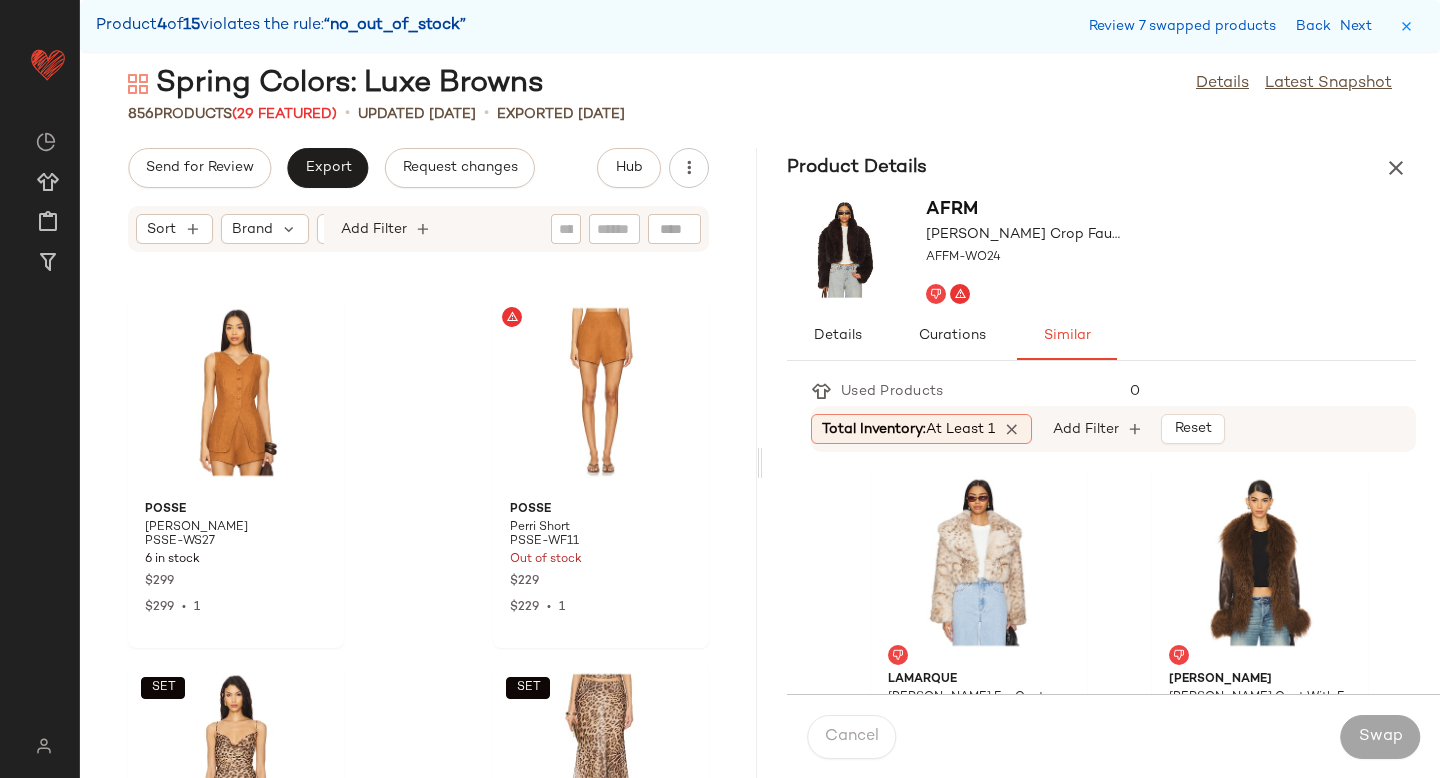click on "Posse Lorenzo Vest PSSE-WS27 6 in stock $299 $299  •  1 Posse Perri Short PSSE-WF11 Out of stock $229 $229  •  1  SET  Bardot Monroe Cami BARD-WS406 8 in stock $99  SET  Bardot Monroe Maxi Skirt BARD-WQ127 7 in stock $129 AFRM Stephanie Barrel Crop Faux Fur Jacket AFFM-WO24 Out of stock $208 SIDIA Braless Candle SIDR-WA1 25 in stock $68 ALL THE WAYS Marni Skirt Set AAYR-WD123 3 in stock $88 Studio Amelia Cross Front 70 Heel SAML-WZ17 2 in stock $370" 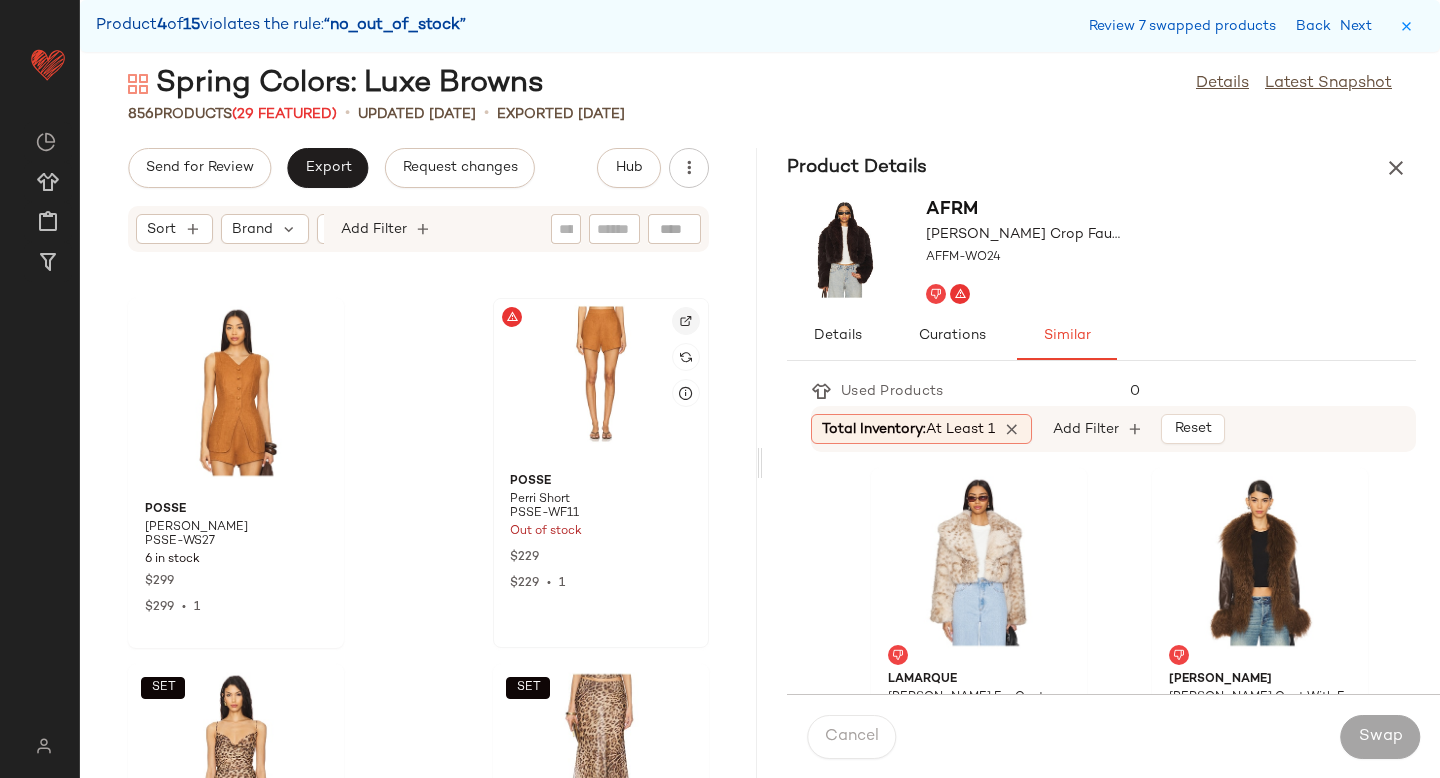 click 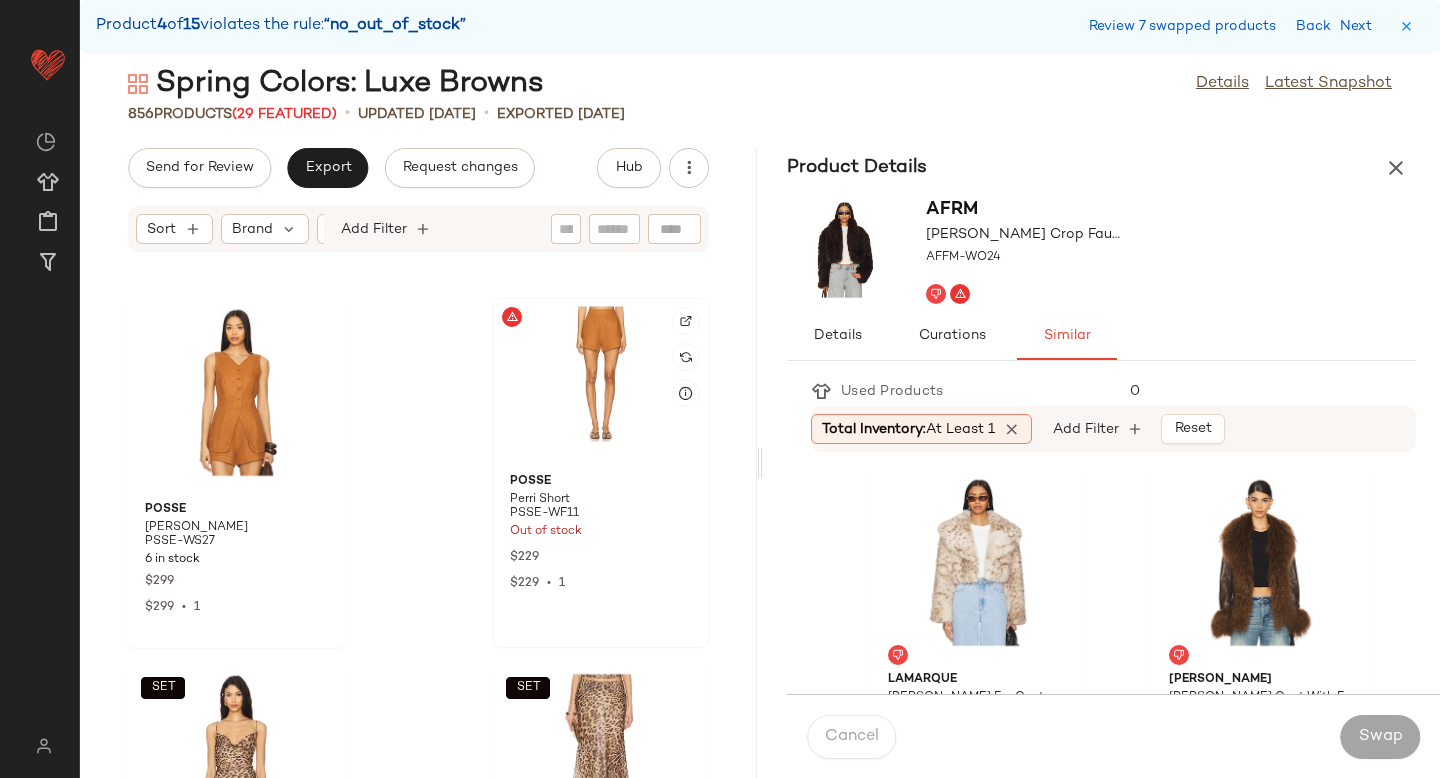 click 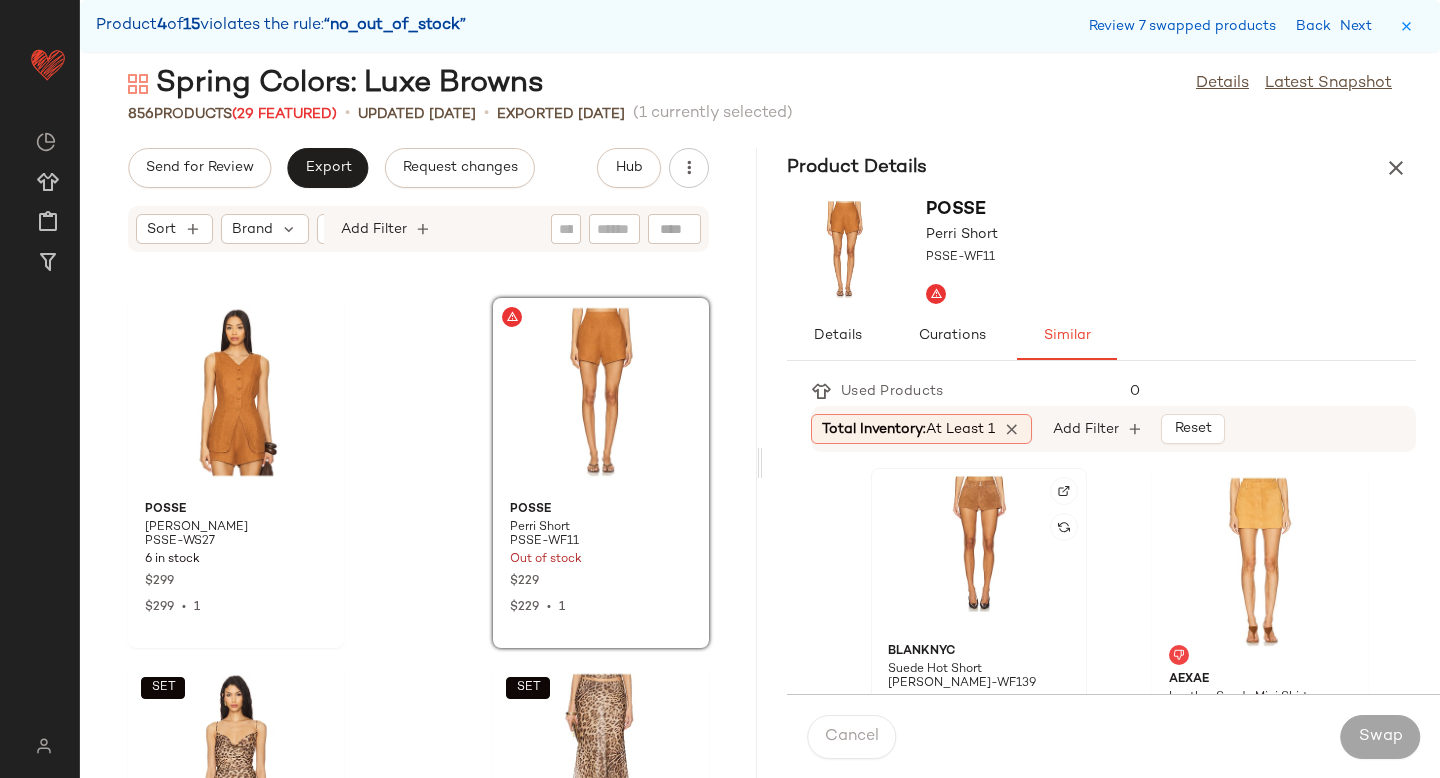click 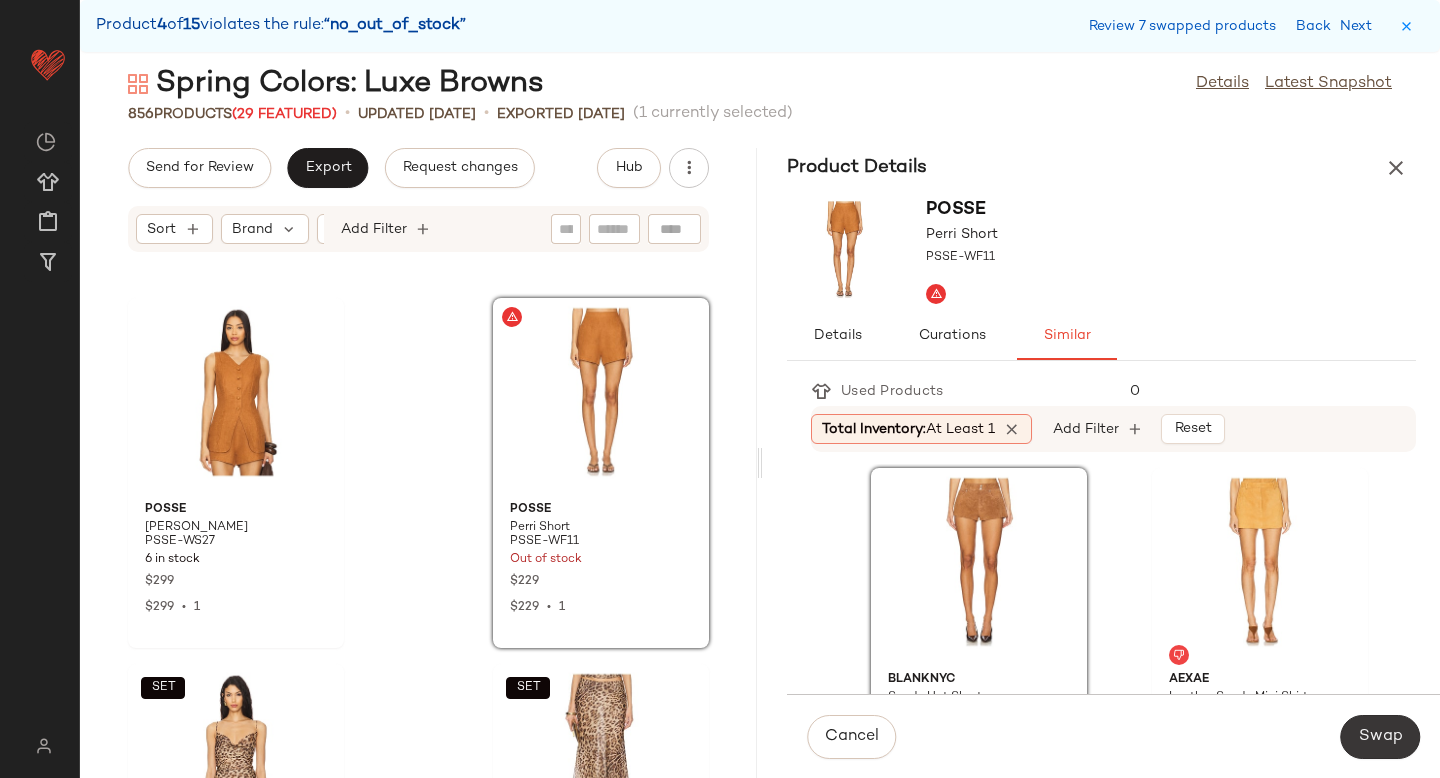 click on "Swap" at bounding box center [1380, 737] 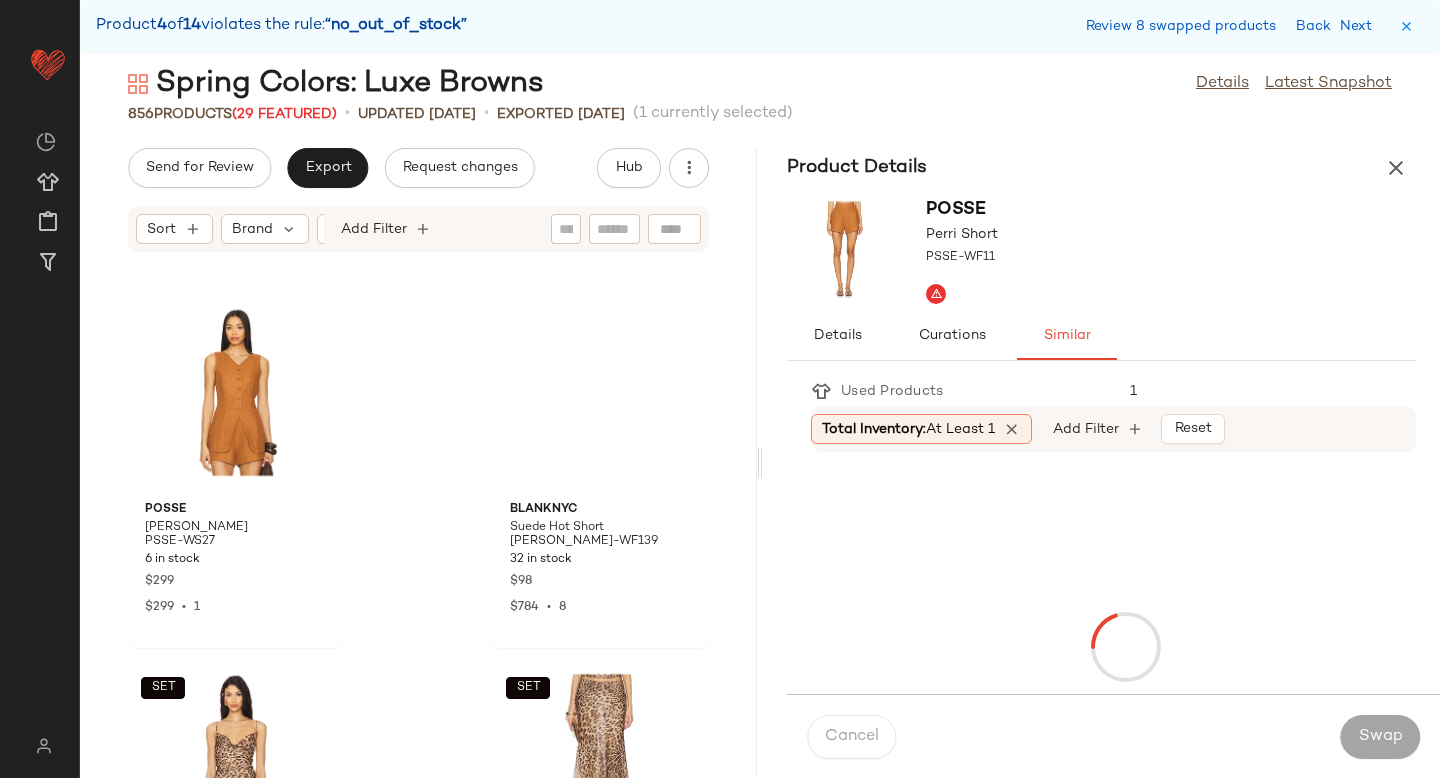 scroll, scrollTop: 58194, scrollLeft: 0, axis: vertical 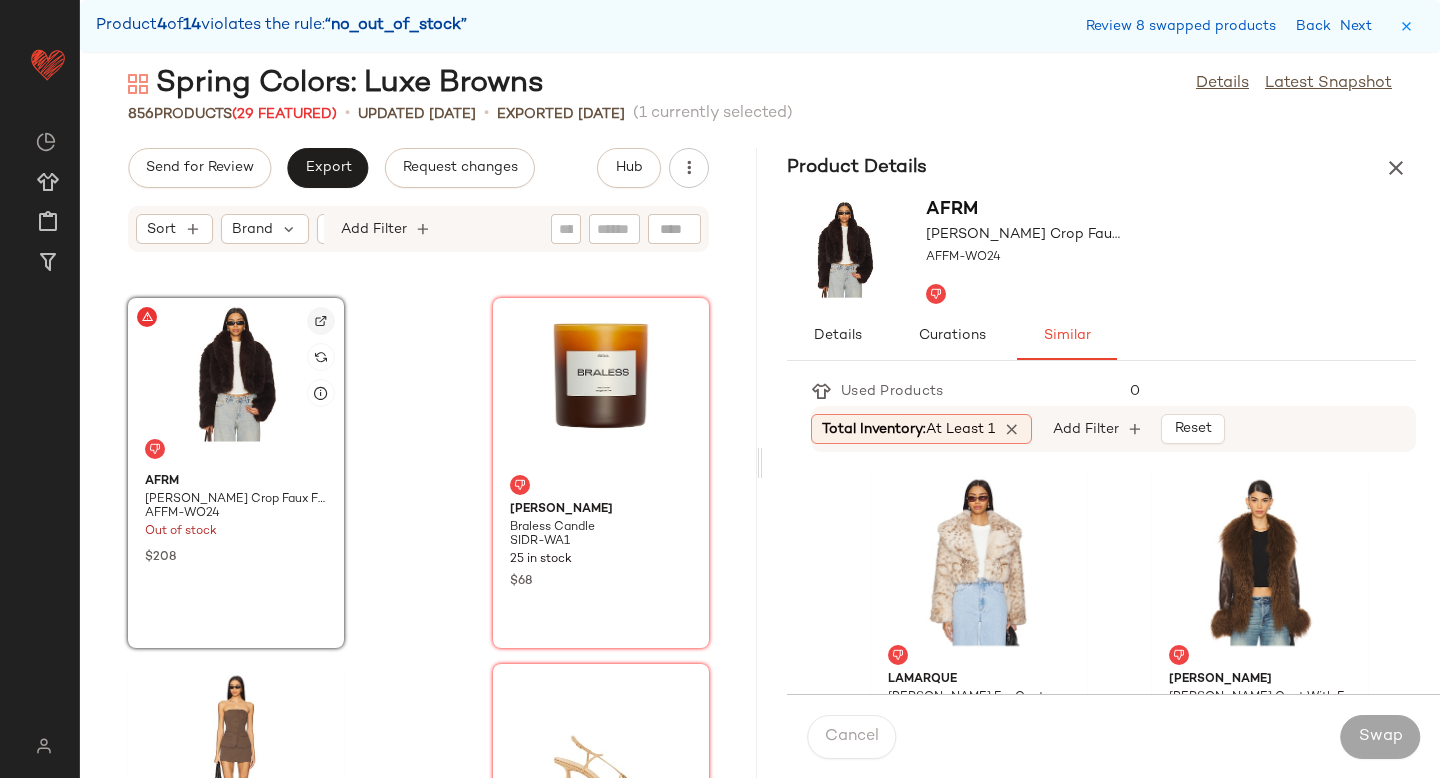 click 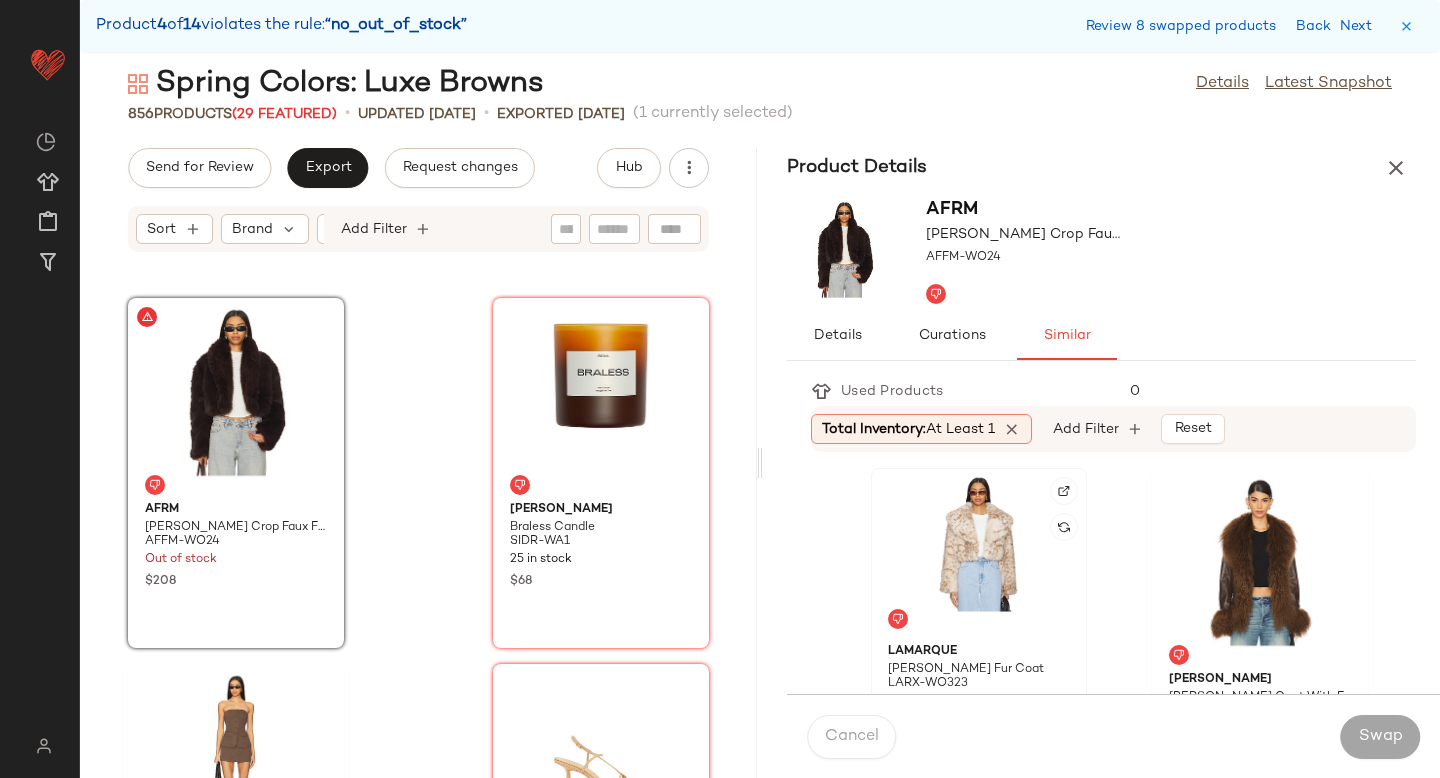 click 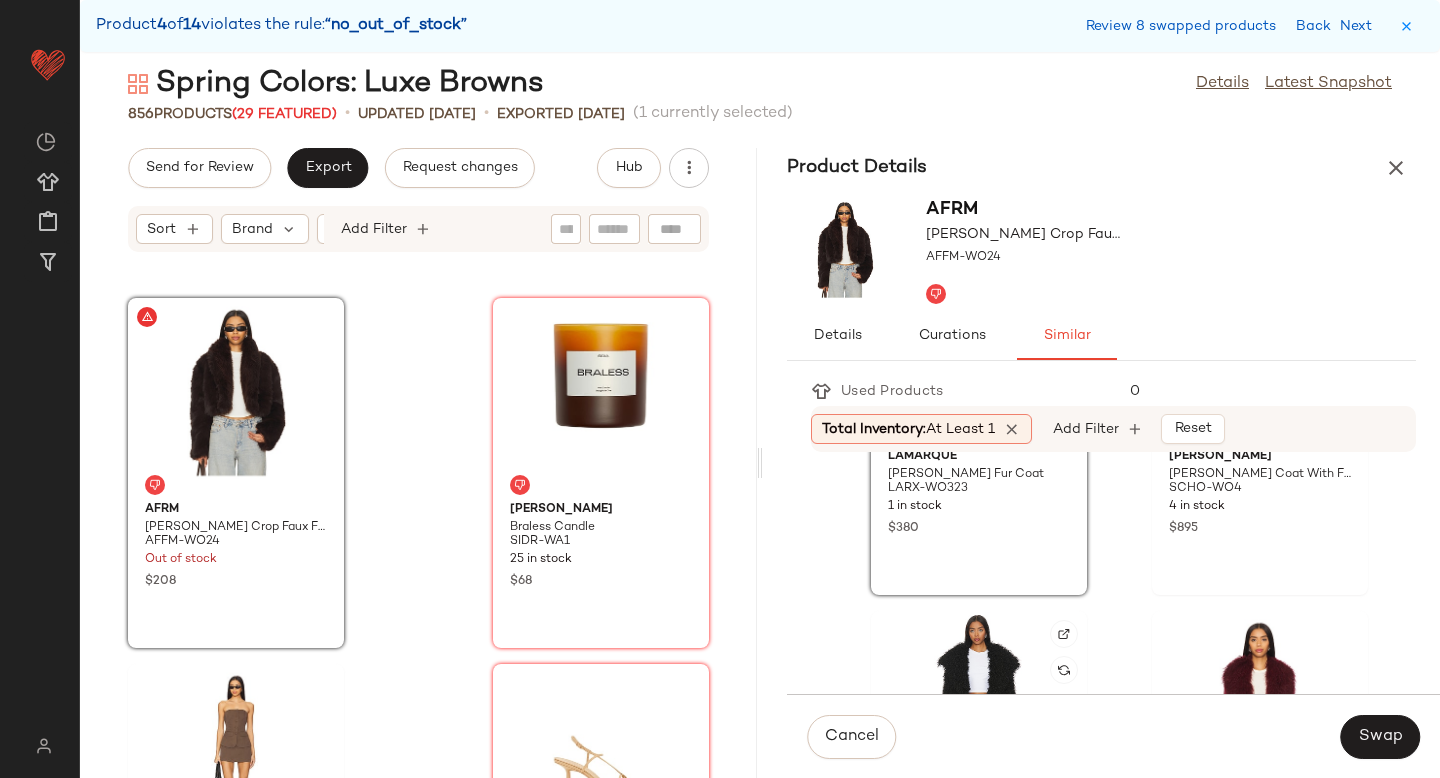 scroll, scrollTop: 0, scrollLeft: 0, axis: both 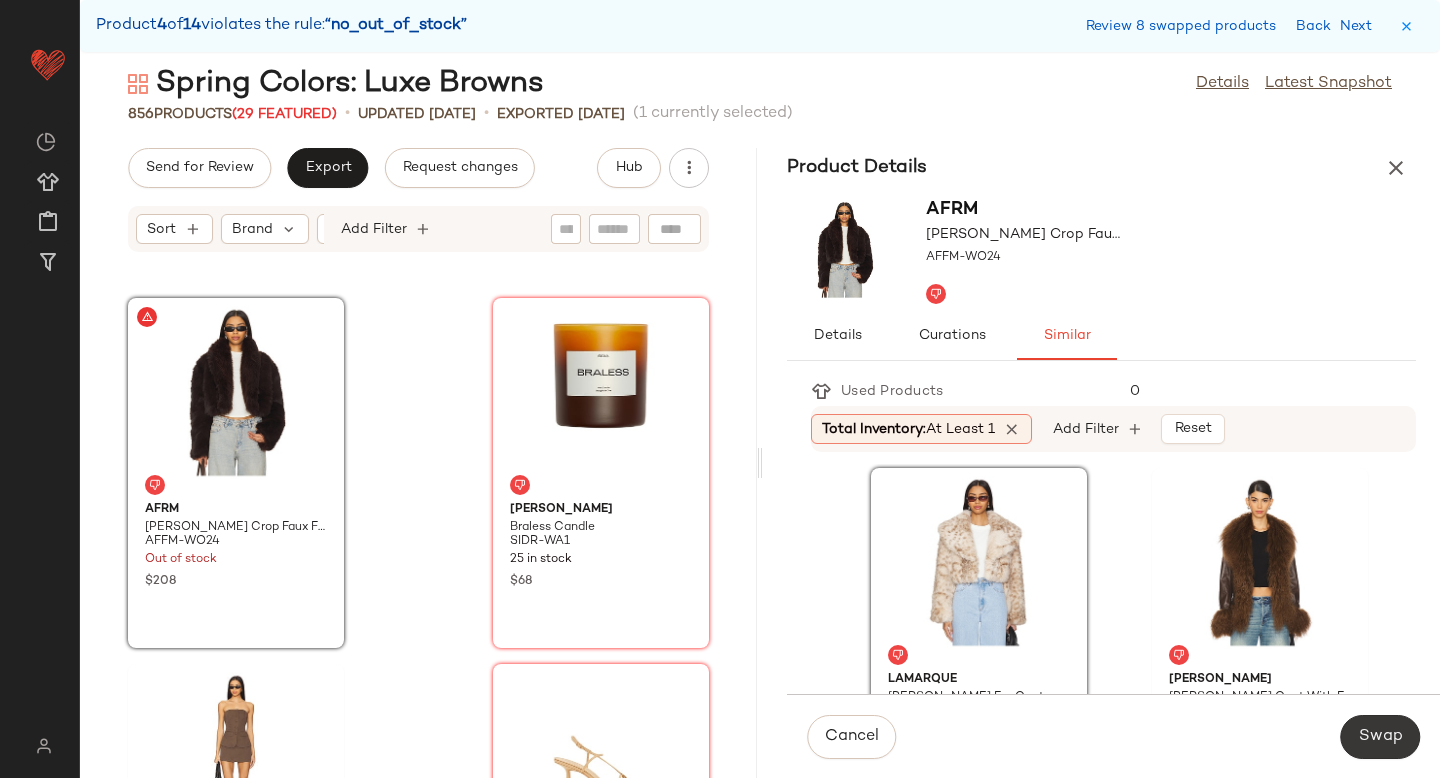 click on "Swap" 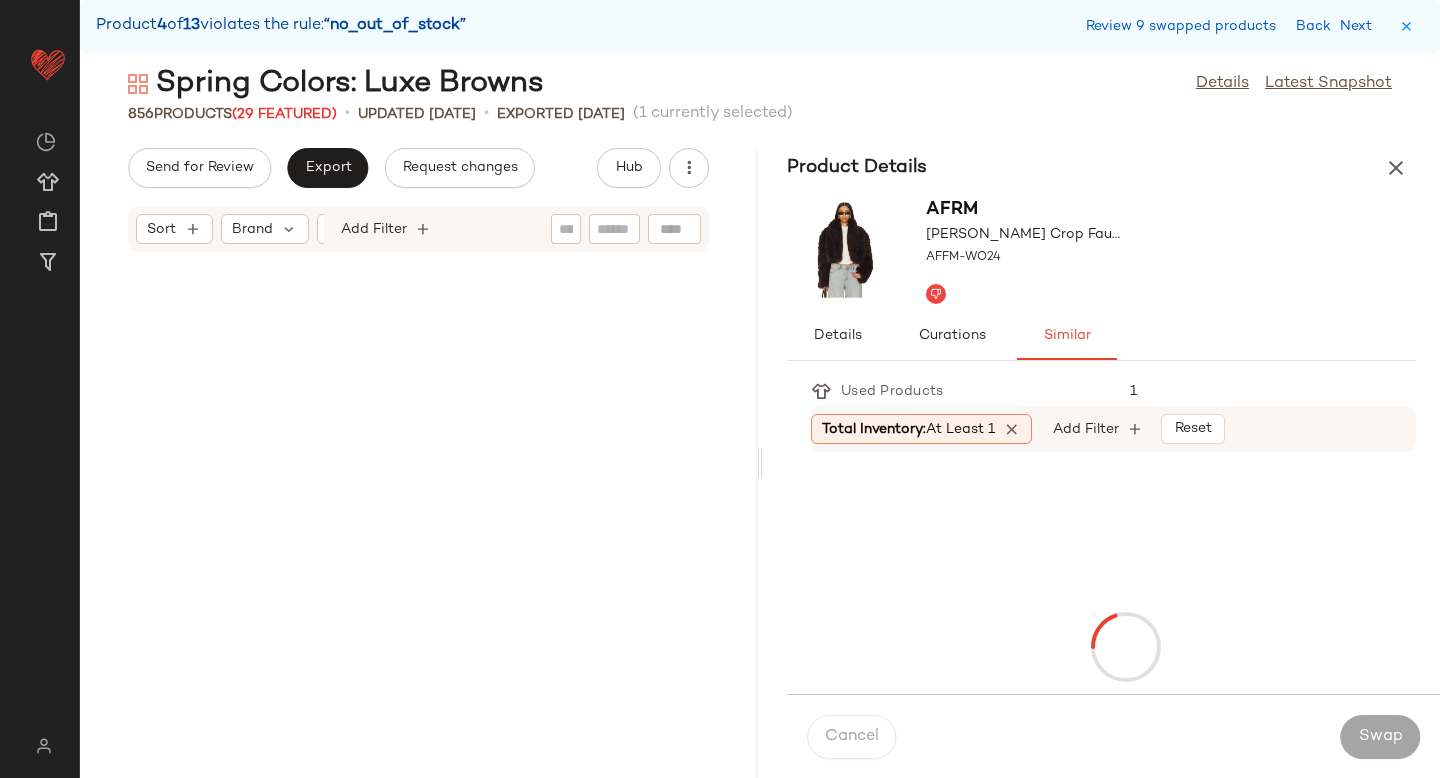 scroll, scrollTop: 61488, scrollLeft: 0, axis: vertical 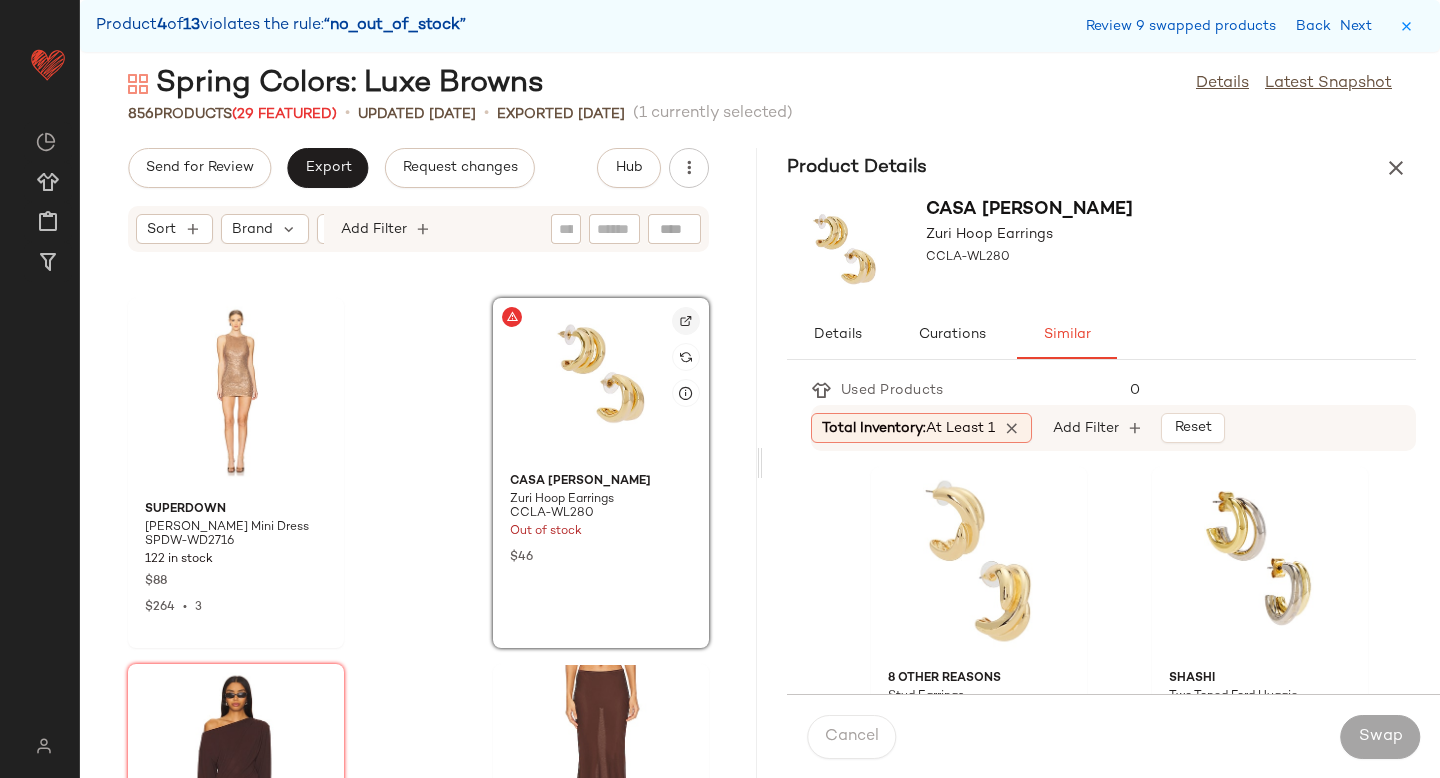 click 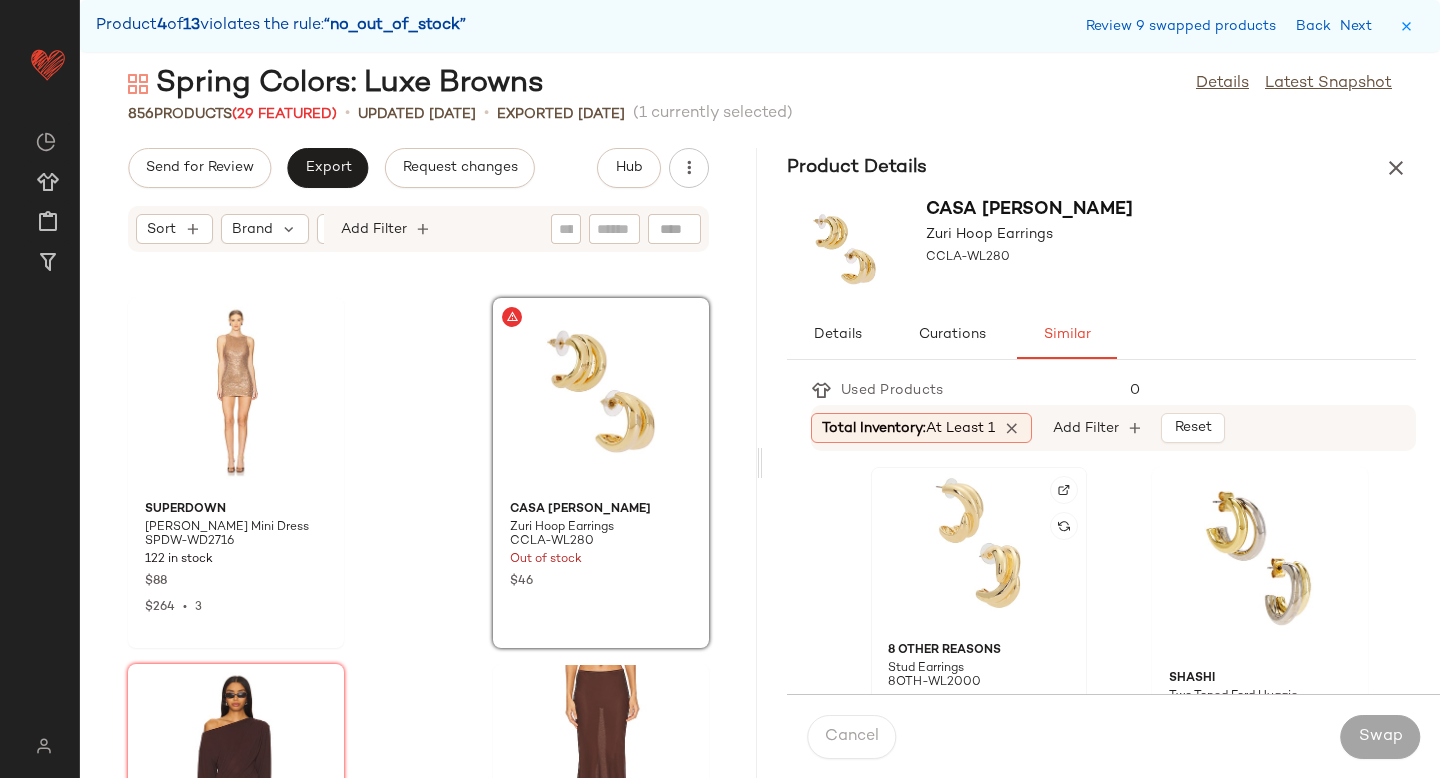 click 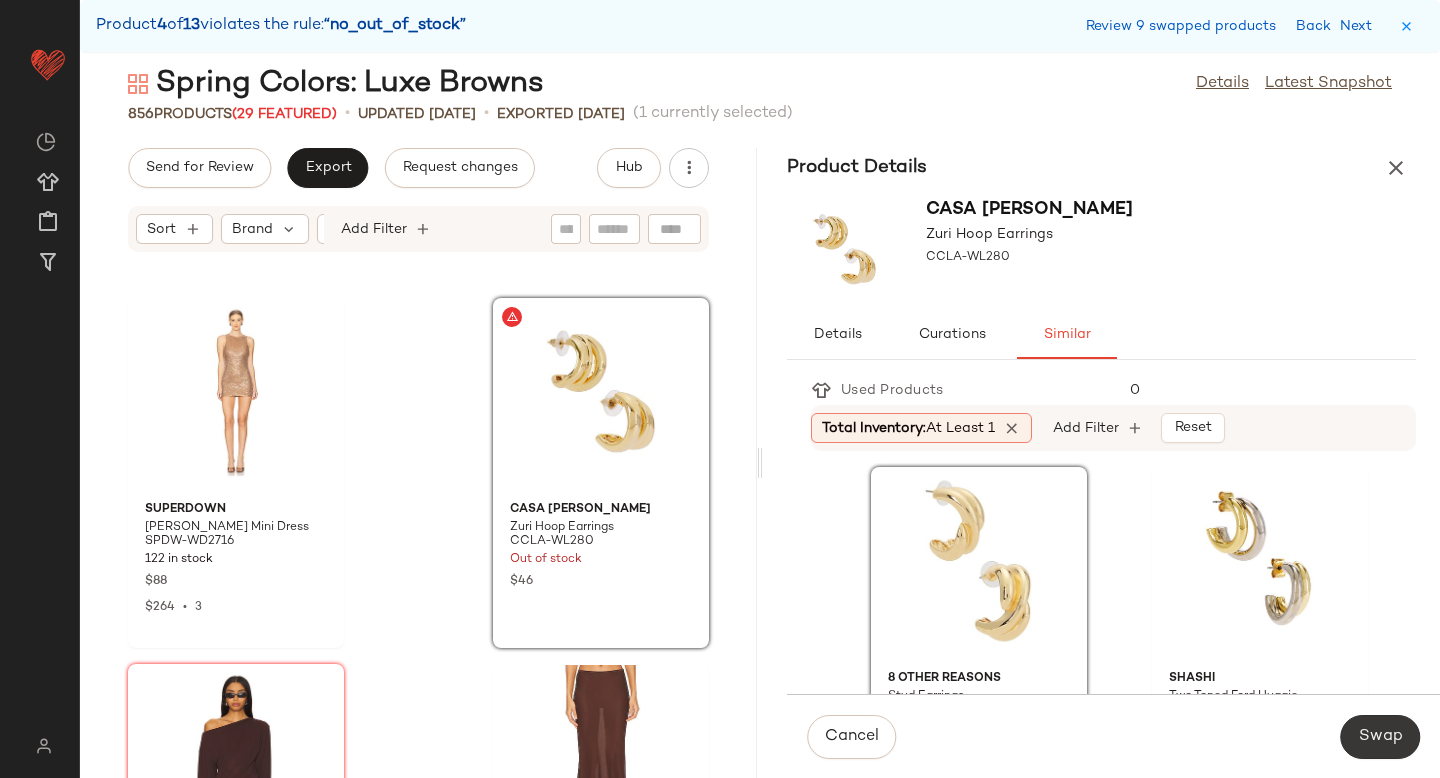 click on "Swap" 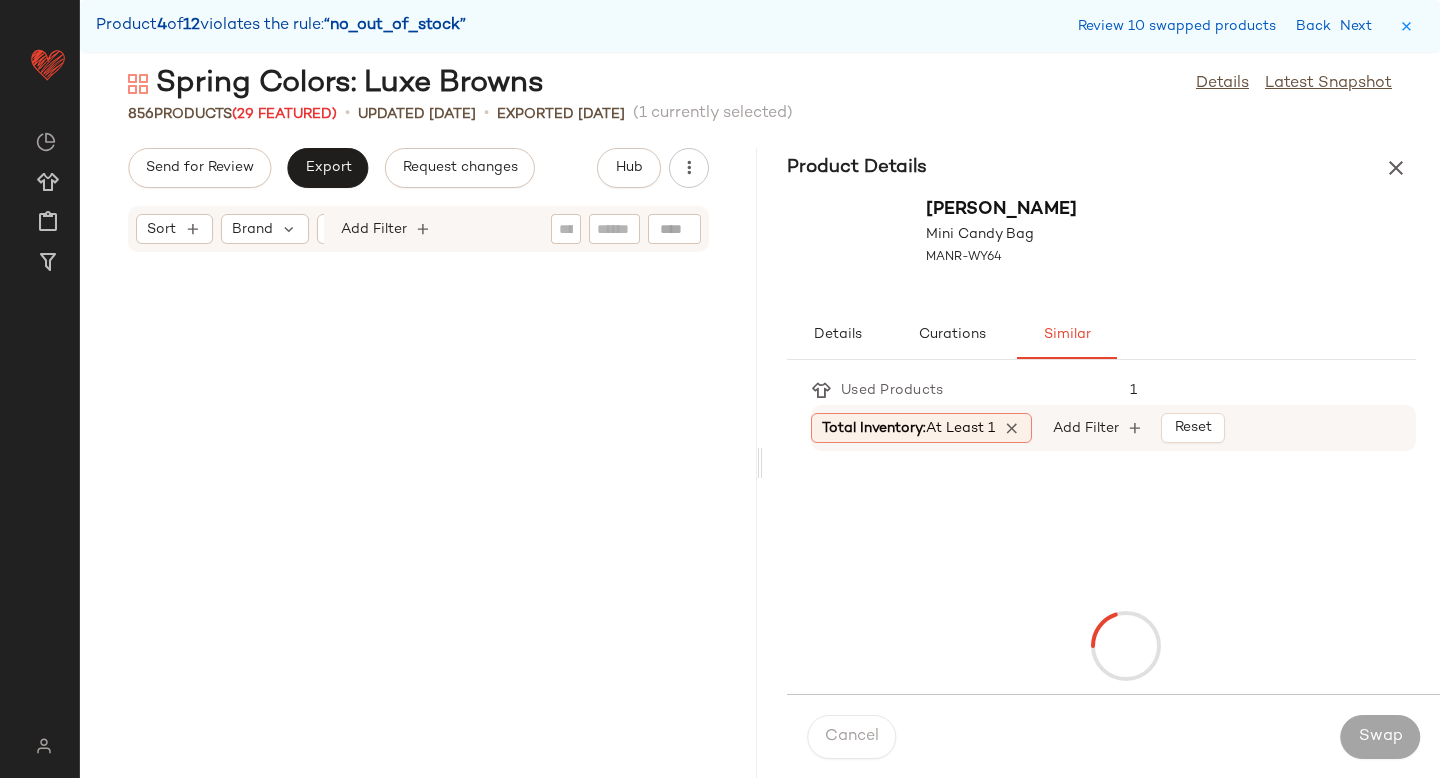 scroll, scrollTop: 62586, scrollLeft: 0, axis: vertical 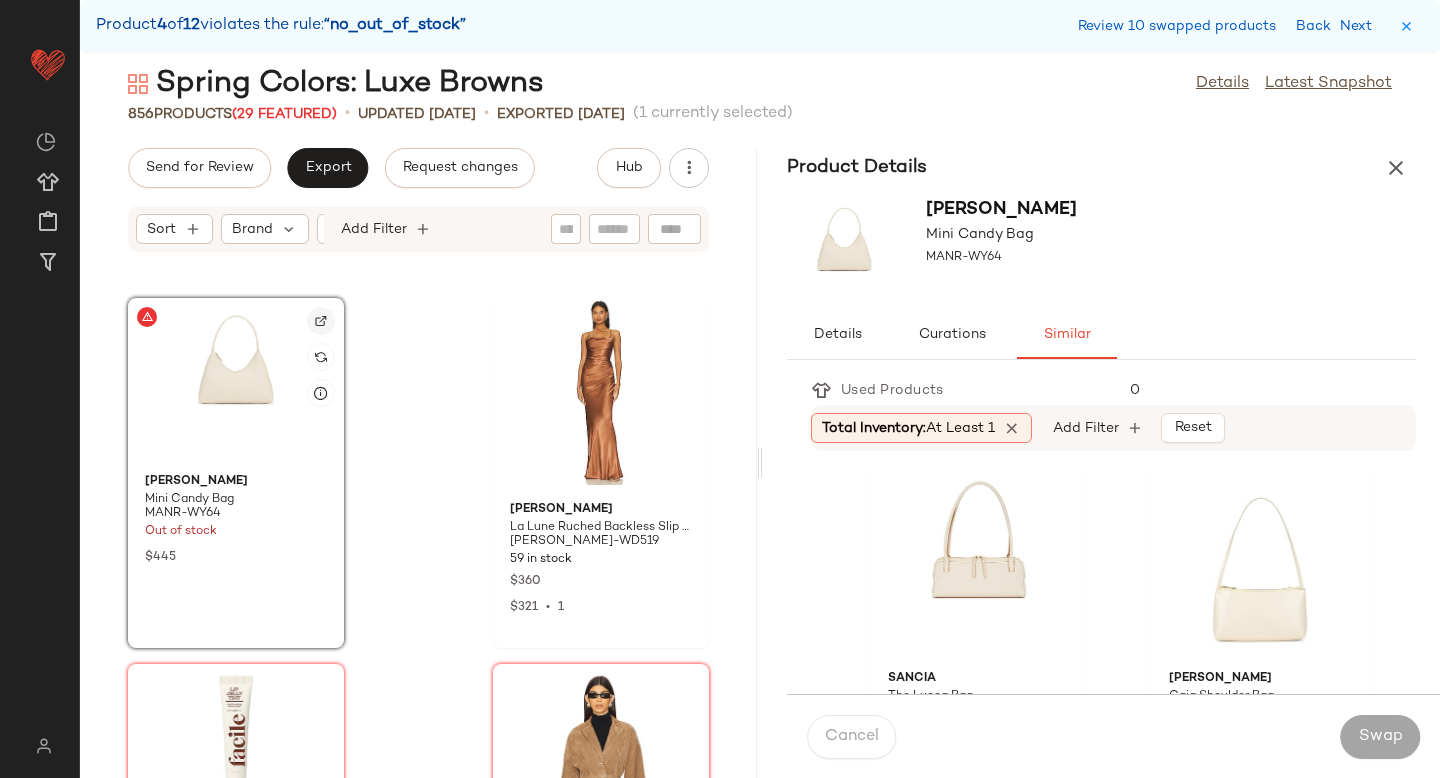 click 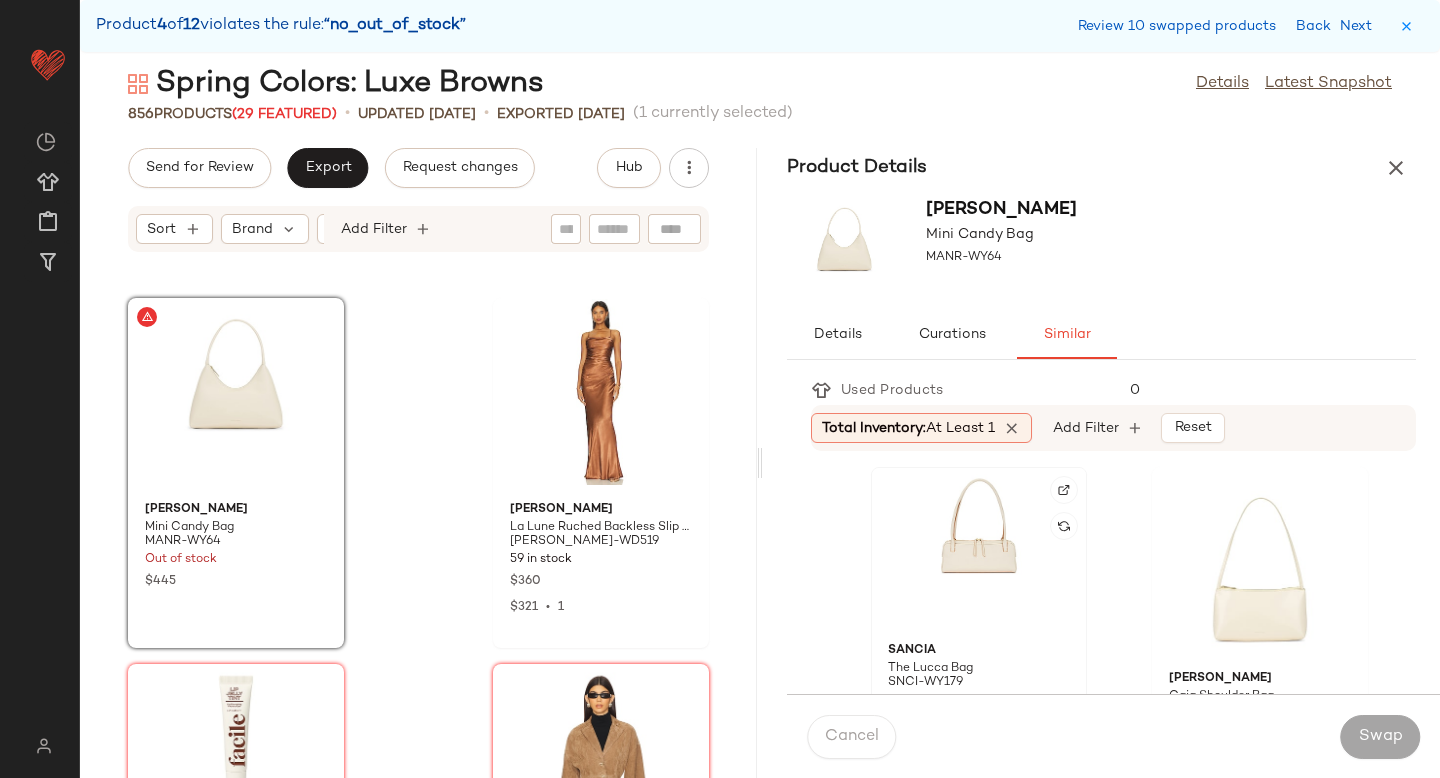 click 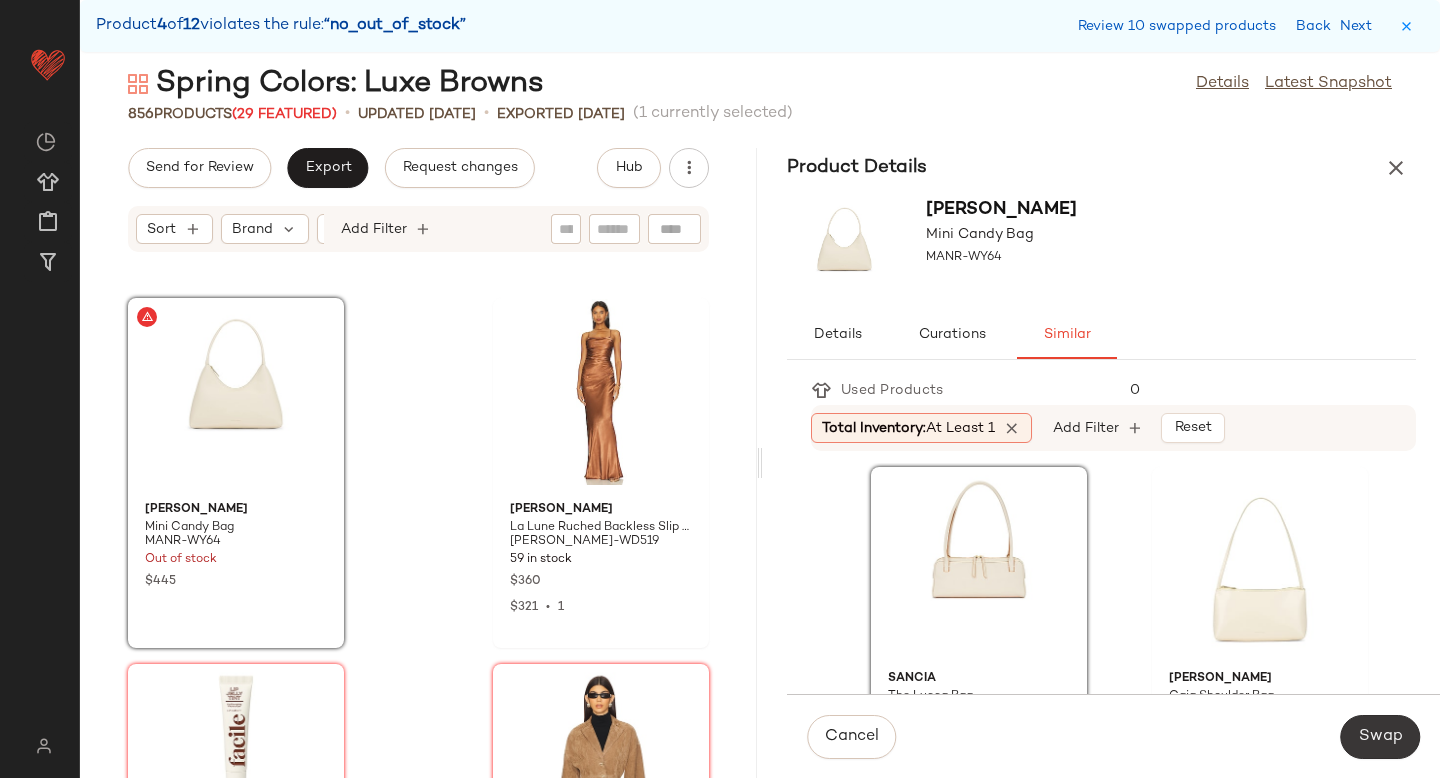 click on "Swap" 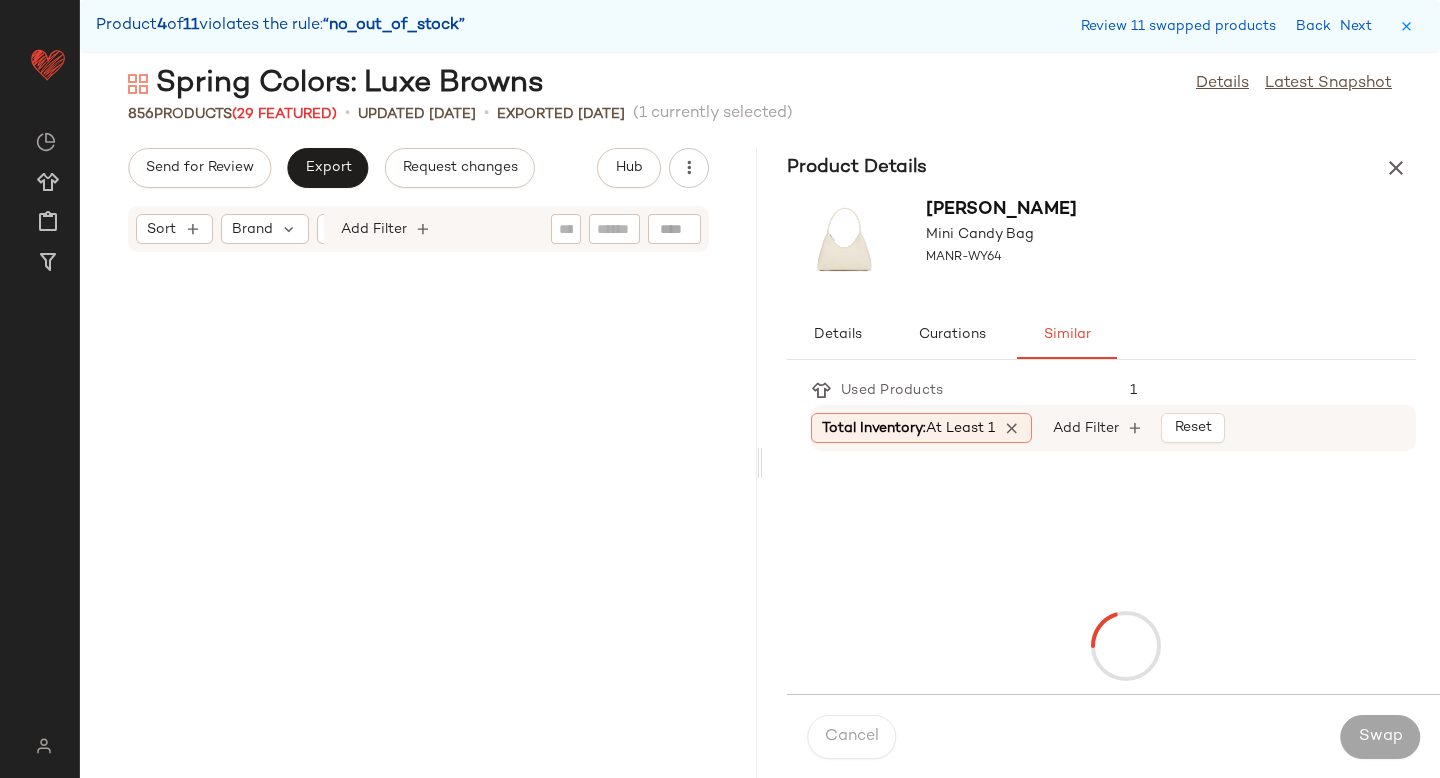 scroll, scrollTop: 74664, scrollLeft: 0, axis: vertical 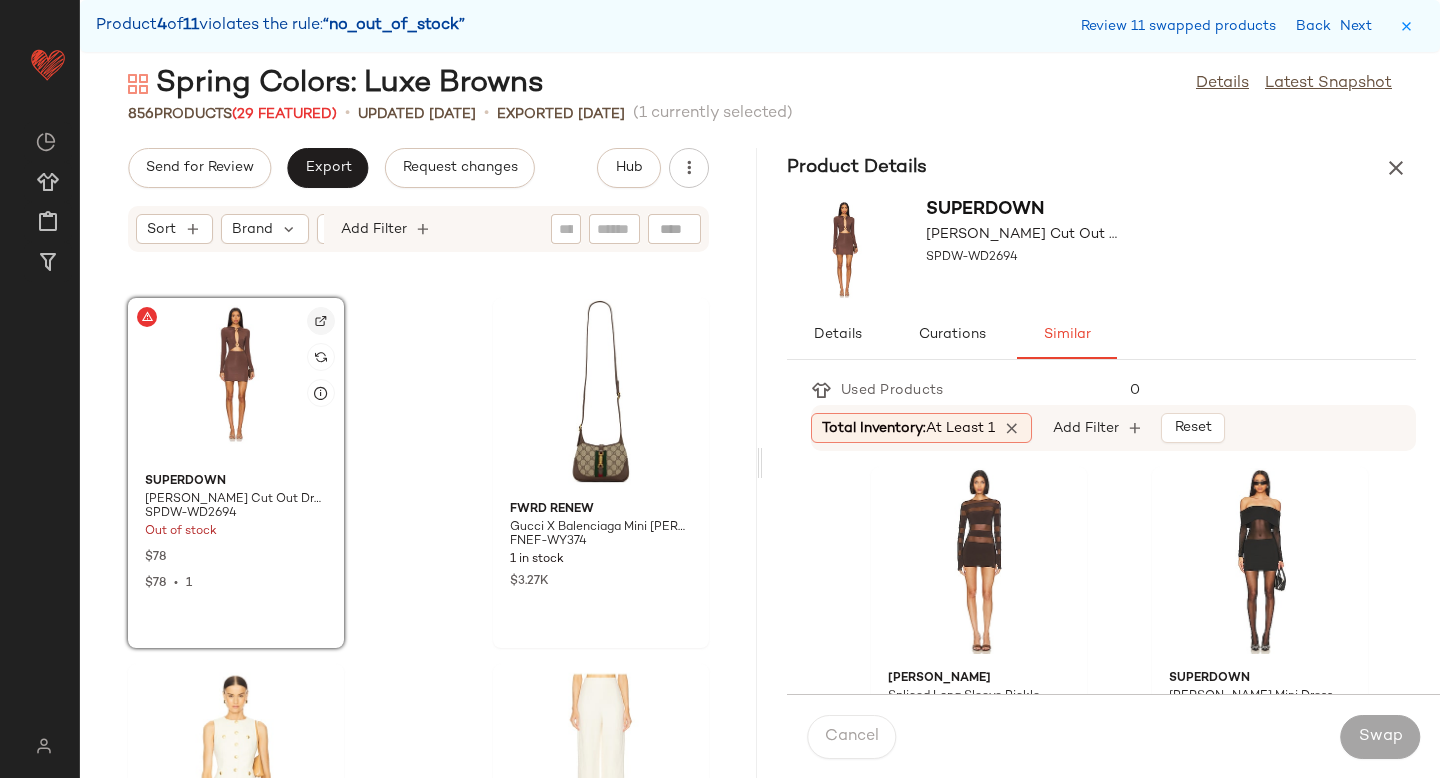 click 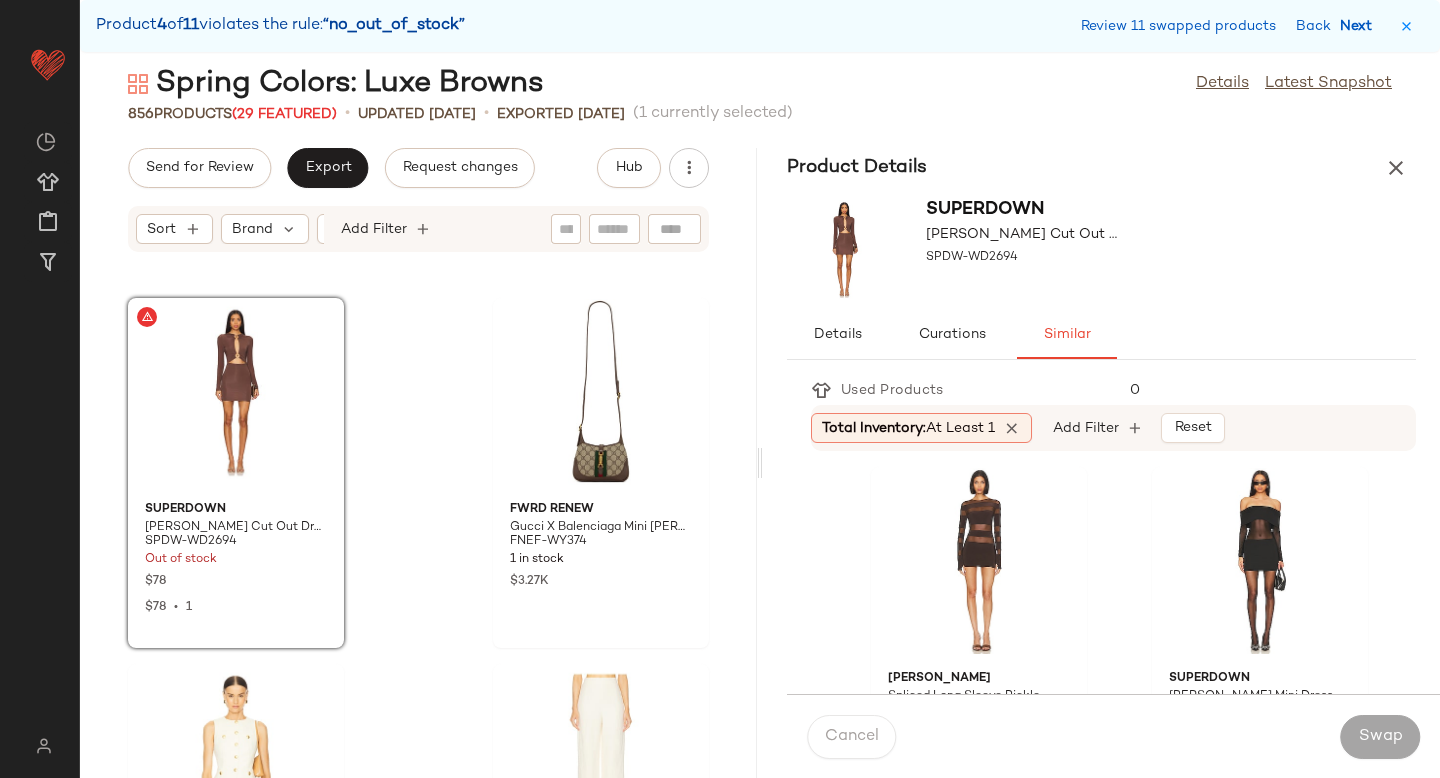 click on "Next" at bounding box center [1360, 26] 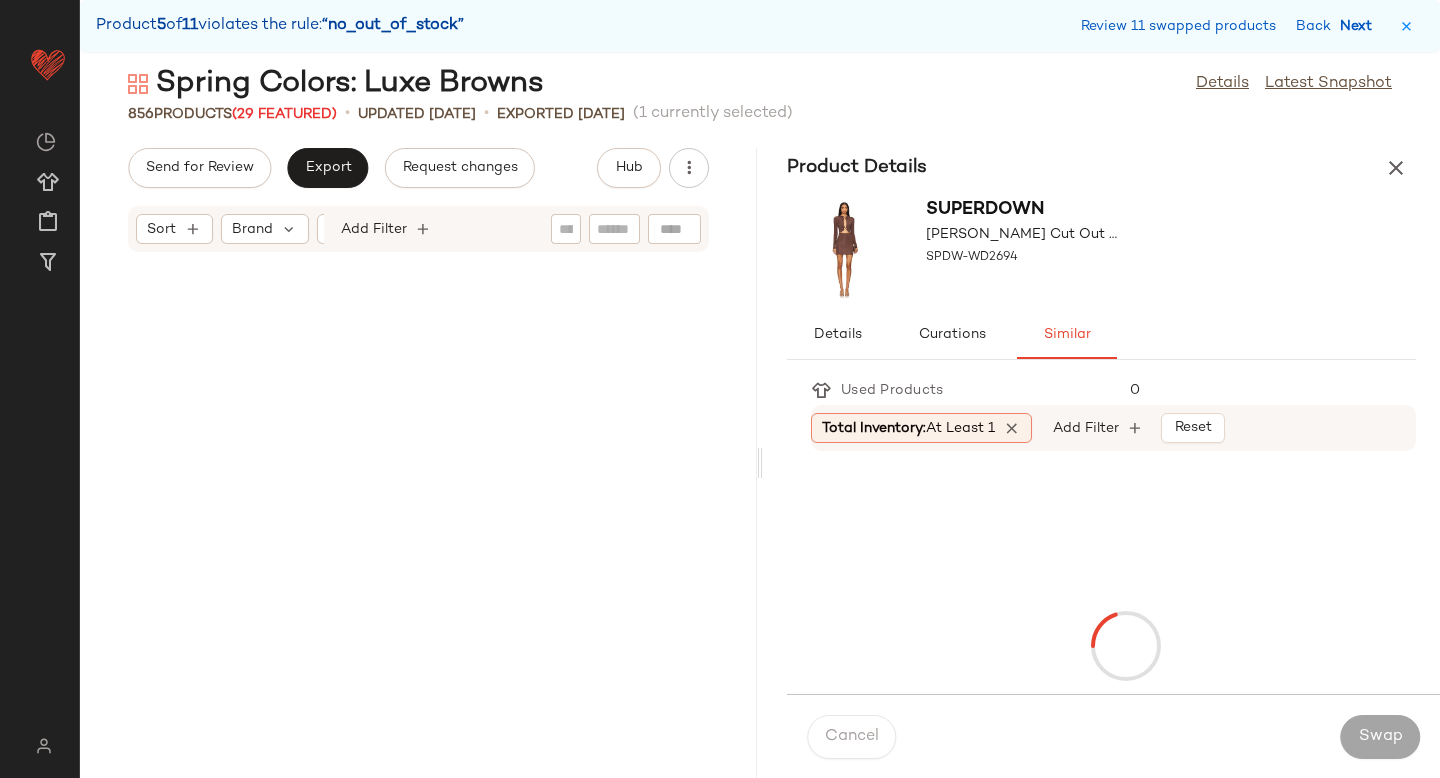 scroll, scrollTop: 78324, scrollLeft: 0, axis: vertical 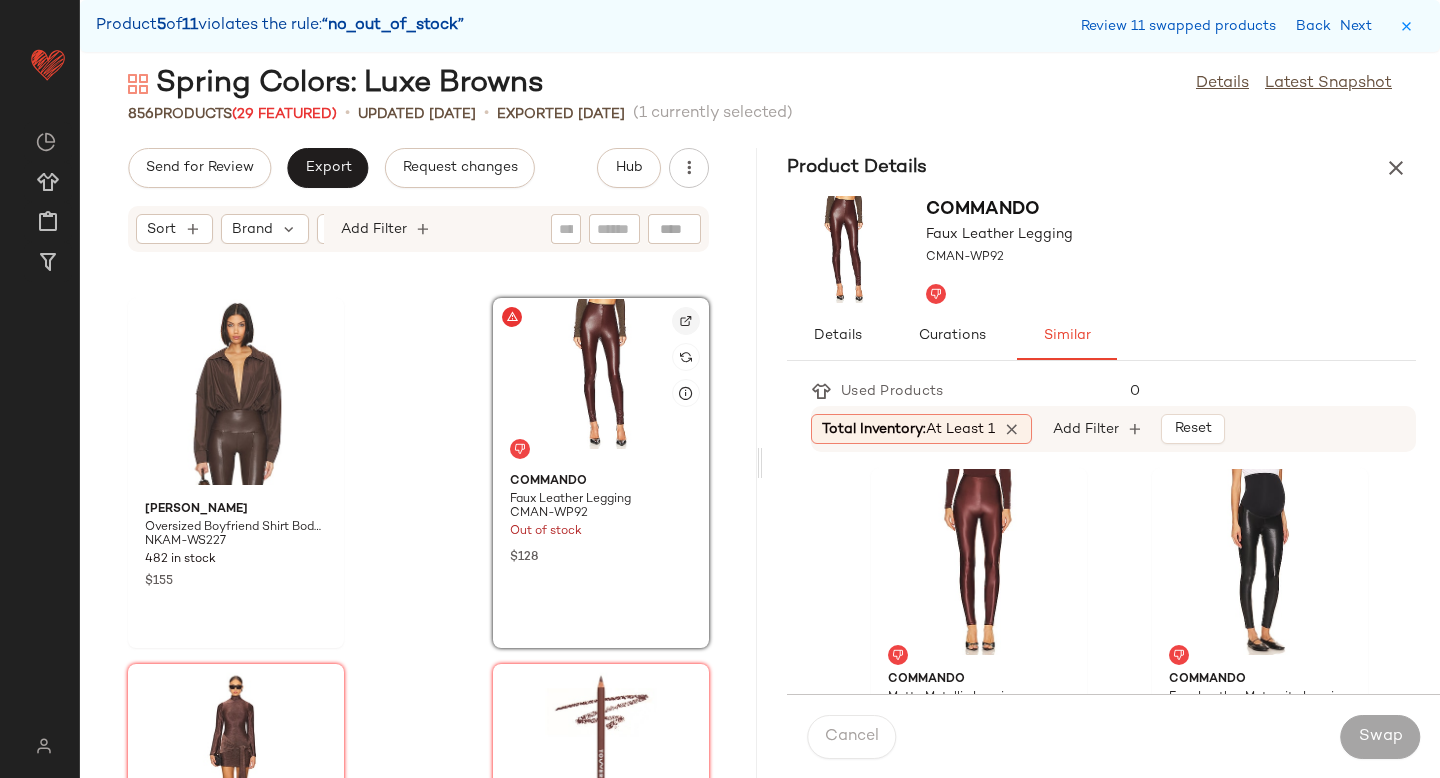 click 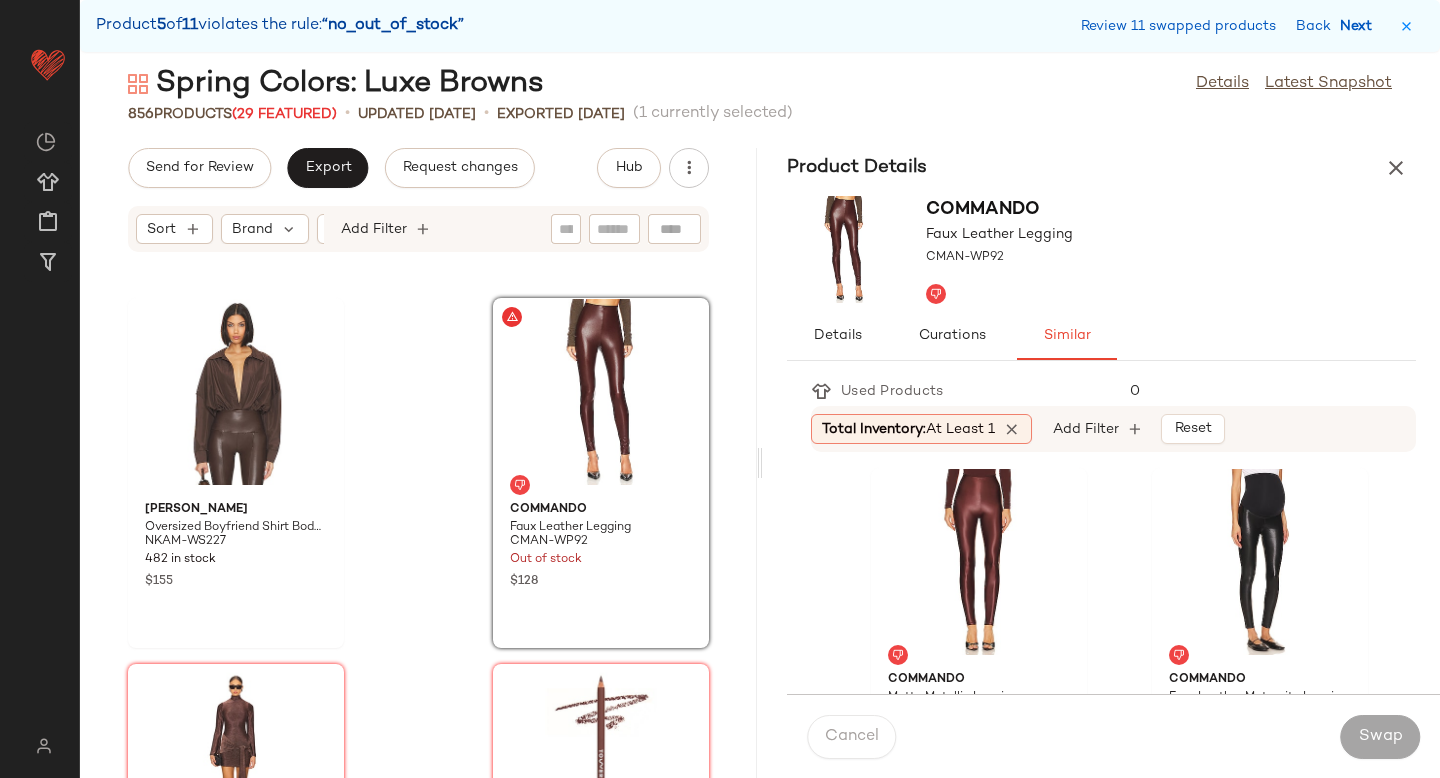 click on "Next" at bounding box center (1360, 26) 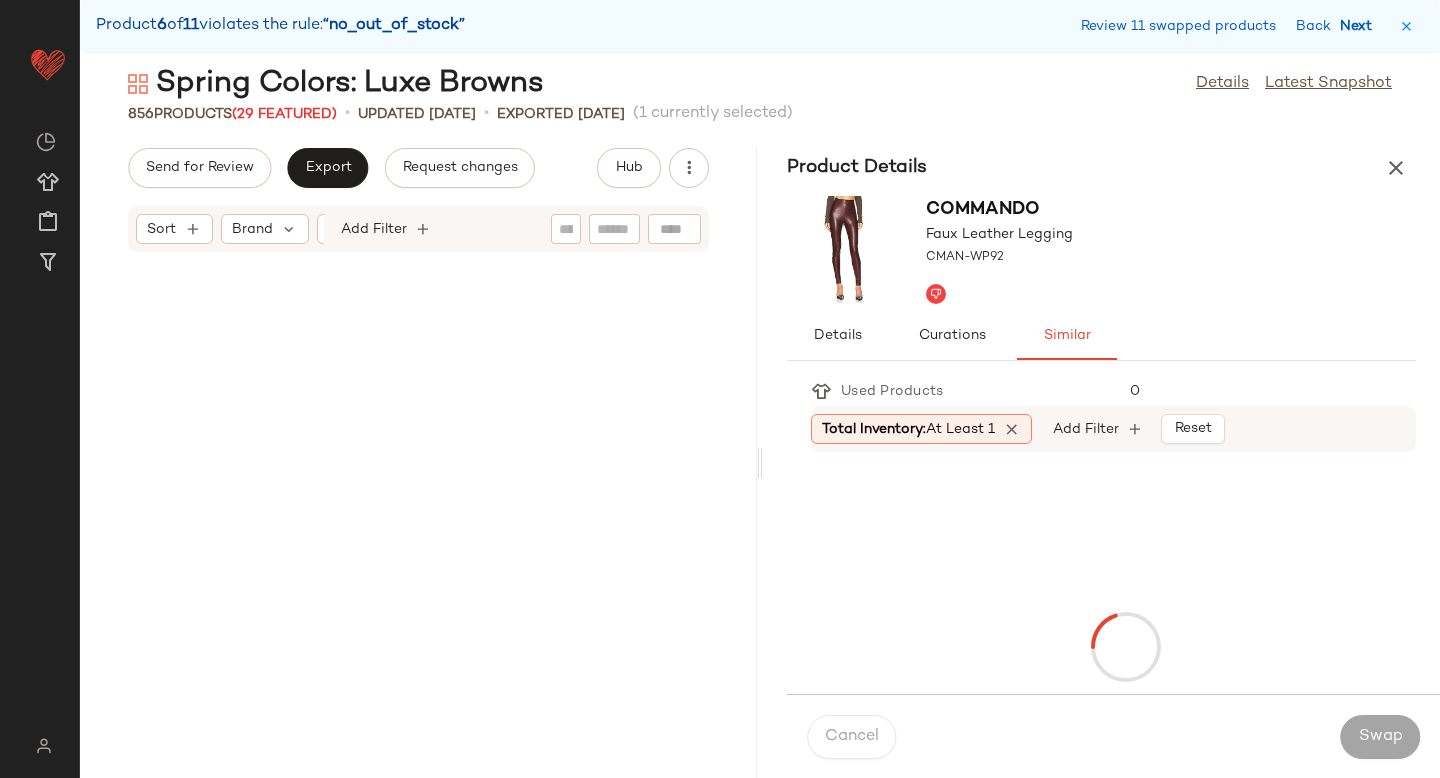 scroll, scrollTop: 80520, scrollLeft: 0, axis: vertical 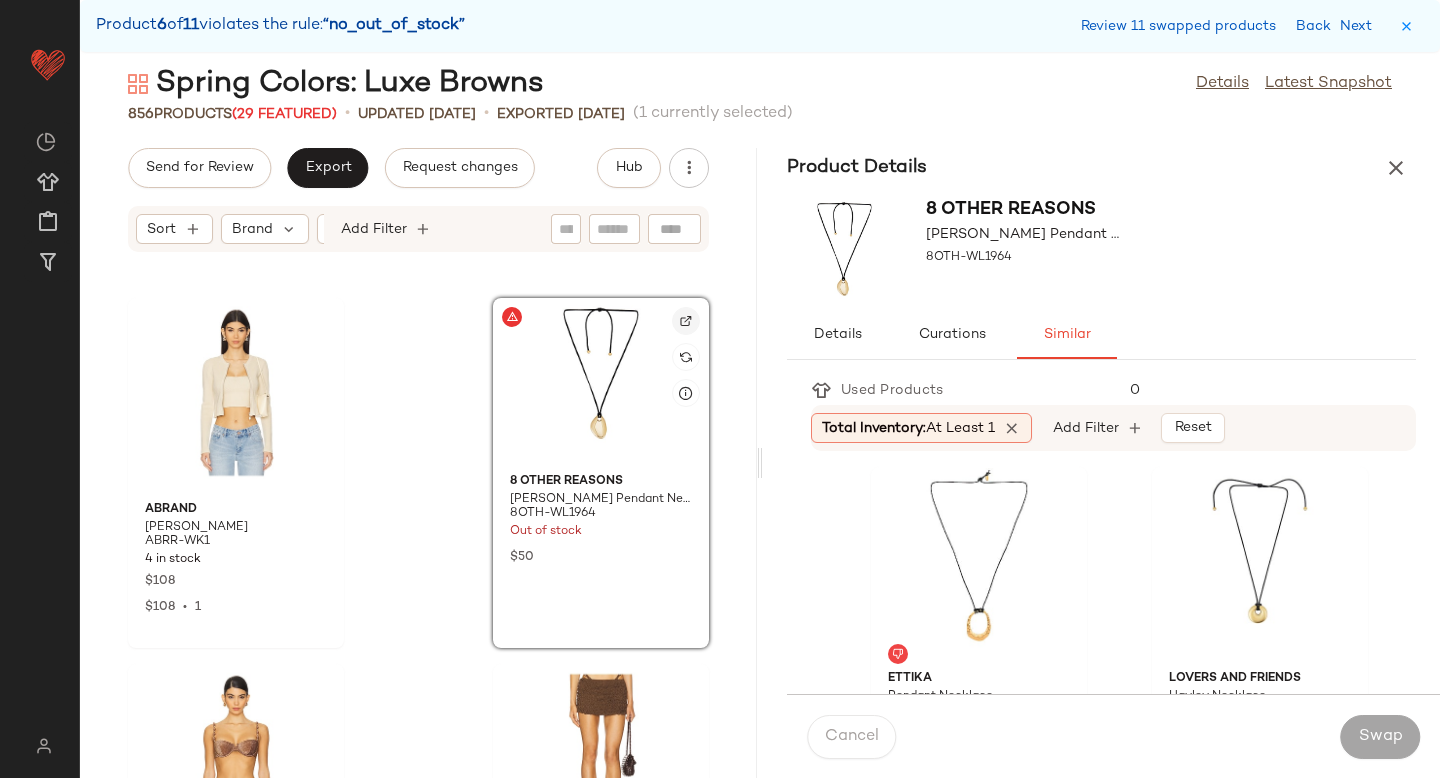 click 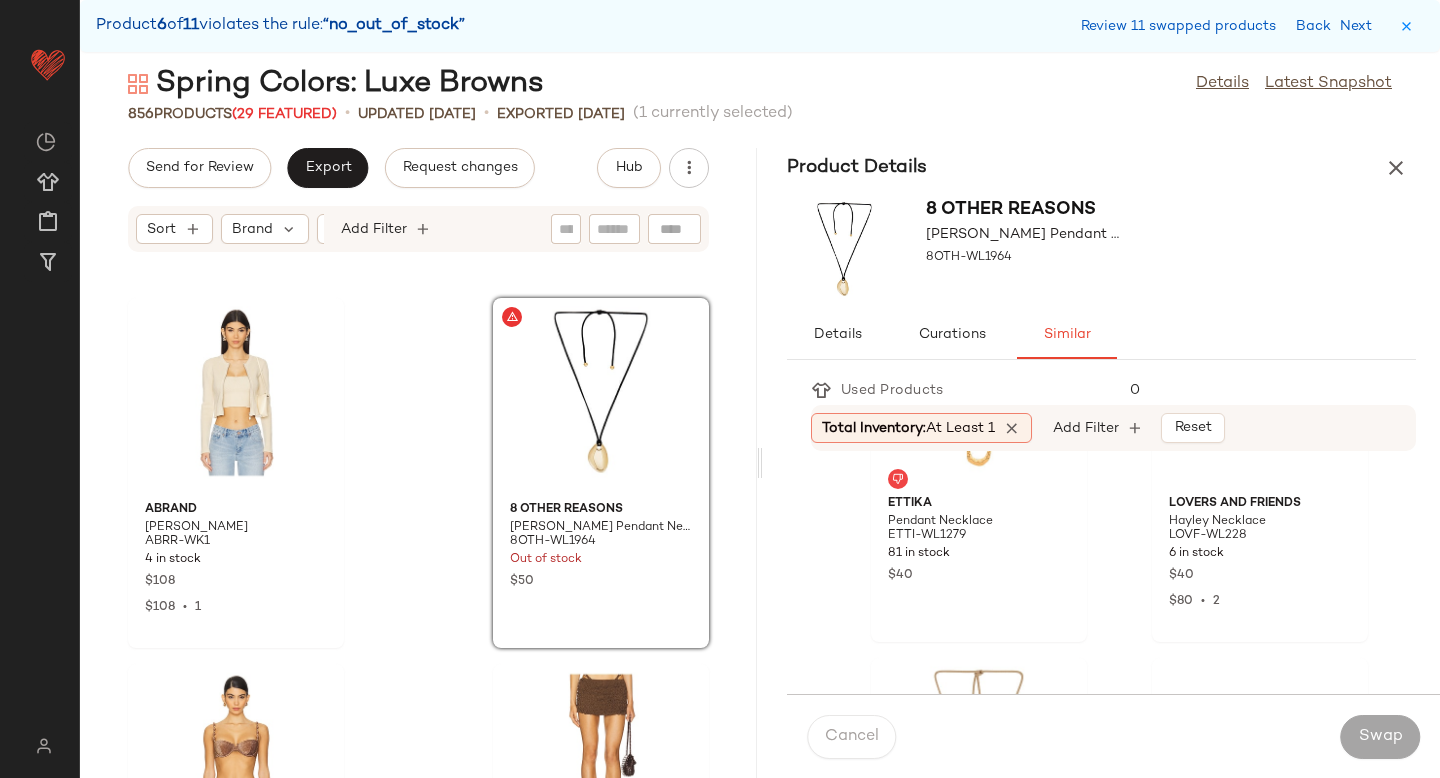 scroll, scrollTop: 37, scrollLeft: 0, axis: vertical 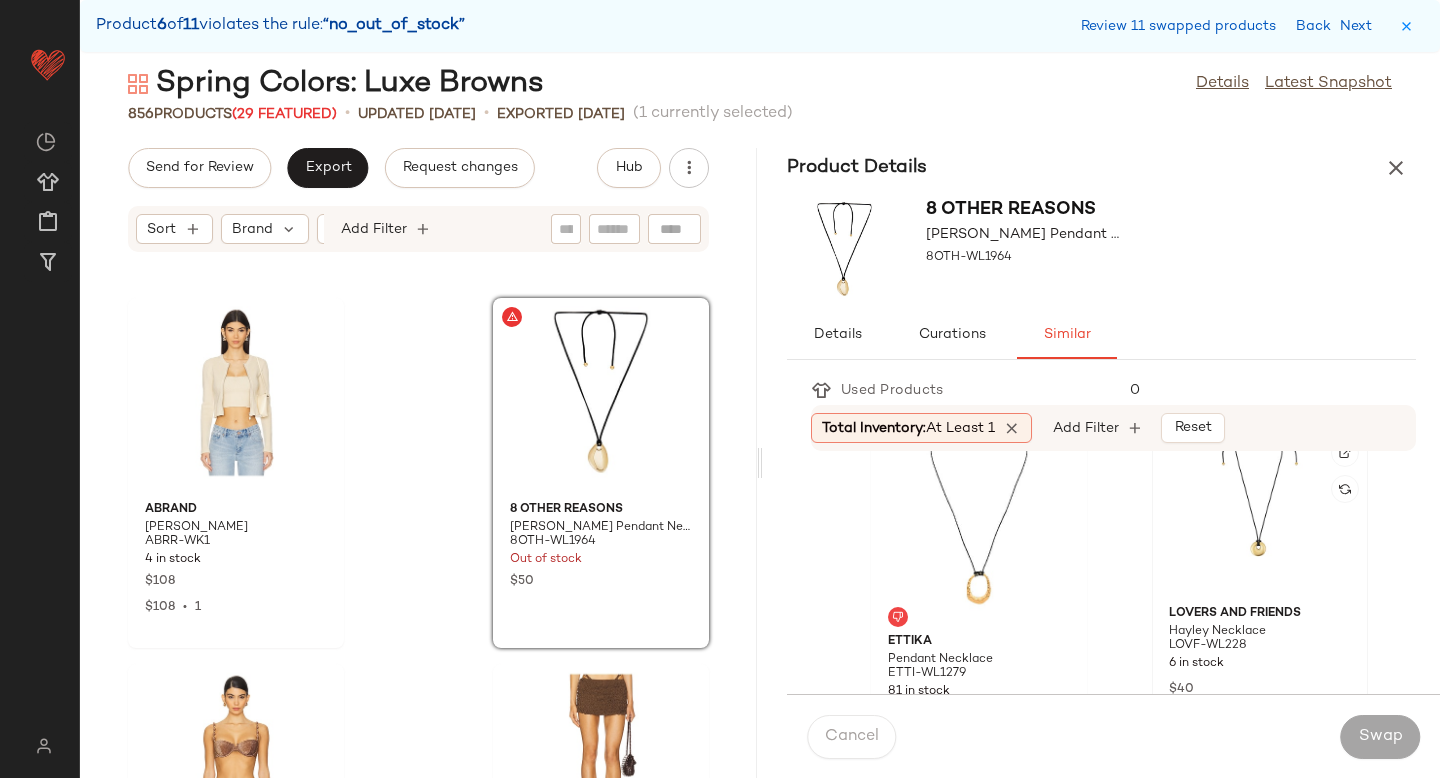 click 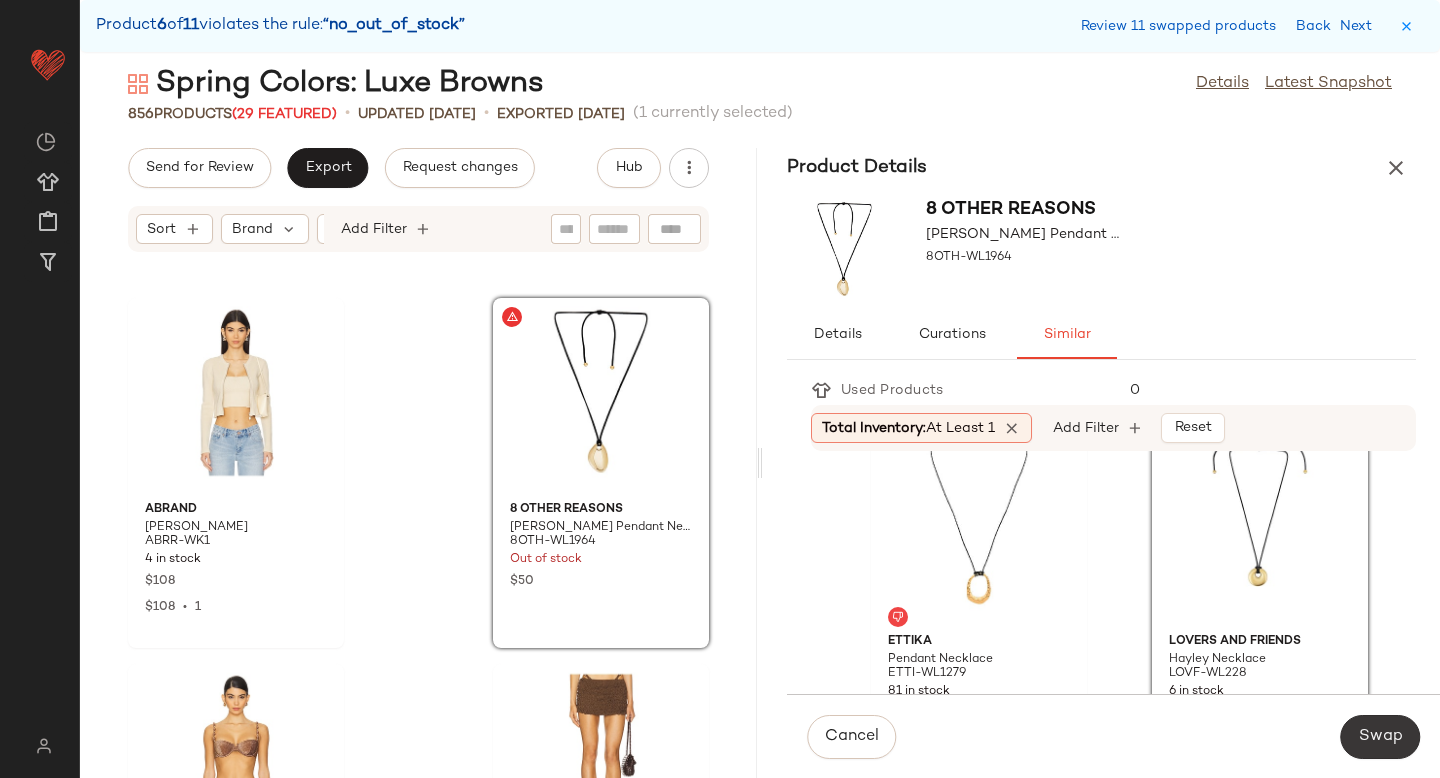 click on "Swap" at bounding box center [1380, 737] 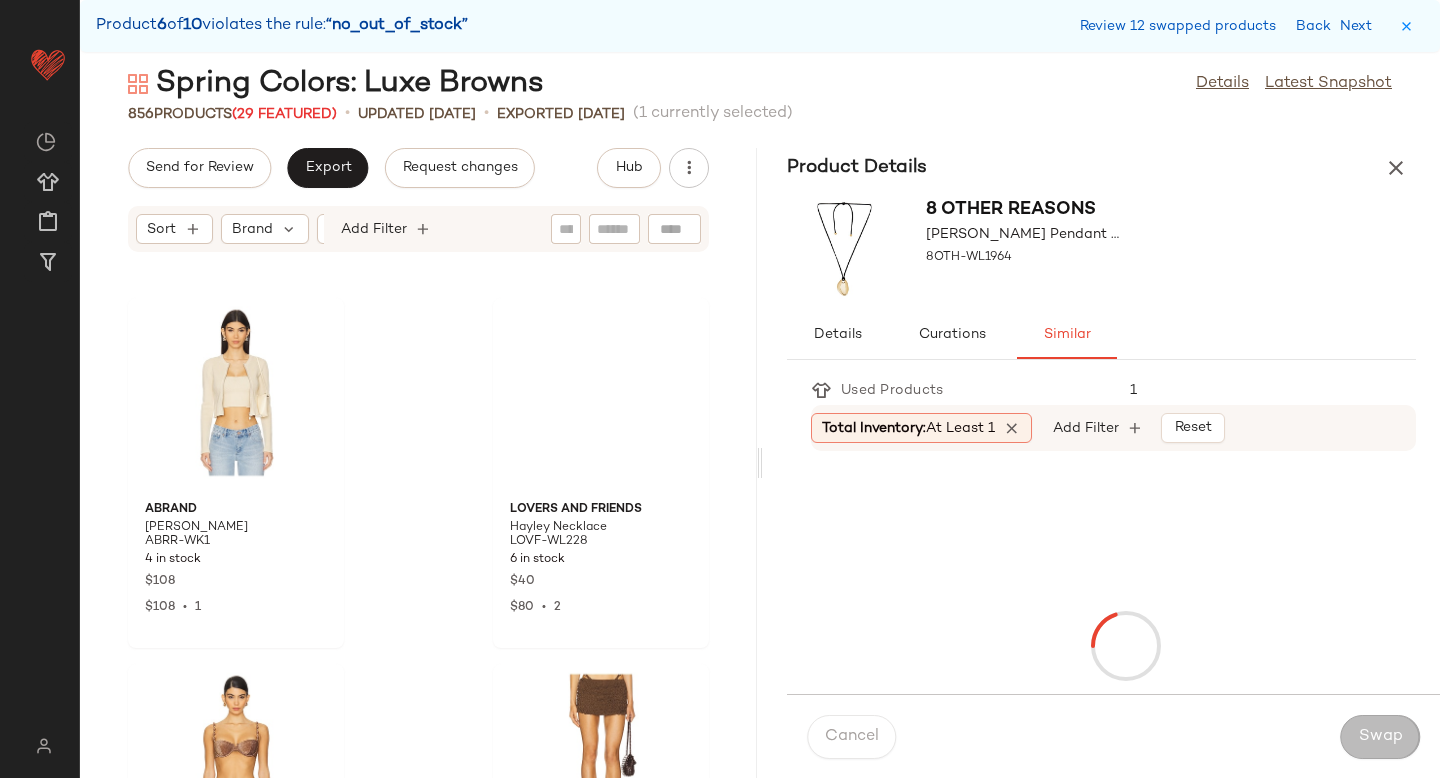 scroll, scrollTop: 98820, scrollLeft: 0, axis: vertical 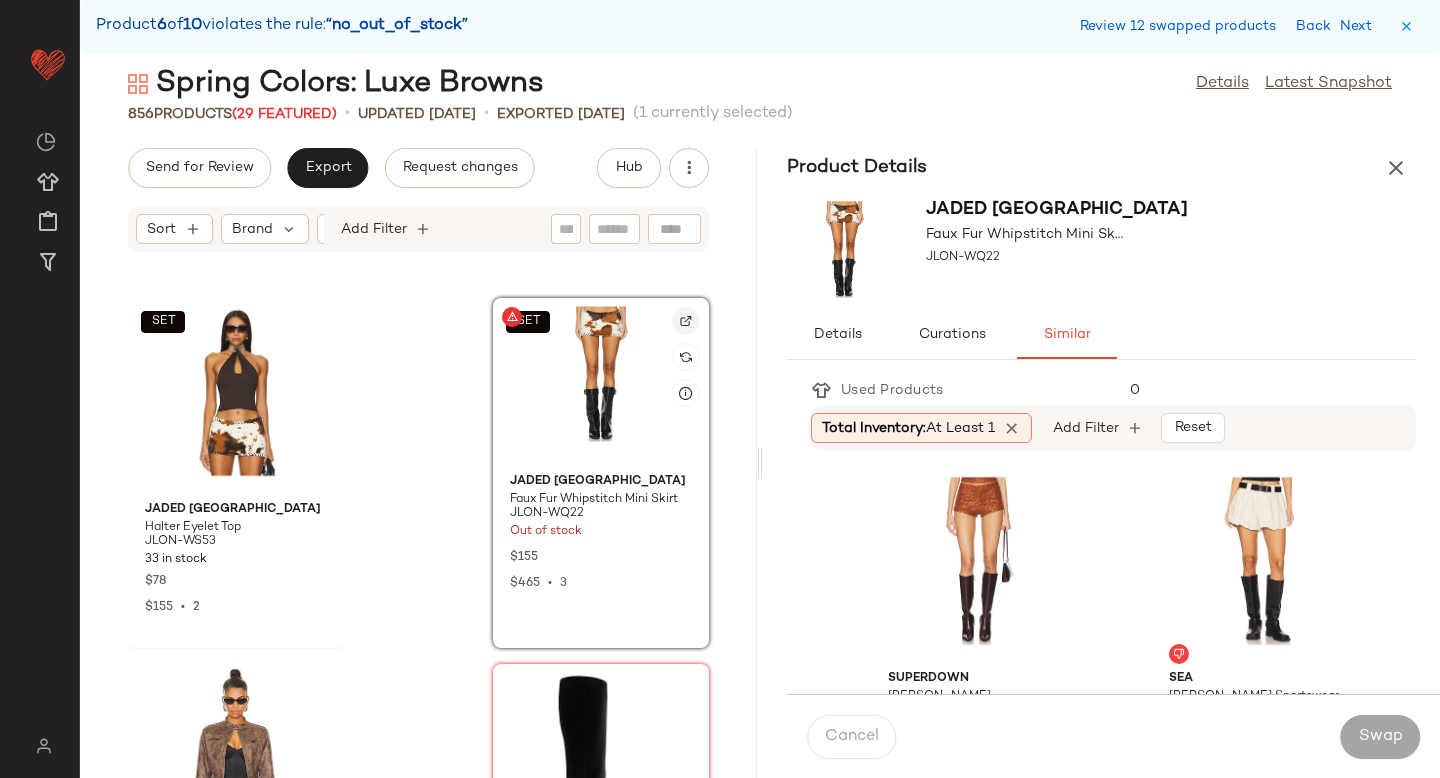 click at bounding box center [686, 321] 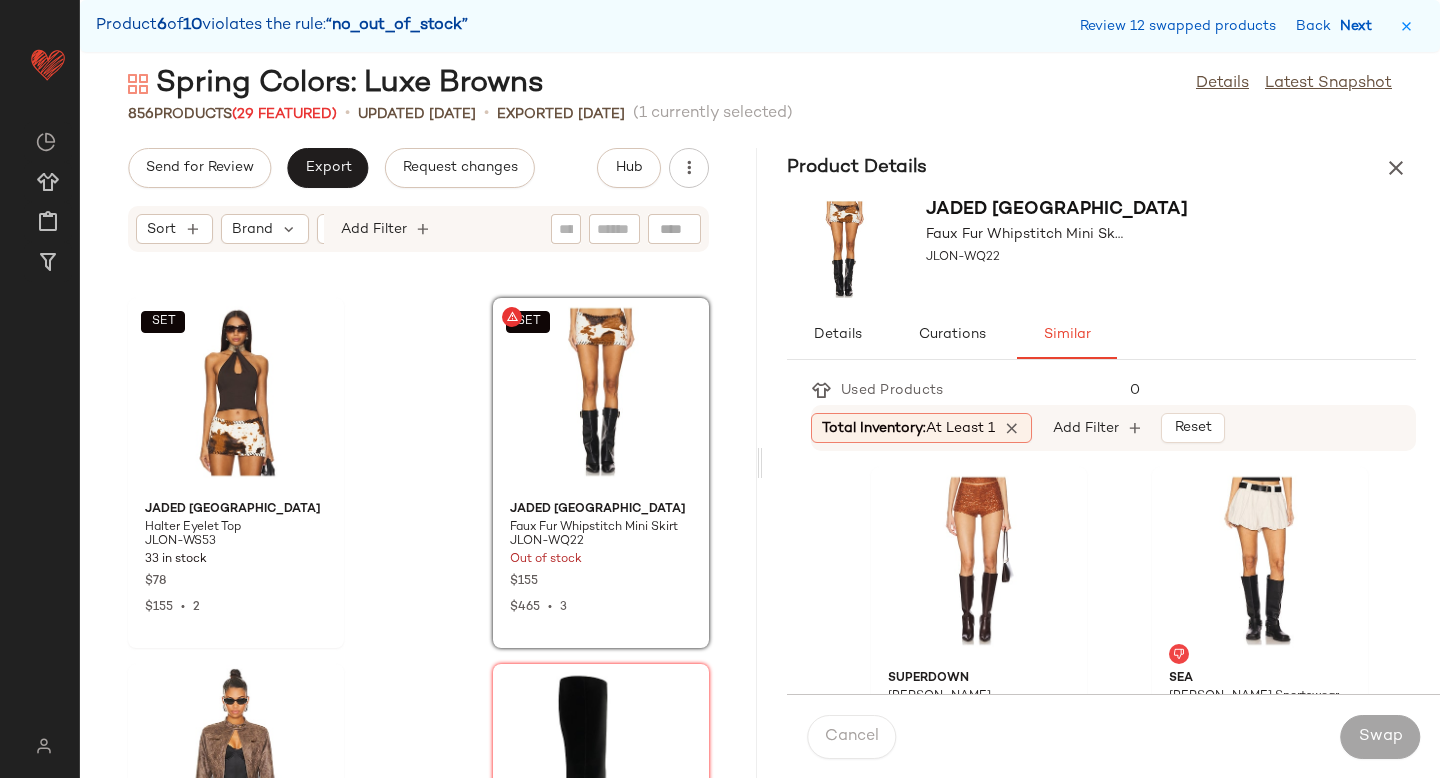 click on "Next" at bounding box center [1360, 26] 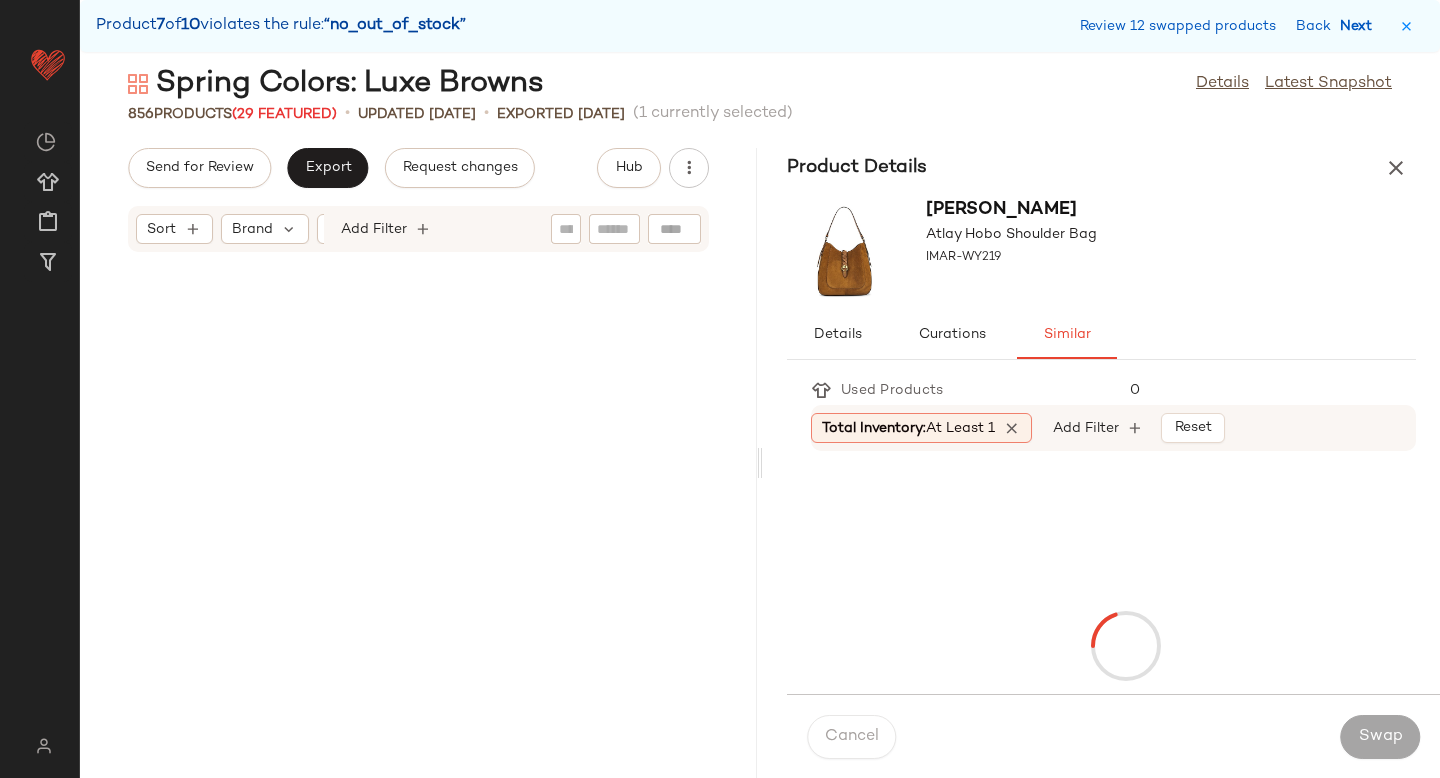 scroll, scrollTop: 118584, scrollLeft: 0, axis: vertical 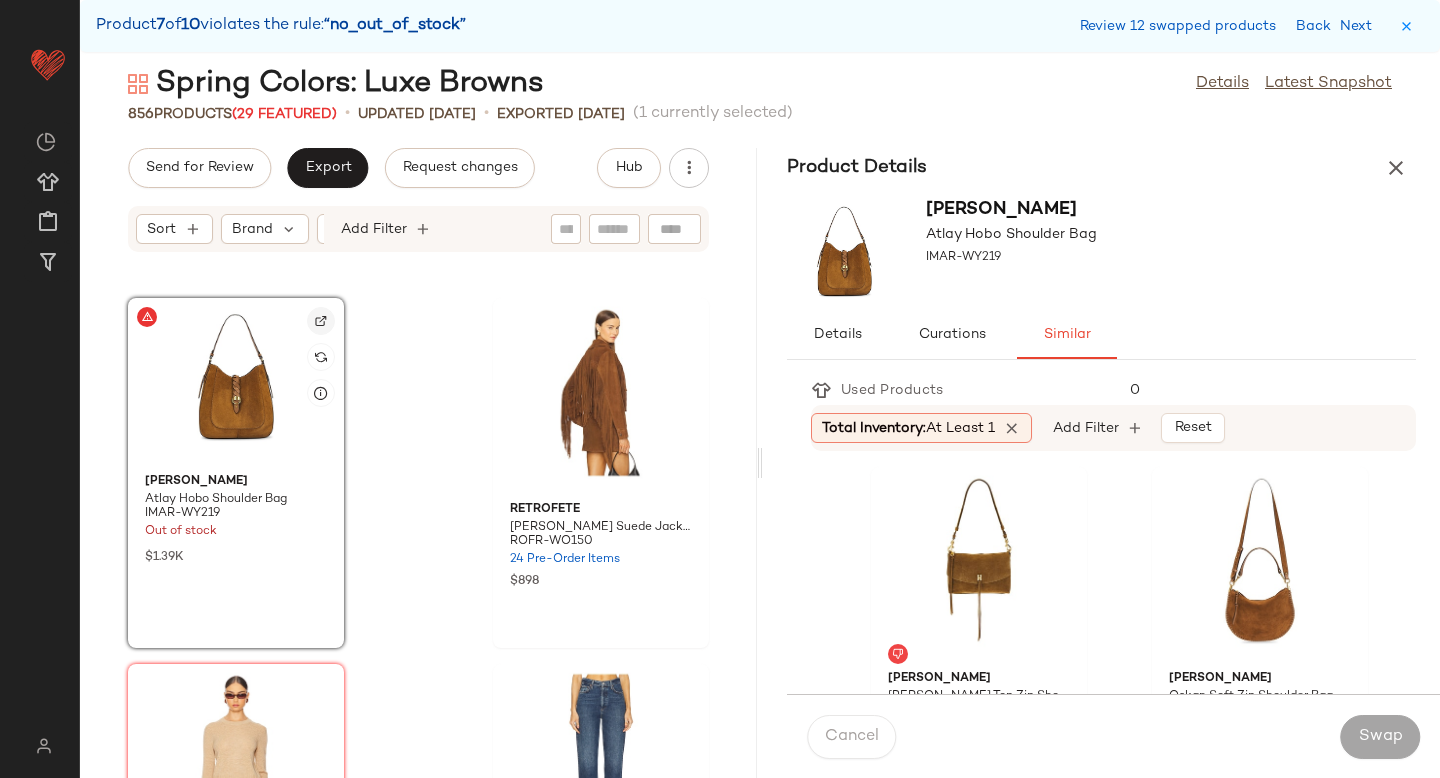 click 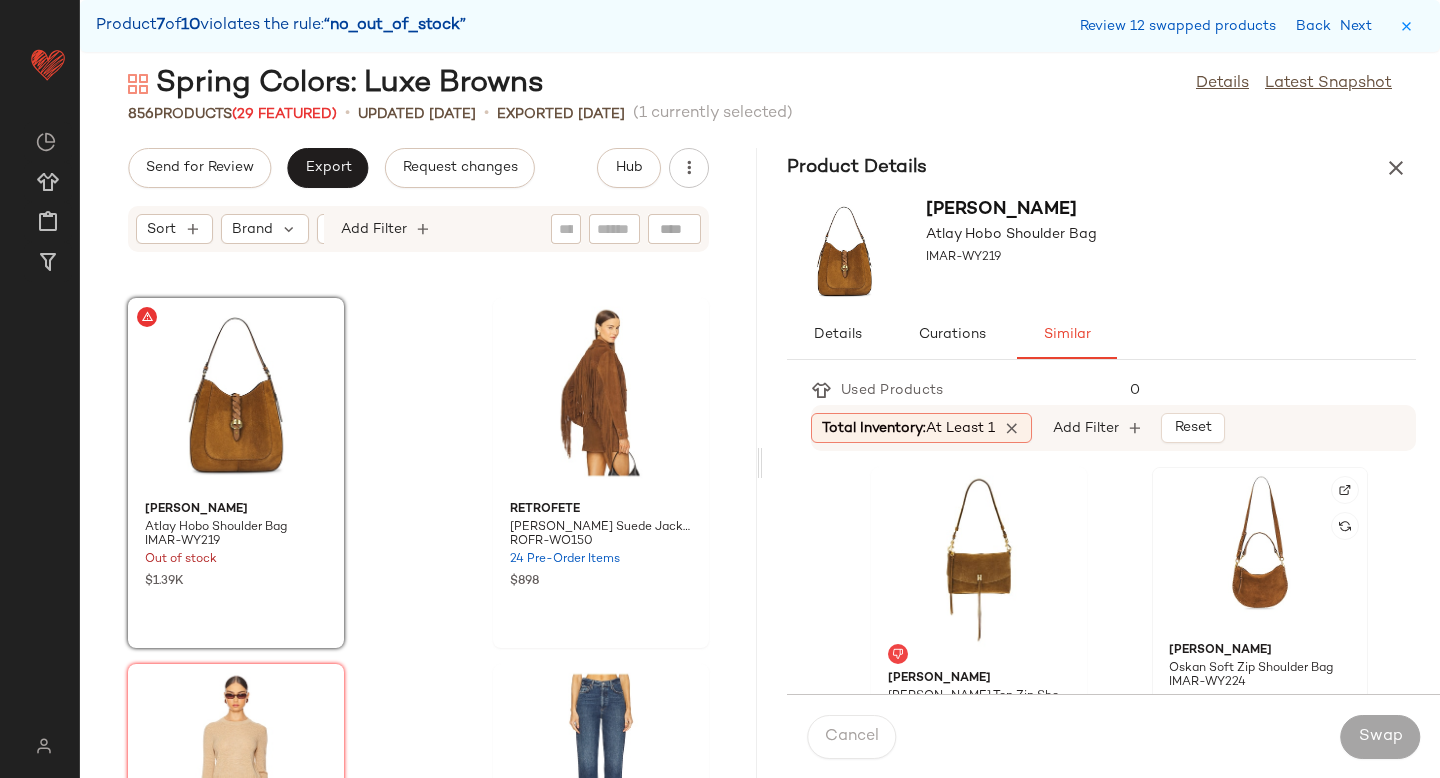 click 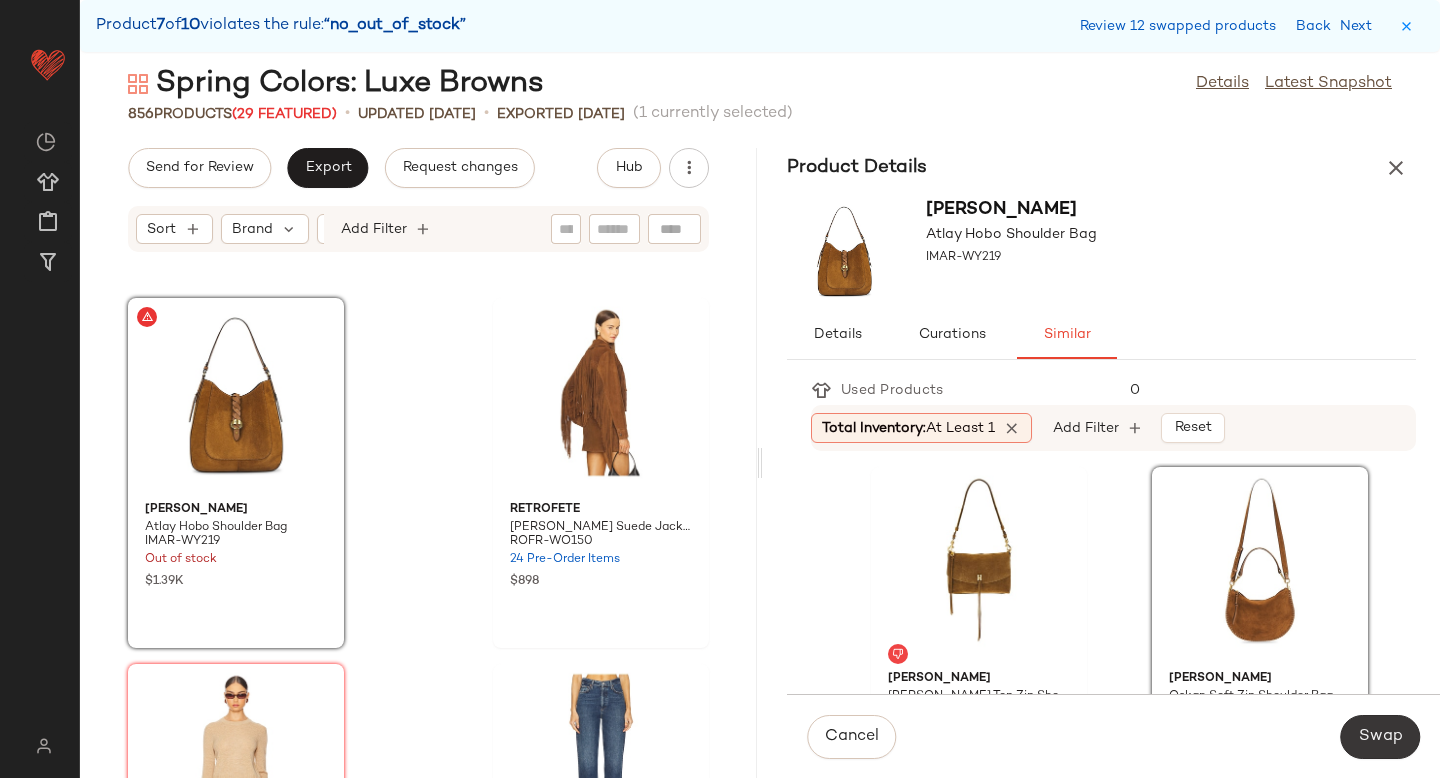click on "Swap" at bounding box center [1380, 737] 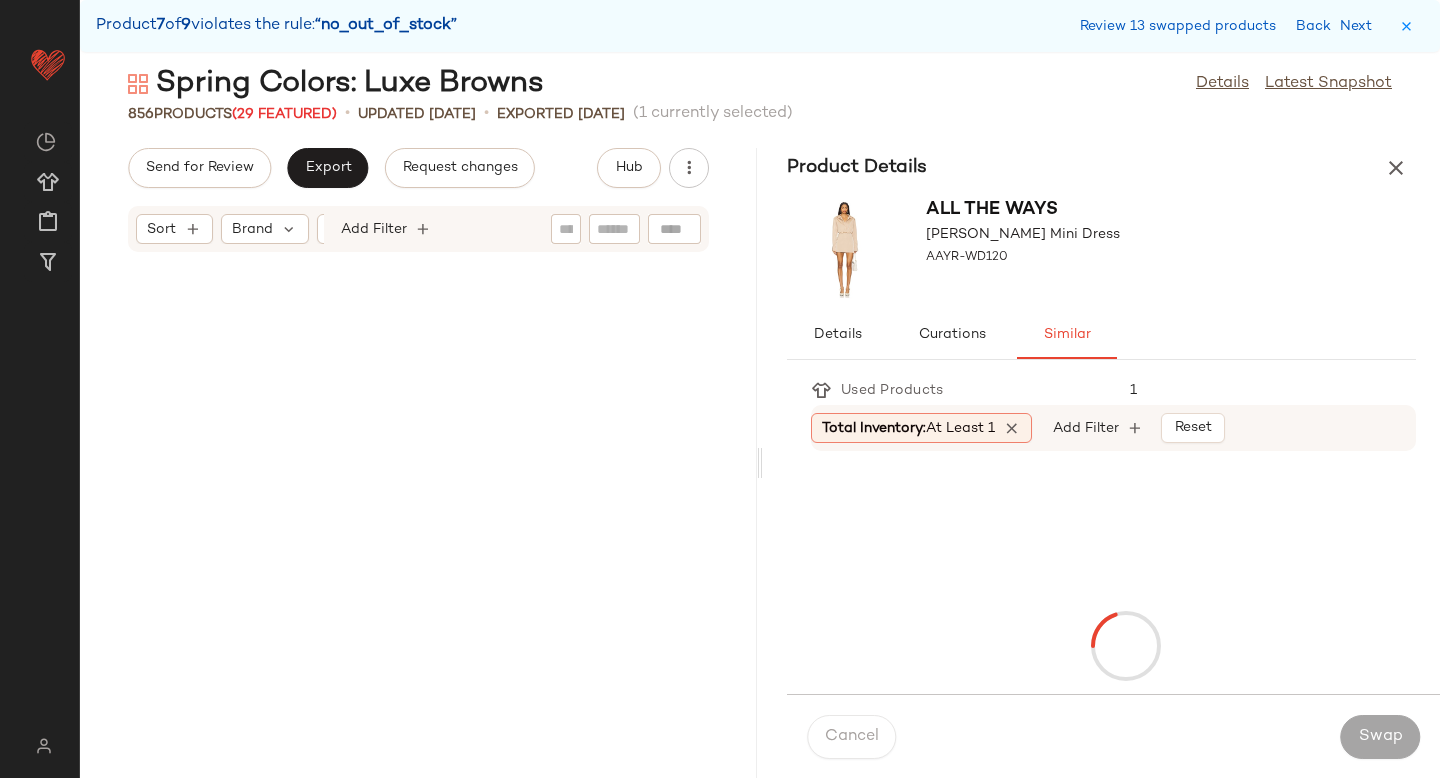 scroll, scrollTop: 122610, scrollLeft: 0, axis: vertical 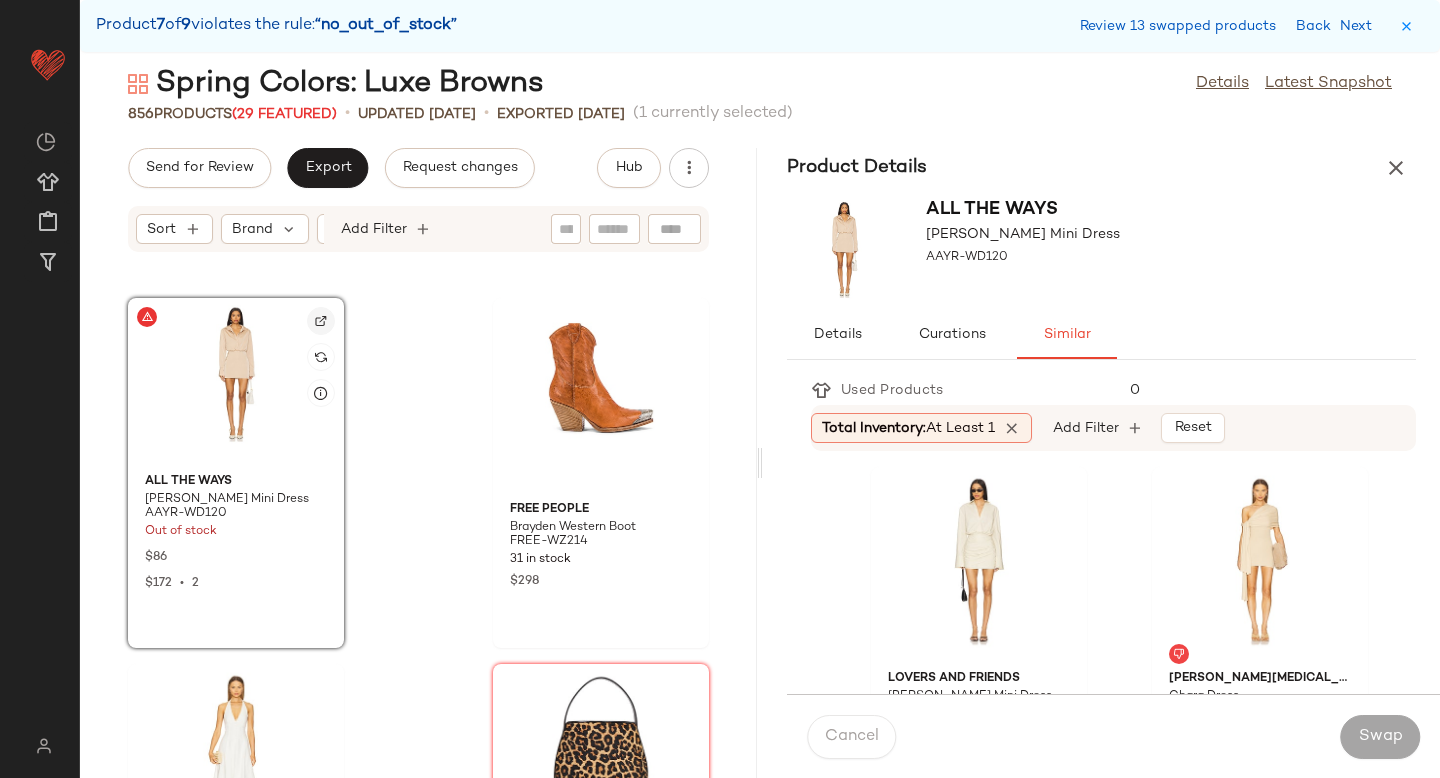 click 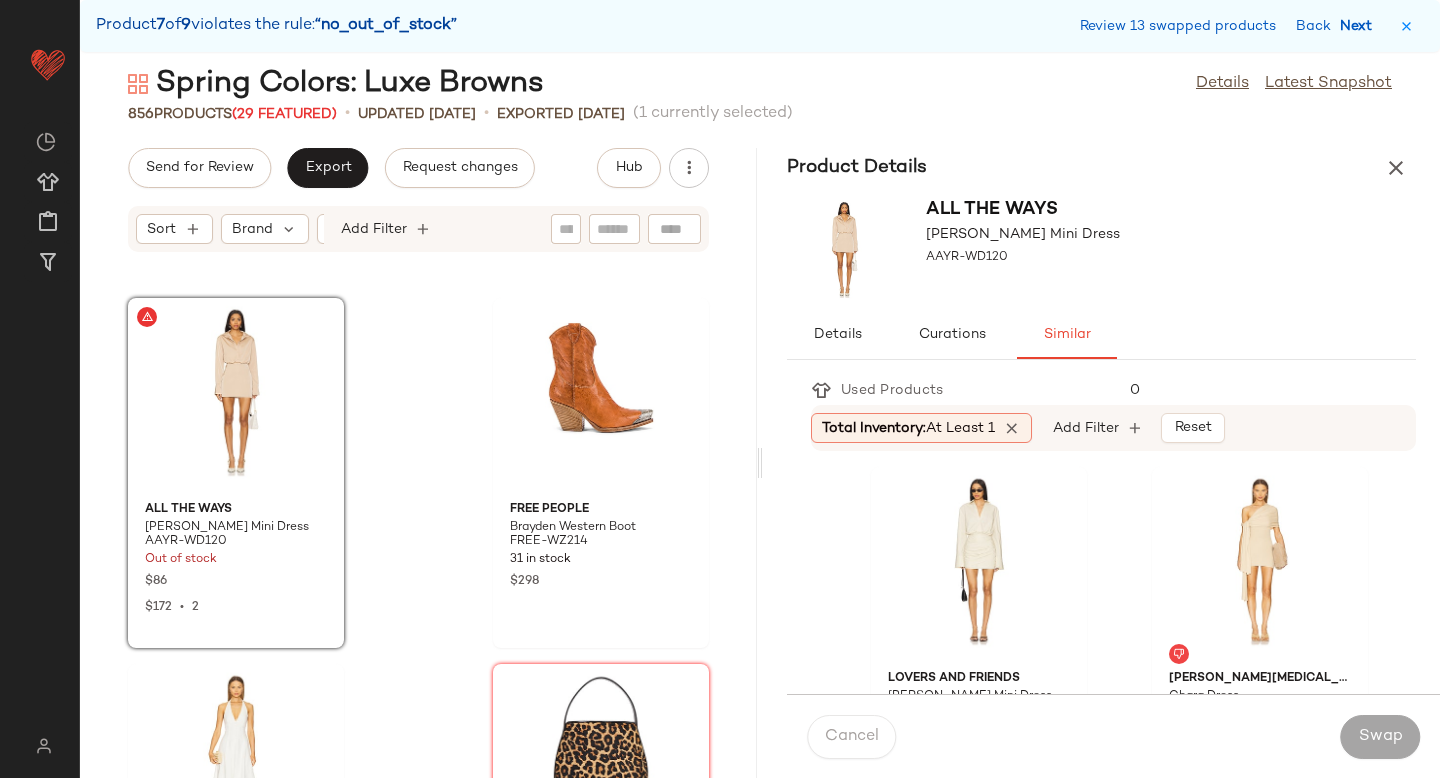 click on "Next" at bounding box center [1360, 26] 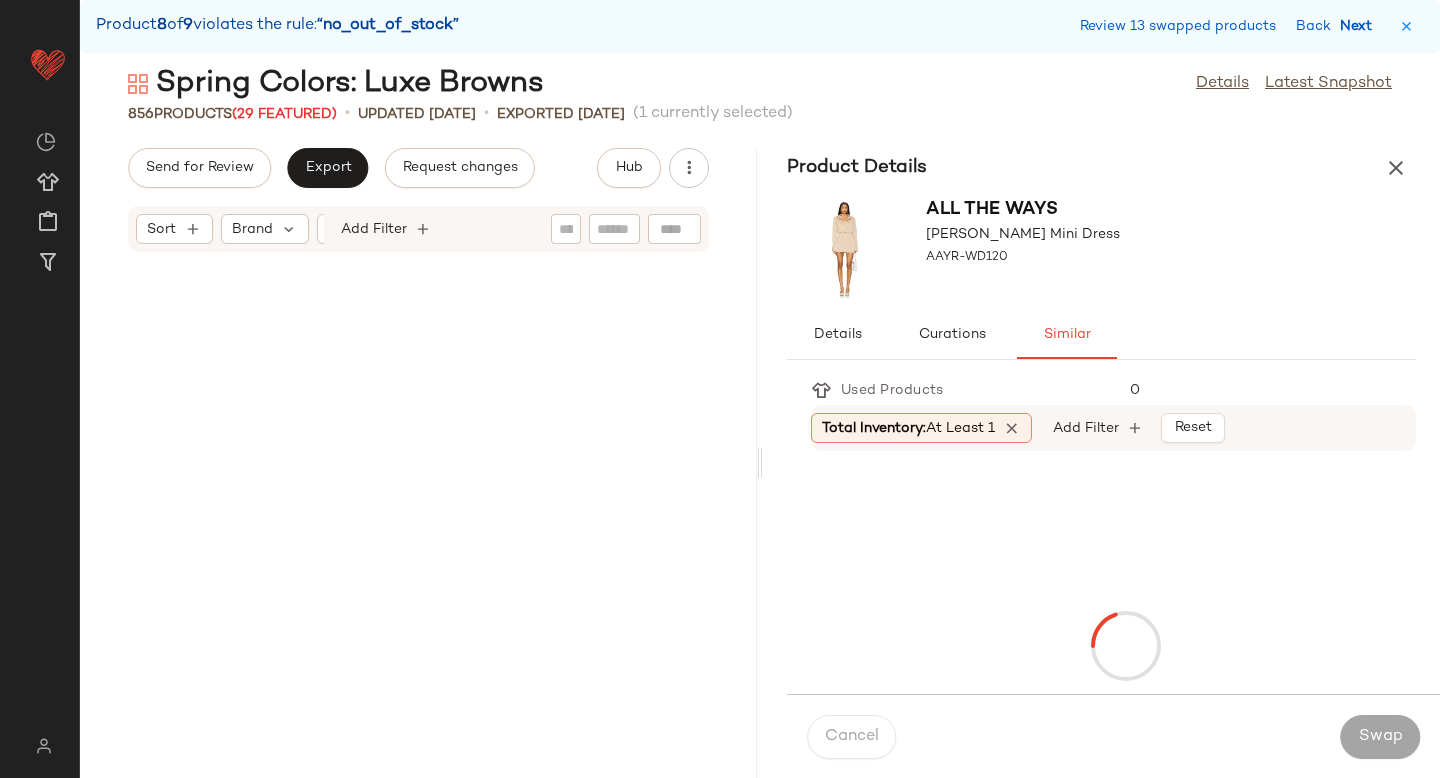 scroll, scrollTop: 124440, scrollLeft: 0, axis: vertical 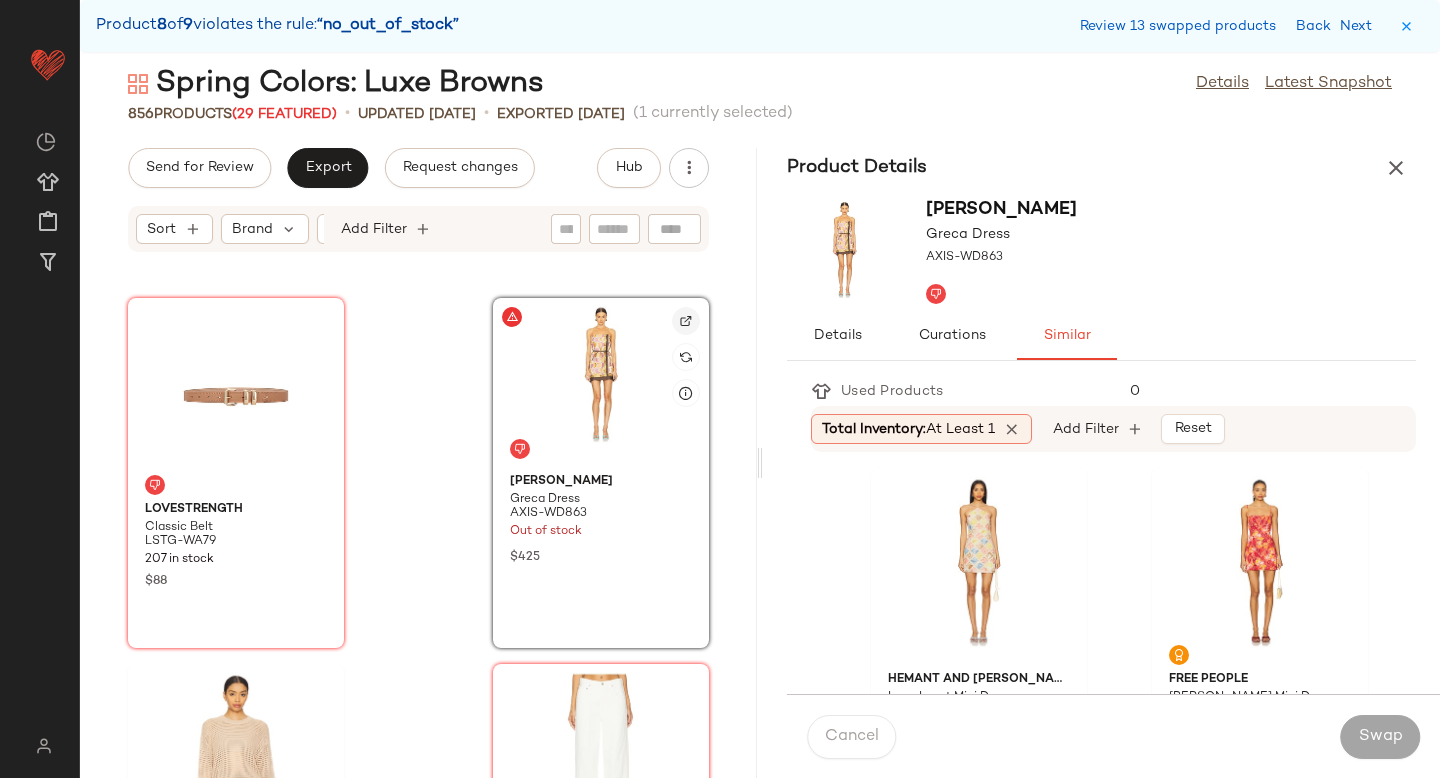 click 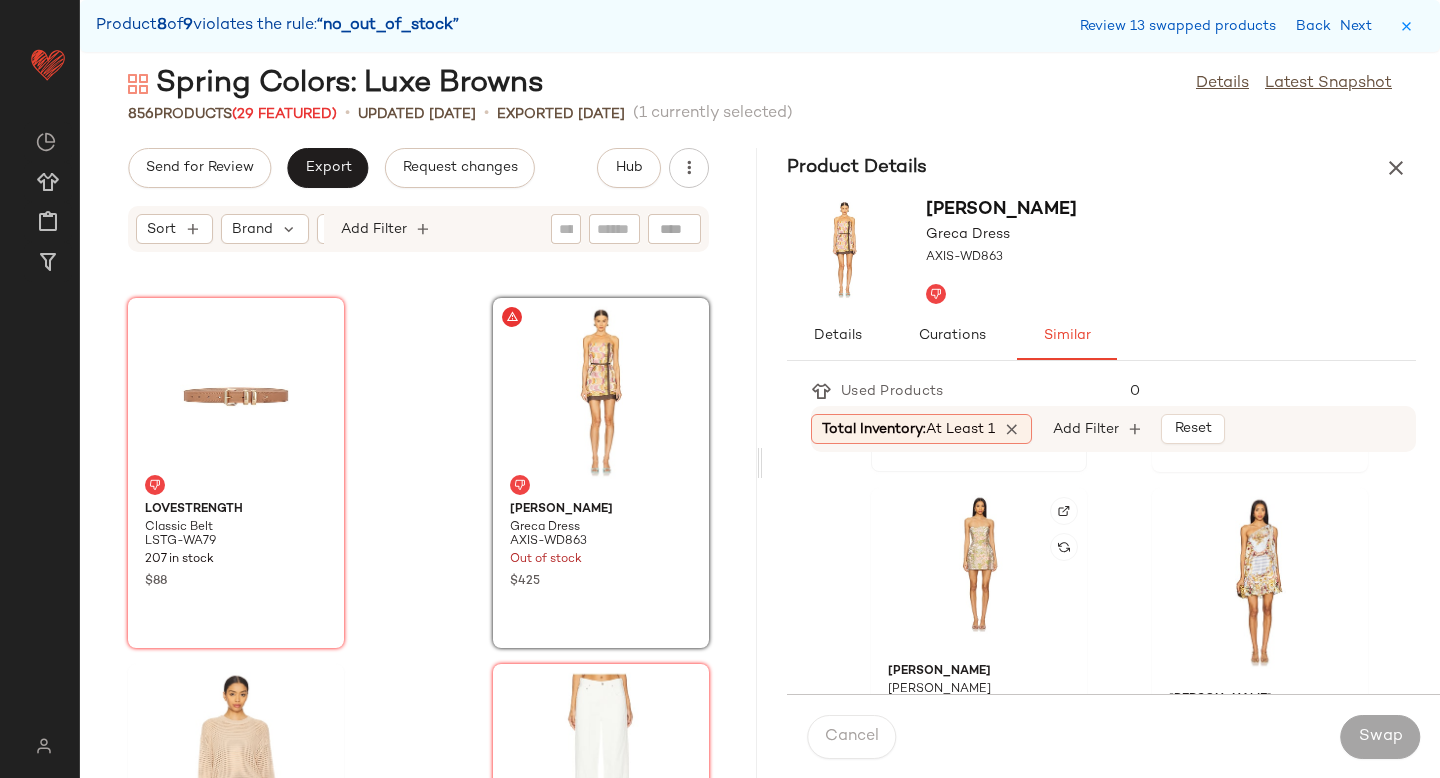 scroll, scrollTop: 343, scrollLeft: 0, axis: vertical 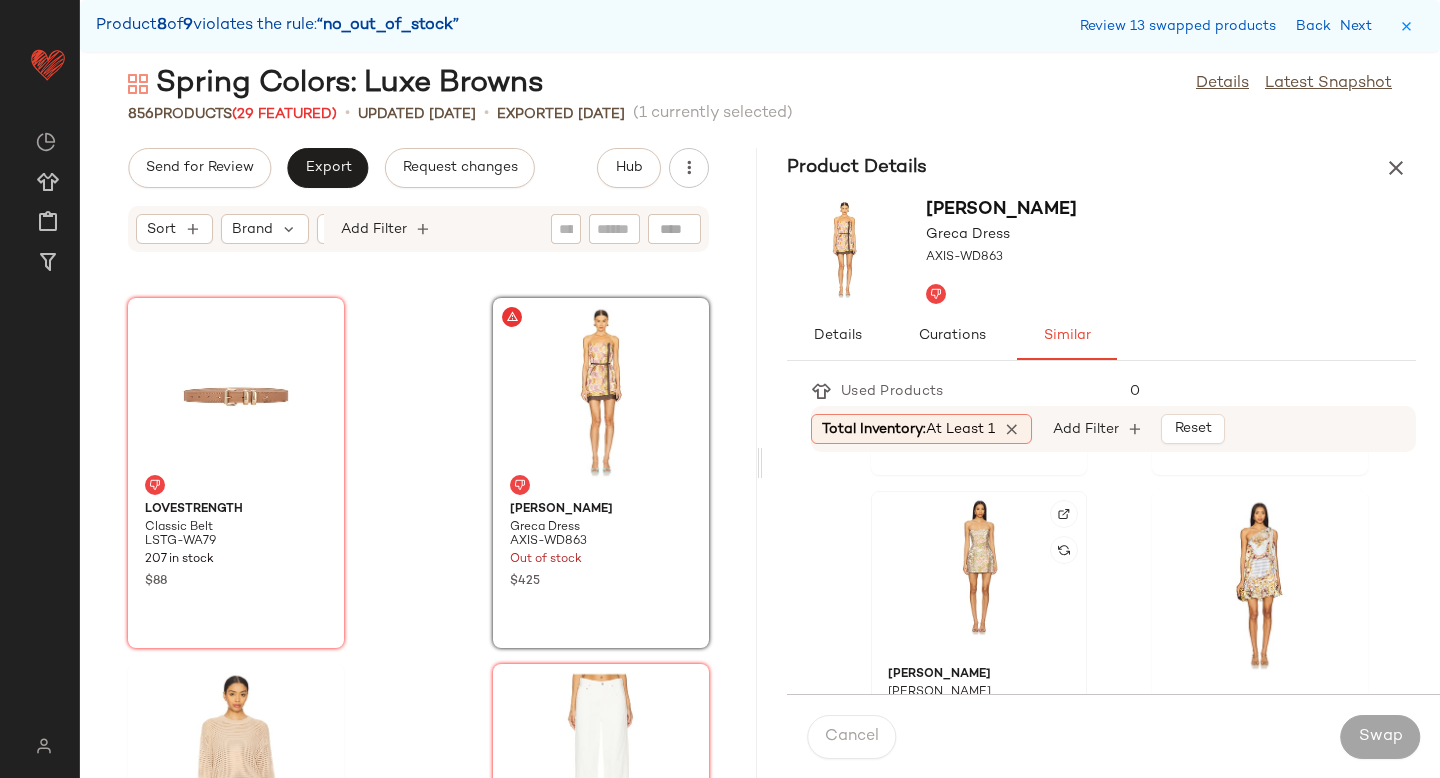 click 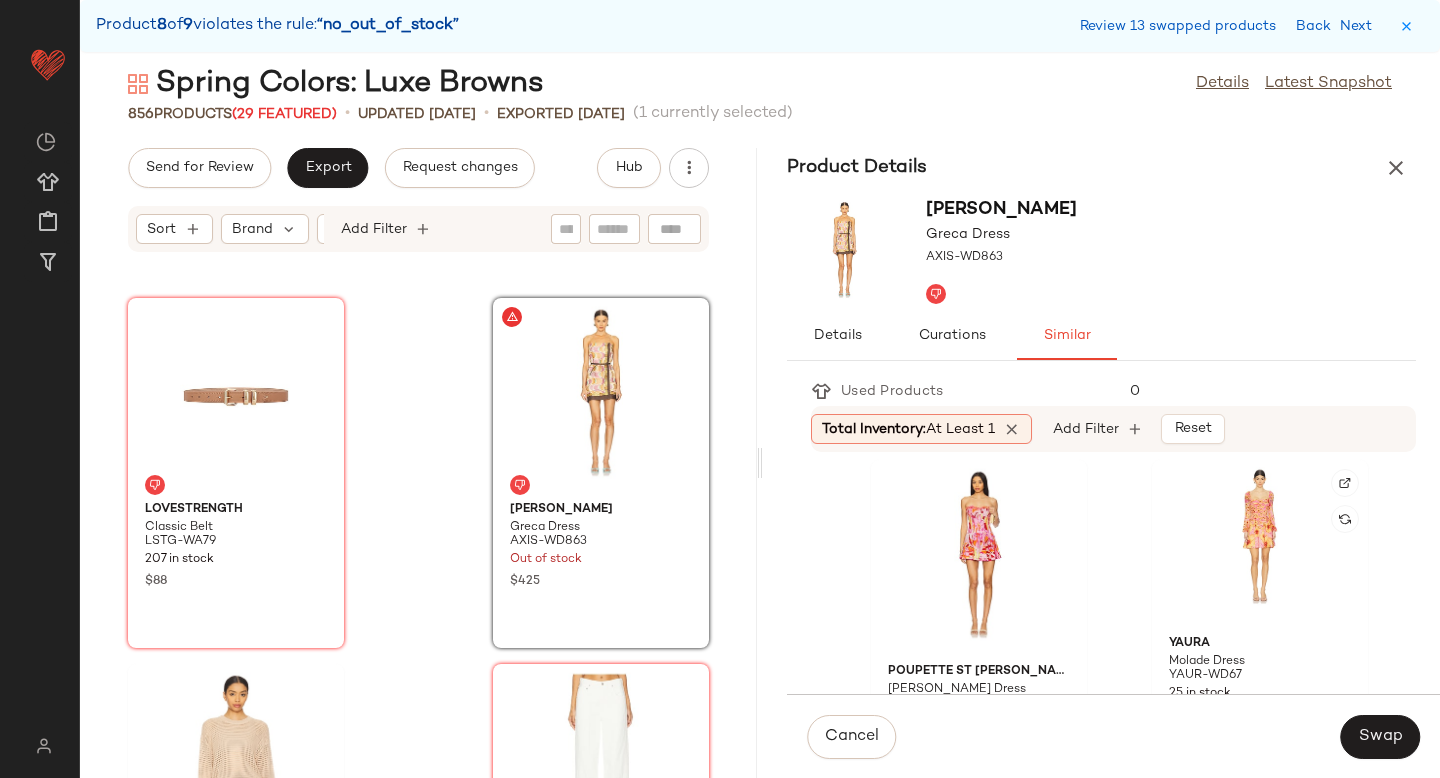 scroll, scrollTop: 745, scrollLeft: 0, axis: vertical 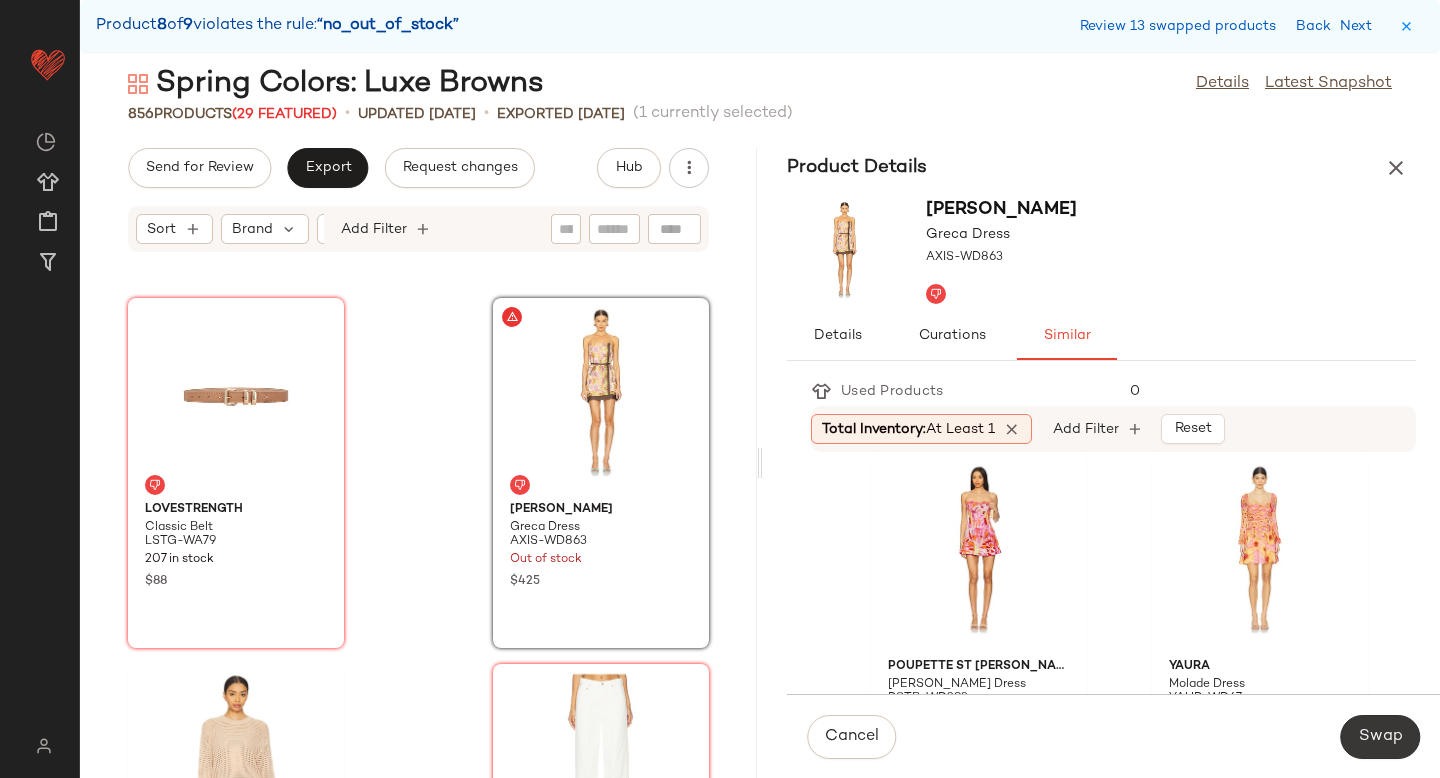 click on "Swap" 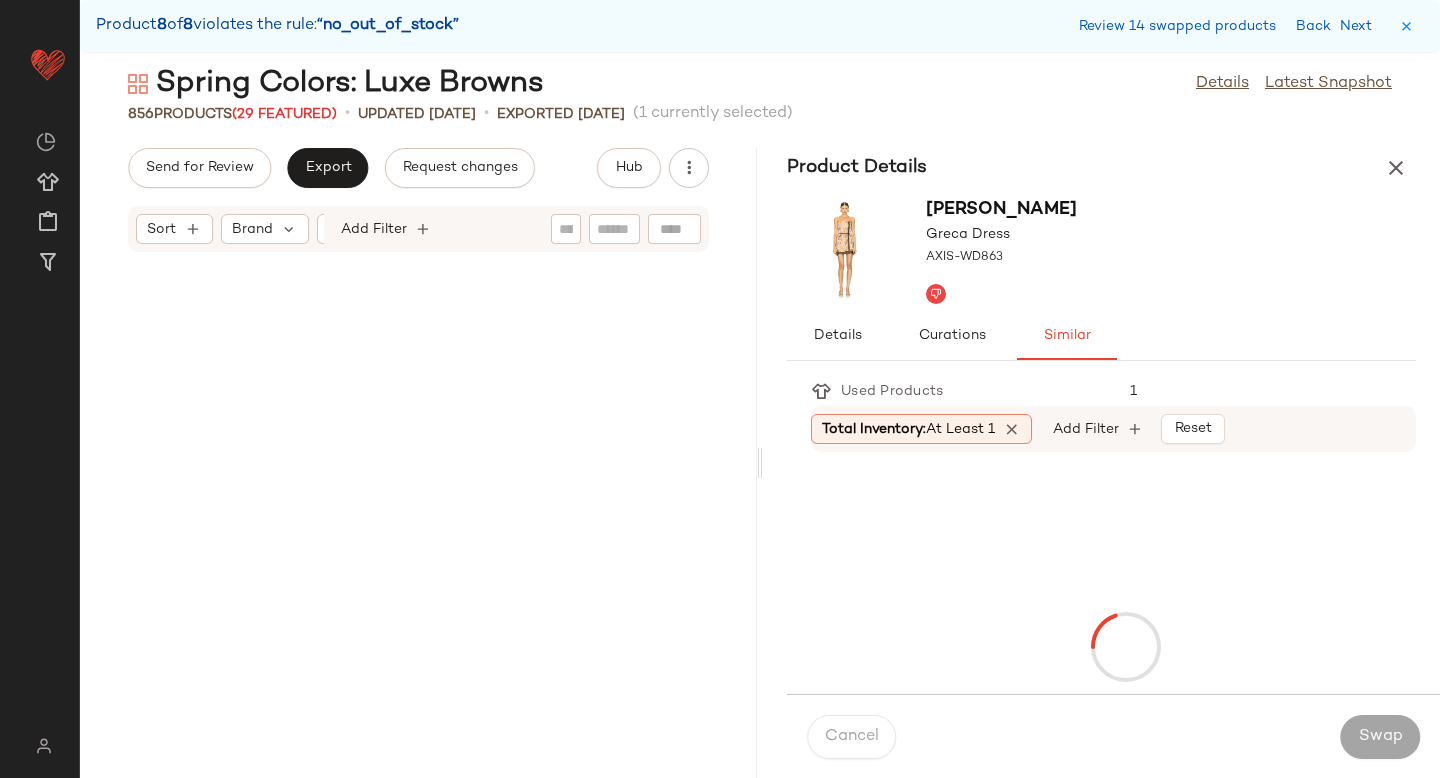 scroll, scrollTop: 144936, scrollLeft: 0, axis: vertical 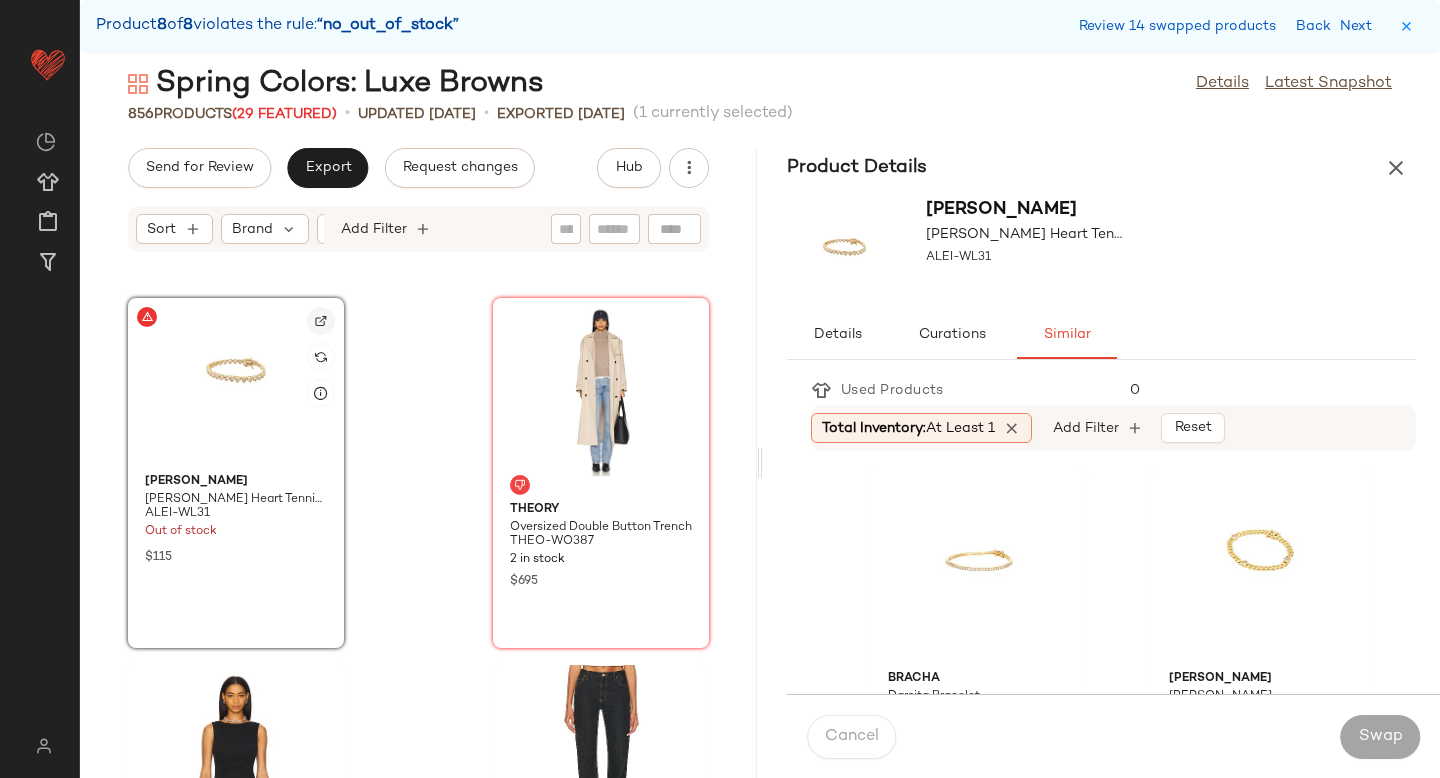 click 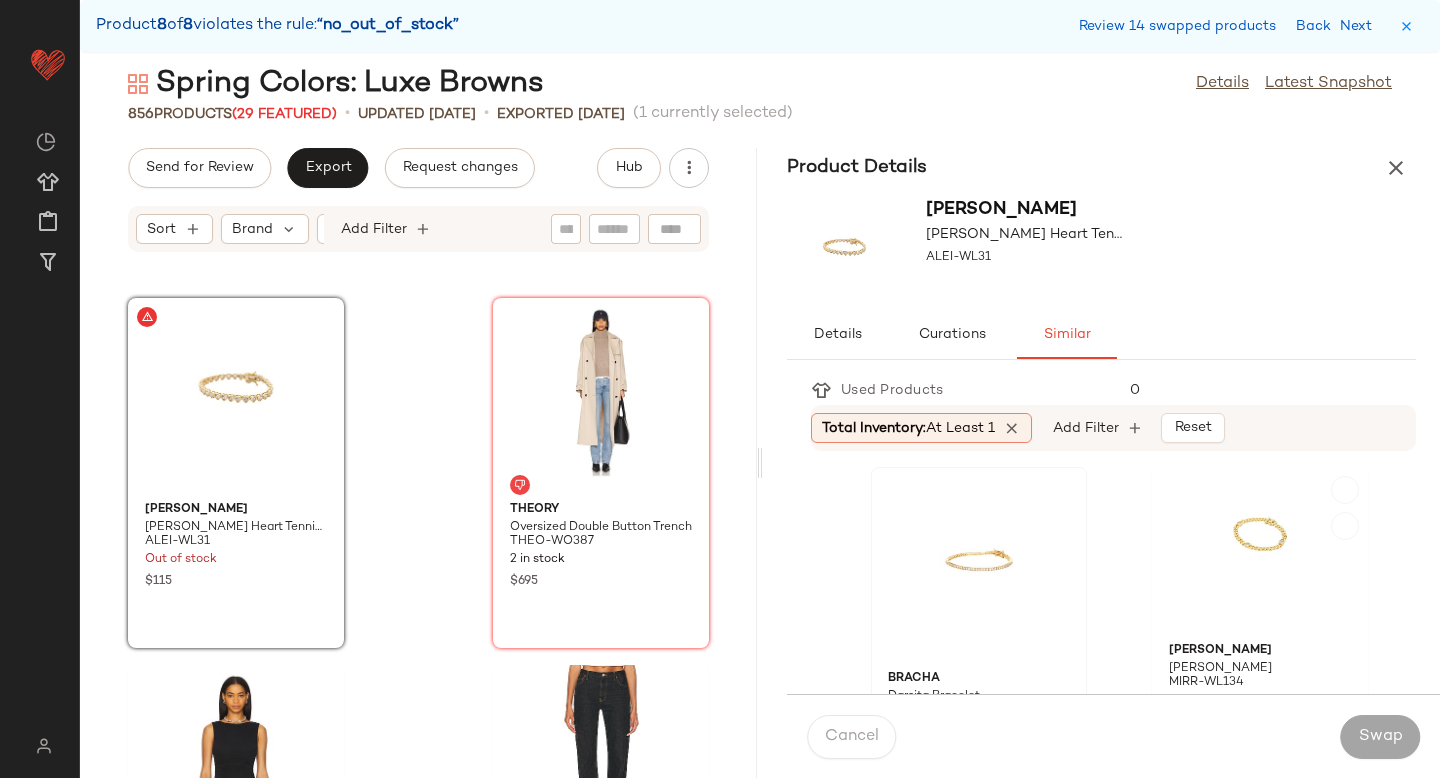 click 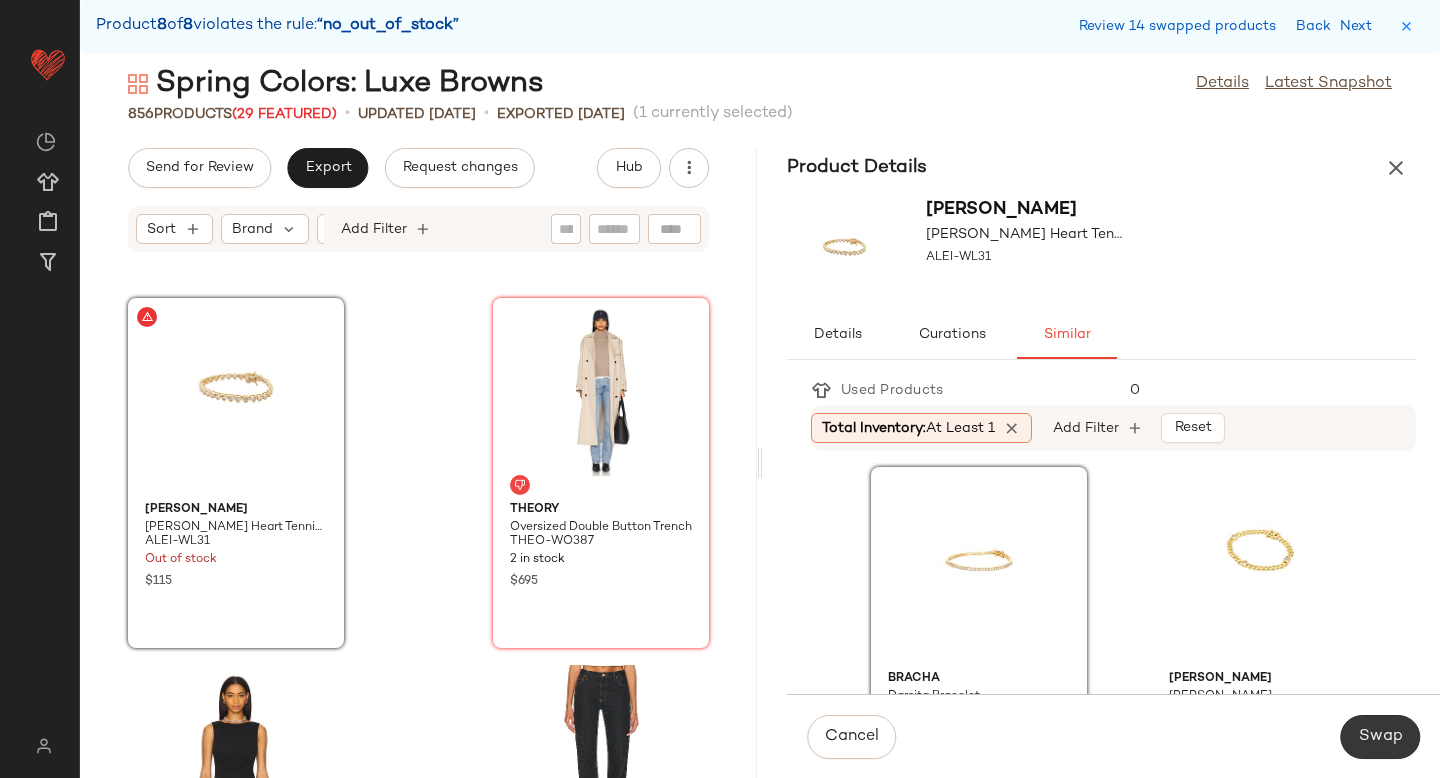 click on "Swap" at bounding box center (1380, 737) 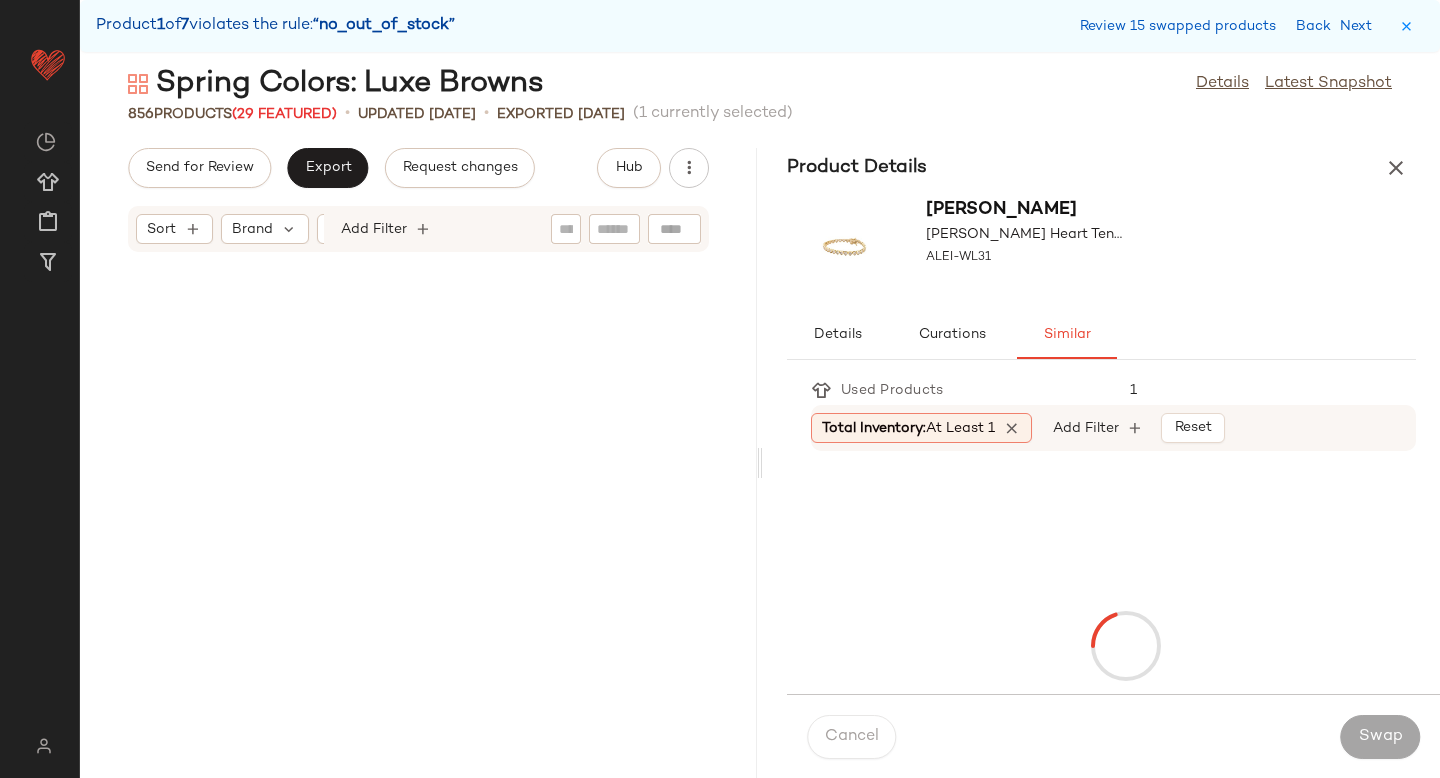 scroll, scrollTop: 15372, scrollLeft: 0, axis: vertical 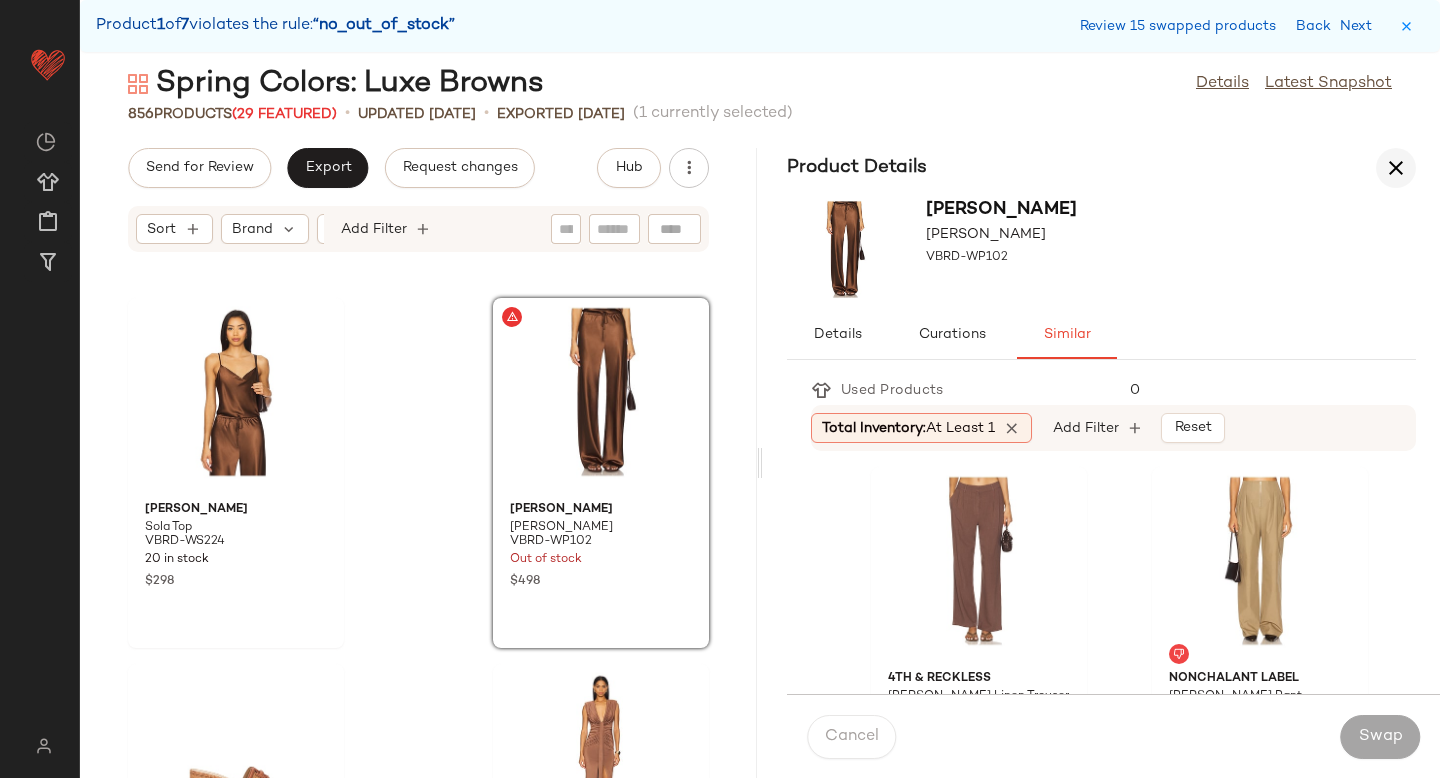 click at bounding box center [1396, 168] 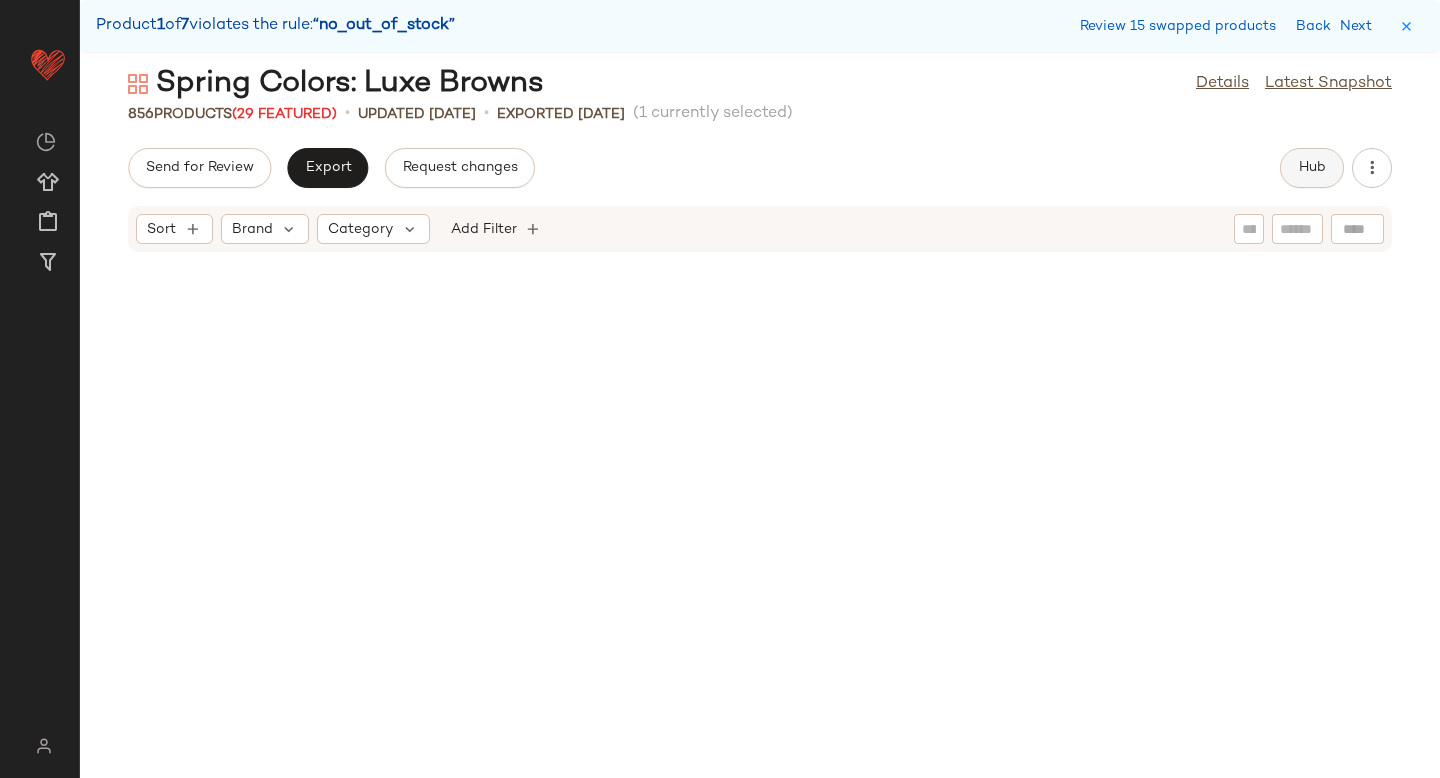 scroll, scrollTop: 6222, scrollLeft: 0, axis: vertical 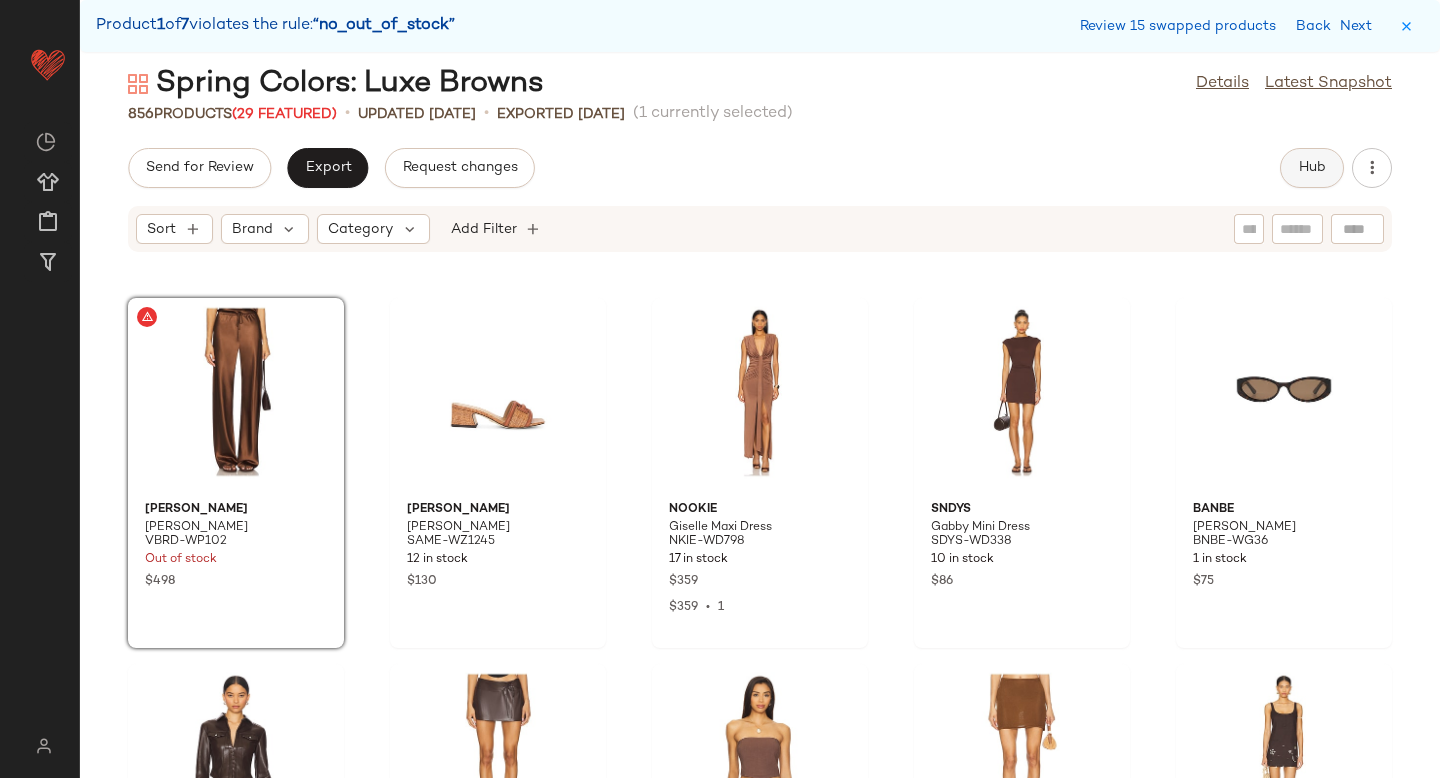 click on "Hub" 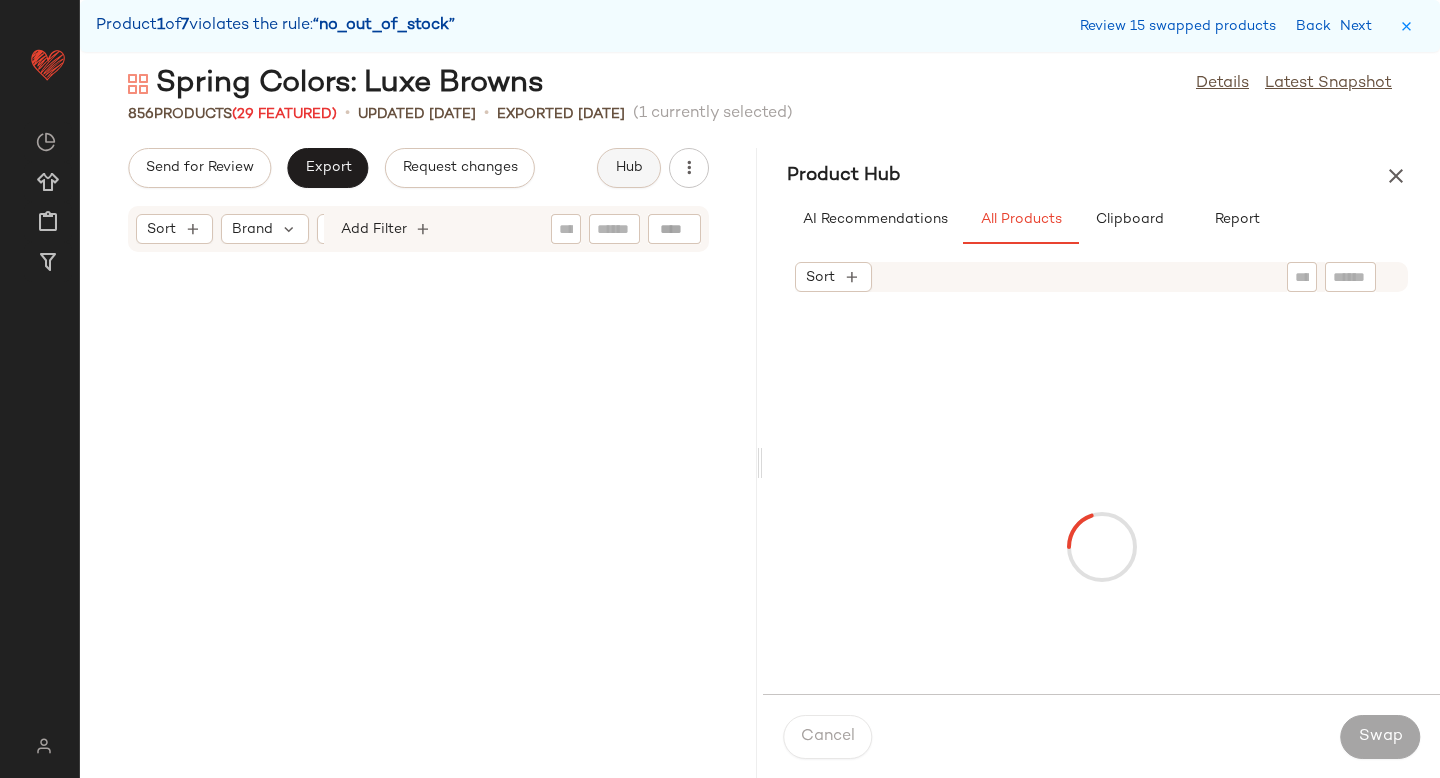 scroll, scrollTop: 15372, scrollLeft: 0, axis: vertical 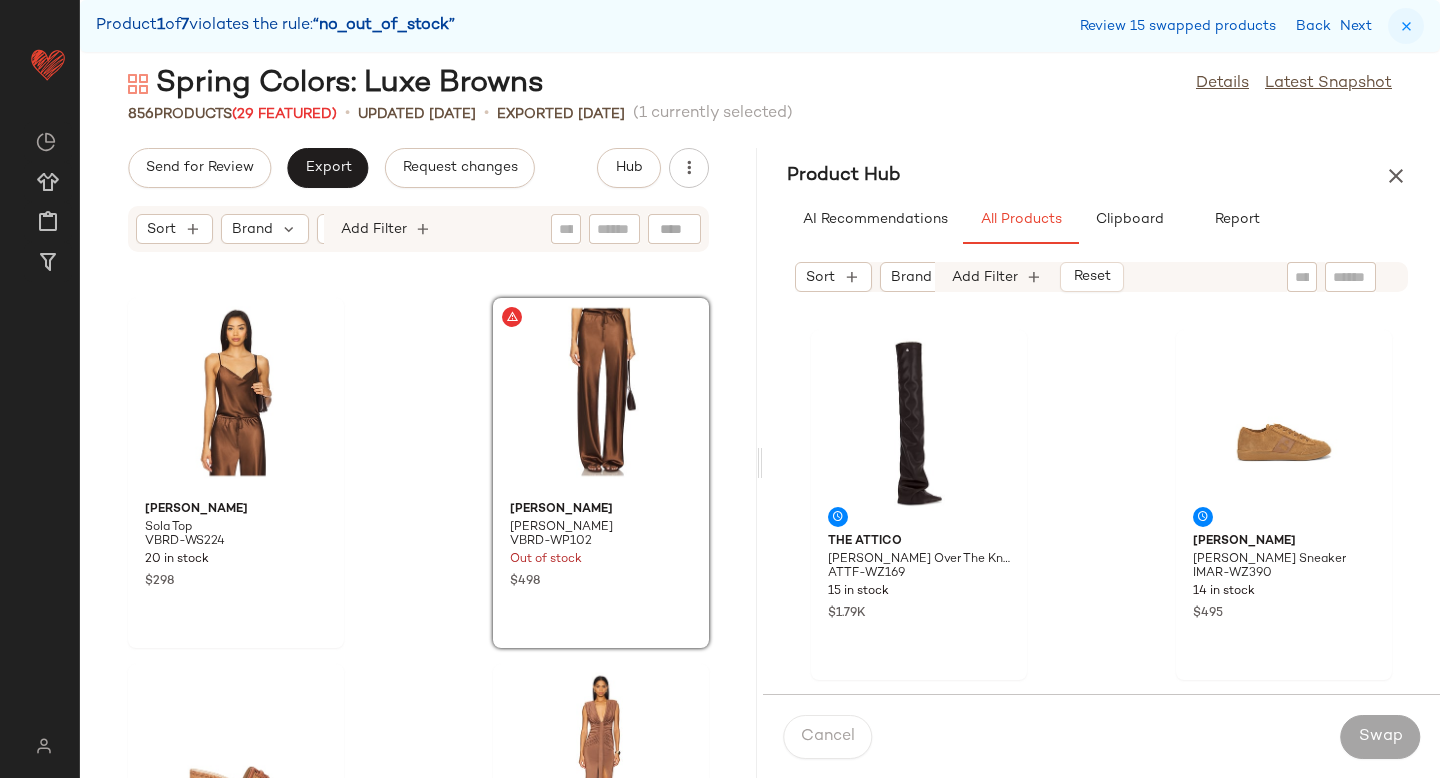 click at bounding box center (1406, 26) 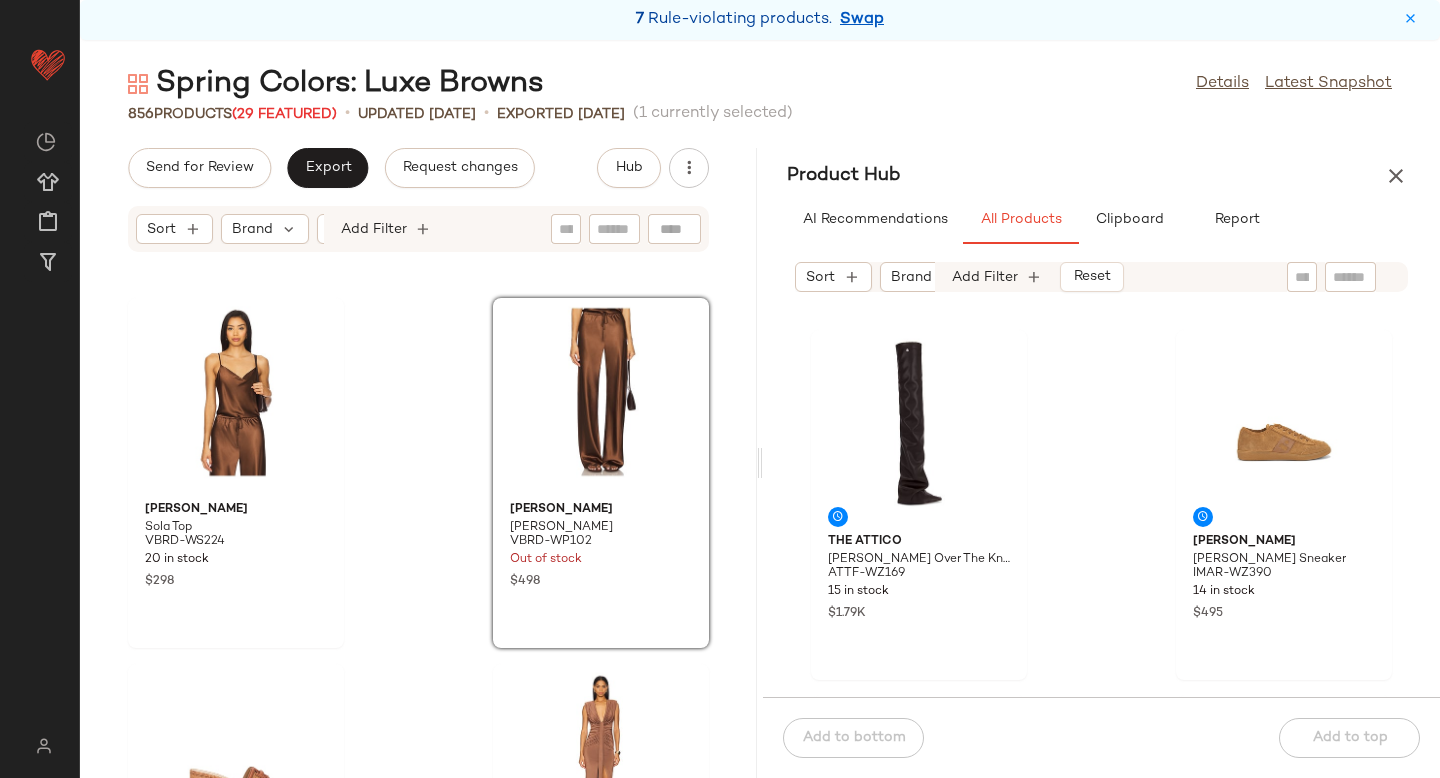 scroll, scrollTop: 0, scrollLeft: 0, axis: both 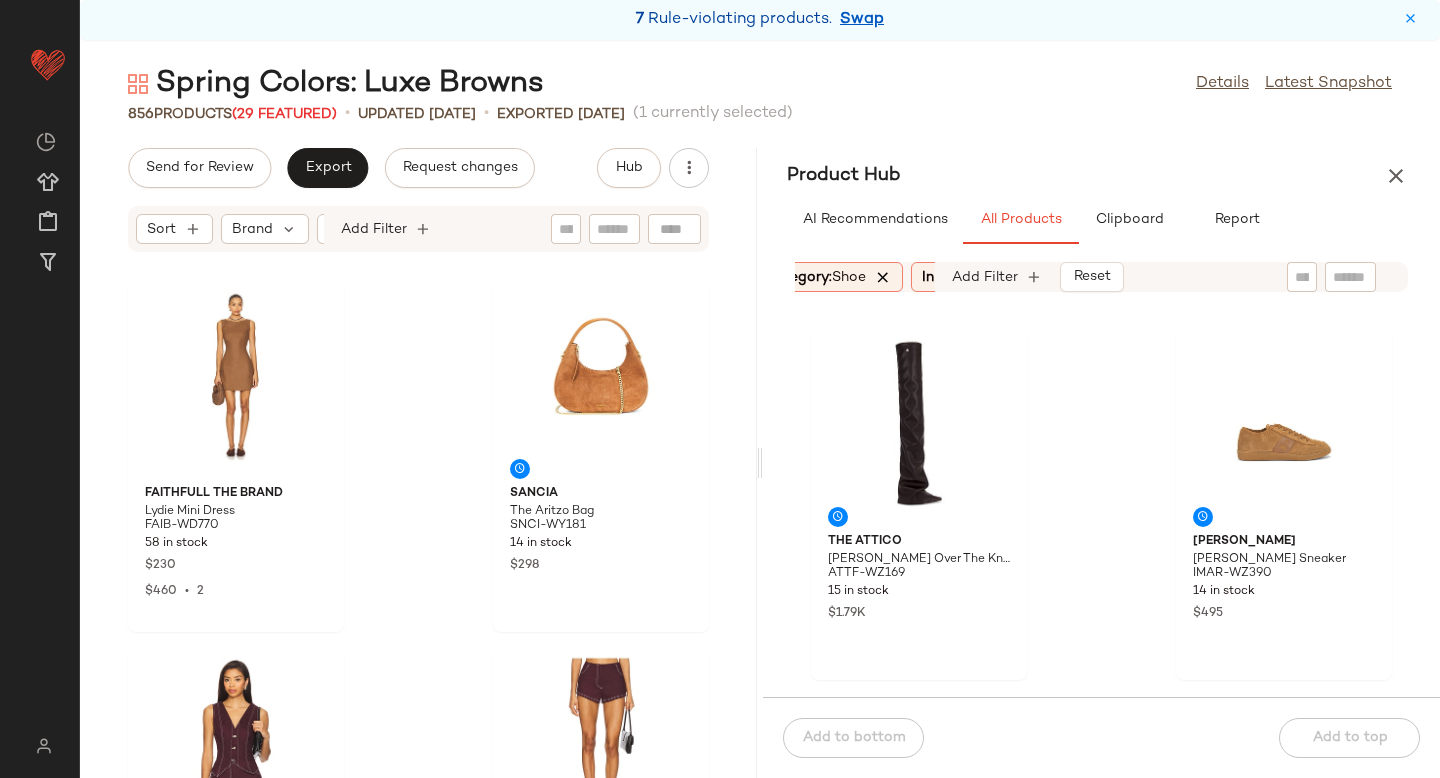 click at bounding box center (883, 277) 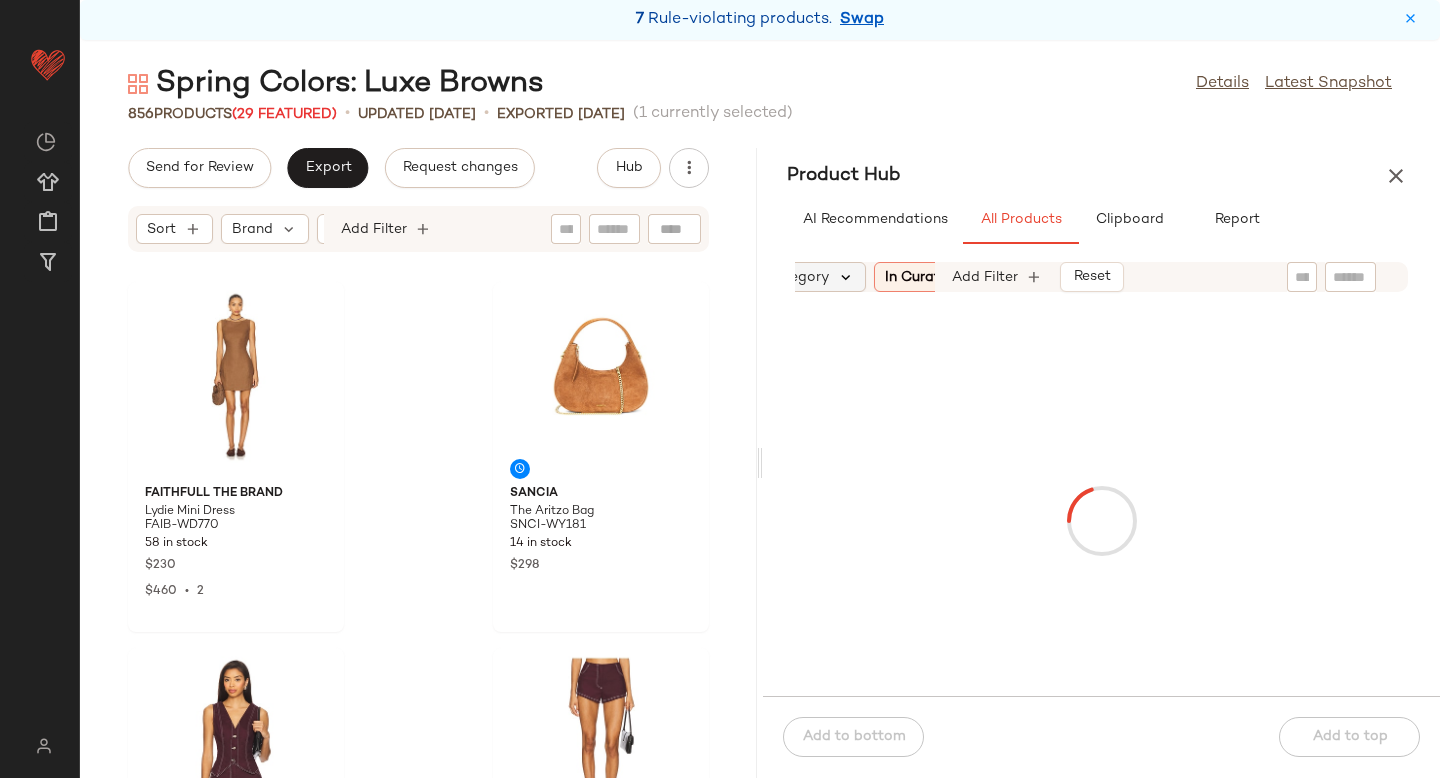 click at bounding box center (846, 277) 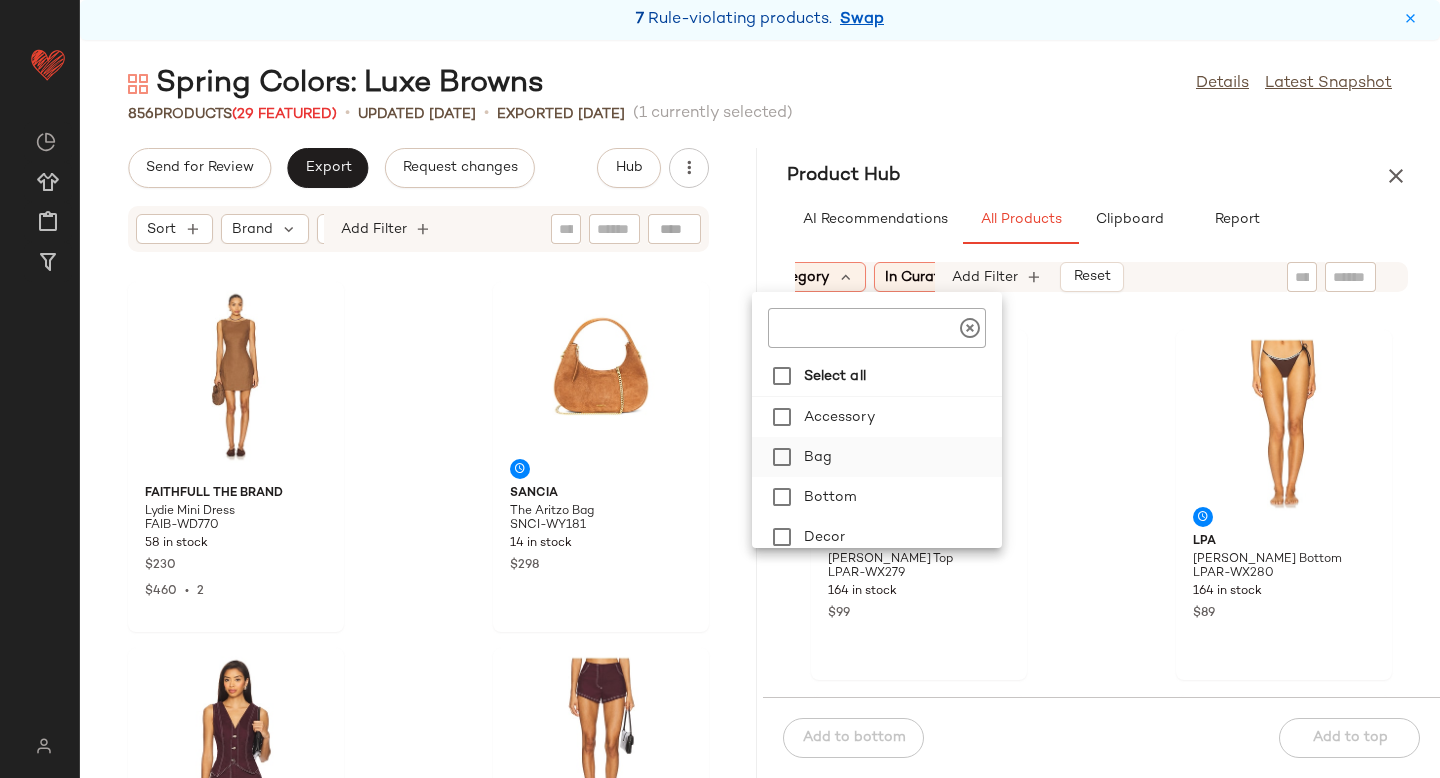 scroll, scrollTop: 29, scrollLeft: 0, axis: vertical 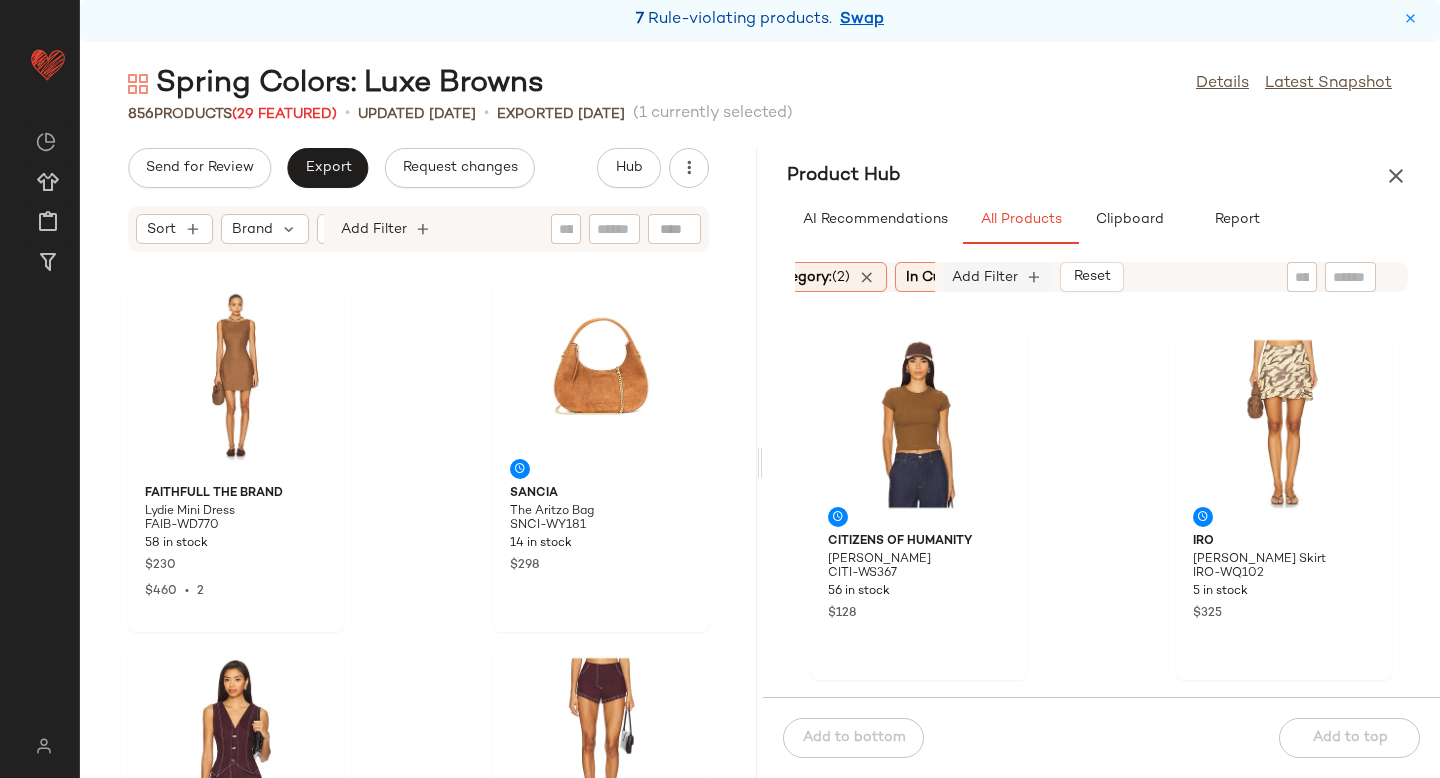 click on "Add Filter" 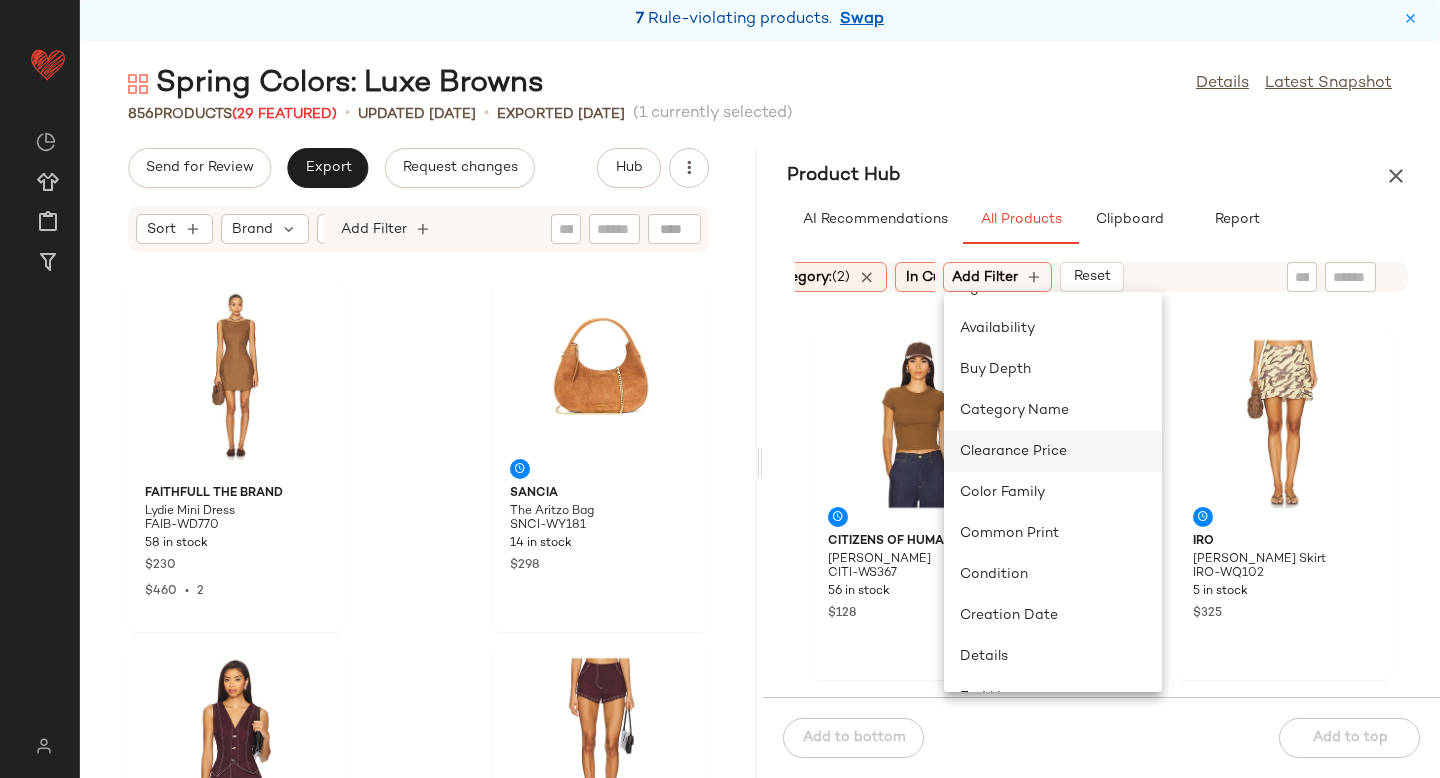 scroll, scrollTop: 56, scrollLeft: 0, axis: vertical 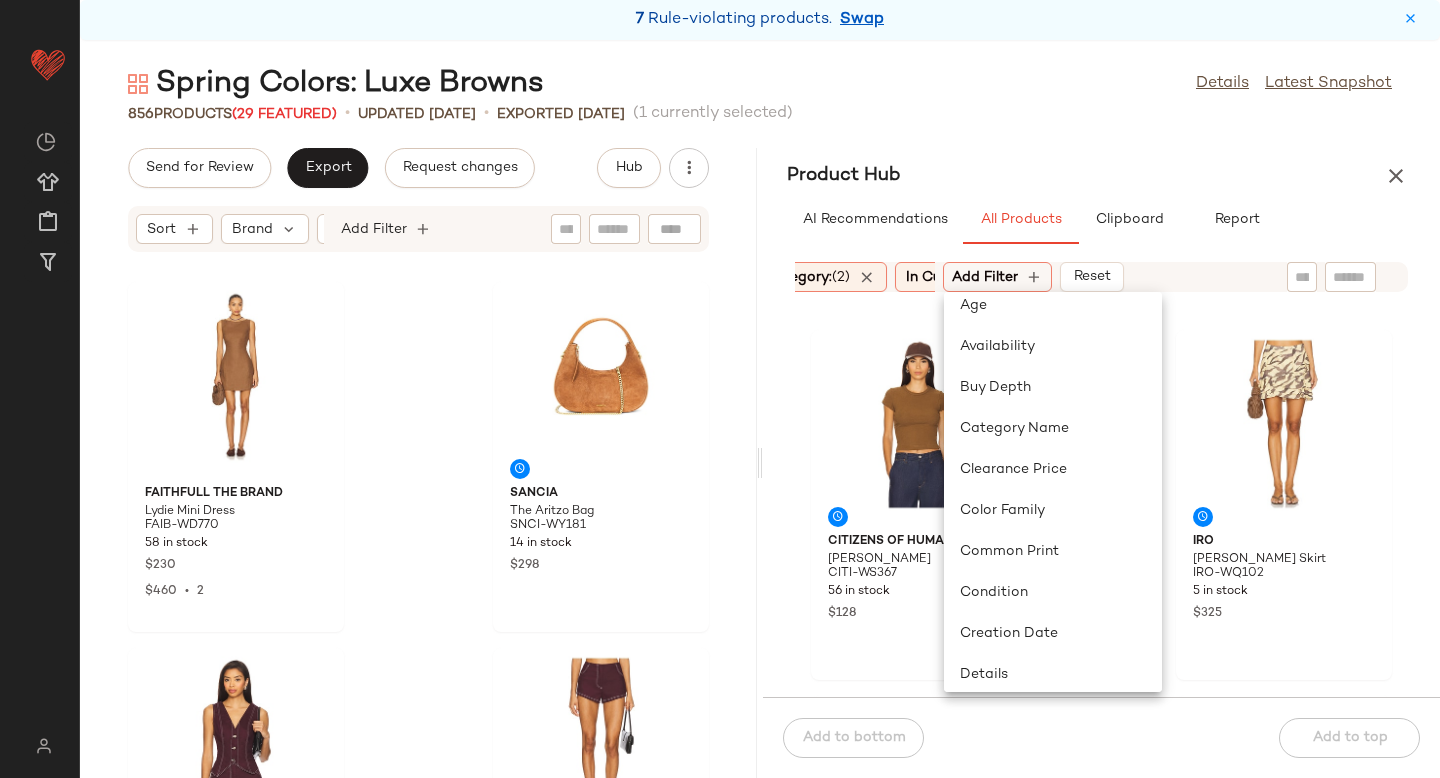 click on "Sort  Brand  Category:   (2) In Curation?:   No Common Color:   Brown Gender:   female Add Filter   Reset" at bounding box center [1101, 277] 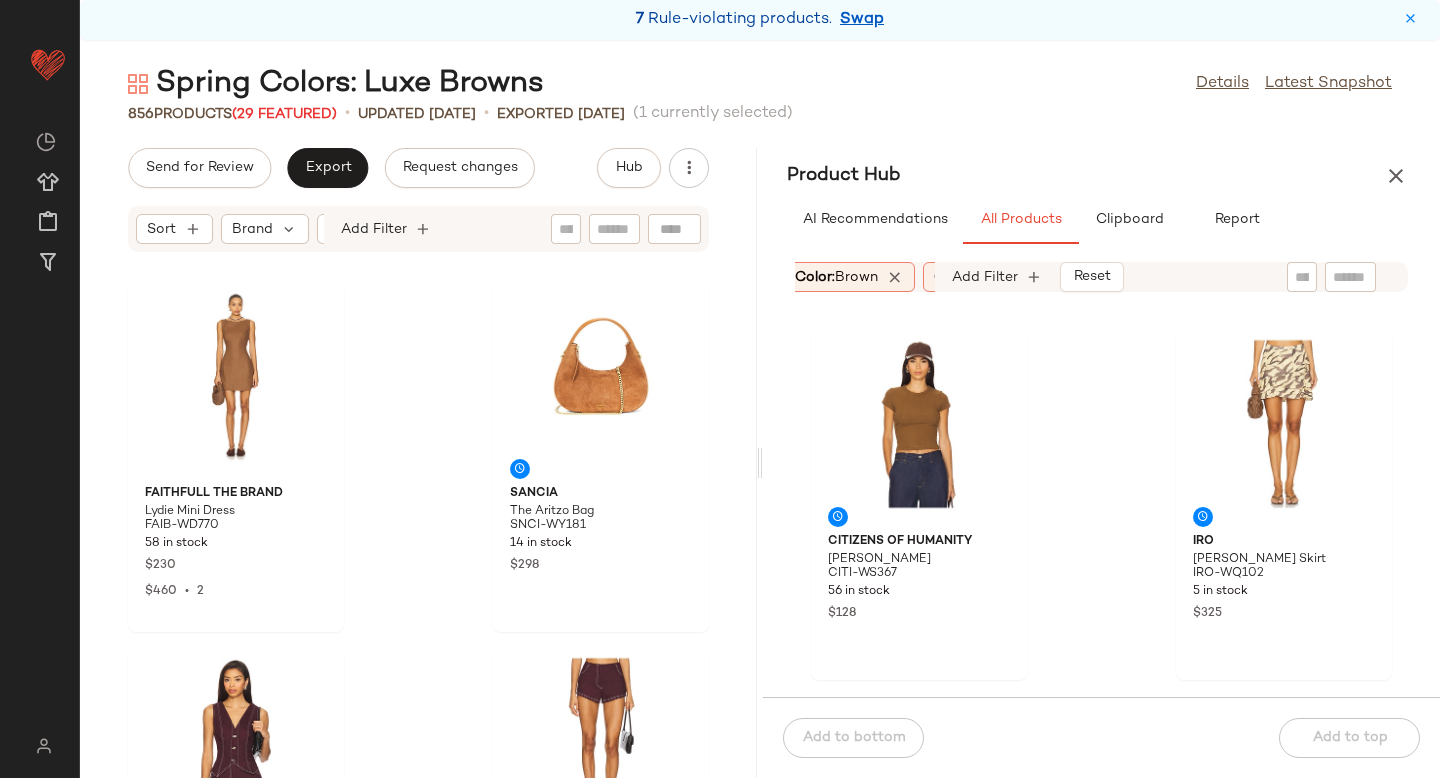 scroll, scrollTop: 0, scrollLeft: 720, axis: horizontal 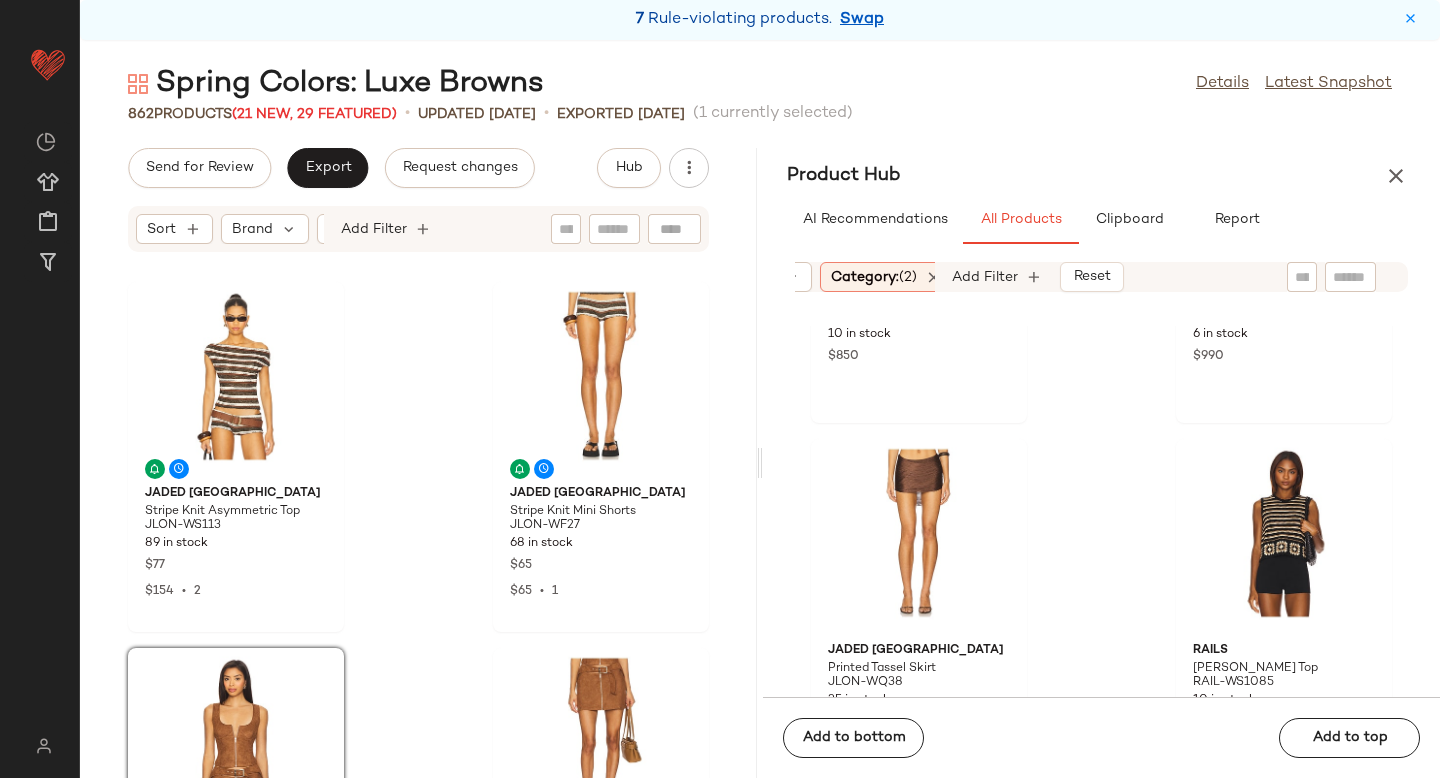 click on "Category:   (2)" at bounding box center (874, 277) 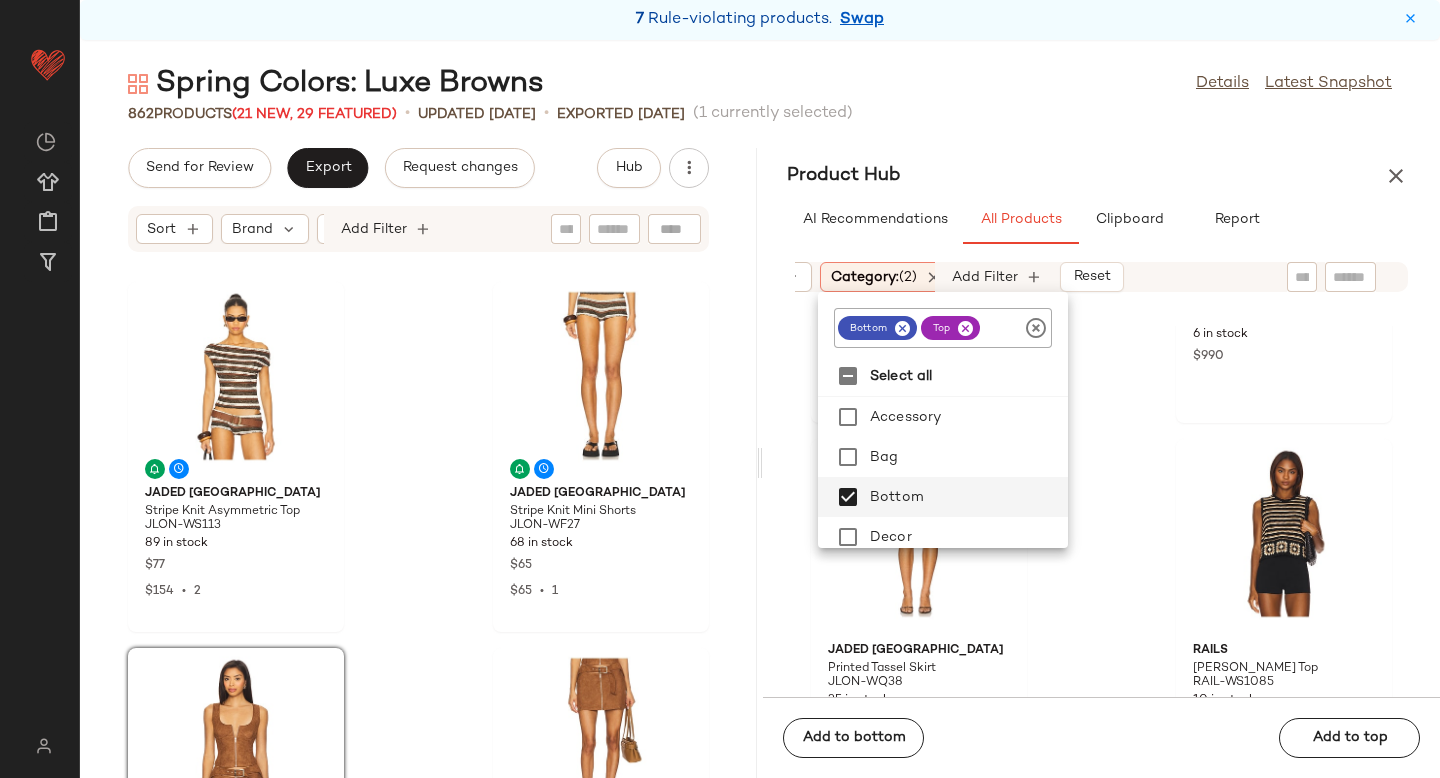 click 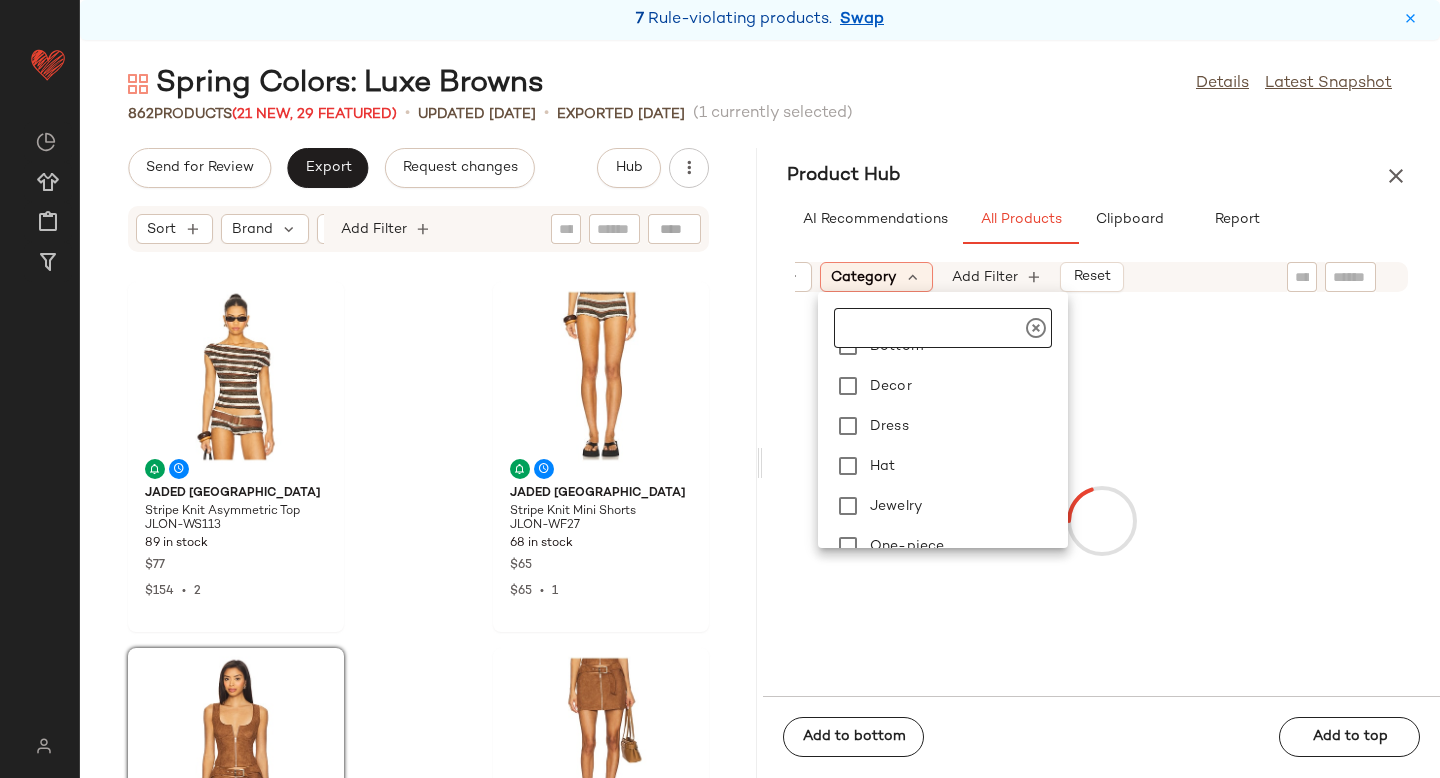 scroll, scrollTop: 159, scrollLeft: 0, axis: vertical 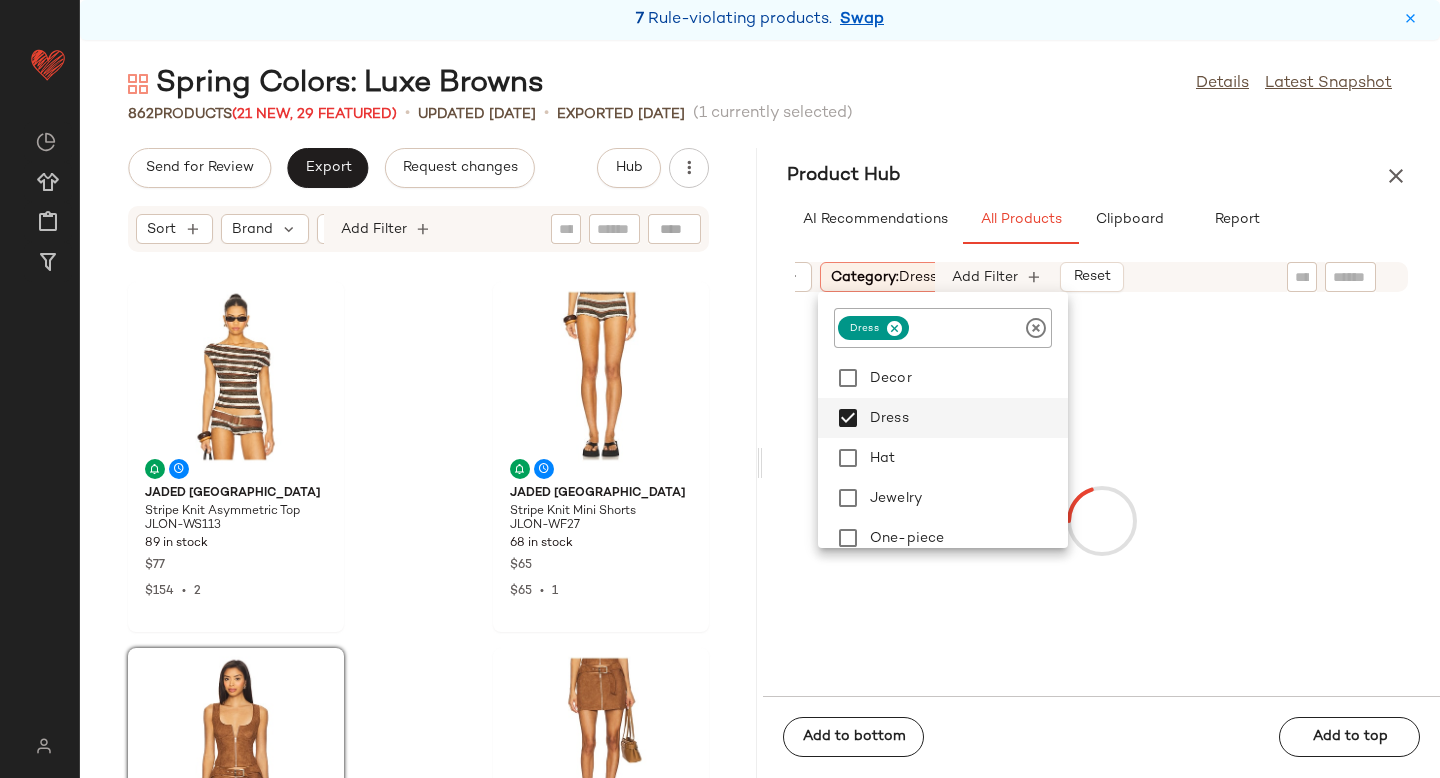 click at bounding box center (1101, 520) 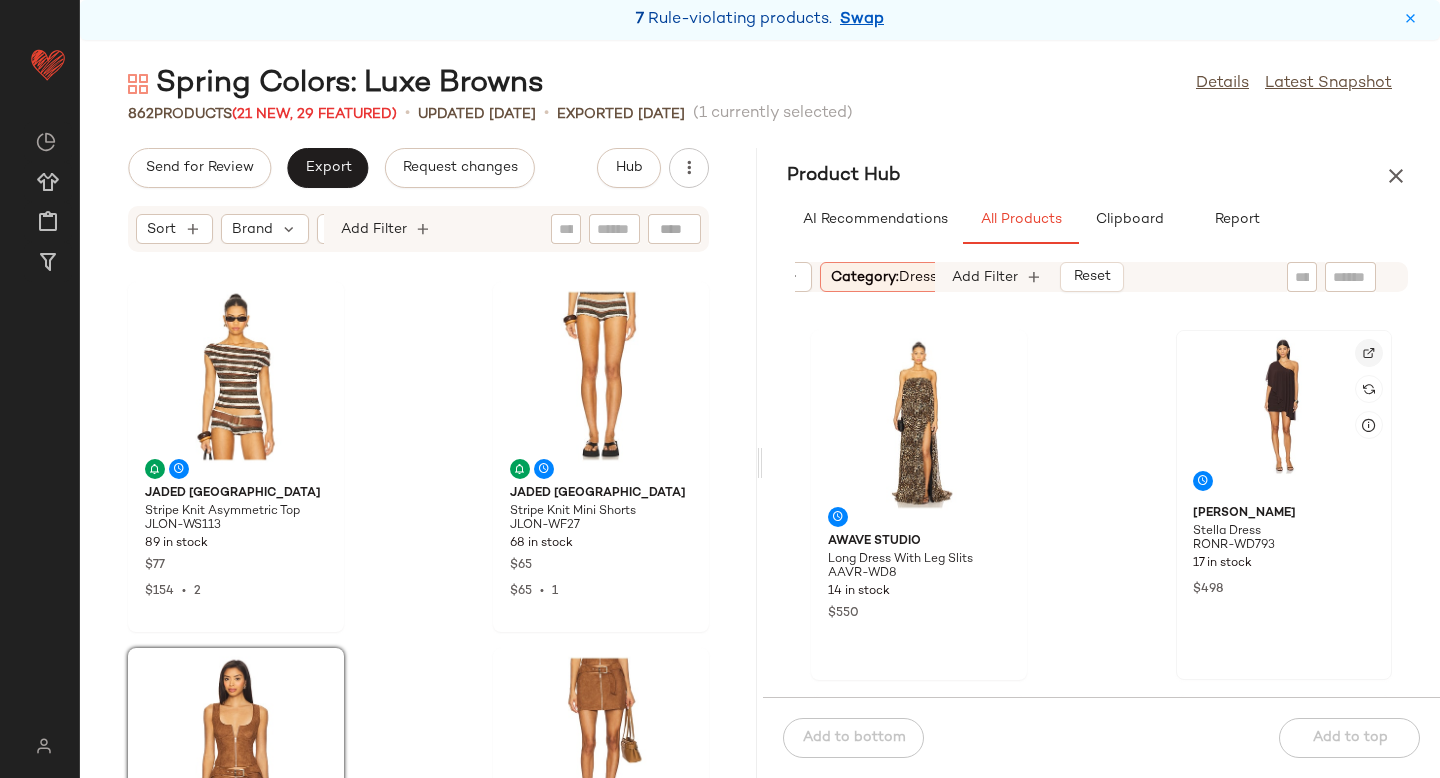 click 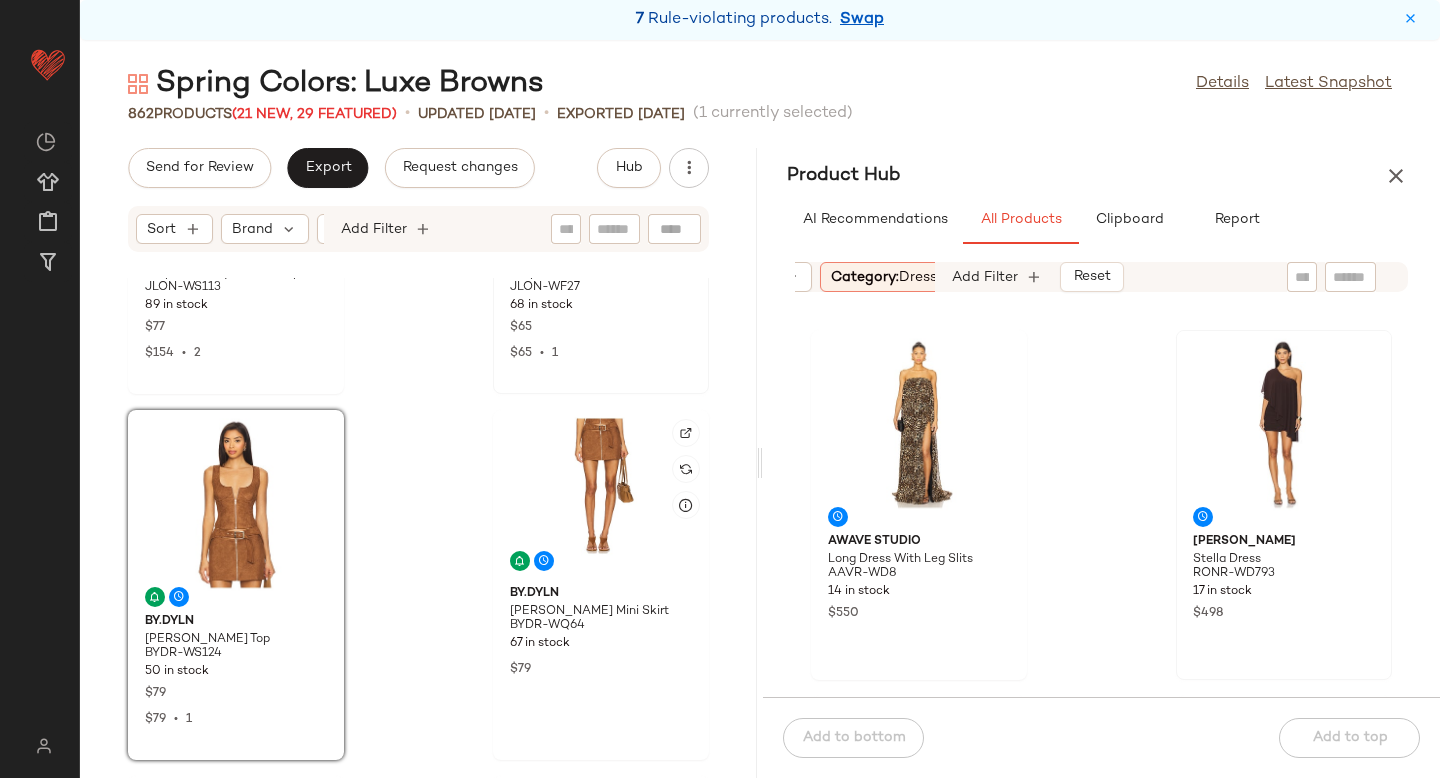 scroll, scrollTop: 323, scrollLeft: 0, axis: vertical 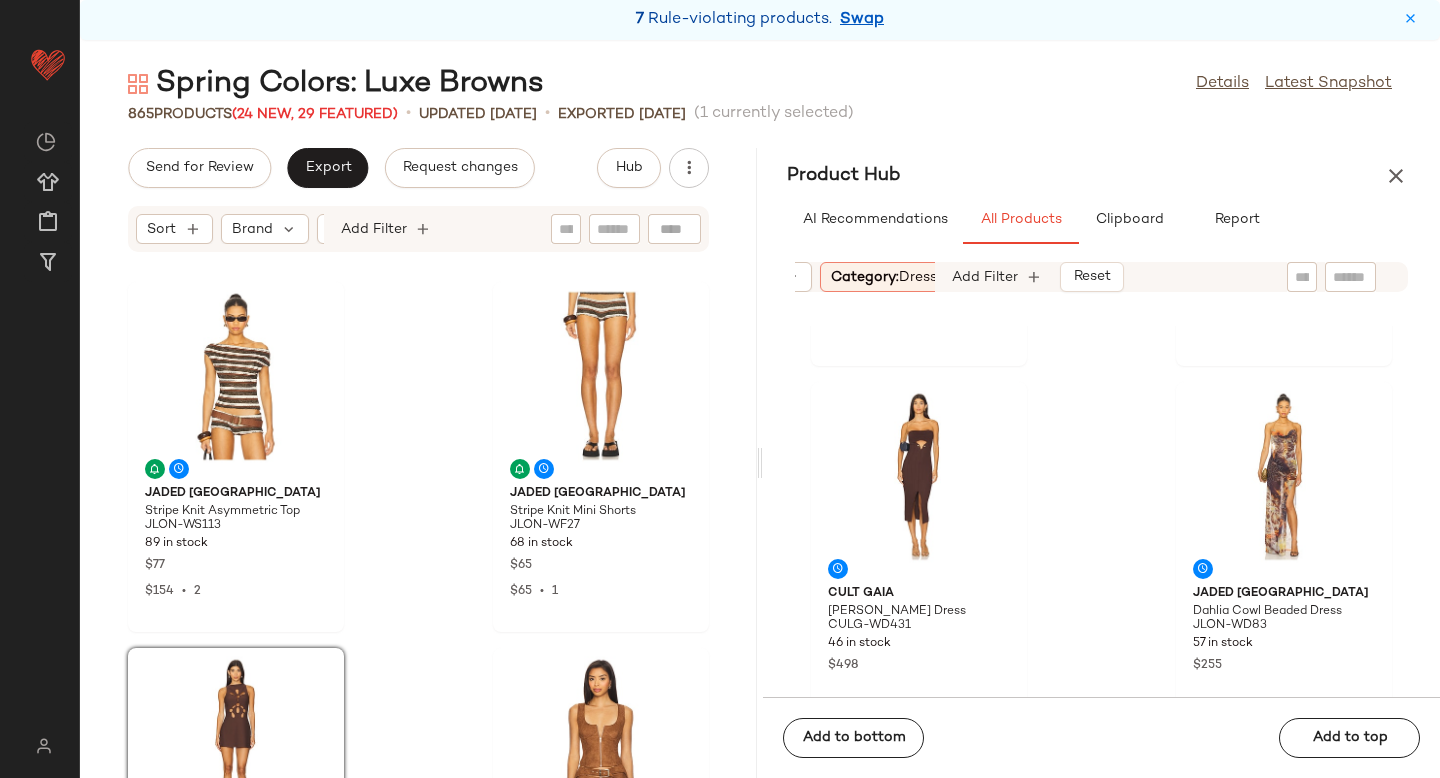 click on "Category:   dress" at bounding box center [884, 277] 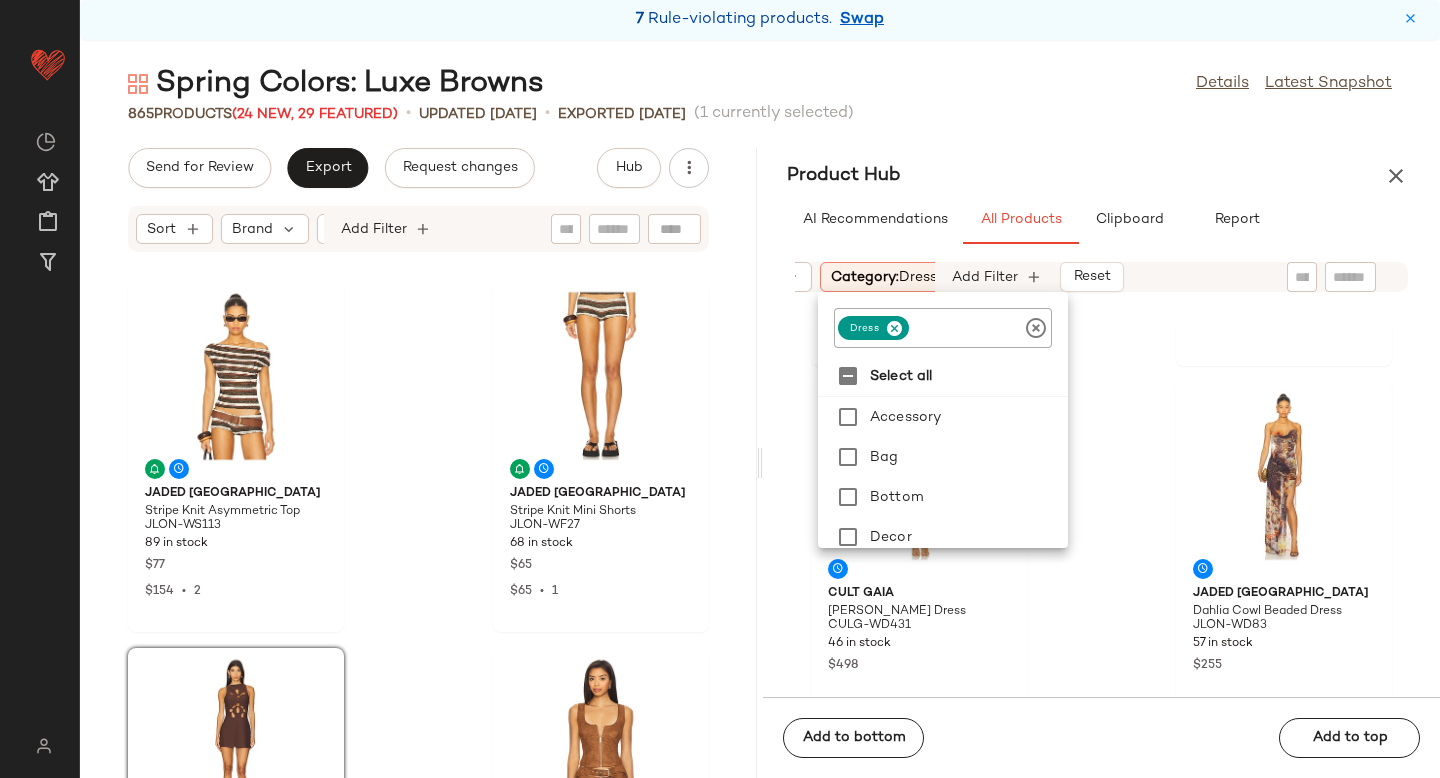 click 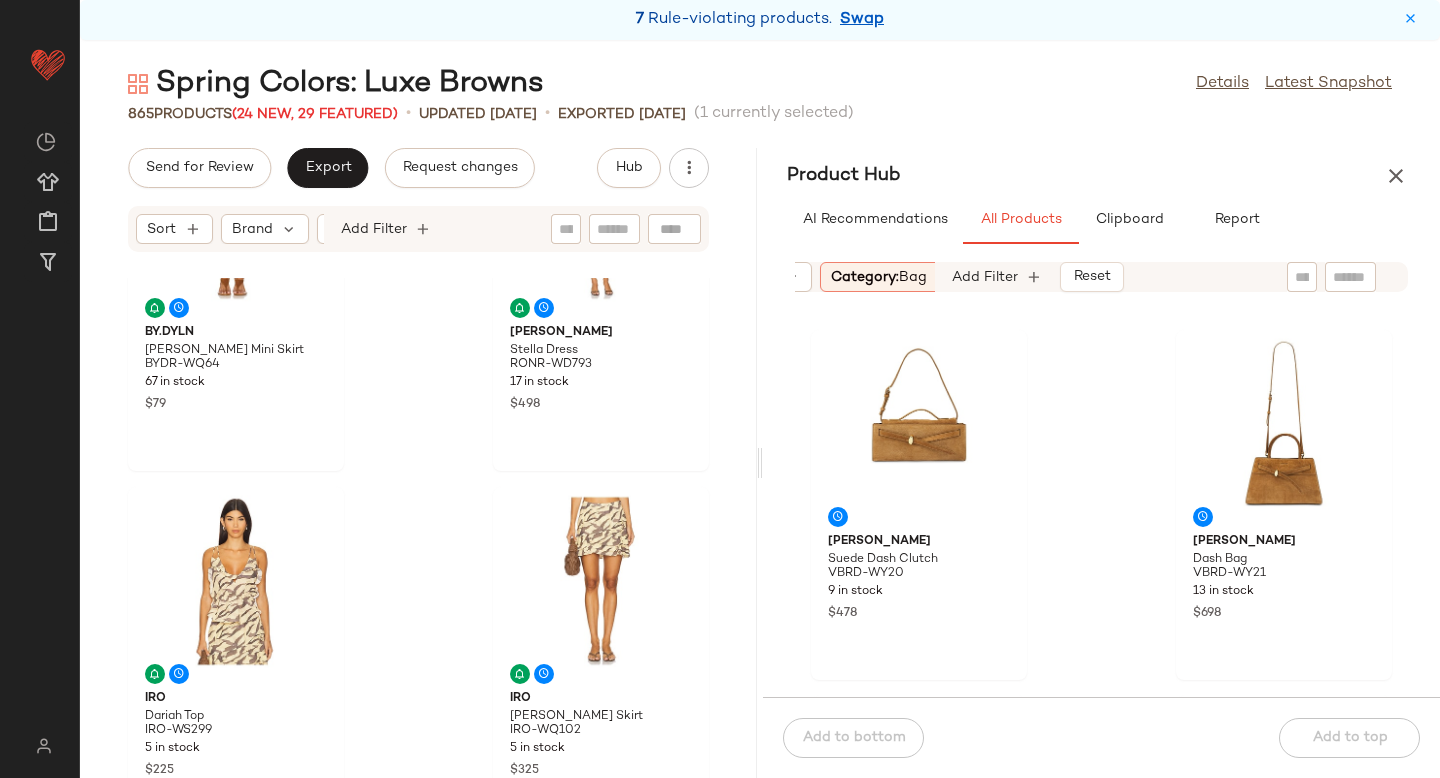 scroll, scrollTop: 0, scrollLeft: 0, axis: both 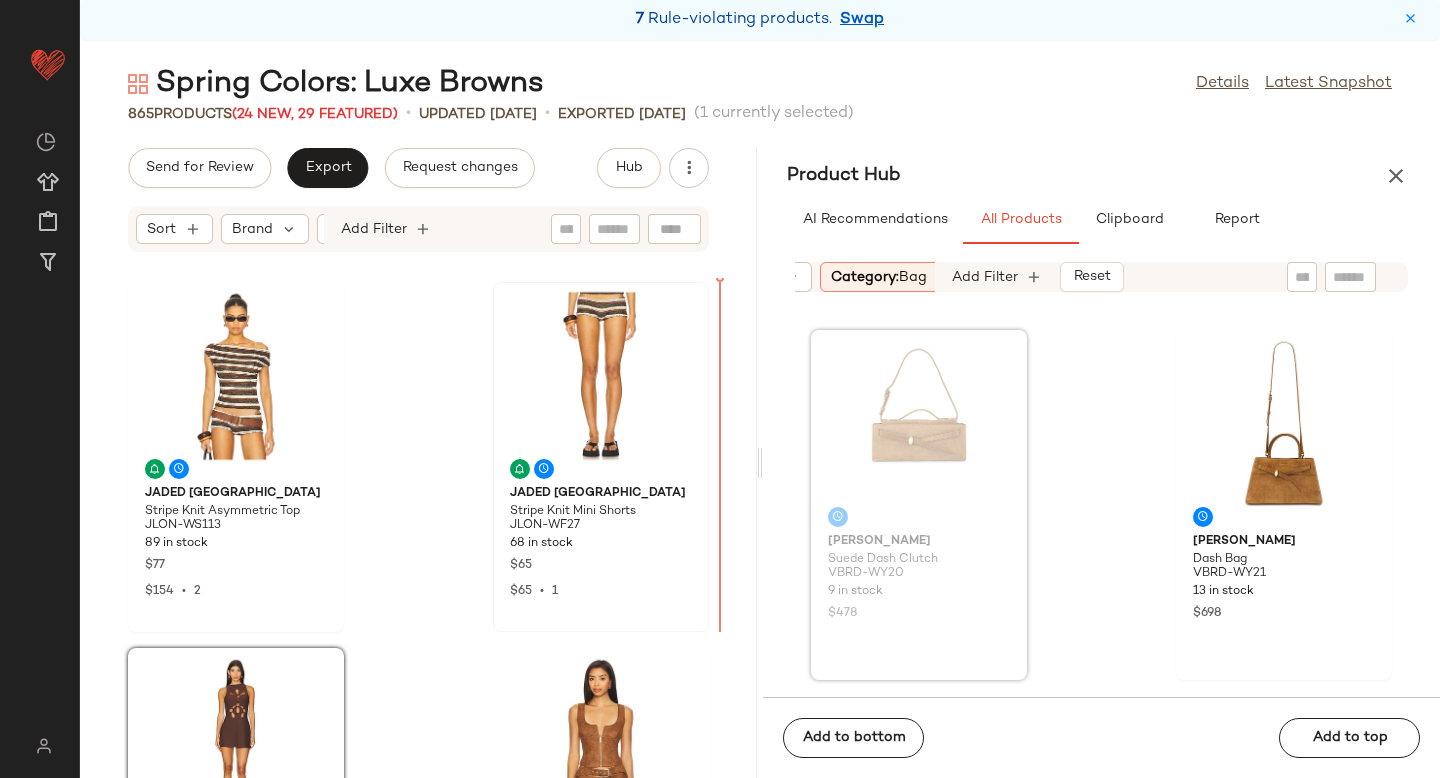 drag, startPoint x: 956, startPoint y: 485, endPoint x: 602, endPoint y: 548, distance: 359.56223 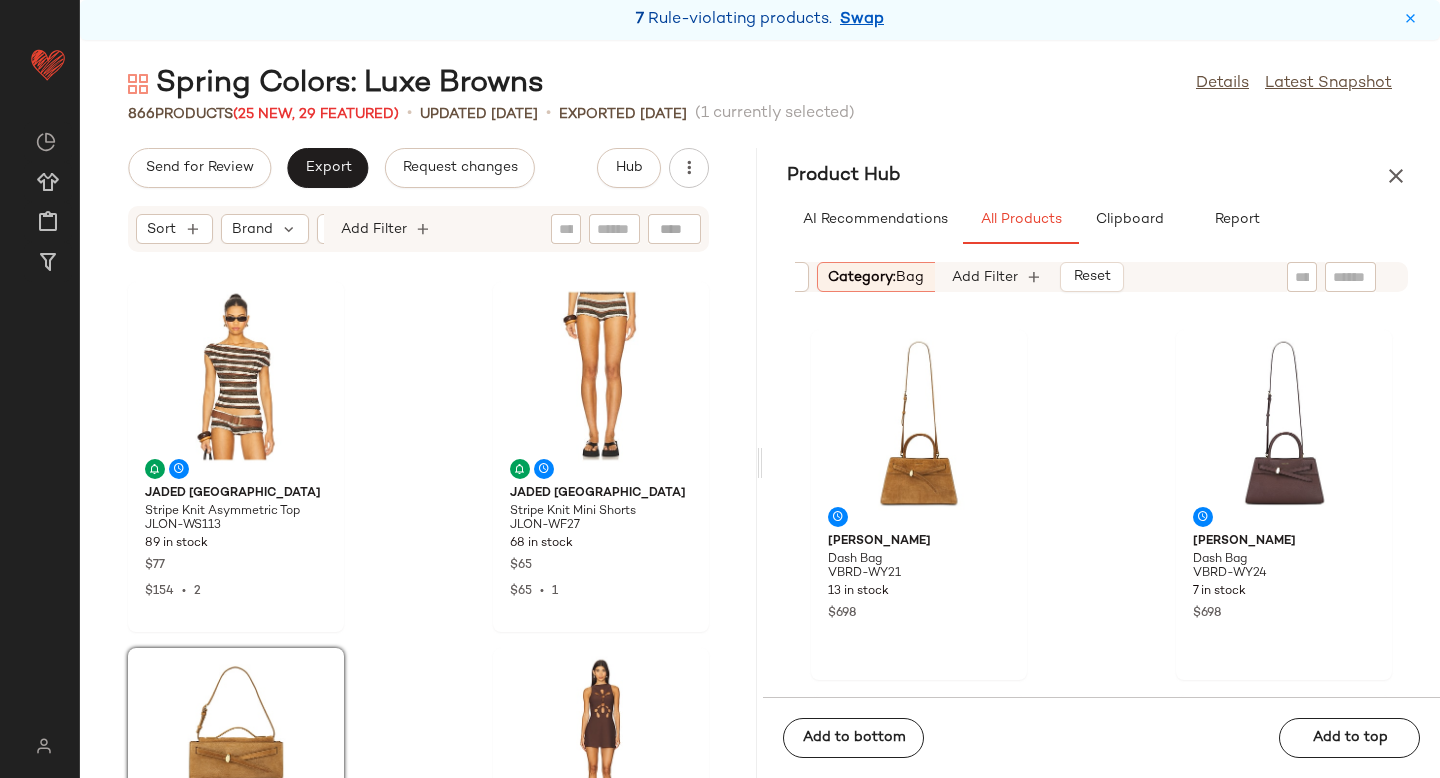 scroll, scrollTop: 0, scrollLeft: 161, axis: horizontal 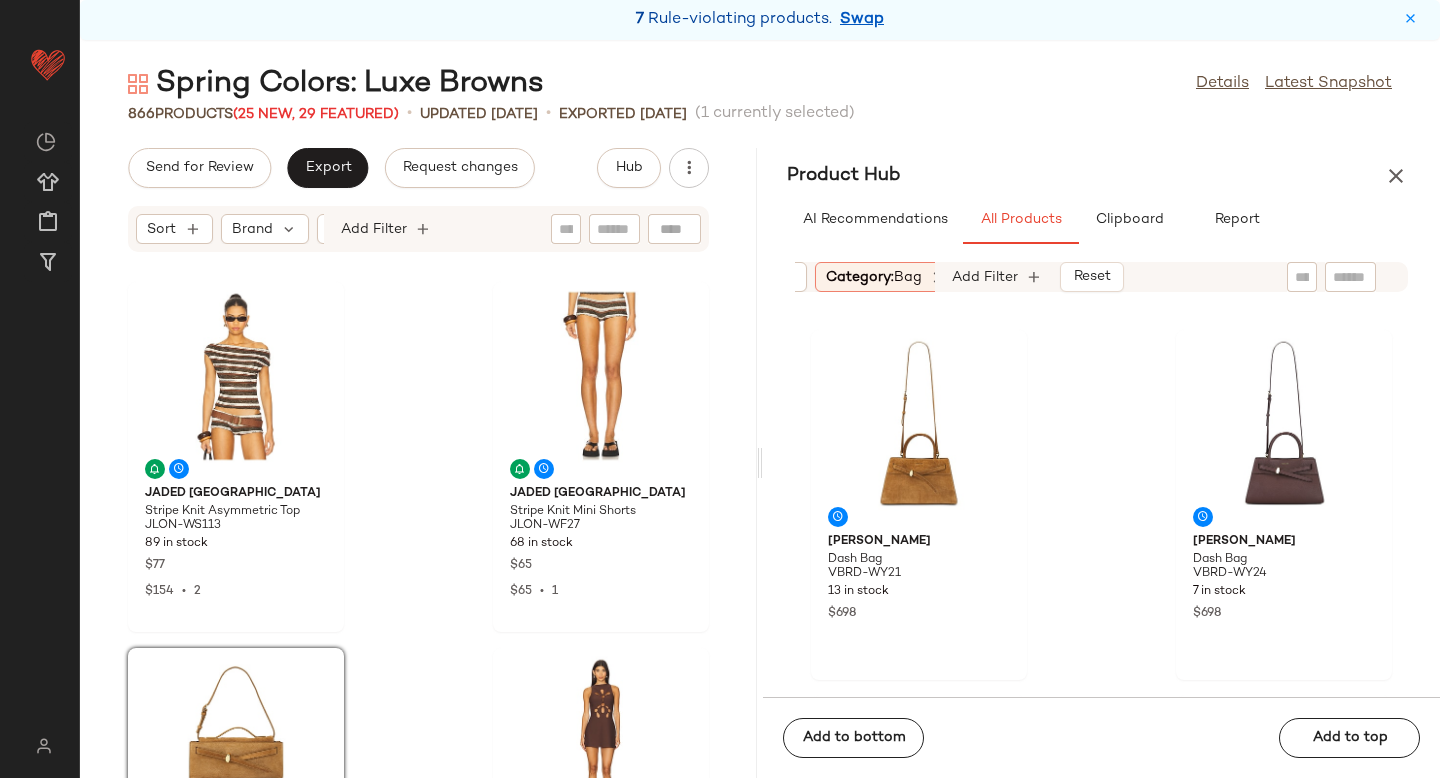 click on "Category:   bag" at bounding box center [874, 277] 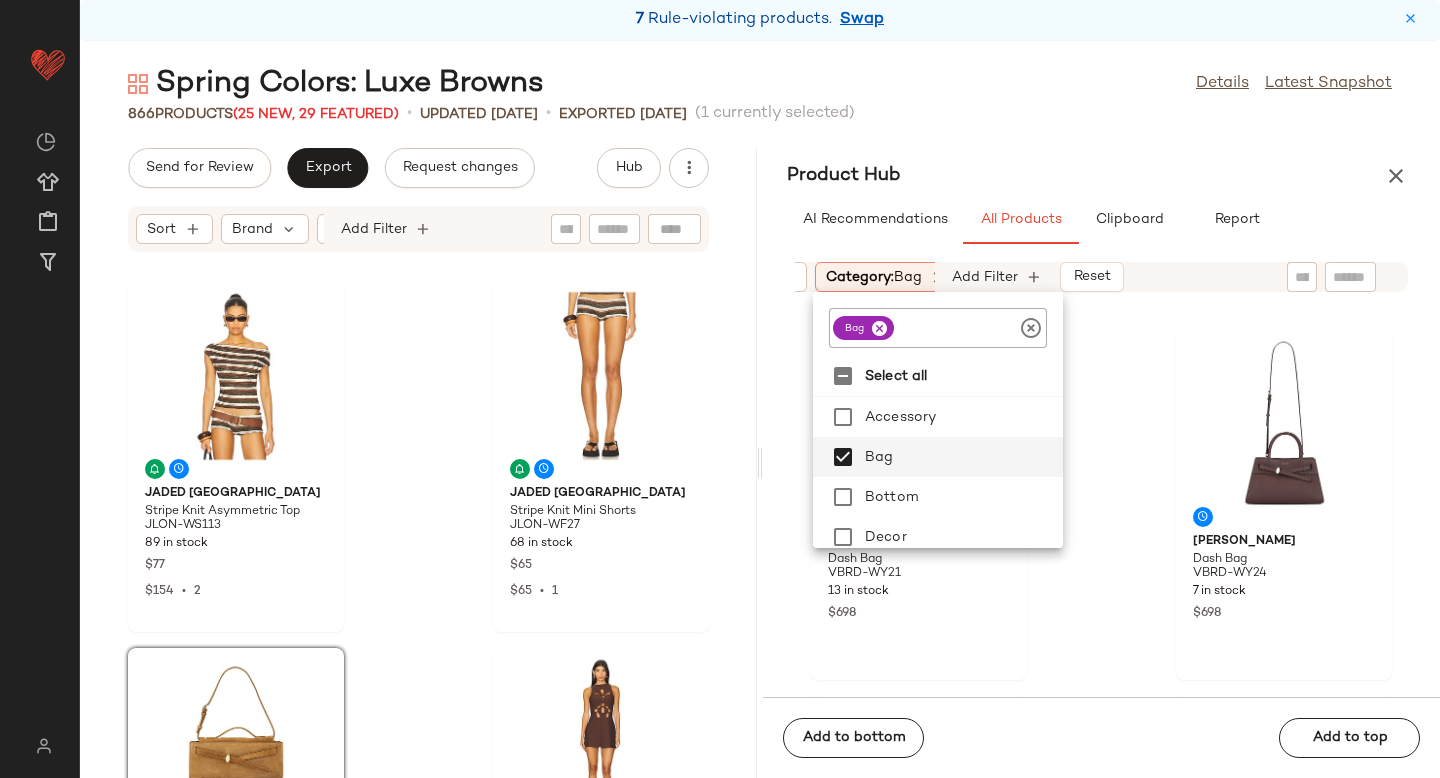 click 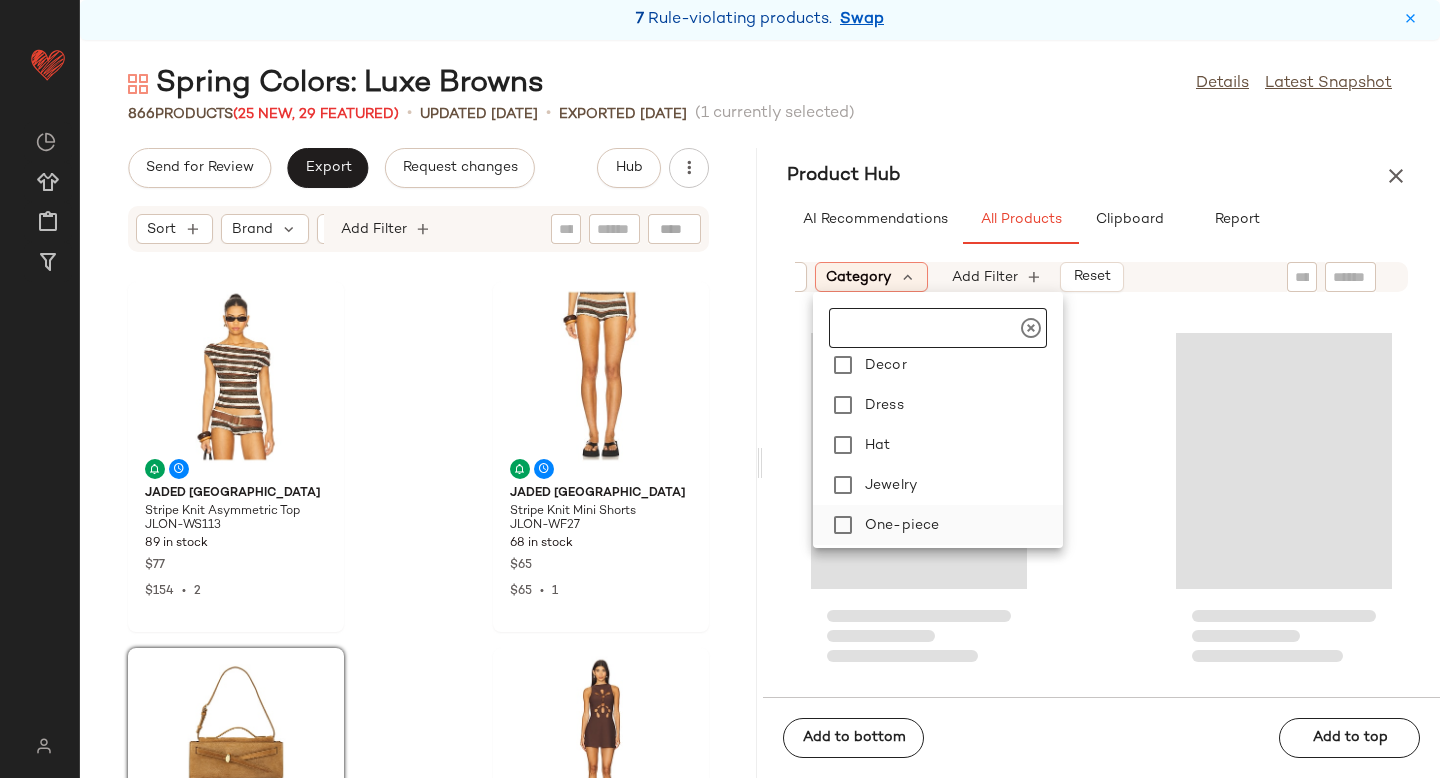 scroll, scrollTop: 222, scrollLeft: 0, axis: vertical 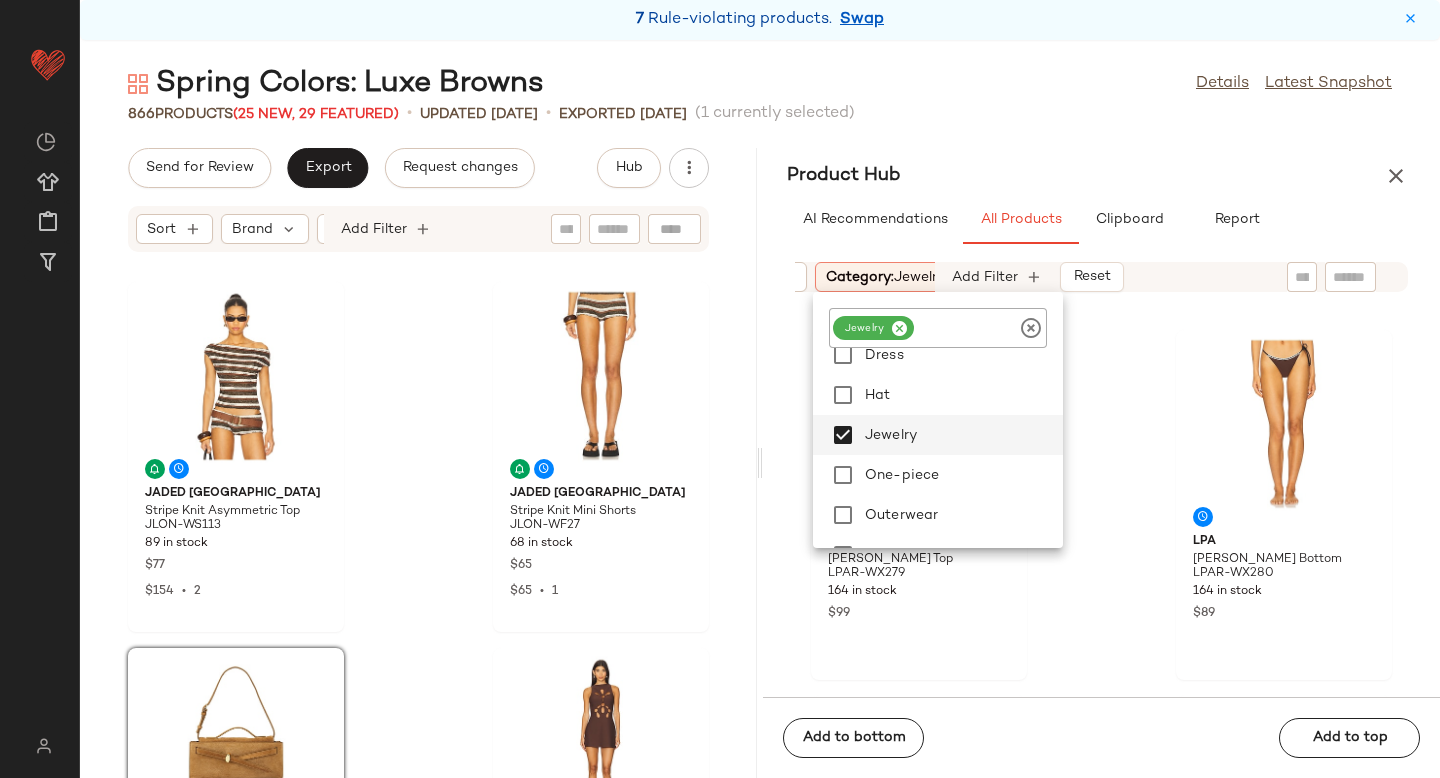 click on "LPA Camelia Top LPAR-WX279 164 in stock $99 LPA Camelia Bottom LPAR-WX280 164 in stock $89 LPA Camelia One Piece LPAR-WX281 153 in stock $139 JACQUEMUS Casco Sunglasses JQUF-WG17 6 in stock $375 Citizens of Humanity Nello Tee CITI-WS367 56 in stock $128 AWAVE Studio Long Dress With Leg Slits AAVR-WD8 14 in stock $550 Veronica Beard Dash Bag VBRD-WY21 13 in stock $698 Veronica Beard Dash Bag VBRD-WY24 7 in stock $698" 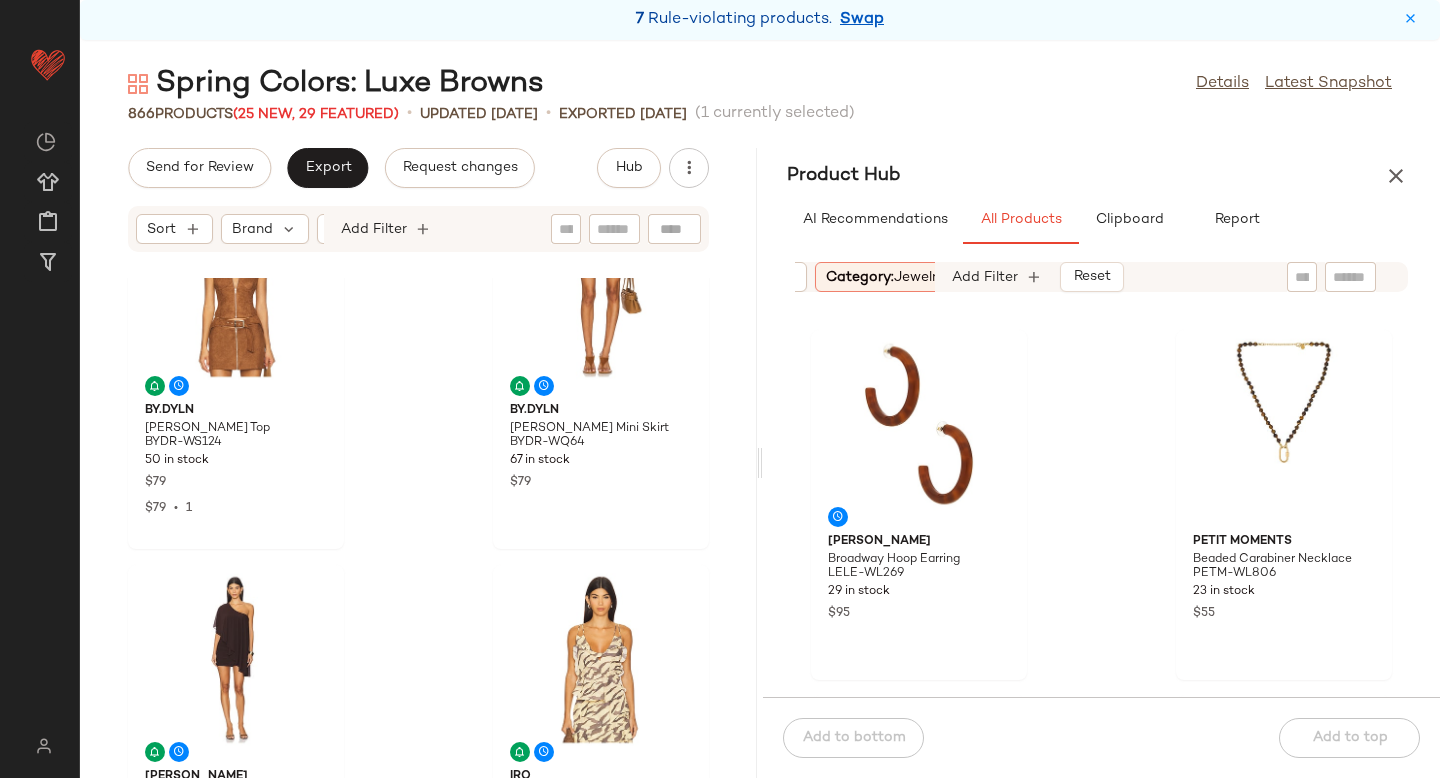 scroll, scrollTop: 828, scrollLeft: 0, axis: vertical 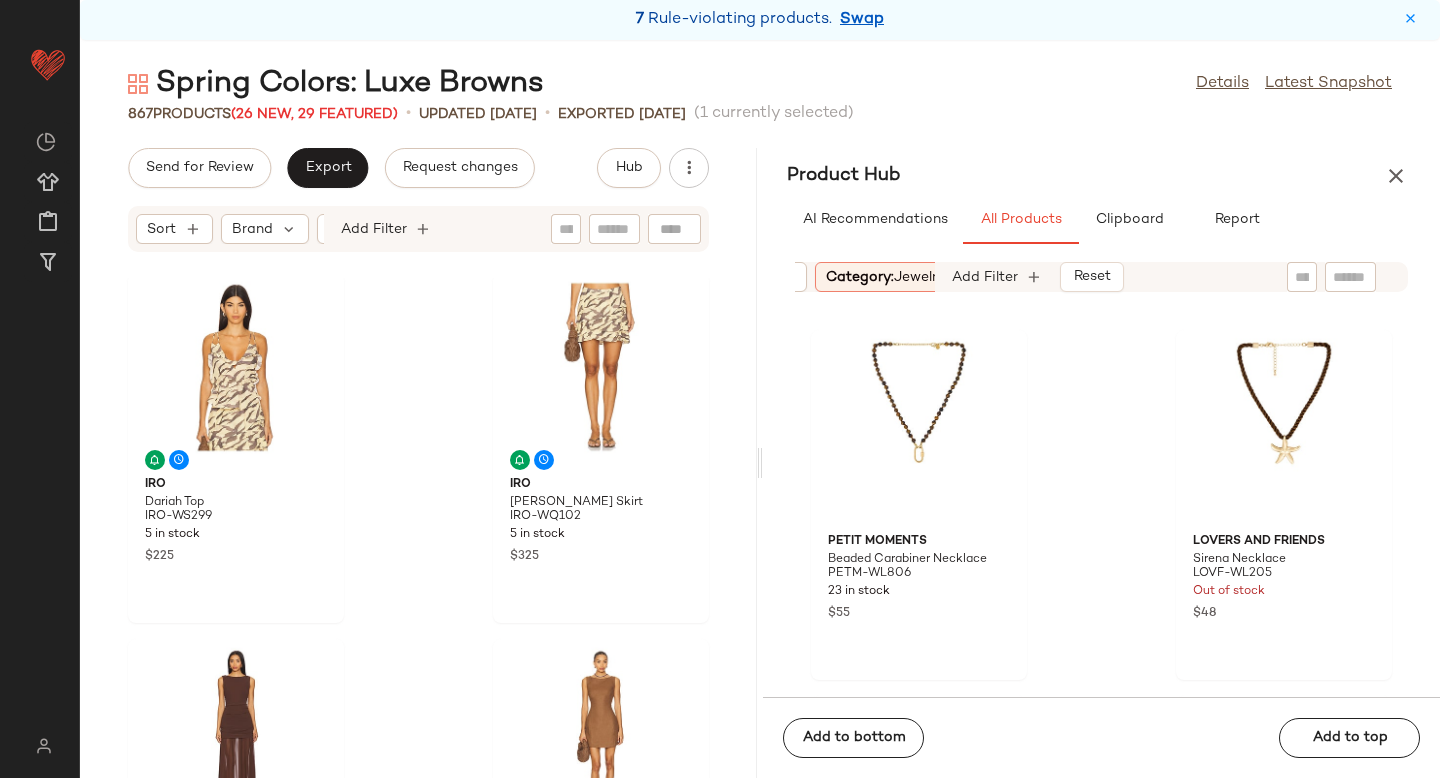 click on "jewelry" at bounding box center (919, 277) 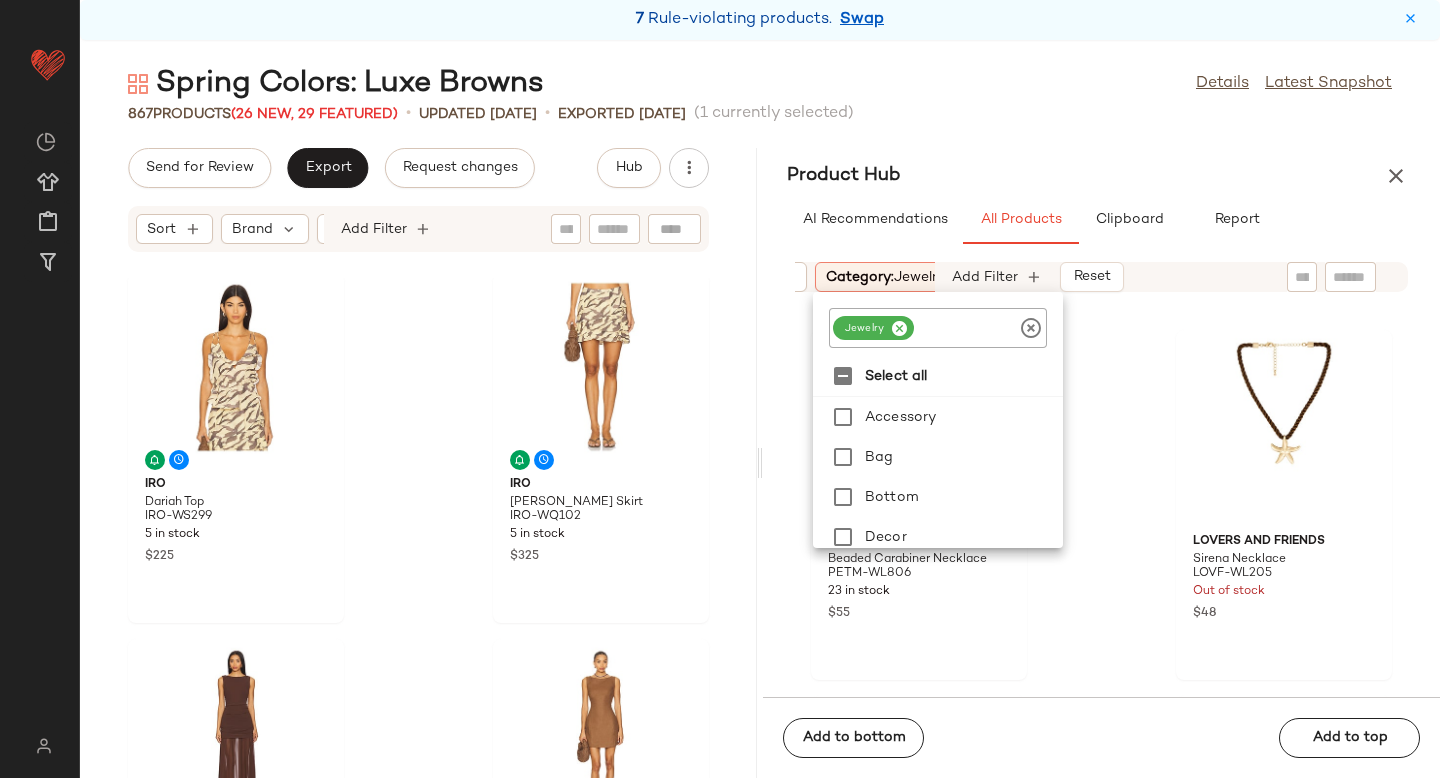 click 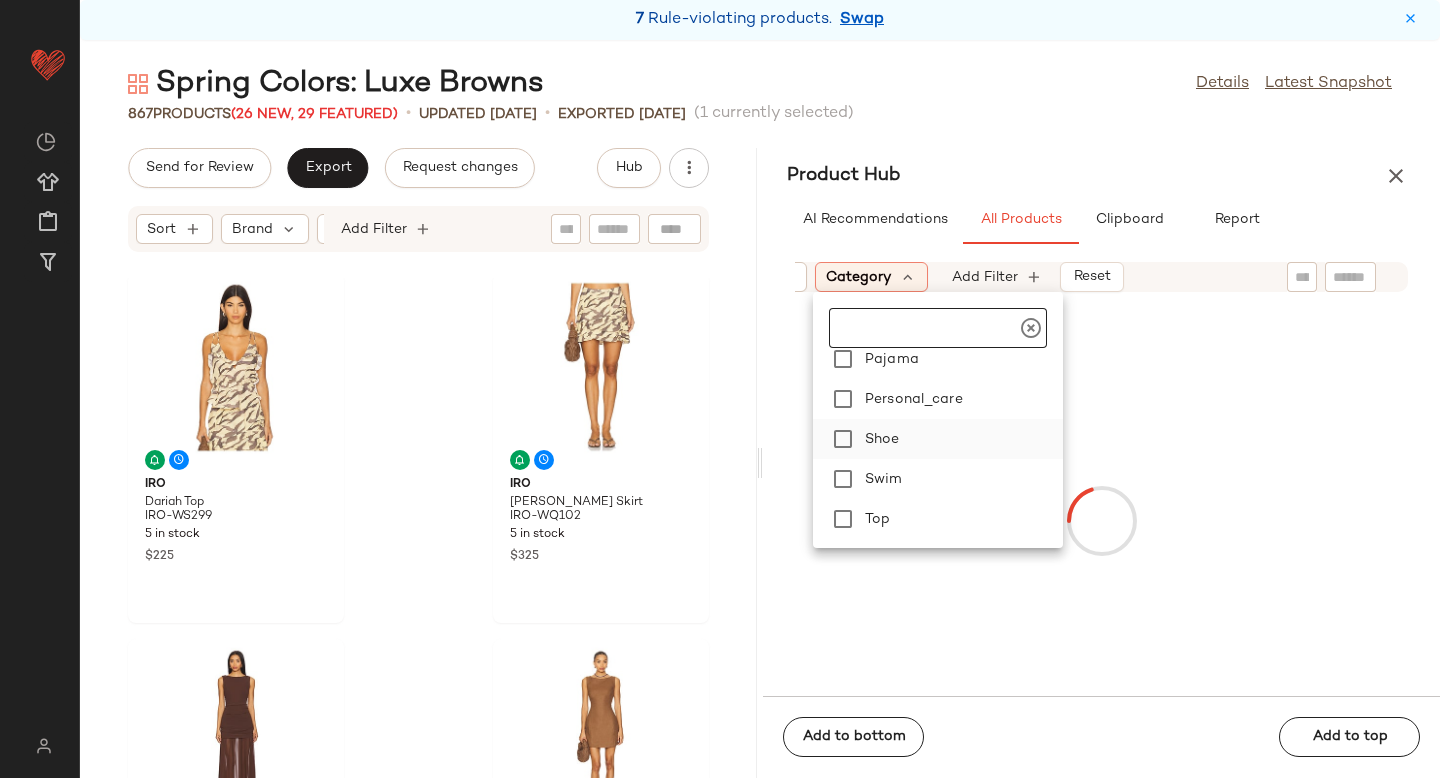 scroll, scrollTop: 419, scrollLeft: 0, axis: vertical 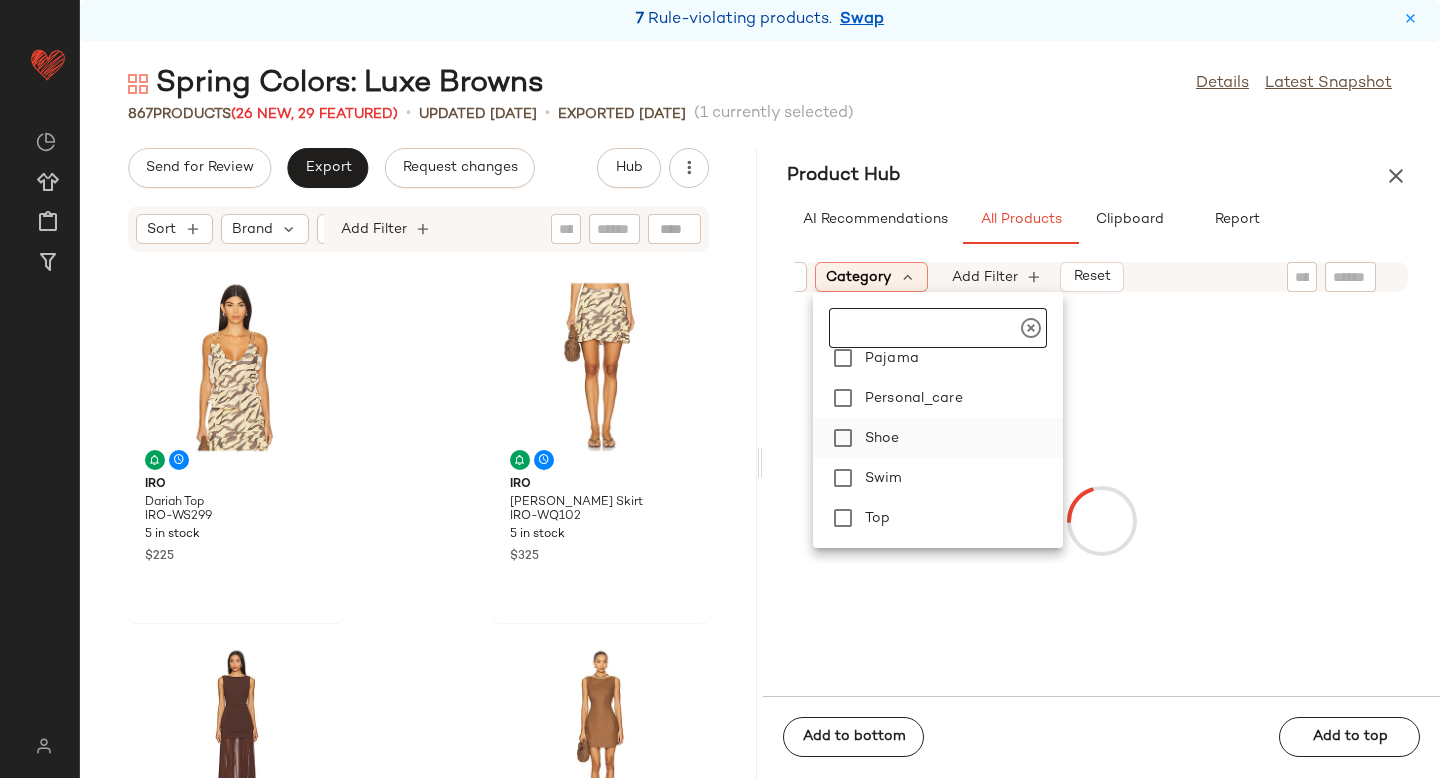 click on "Shoe" at bounding box center [960, 438] 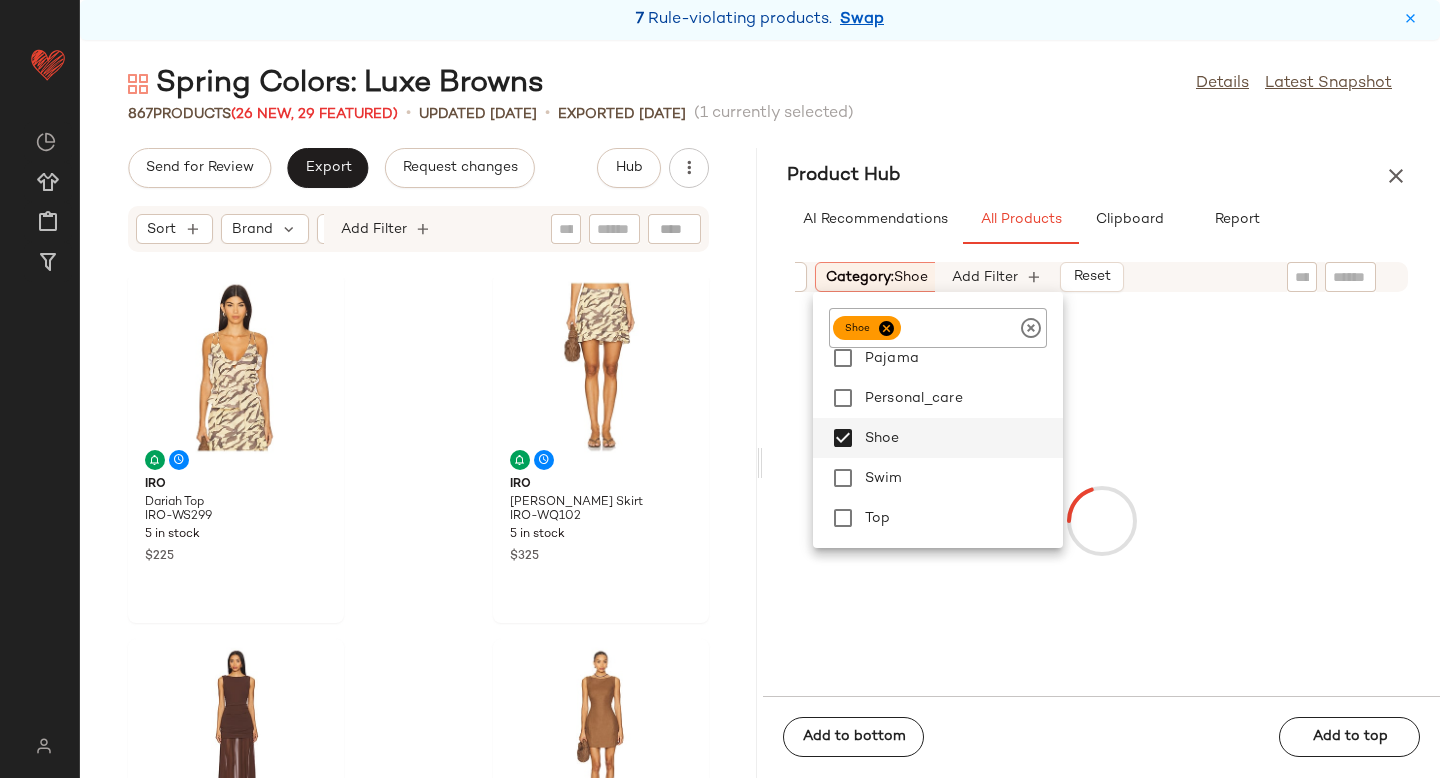 click at bounding box center [1101, 520] 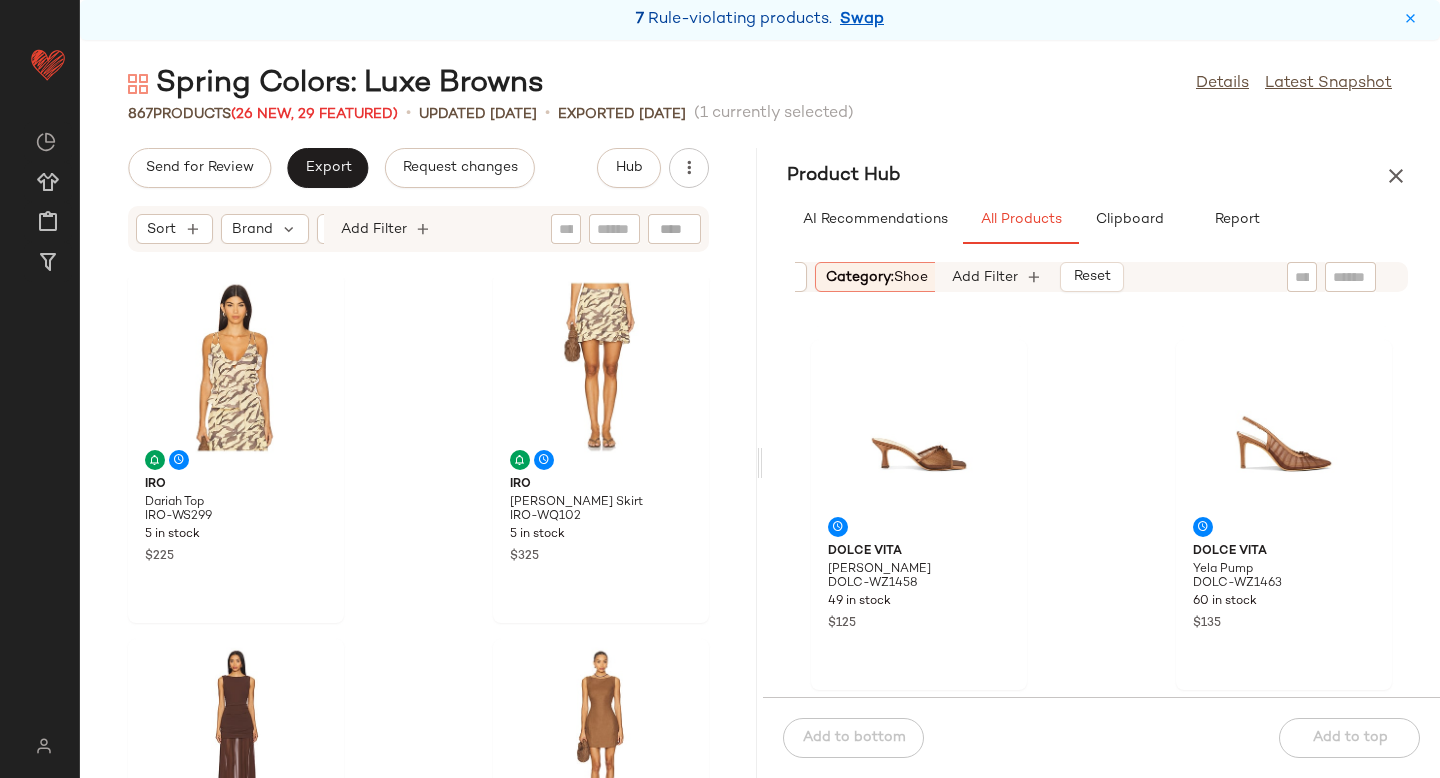 scroll, scrollTop: 747, scrollLeft: 0, axis: vertical 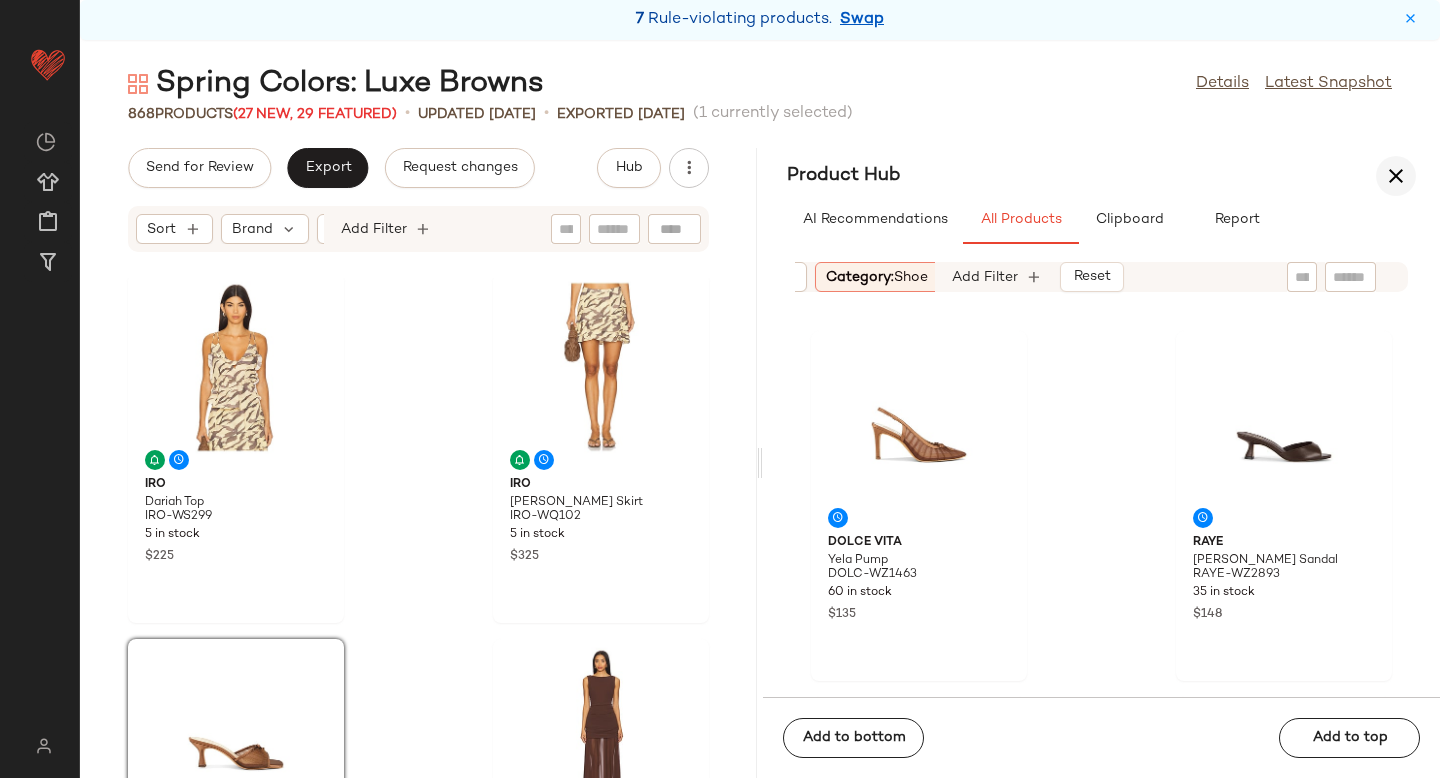 click at bounding box center (1396, 176) 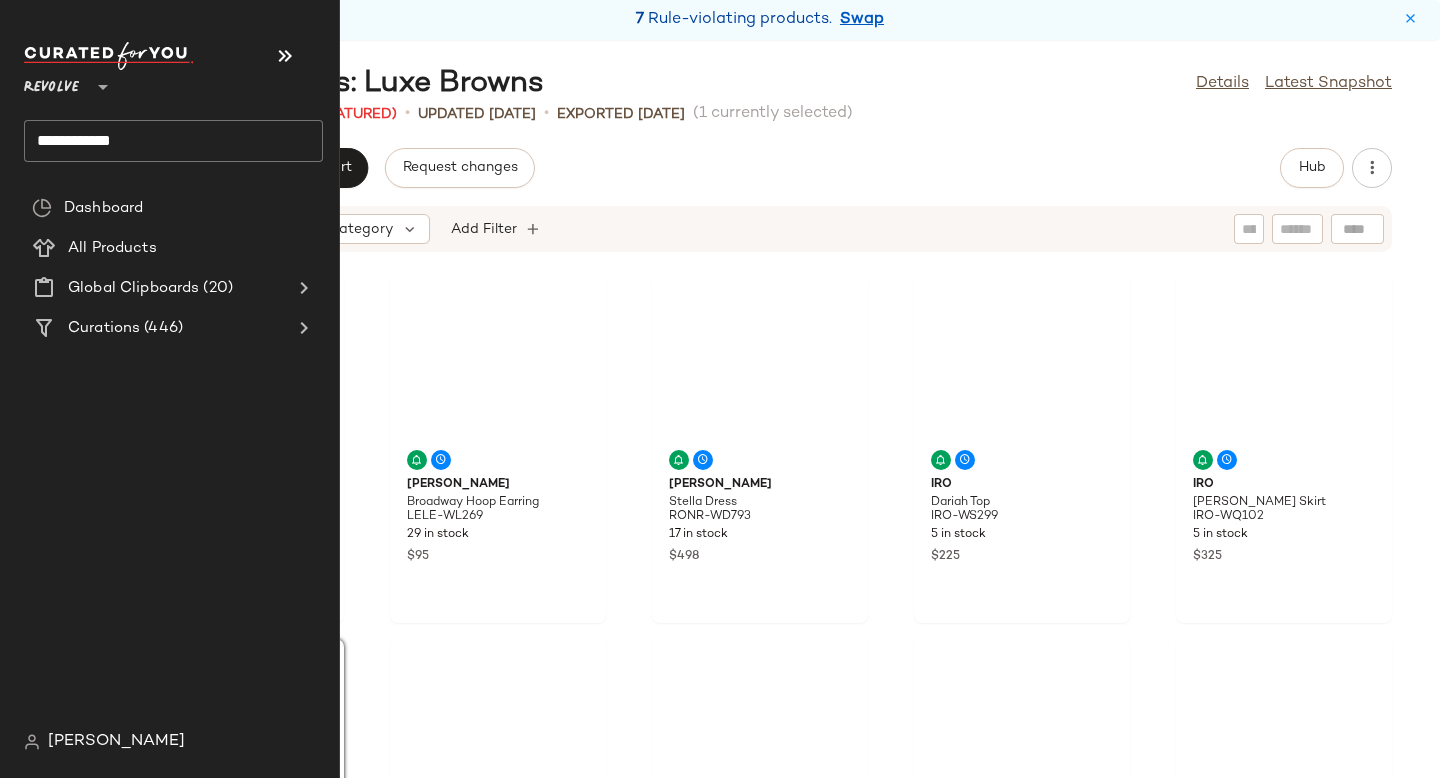 scroll, scrollTop: 366, scrollLeft: 0, axis: vertical 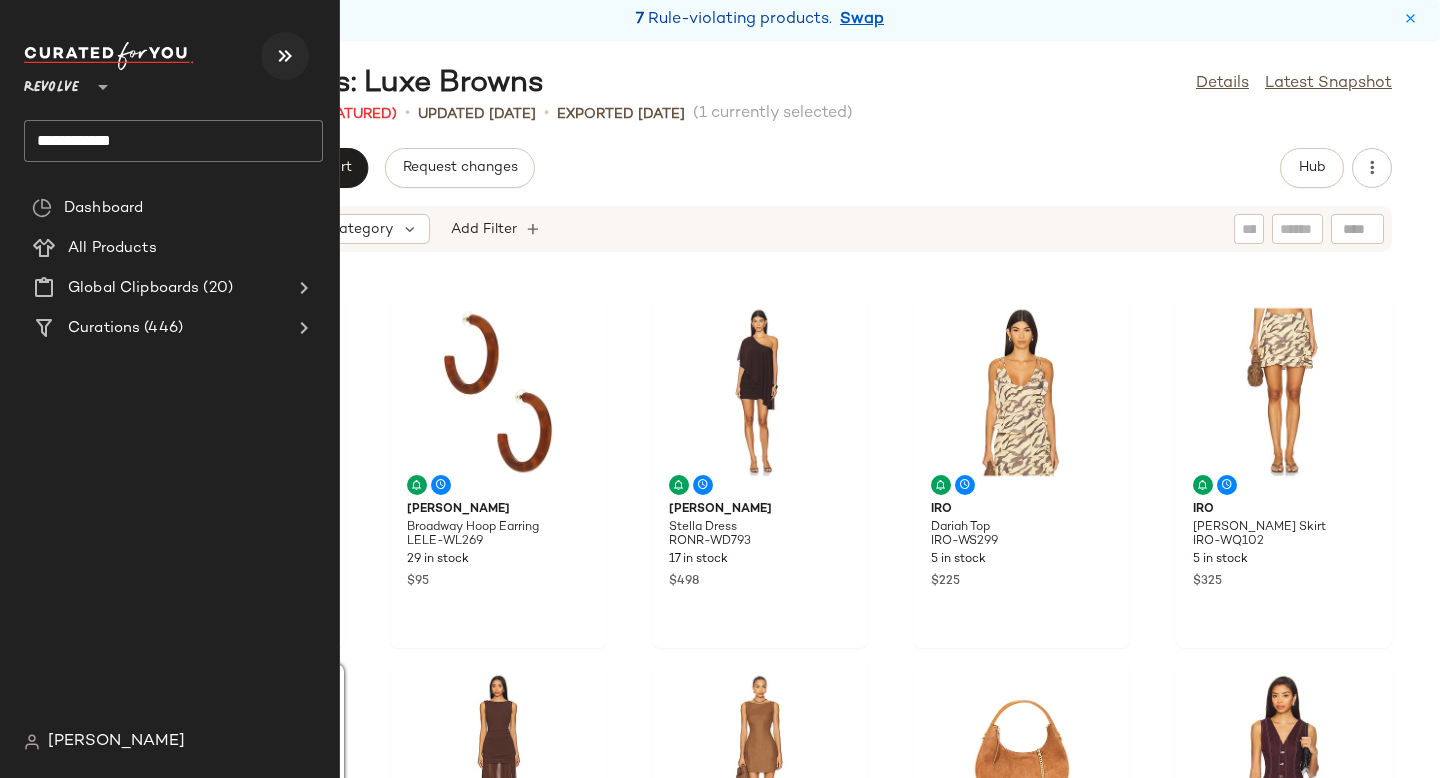 click at bounding box center [285, 56] 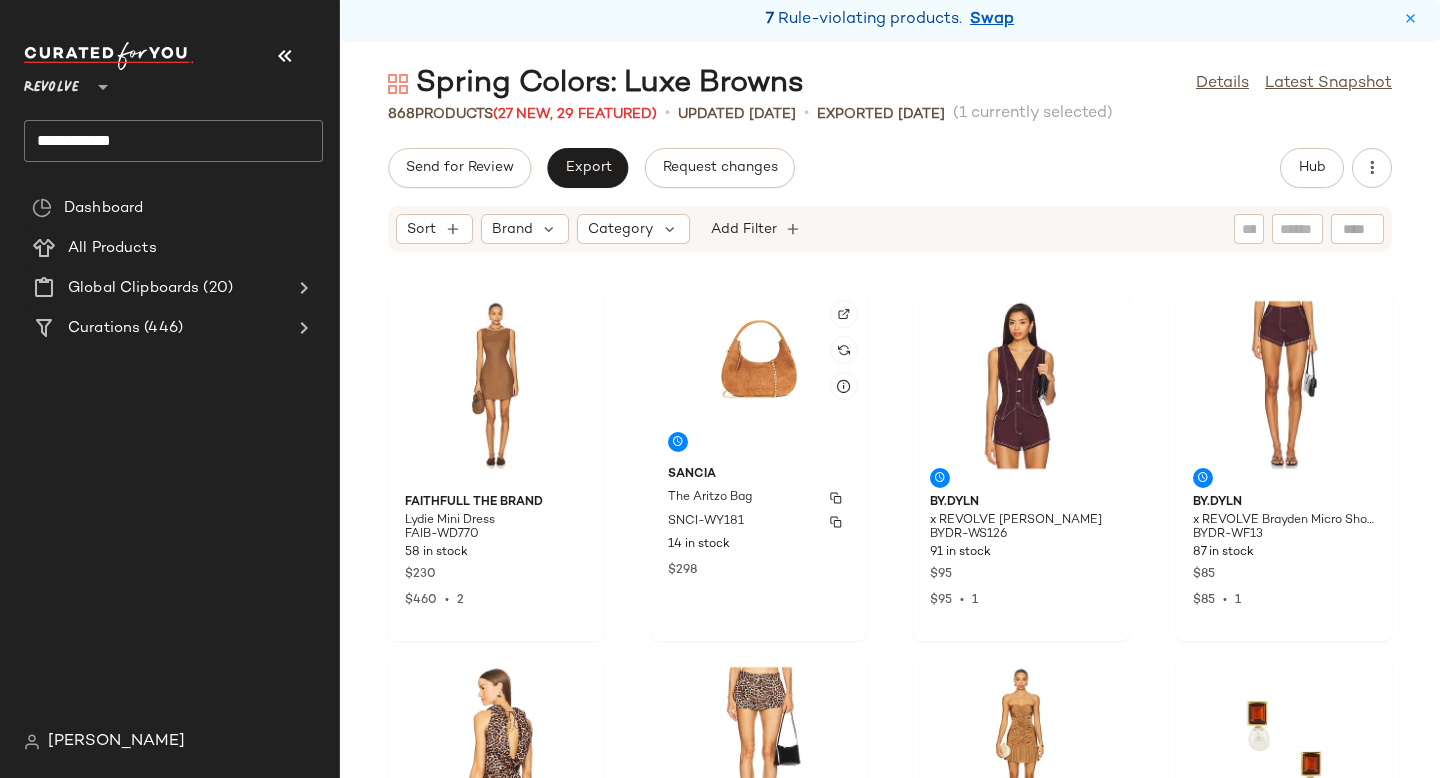 scroll, scrollTop: 1106, scrollLeft: 0, axis: vertical 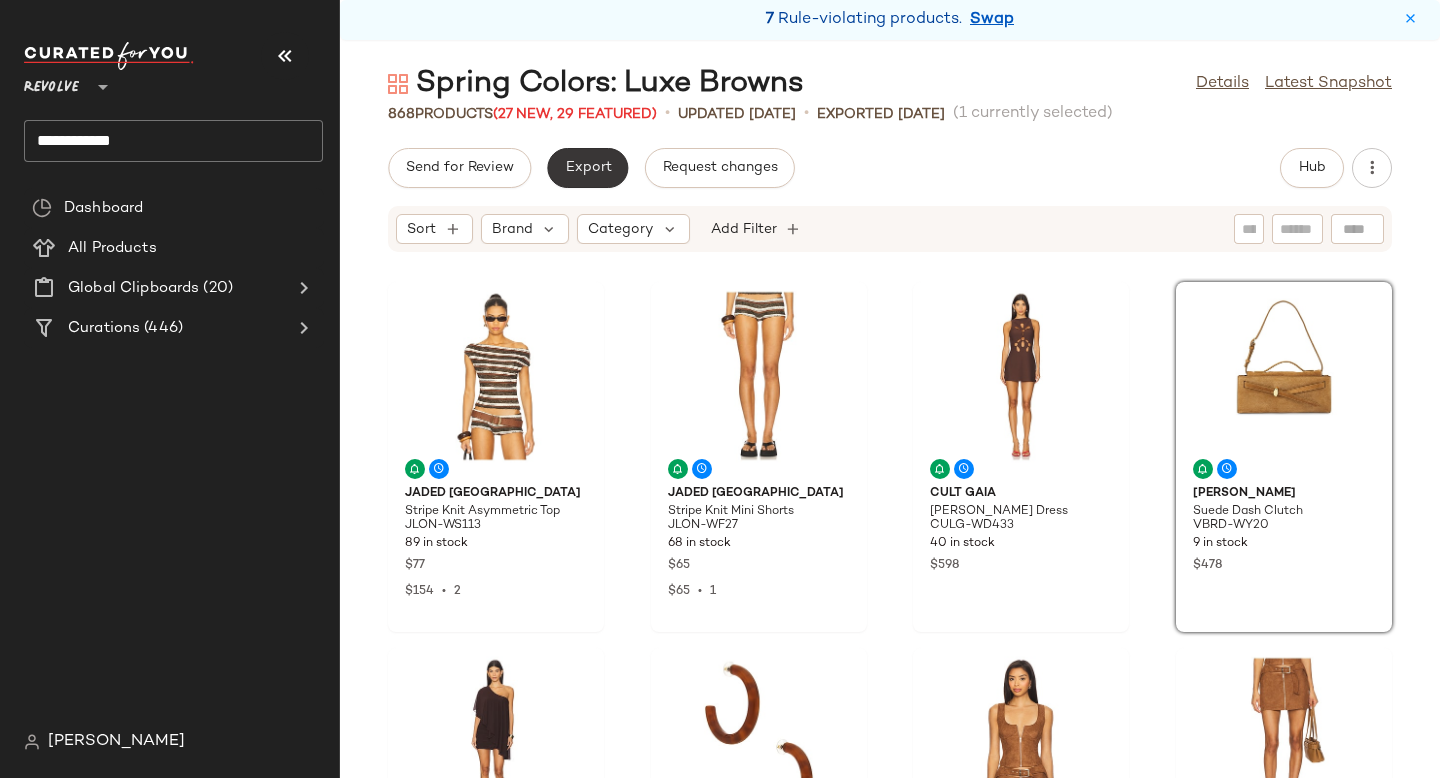click on "Export" 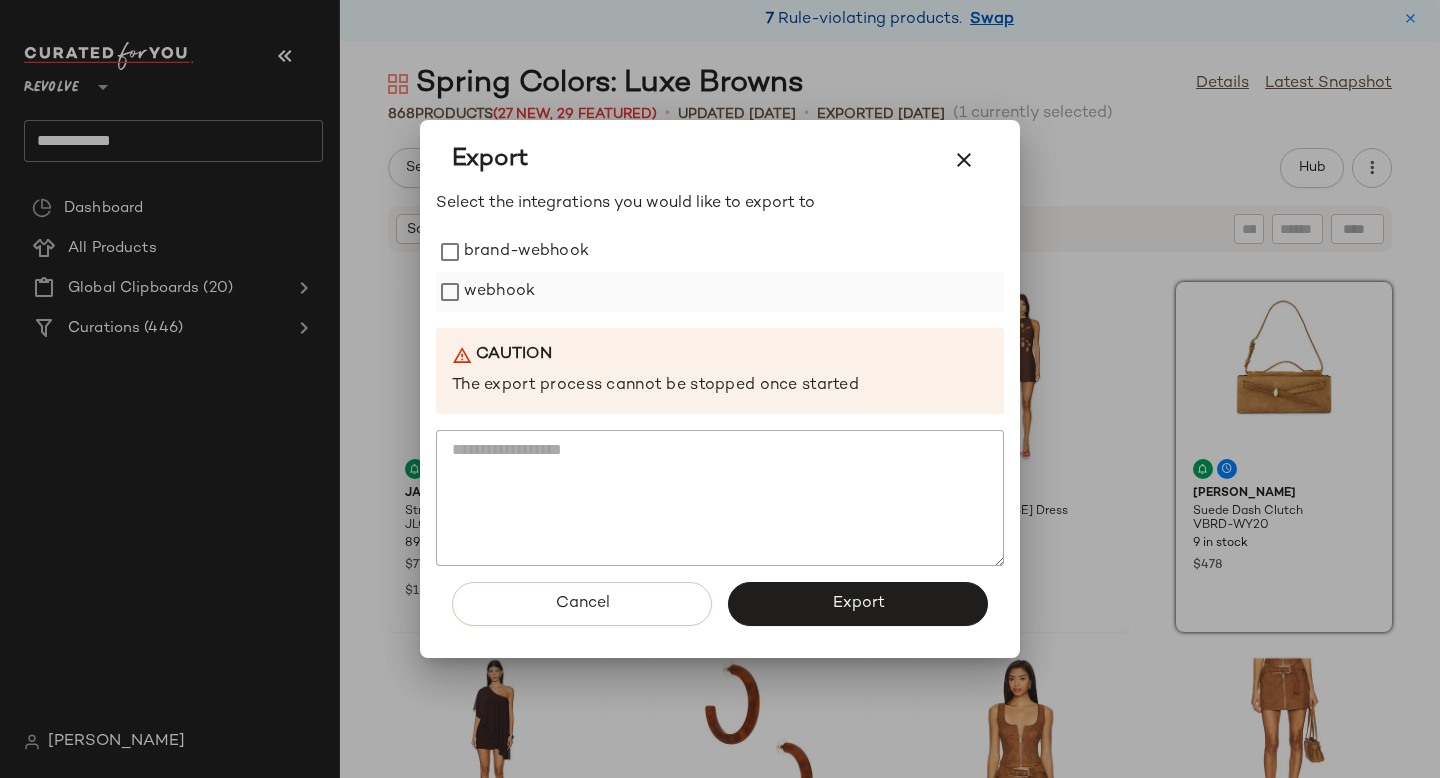 click on "webhook" at bounding box center (499, 292) 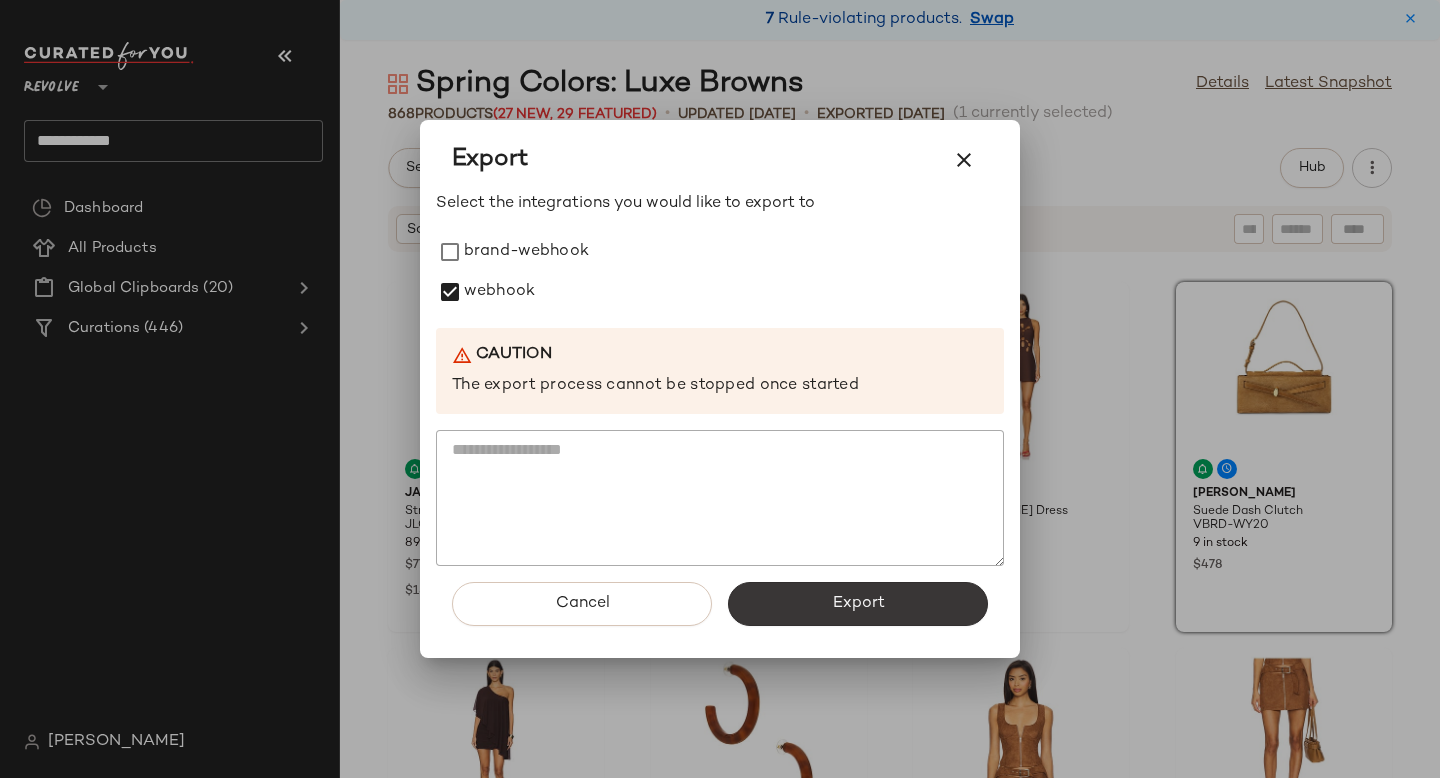 click on "Export" at bounding box center (858, 604) 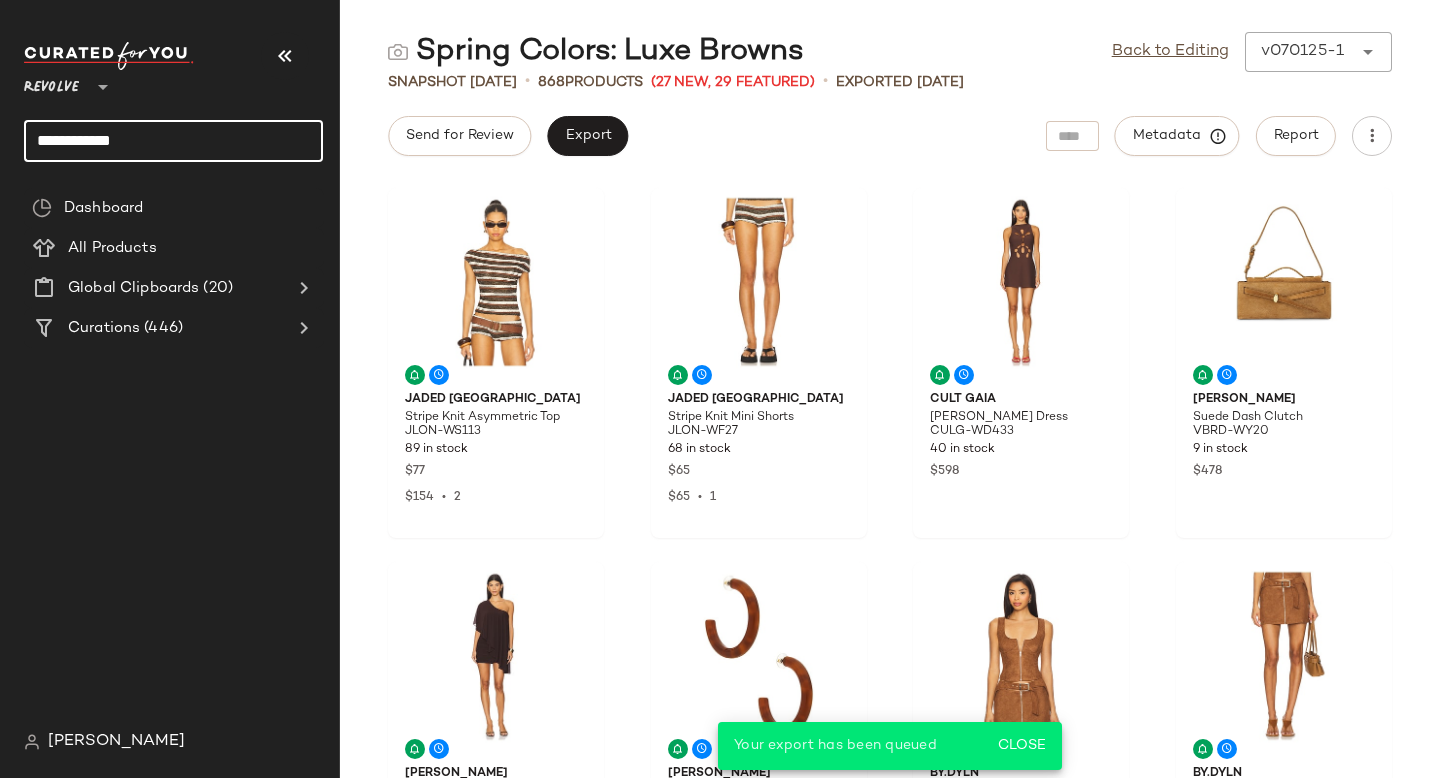 click on "**********" 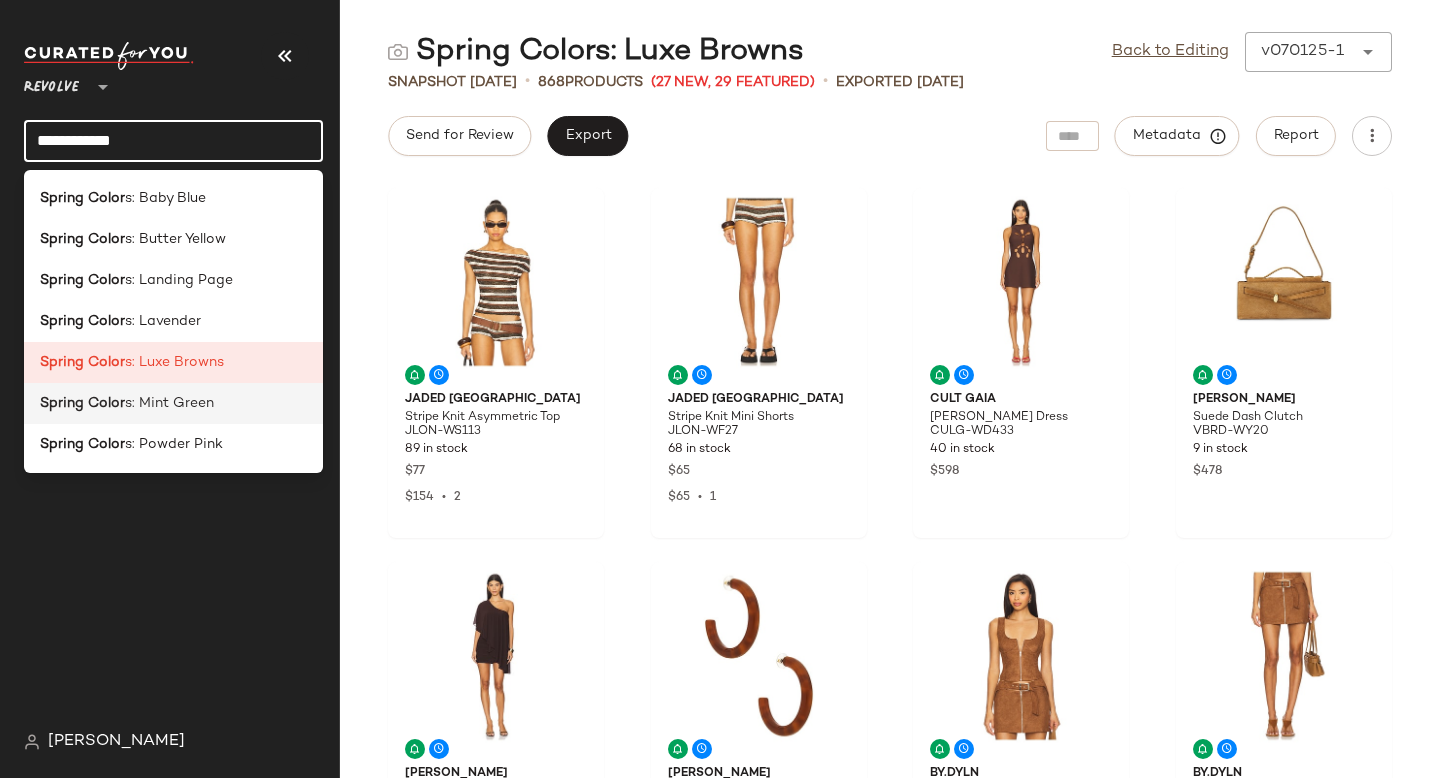 click on "Spring Color s: Mint Green" 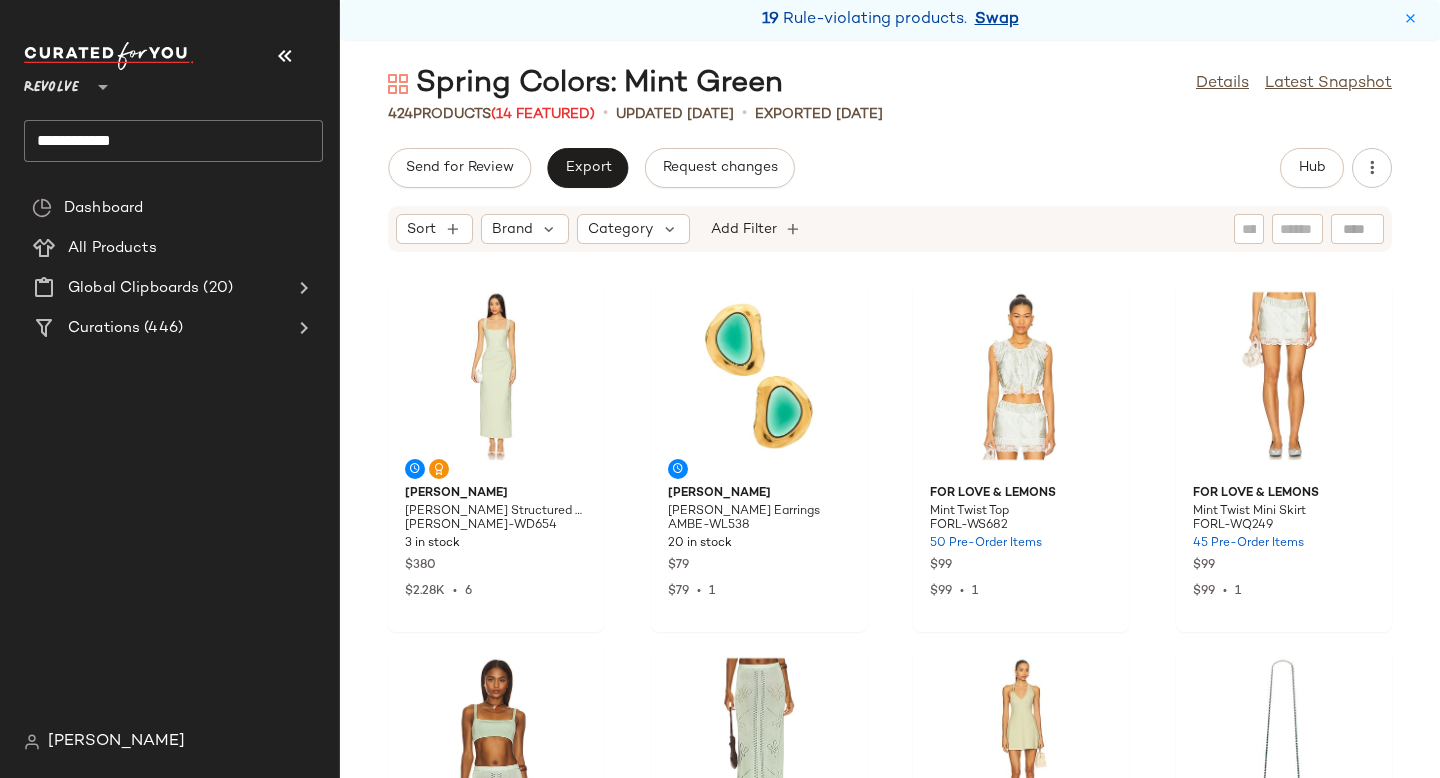 click on "Swap" at bounding box center (997, 20) 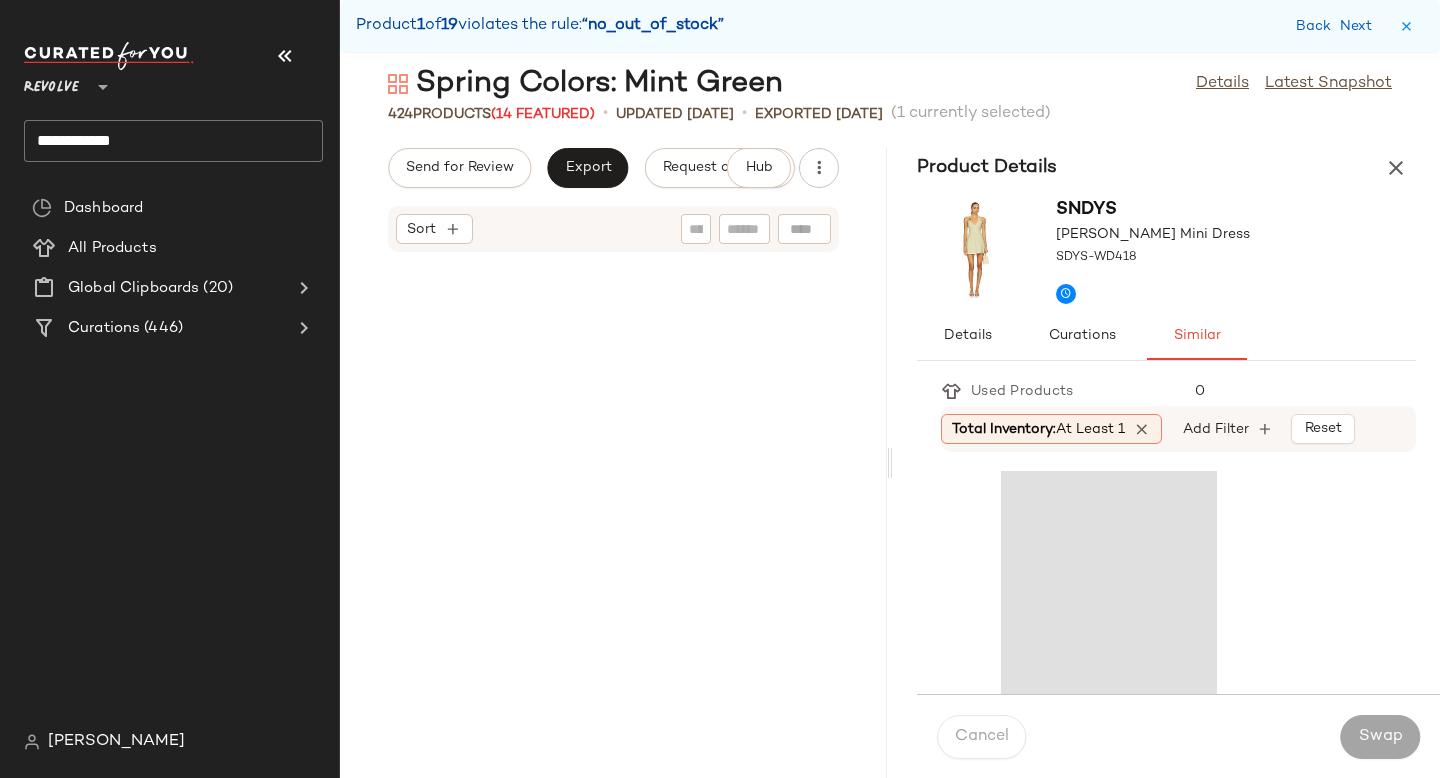 scroll, scrollTop: 2196, scrollLeft: 0, axis: vertical 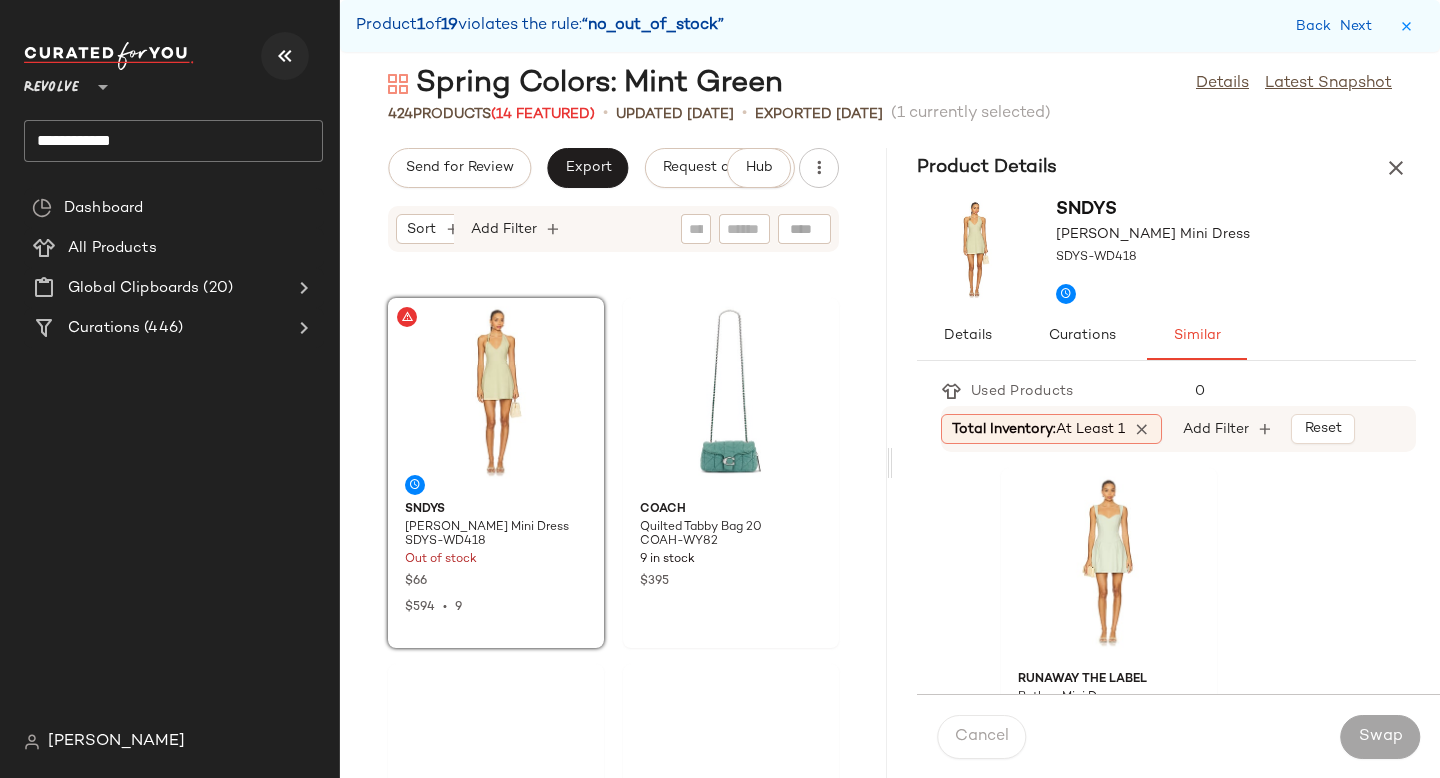 click at bounding box center [285, 56] 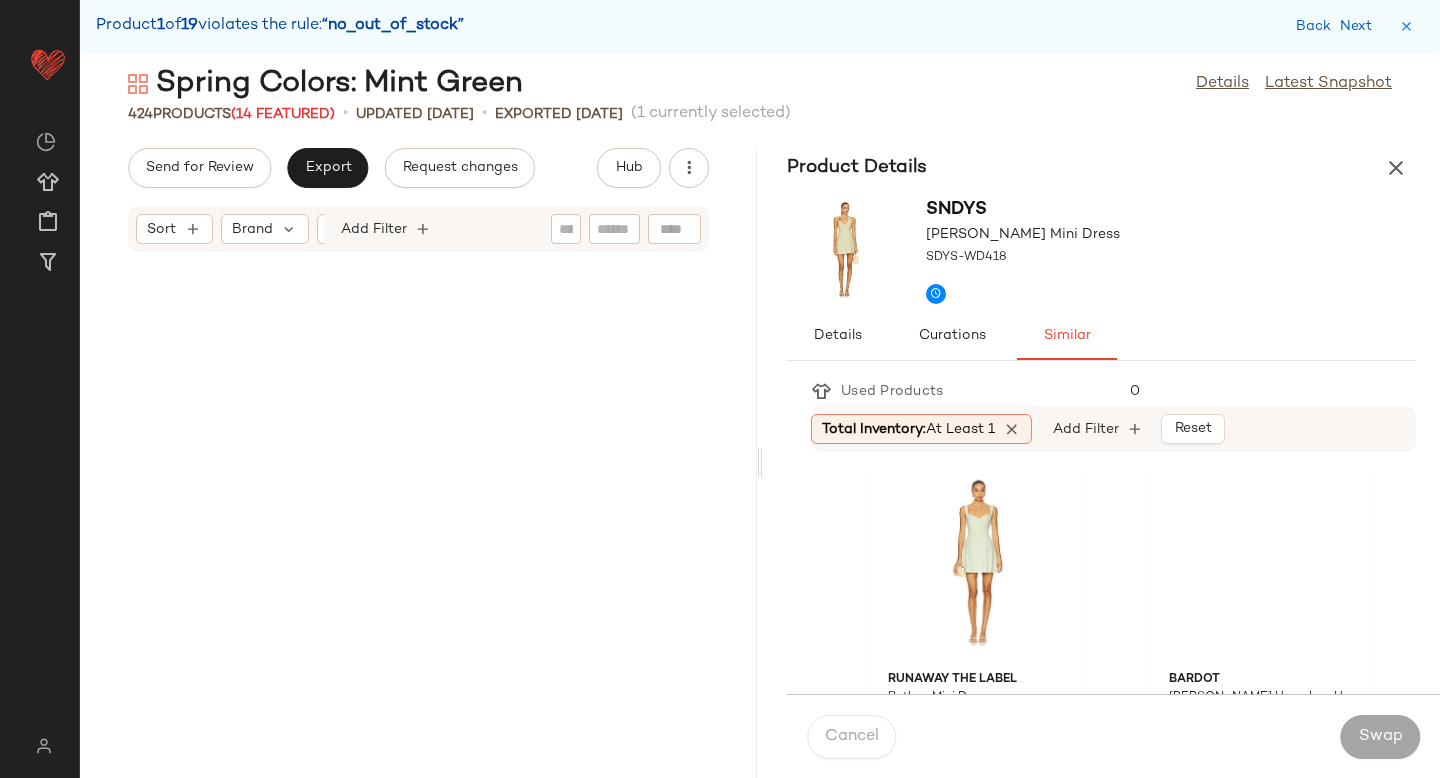 scroll, scrollTop: 1098, scrollLeft: 0, axis: vertical 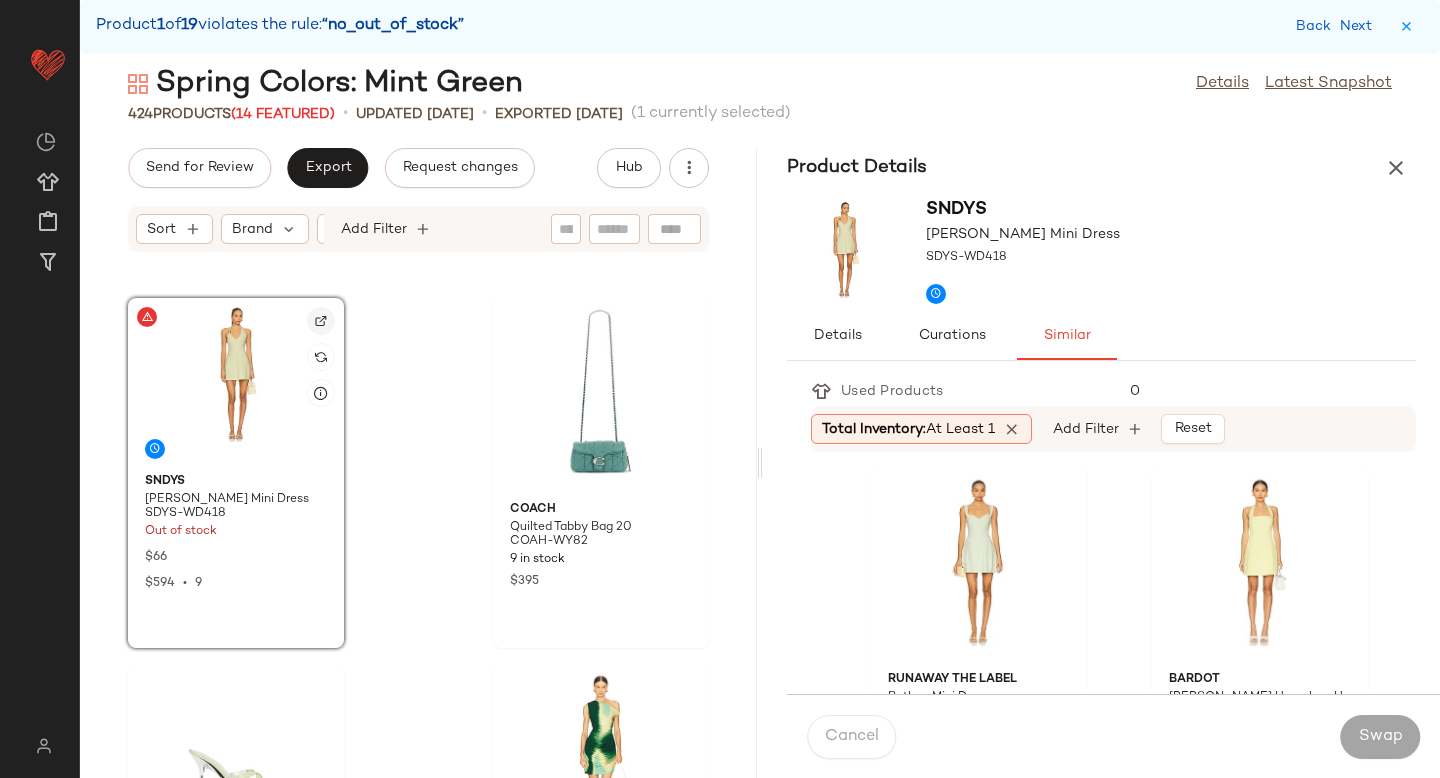 click 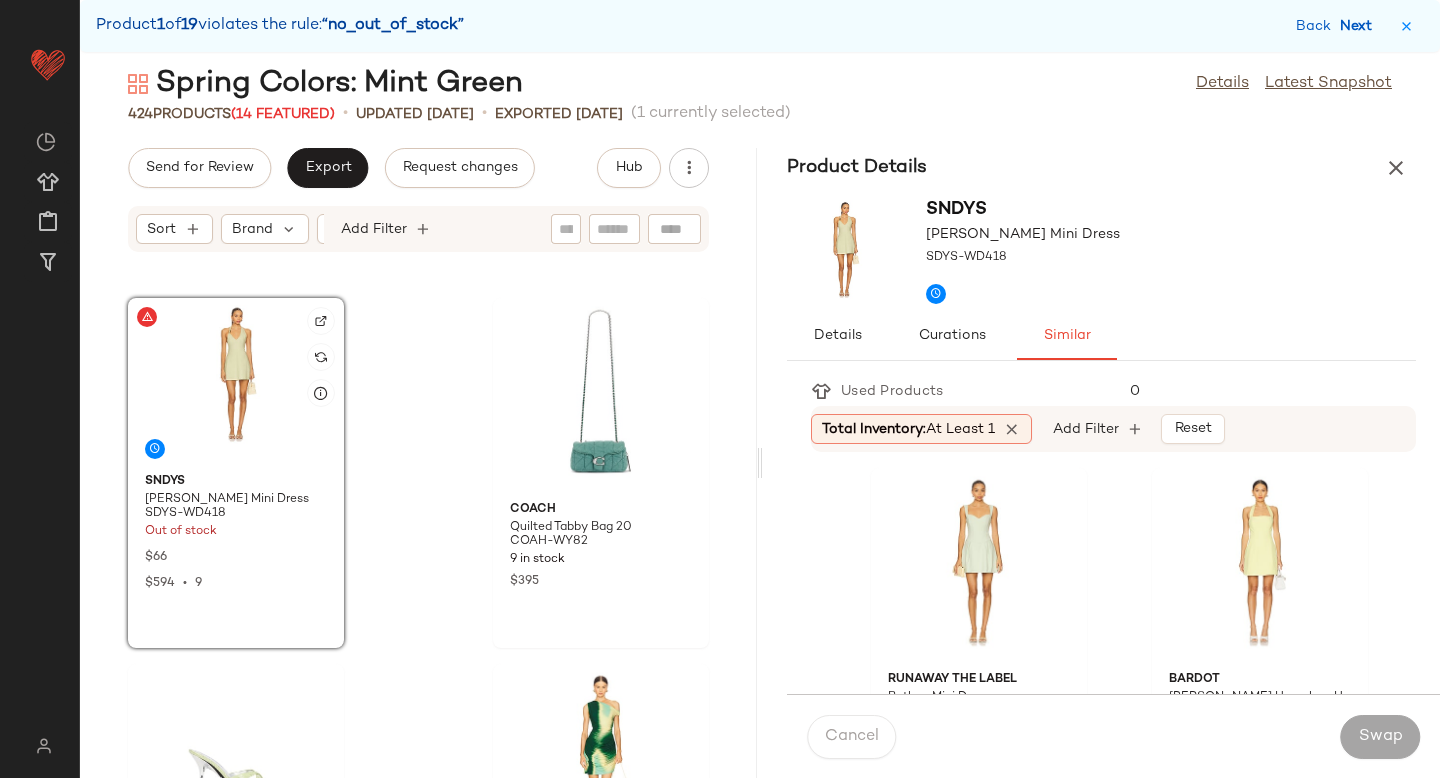click on "Product  1  of  19  violates the rule:  “no_out_of_stock” Back Next  Spring Colors: Mint Green  Details   Latest Snapshot  424   Products  (14 Featured)  •   updated Jun 26th  •  Exported Jun 26th   (1 currently selected)   Send for Review   Export   Request changes   Hub  Sort  Brand  Category  Add Filter  SNDYS Oskar Mini Dress SDYS-WD418 Out of stock $66 $594  •  9 Coach Quilted Tabby Bag 20 COAH-WY82 9 in stock $395 Jeffrey Campbell Symone Sandal JCAM-WZ2098 78 in stock $155 SIMKHAI Azalea Mini Dress JSKI-WD546 20 in stock $545 LIONESS x REVOLVE Legacy Halter Top LIOR-WS224 108 in stock $59 $935  •  16 LIONESS x REVOLVE Rhode Mini Skirt LIOR-WQ80 70 in stock $59 $708  •  12 PEIXOTO Jasmine Crop Top PEXR-WS27 24 in stock $98 $970  •  10 PEIXOTO Celeste Mini Skirt PEXR-WQ30 26 in stock $148 $873  •  6 Product Details SNDYS Oskar Mini Dress SDYS-WD418  Details   Curations   Similar   Used Products  0 Total Inventory:   At least 1 Add Filter   Reset  Runaway The Label Bethan Mini Dress 1" 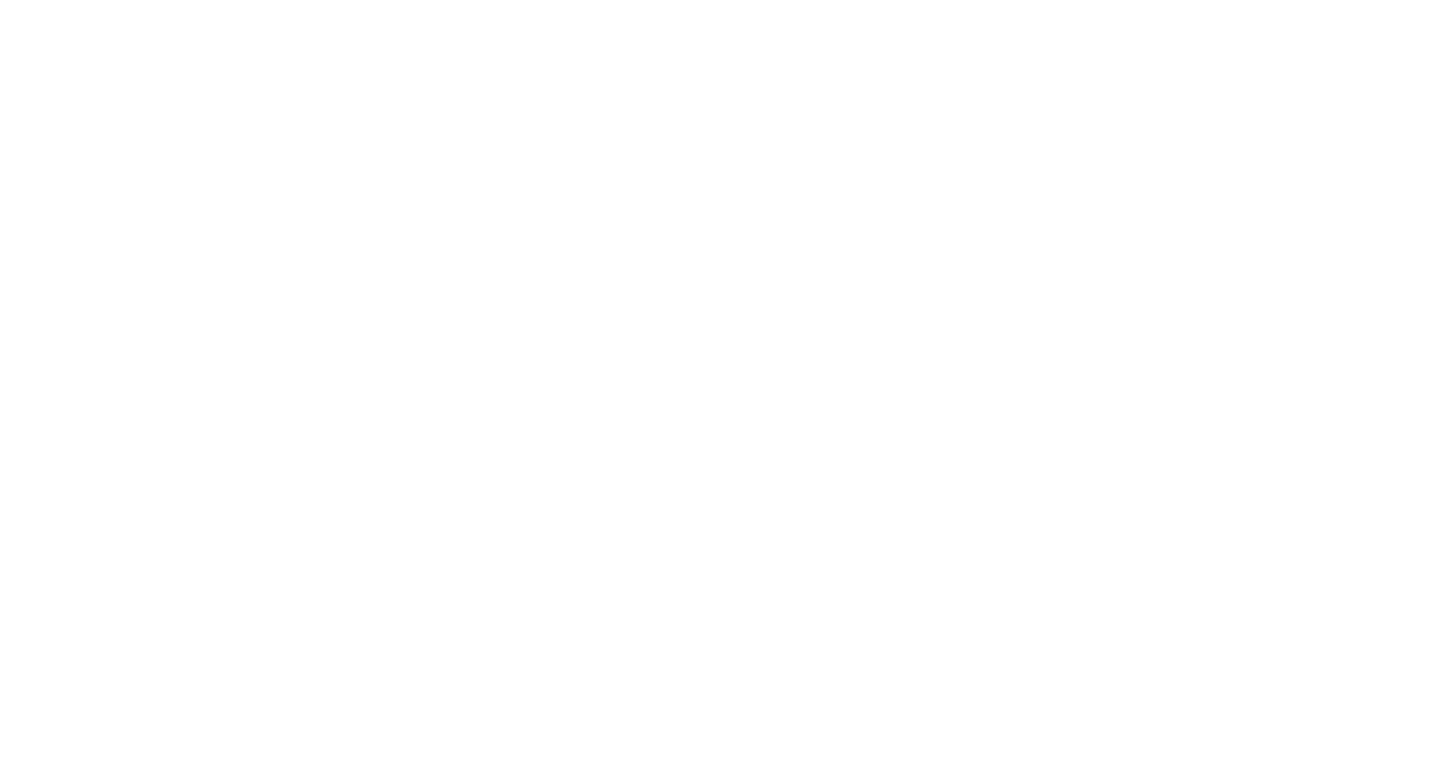 scroll, scrollTop: 0, scrollLeft: 0, axis: both 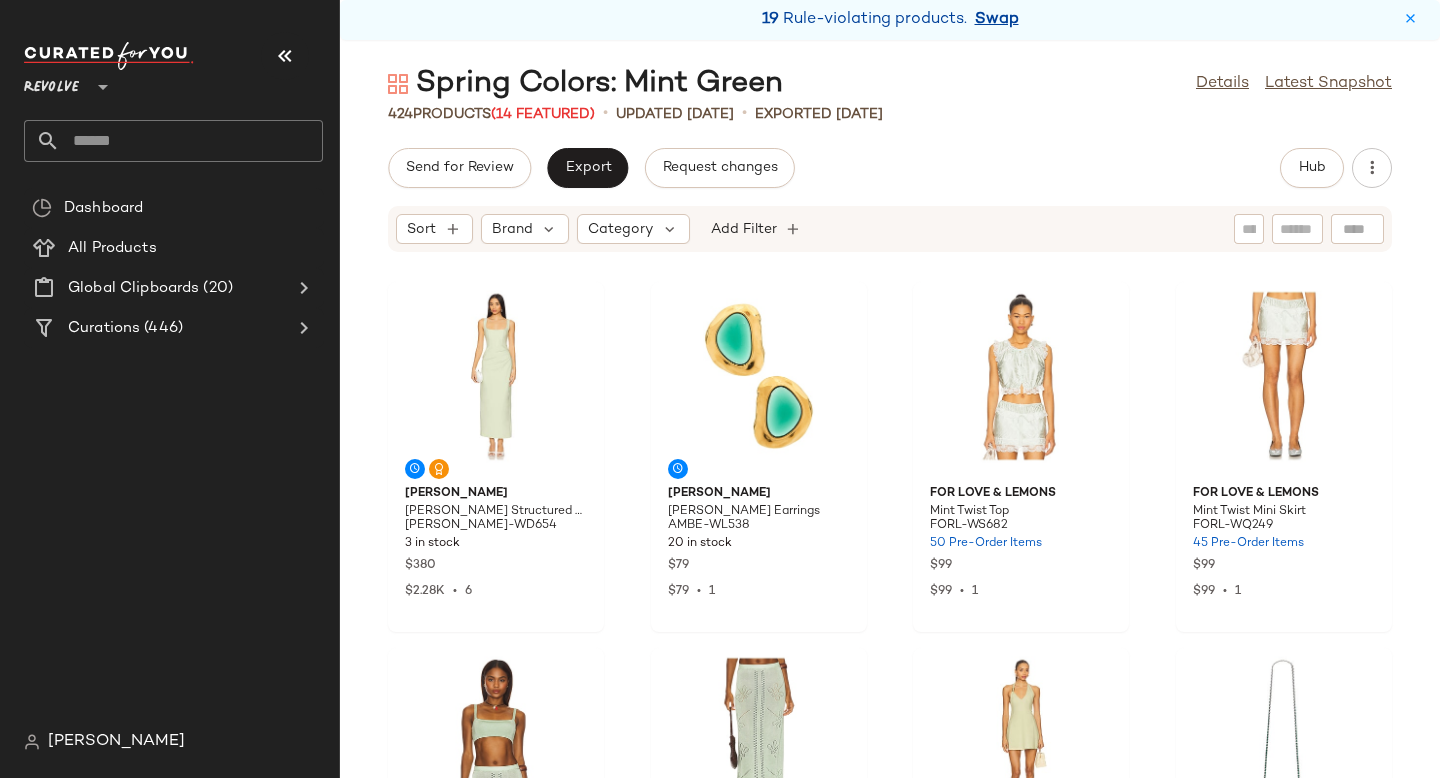 click on "Swap" at bounding box center (997, 20) 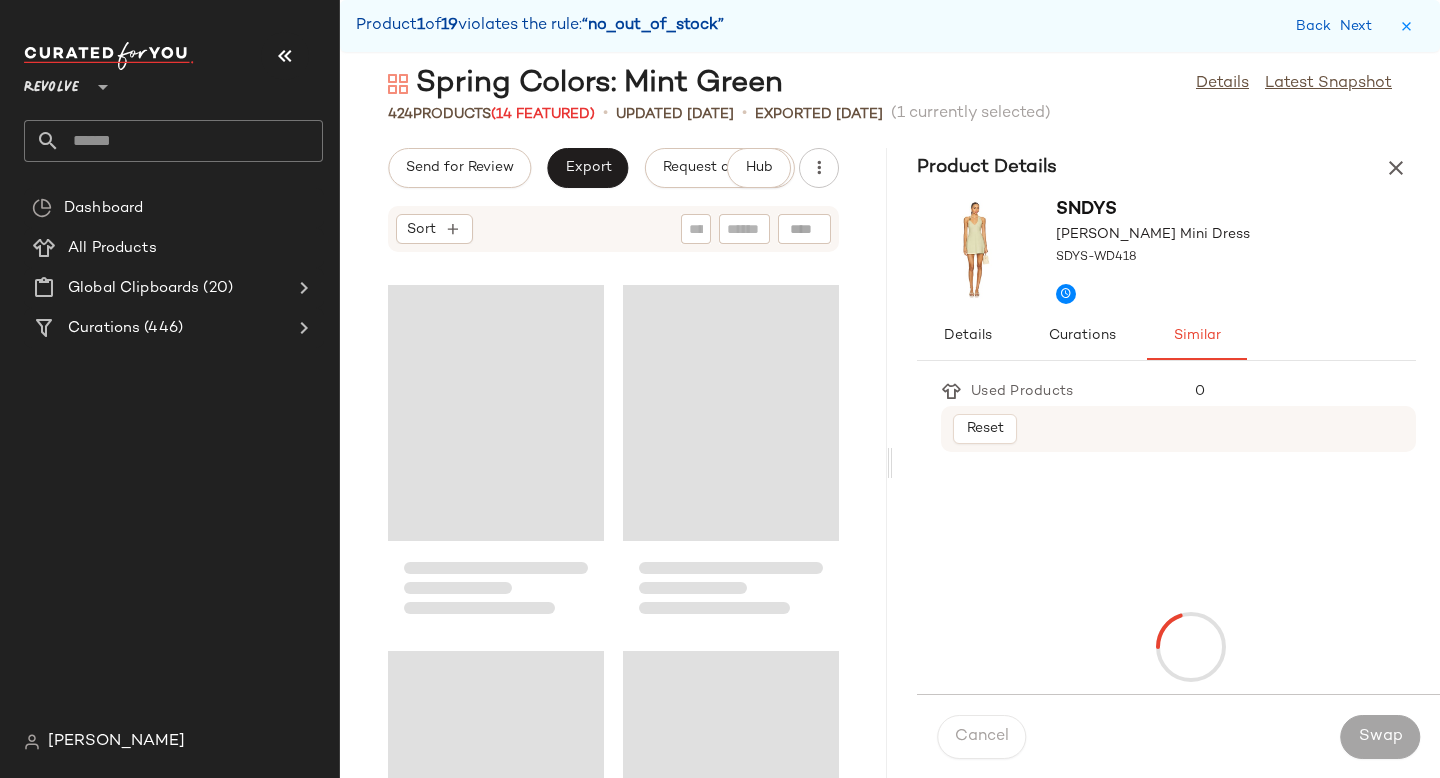 scroll, scrollTop: 382, scrollLeft: 0, axis: vertical 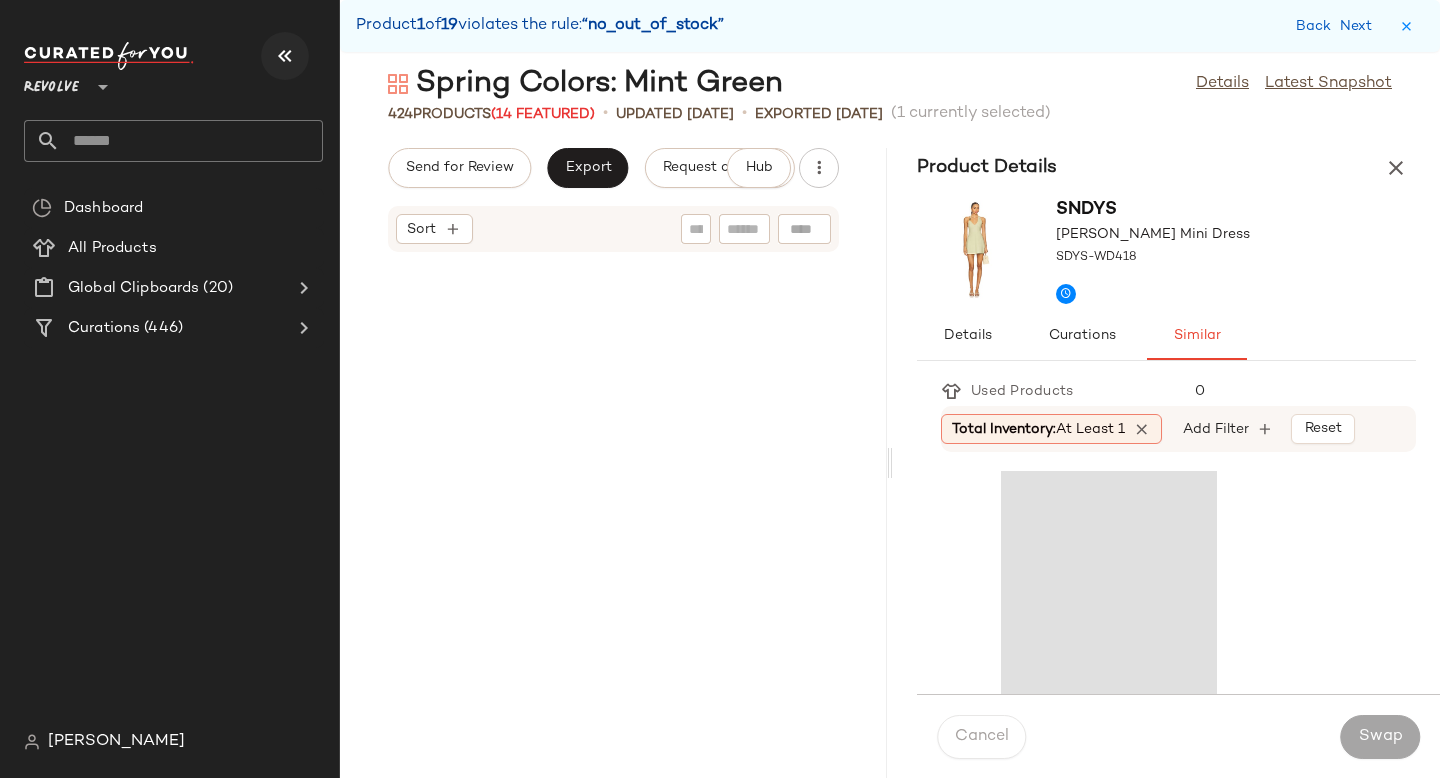 click at bounding box center [285, 56] 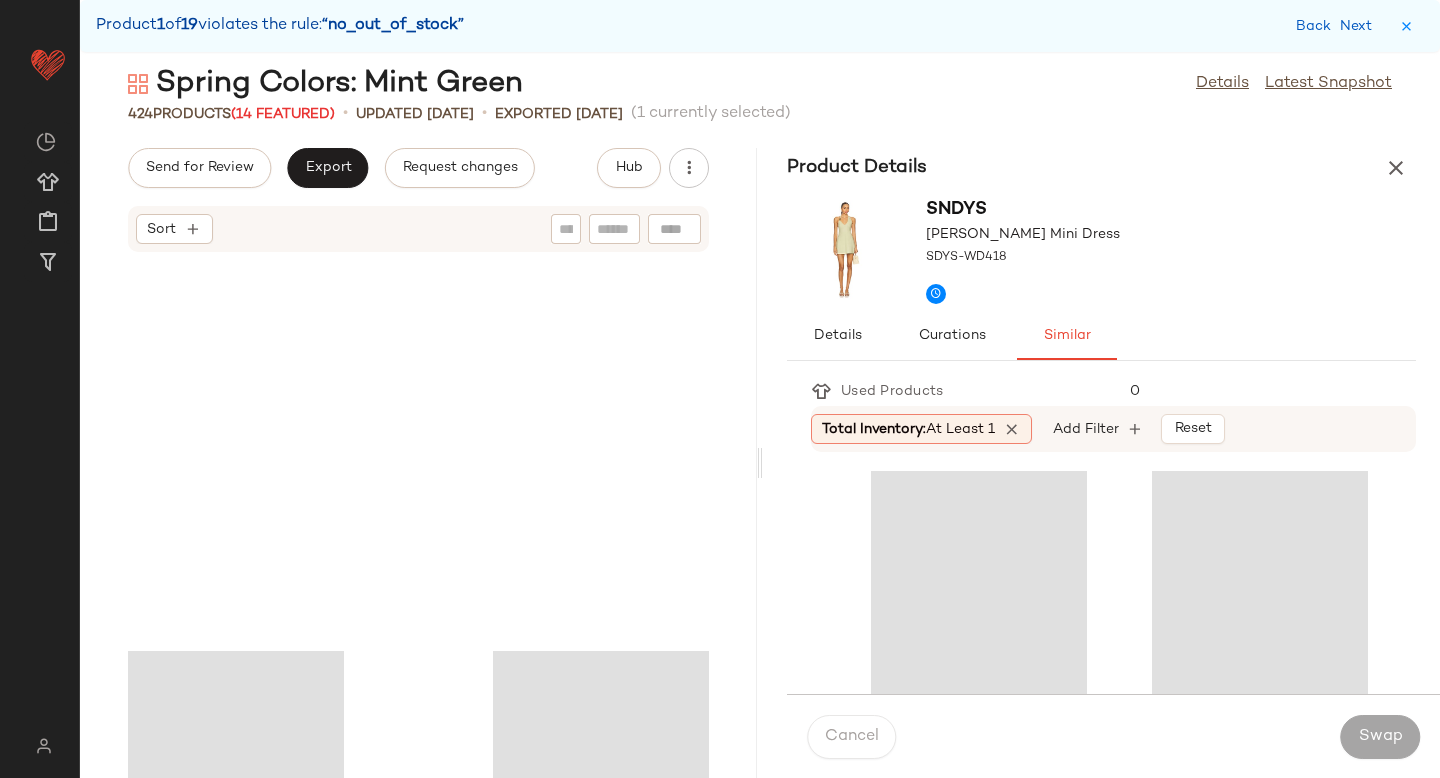 scroll, scrollTop: 1098, scrollLeft: 0, axis: vertical 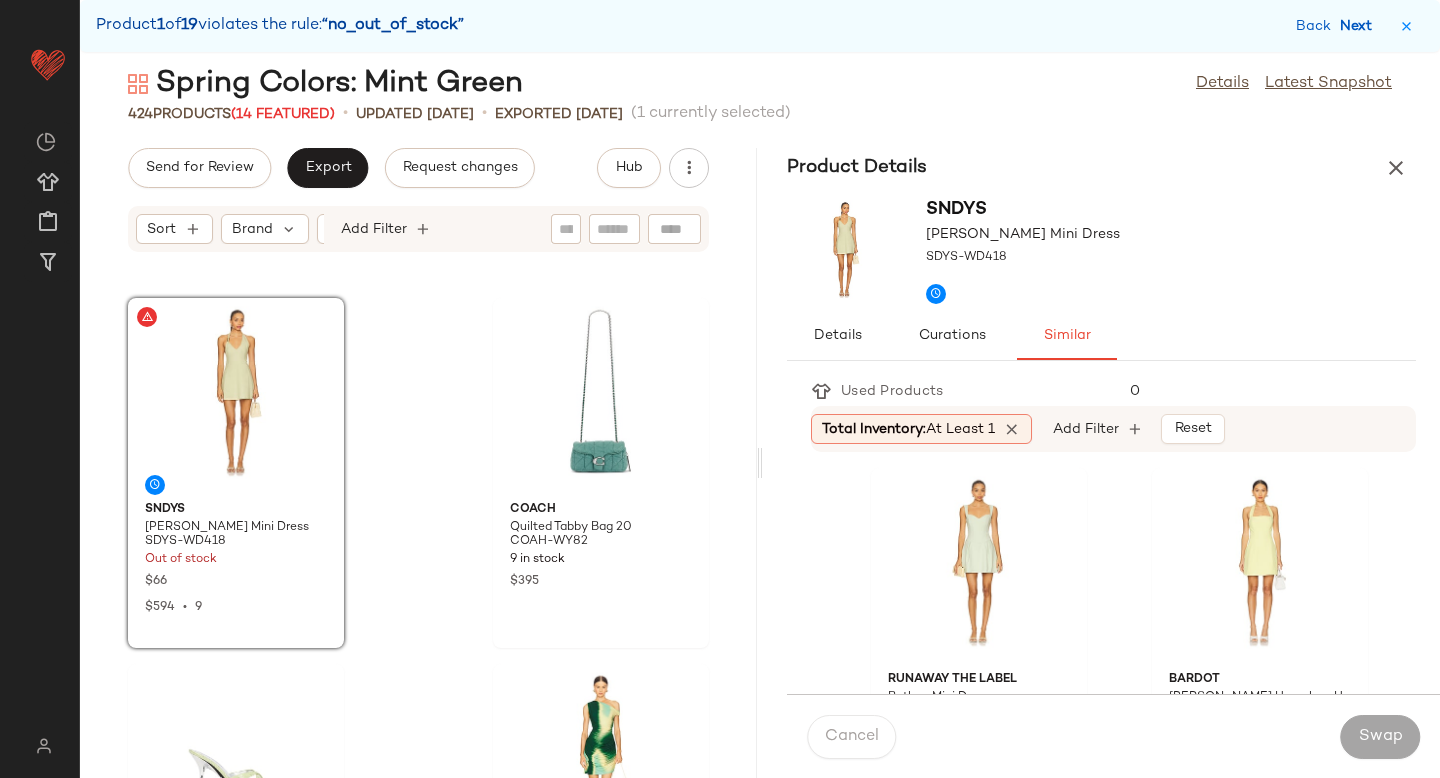 click on "Next" at bounding box center [1360, 26] 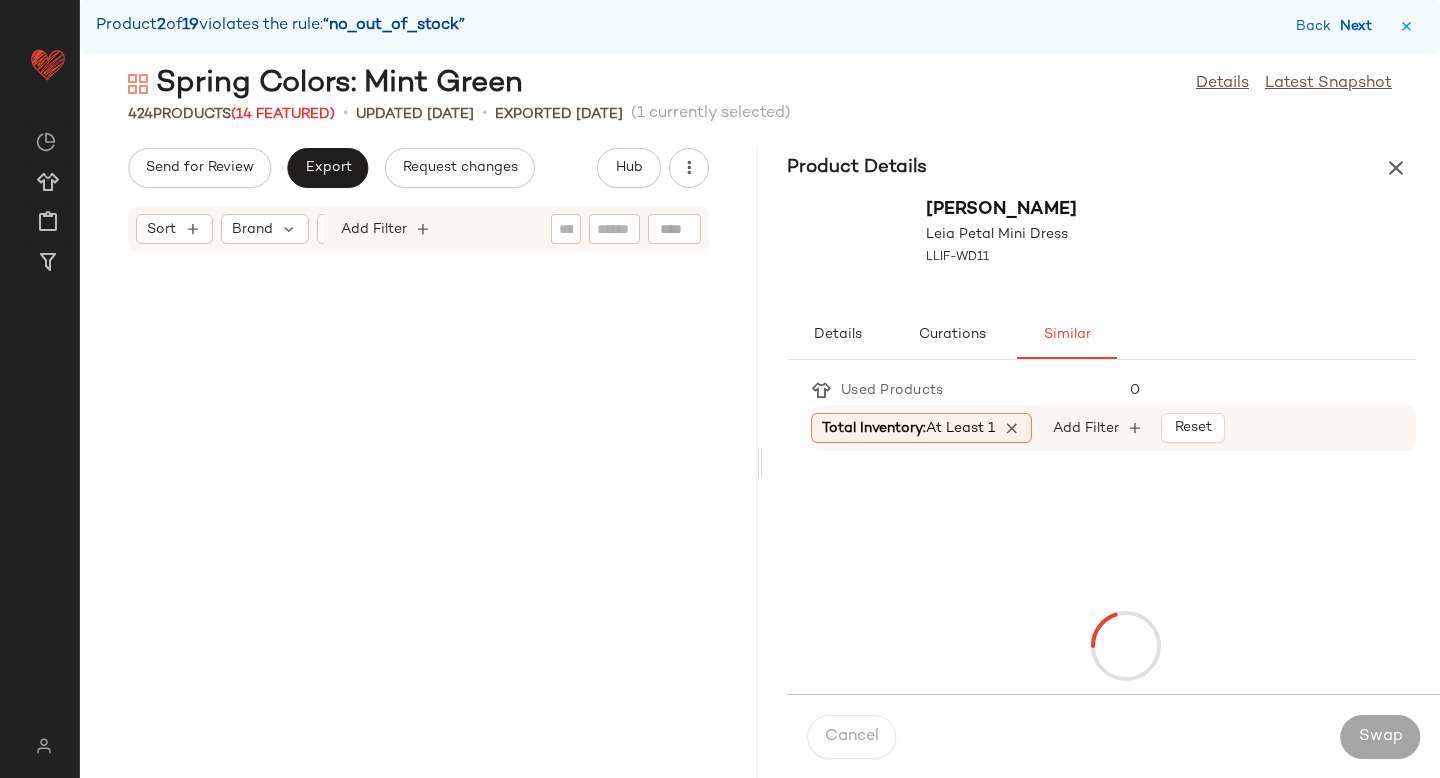 scroll, scrollTop: 2928, scrollLeft: 0, axis: vertical 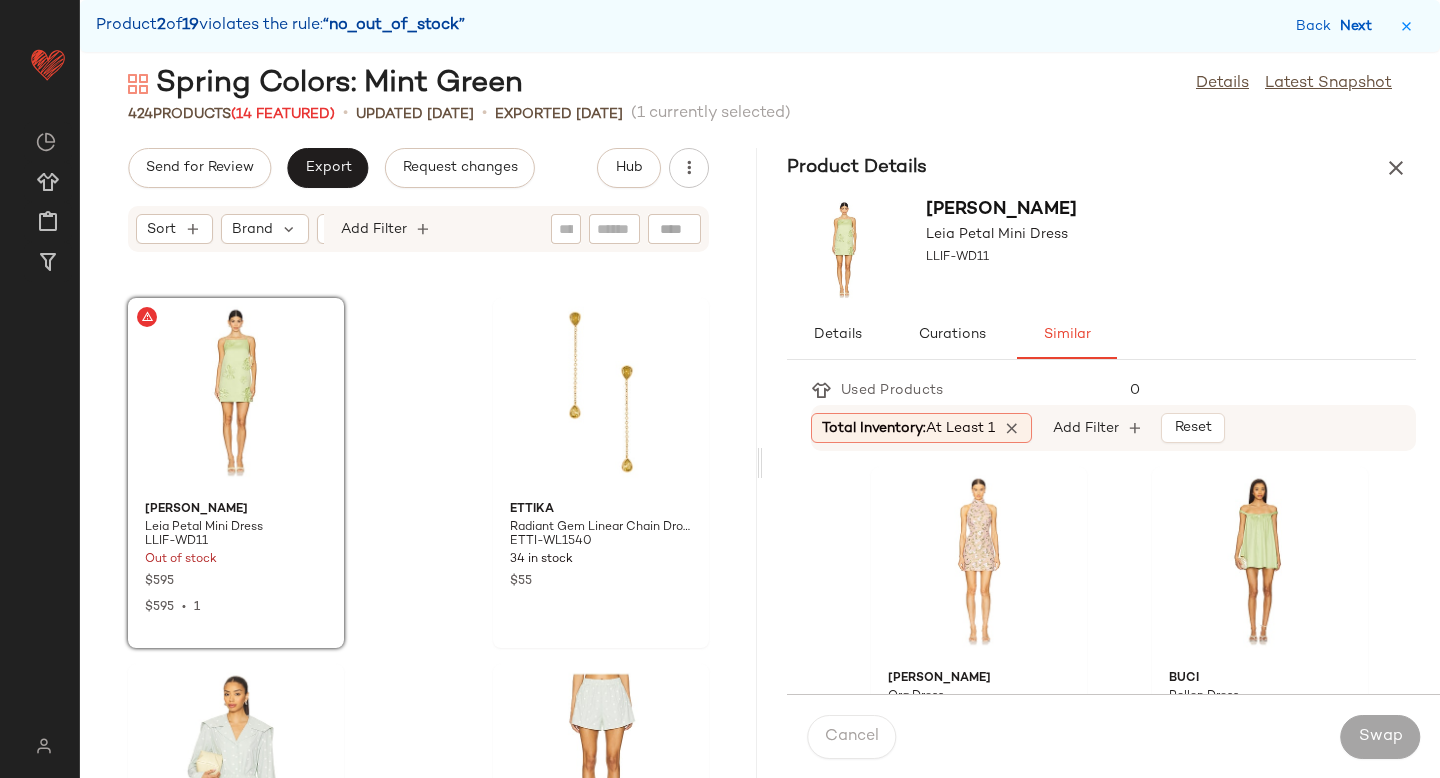 click on "Next" at bounding box center (1360, 26) 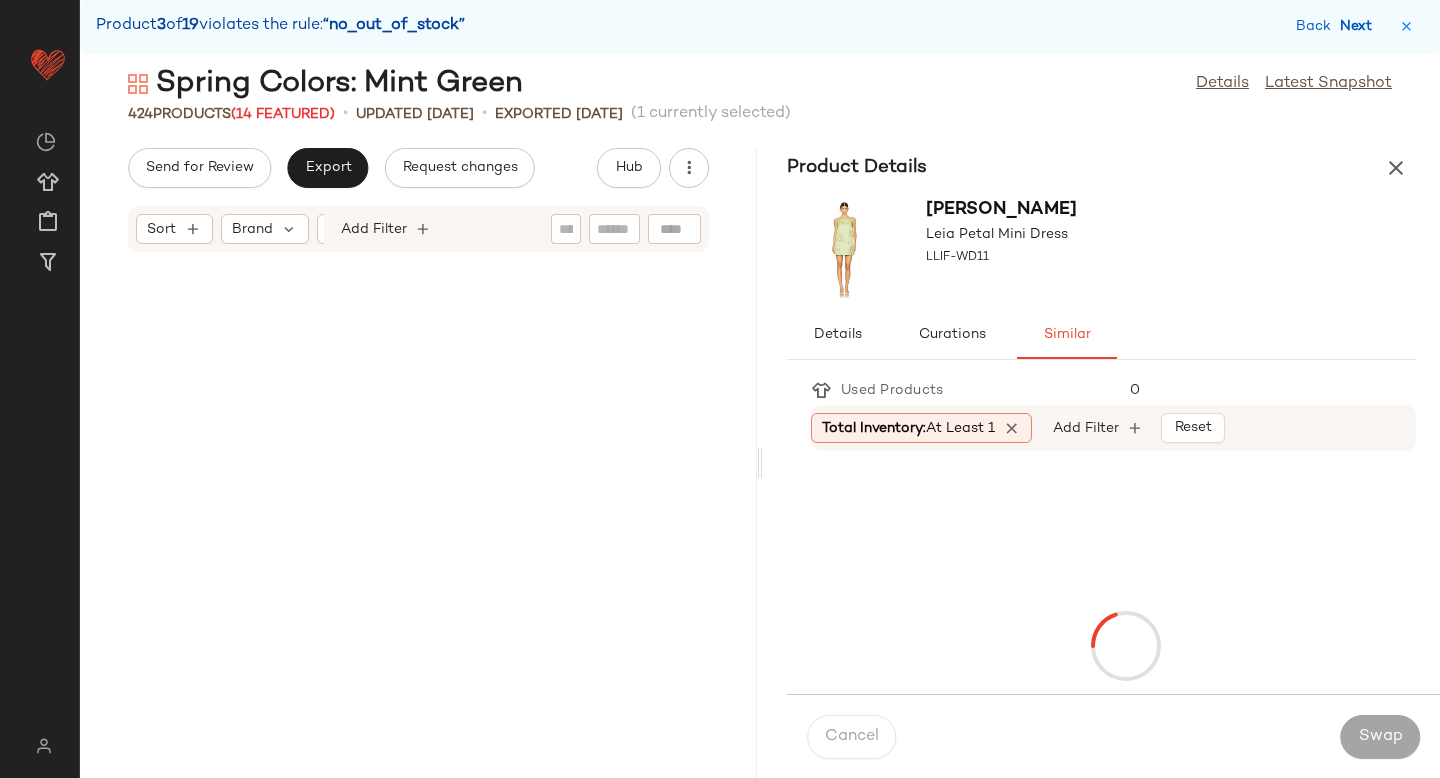 scroll, scrollTop: 9516, scrollLeft: 0, axis: vertical 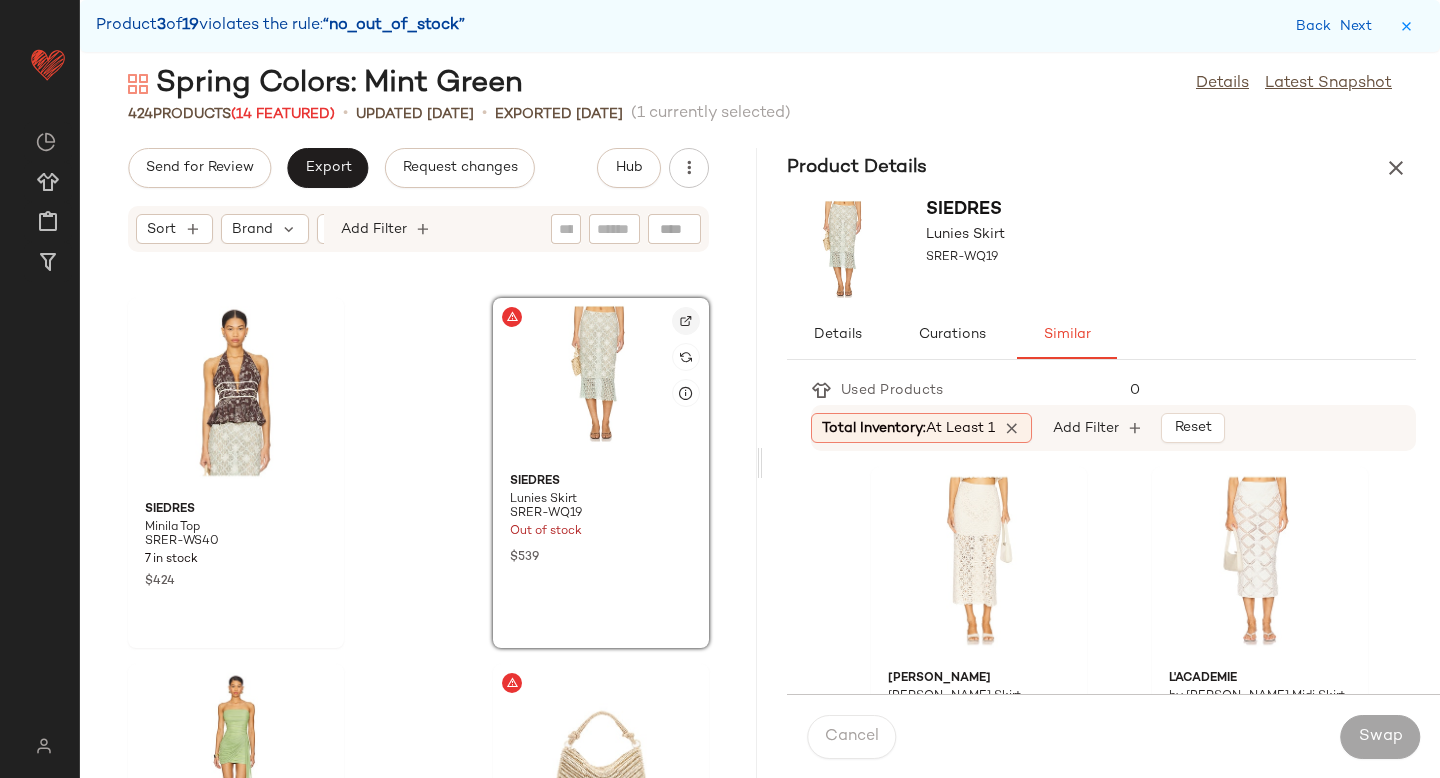 click 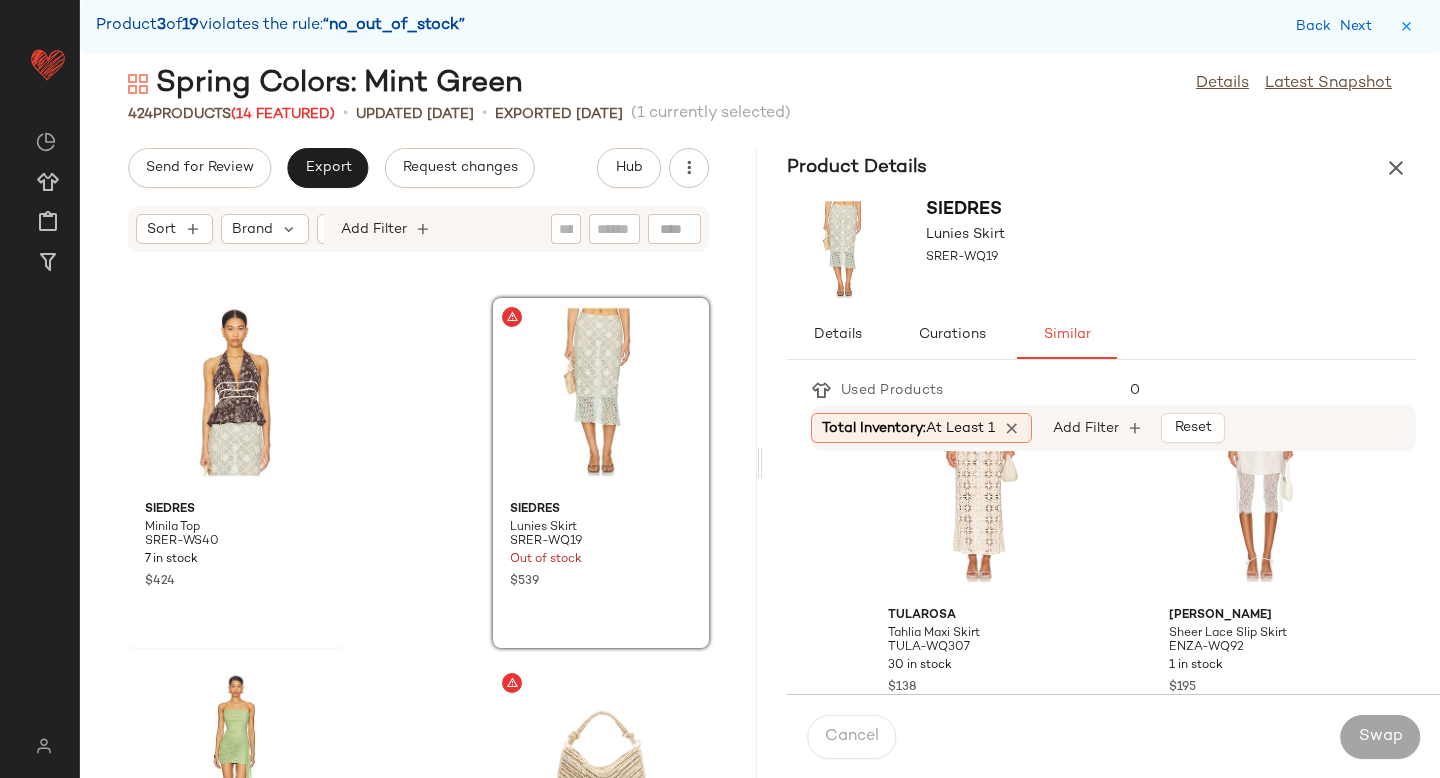 scroll, scrollTop: 0, scrollLeft: 0, axis: both 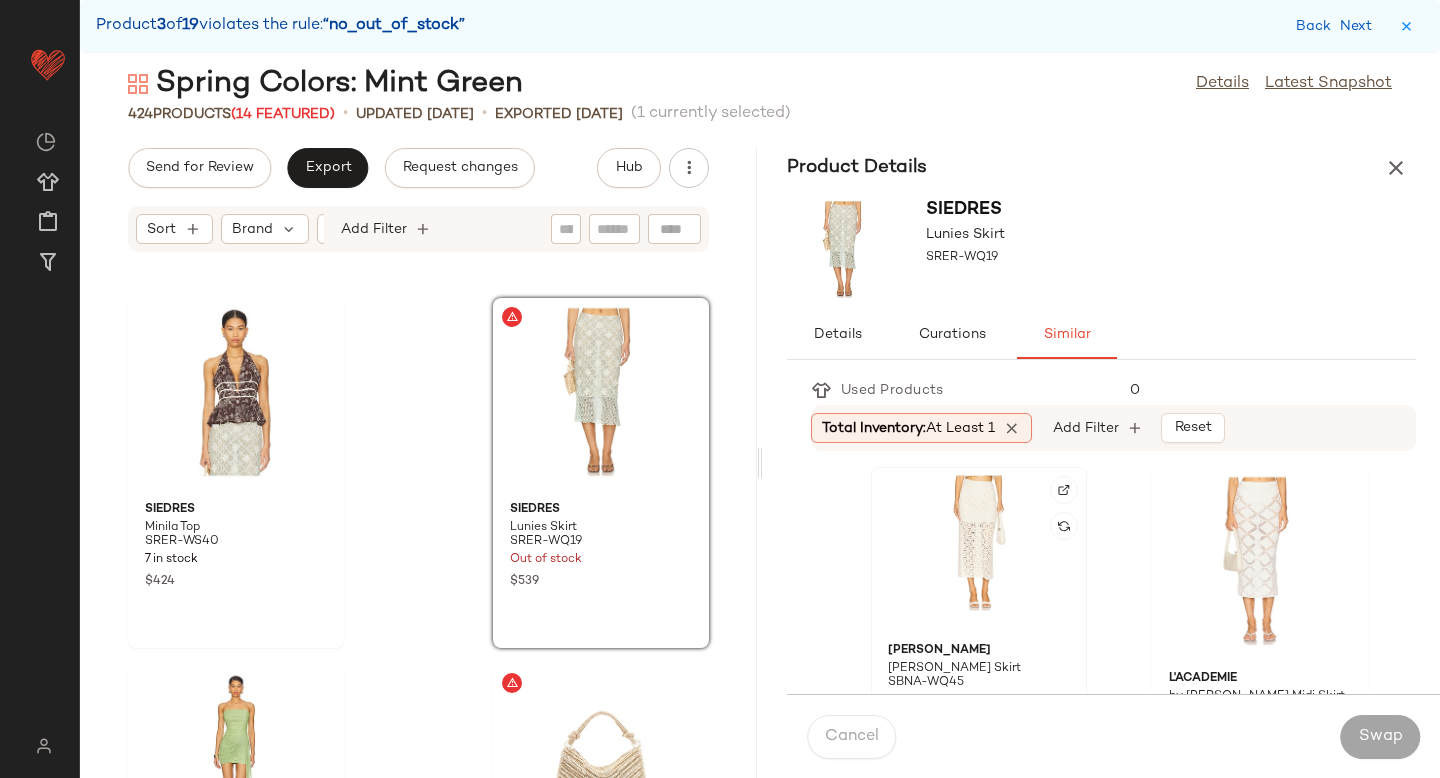 click 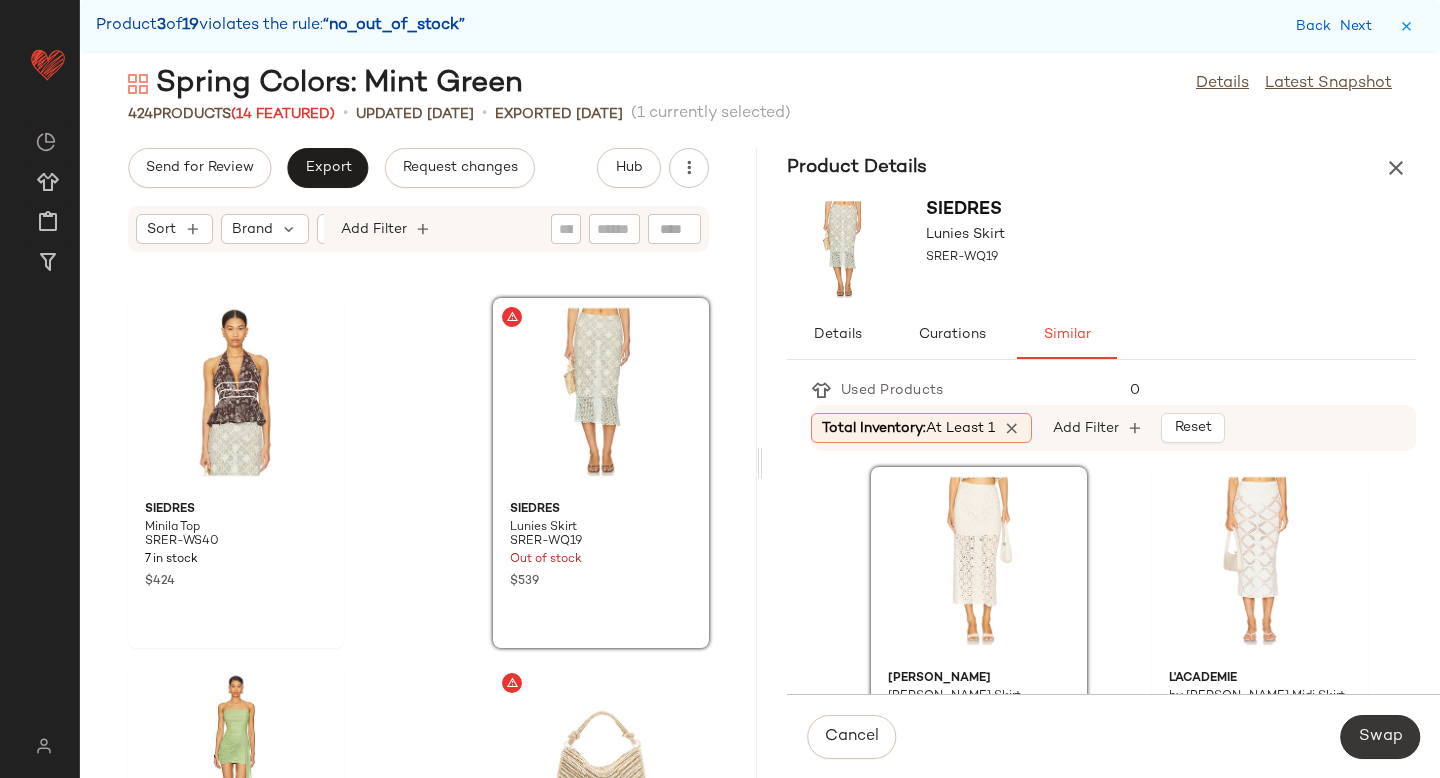 click on "Swap" 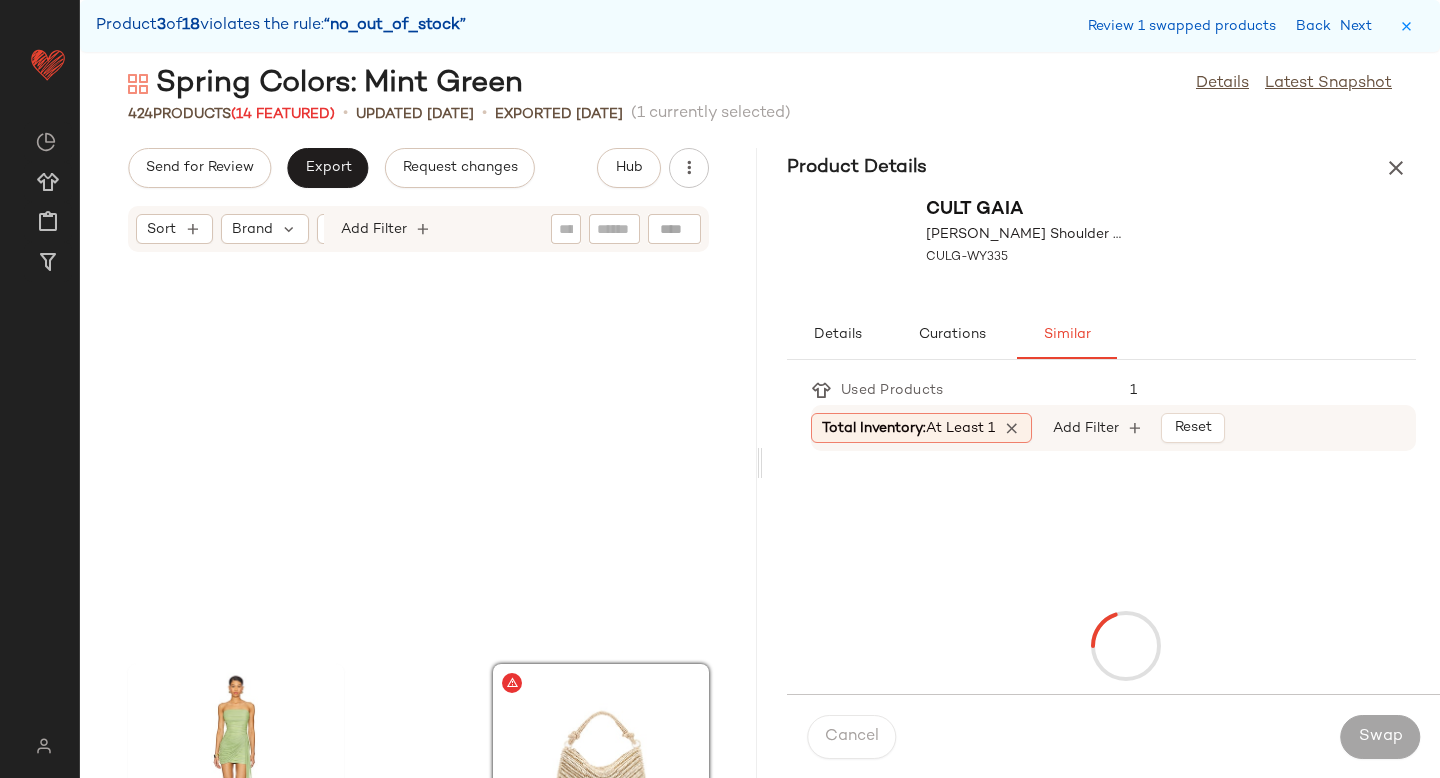 scroll, scrollTop: 9882, scrollLeft: 0, axis: vertical 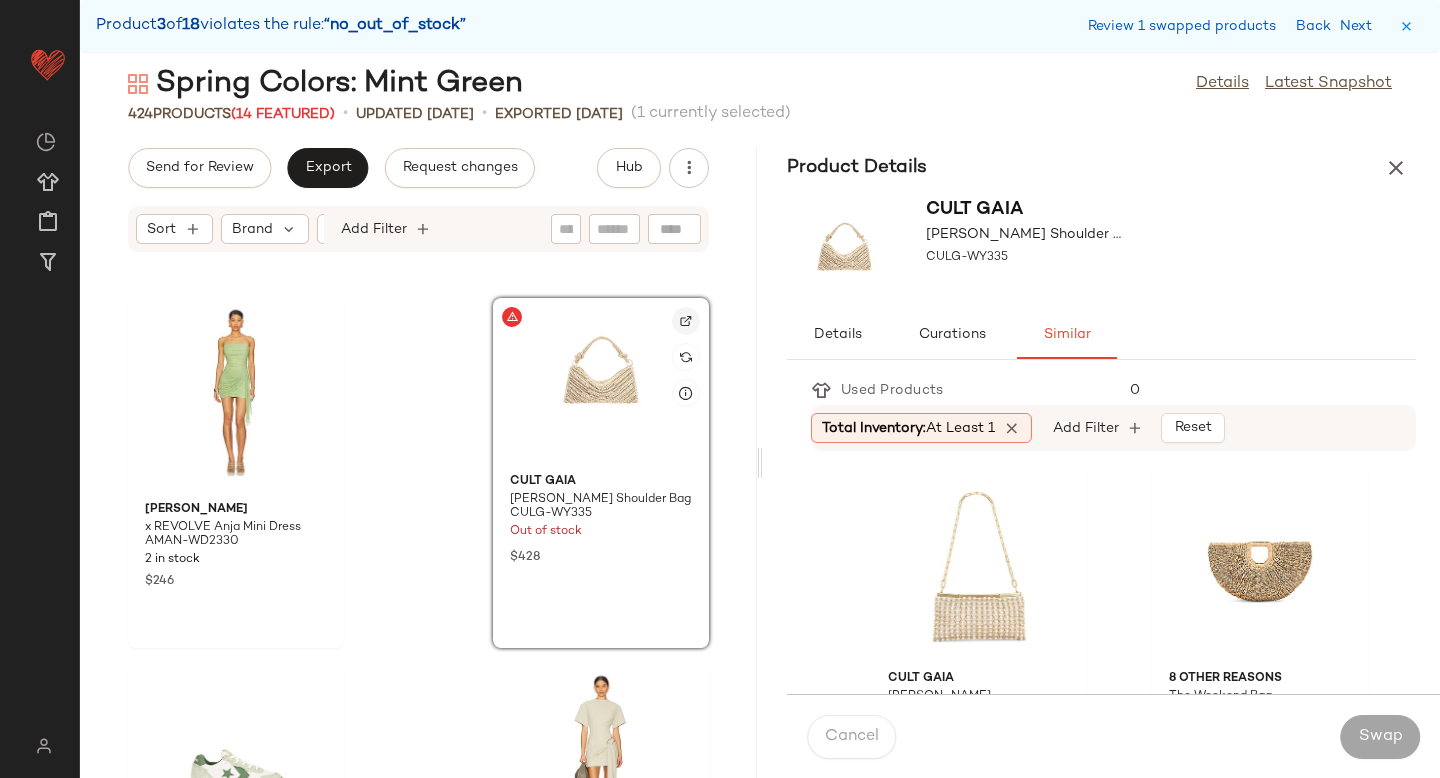 click 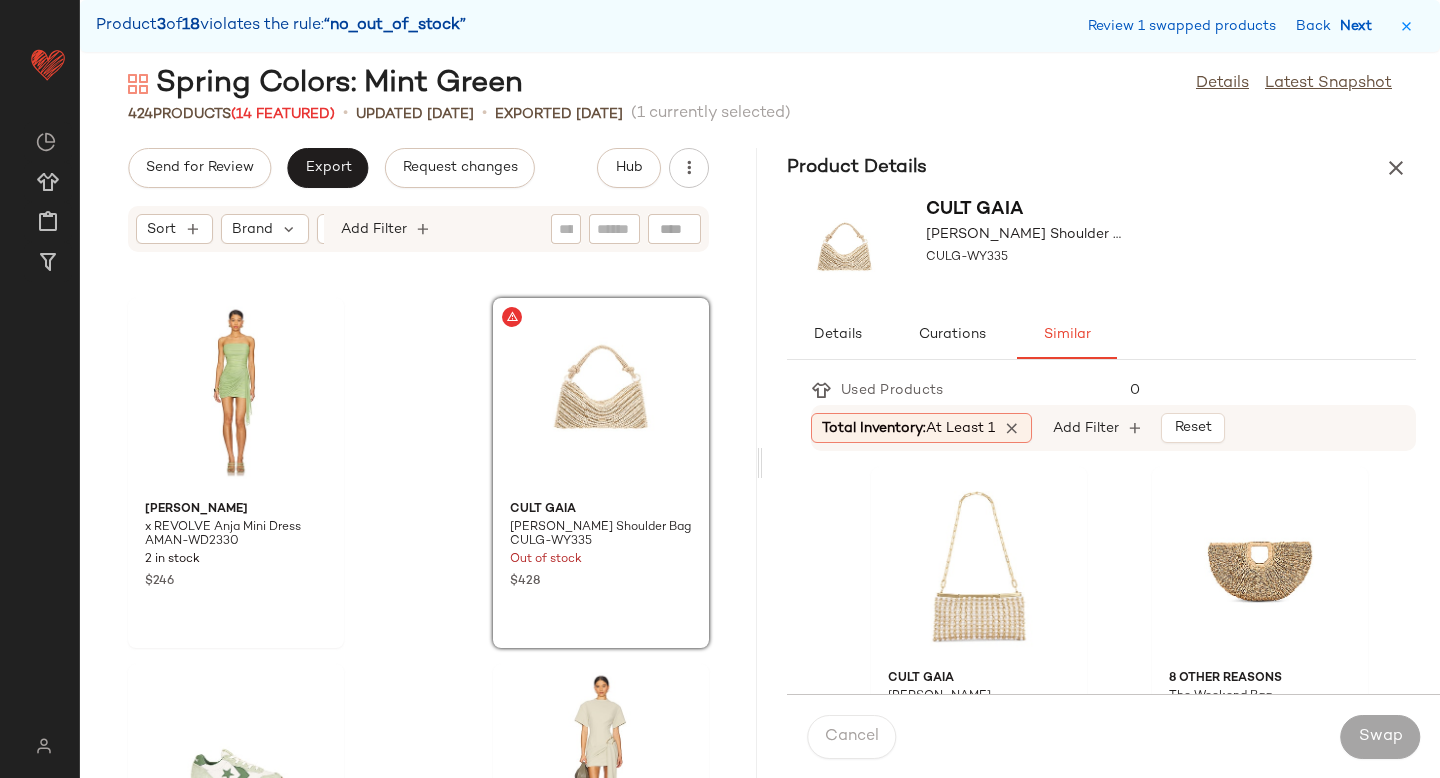 click on "Next" at bounding box center (1360, 26) 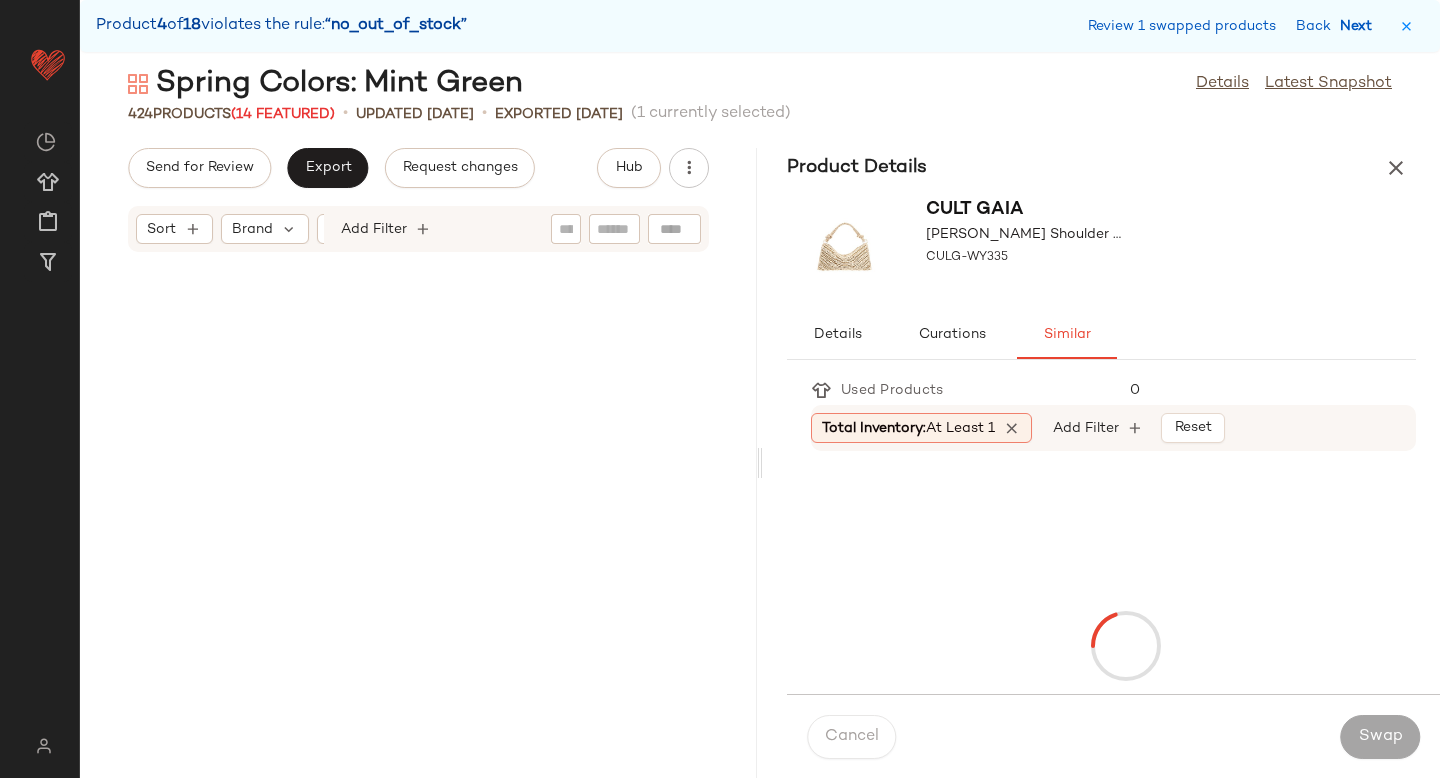 scroll, scrollTop: 13908, scrollLeft: 0, axis: vertical 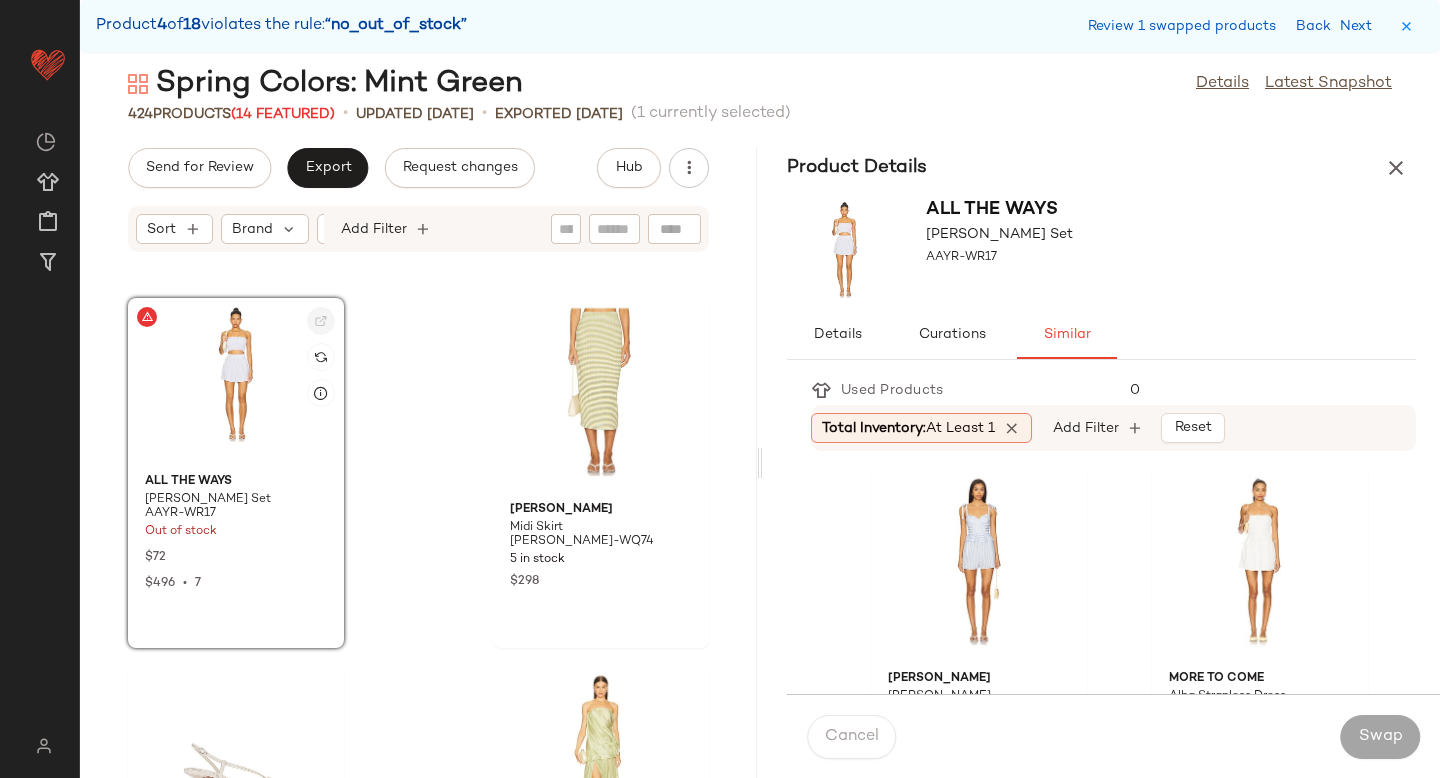 click at bounding box center (321, 321) 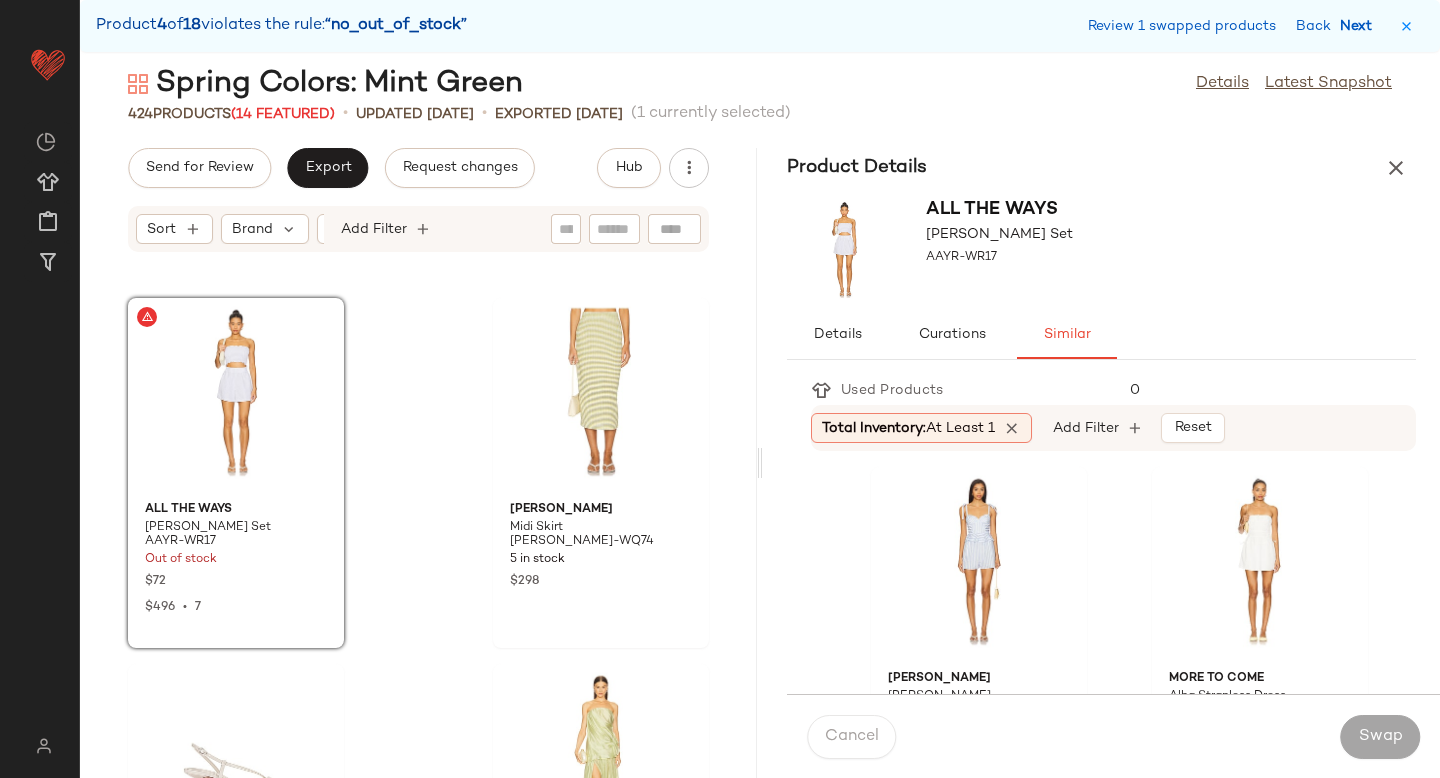 click on "Next" at bounding box center [1360, 26] 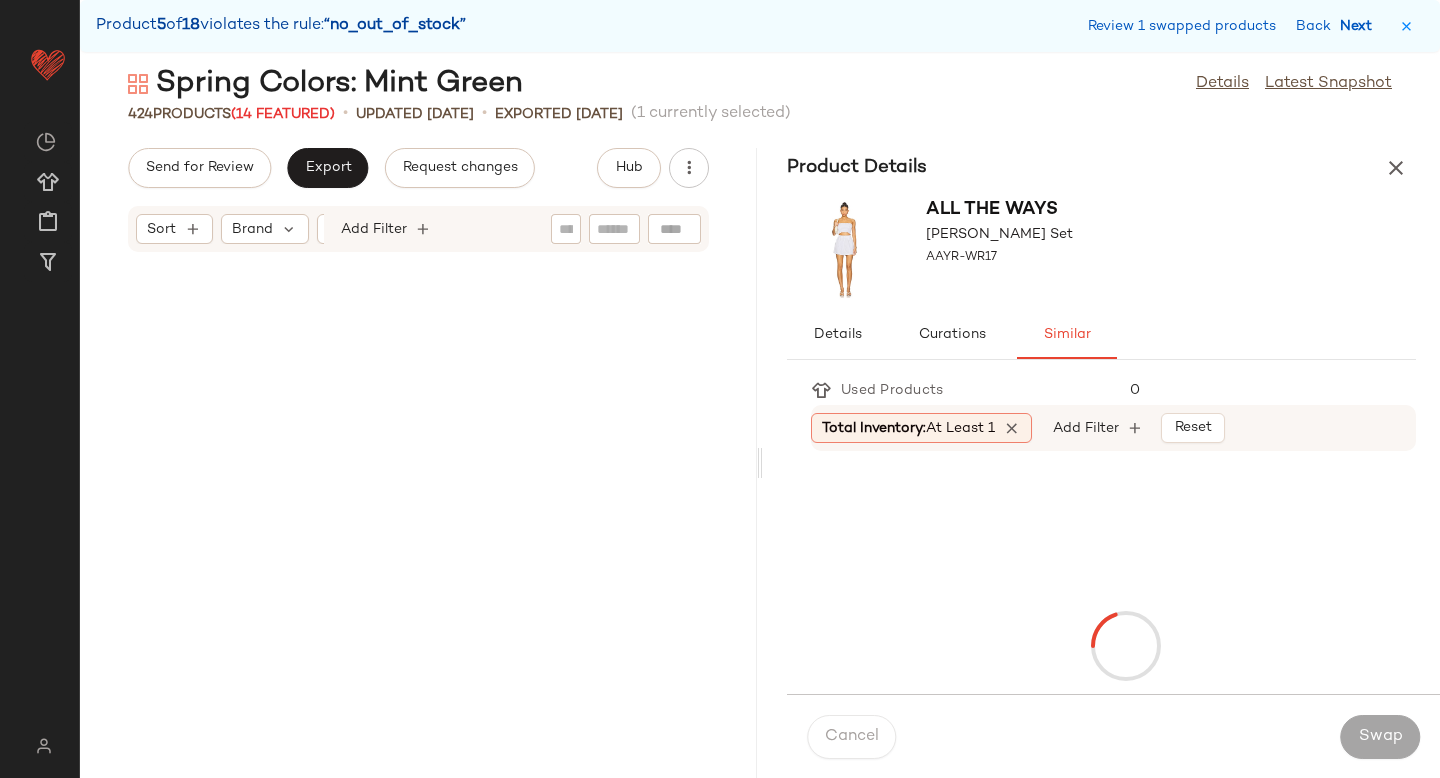 scroll, scrollTop: 14640, scrollLeft: 0, axis: vertical 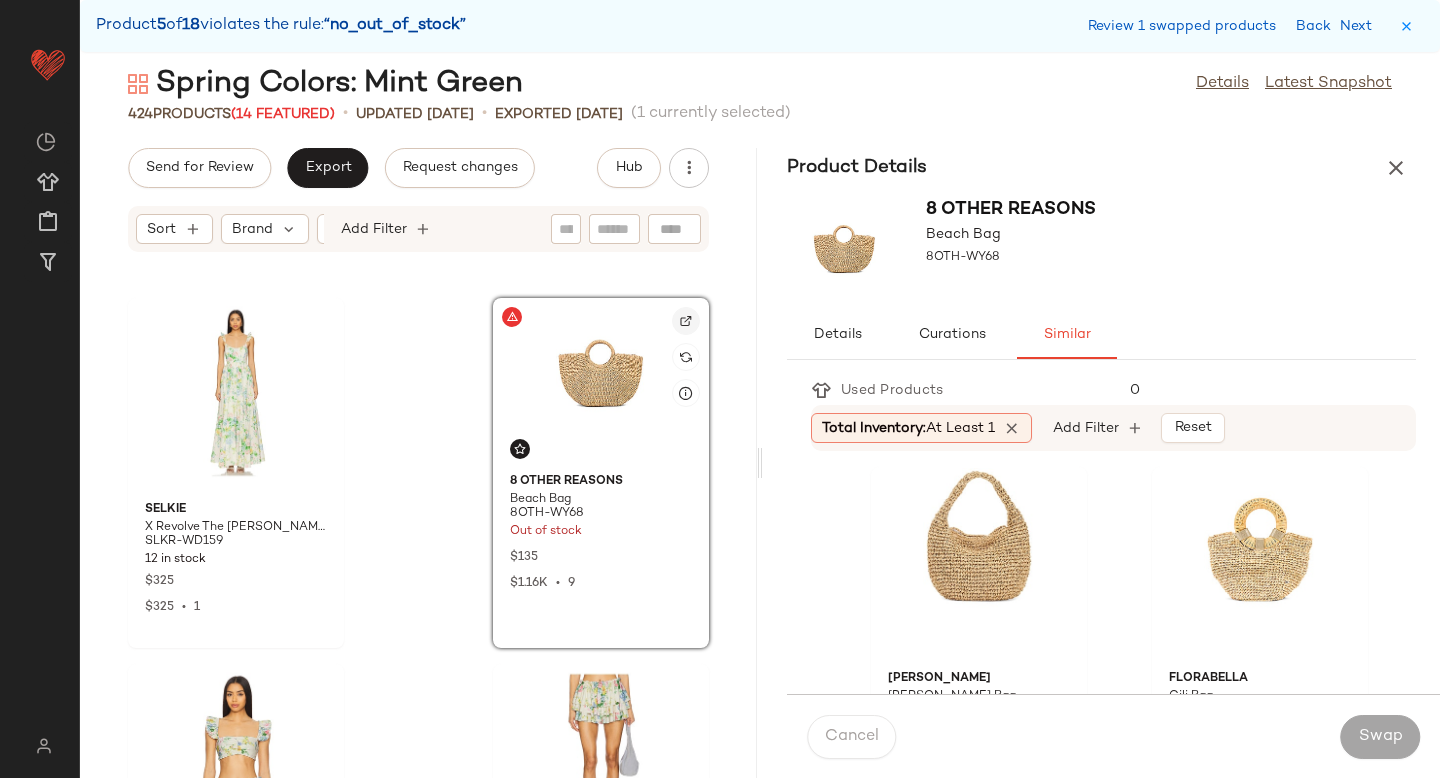 click 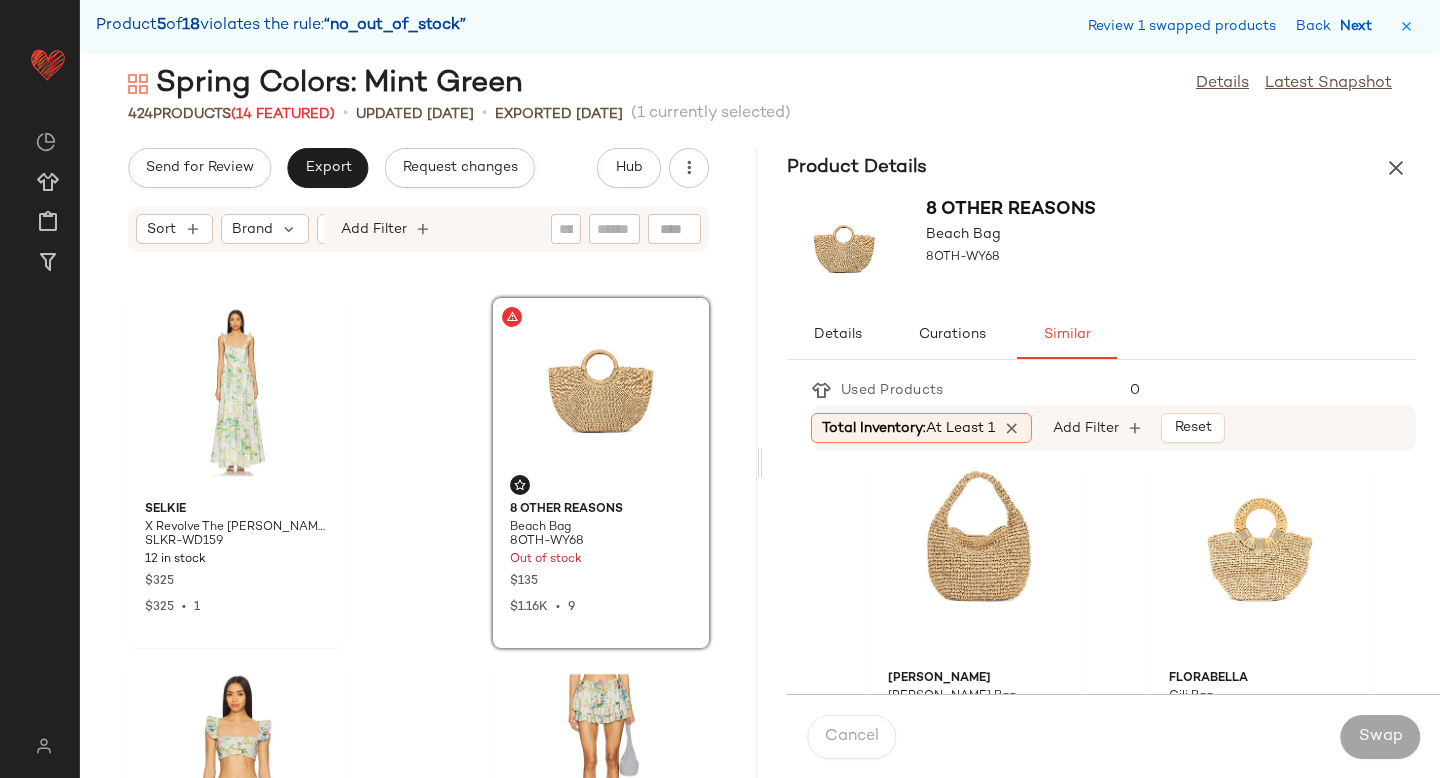 click on "Next" at bounding box center [1360, 26] 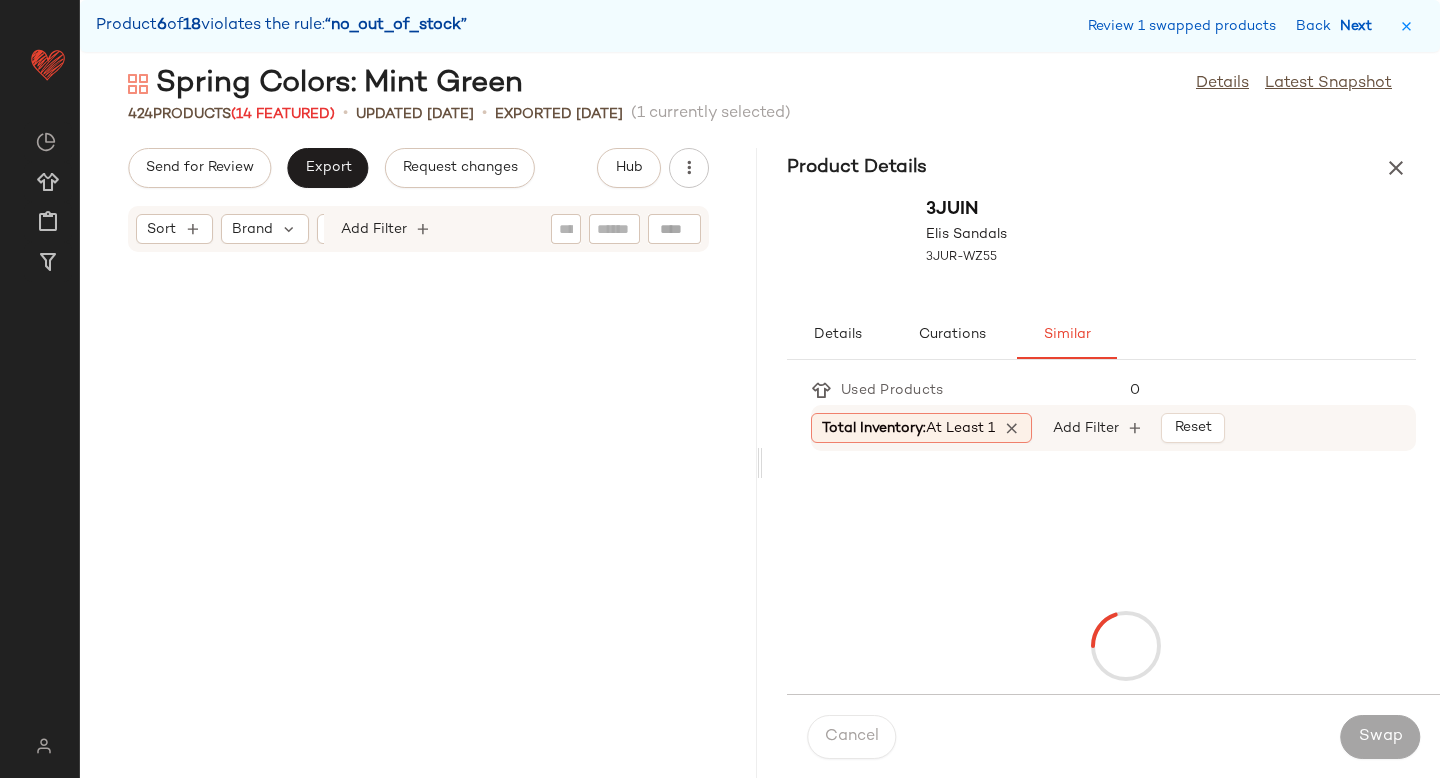 scroll, scrollTop: 21960, scrollLeft: 0, axis: vertical 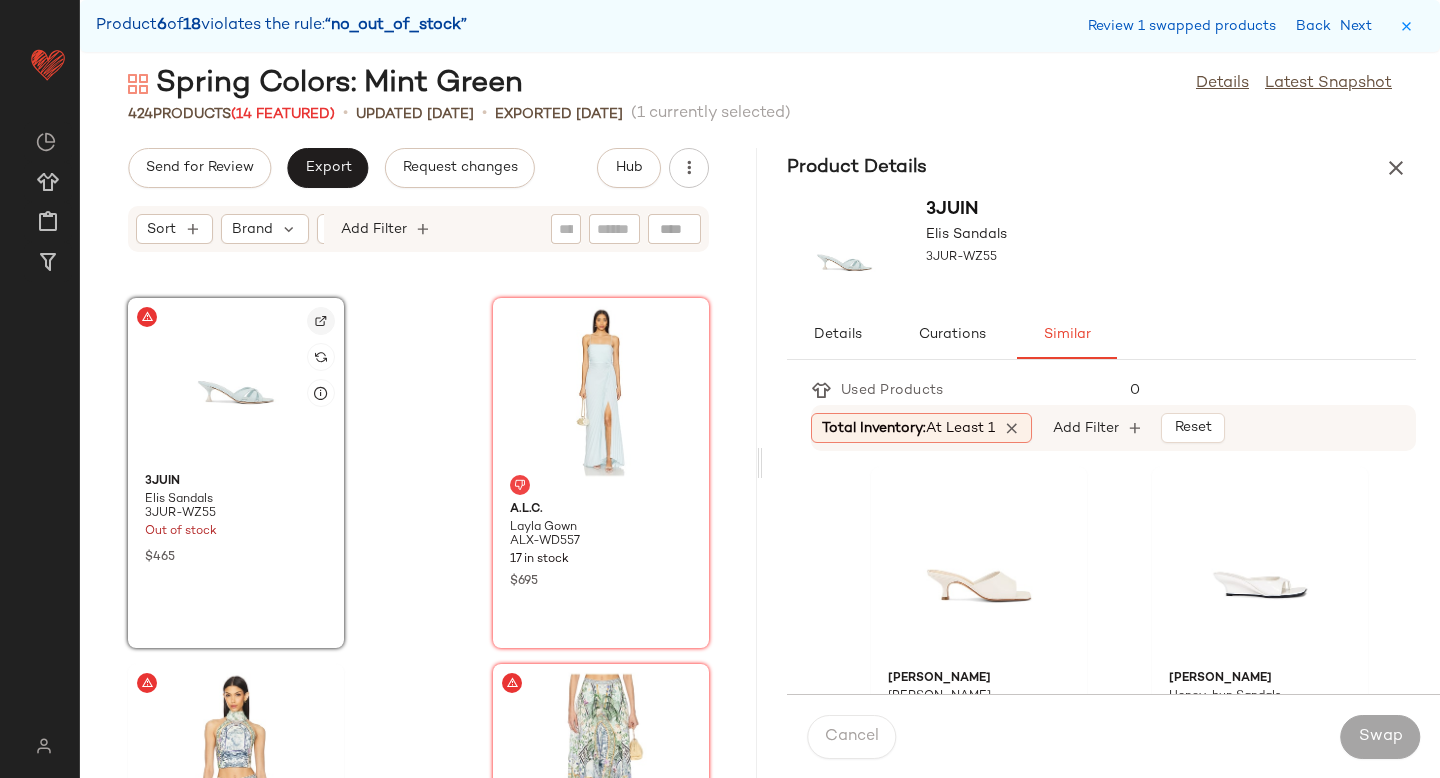 click 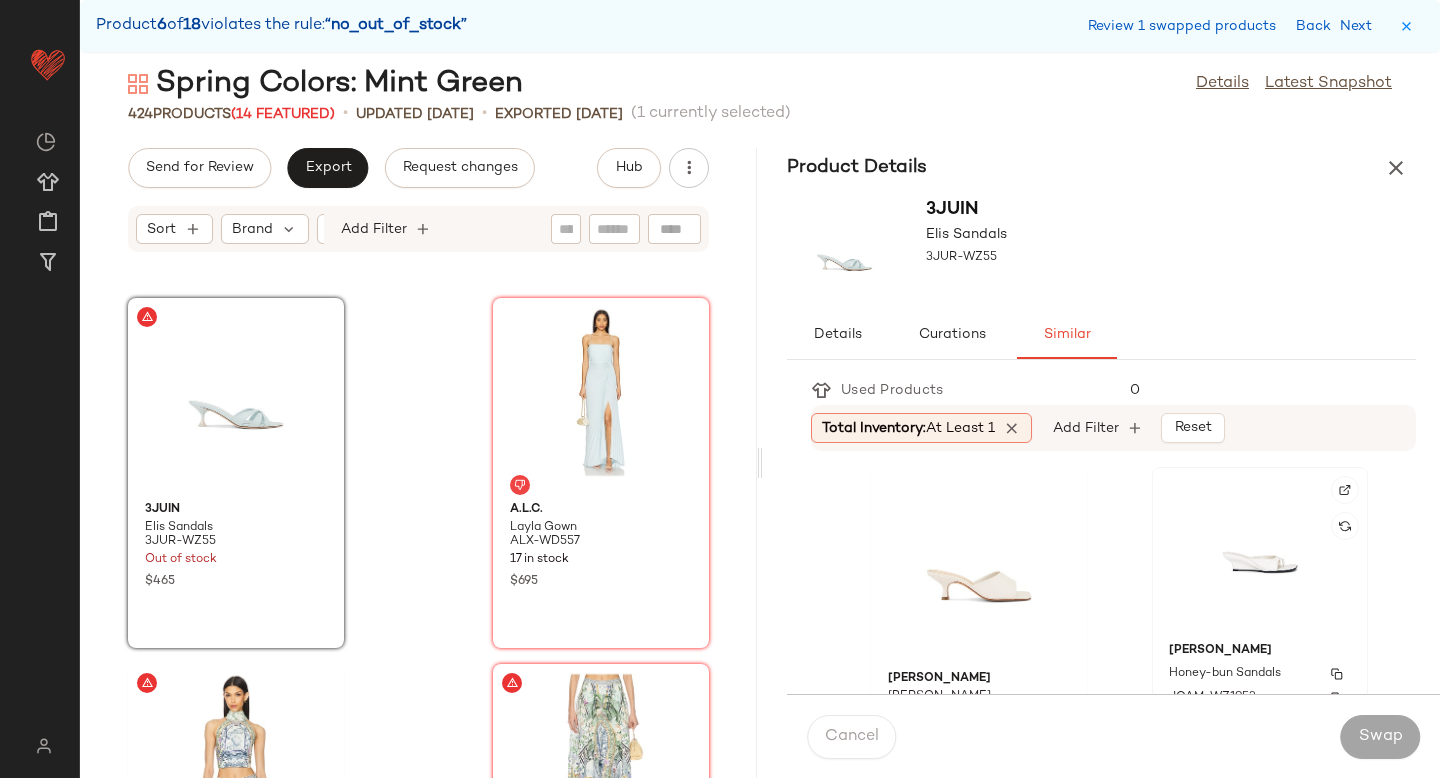 click on "[PERSON_NAME] Honey-bun Sandals JCAM-WZ1953 6 in stock $150" 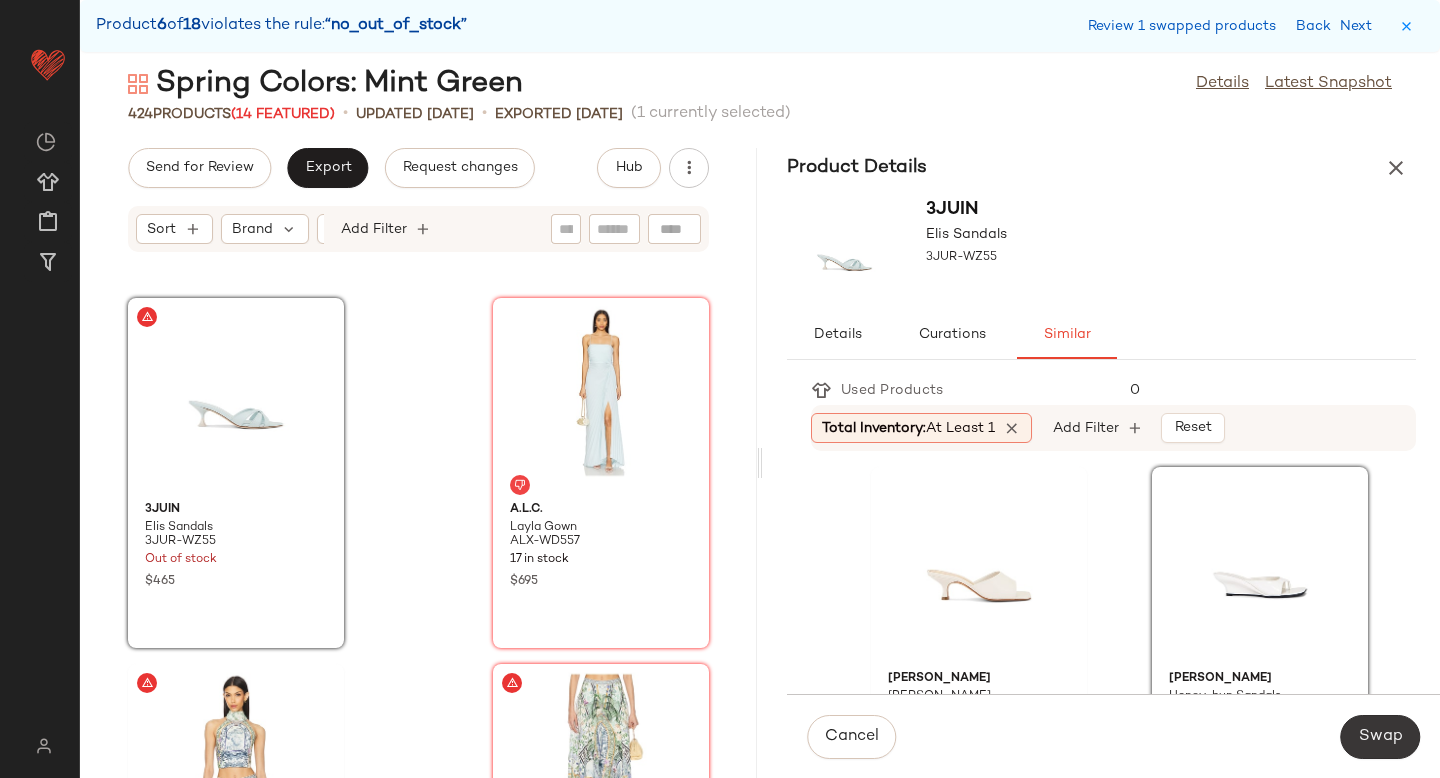 click on "Swap" 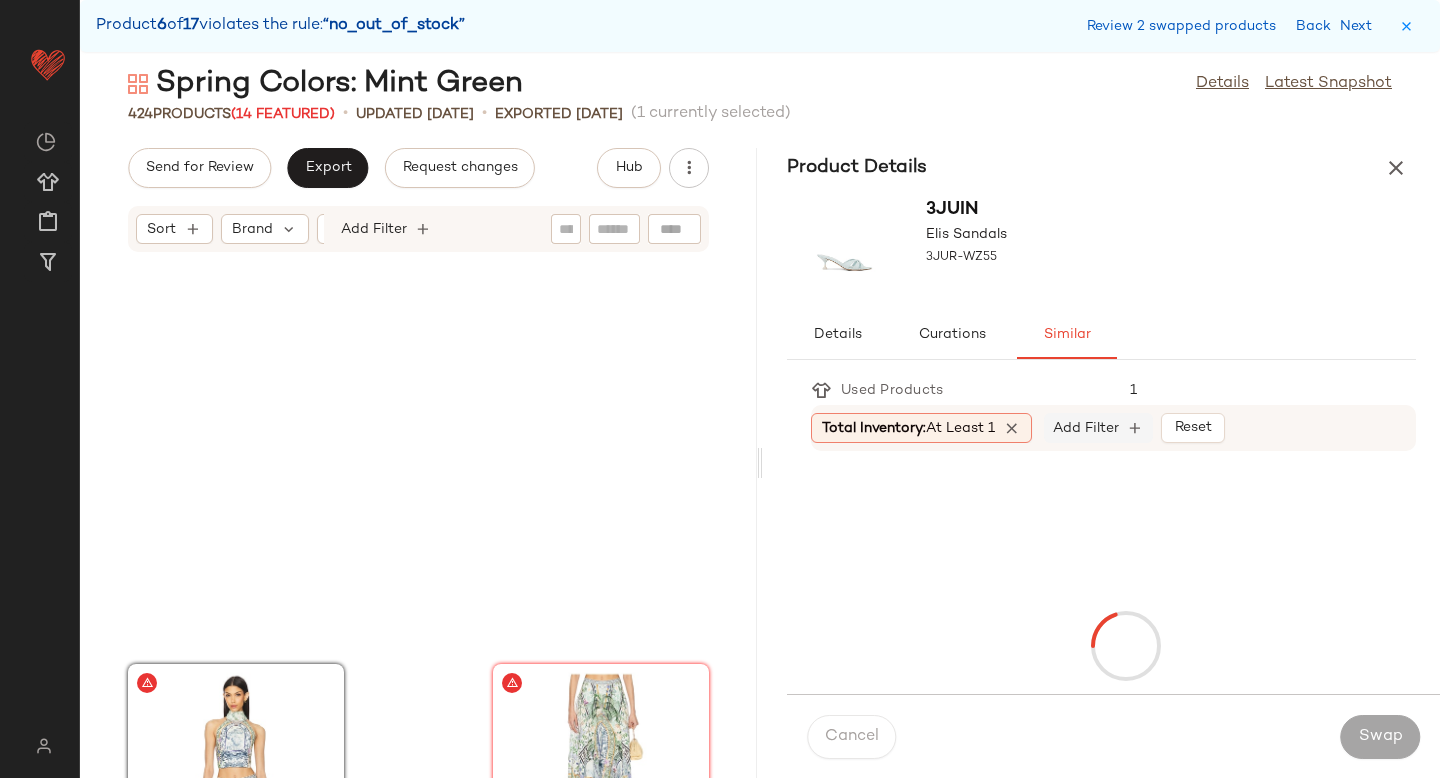 scroll, scrollTop: 22326, scrollLeft: 0, axis: vertical 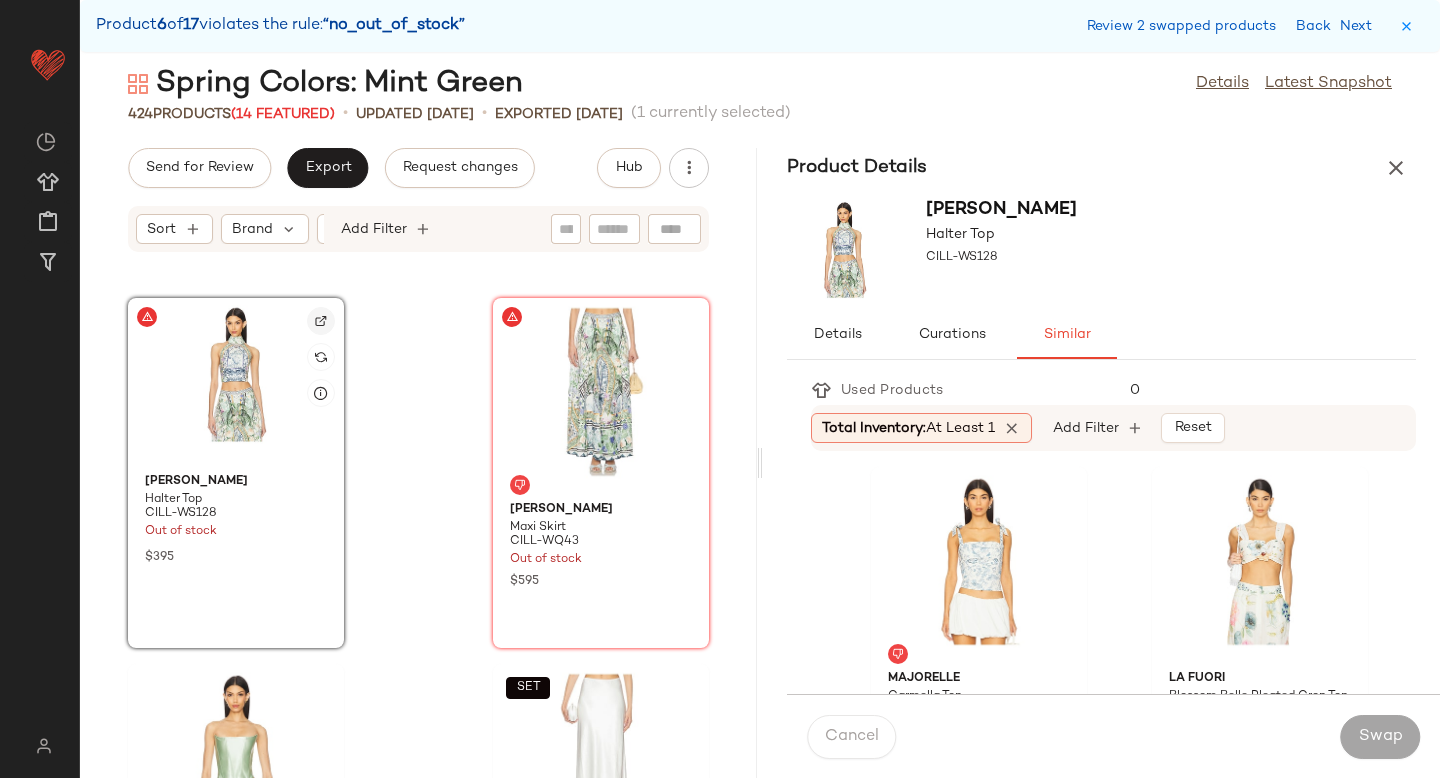 click 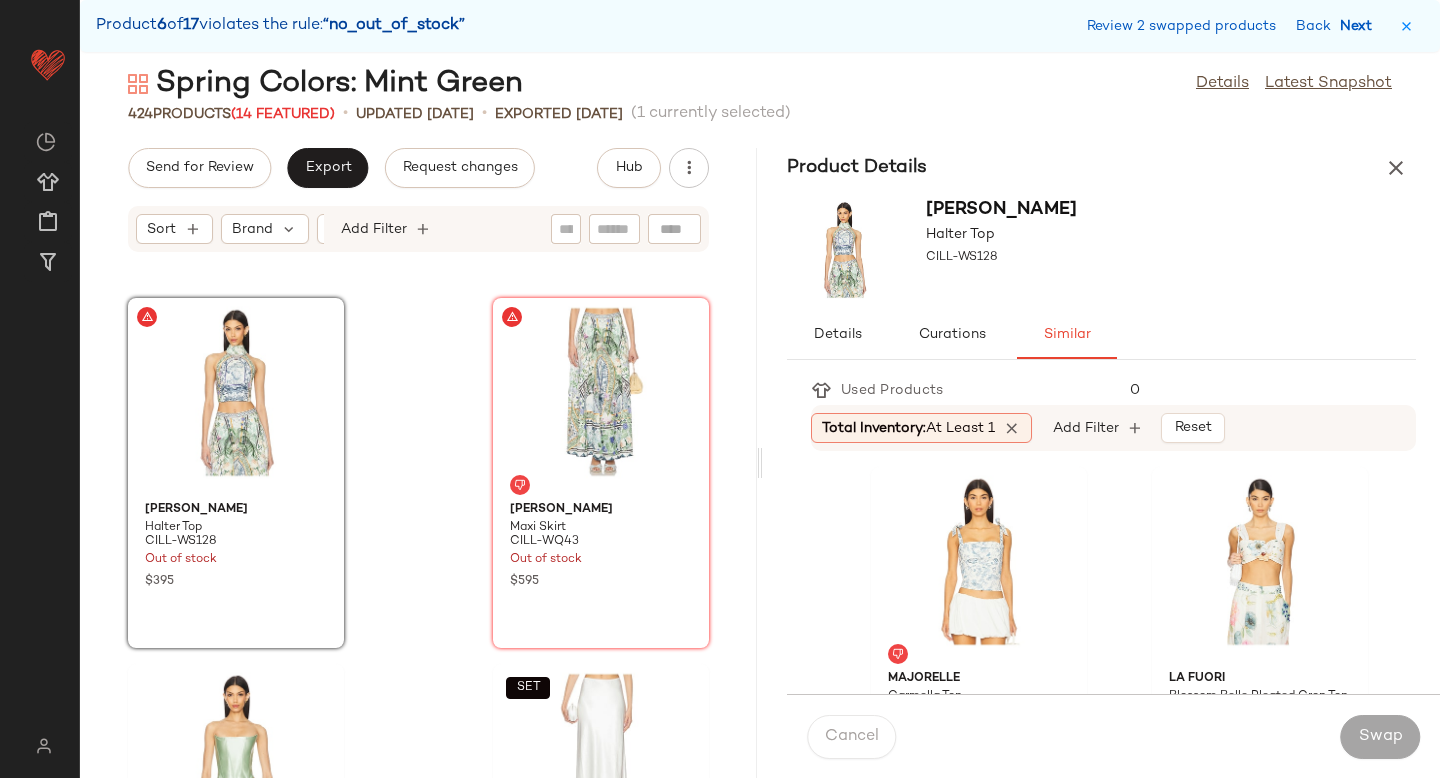 click on "Next" at bounding box center (1360, 26) 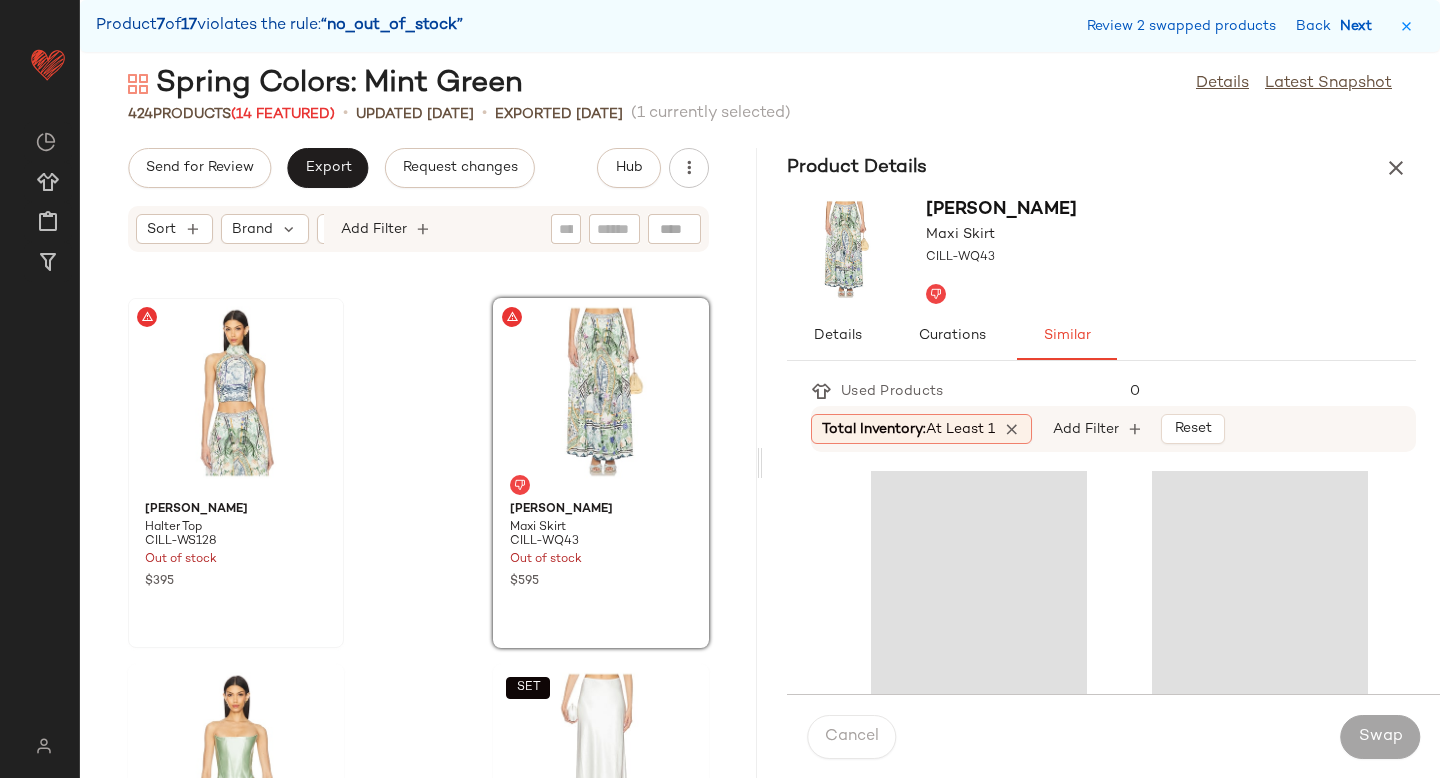 click on "Next" at bounding box center [1360, 26] 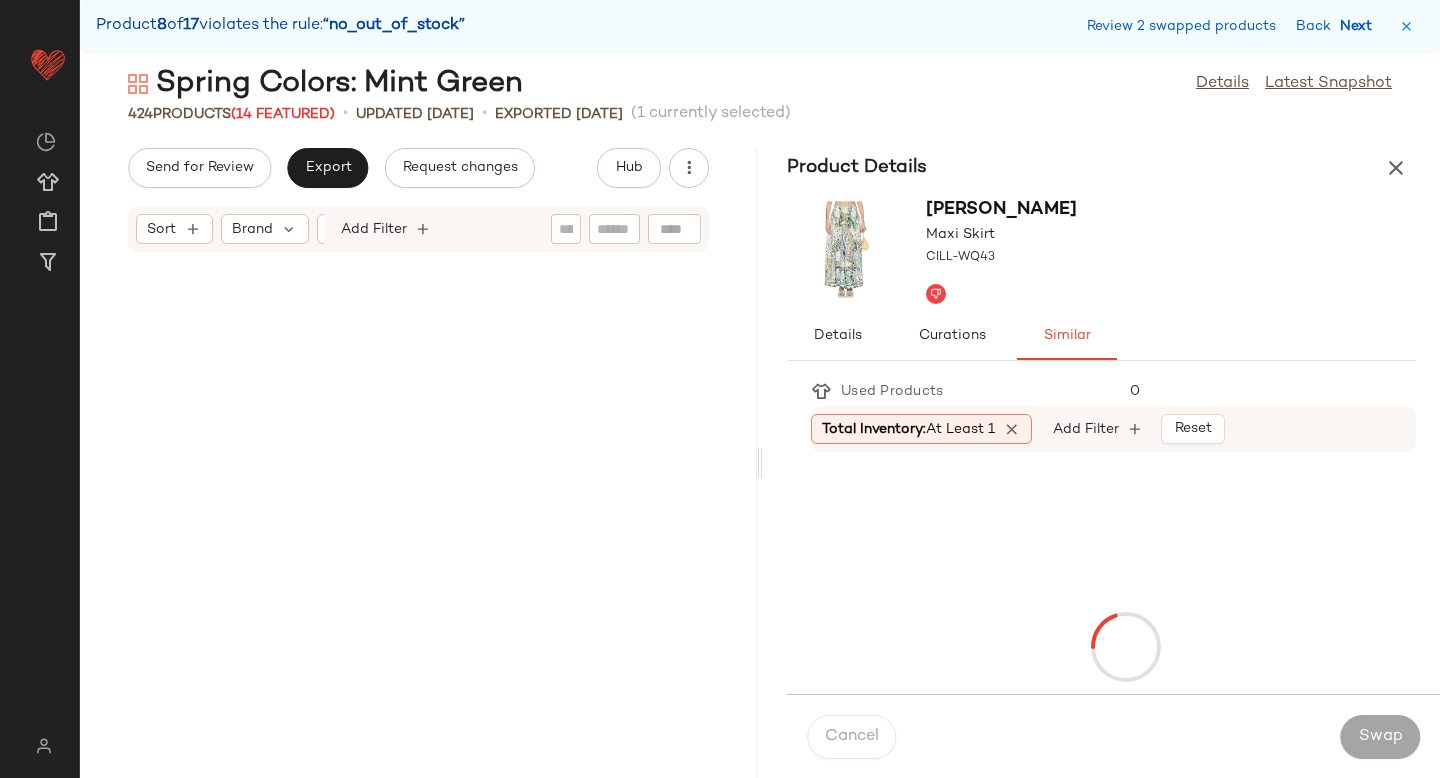 scroll, scrollTop: 24522, scrollLeft: 0, axis: vertical 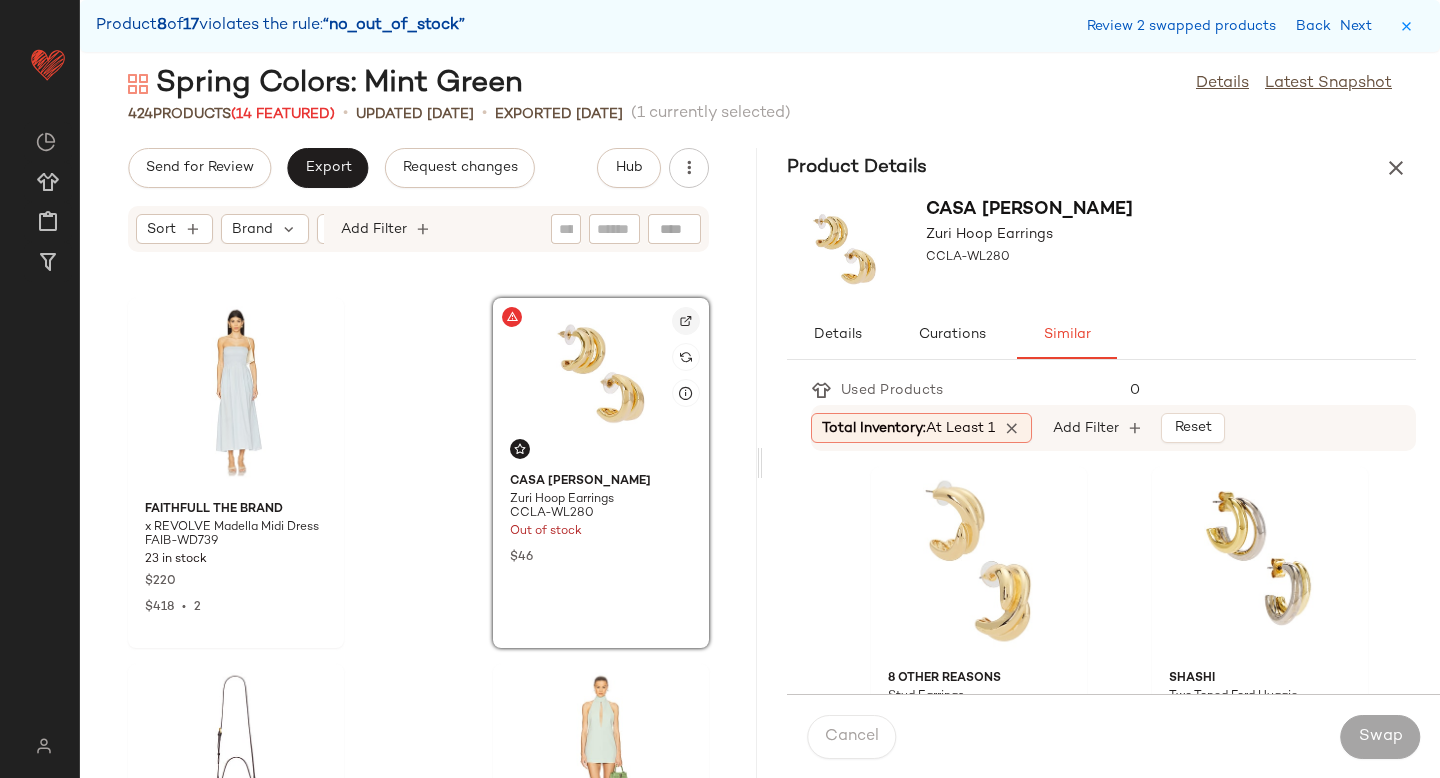click 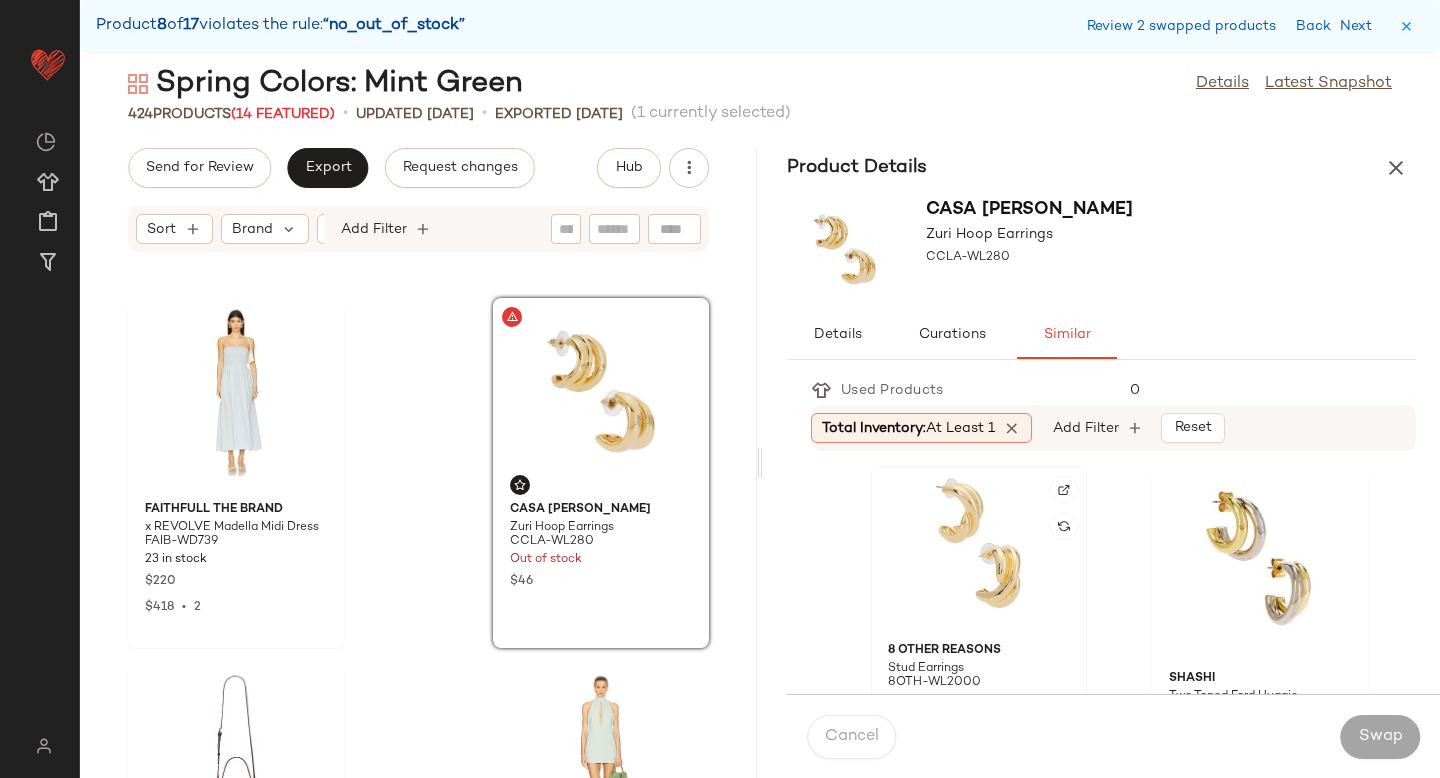 click 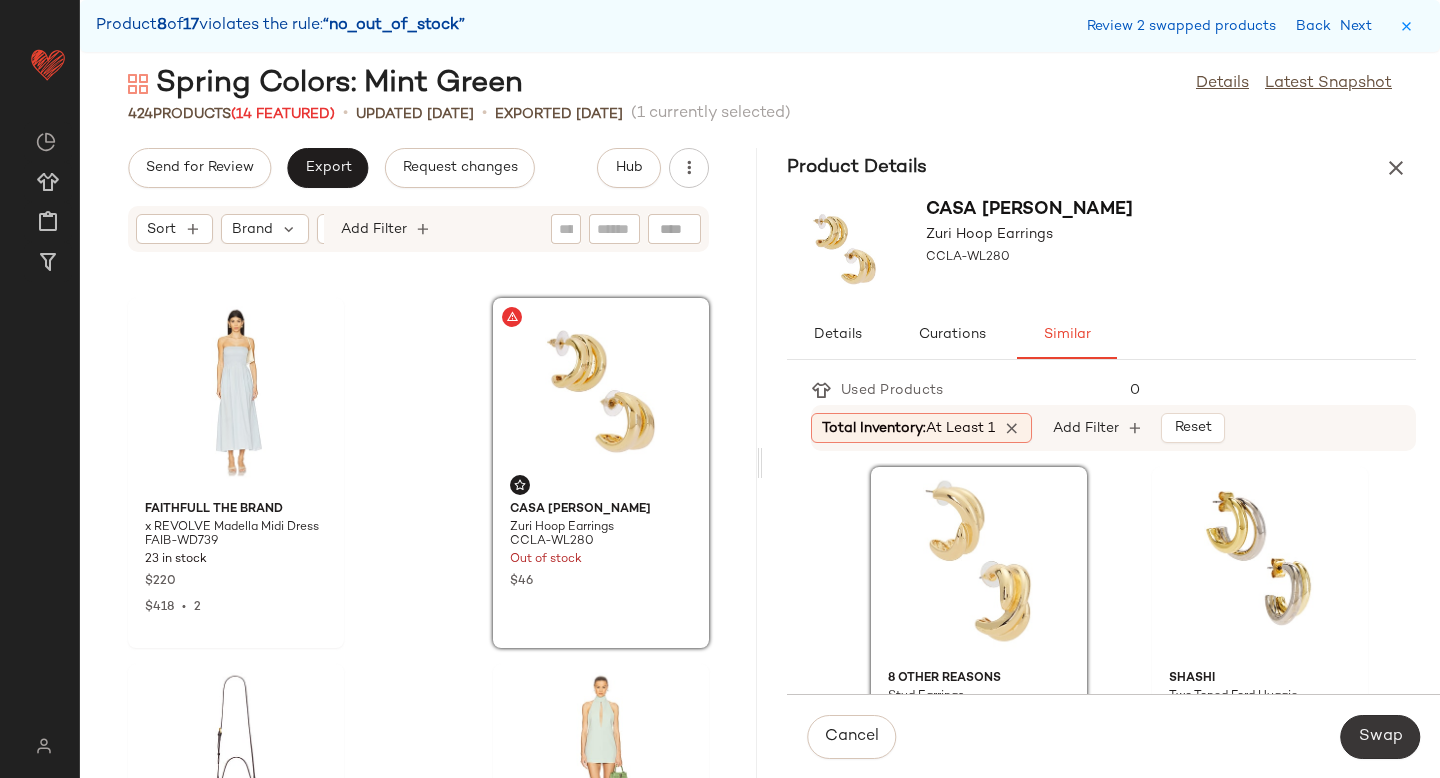 click on "Swap" at bounding box center [1380, 737] 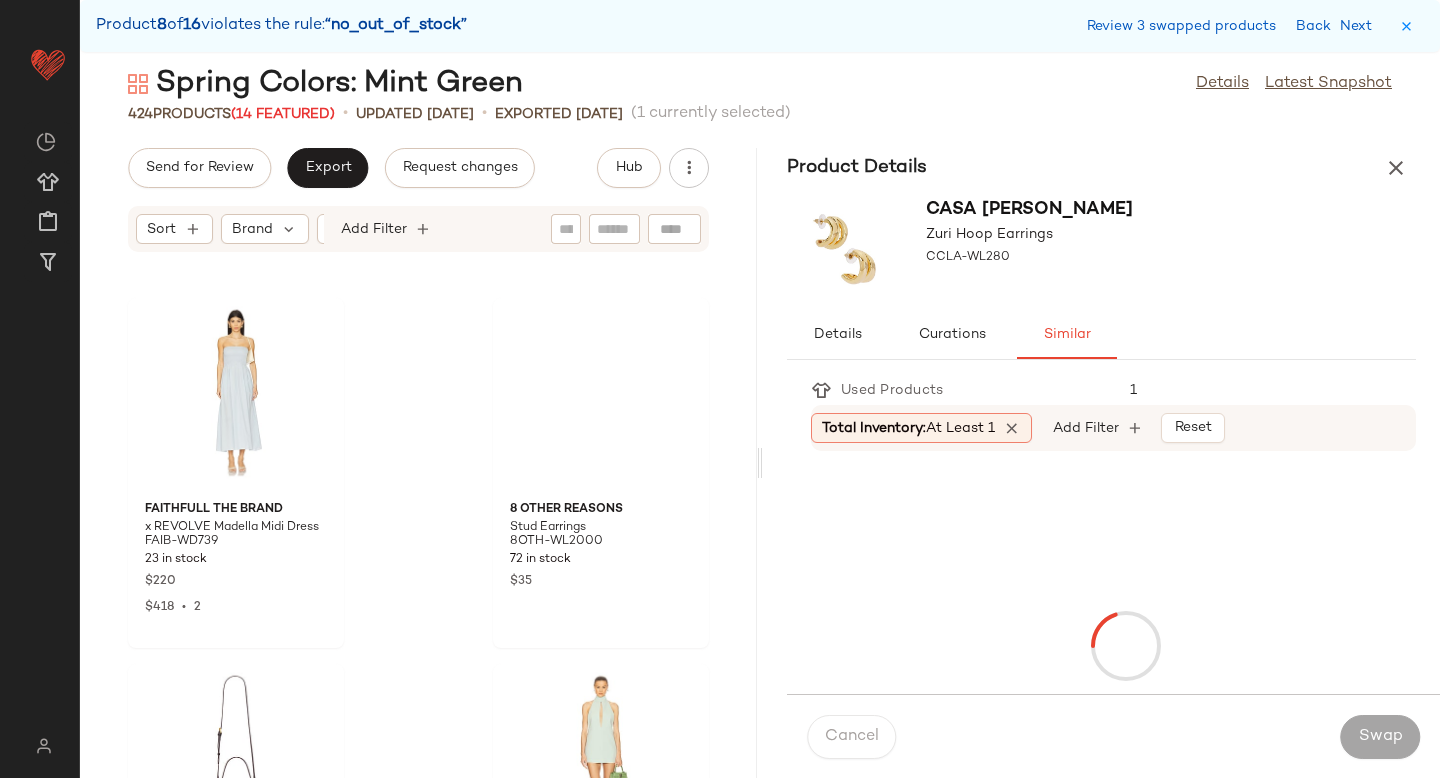 scroll, scrollTop: 33306, scrollLeft: 0, axis: vertical 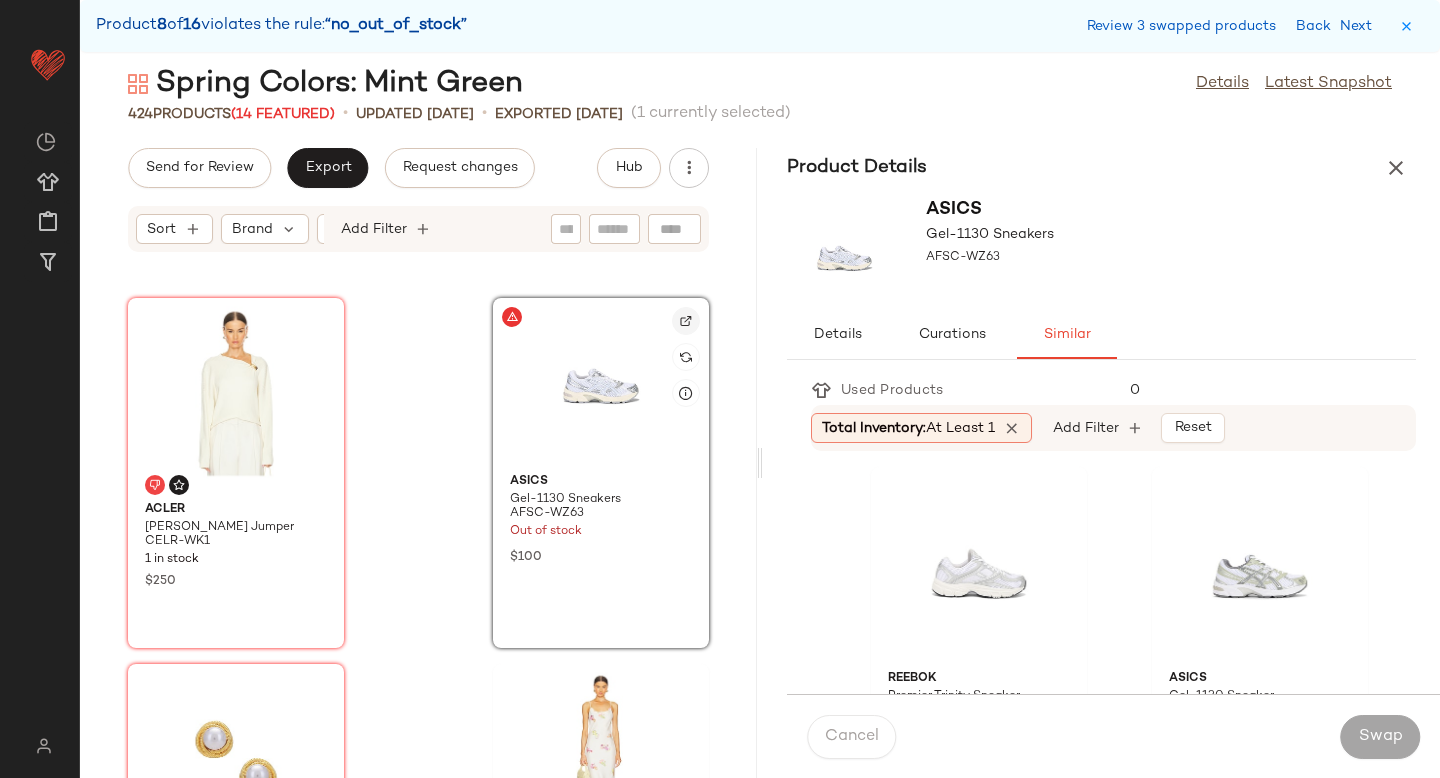 click at bounding box center (686, 321) 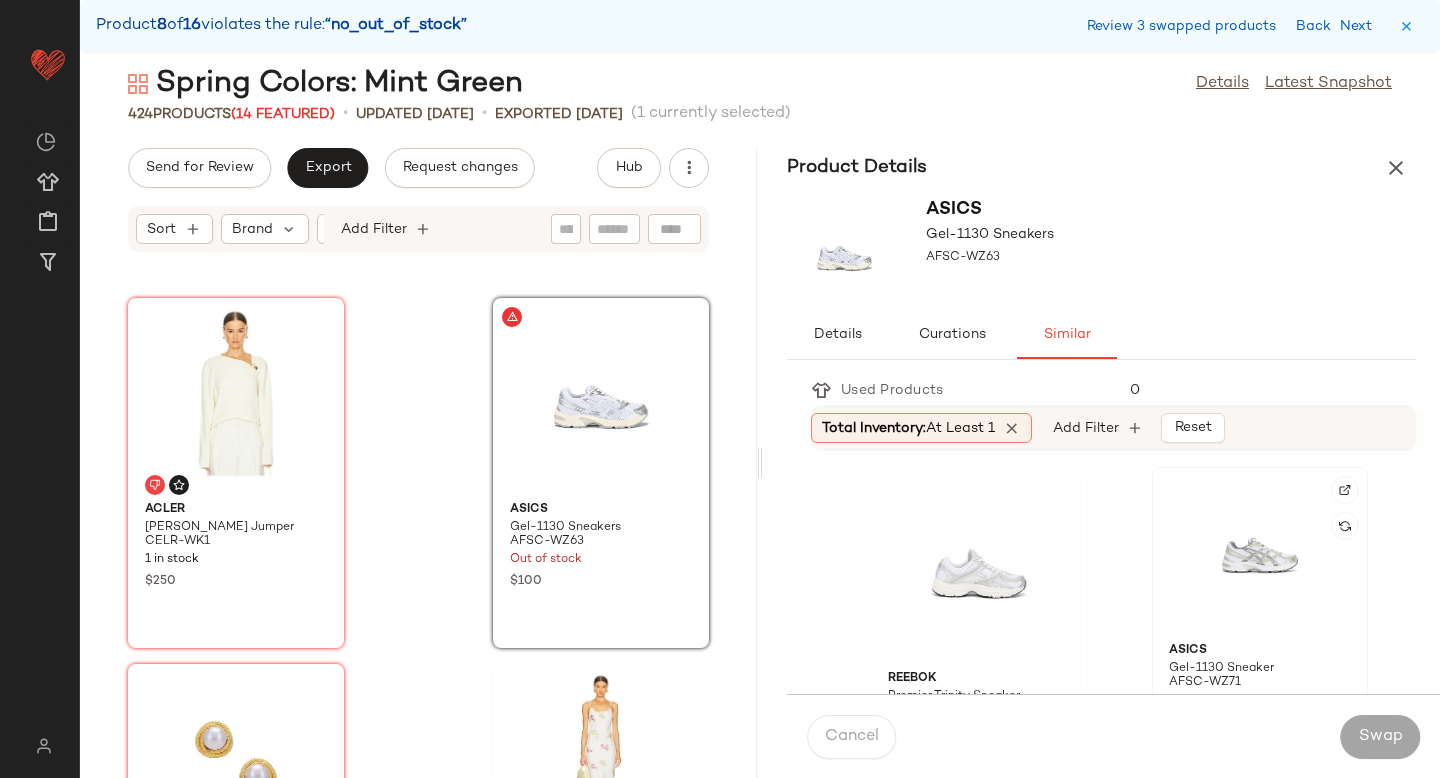 click 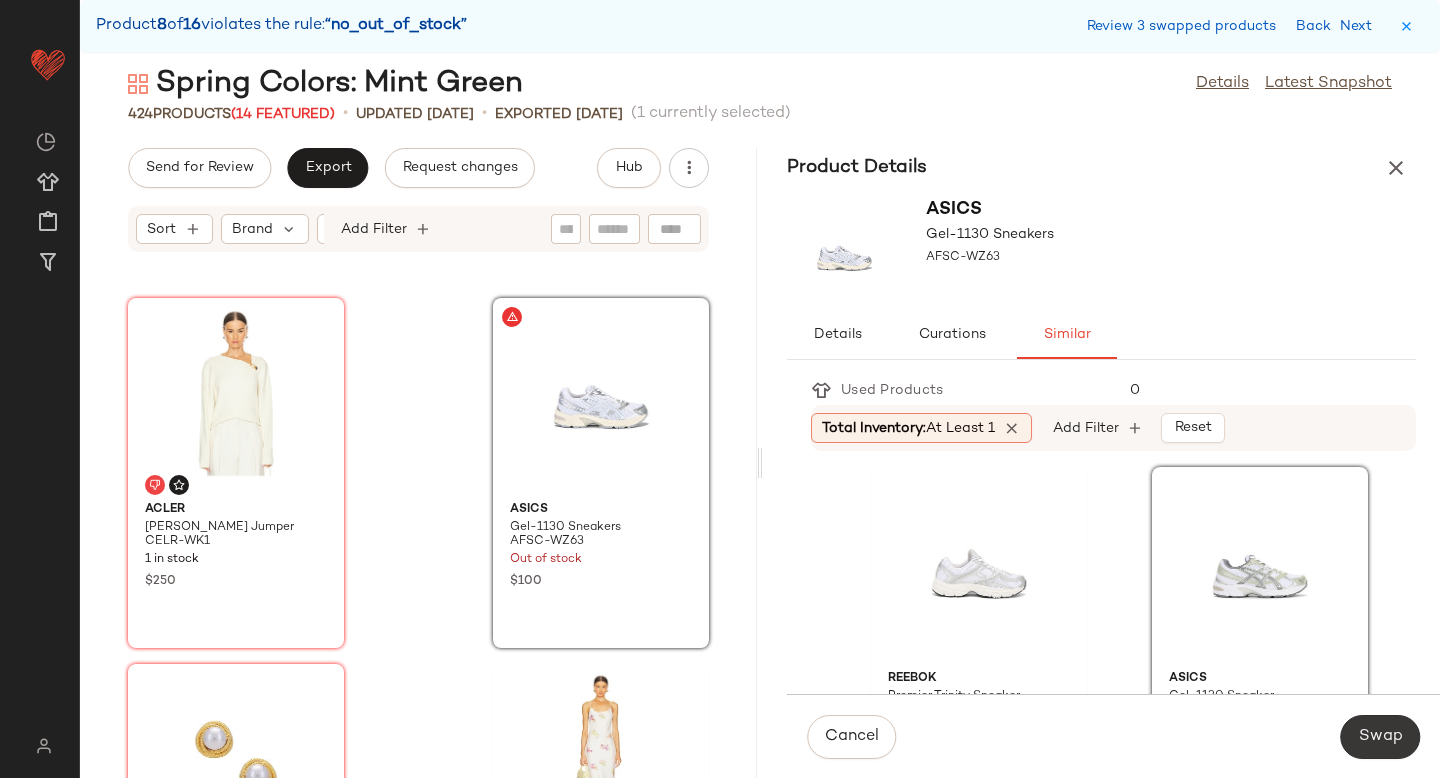 click on "Swap" 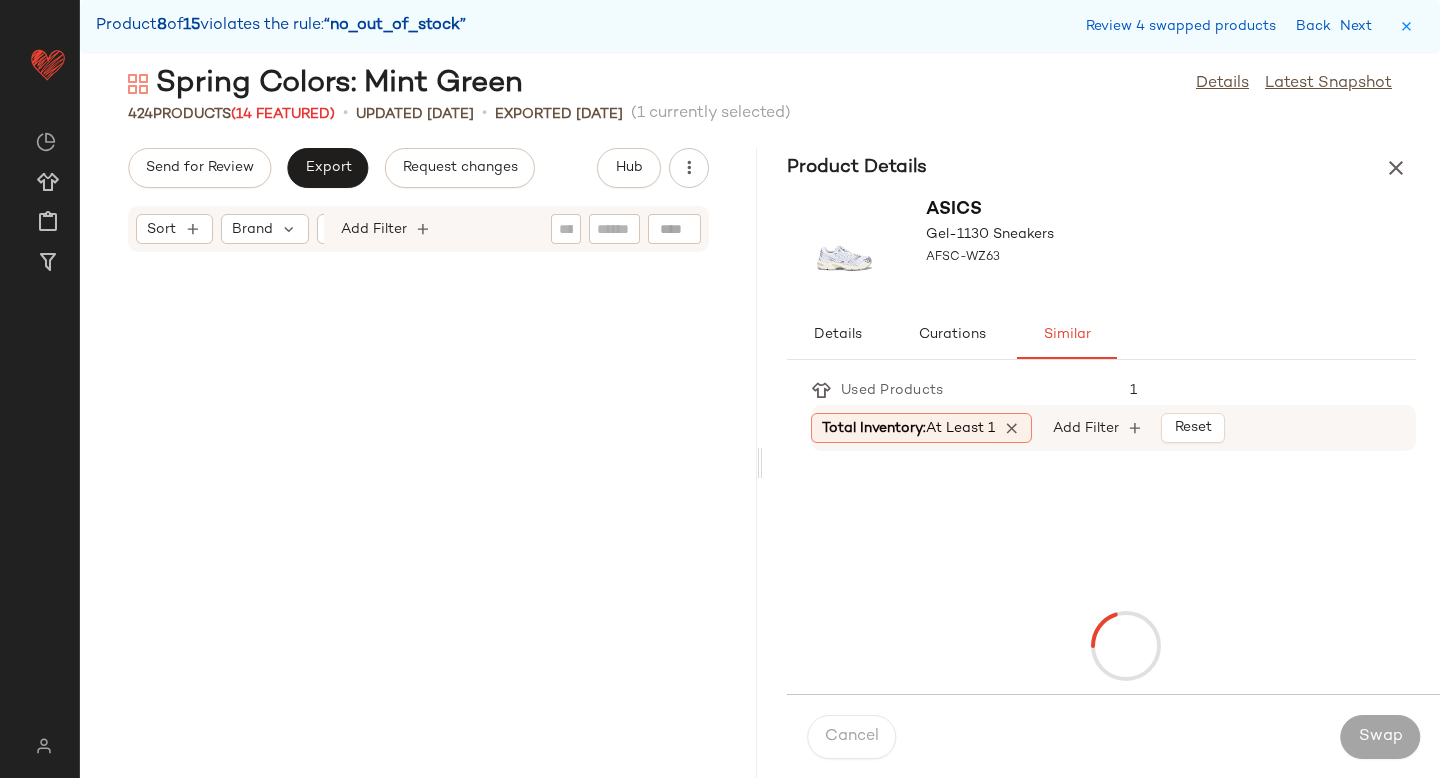 scroll, scrollTop: 37332, scrollLeft: 0, axis: vertical 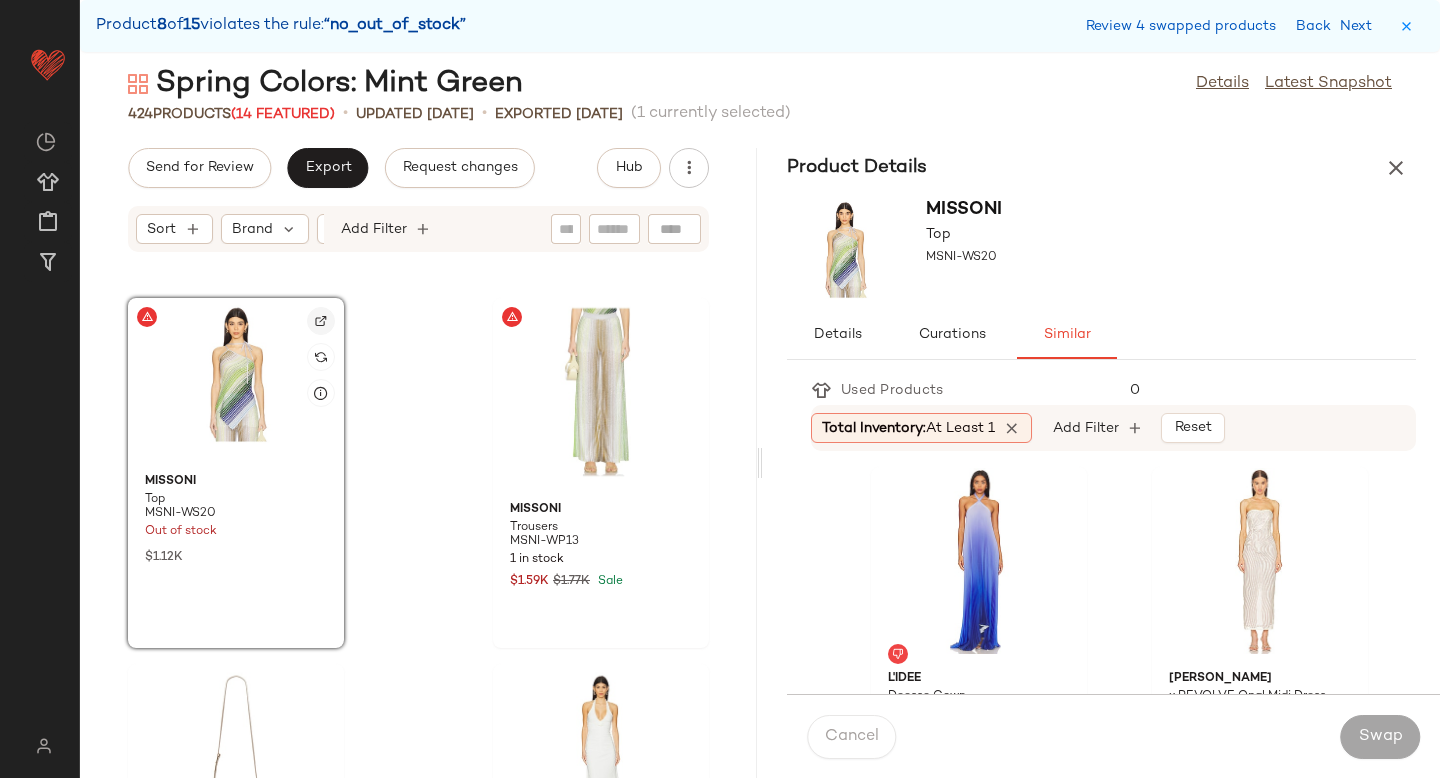 click at bounding box center [321, 321] 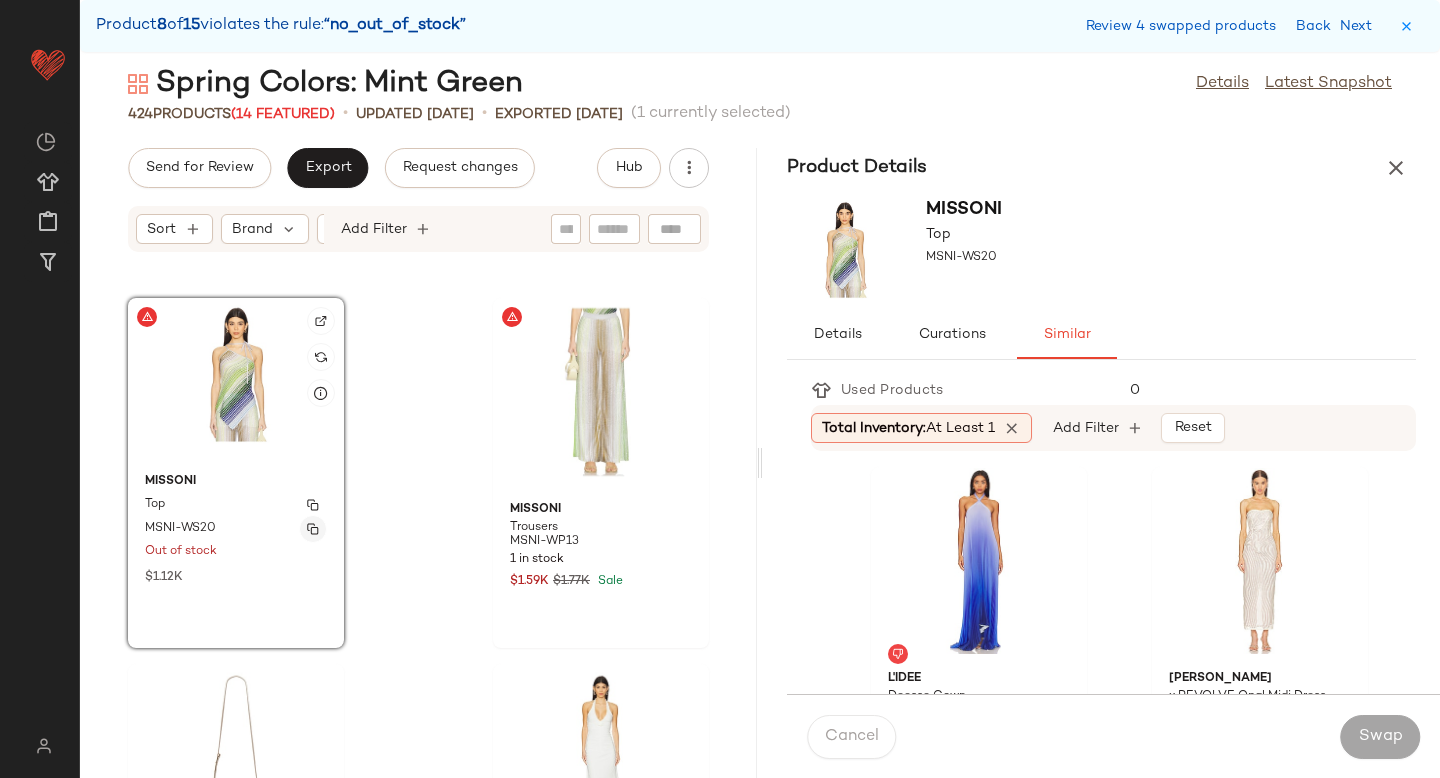 click 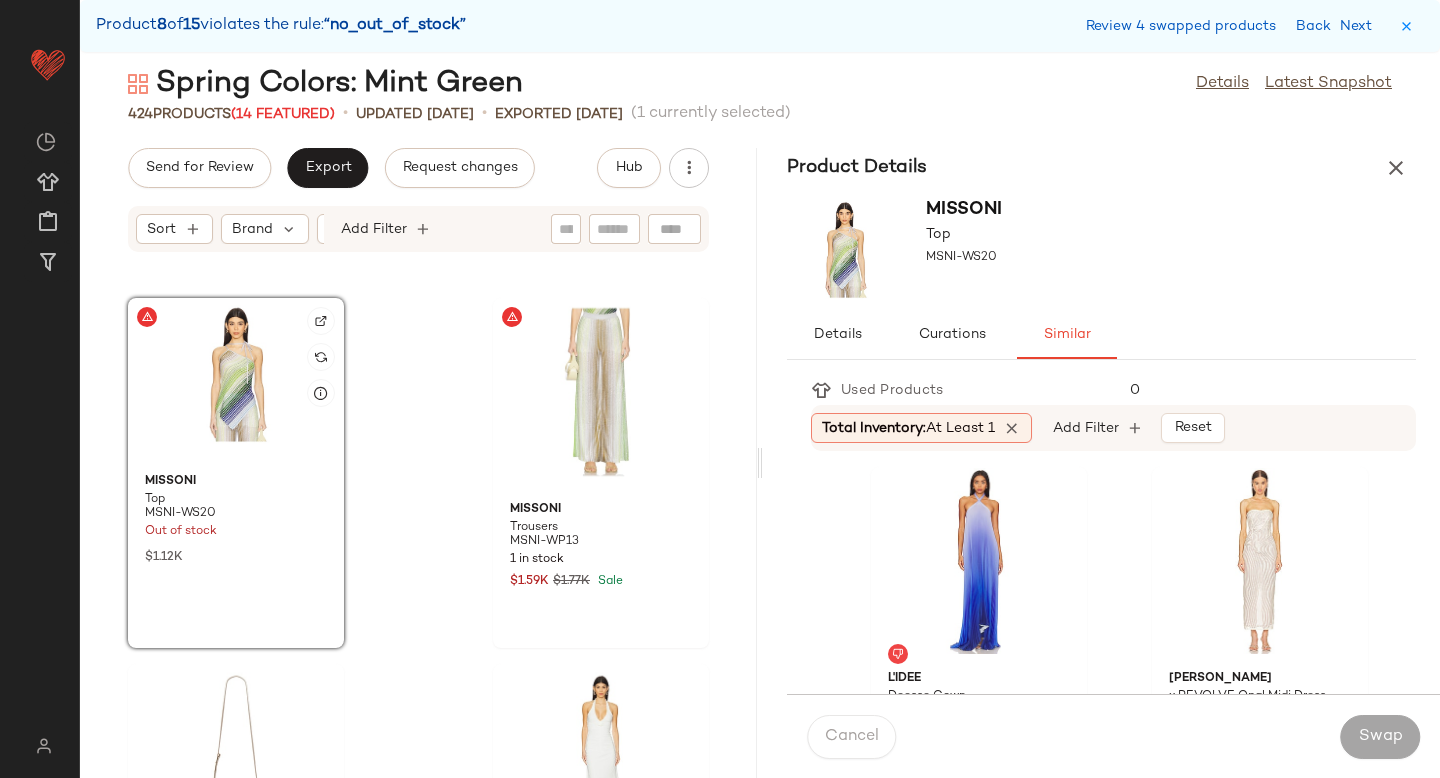 click 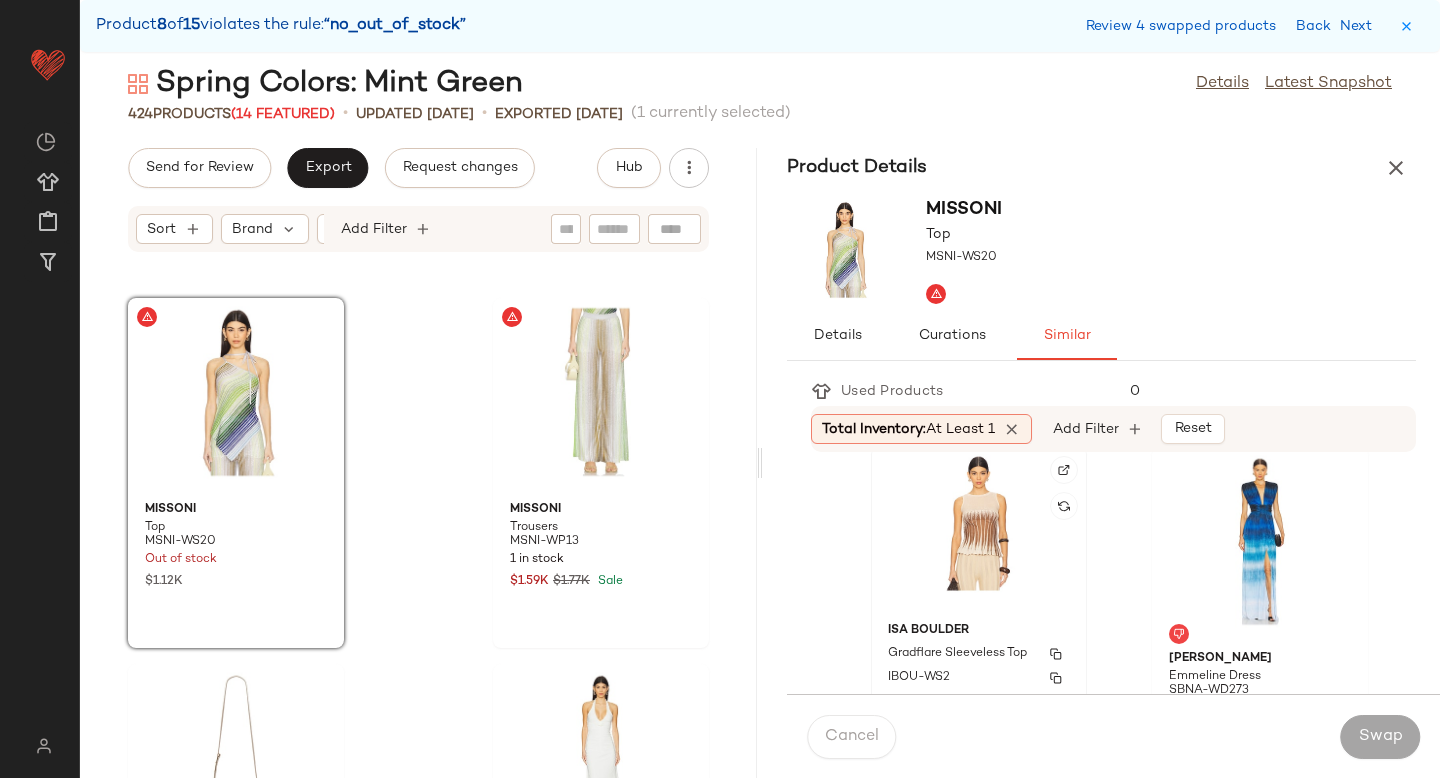 scroll, scrollTop: 1853, scrollLeft: 0, axis: vertical 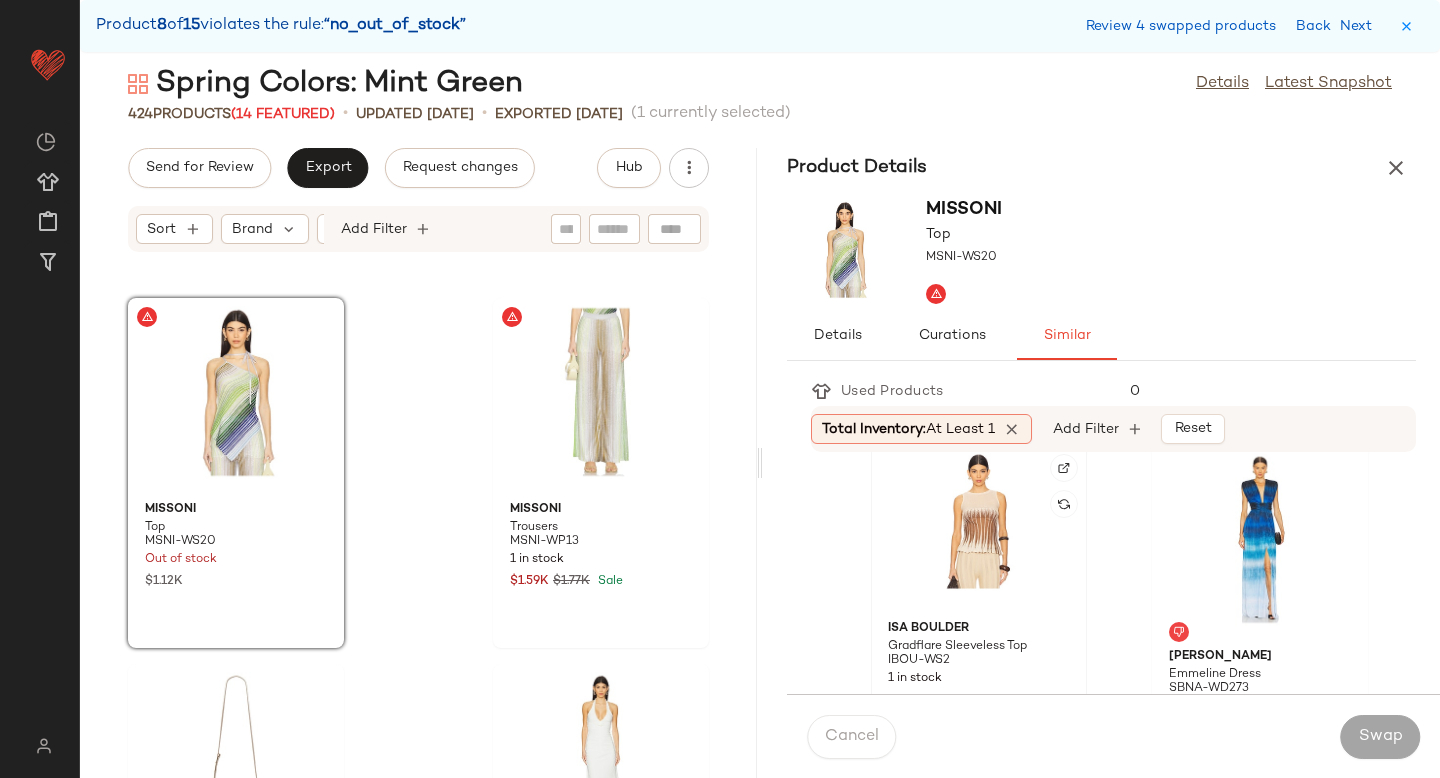 click 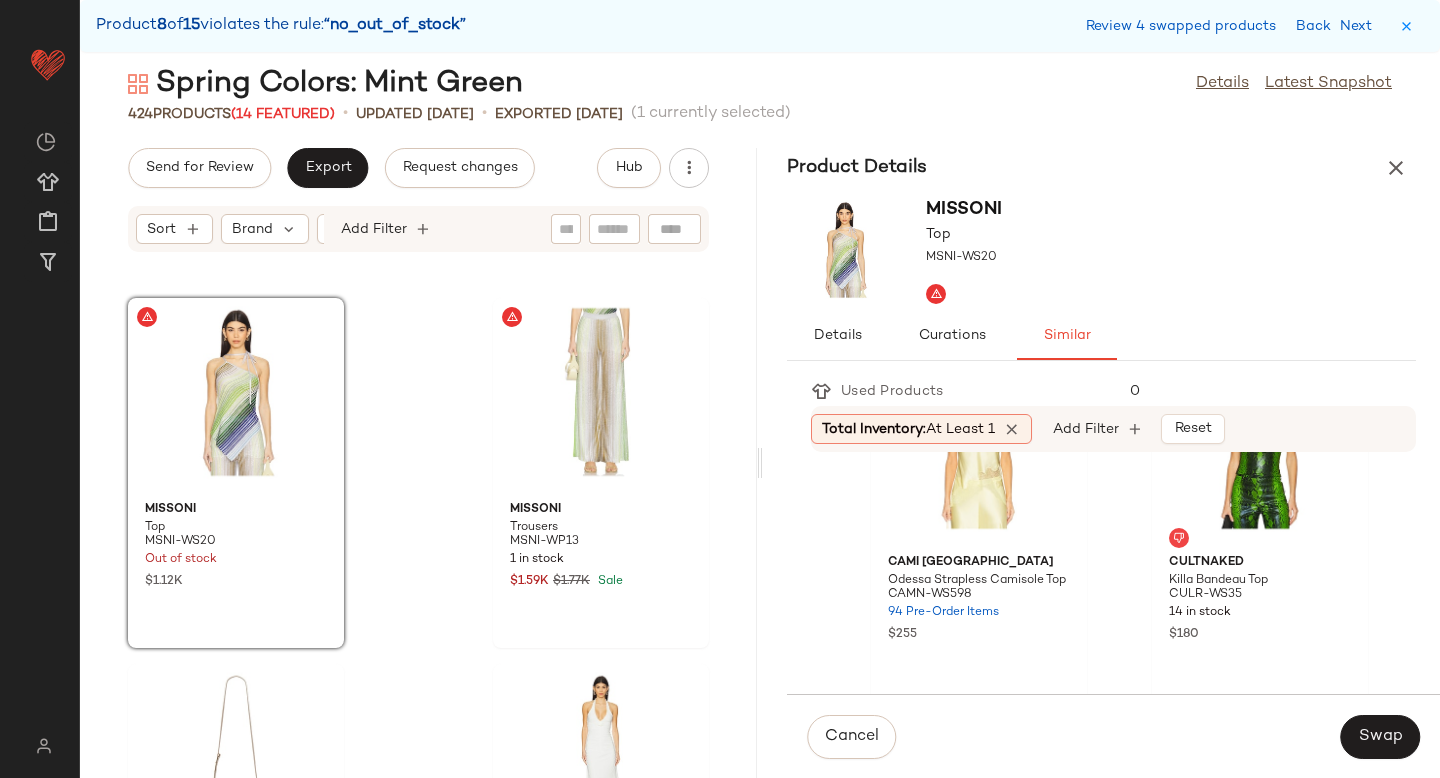 scroll, scrollTop: 1214, scrollLeft: 0, axis: vertical 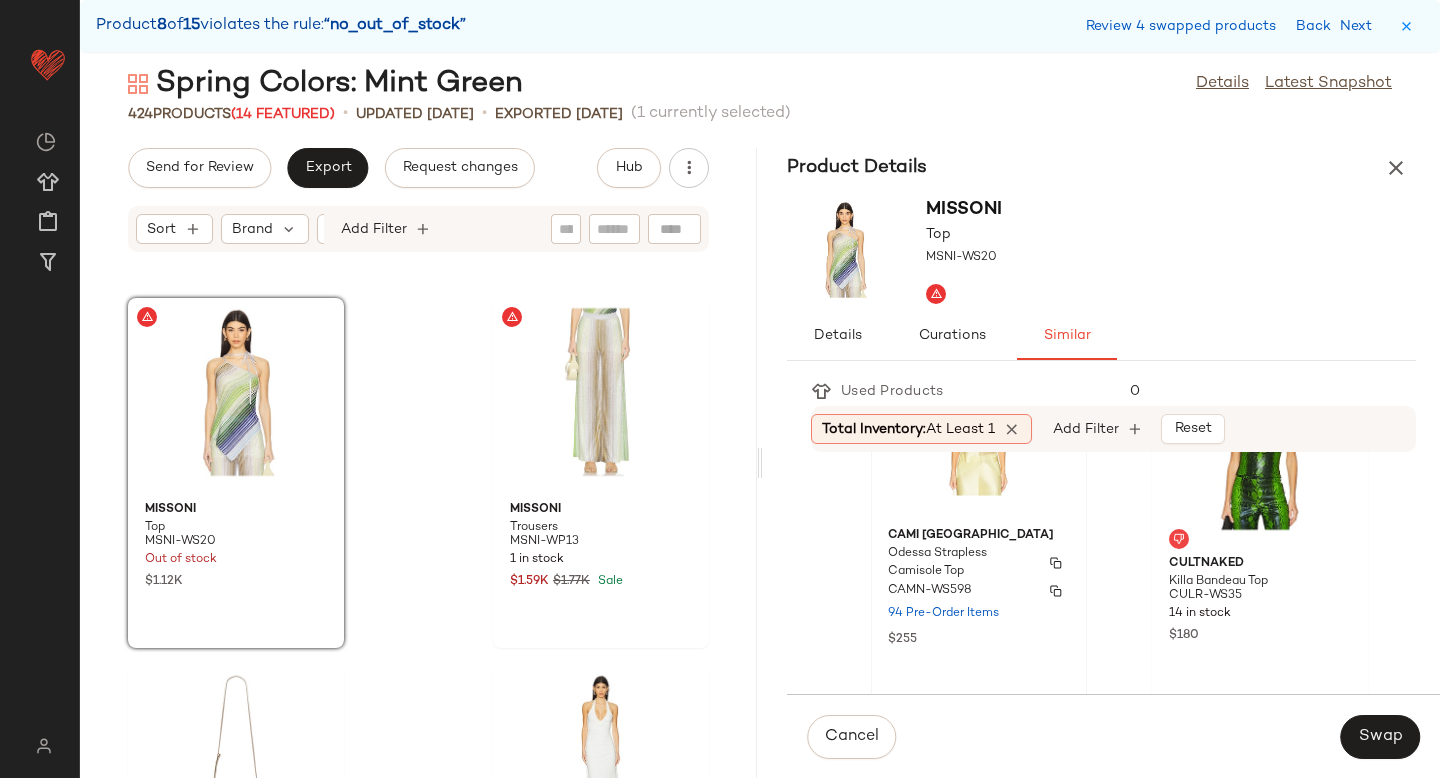 click on "CAMI [GEOGRAPHIC_DATA]" at bounding box center (979, 536) 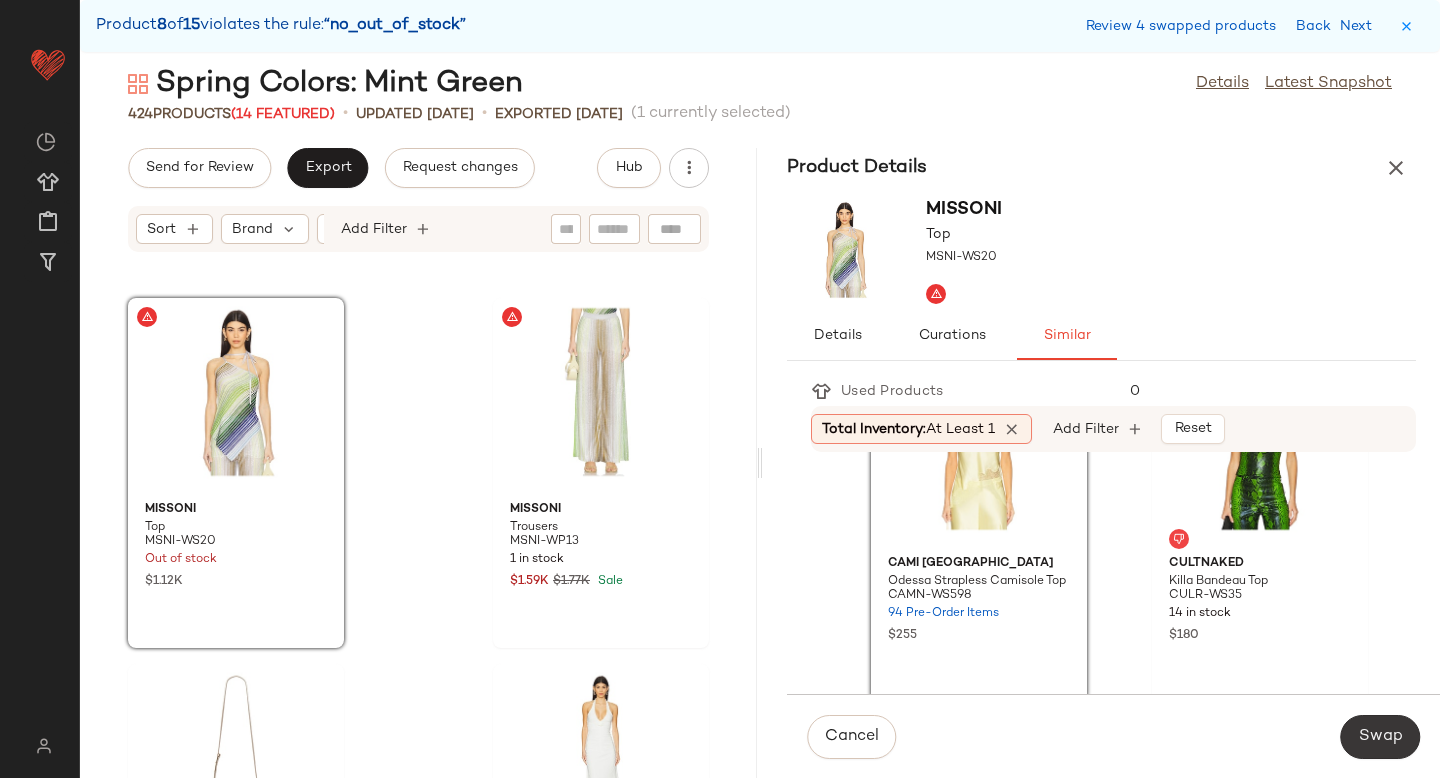 click on "Swap" 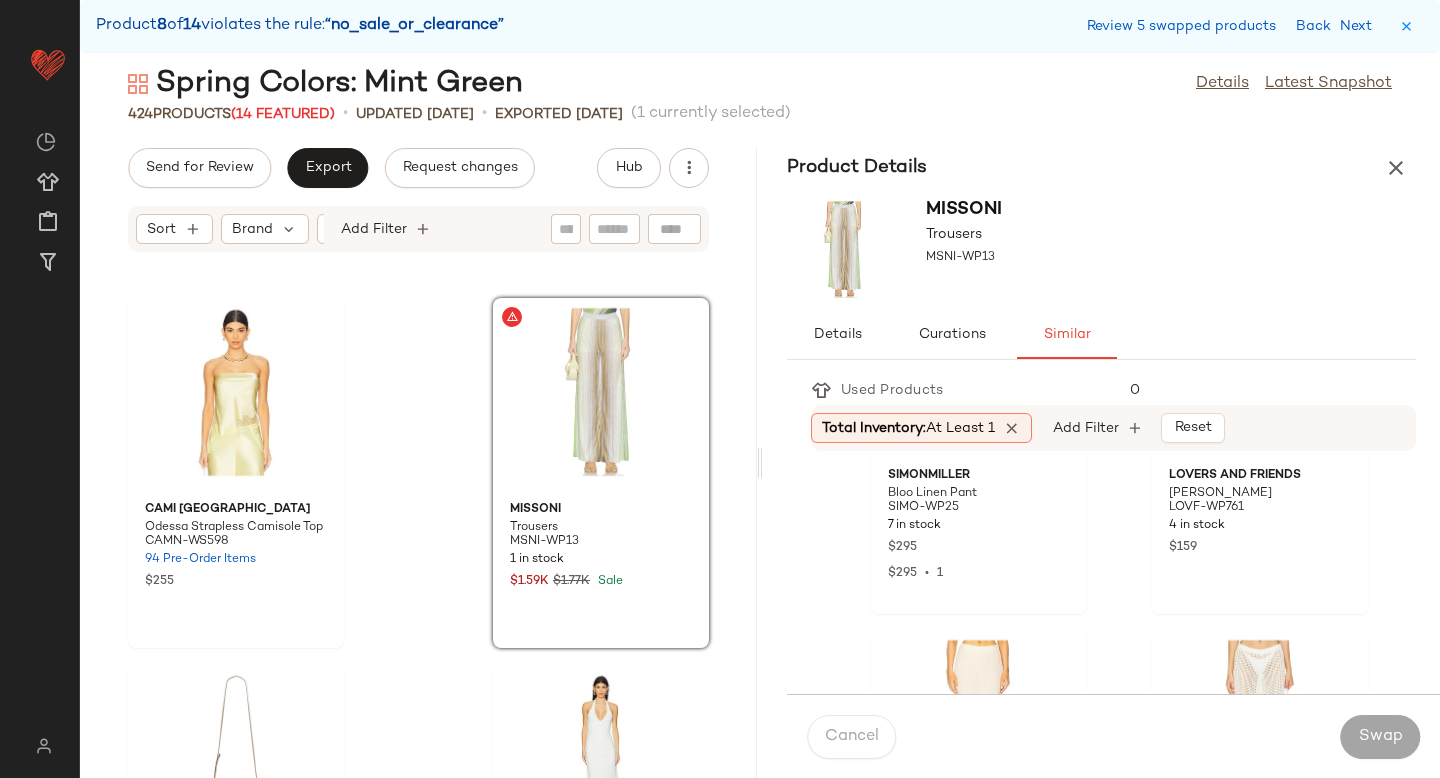 scroll, scrollTop: 0, scrollLeft: 0, axis: both 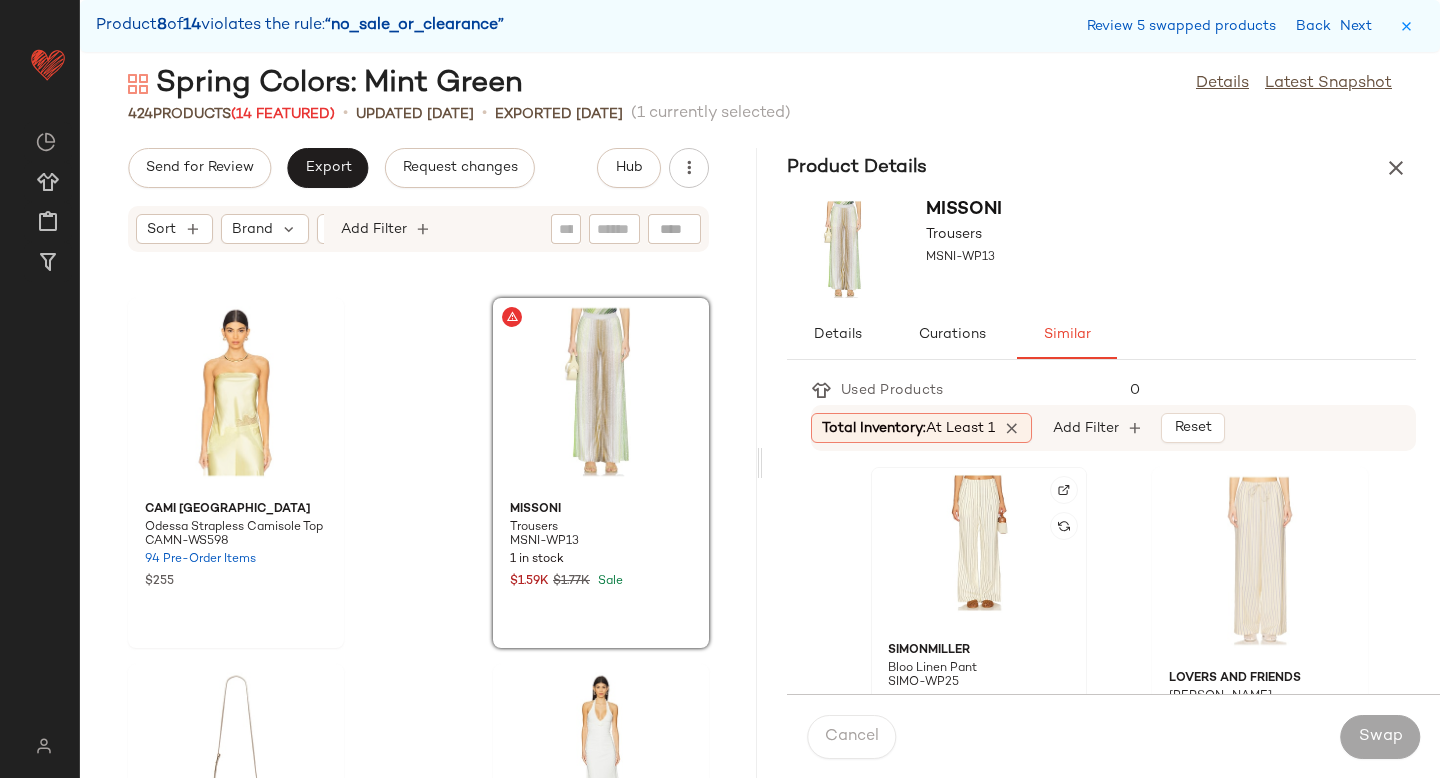 click 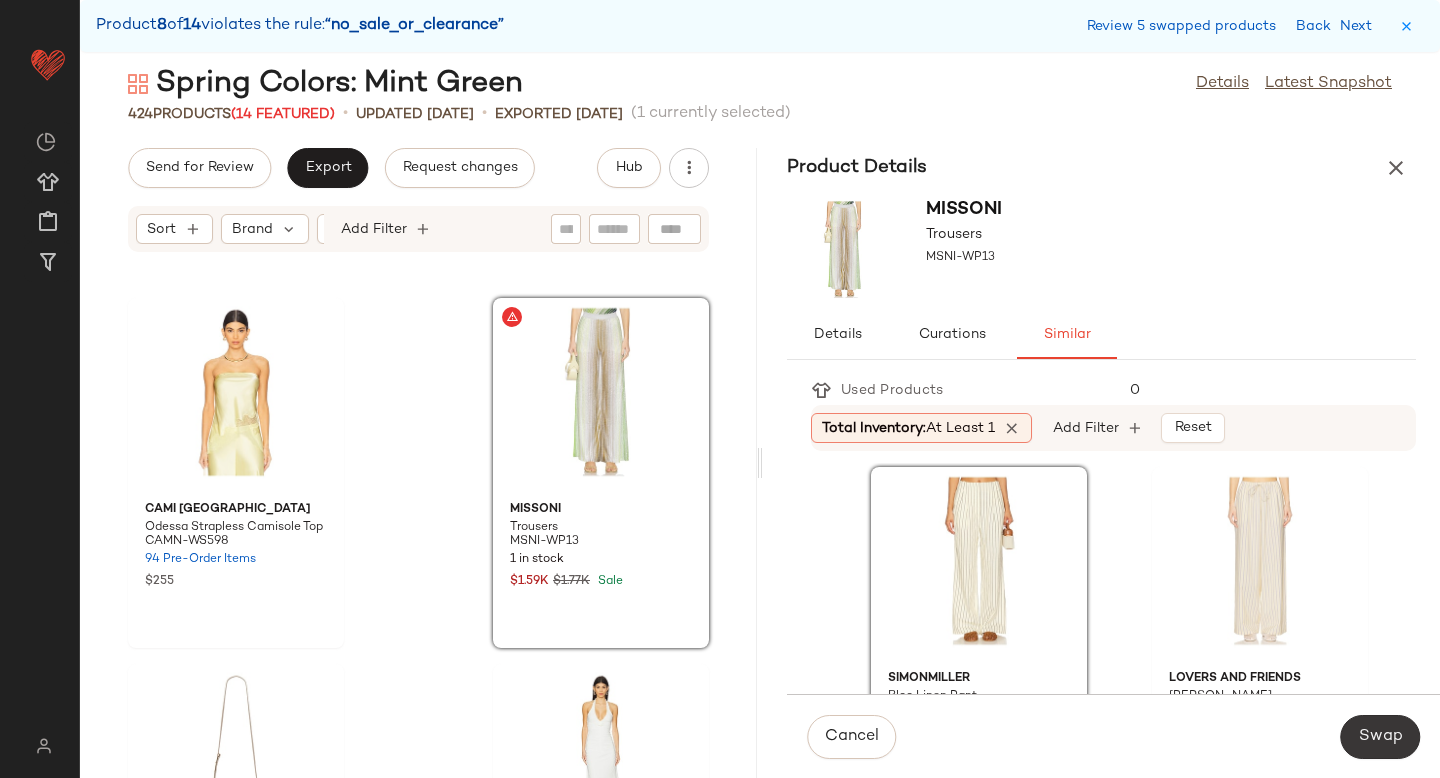 click on "Swap" 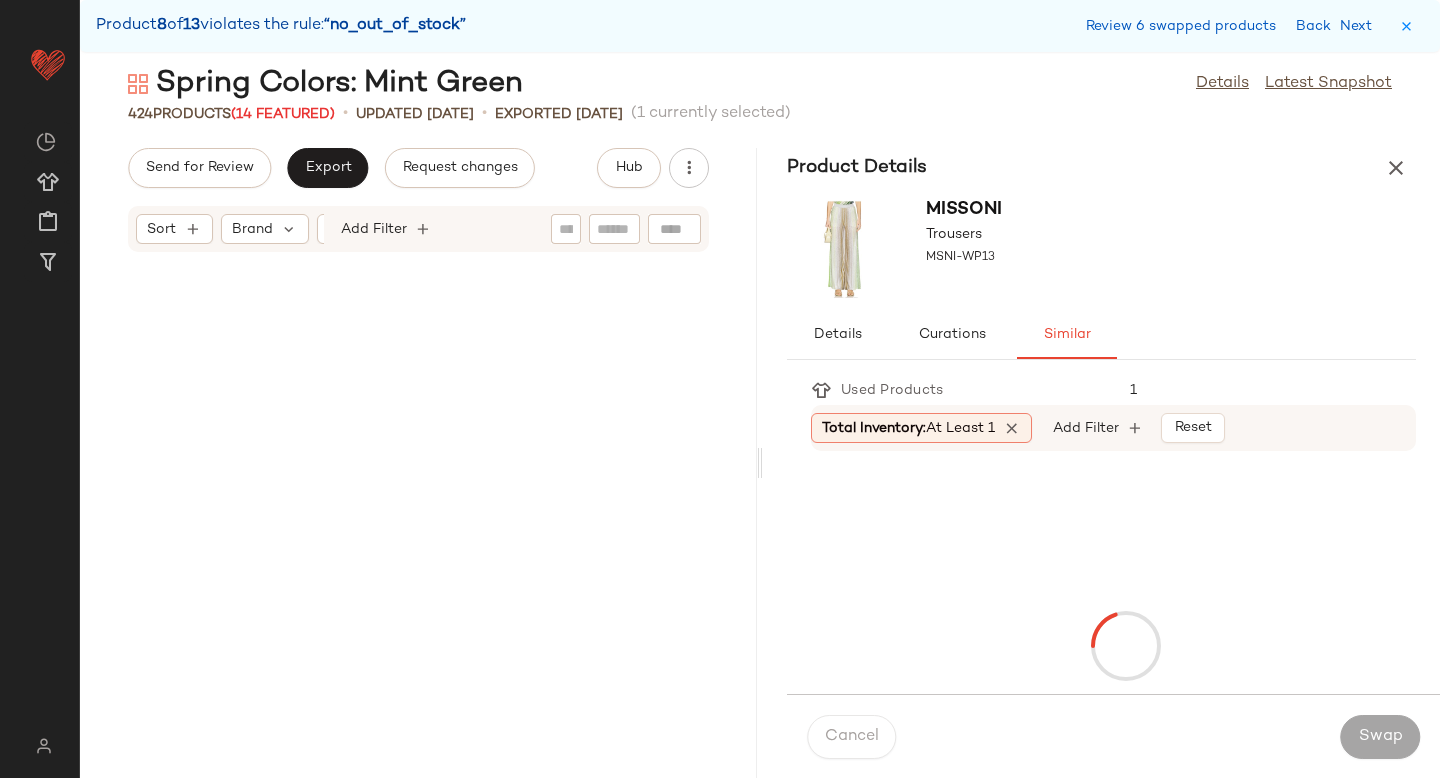 scroll, scrollTop: 43920, scrollLeft: 0, axis: vertical 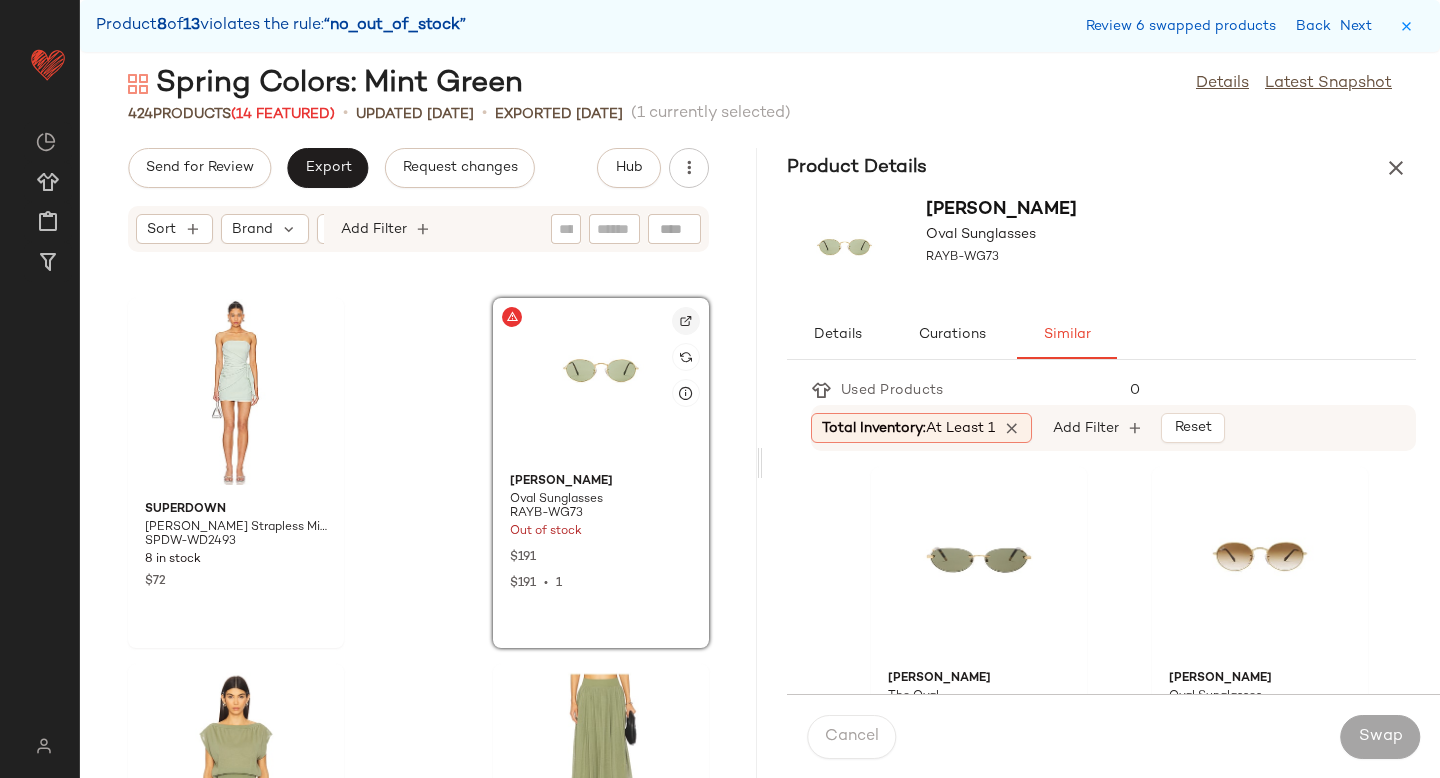 click 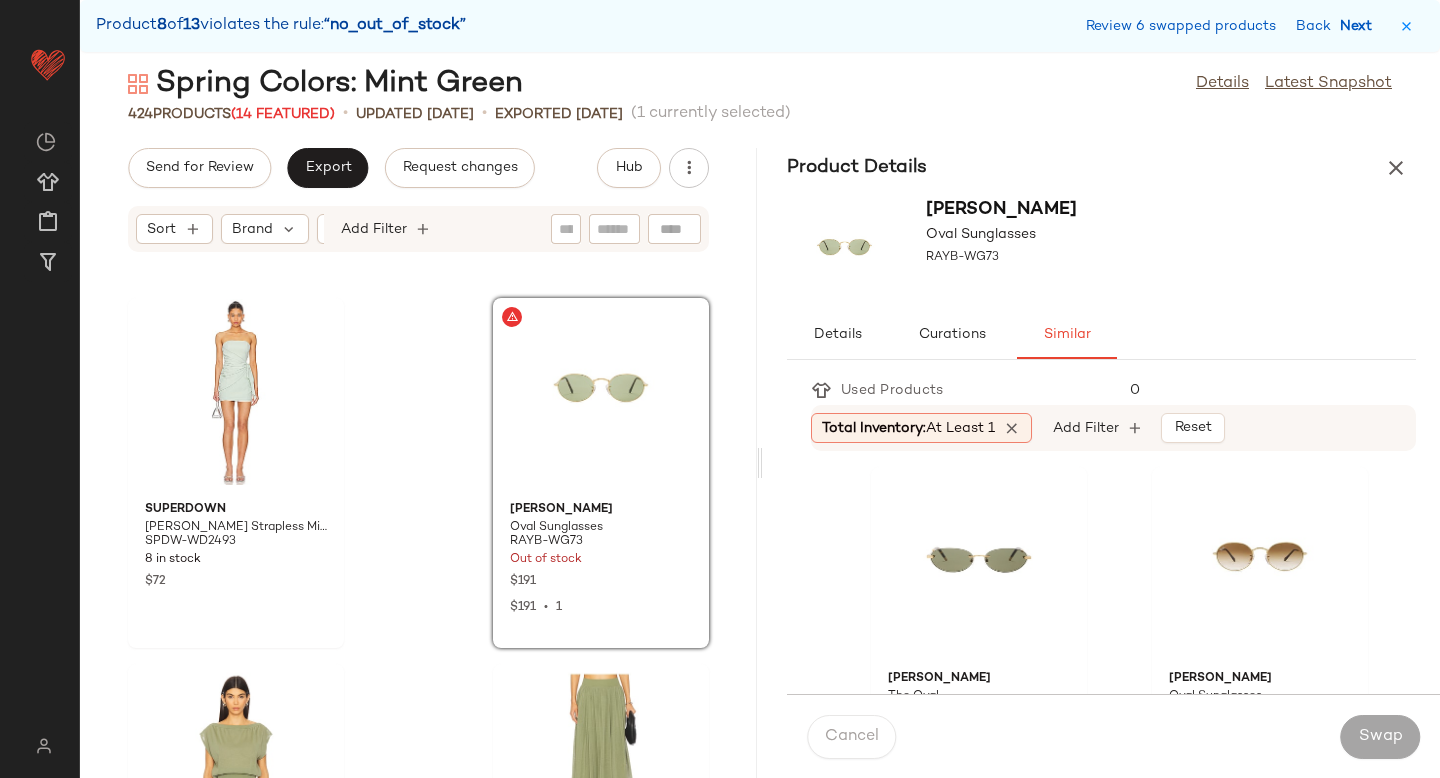 click on "Next" at bounding box center (1360, 26) 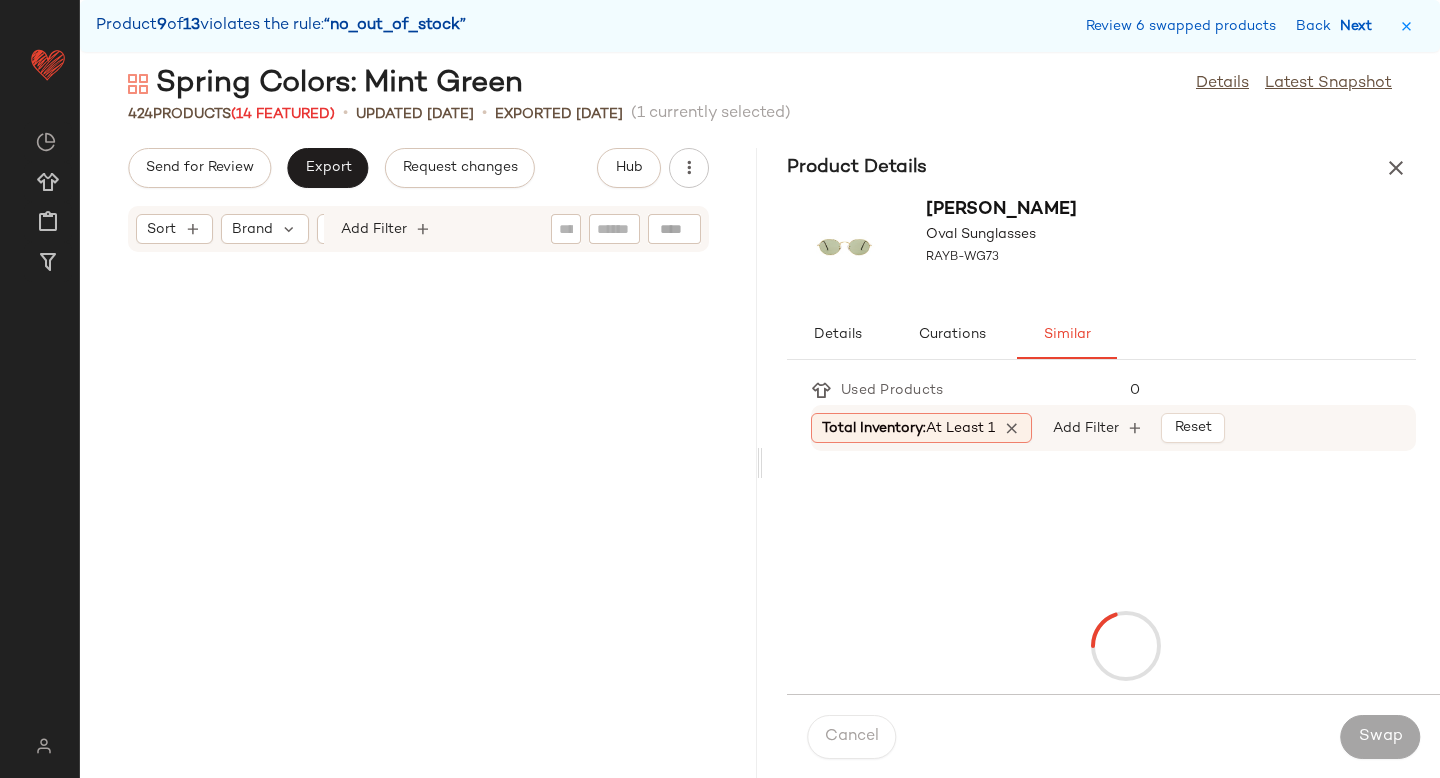 scroll, scrollTop: 50874, scrollLeft: 0, axis: vertical 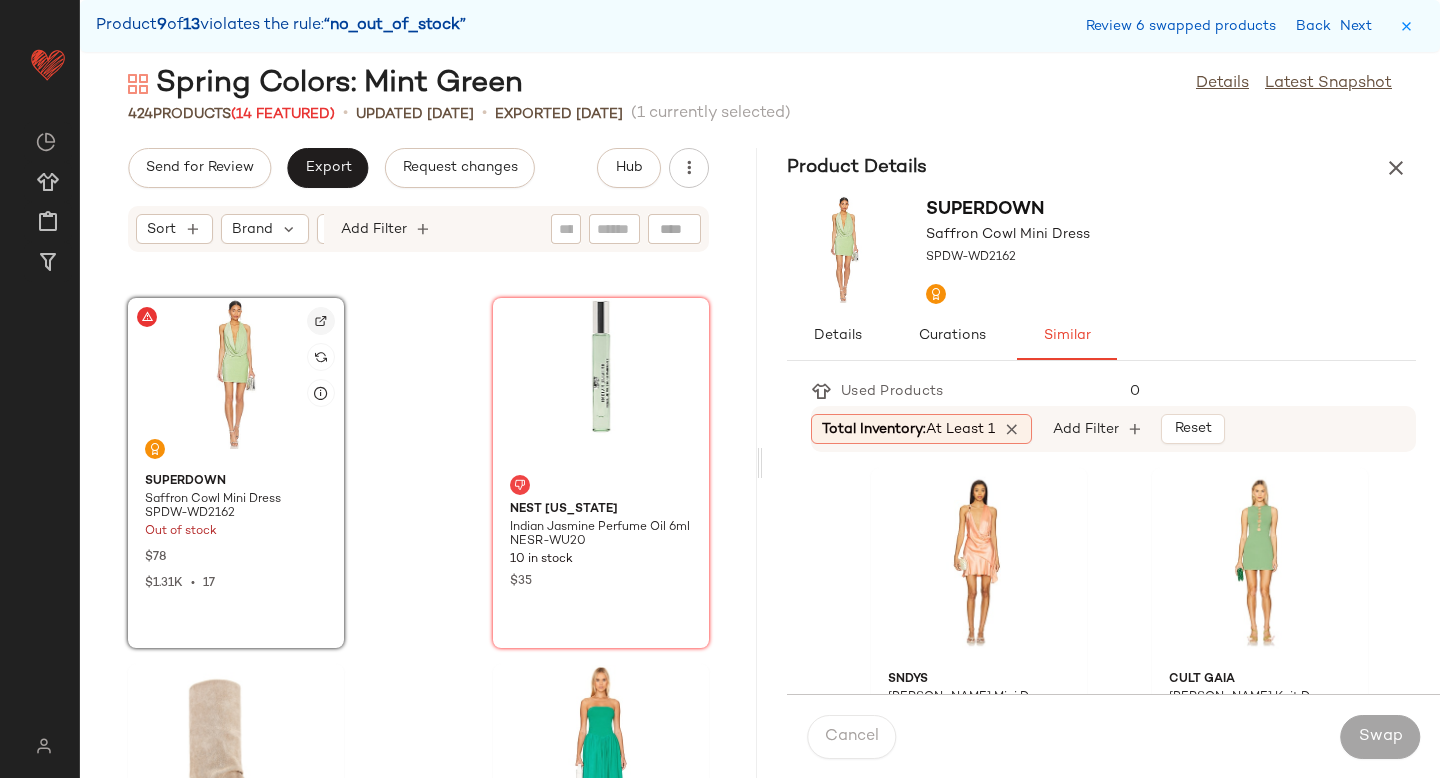 click 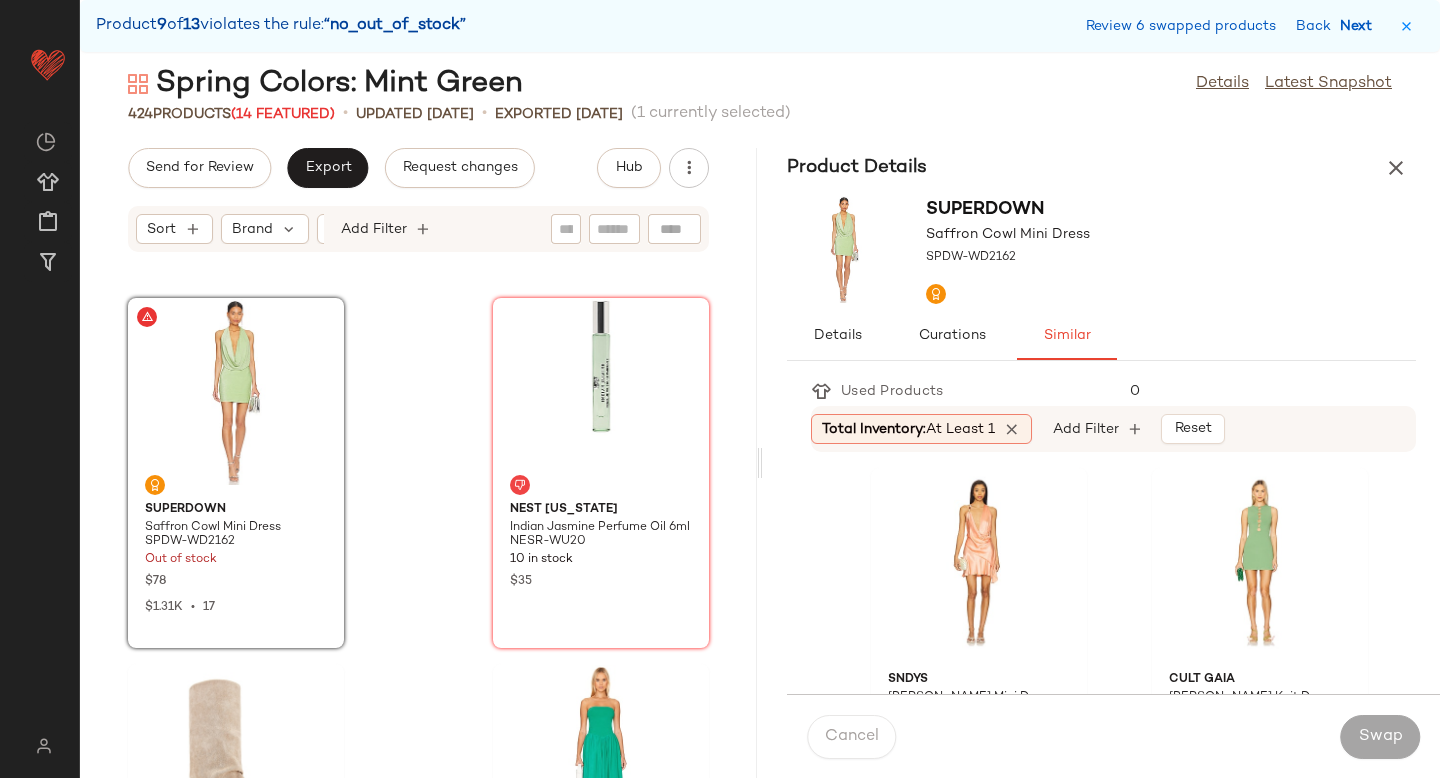 click on "Next" at bounding box center [1360, 26] 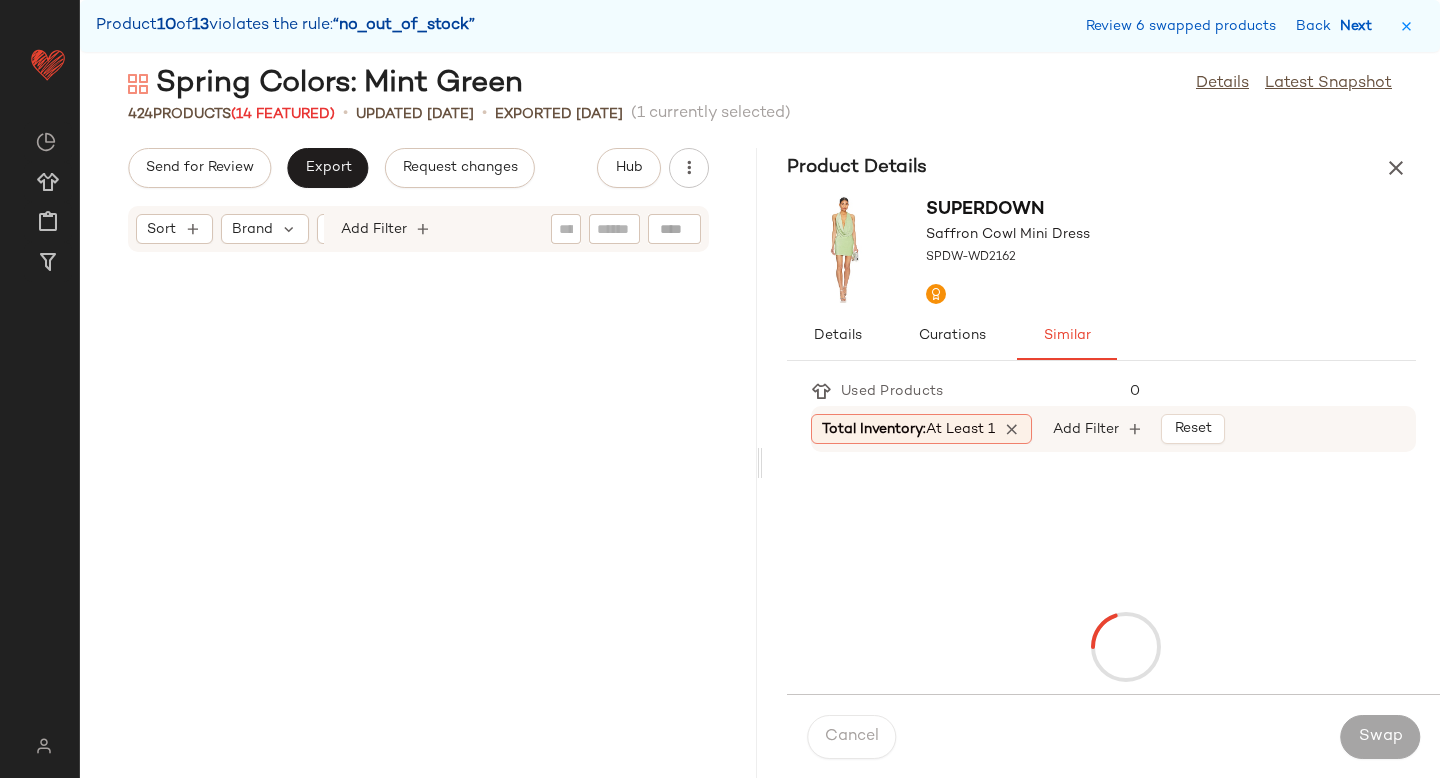 scroll, scrollTop: 52338, scrollLeft: 0, axis: vertical 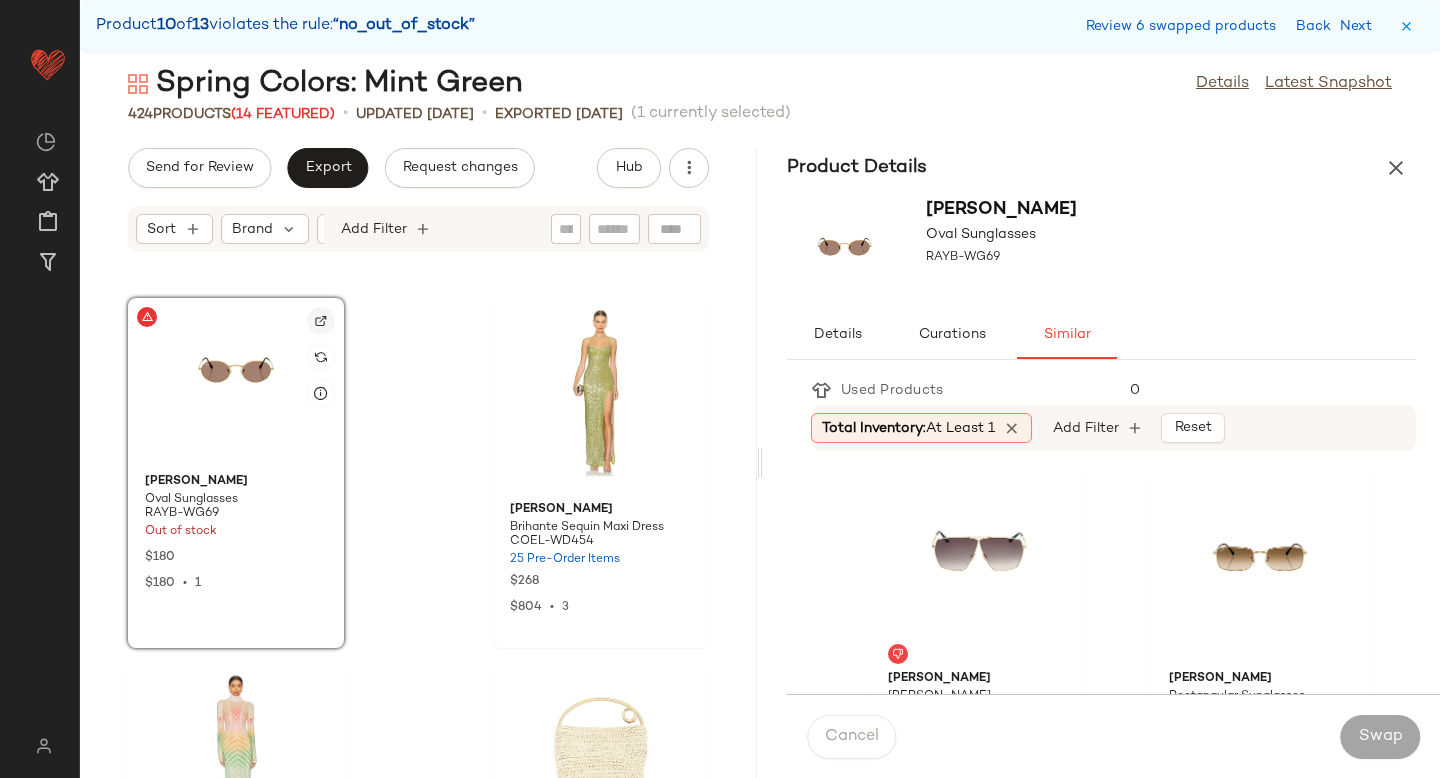 click 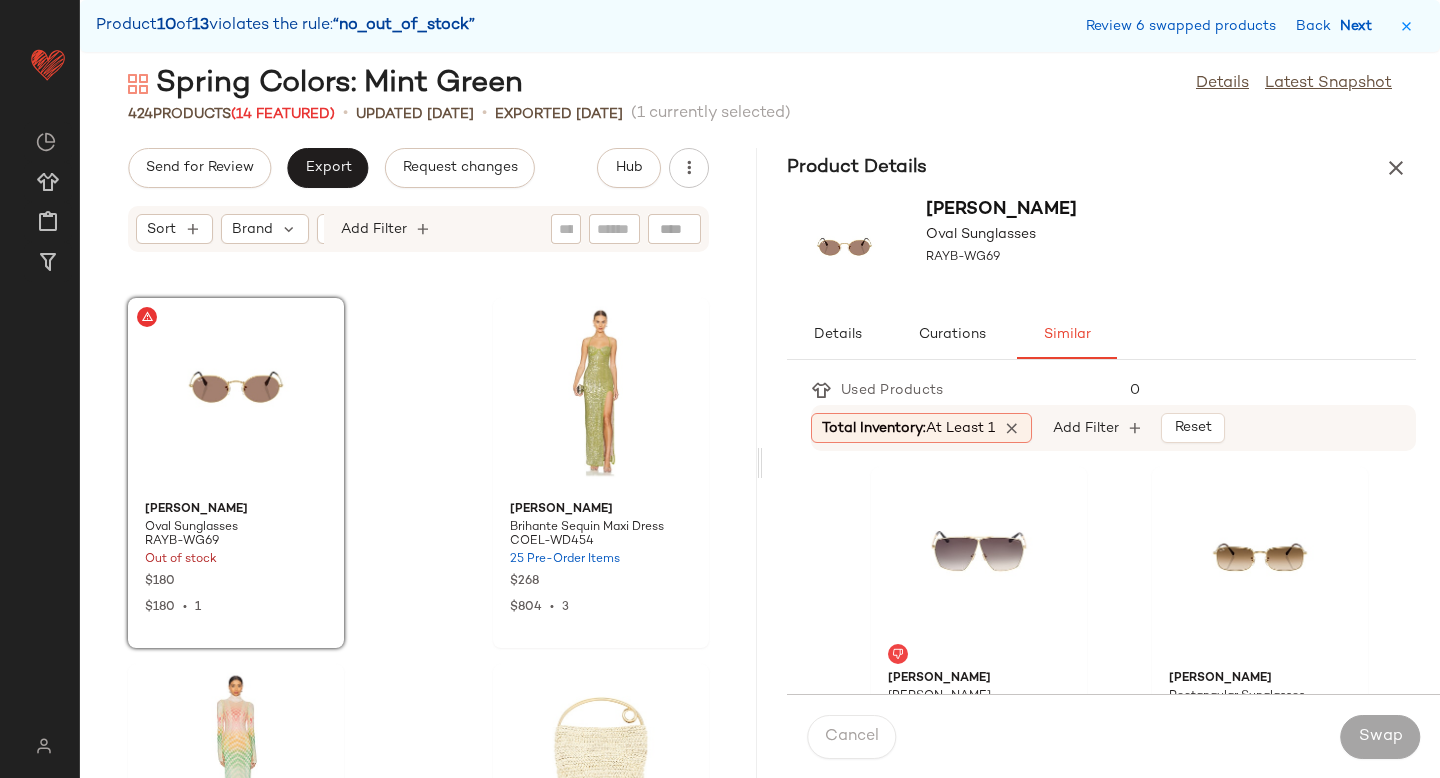 click on "Next" at bounding box center (1360, 26) 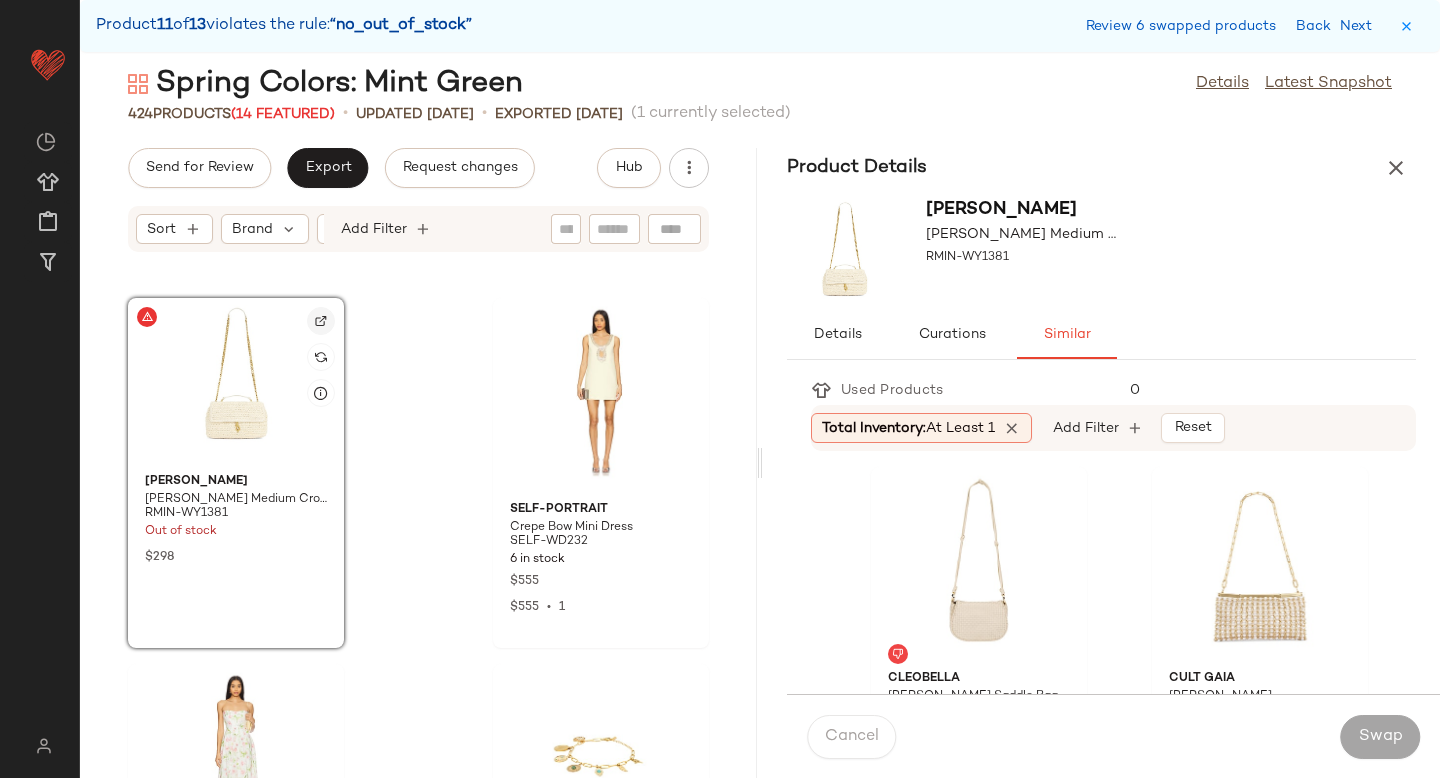 click at bounding box center [321, 321] 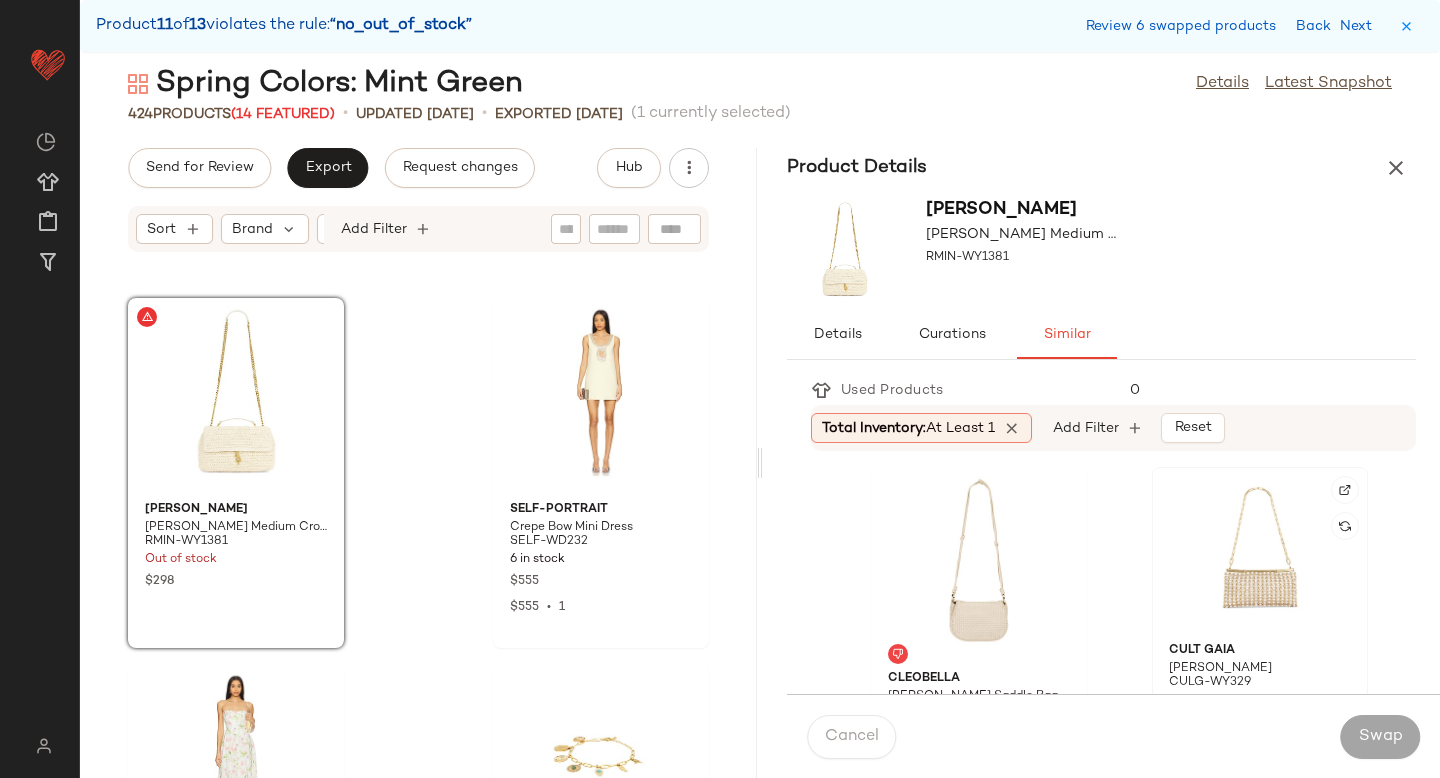 click 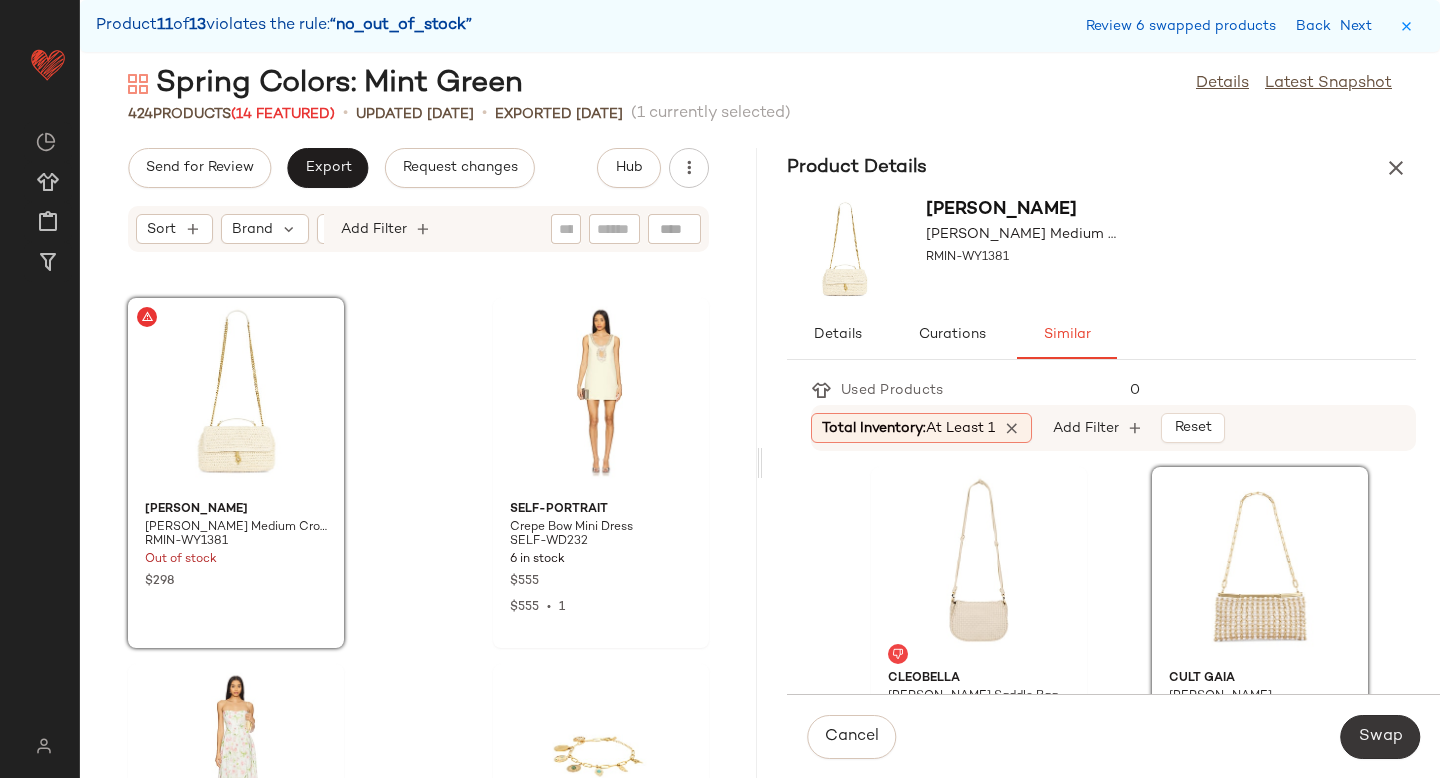 click on "Swap" 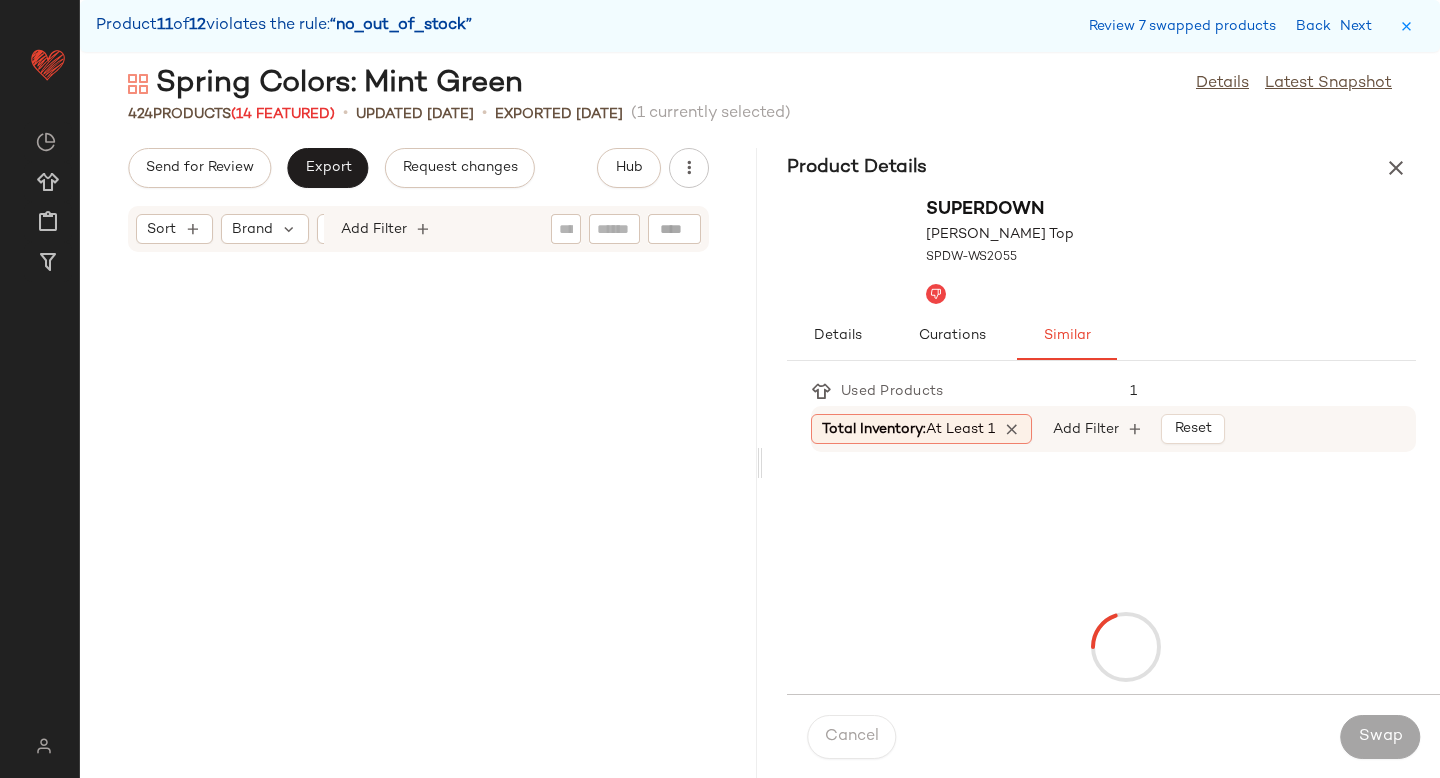 scroll, scrollTop: 66246, scrollLeft: 0, axis: vertical 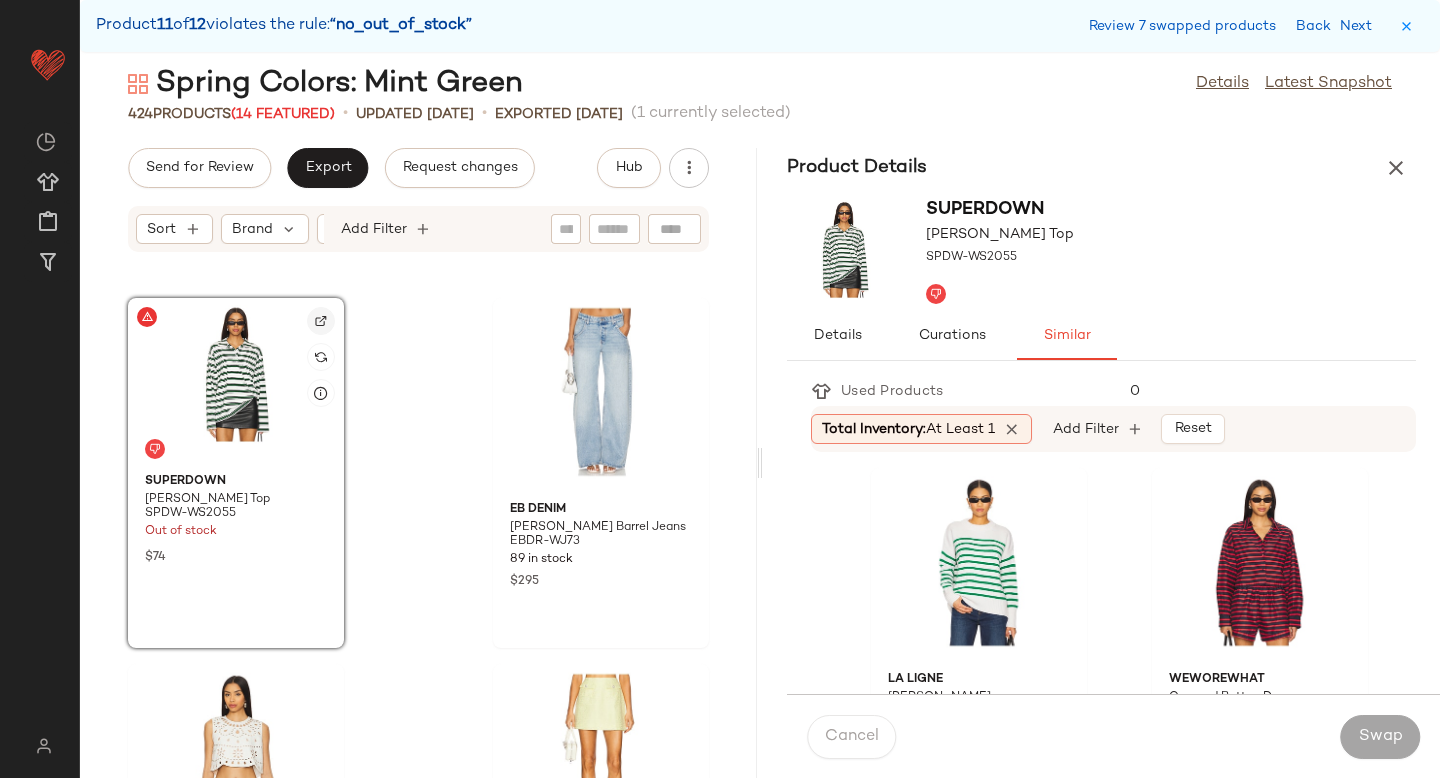 click 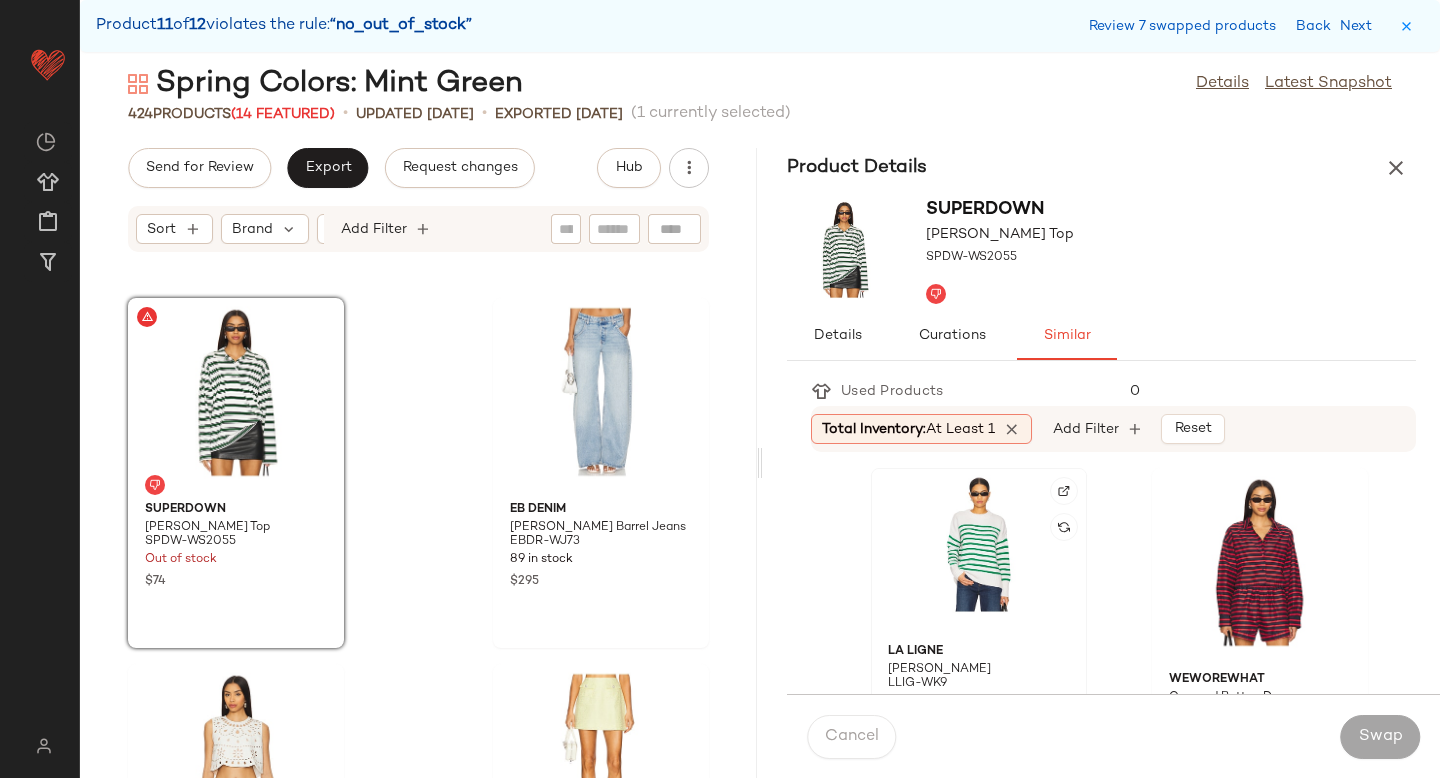click 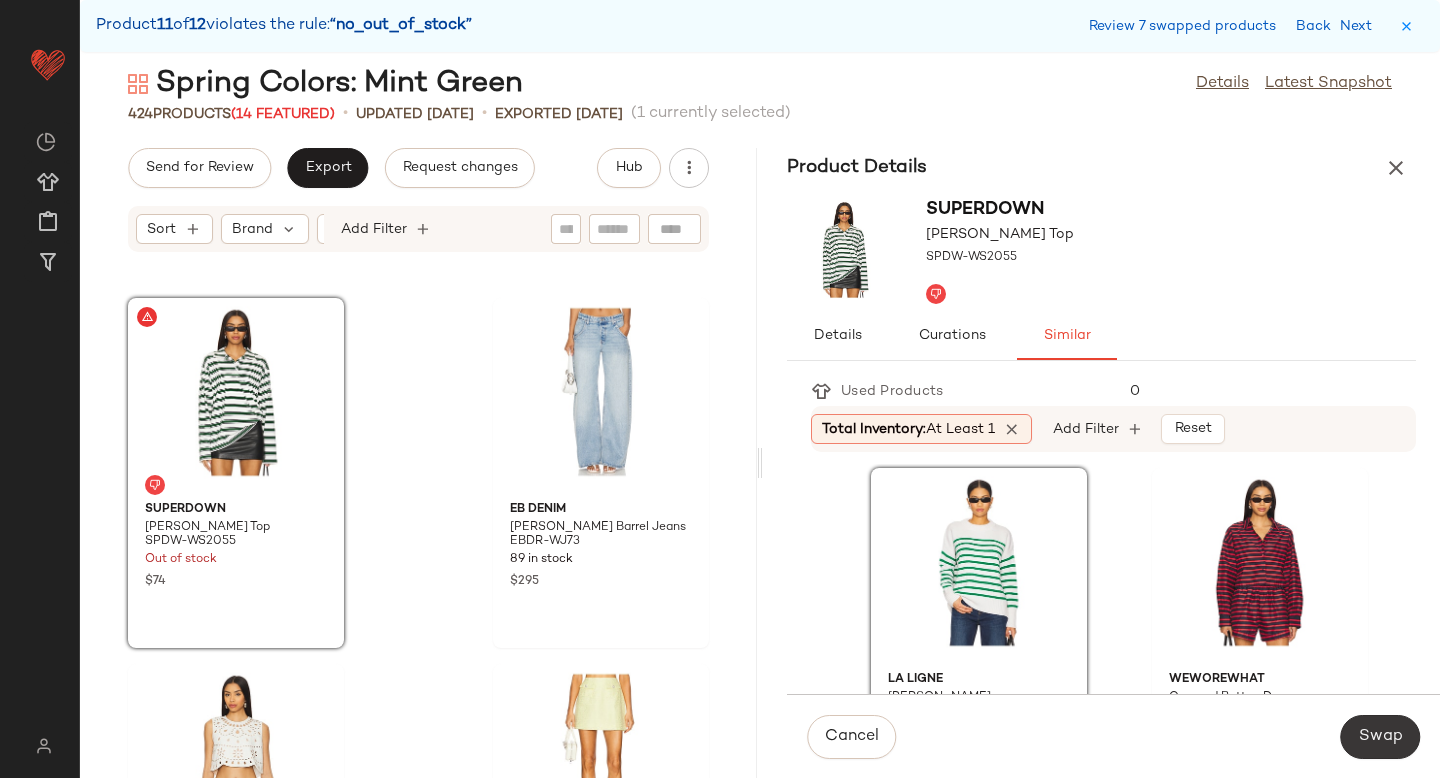click on "Swap" at bounding box center [1380, 737] 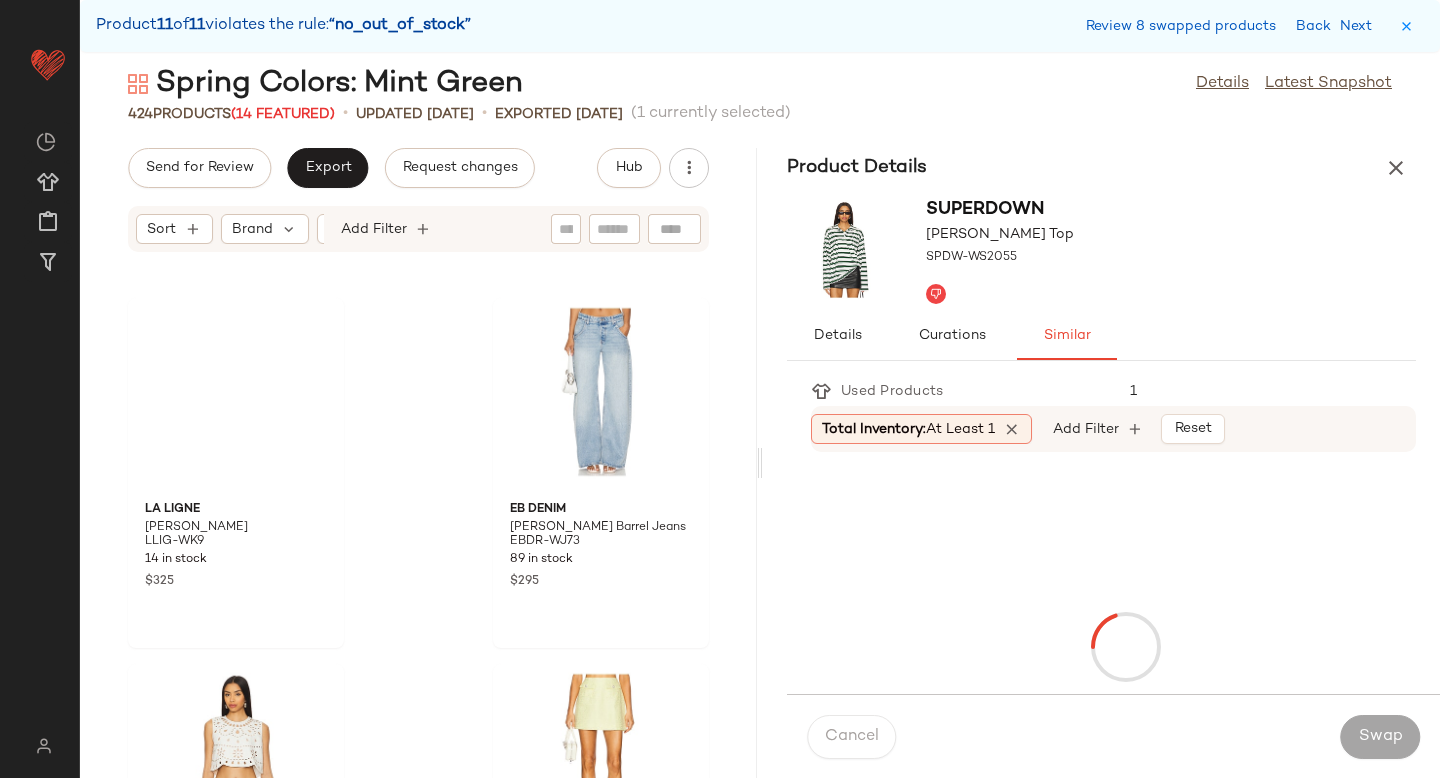 scroll, scrollTop: 71370, scrollLeft: 0, axis: vertical 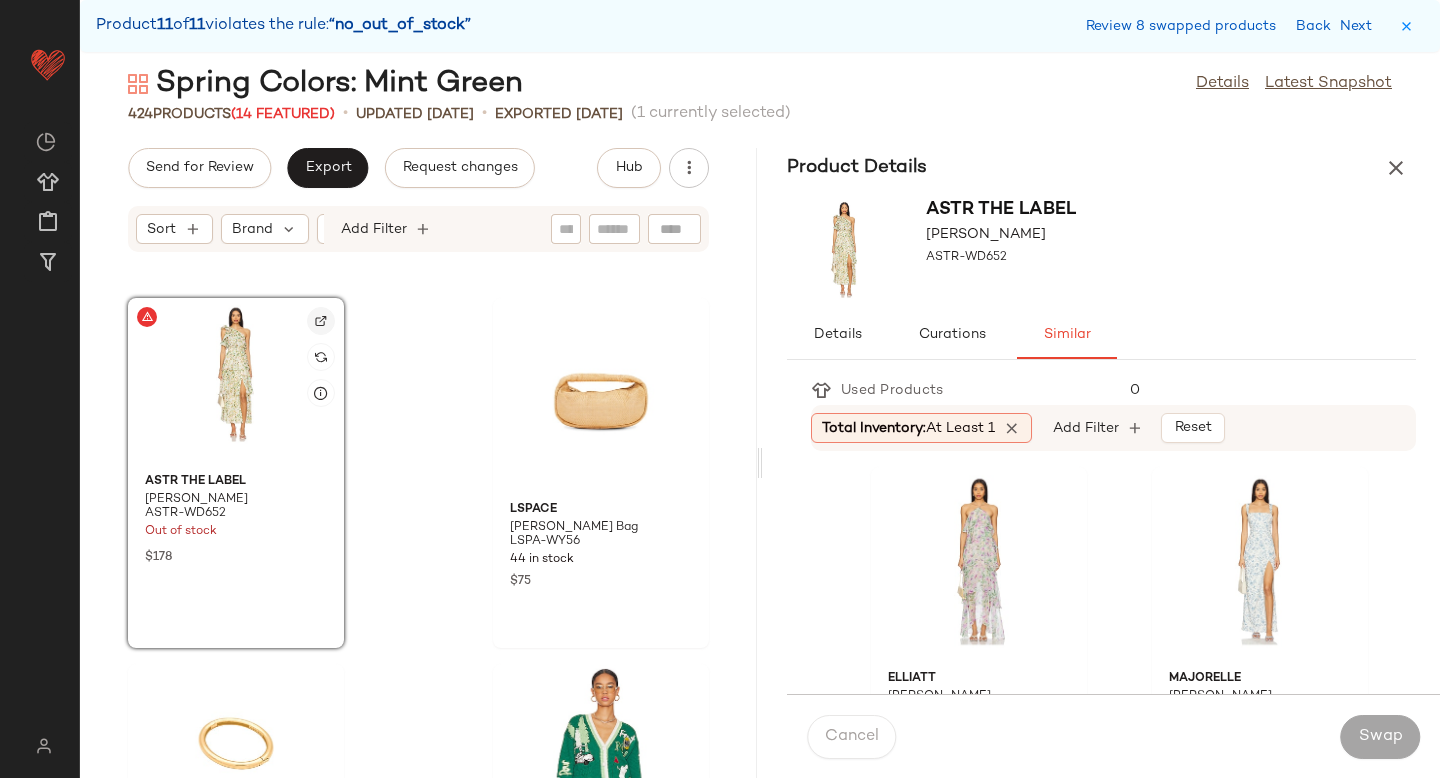 click 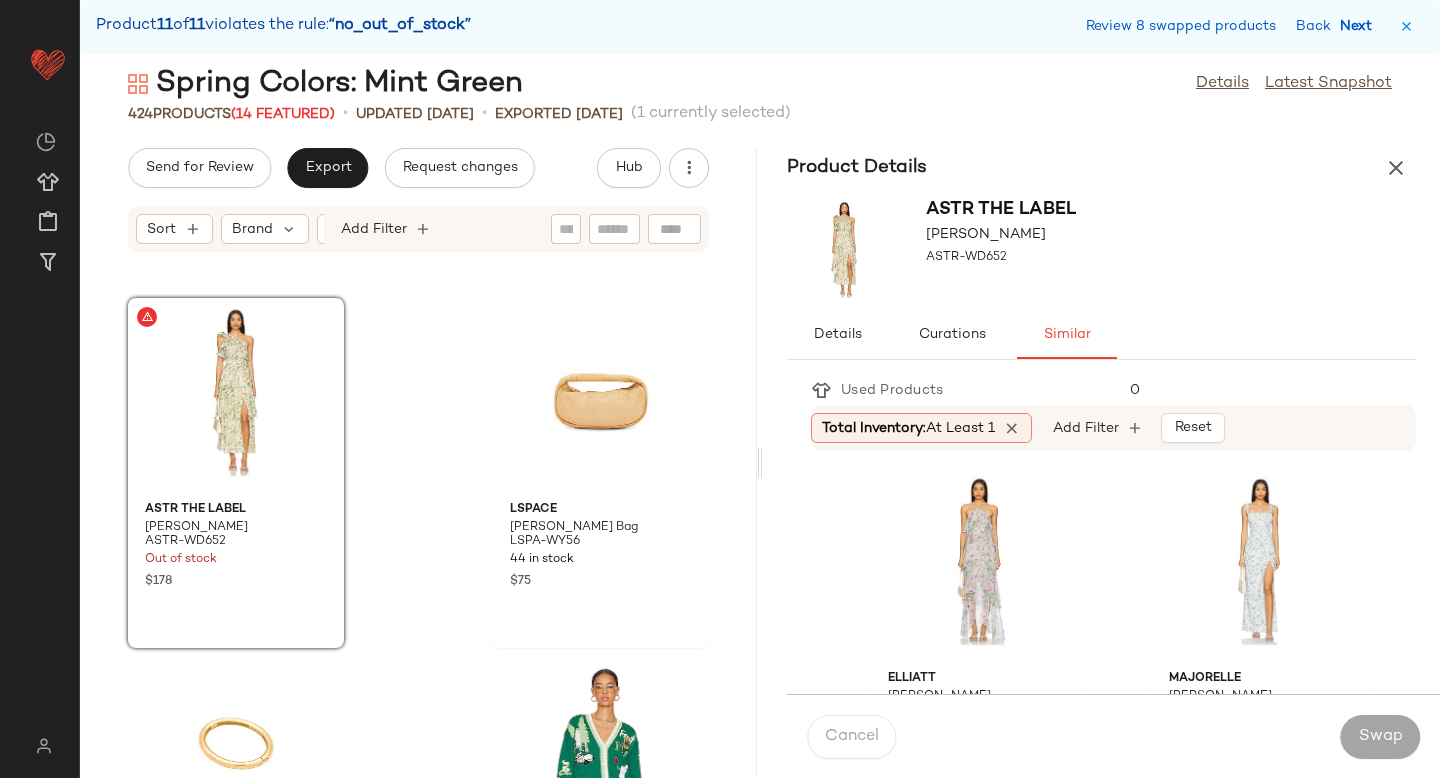 click on "Next" at bounding box center [1360, 26] 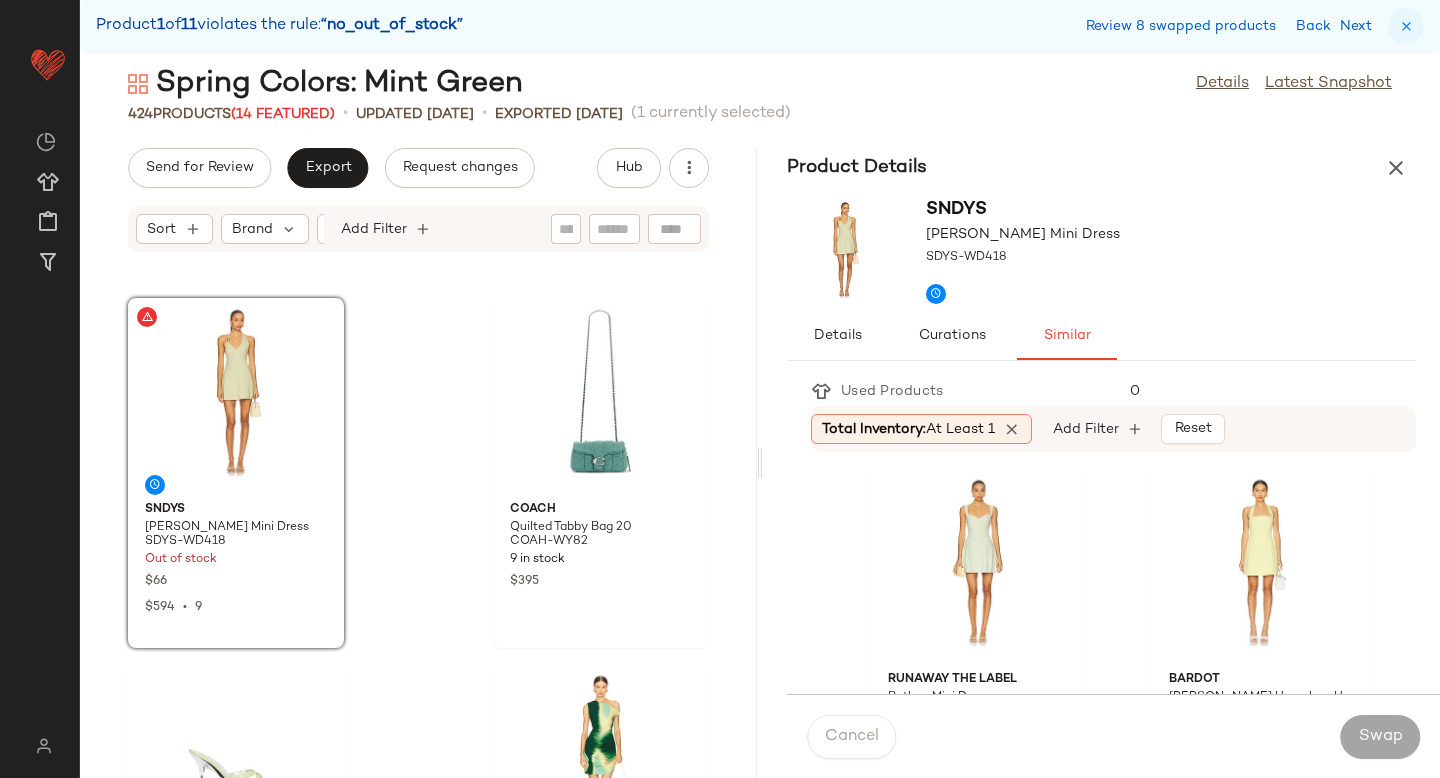 click at bounding box center [1406, 26] 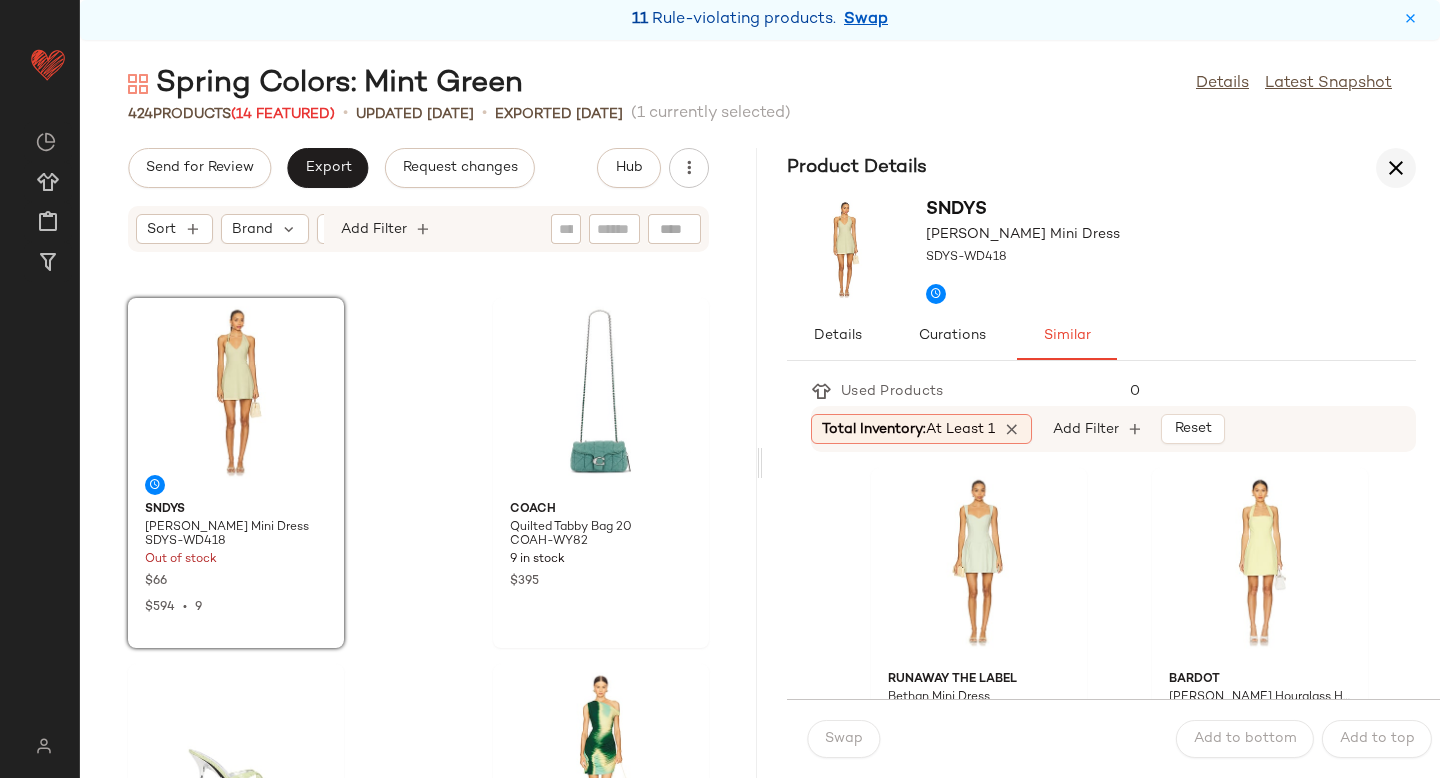 click at bounding box center [1396, 168] 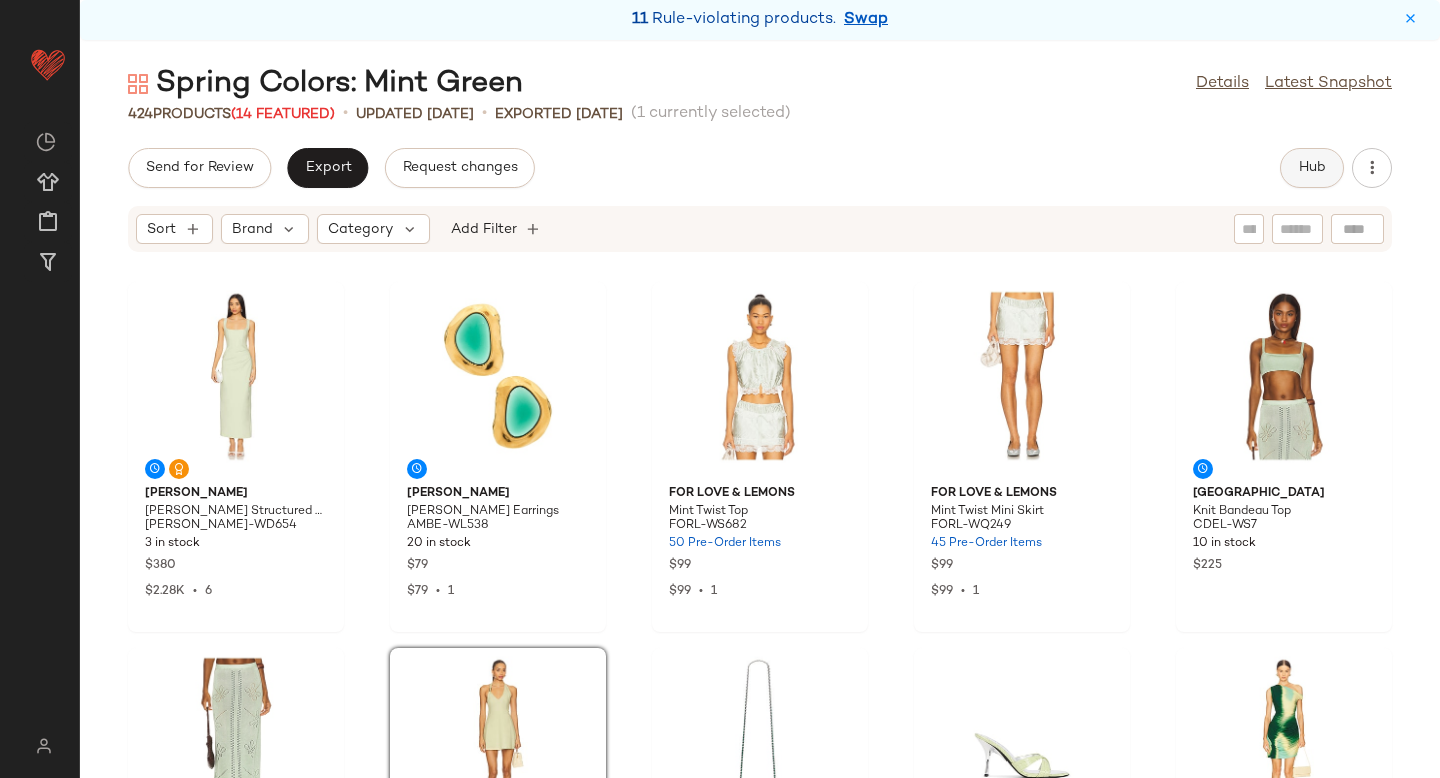 click on "Hub" 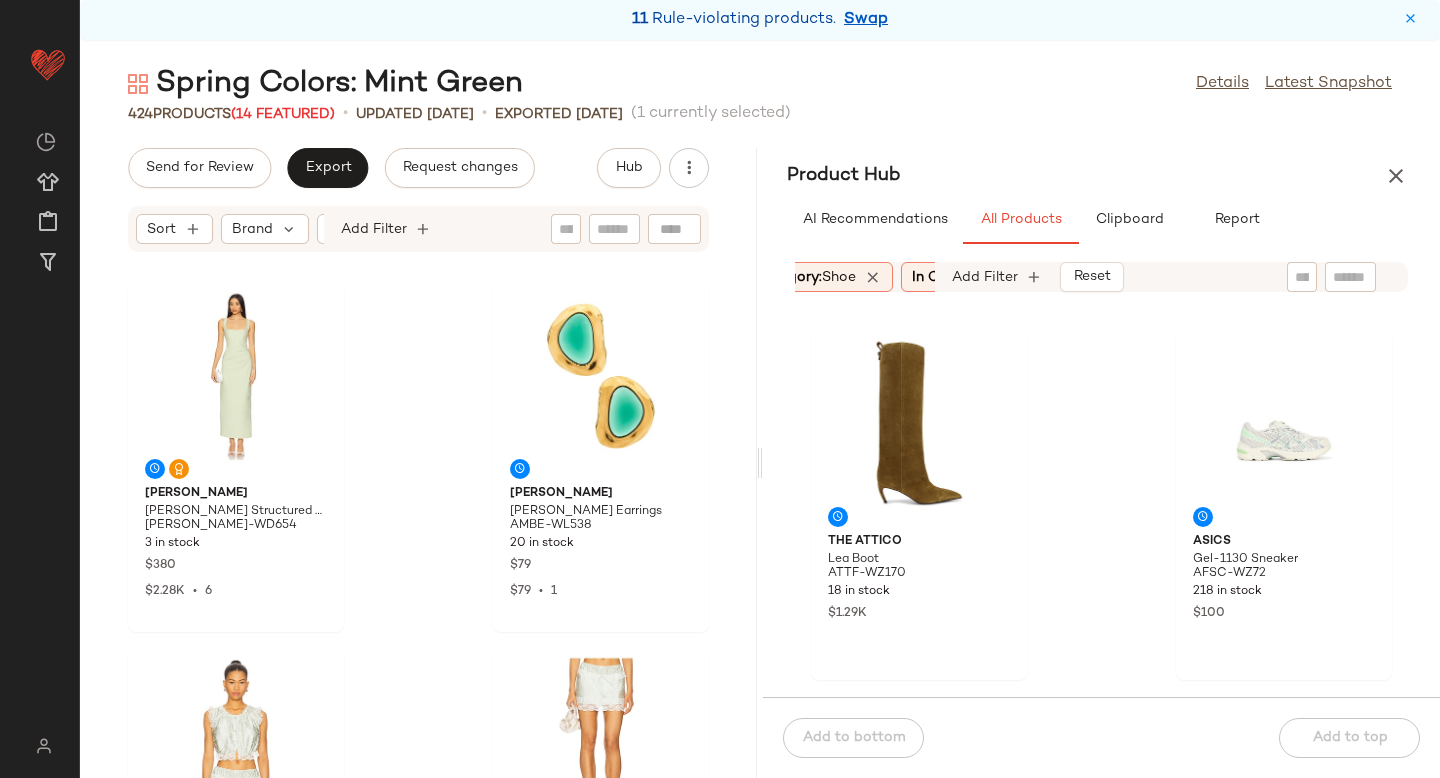 scroll, scrollTop: 0, scrollLeft: 229, axis: horizontal 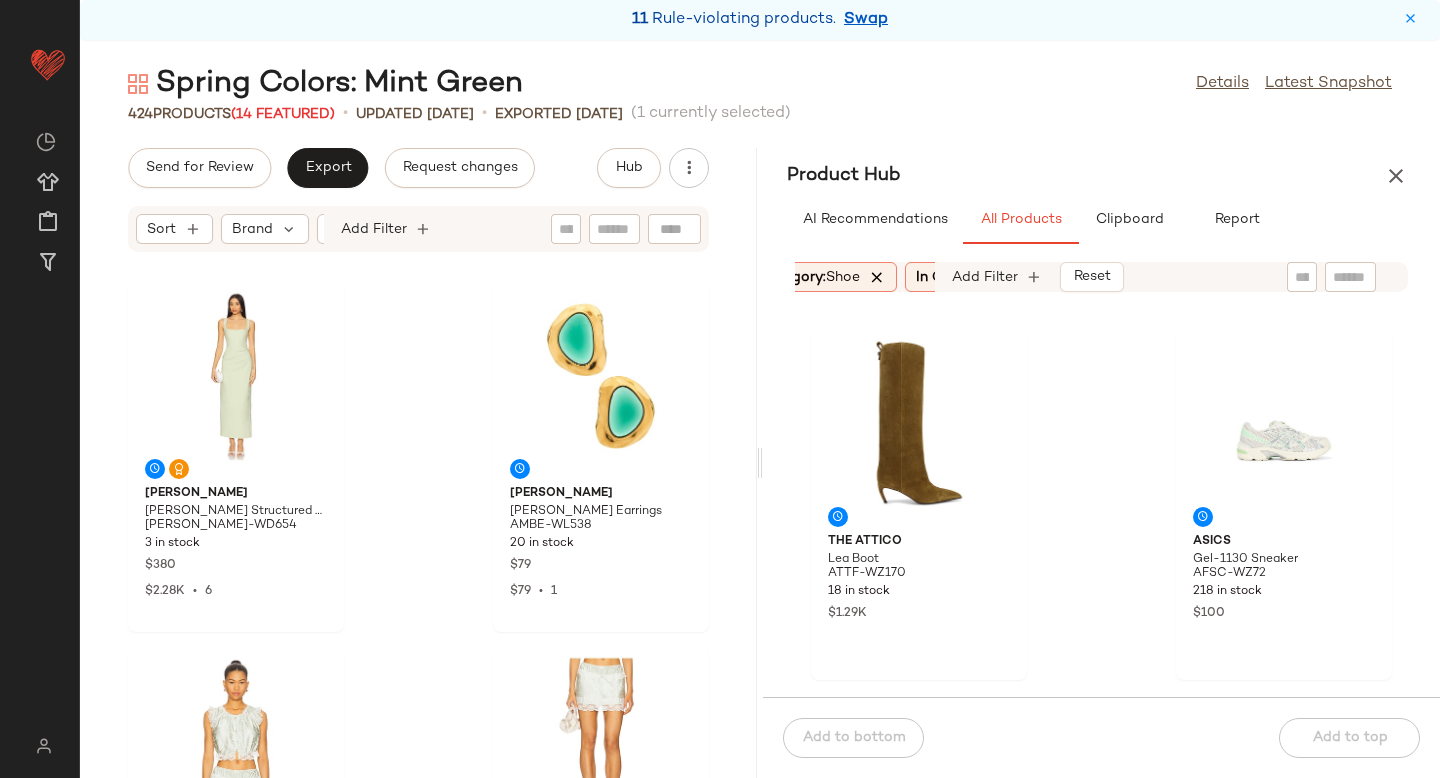 click at bounding box center (877, 277) 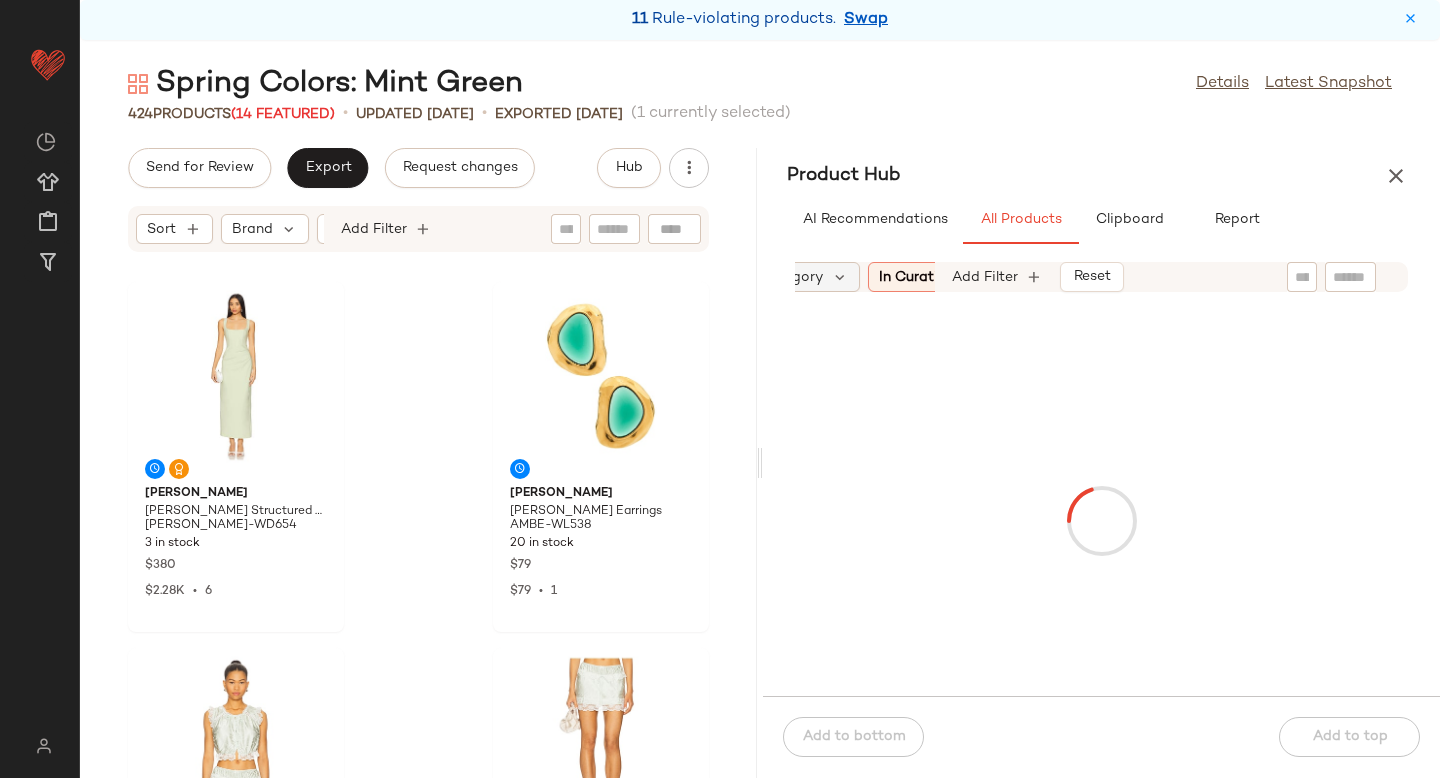 click on "Category" 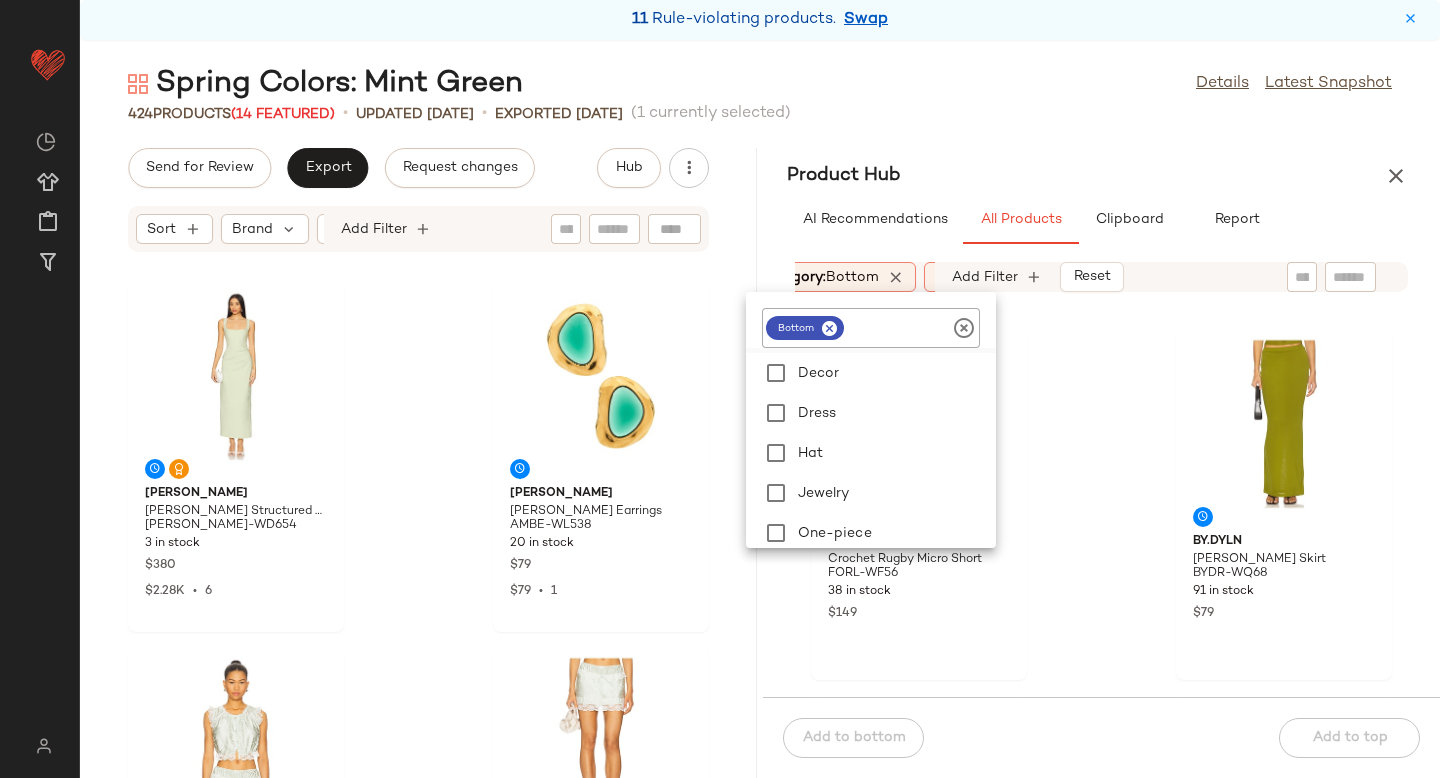 scroll, scrollTop: 449, scrollLeft: 0, axis: vertical 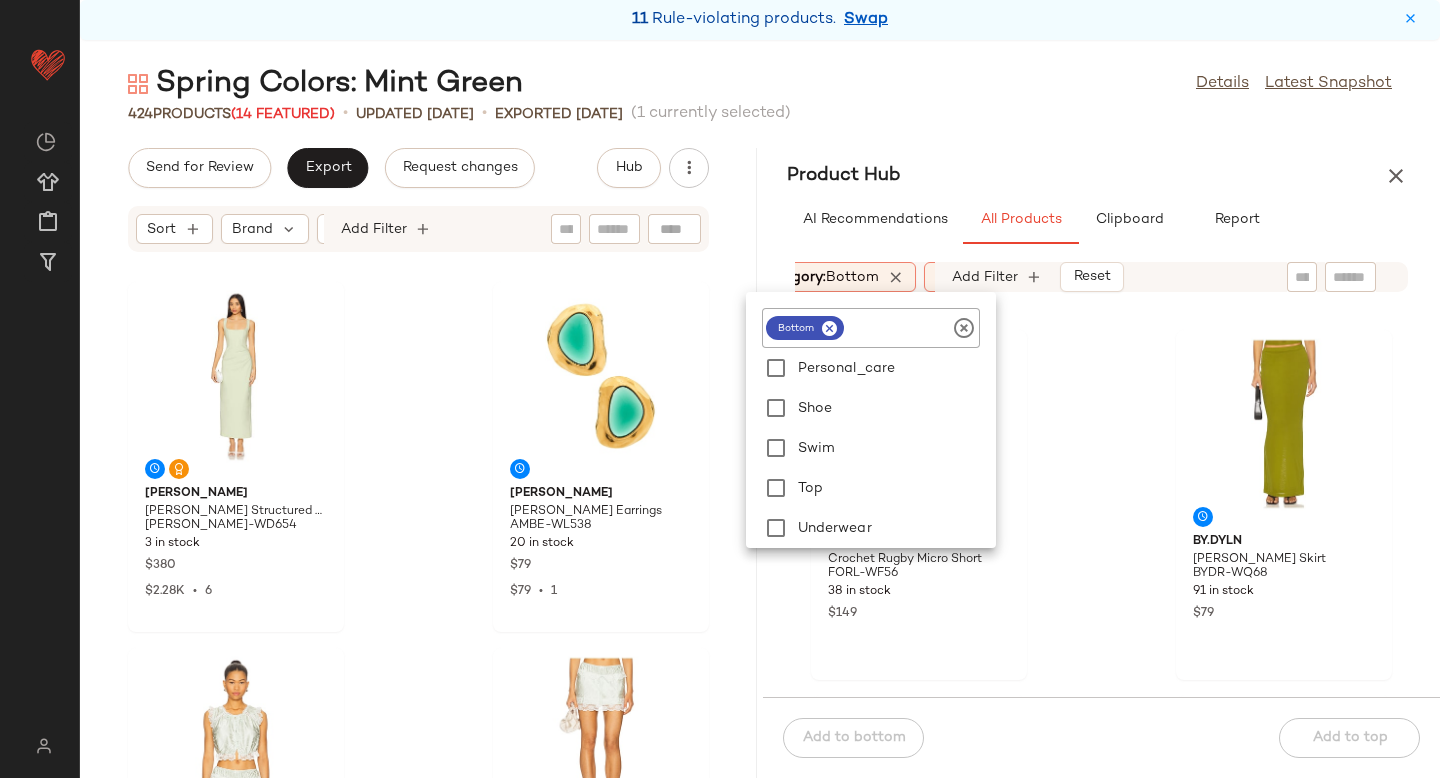 click on "Sort  Brand  Category:   bottom In Curation?:   No Age:   adult Common Color:   (2) Gender:   [DEMOGRAPHIC_DATA] Sale Price:   Not on sale Add Filter   Reset" at bounding box center (1101, 277) 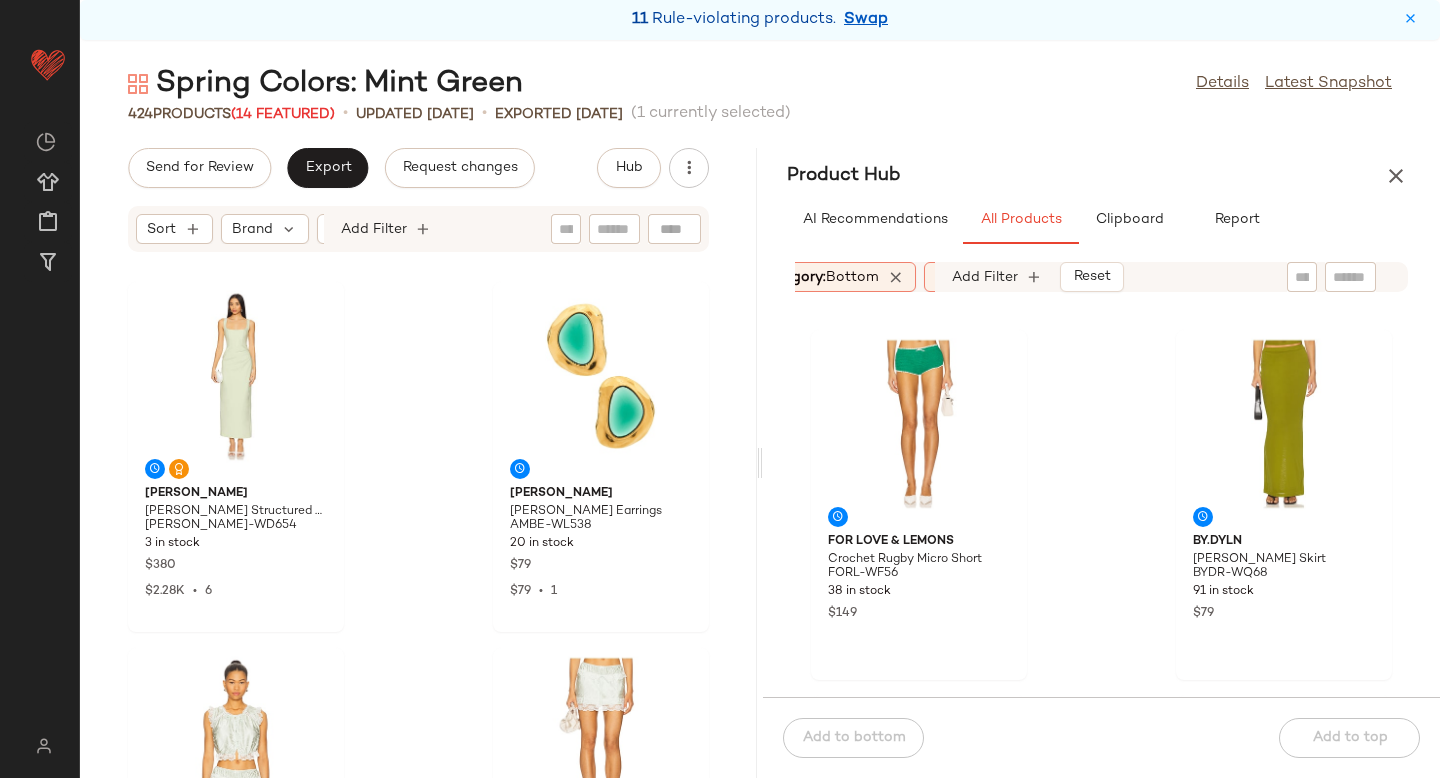 click on "bottom" at bounding box center (852, 277) 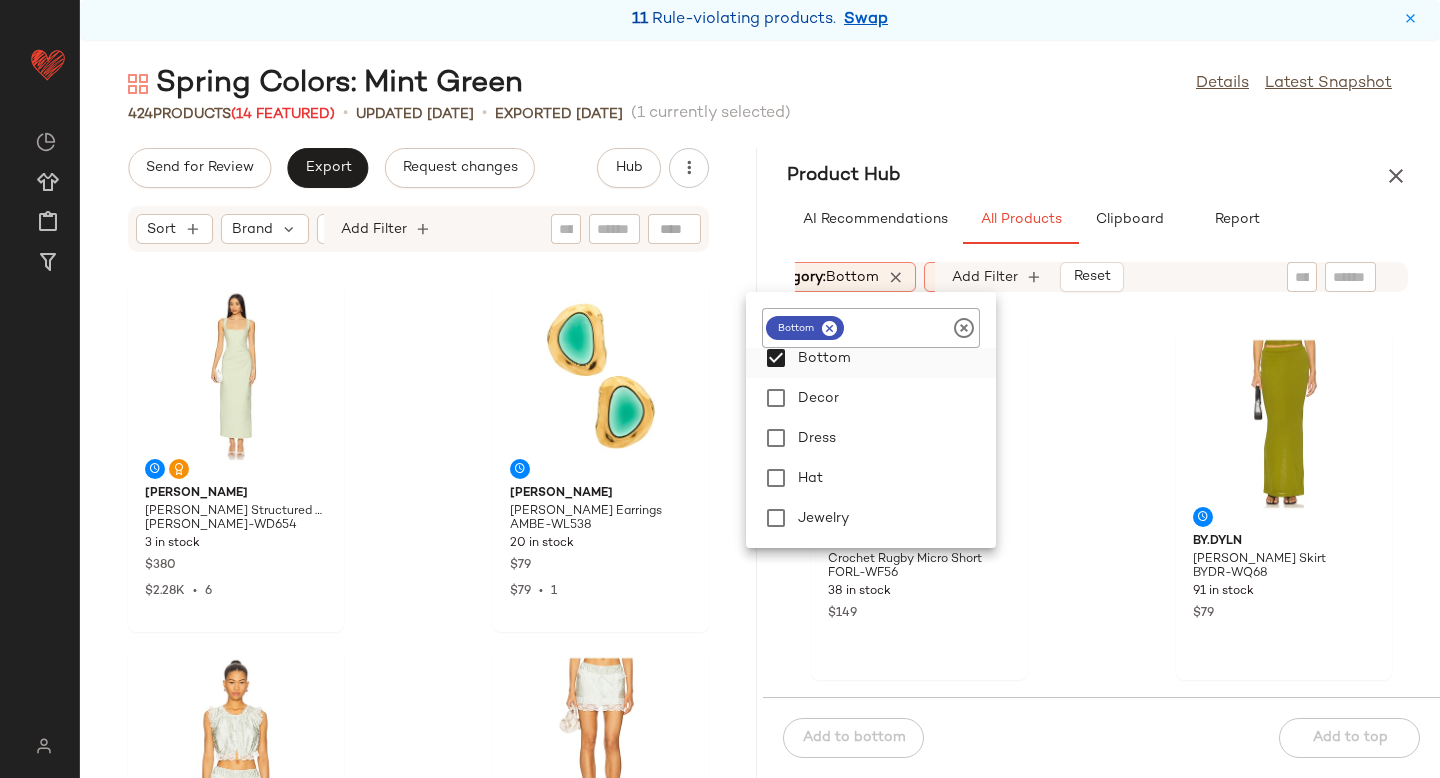 scroll, scrollTop: 449, scrollLeft: 0, axis: vertical 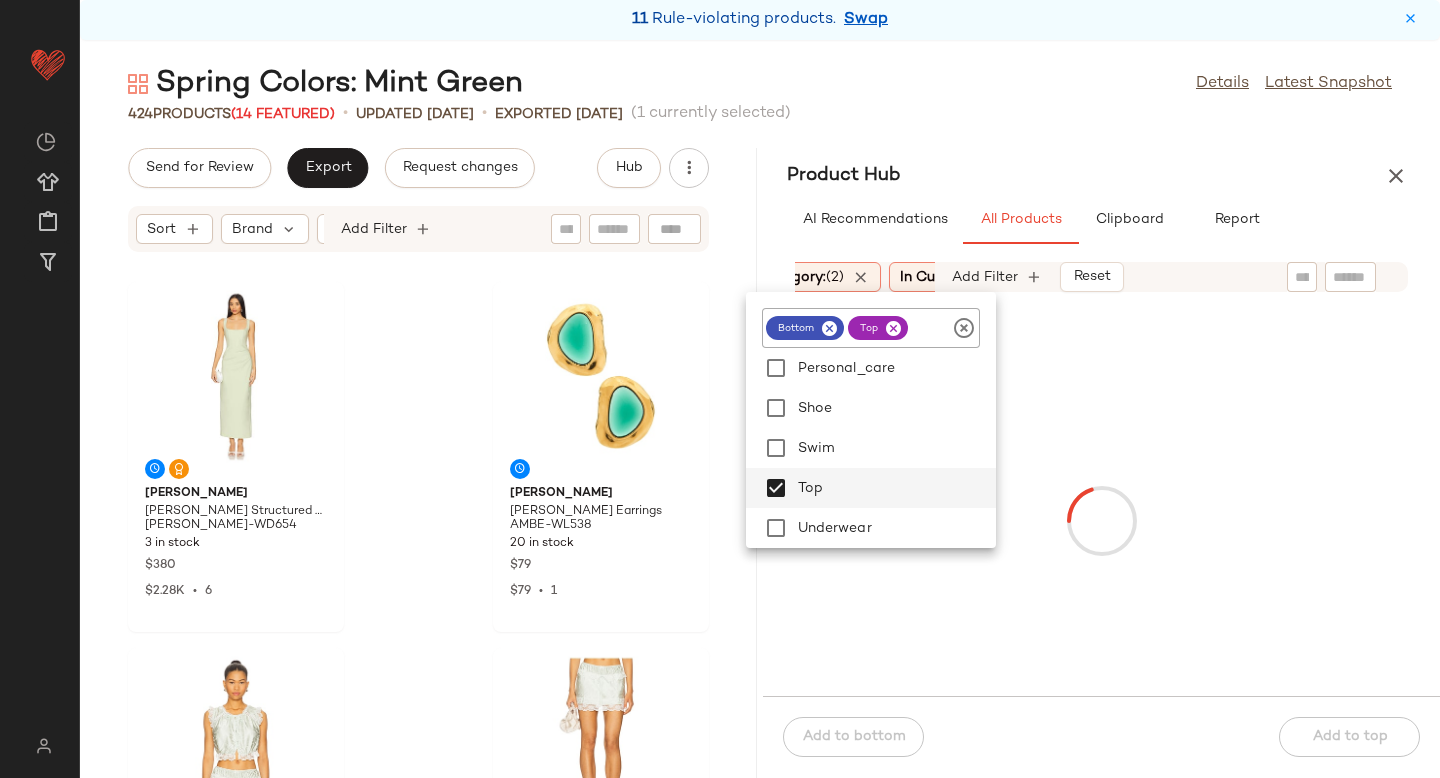 click at bounding box center (1101, 520) 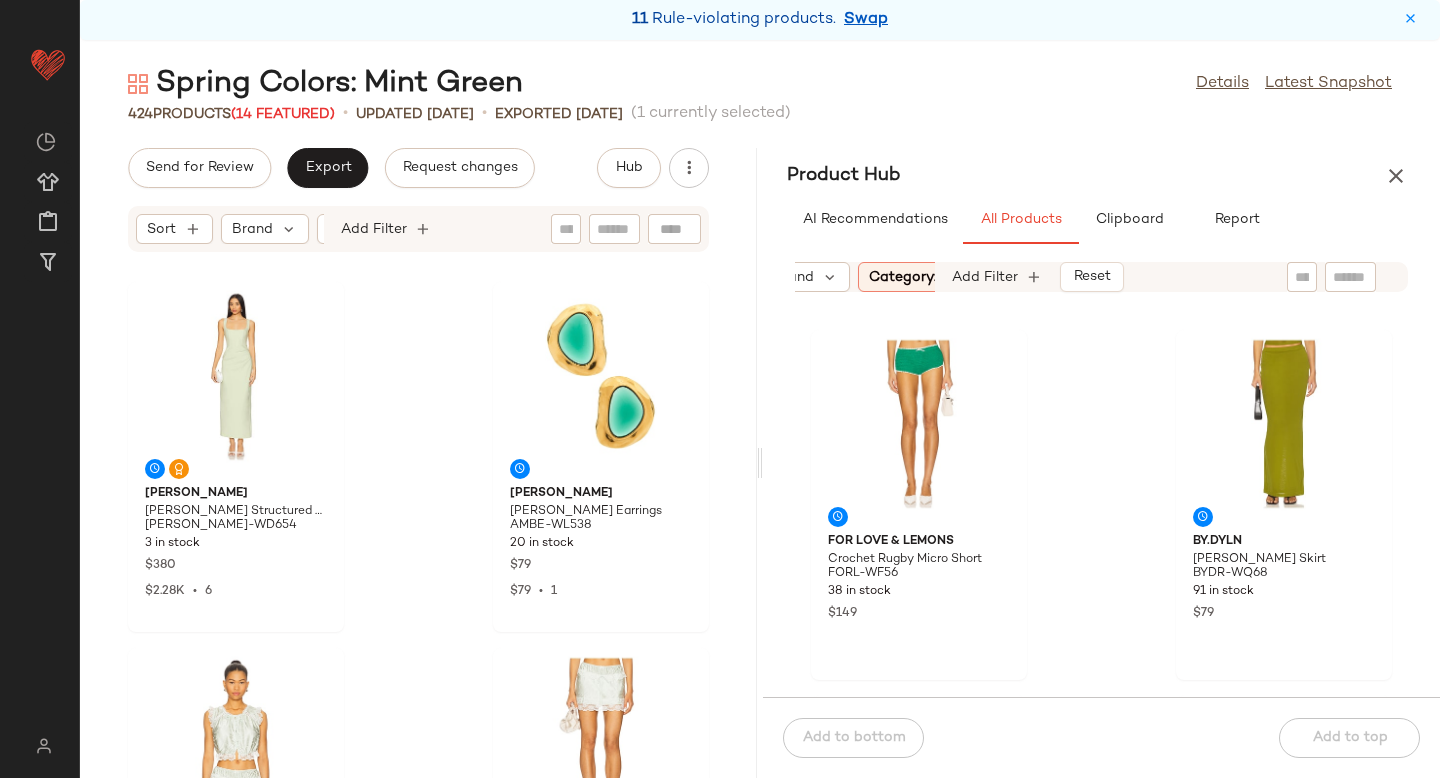 scroll, scrollTop: 0, scrollLeft: 116, axis: horizontal 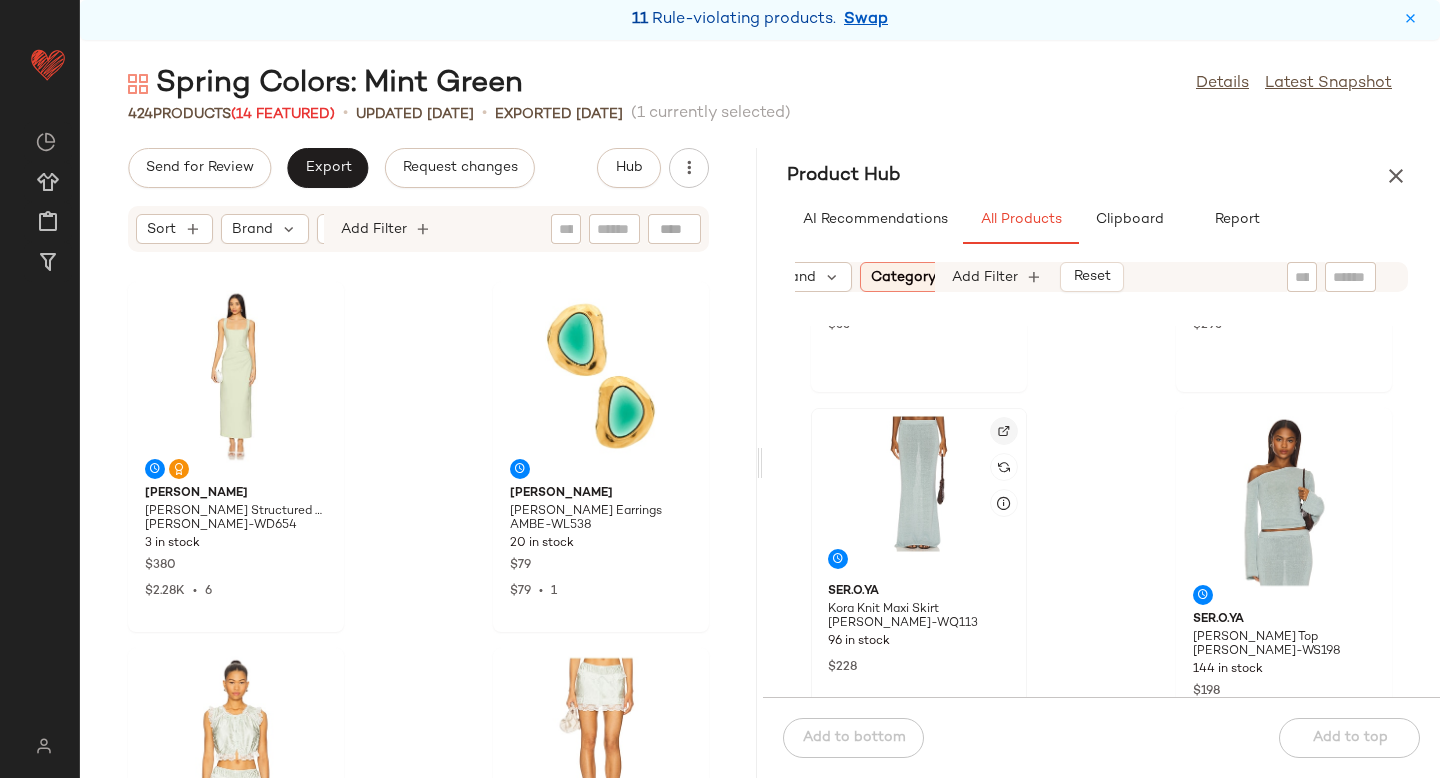 click 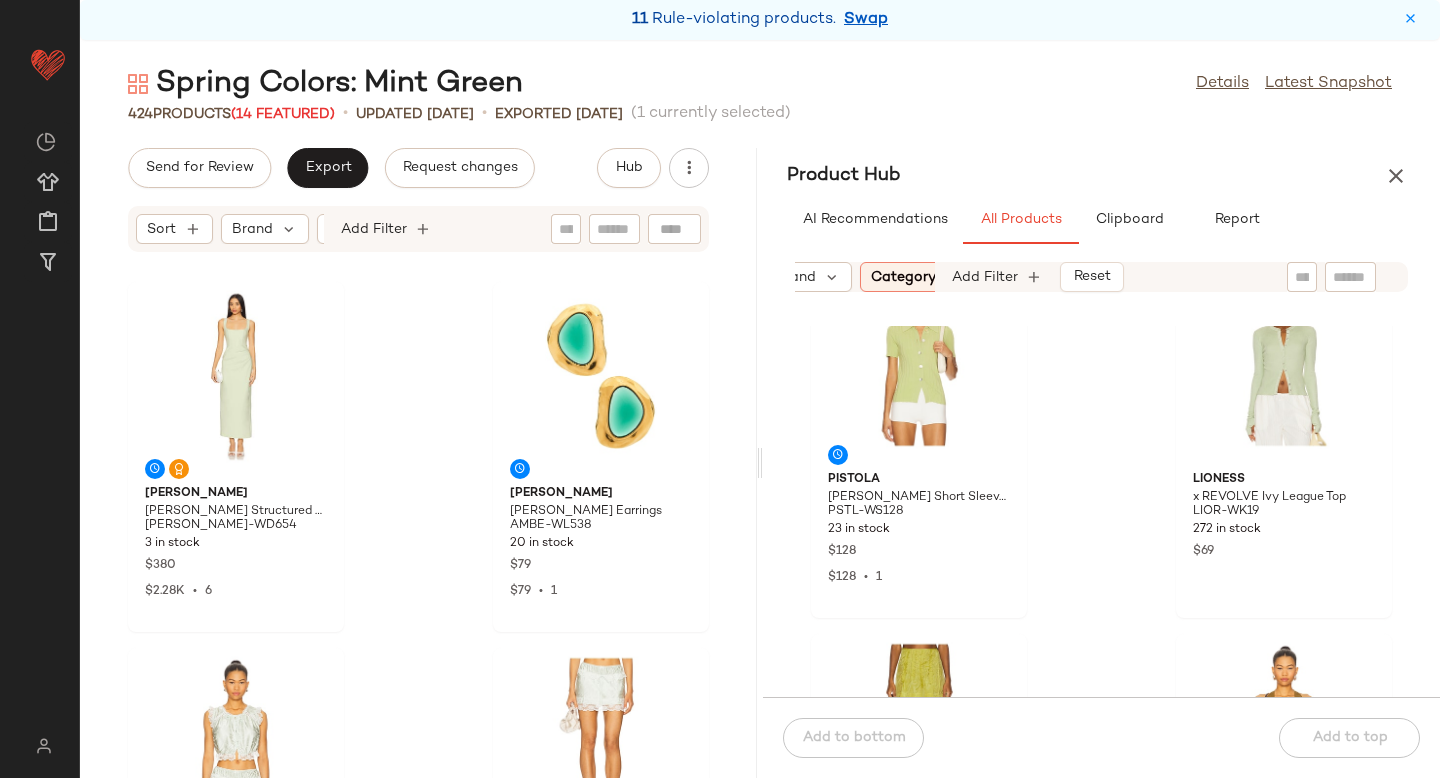 scroll, scrollTop: 1822, scrollLeft: 0, axis: vertical 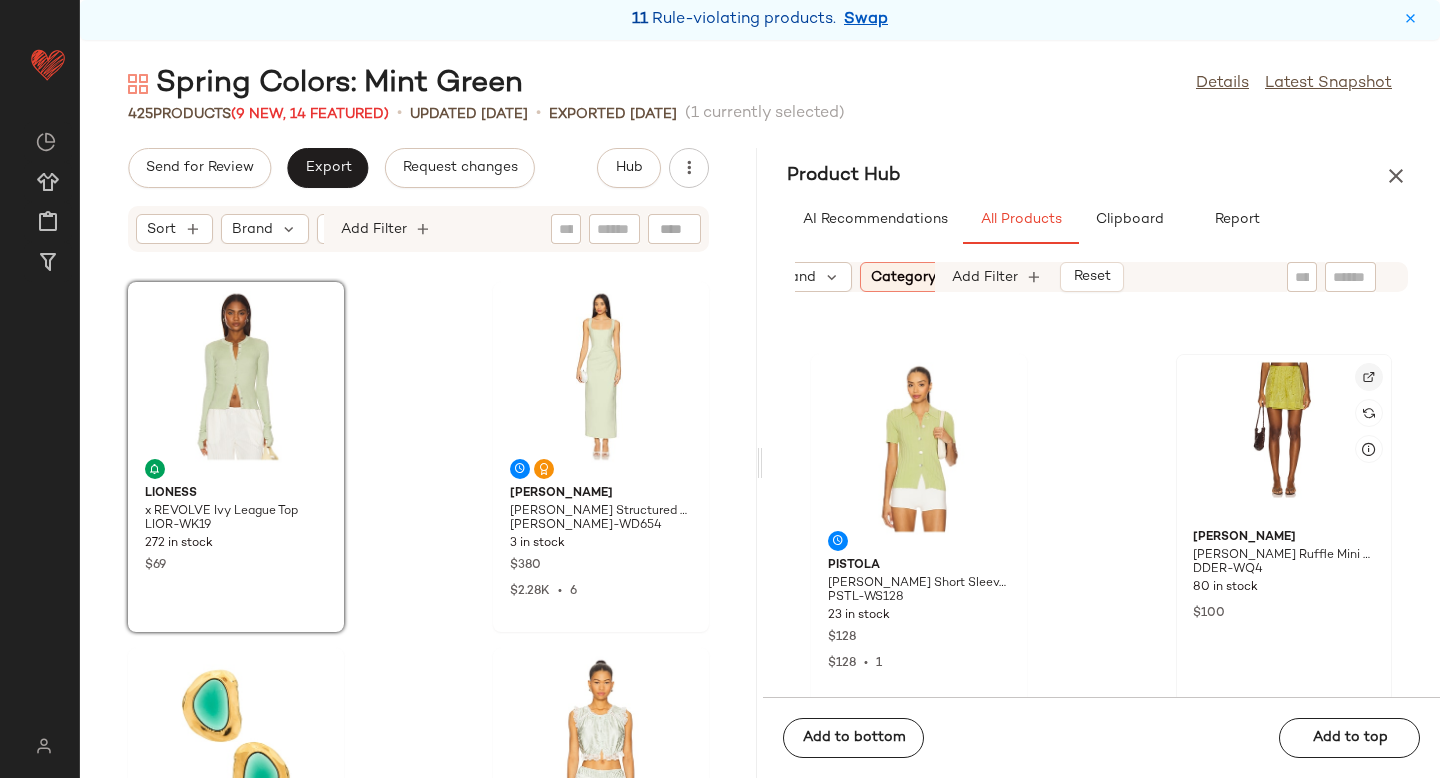 click 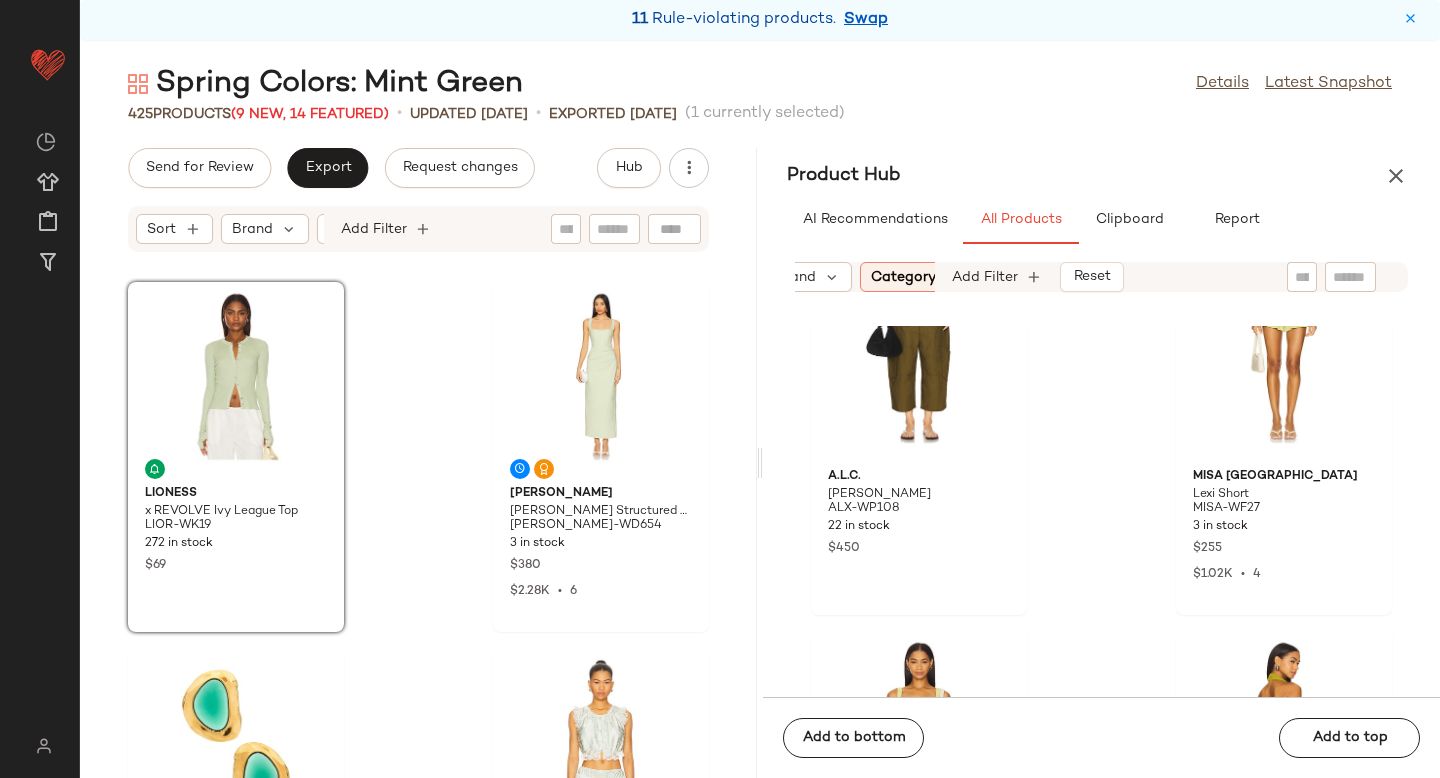 scroll, scrollTop: 3249, scrollLeft: 0, axis: vertical 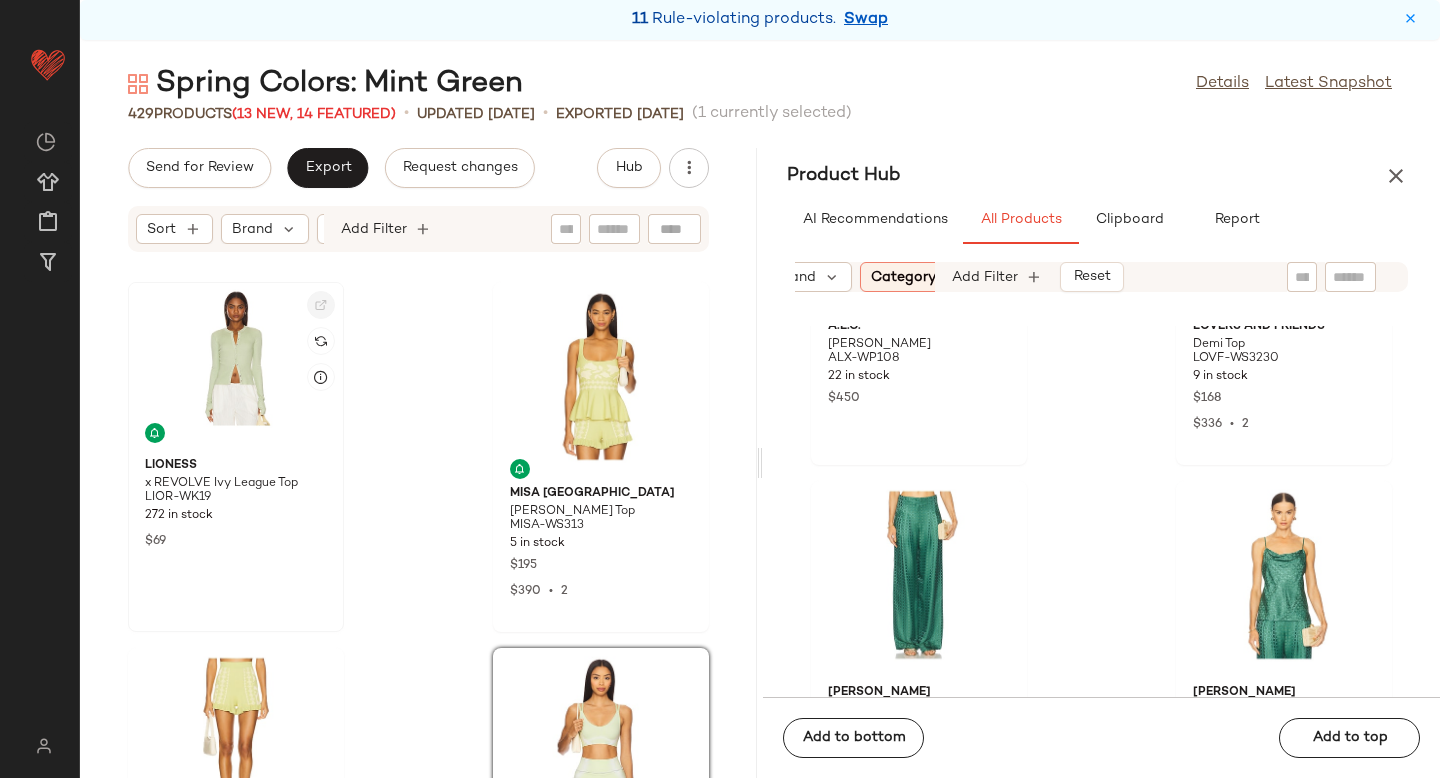 click at bounding box center [321, 305] 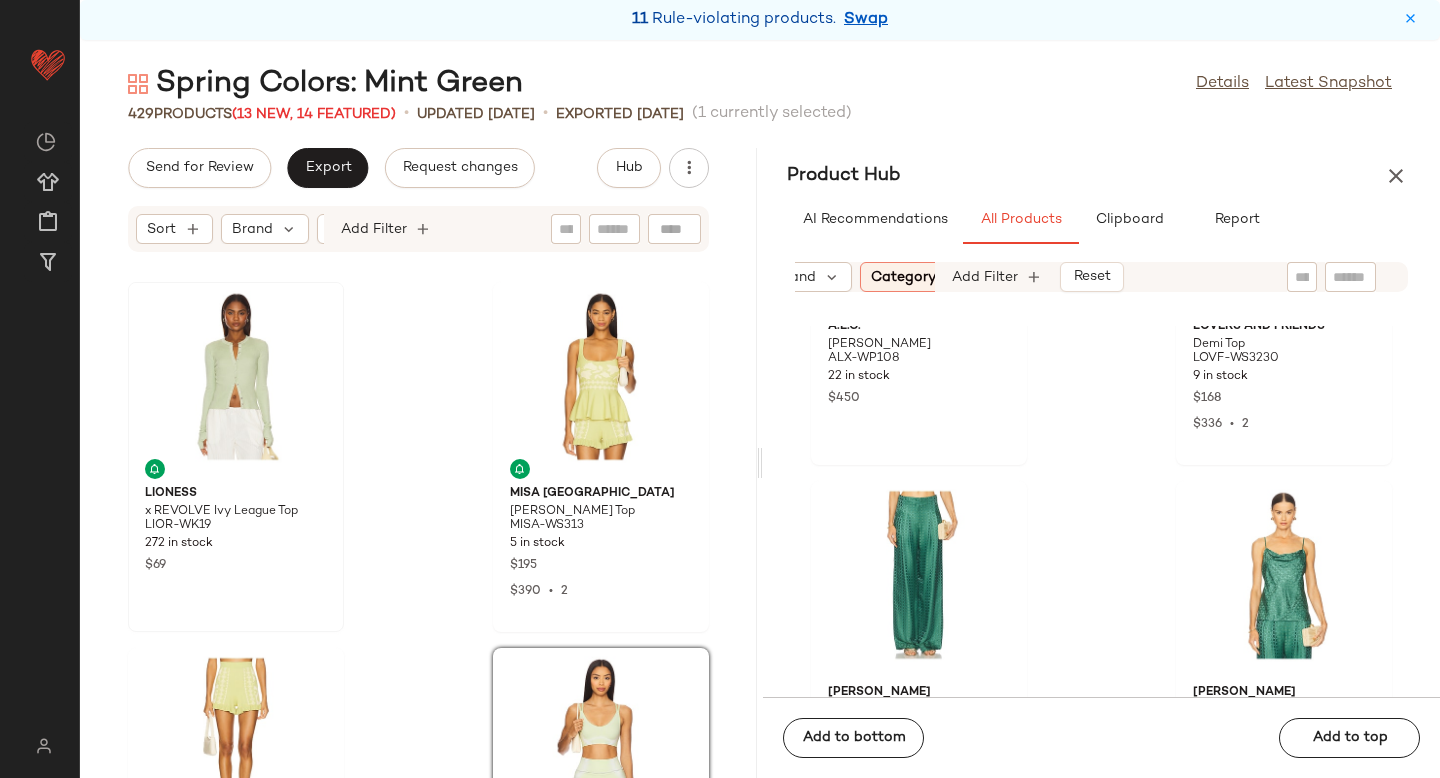 click 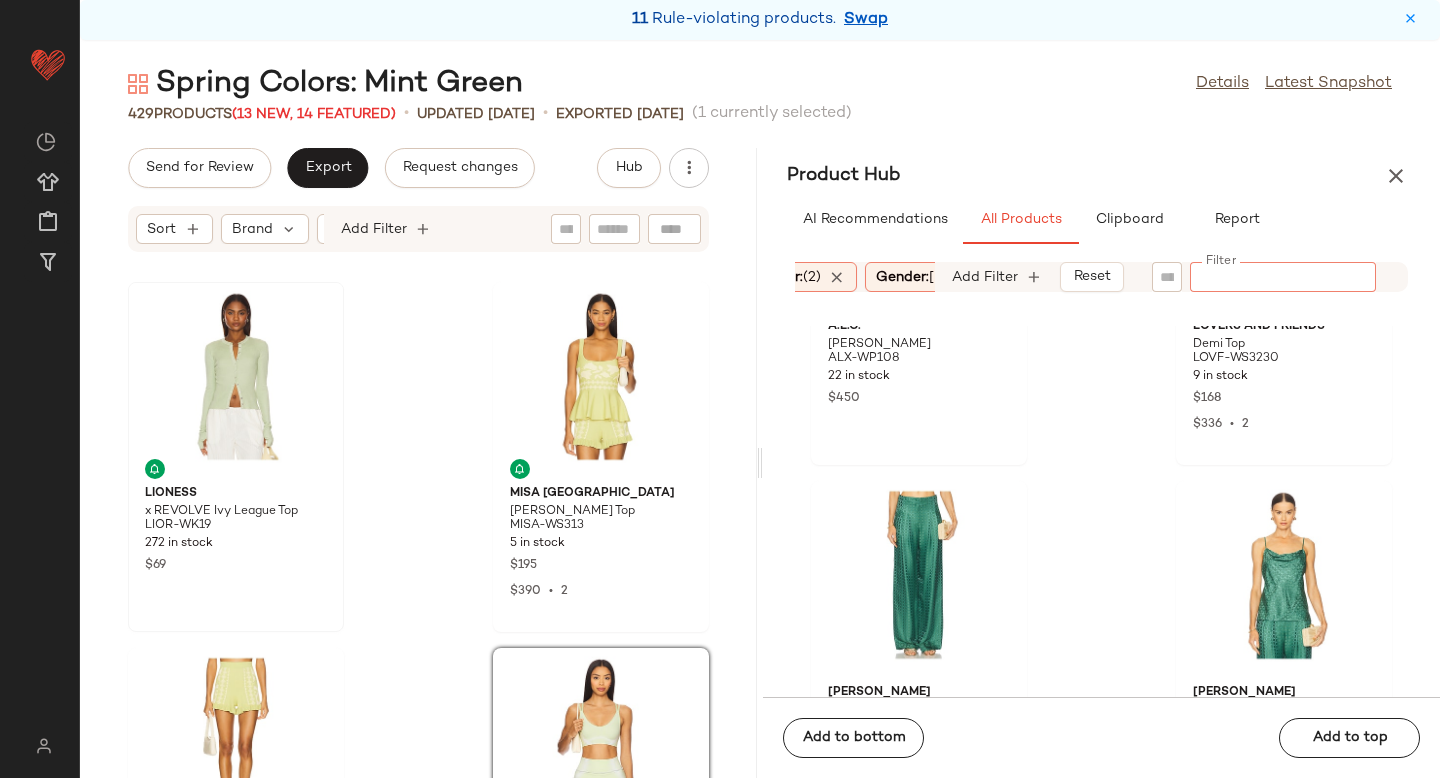 scroll, scrollTop: 0, scrollLeft: 715, axis: horizontal 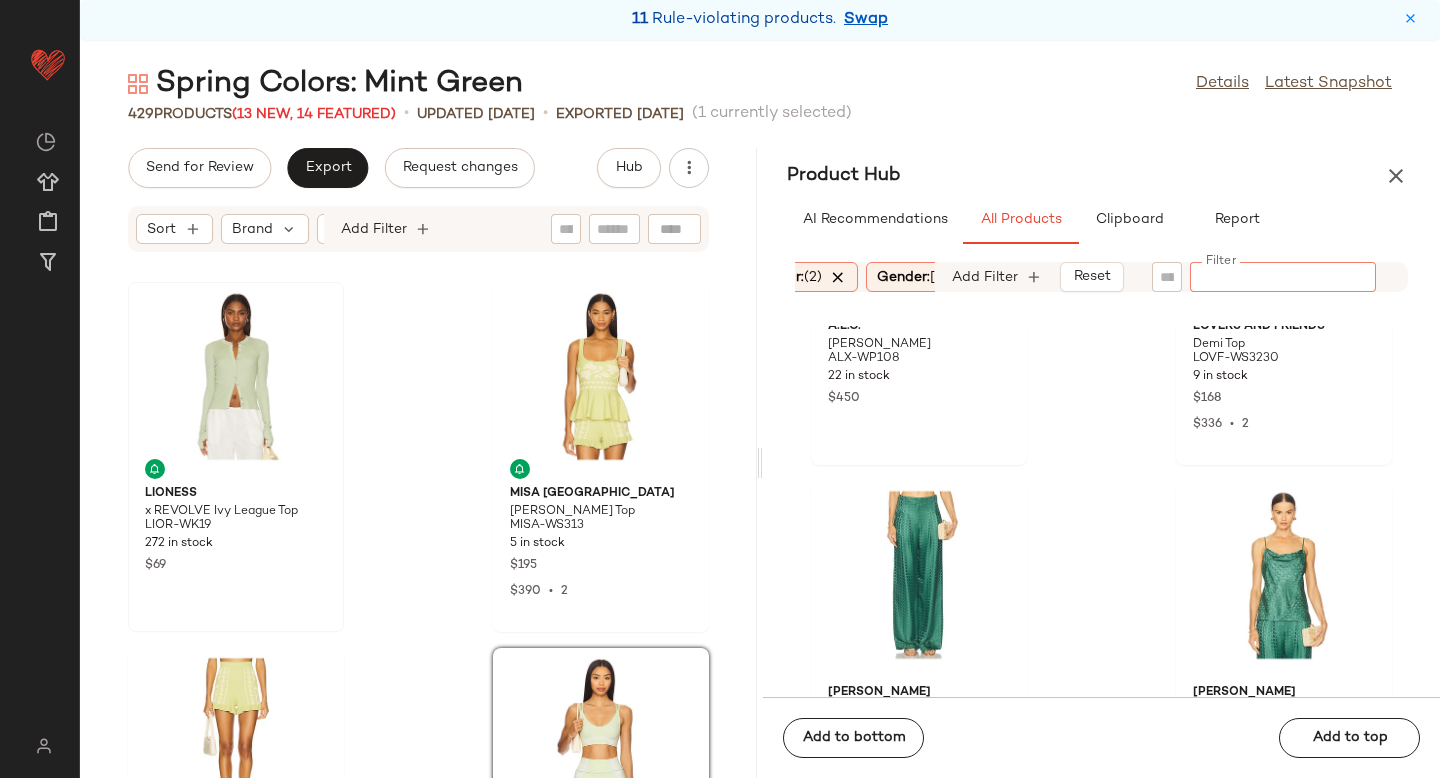 click at bounding box center (839, 277) 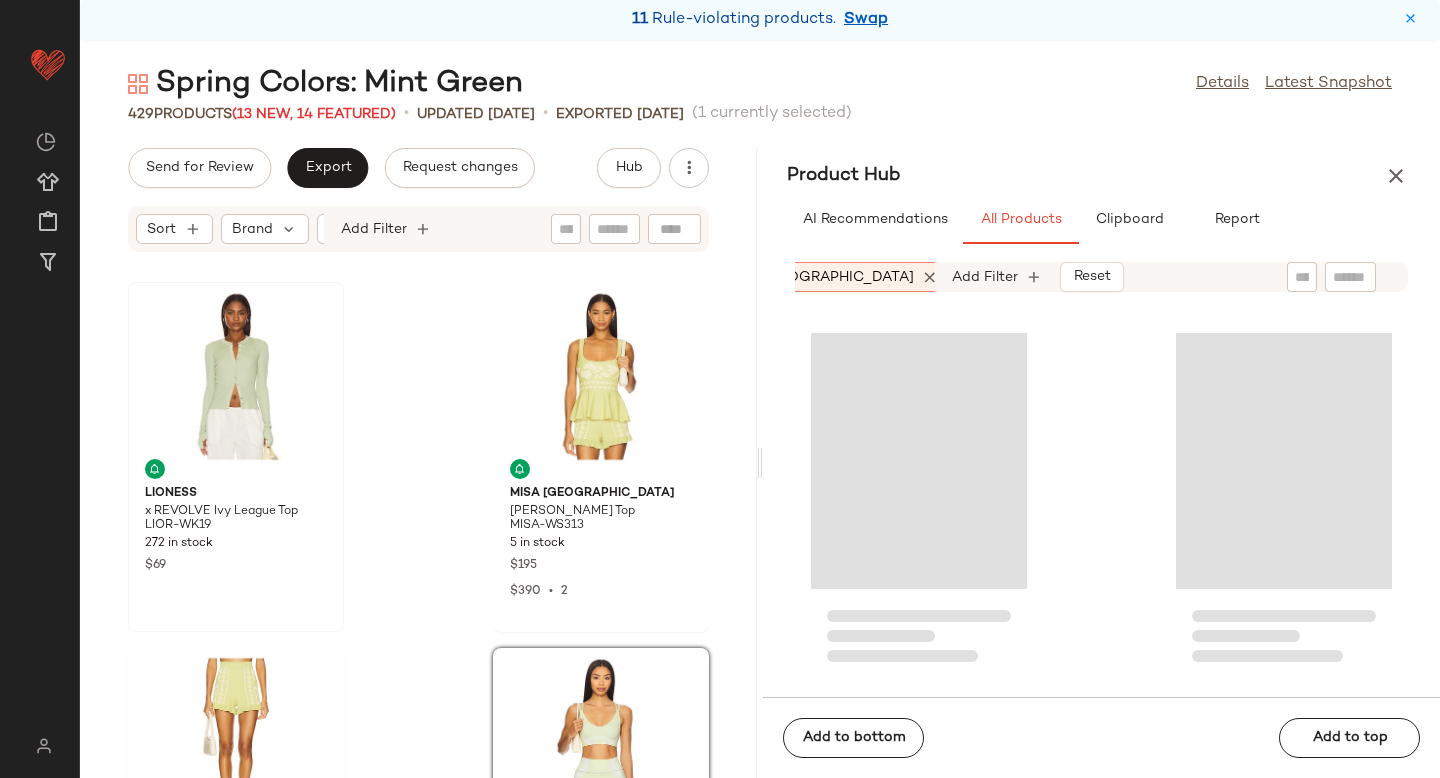 click 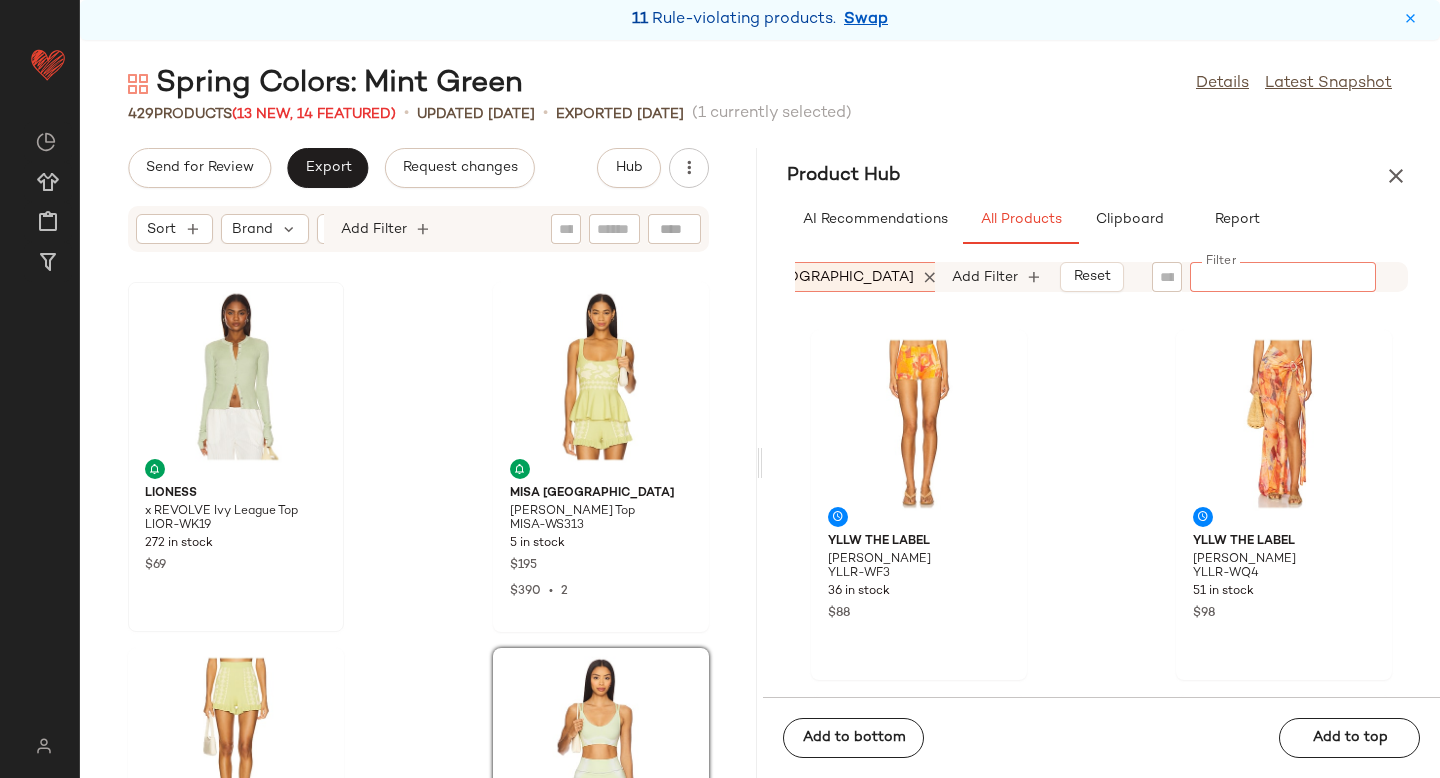 paste on "*********" 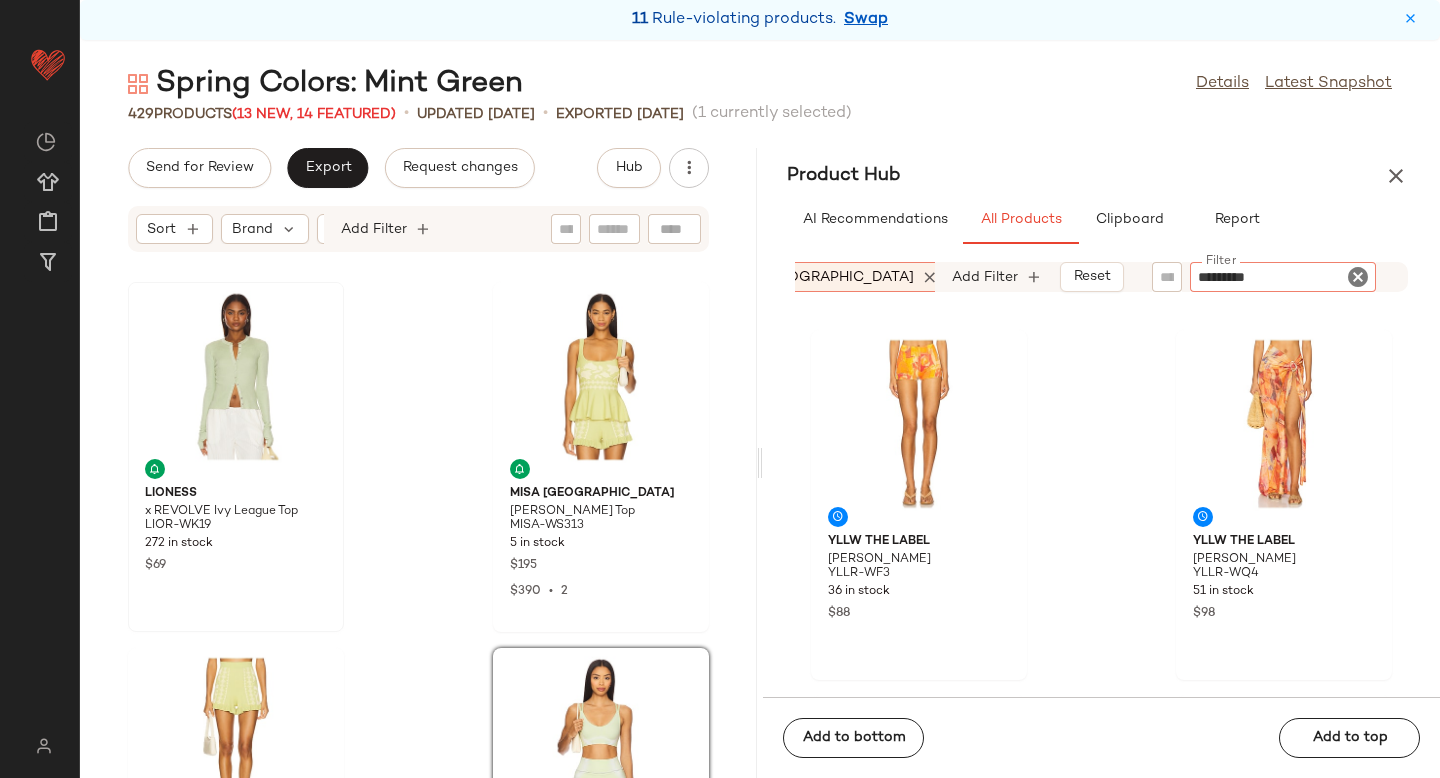type 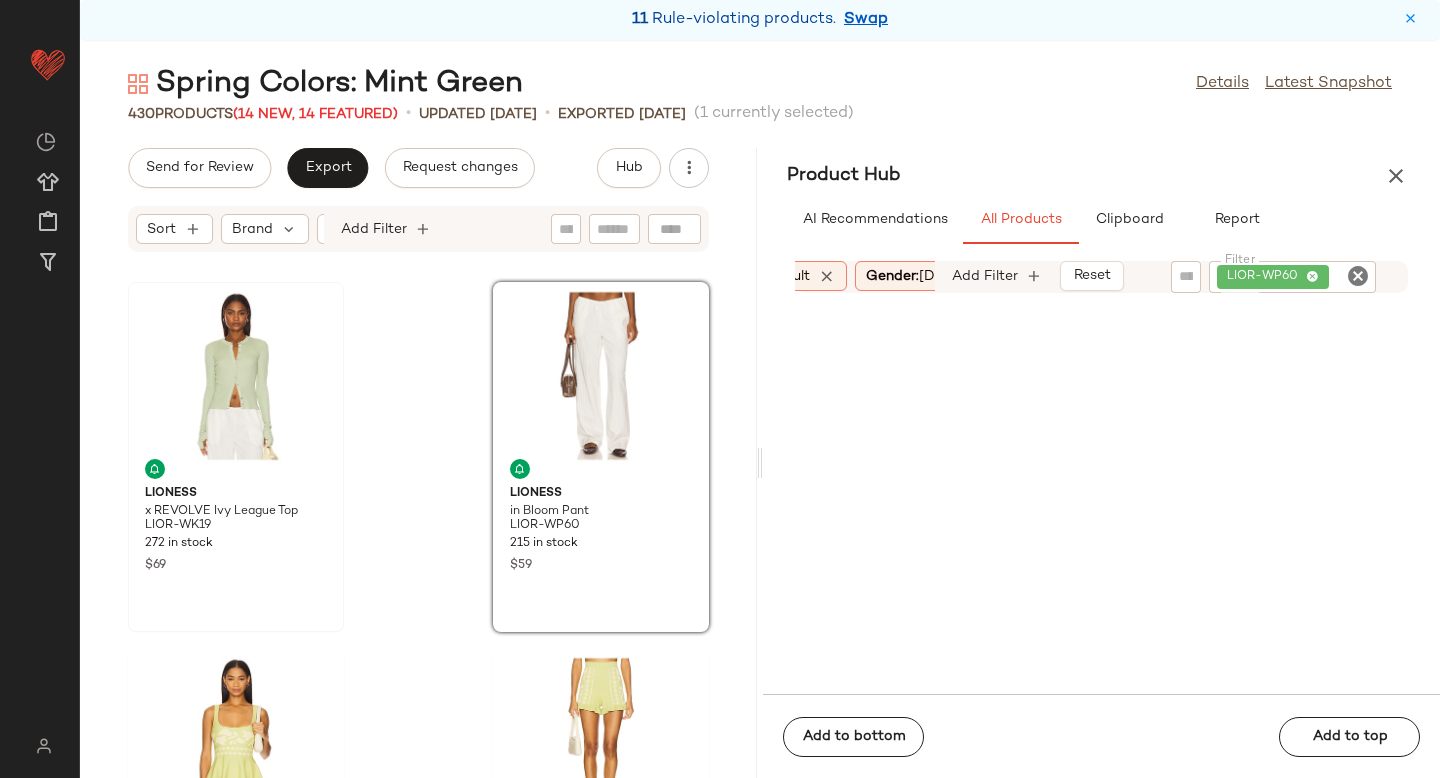 scroll, scrollTop: 0, scrollLeft: 533, axis: horizontal 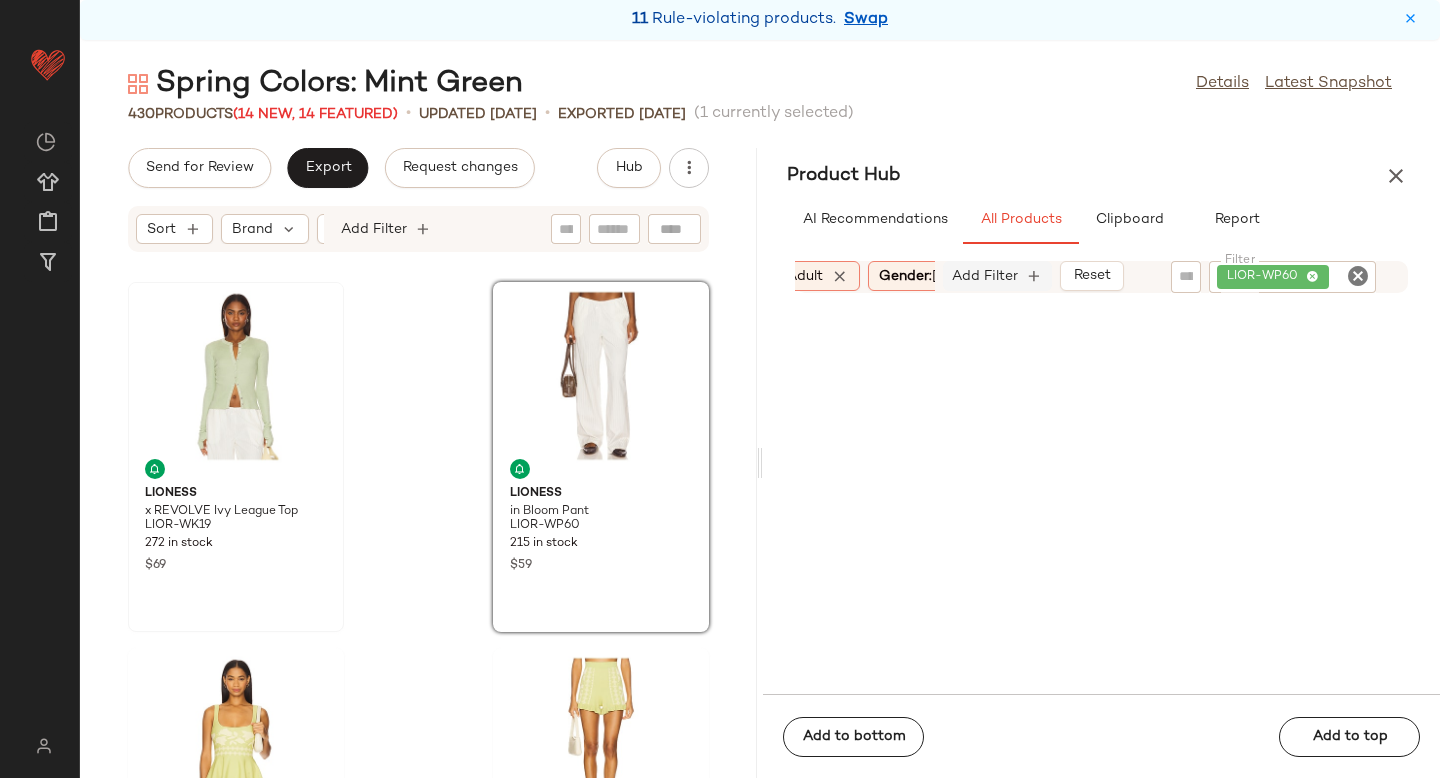 click on "Add Filter" at bounding box center (985, 276) 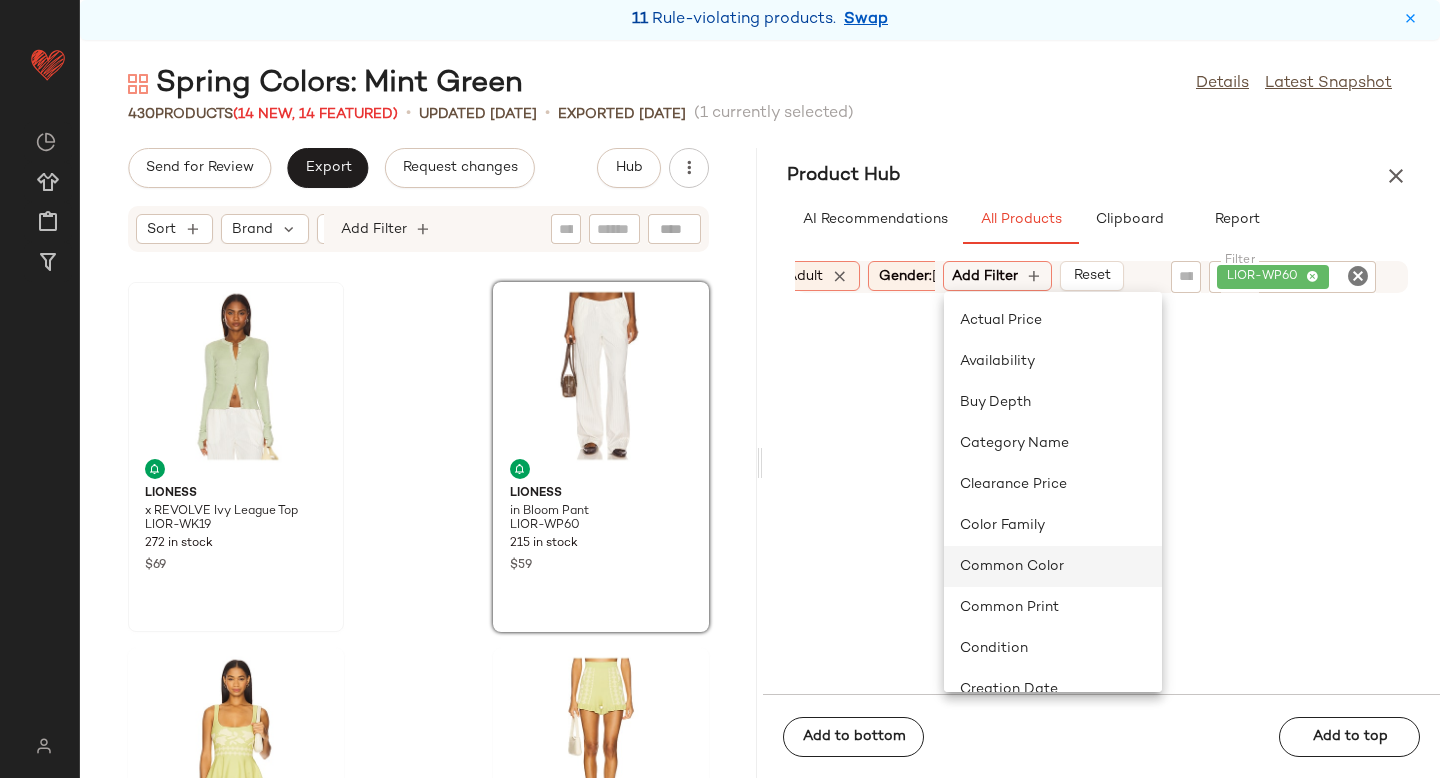 click on "Common Color" 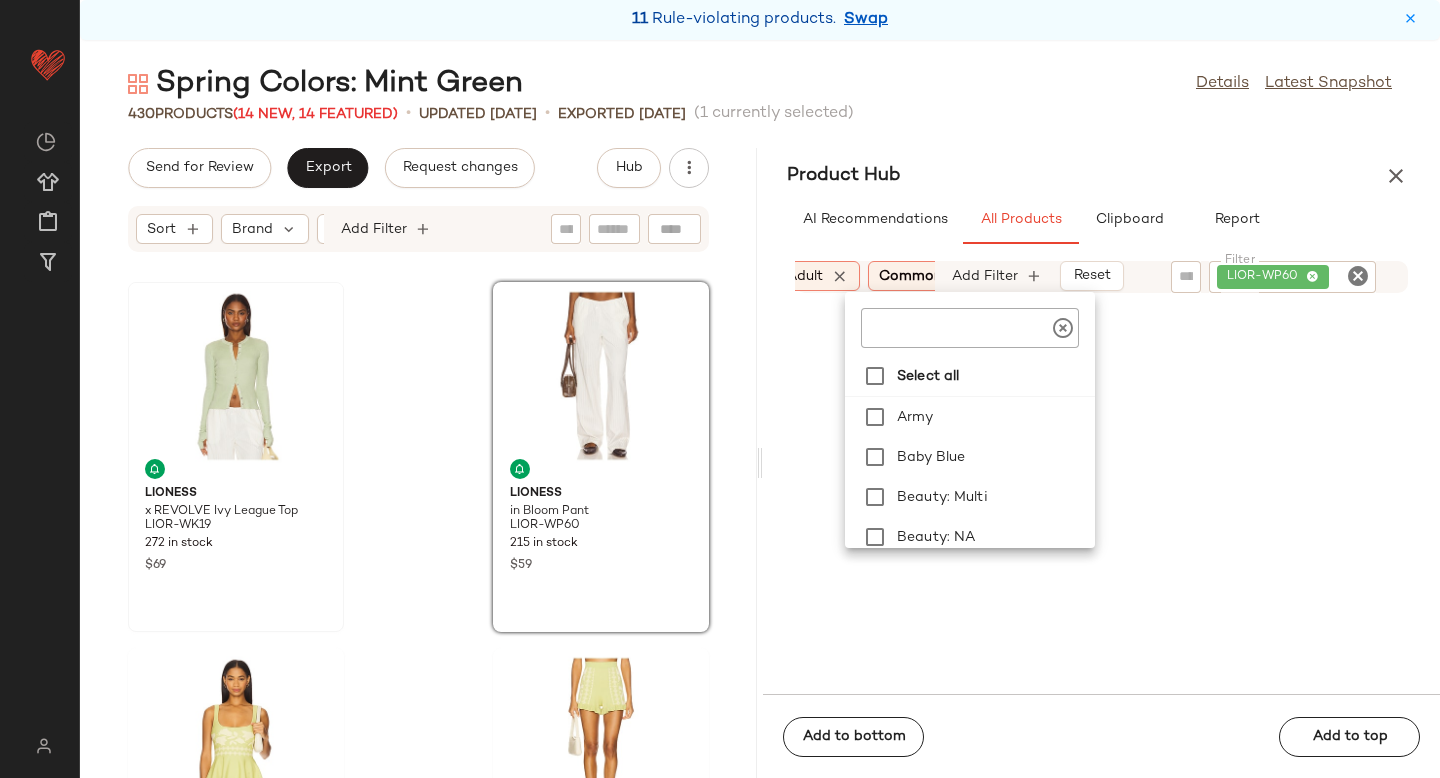 scroll, scrollTop: 0, scrollLeft: 572, axis: horizontal 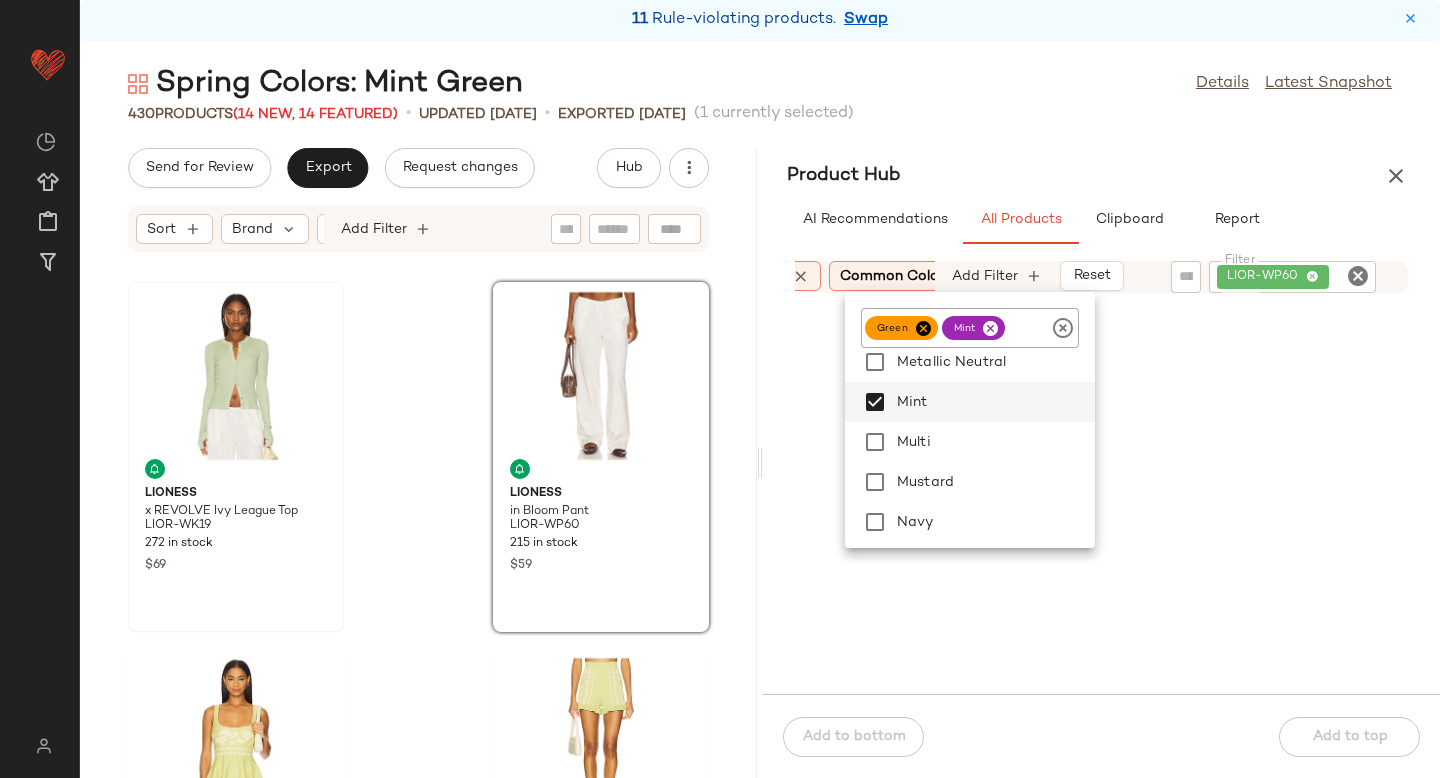 click 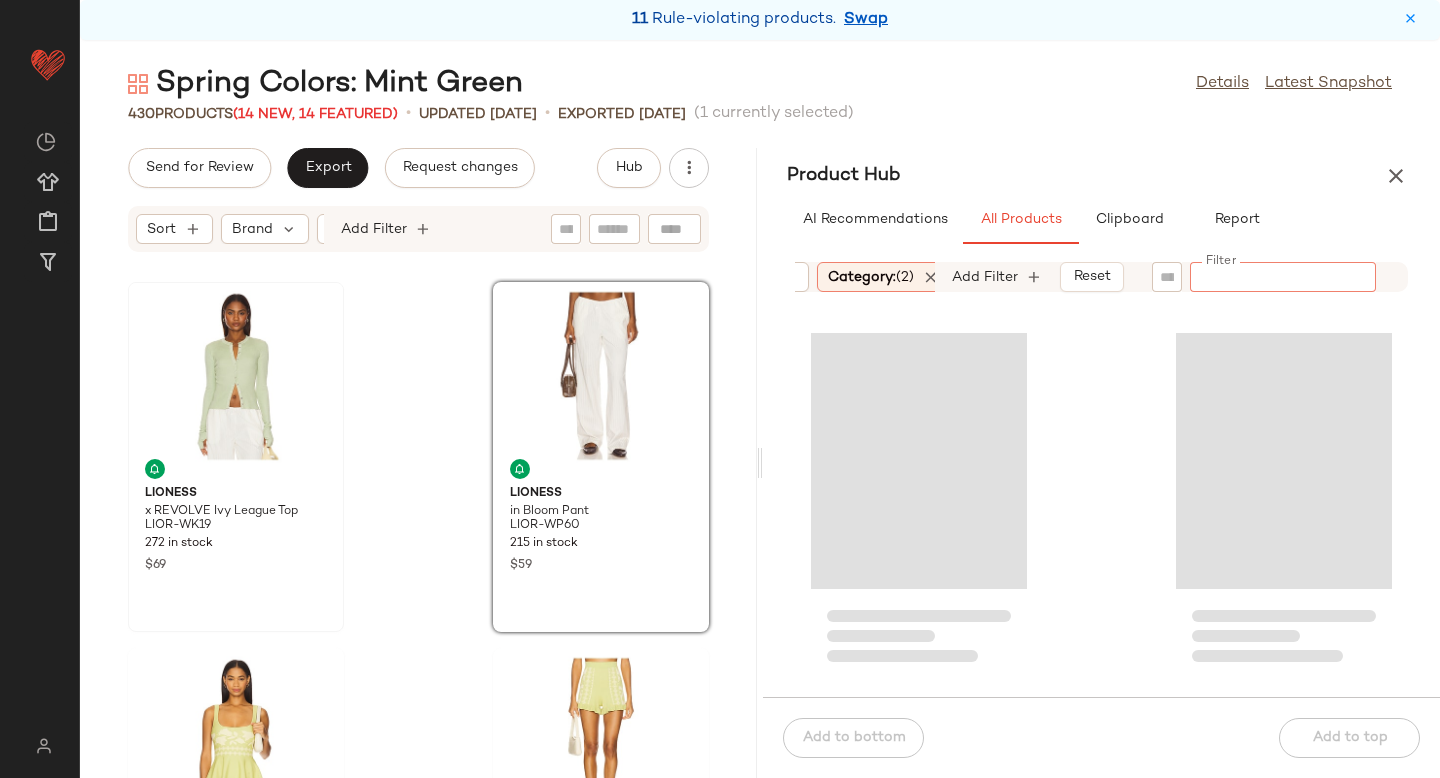 scroll, scrollTop: 0, scrollLeft: 168, axis: horizontal 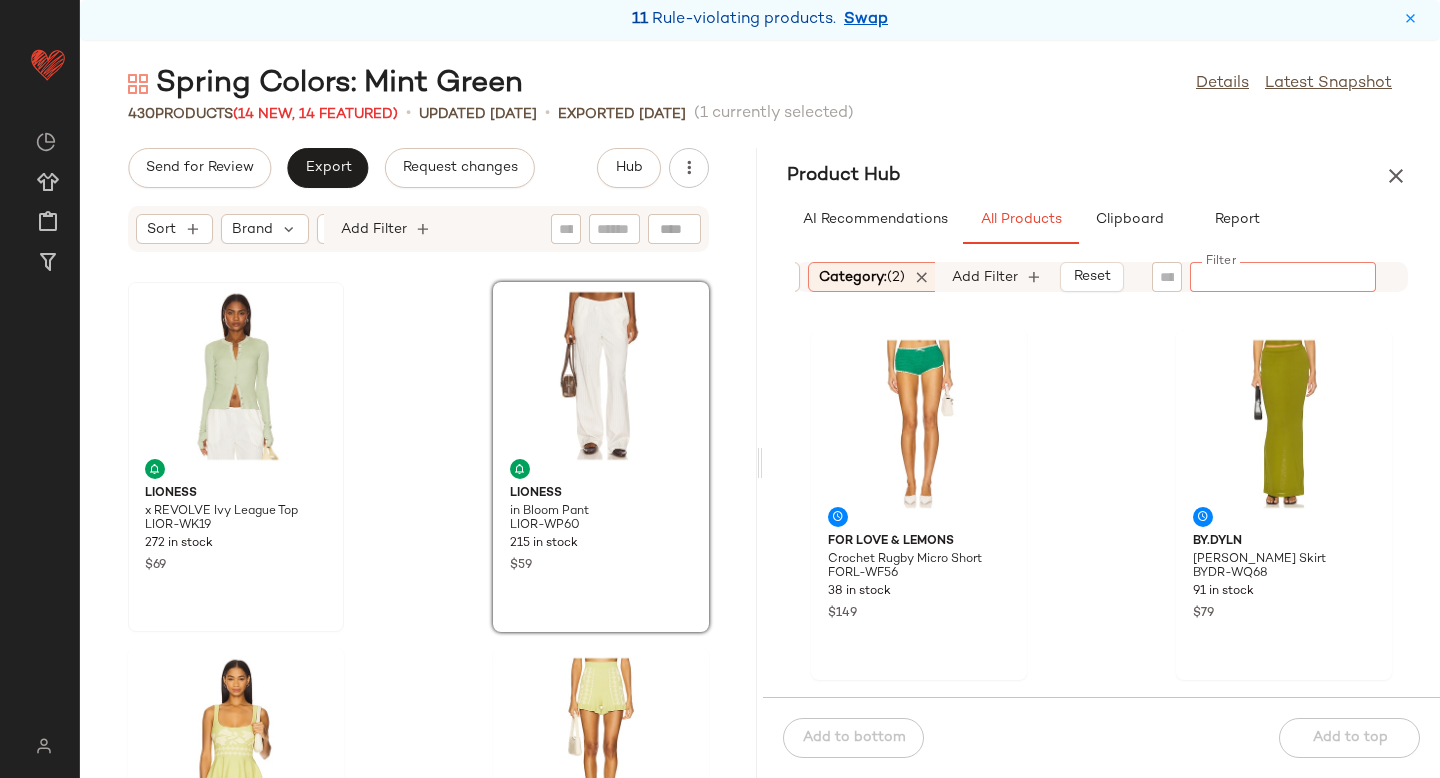 click on "Category:   (2)" 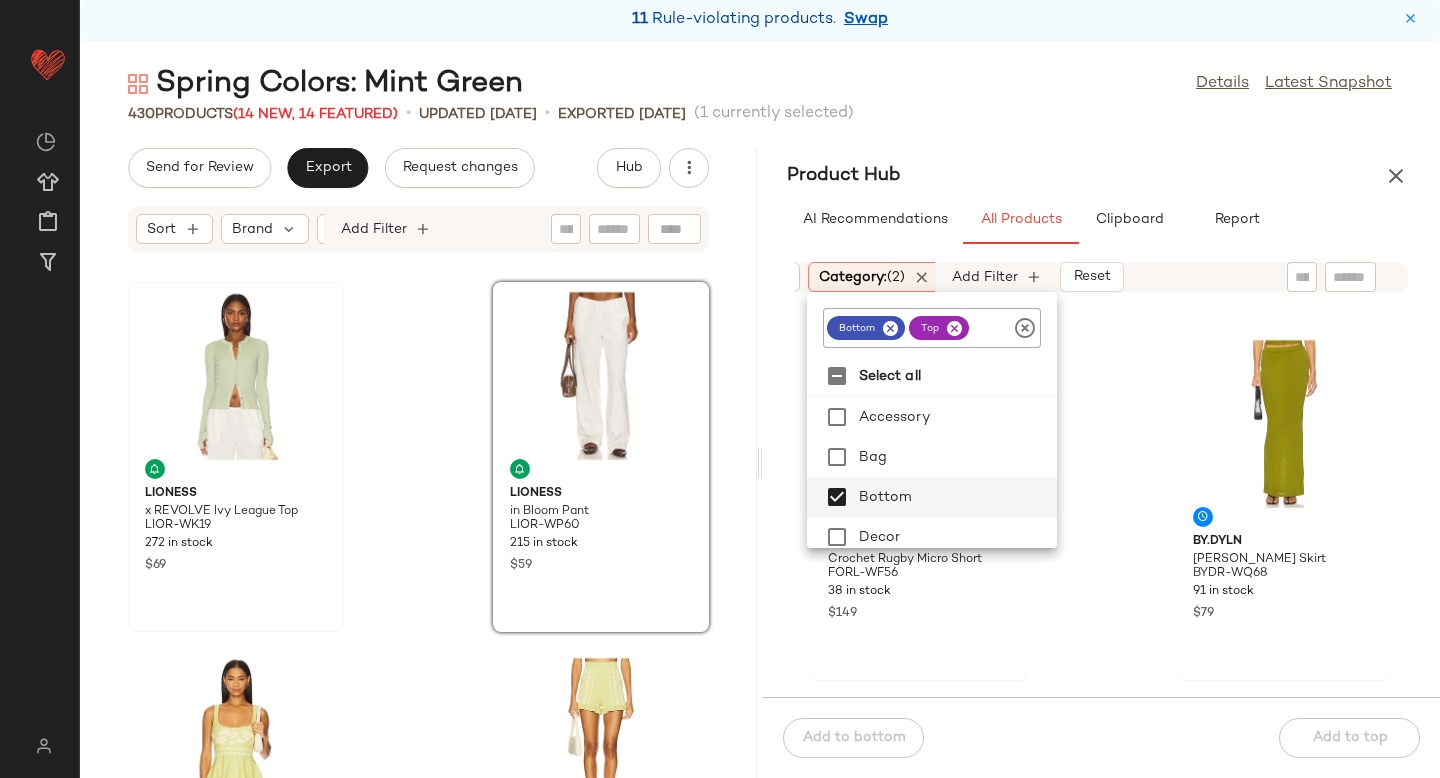 click 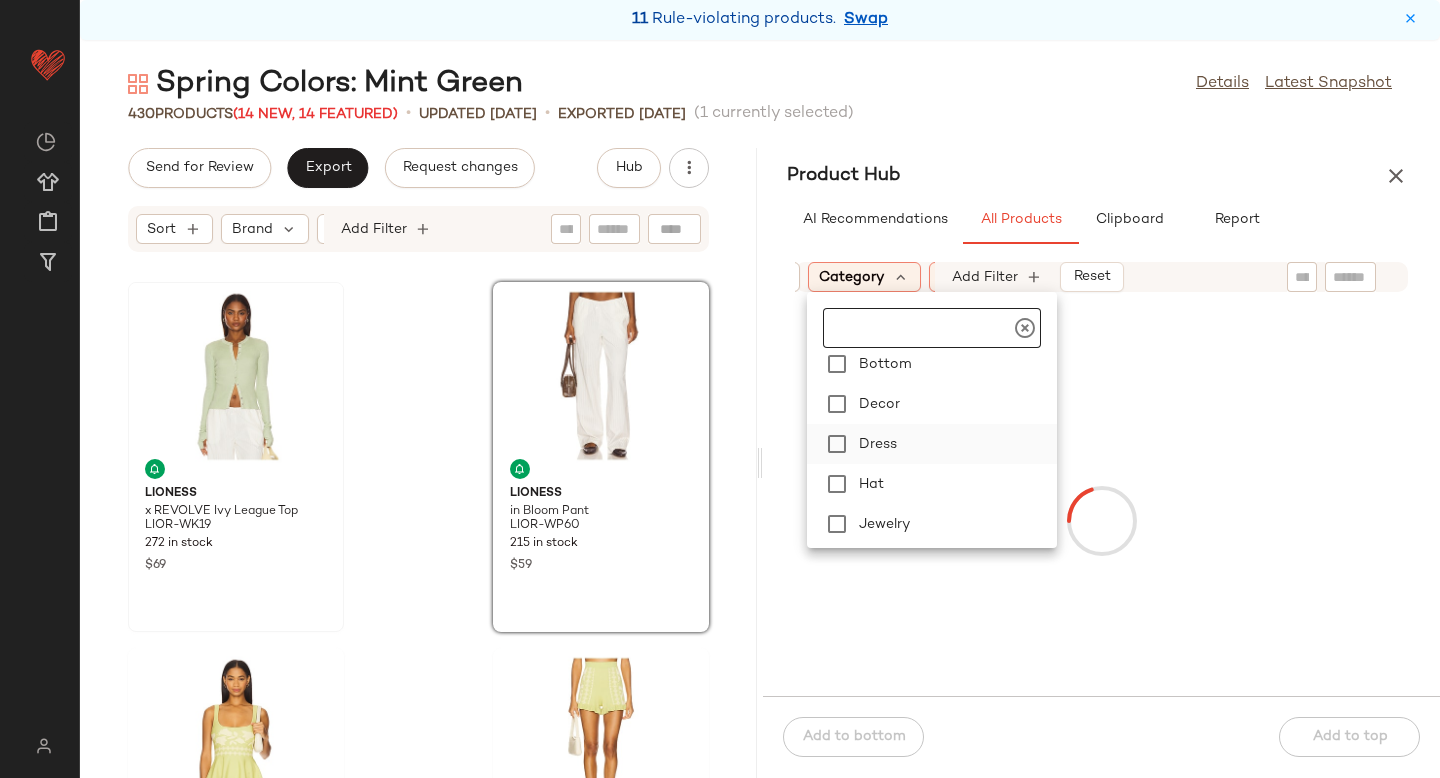 scroll, scrollTop: 164, scrollLeft: 0, axis: vertical 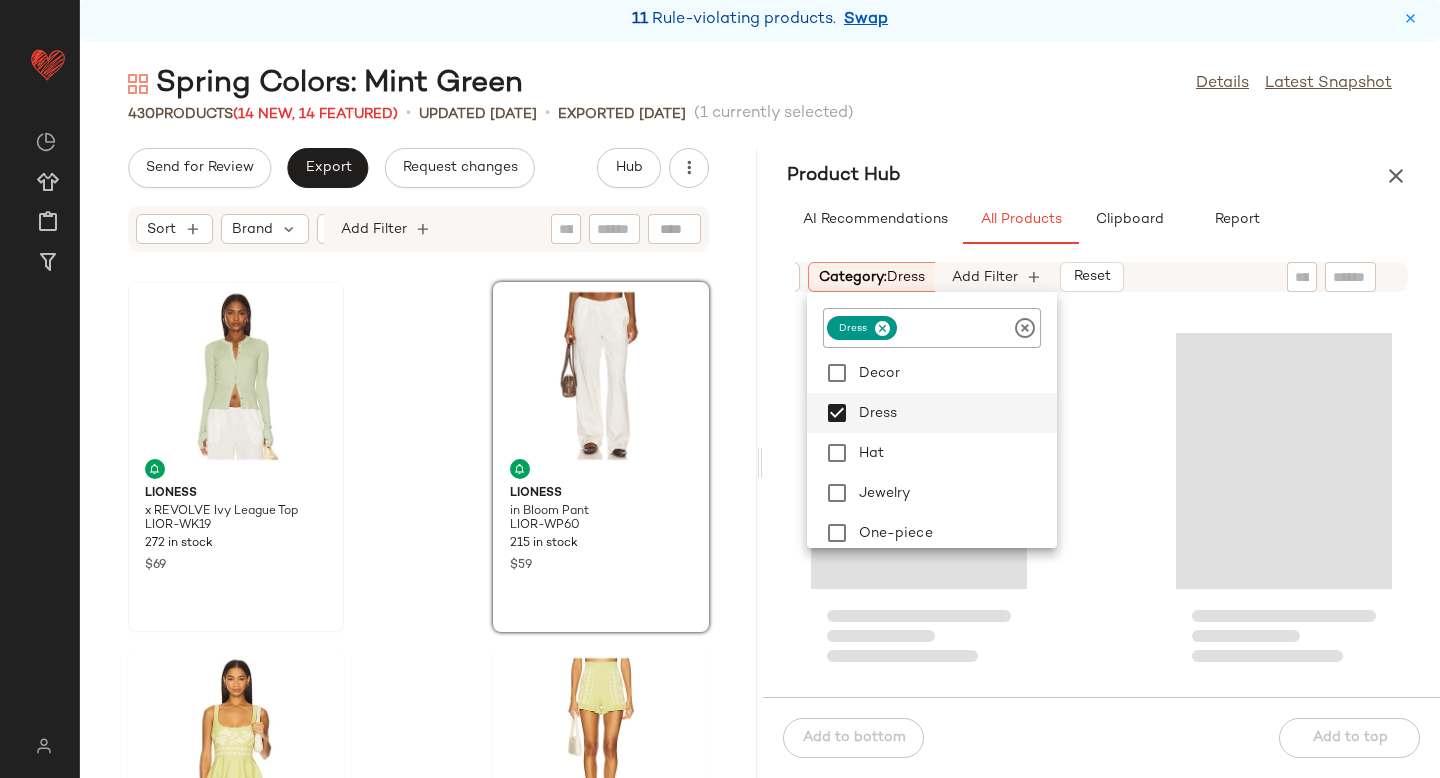 click 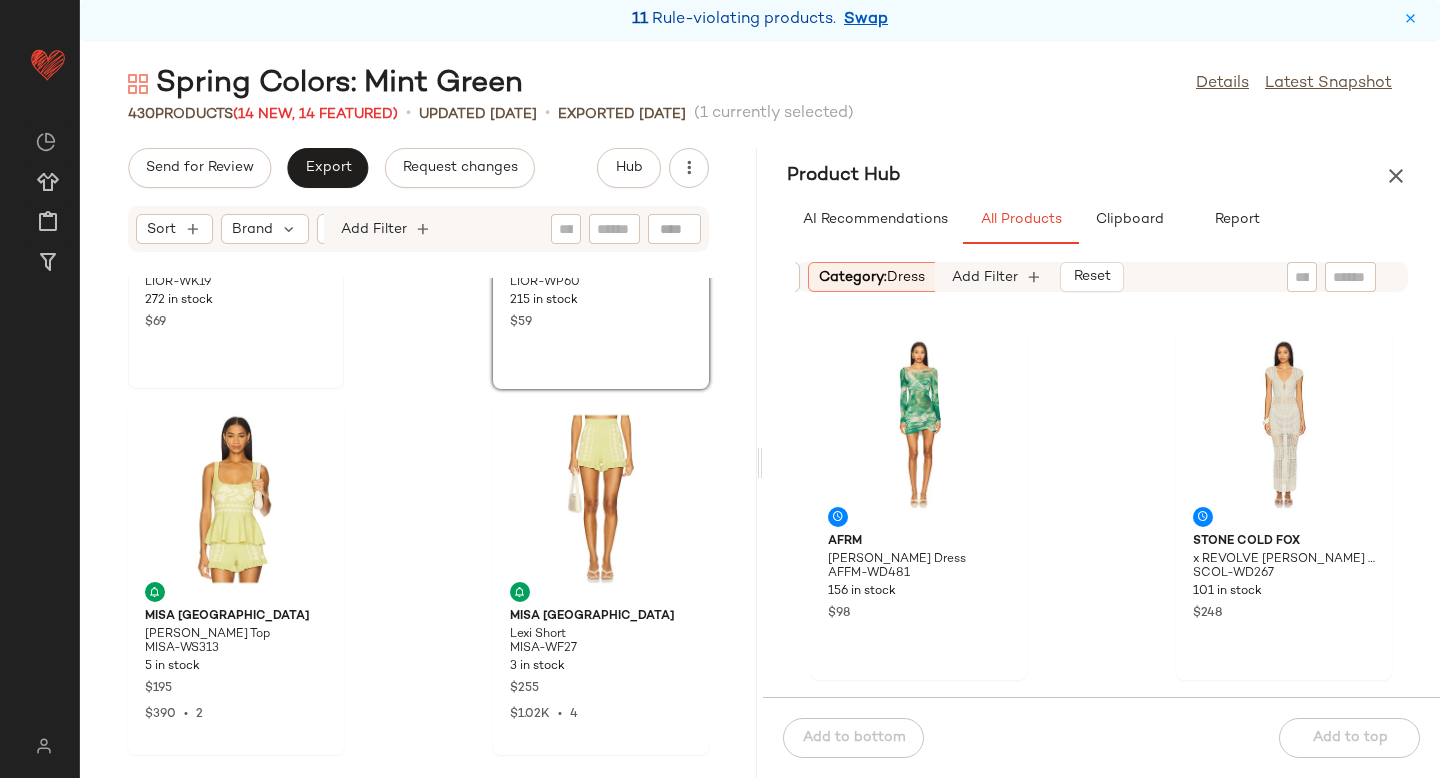 scroll, scrollTop: 284, scrollLeft: 0, axis: vertical 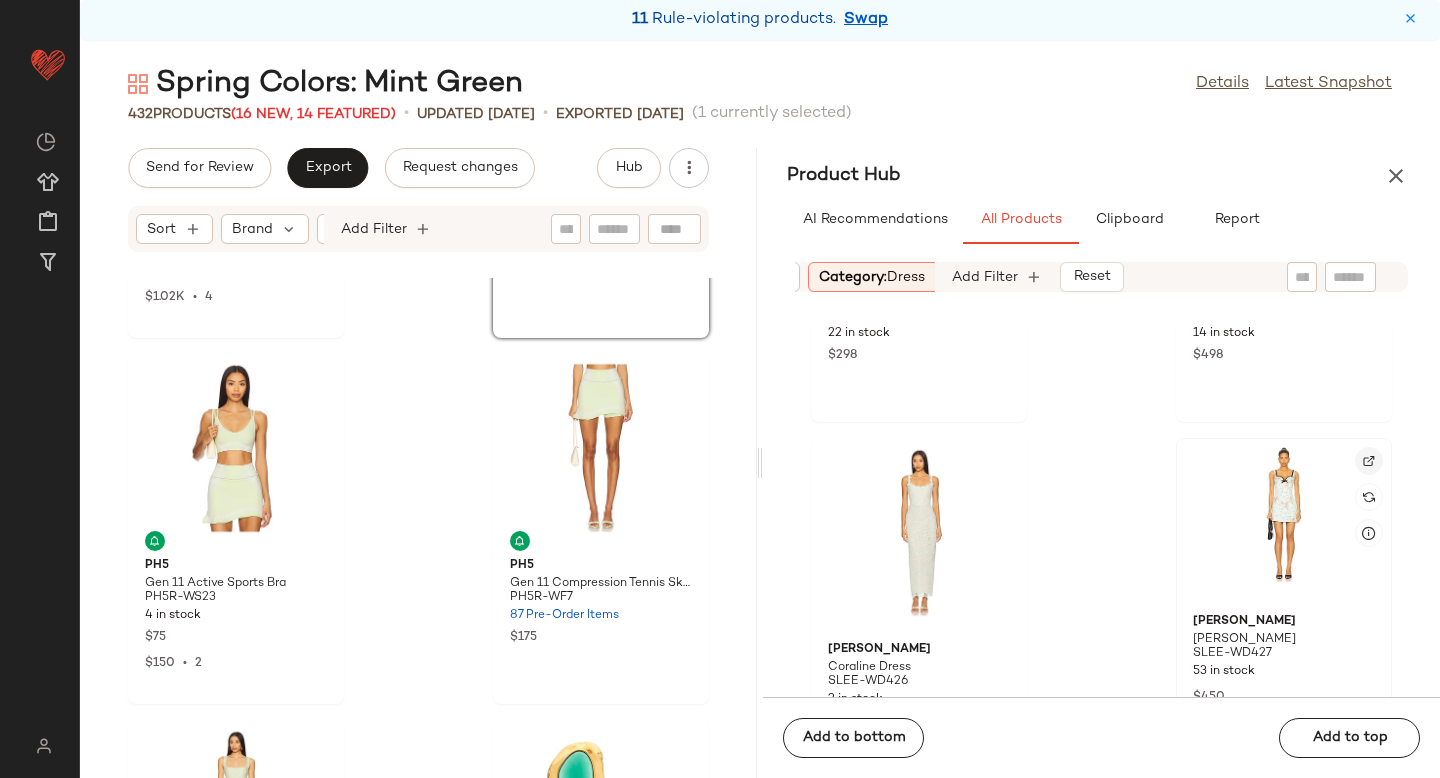click 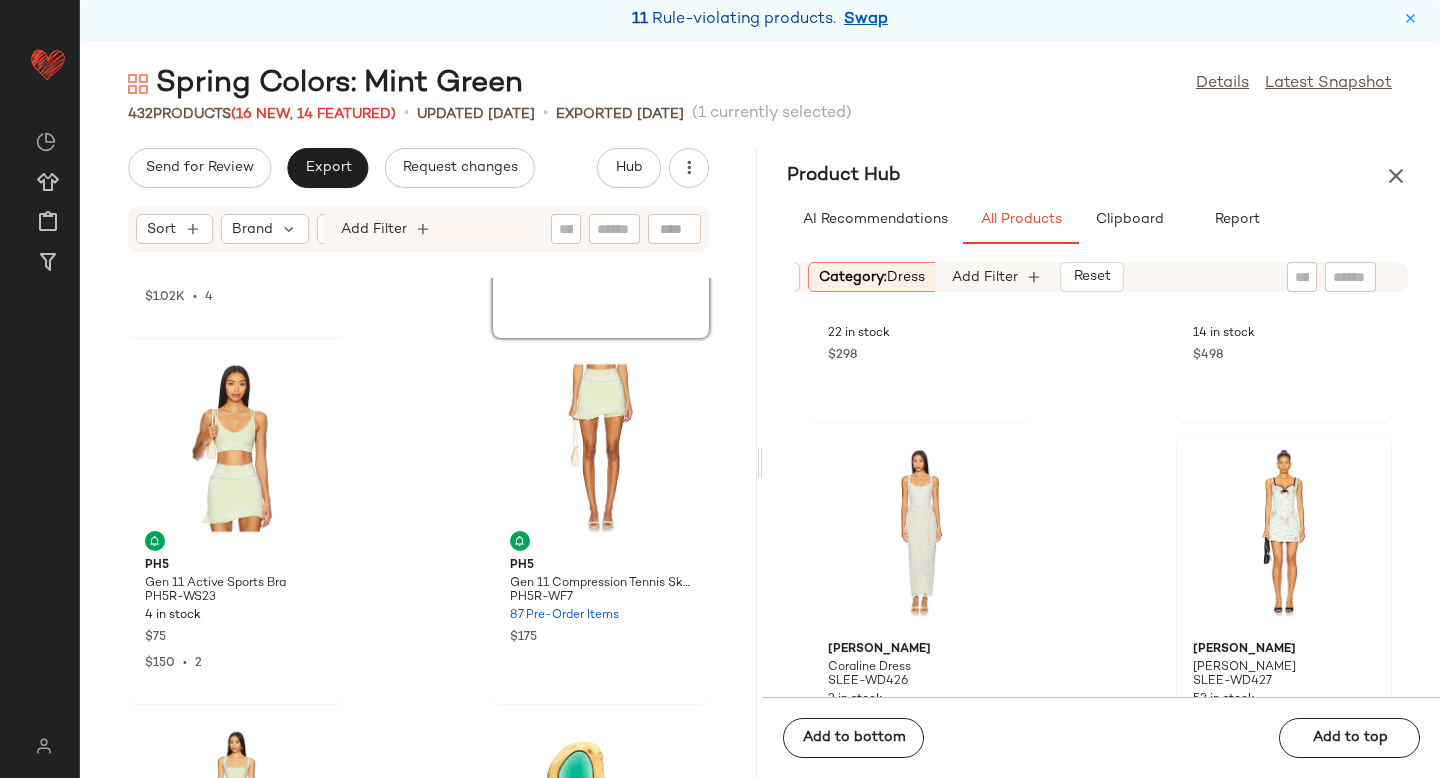 scroll, scrollTop: 3182, scrollLeft: 0, axis: vertical 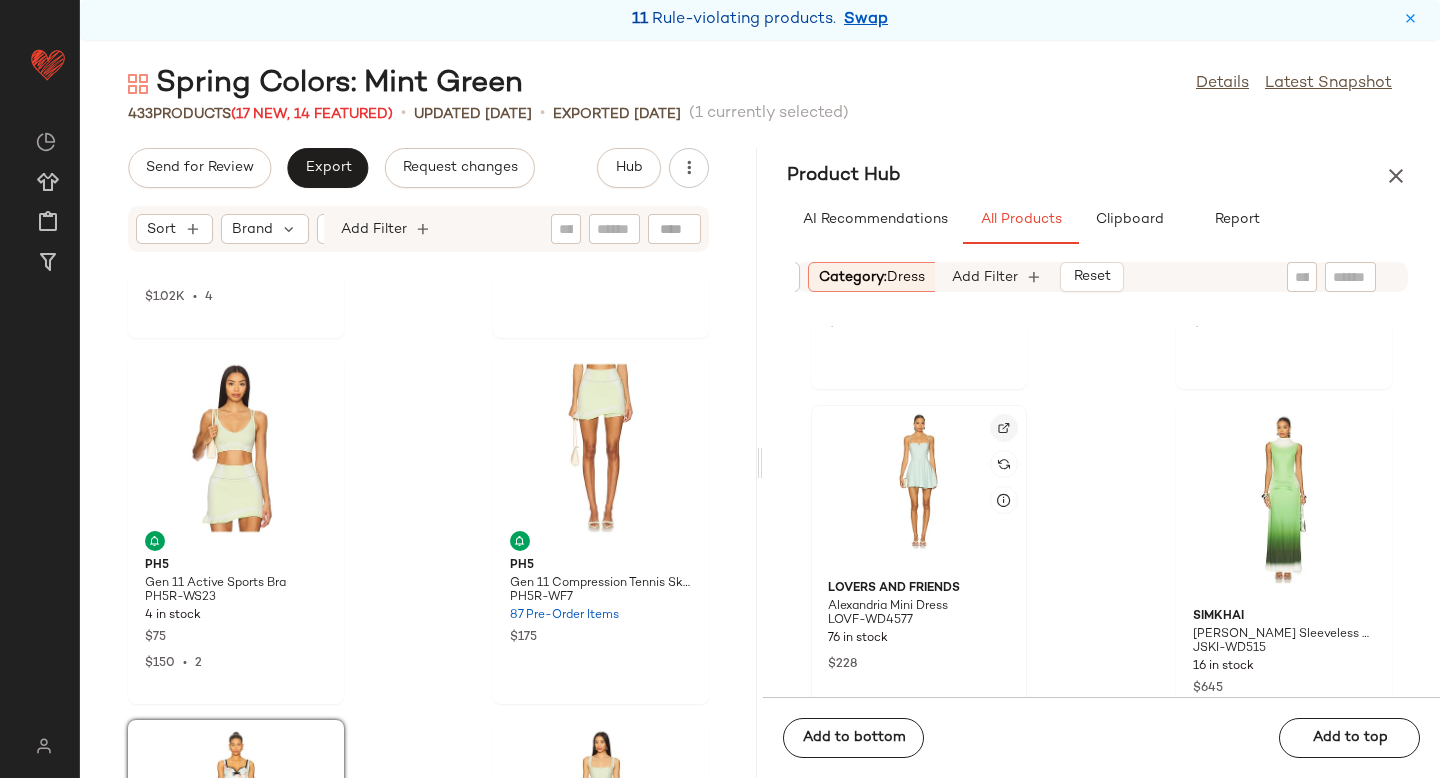 click 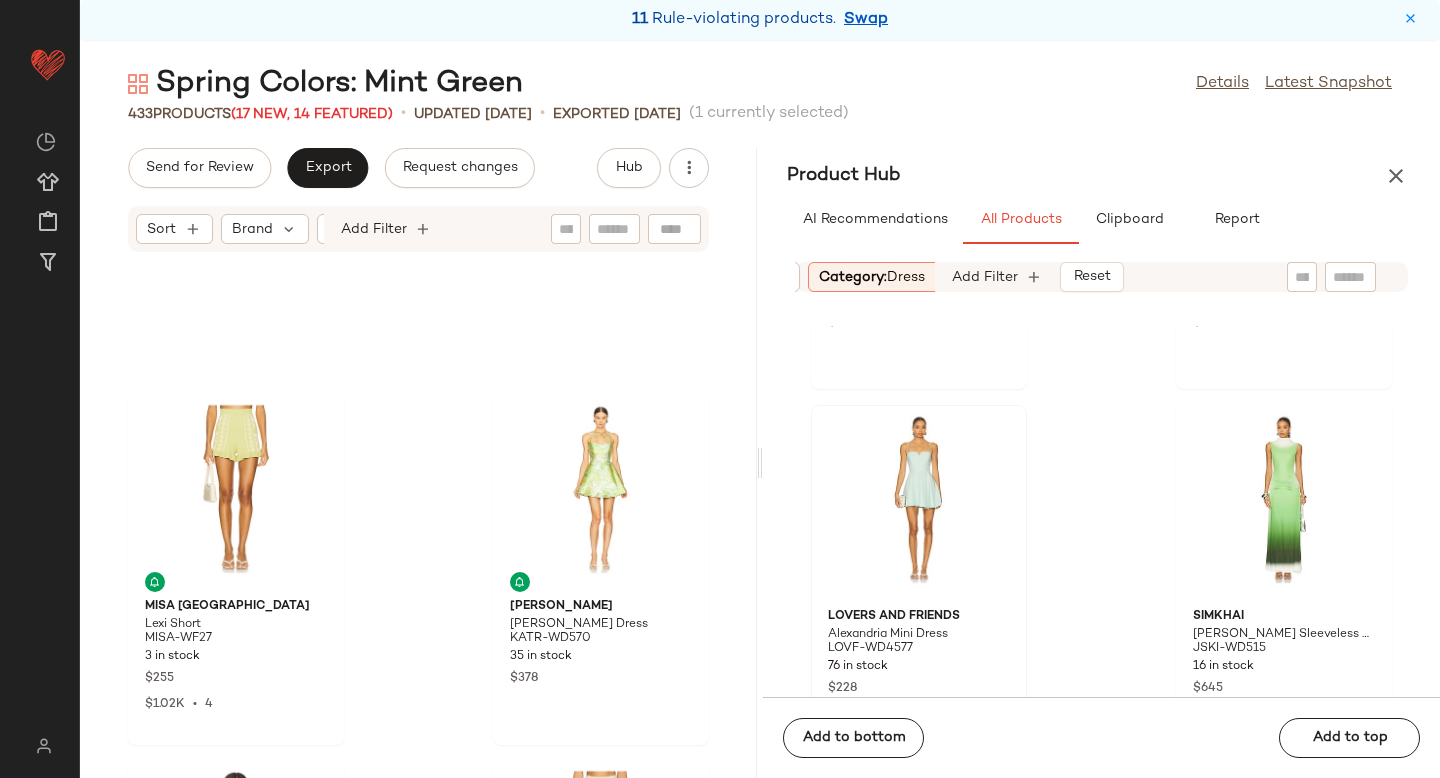 scroll, scrollTop: 624, scrollLeft: 0, axis: vertical 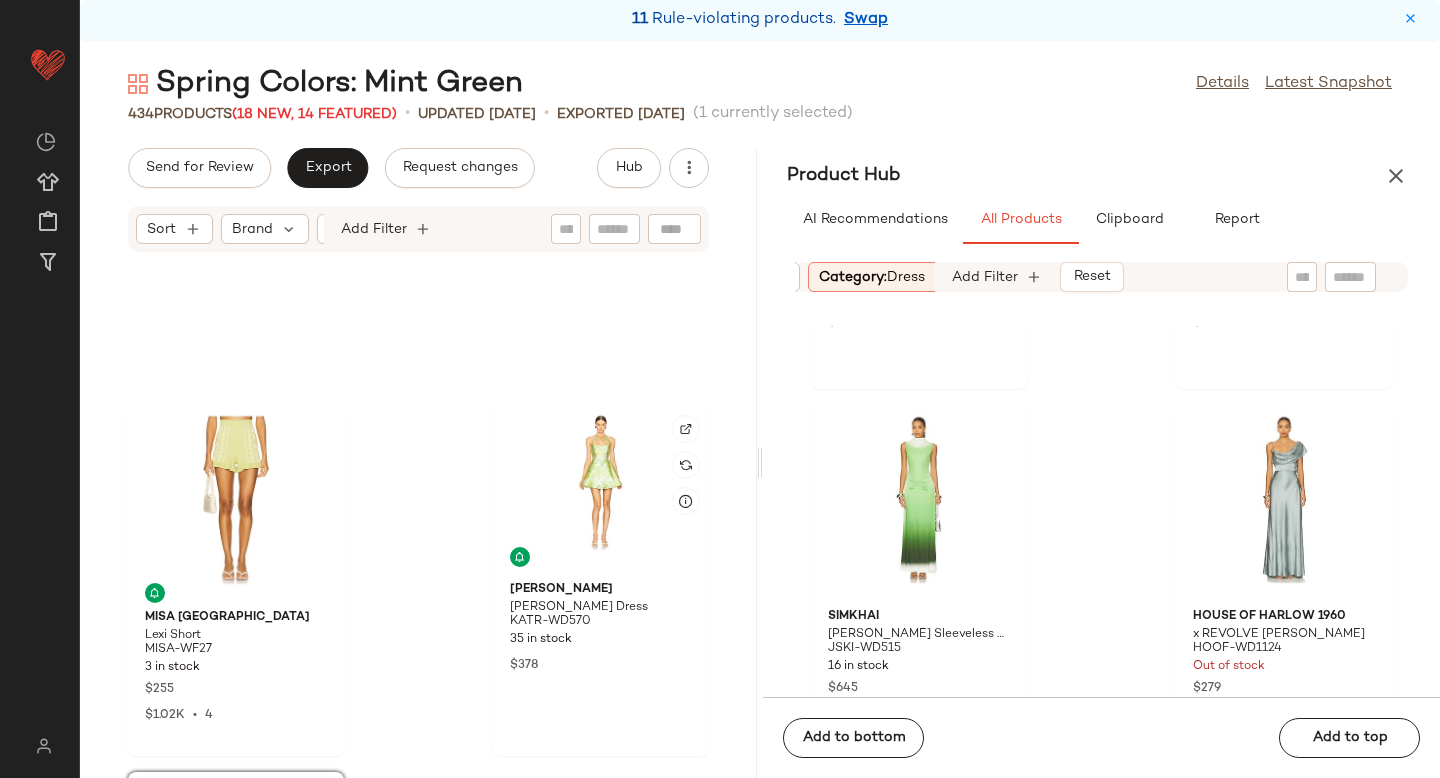 click 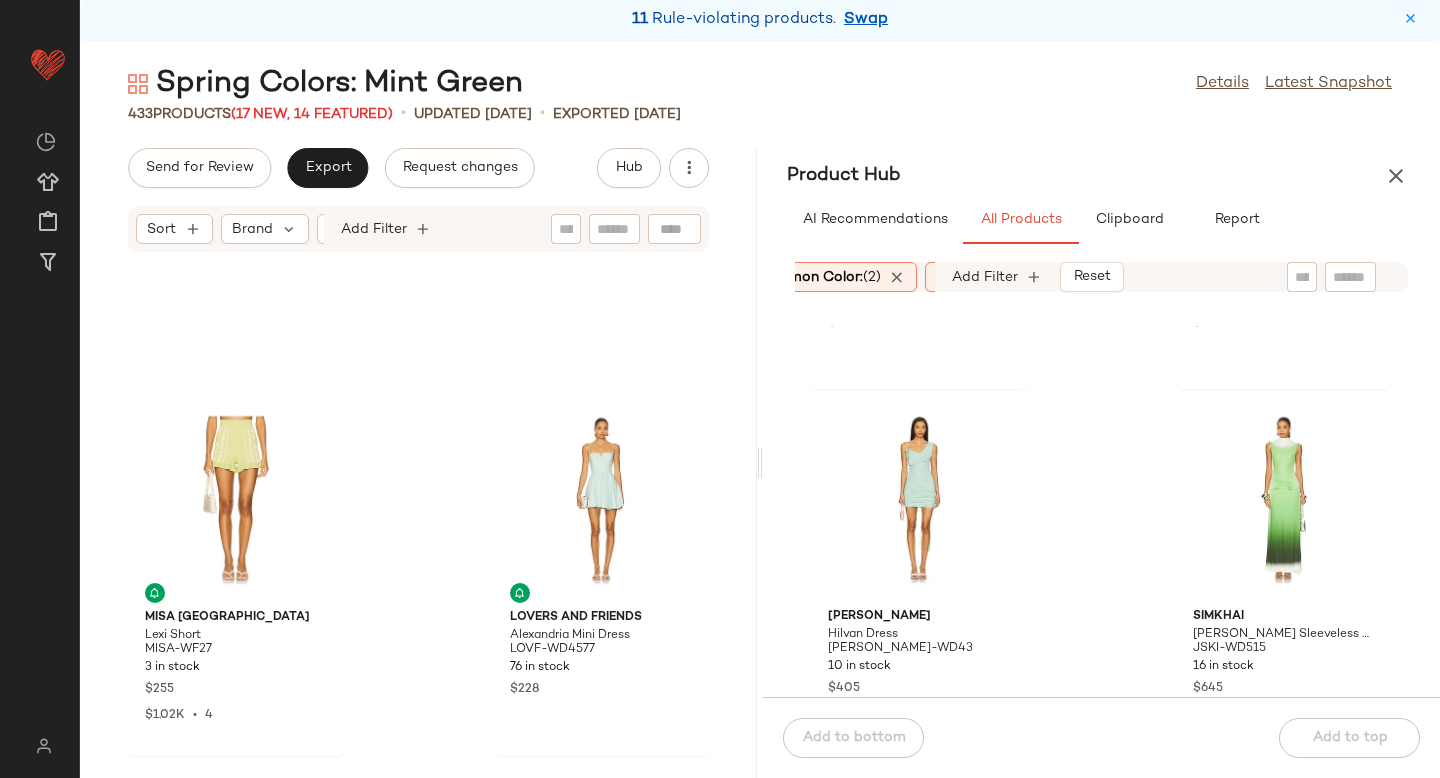 scroll, scrollTop: 0, scrollLeft: 680, axis: horizontal 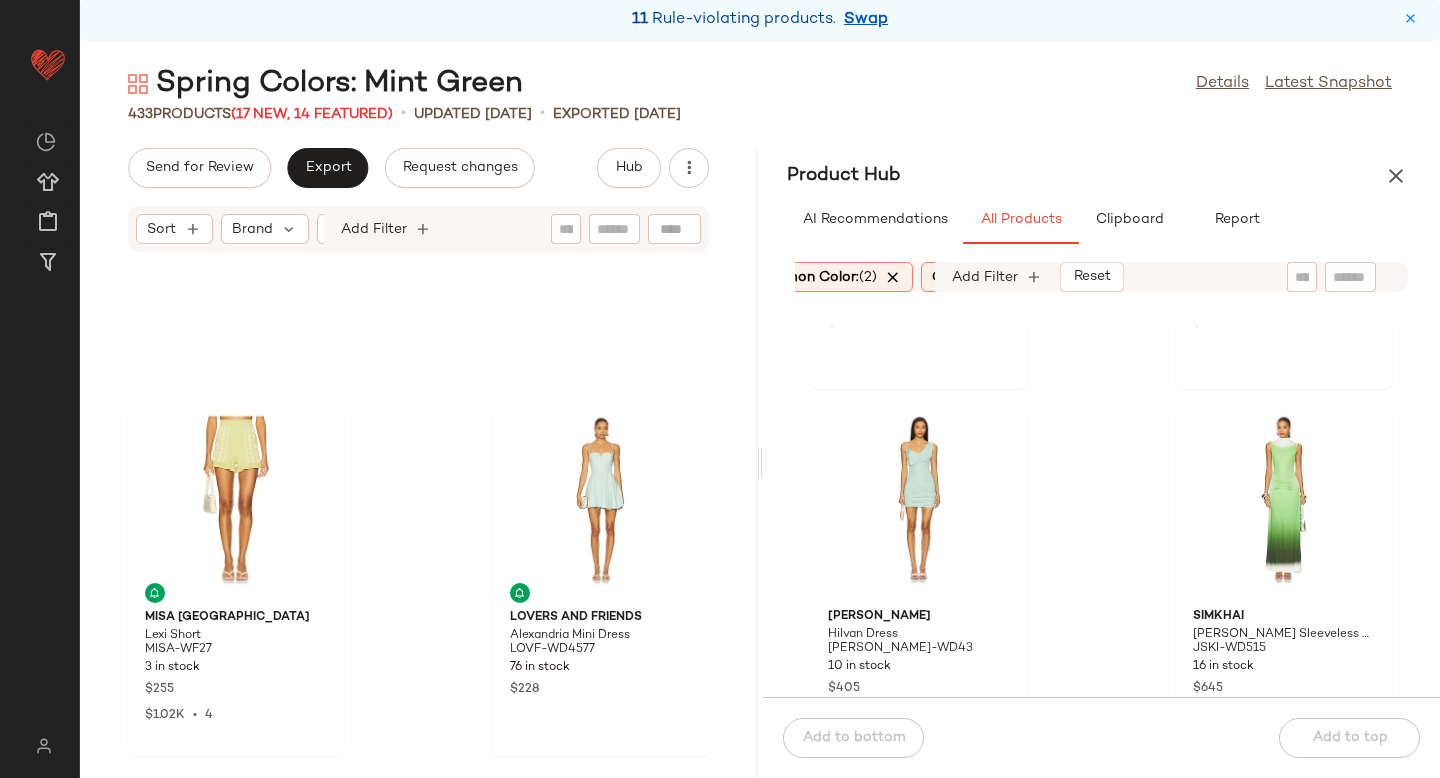 click at bounding box center (894, 277) 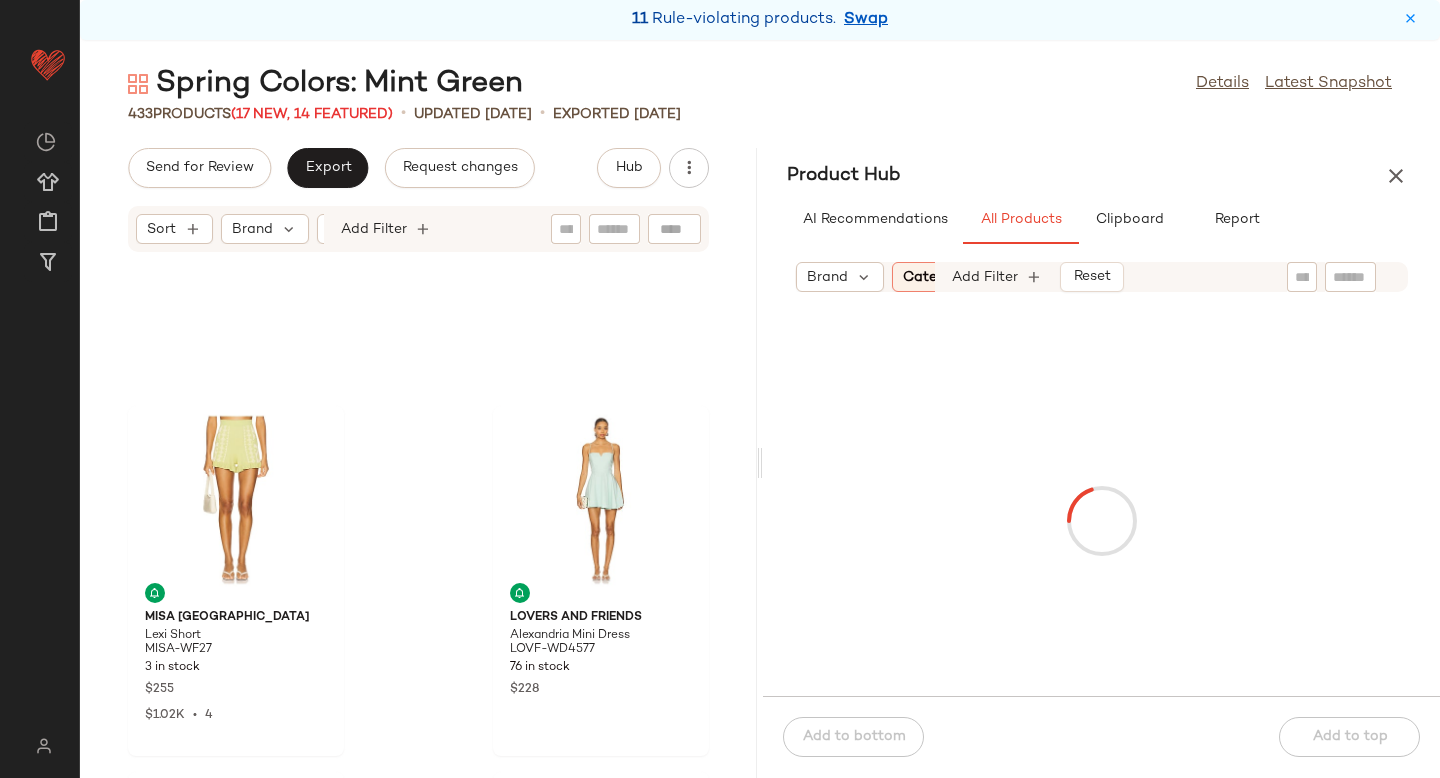 scroll, scrollTop: 0, scrollLeft: 70, axis: horizontal 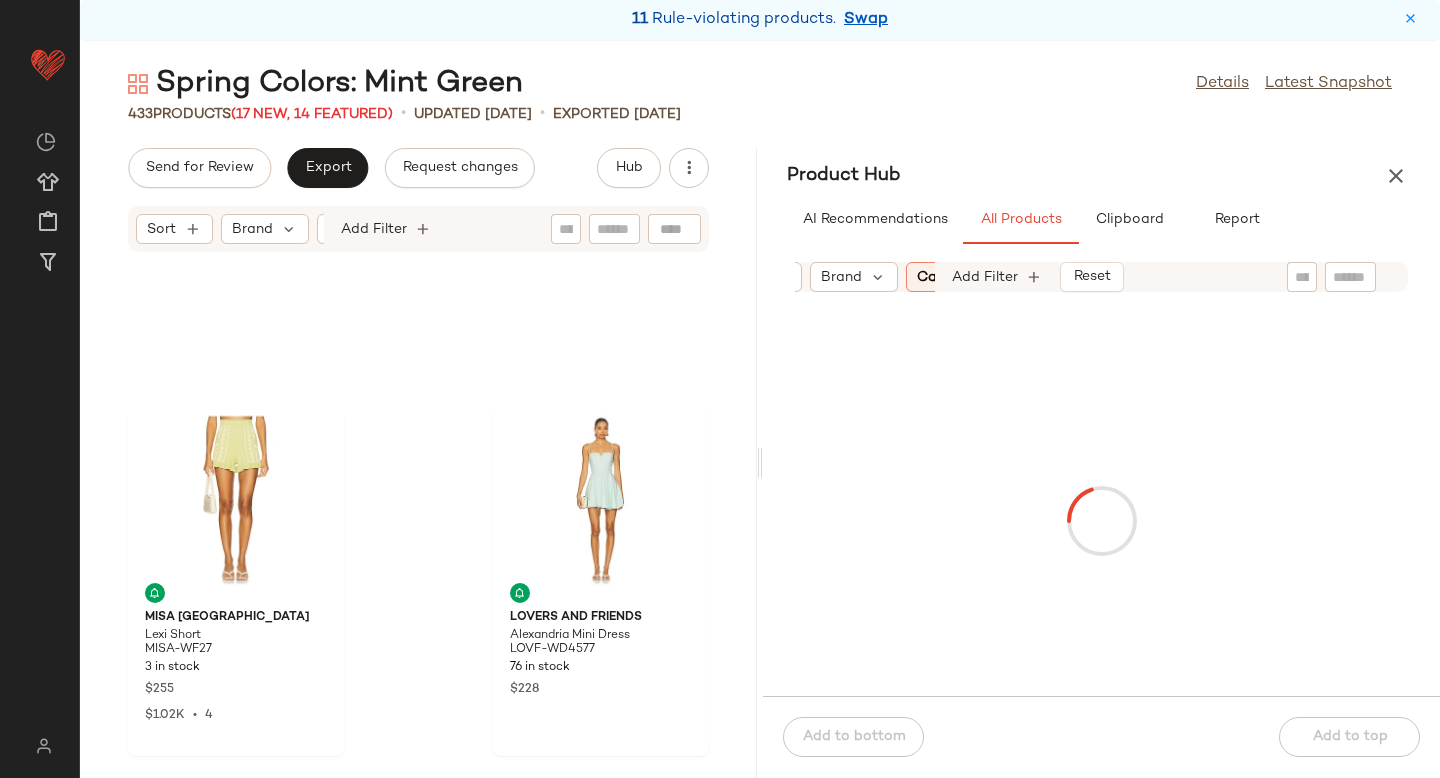 click on "Category:   dress" 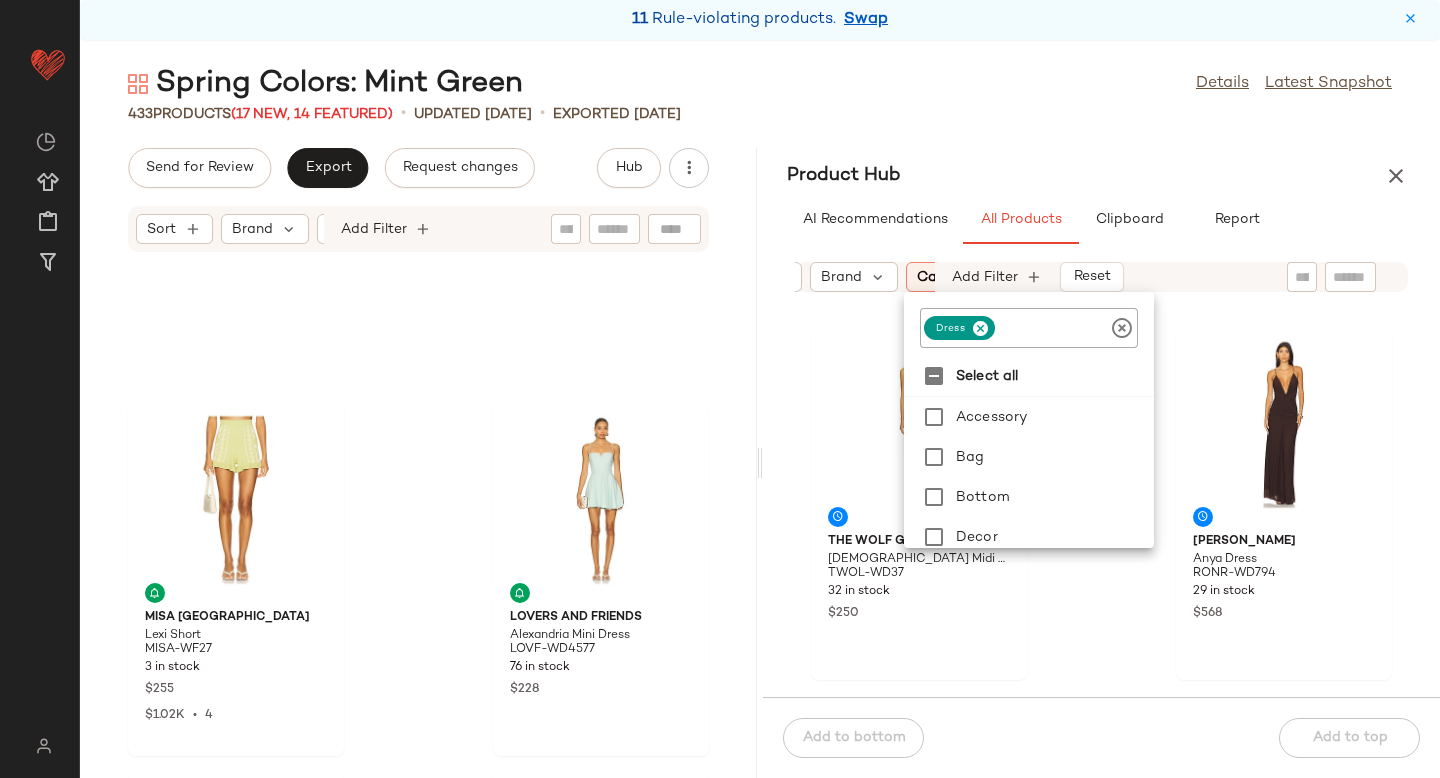 click at bounding box center (980, 328) 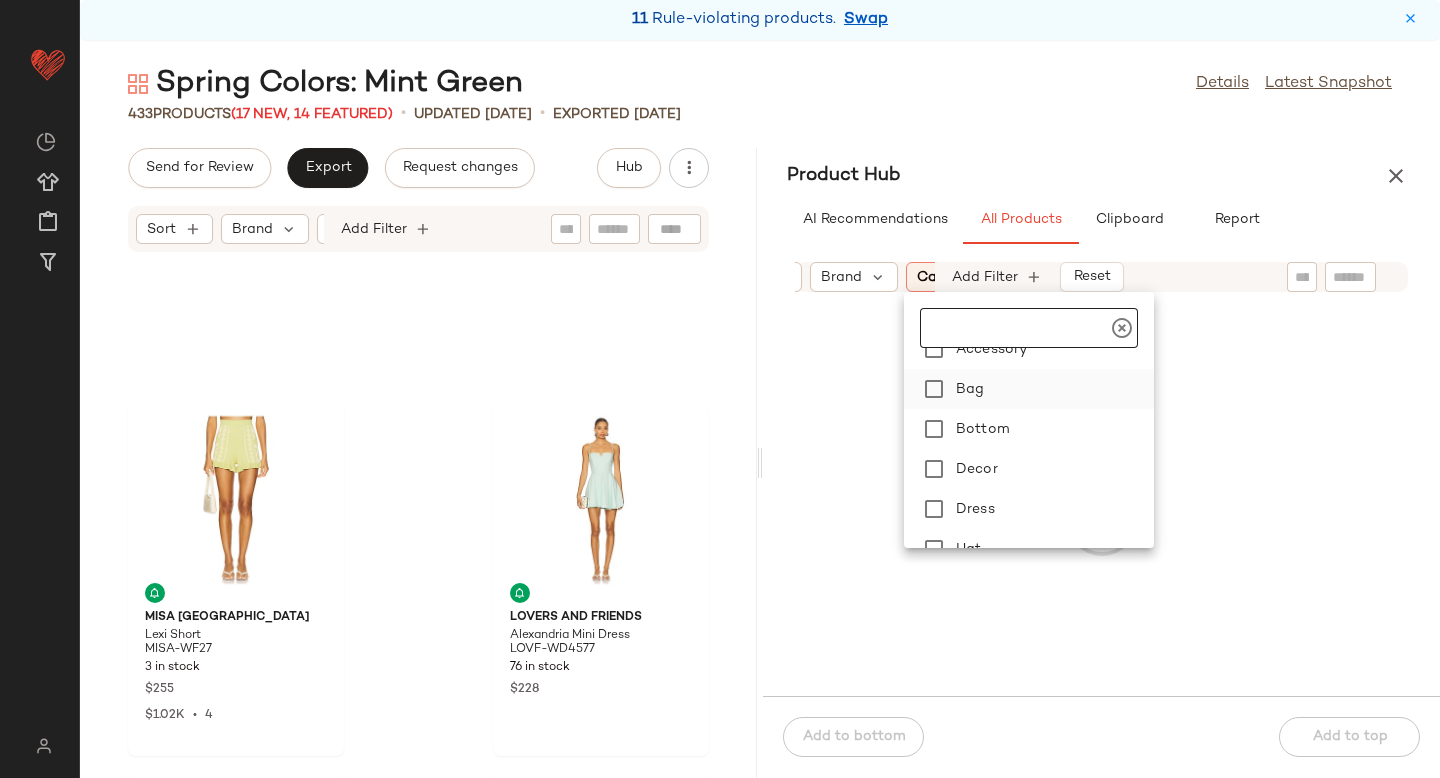 scroll, scrollTop: 70, scrollLeft: 0, axis: vertical 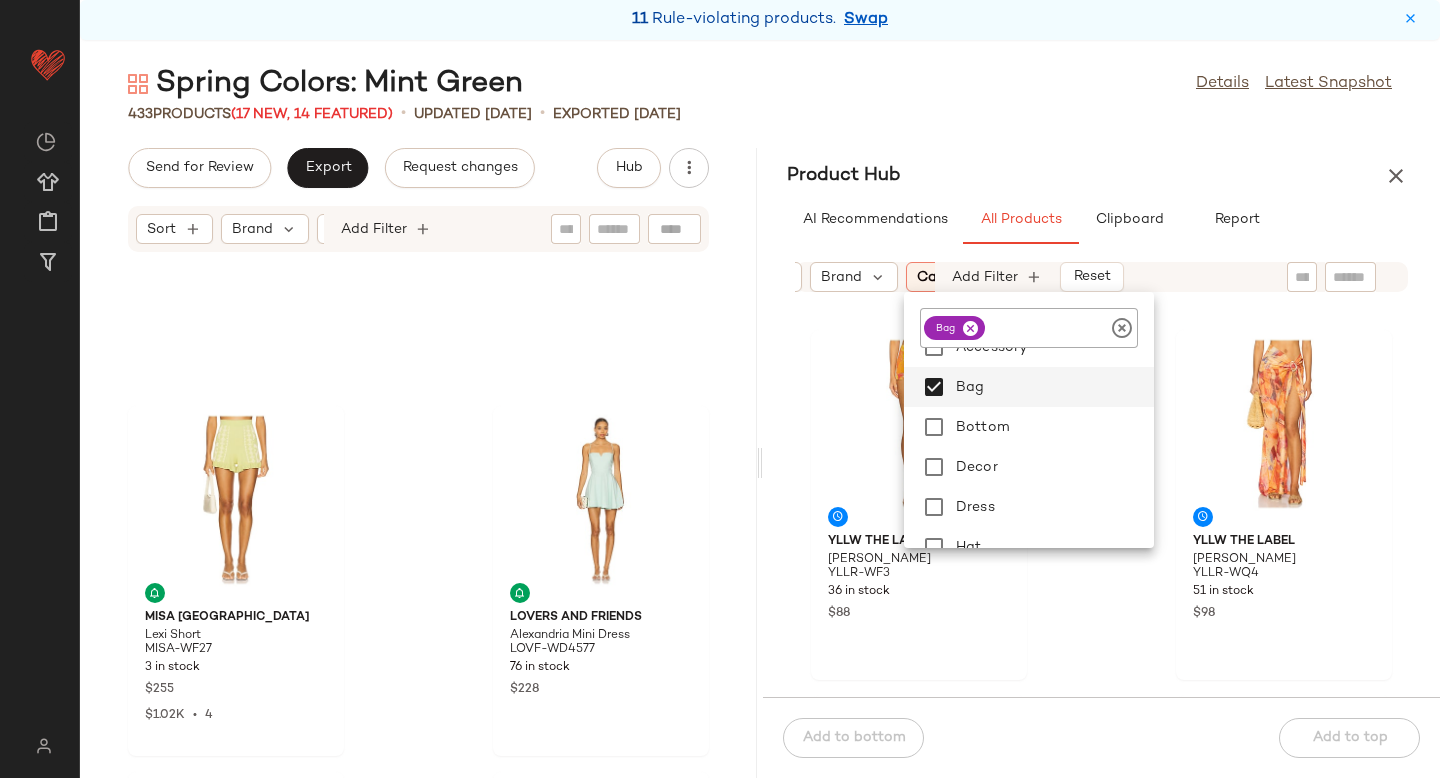 click on "Sort  Brand  Category:   bag In Curation?:   No Age:   adult Gender:   [DEMOGRAPHIC_DATA] Sale Price:   Not on sale Add Filter   Reset  YLLW THE LABEL [PERSON_NAME] YLLR-WF3 36 in stock $88 YLLW THE LABEL [PERSON_NAME] YLLR-WQ4 51 in stock $98 YLLW THE LABEL Lane Bikini Top YLLR-WX10 36 in stock $118 YLLW THE LABEL Willow Ring Bikini Top YLLR-WX11 46 in stock $118 YLLW THE LABEL Vivi Charm Bikini Bottom YLLR-WX12 32 in stock $138 [PERSON_NAME] Skirt YUMI-WQ27 40 in stock $148 [PERSON_NAME] Top YUMI-WS174 55 in stock $98 With [PERSON_NAME] Top WITR-WS2 50 in stock $118" 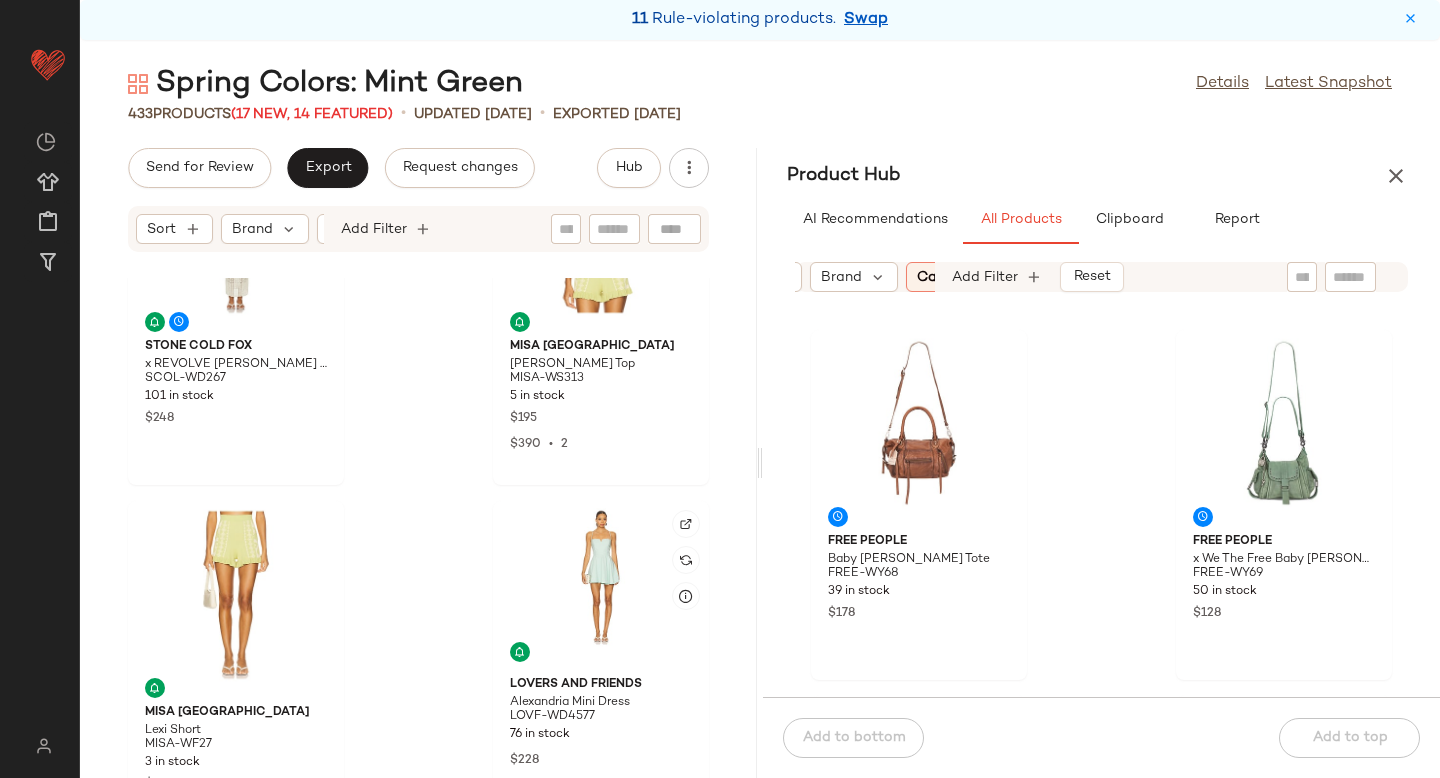 scroll, scrollTop: 530, scrollLeft: 0, axis: vertical 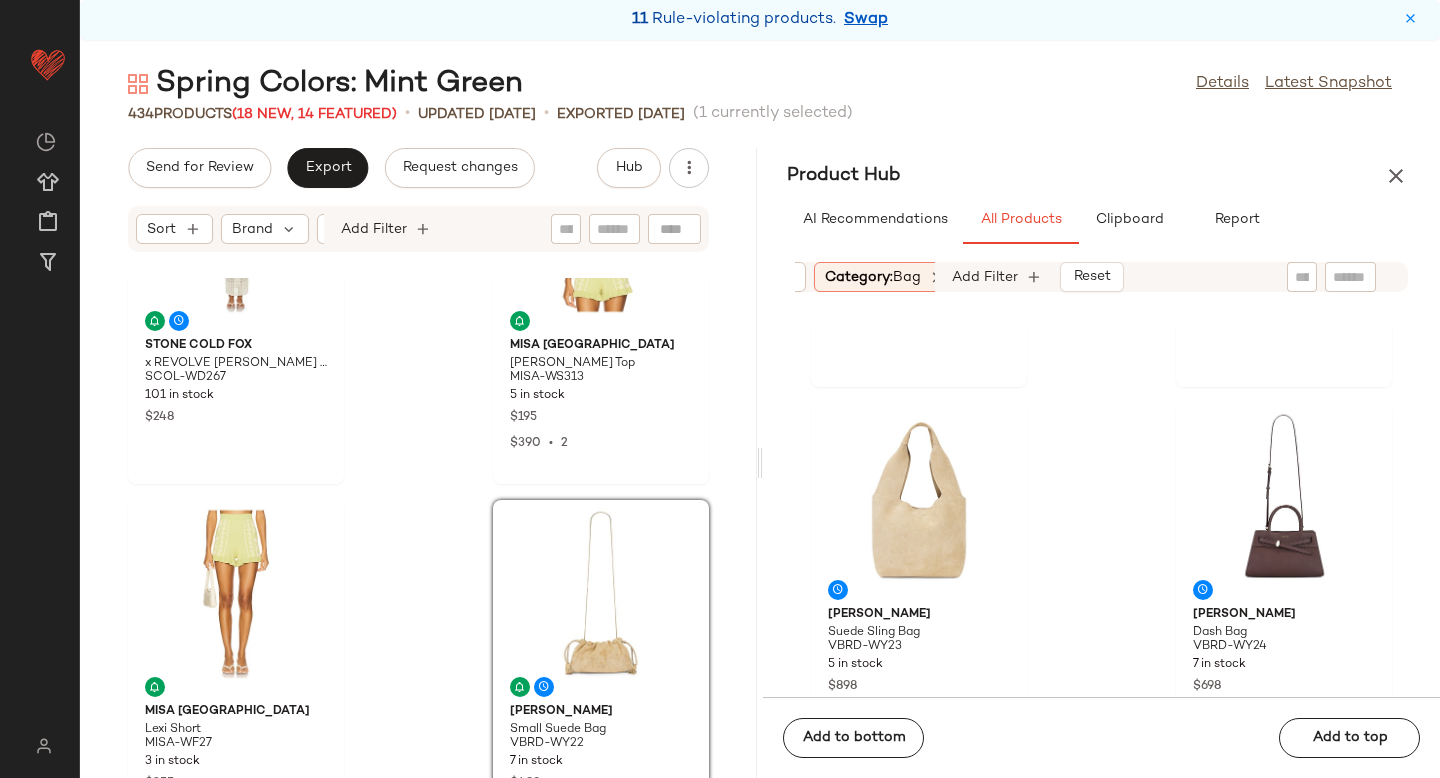 click on "Category:   bag" at bounding box center [873, 277] 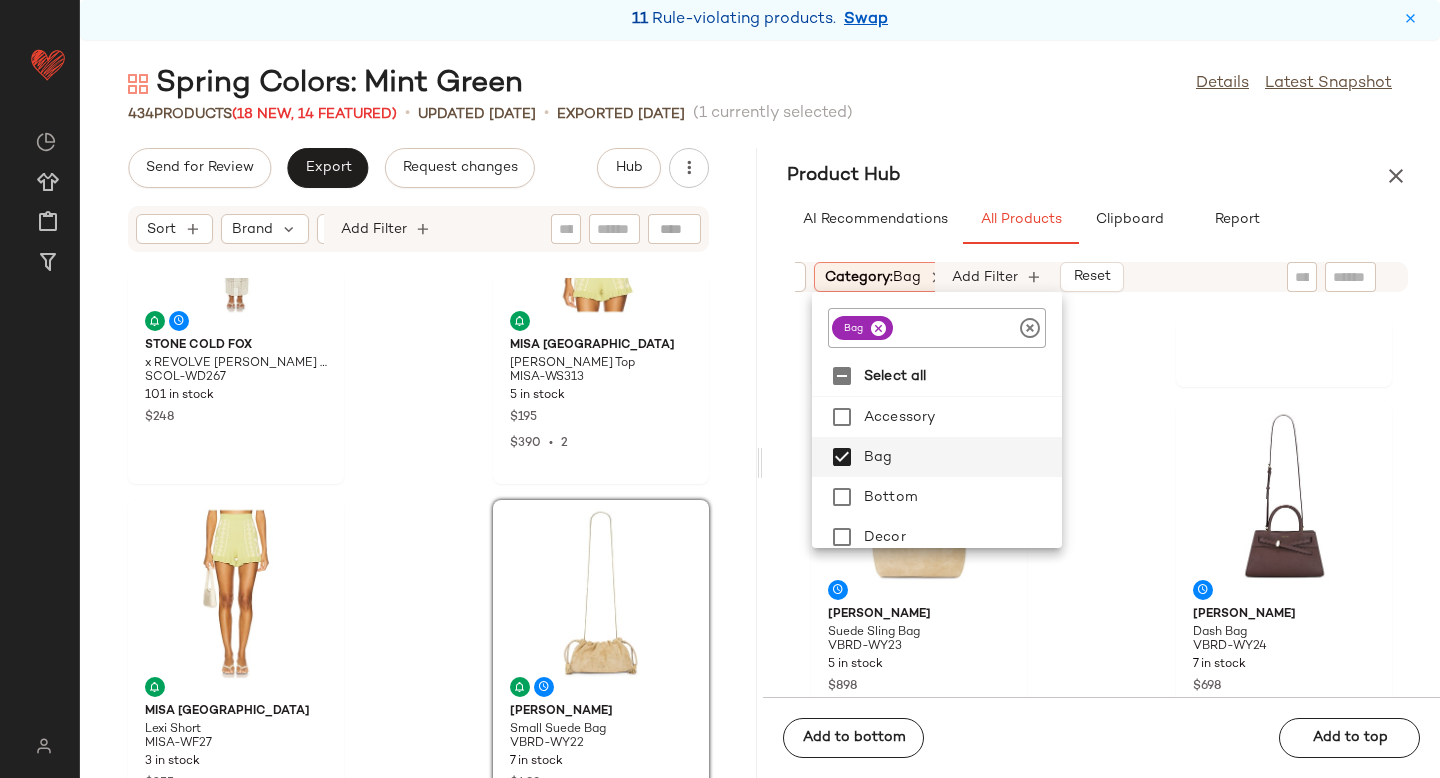 click 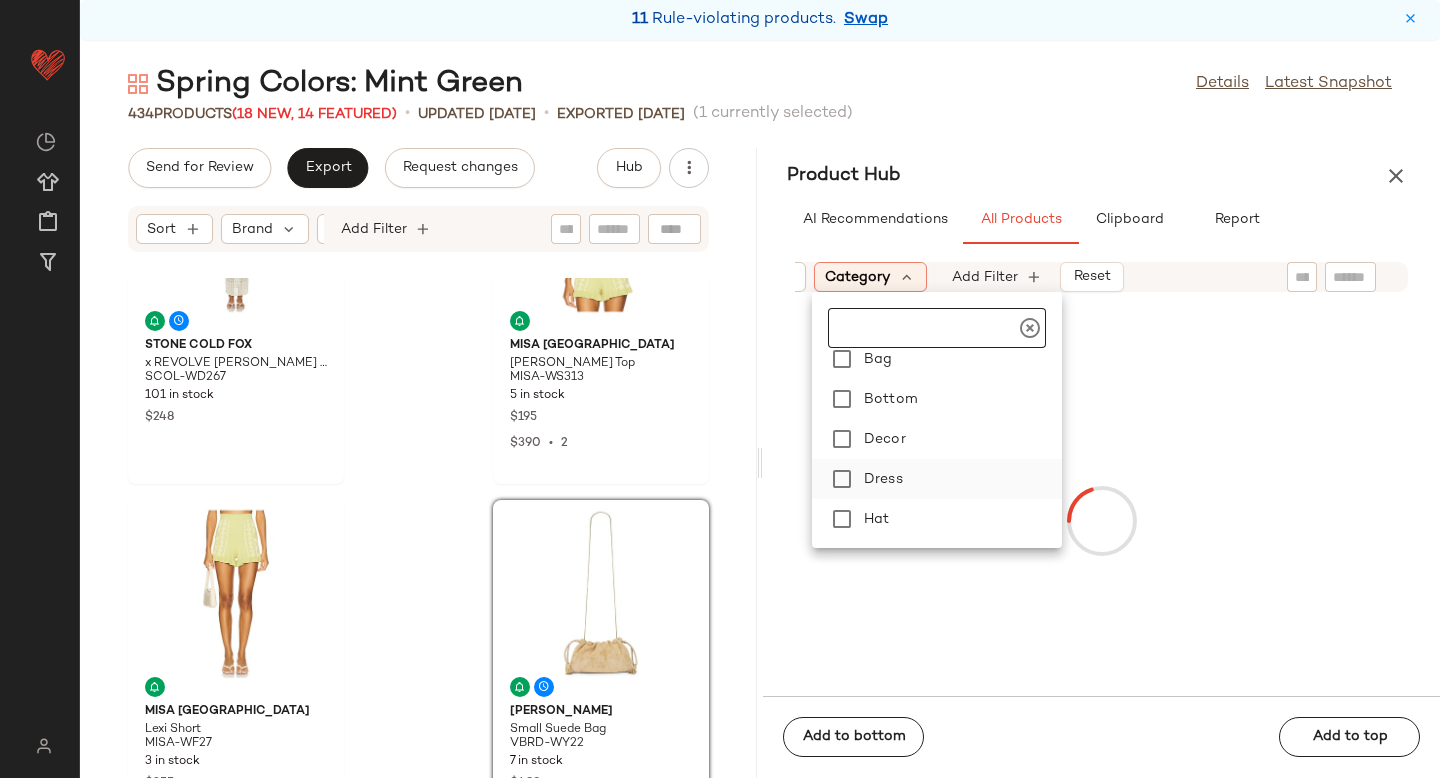 scroll, scrollTop: 193, scrollLeft: 0, axis: vertical 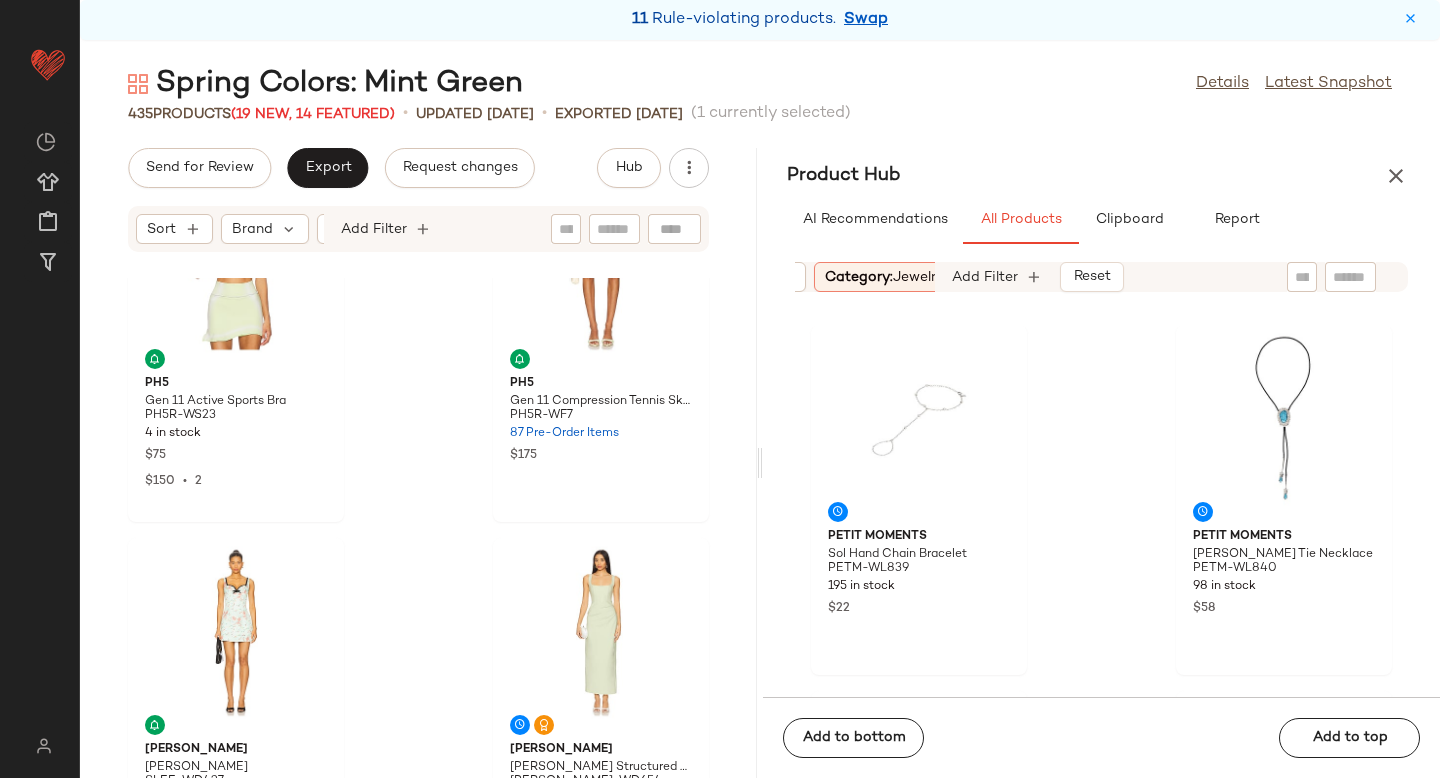 click on "Category:   jewelry" at bounding box center [884, 277] 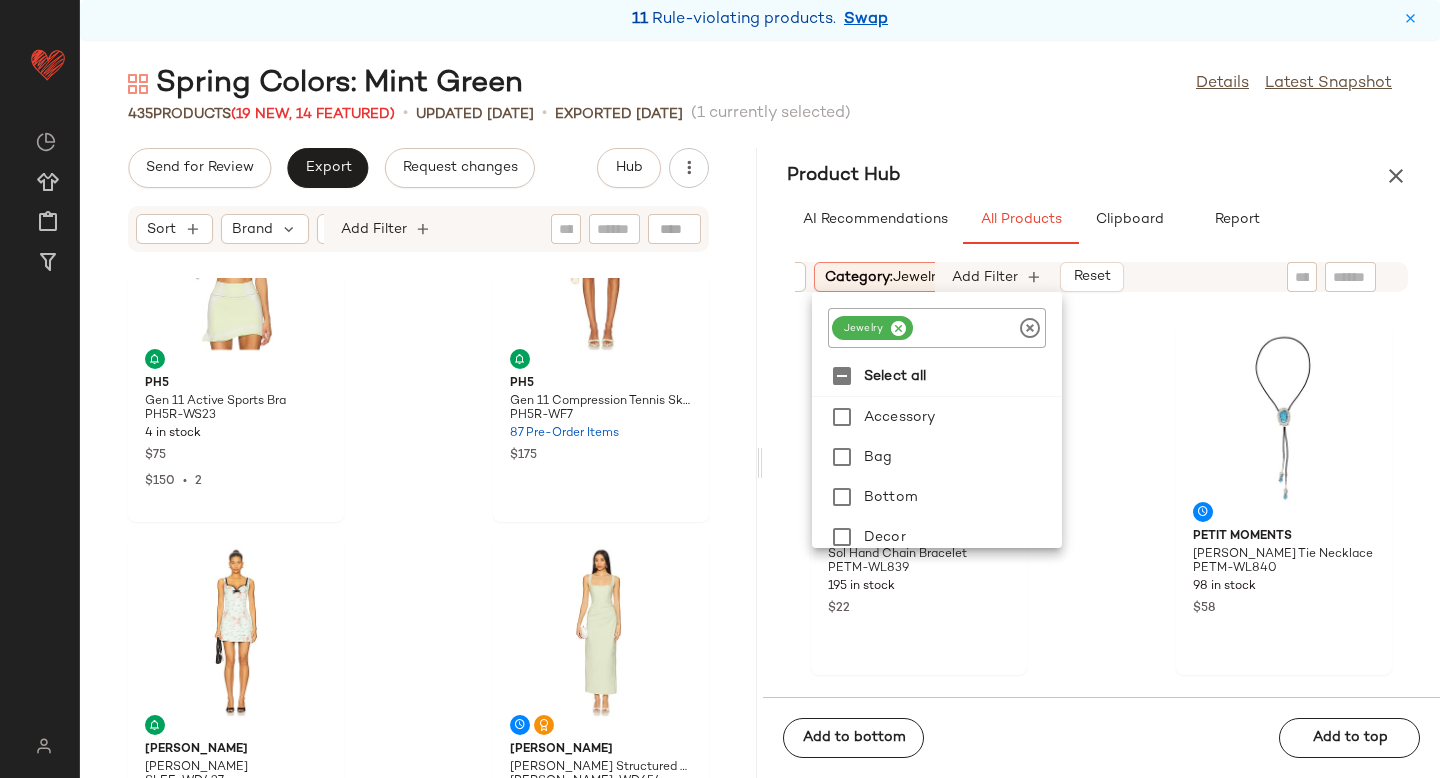 click 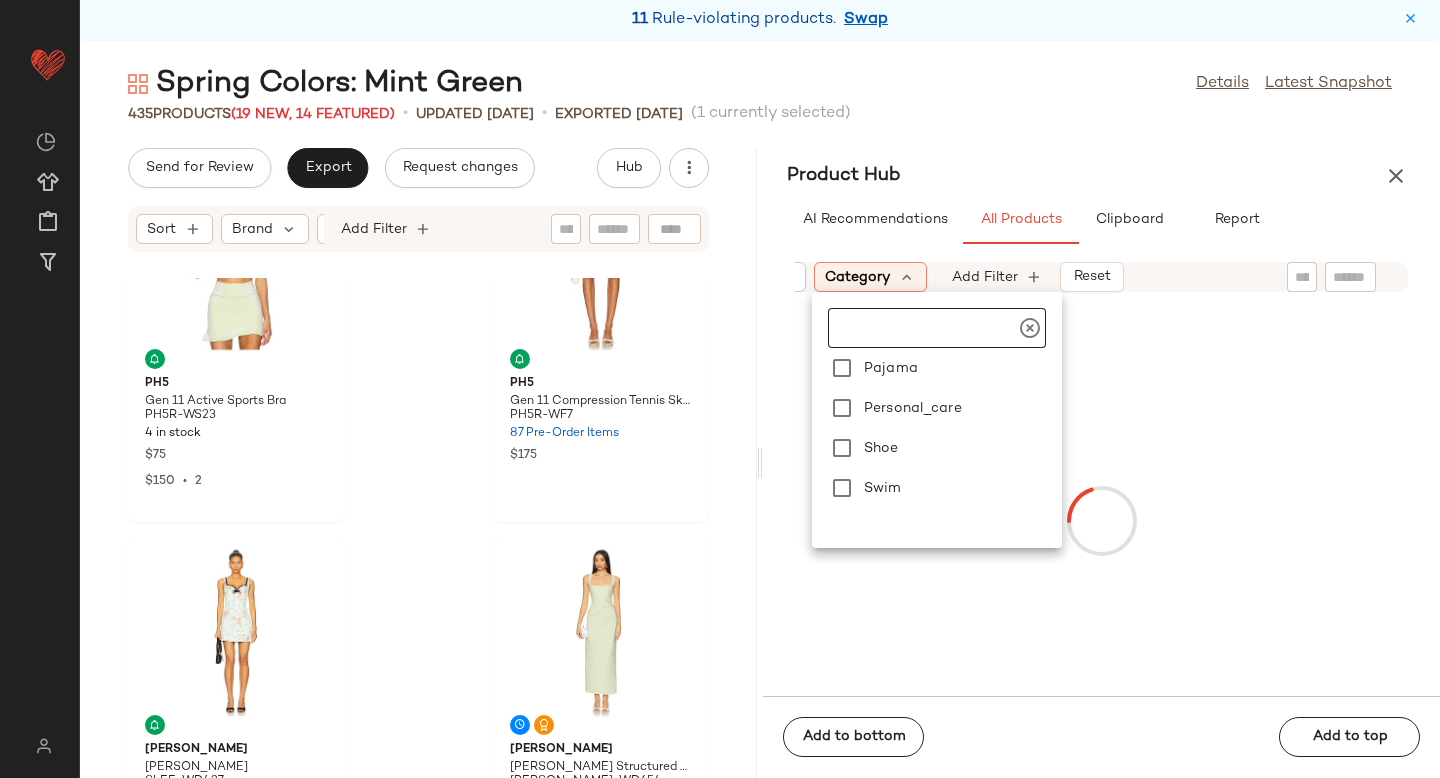 scroll, scrollTop: 449, scrollLeft: 0, axis: vertical 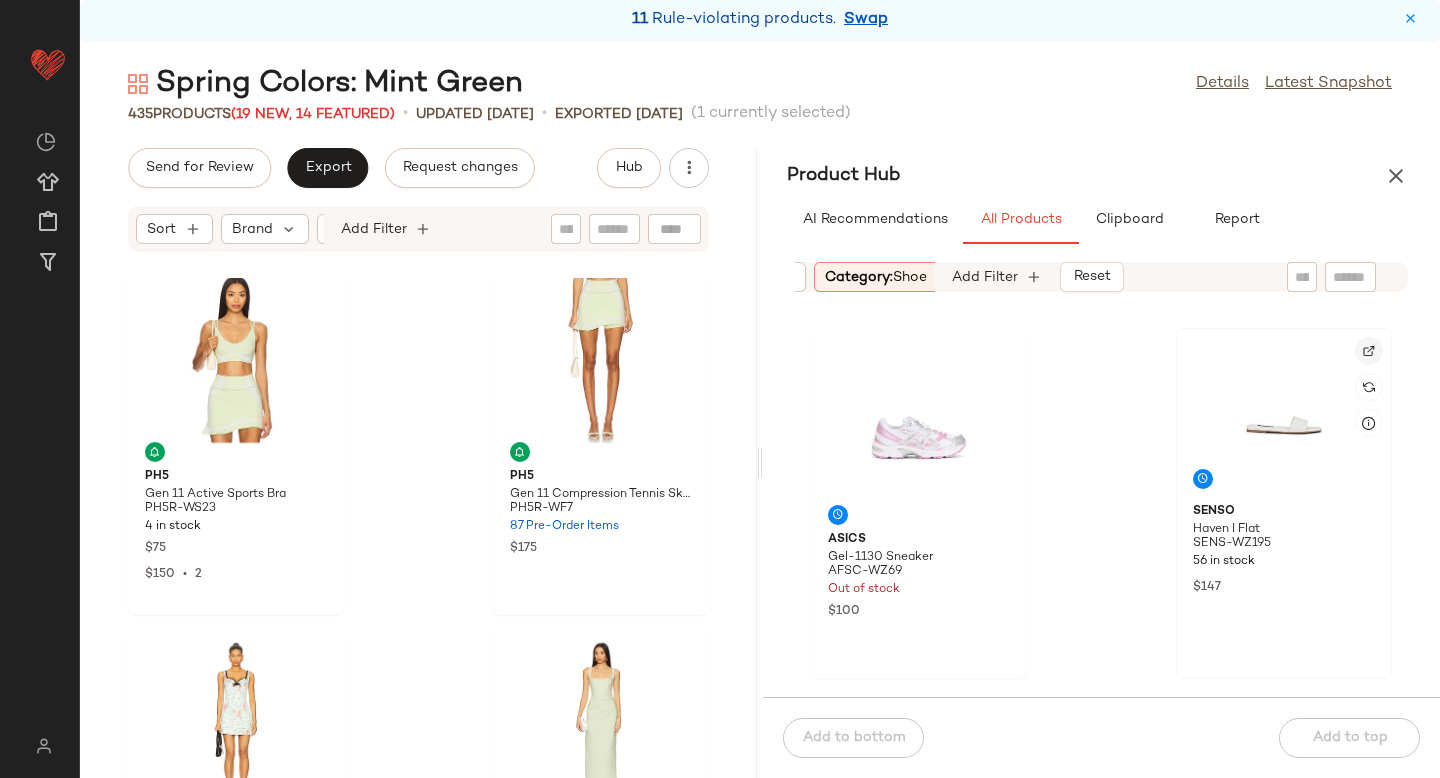 click at bounding box center (1369, 351) 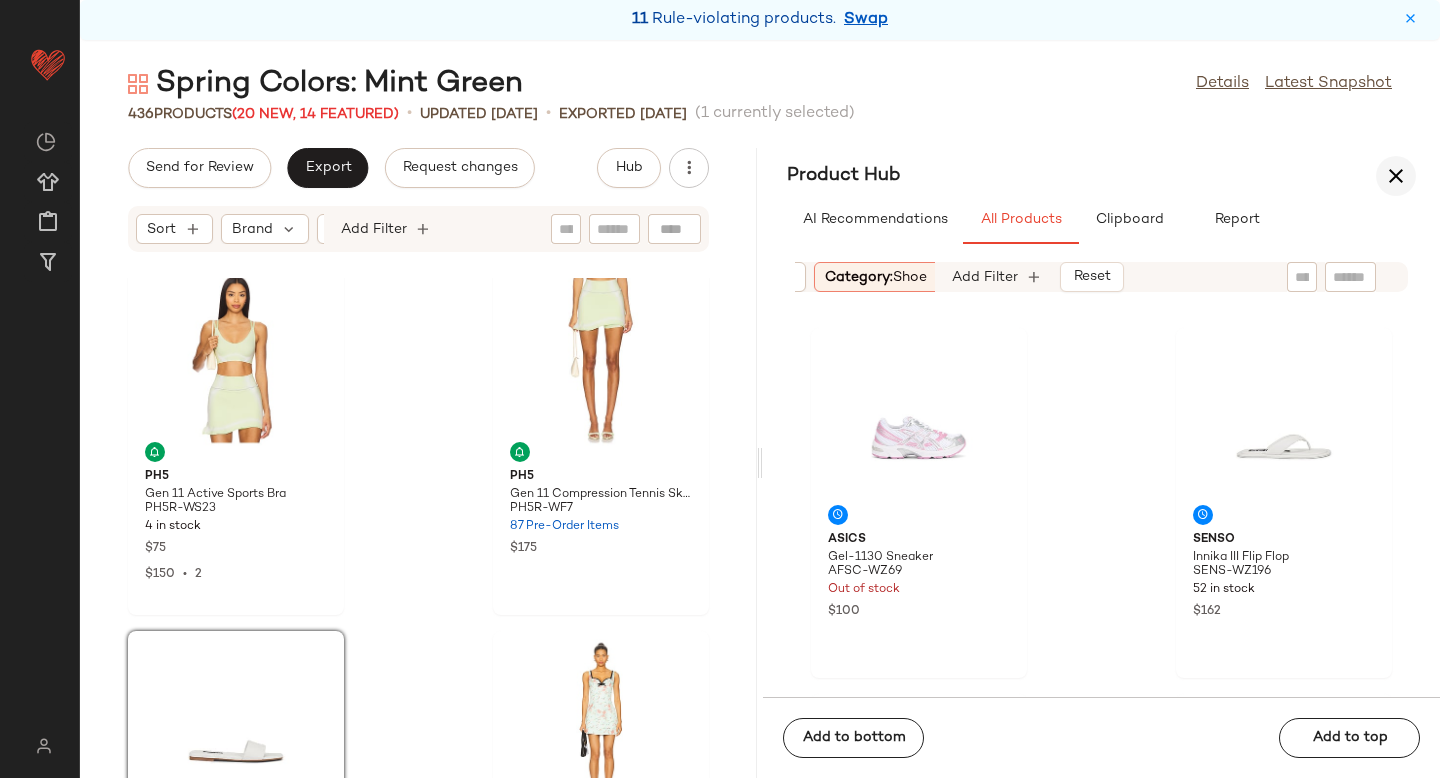 click at bounding box center [1396, 176] 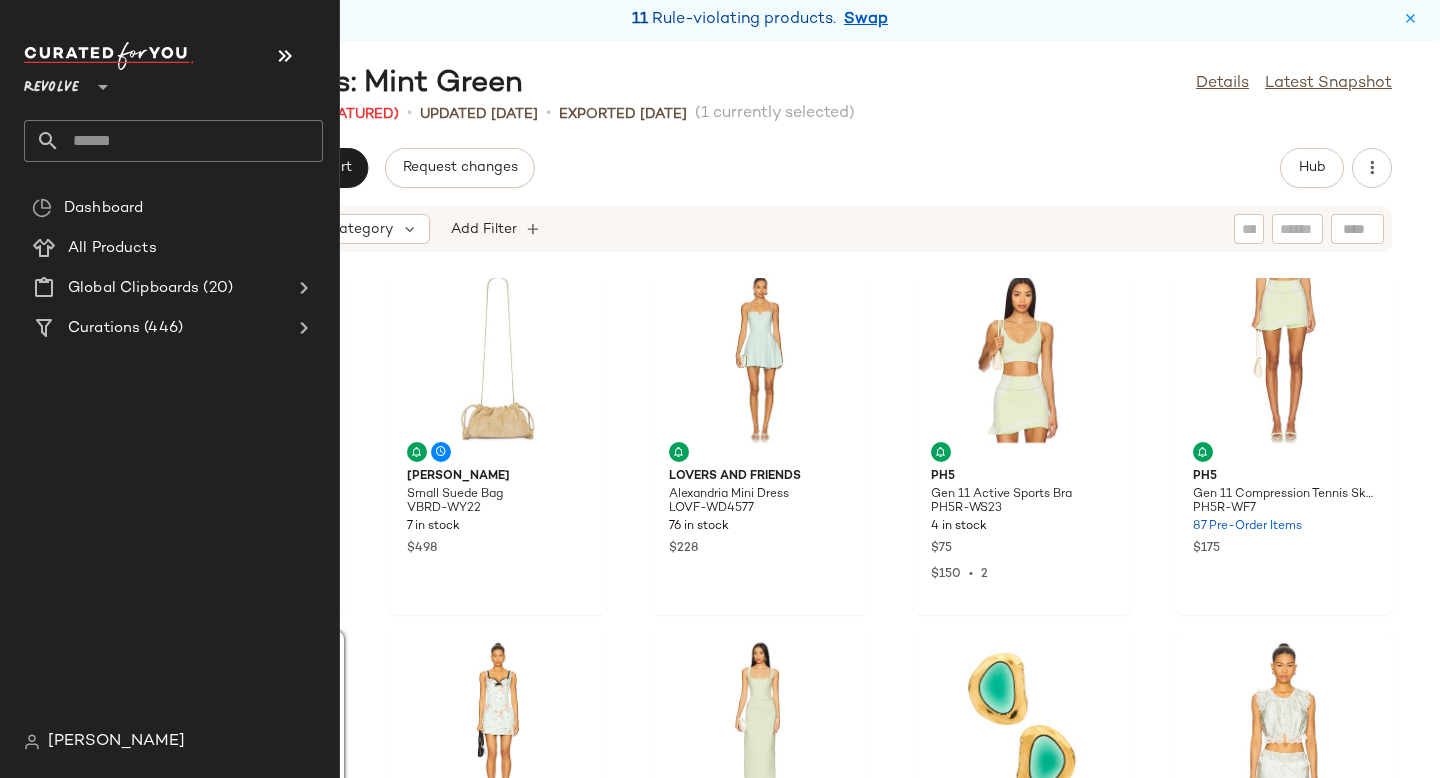 scroll, scrollTop: 366, scrollLeft: 0, axis: vertical 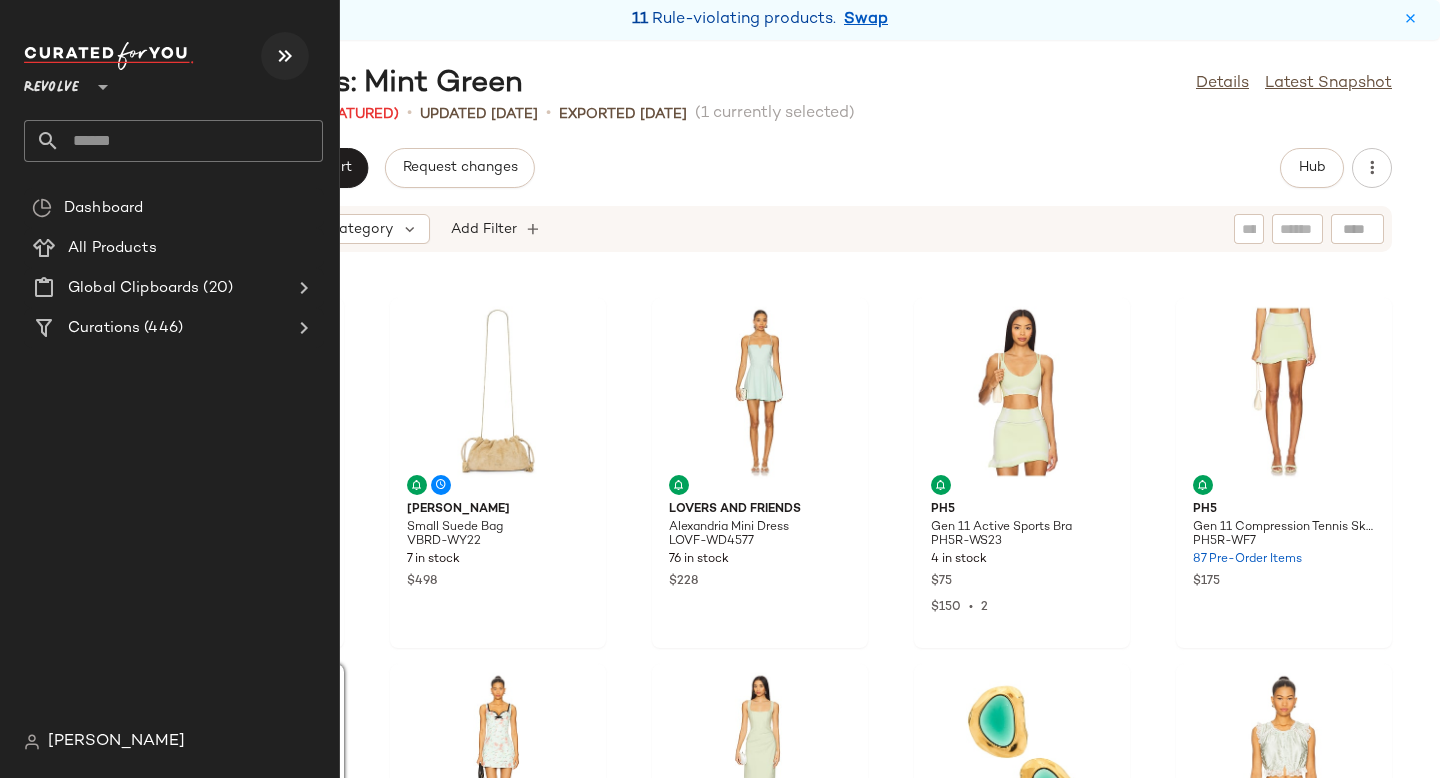 click at bounding box center [285, 56] 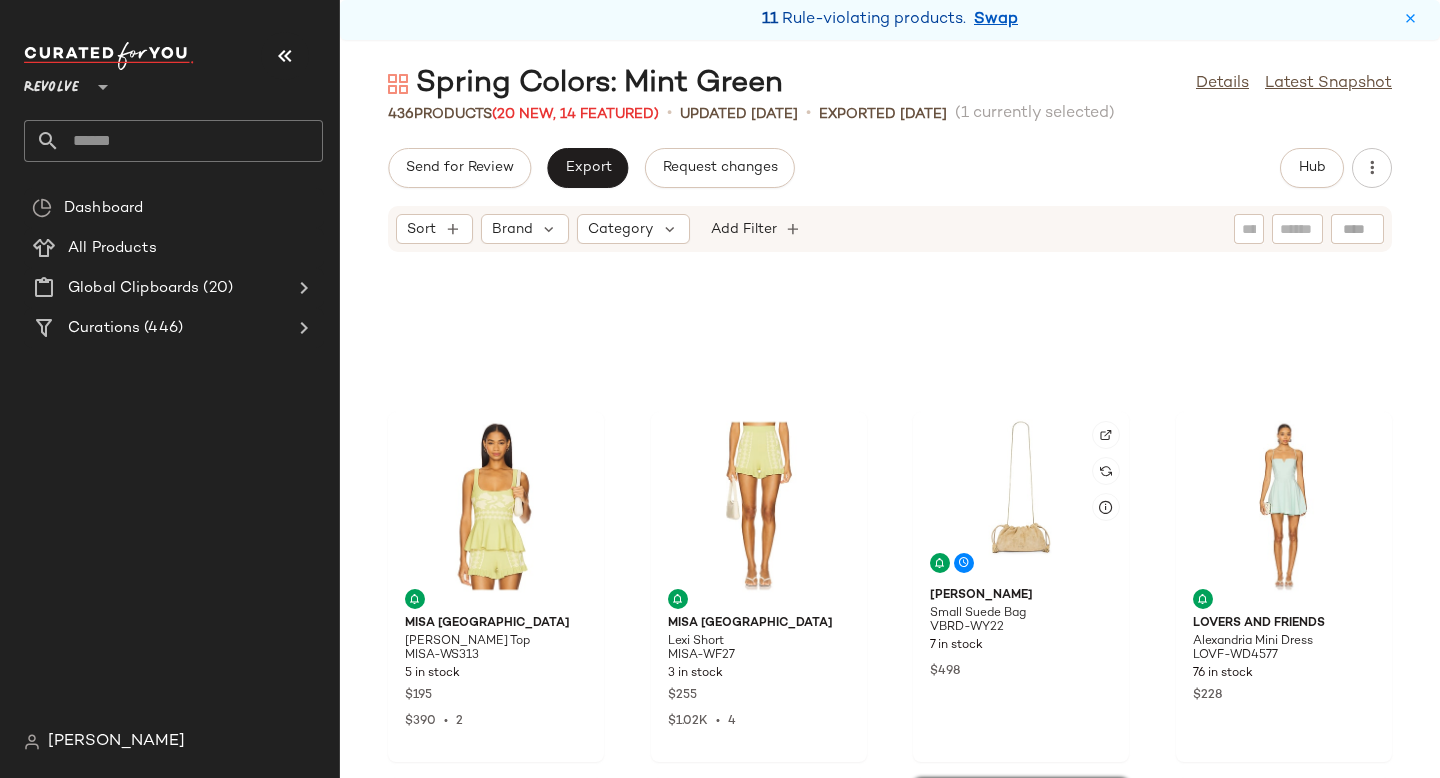 scroll, scrollTop: 246, scrollLeft: 0, axis: vertical 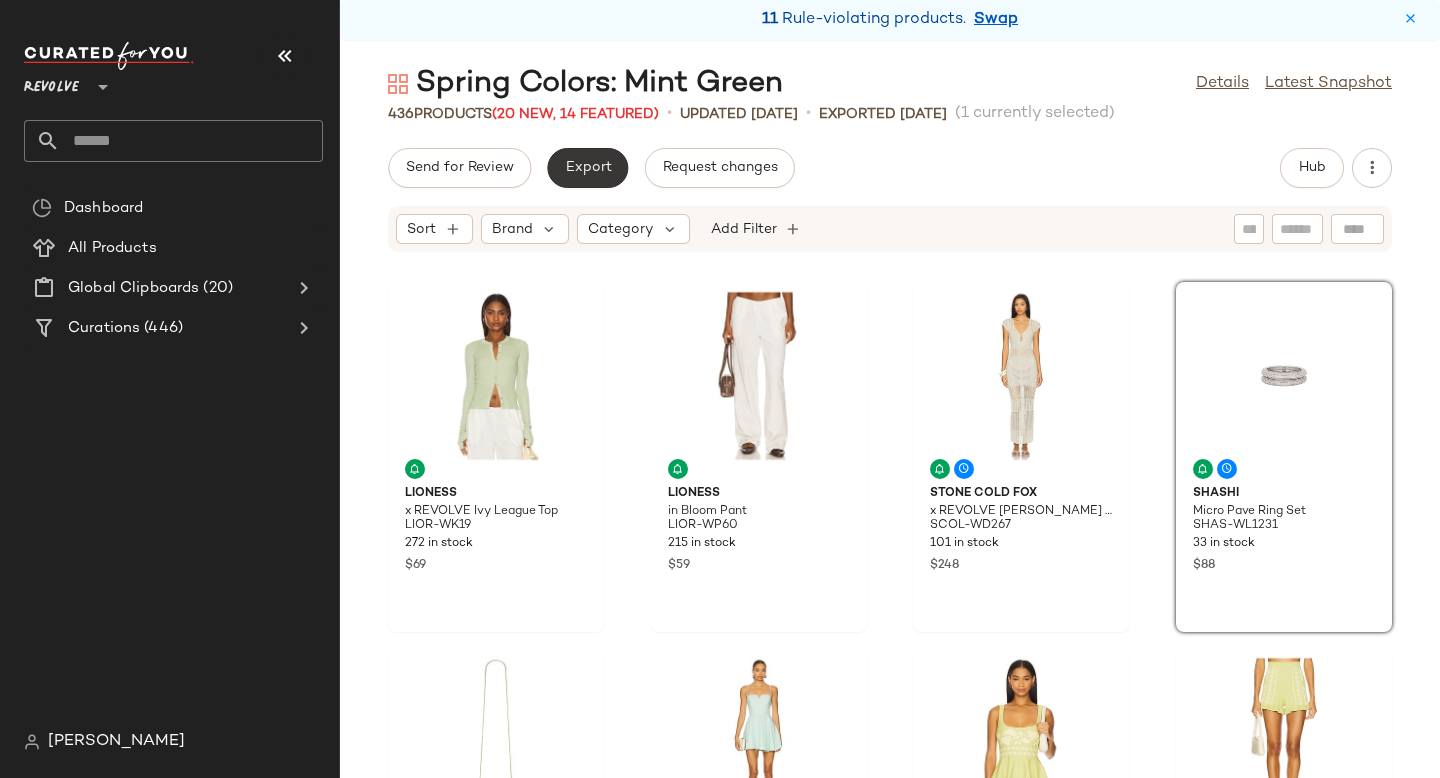 click on "Export" 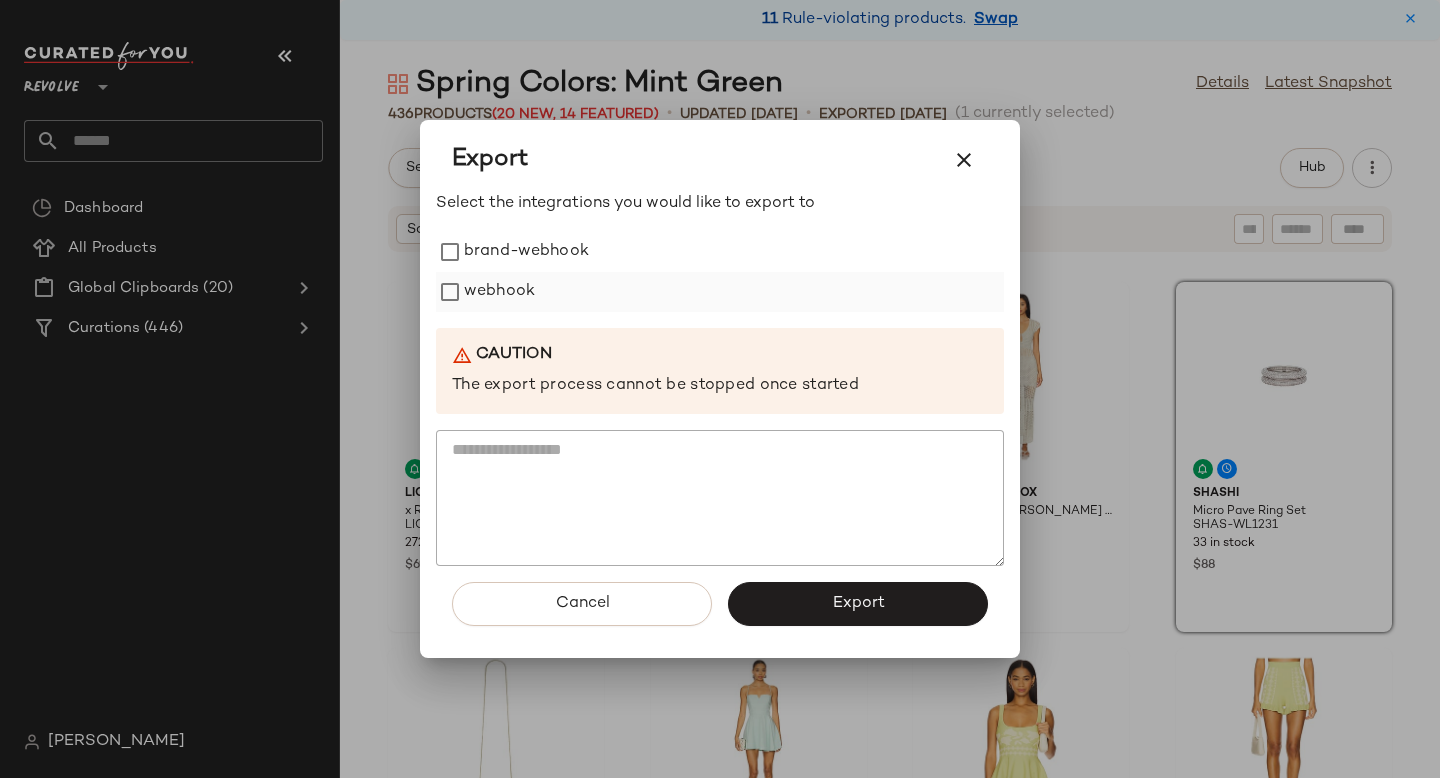 click on "webhook" at bounding box center (499, 292) 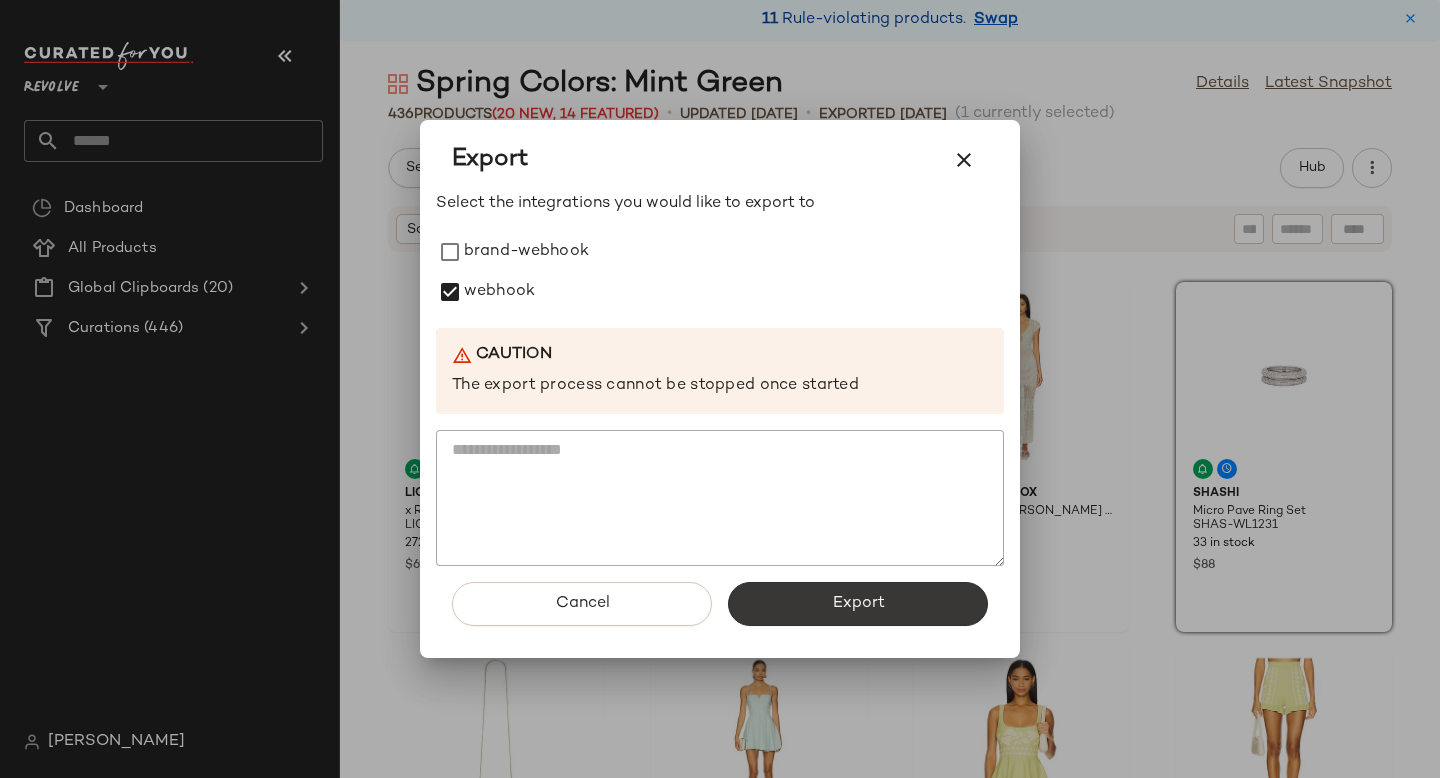 click on "Export" at bounding box center [858, 604] 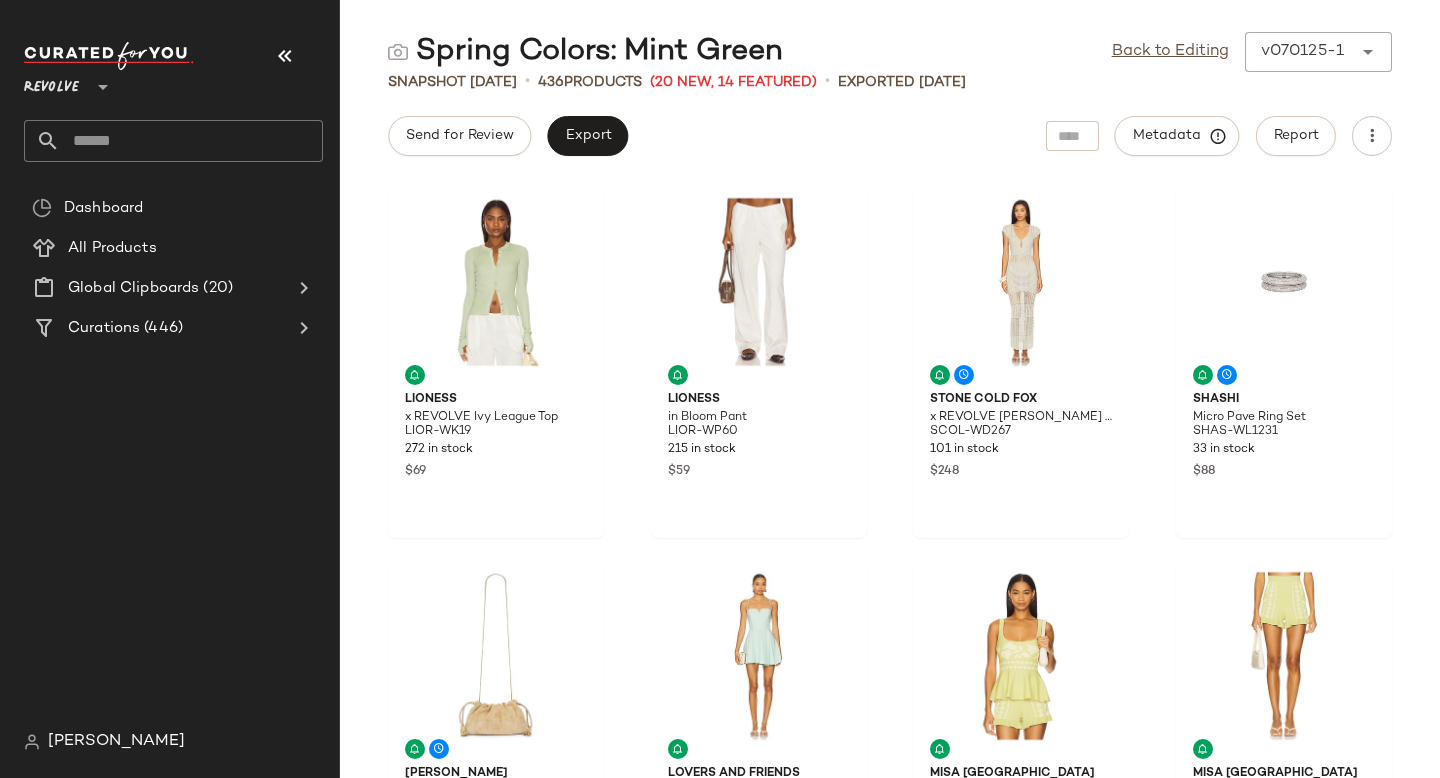 click 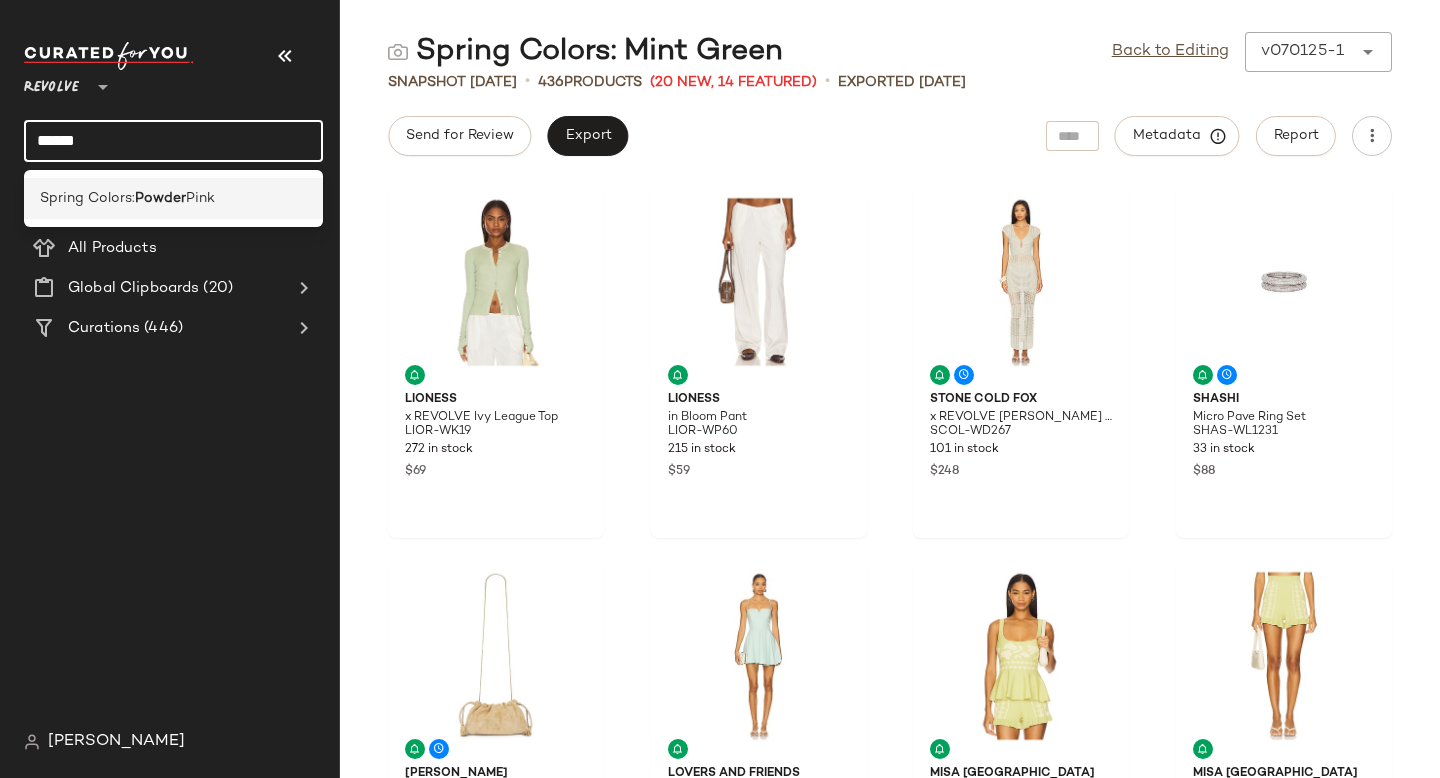 type on "******" 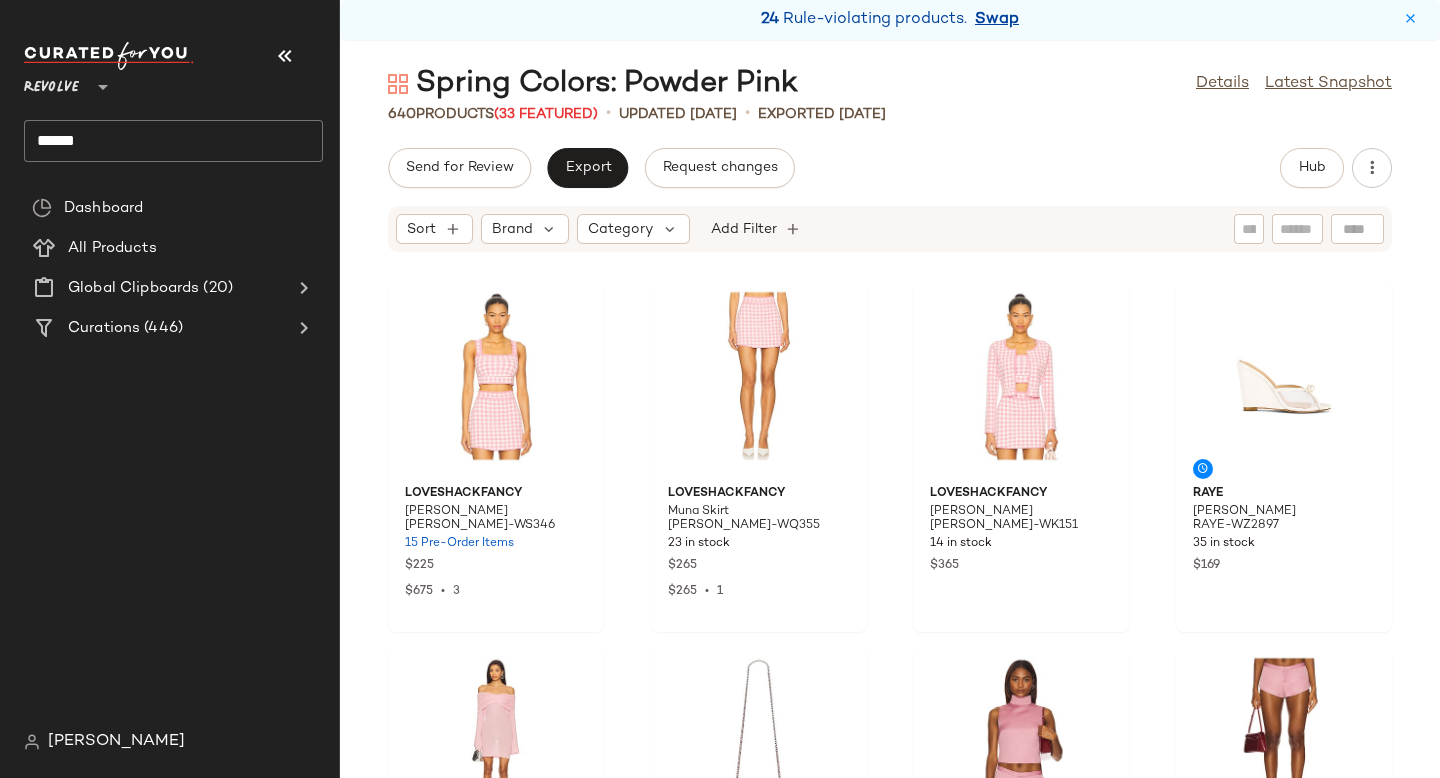 click on "Swap" at bounding box center (997, 20) 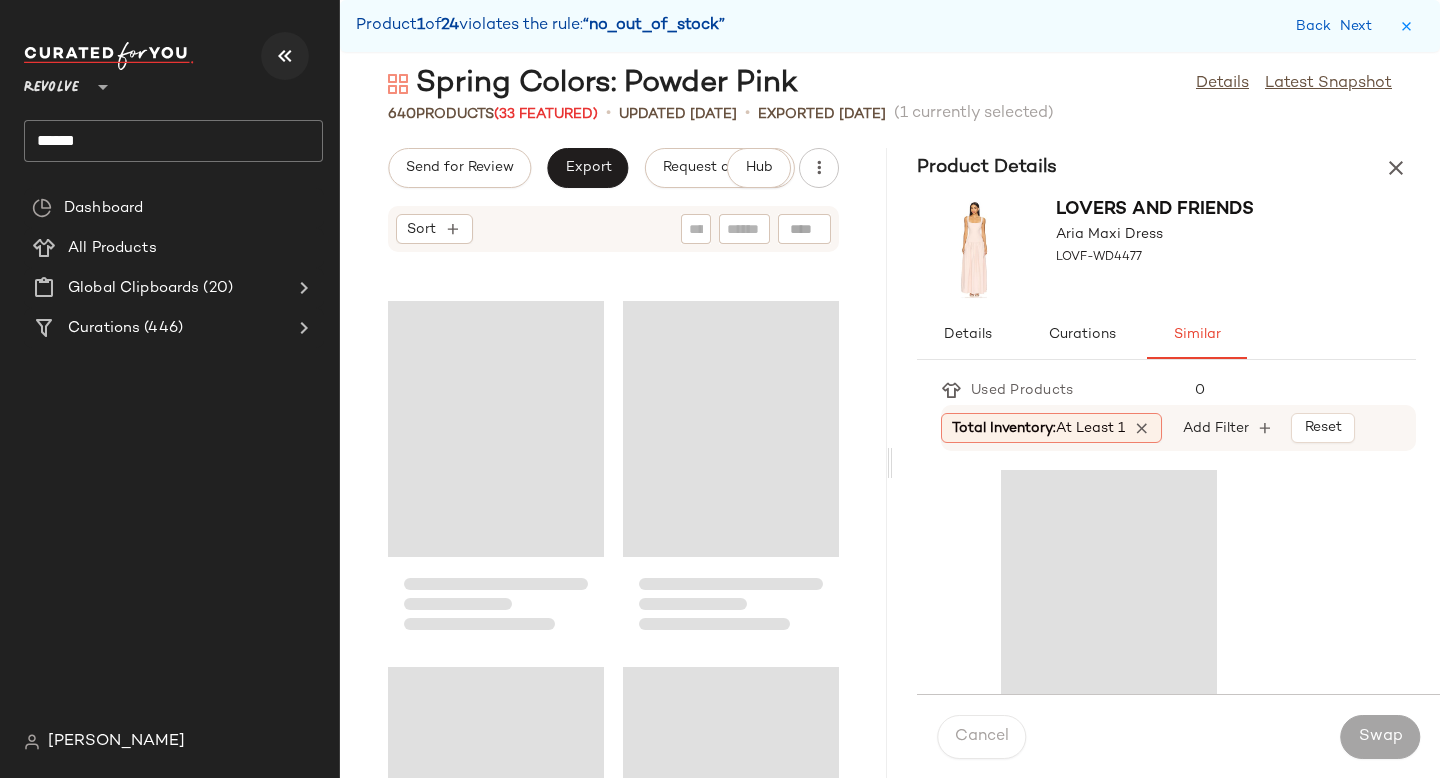 scroll, scrollTop: 9516, scrollLeft: 0, axis: vertical 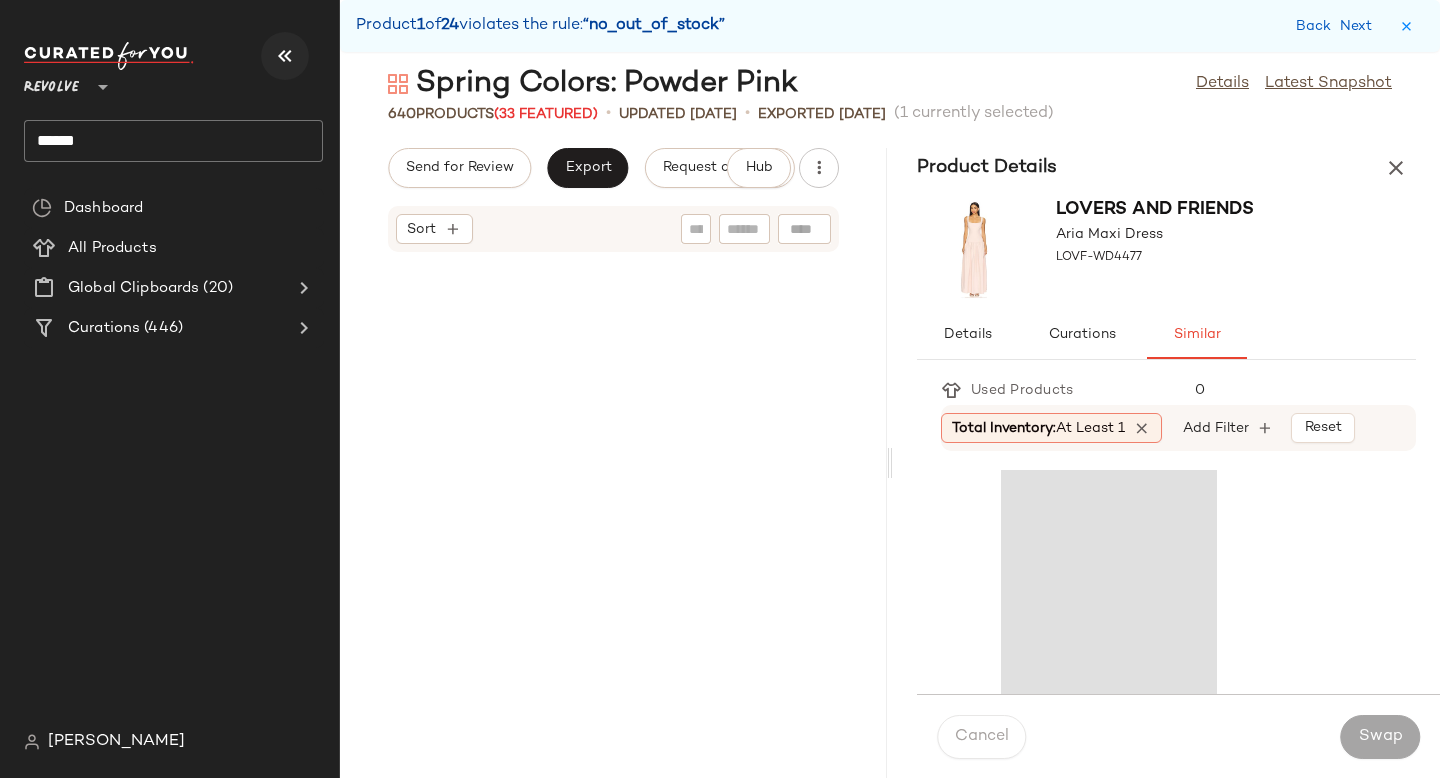 click at bounding box center [285, 56] 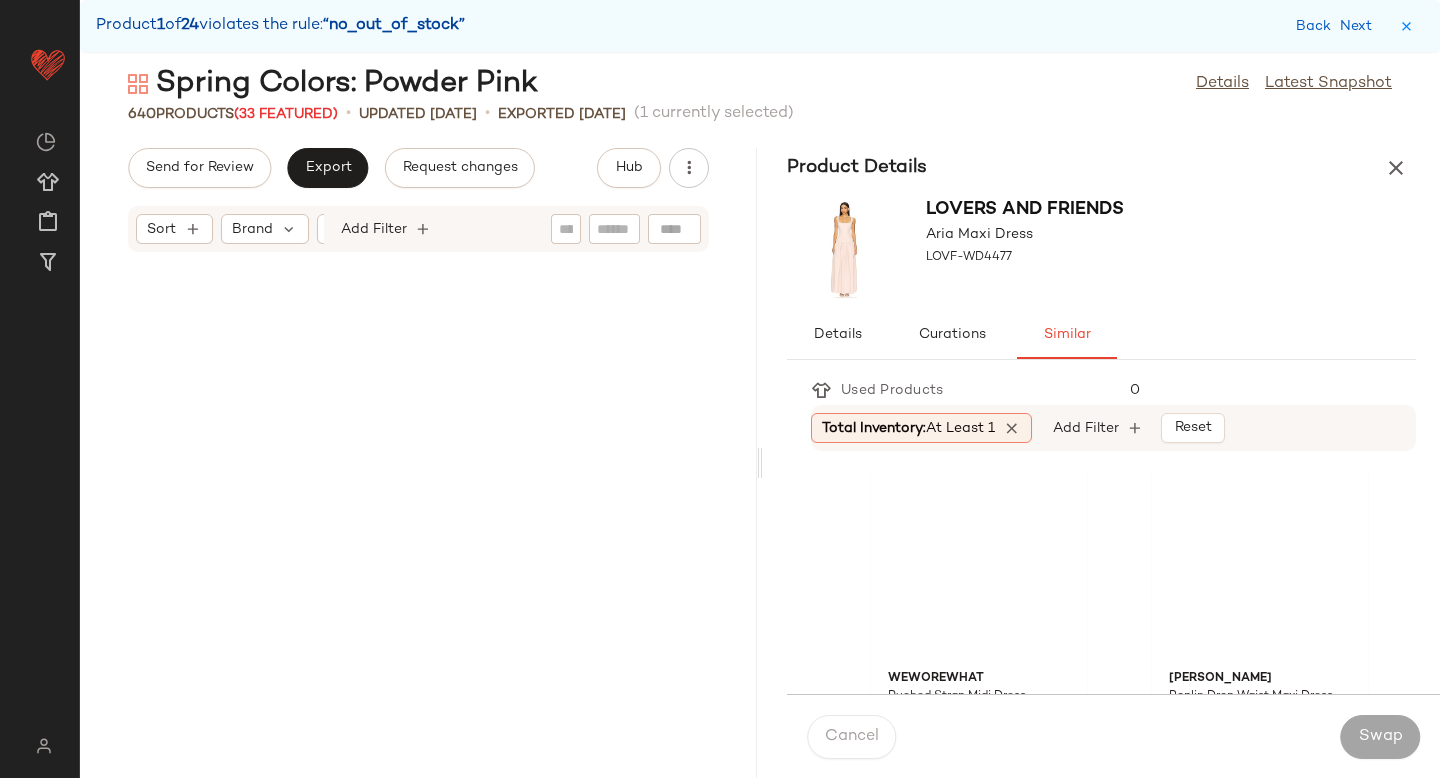 scroll, scrollTop: 4758, scrollLeft: 0, axis: vertical 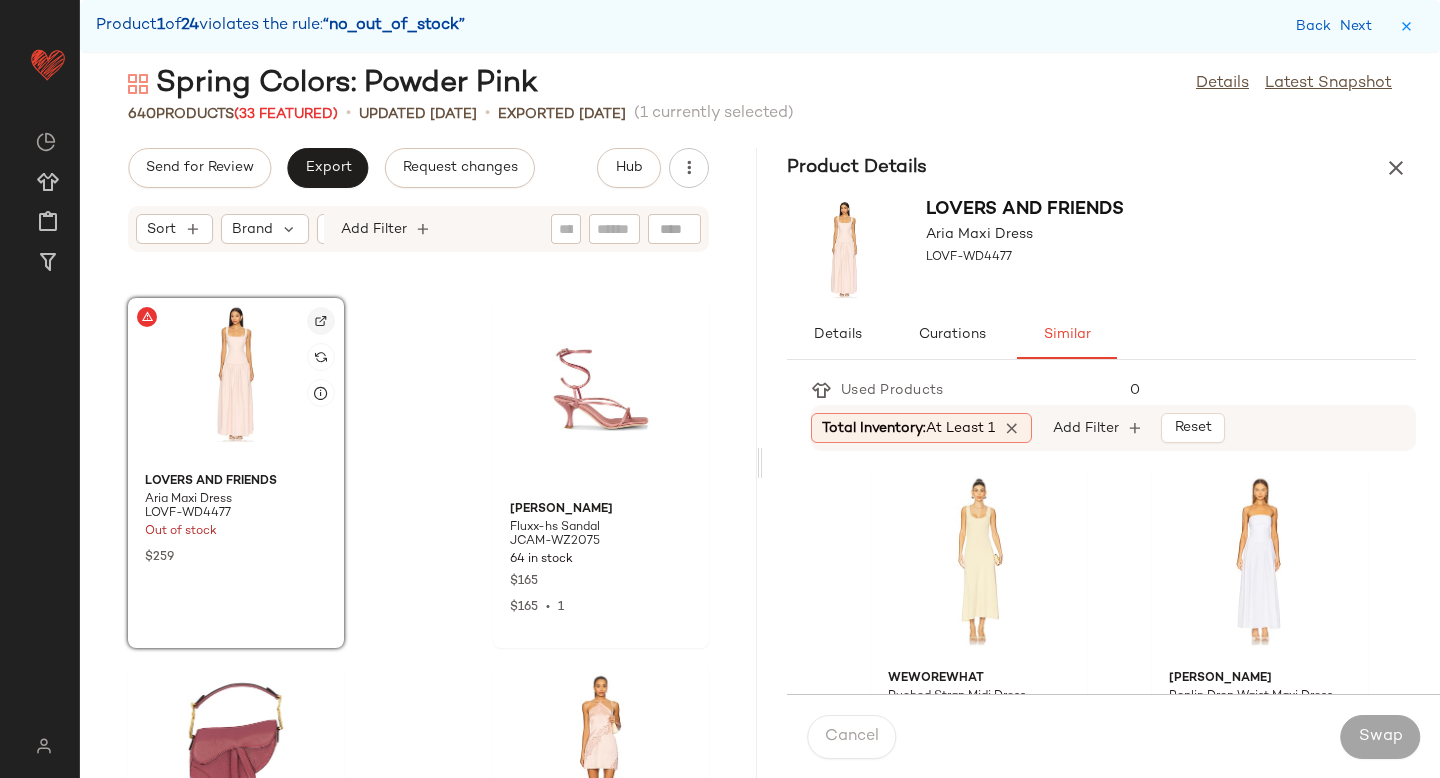 click 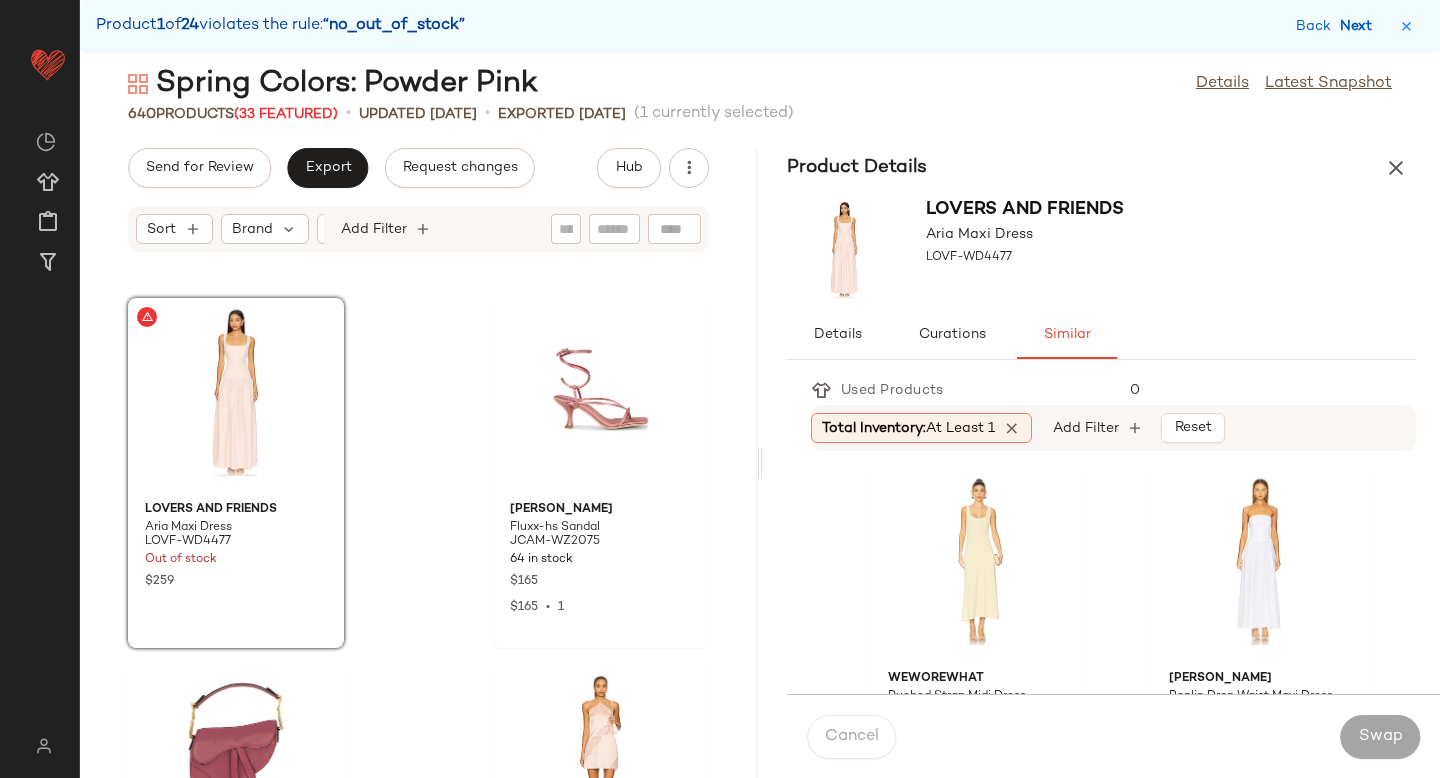 click on "Next" at bounding box center [1360, 26] 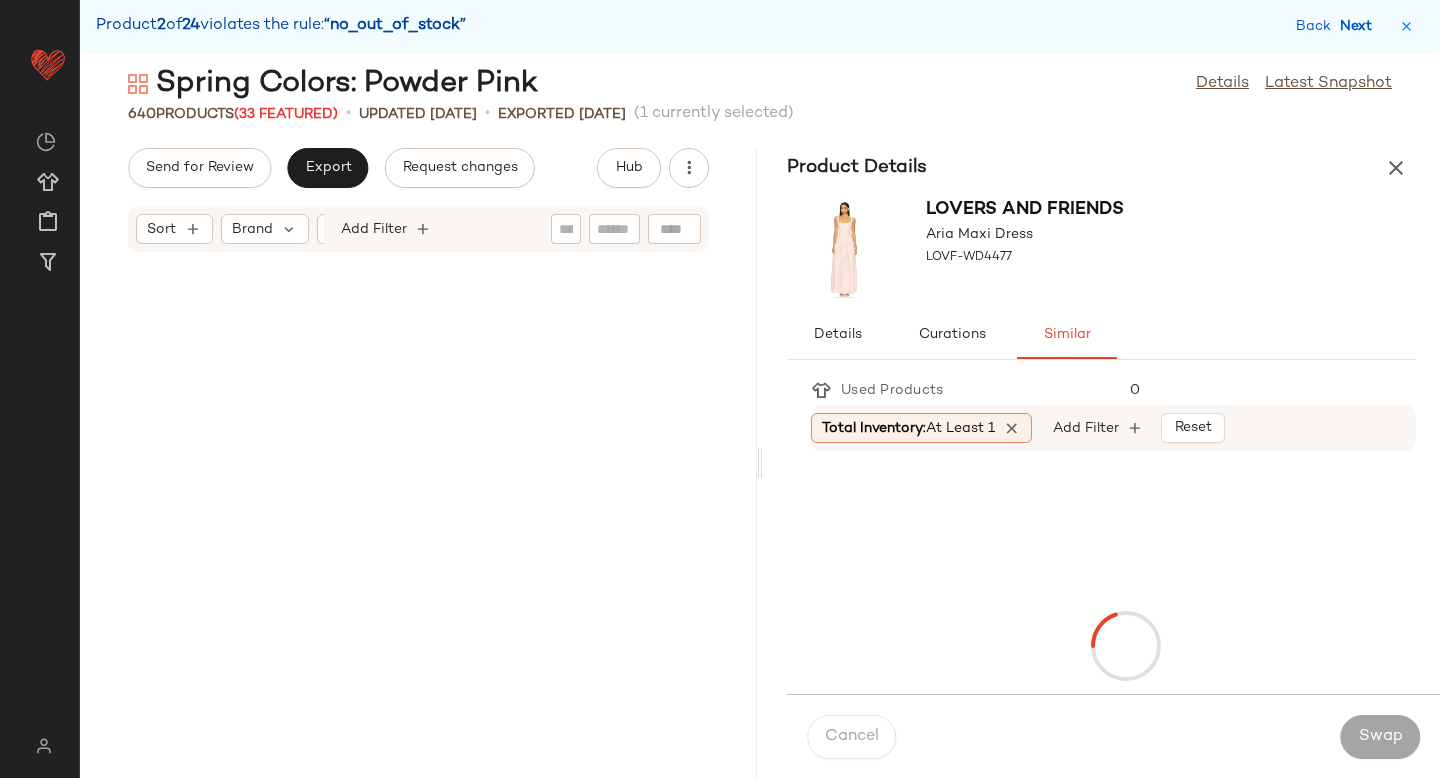 scroll, scrollTop: 9516, scrollLeft: 0, axis: vertical 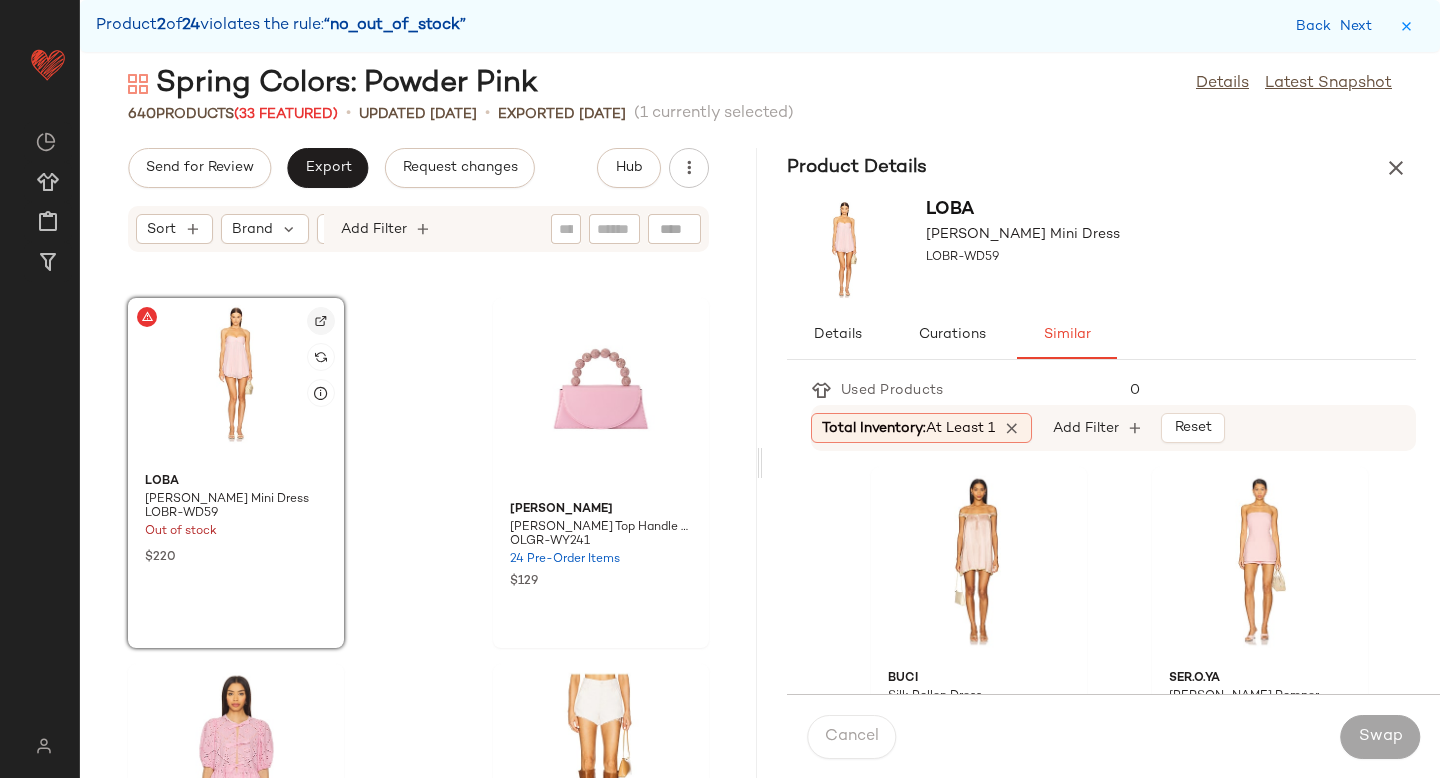 click 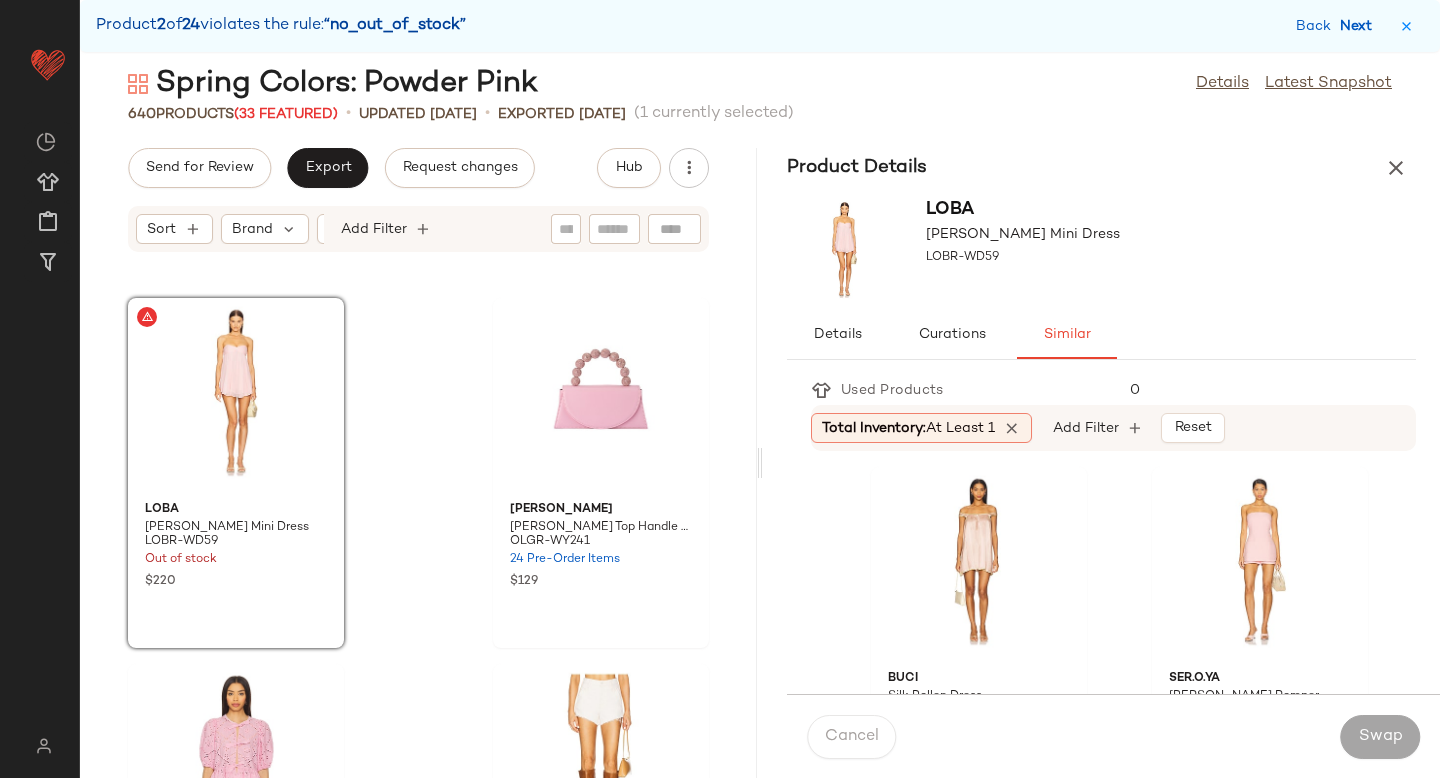 click on "Next" at bounding box center [1360, 26] 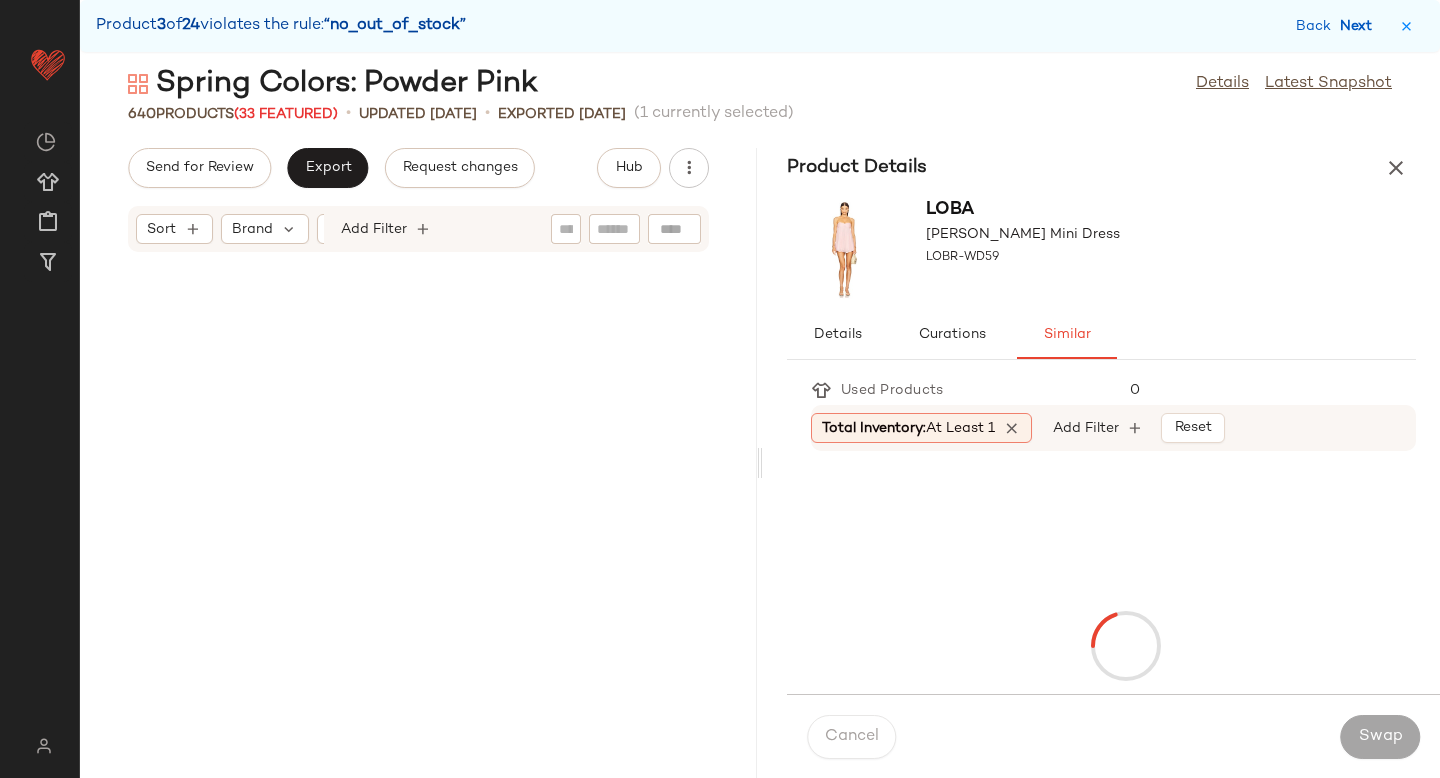scroll, scrollTop: 16470, scrollLeft: 0, axis: vertical 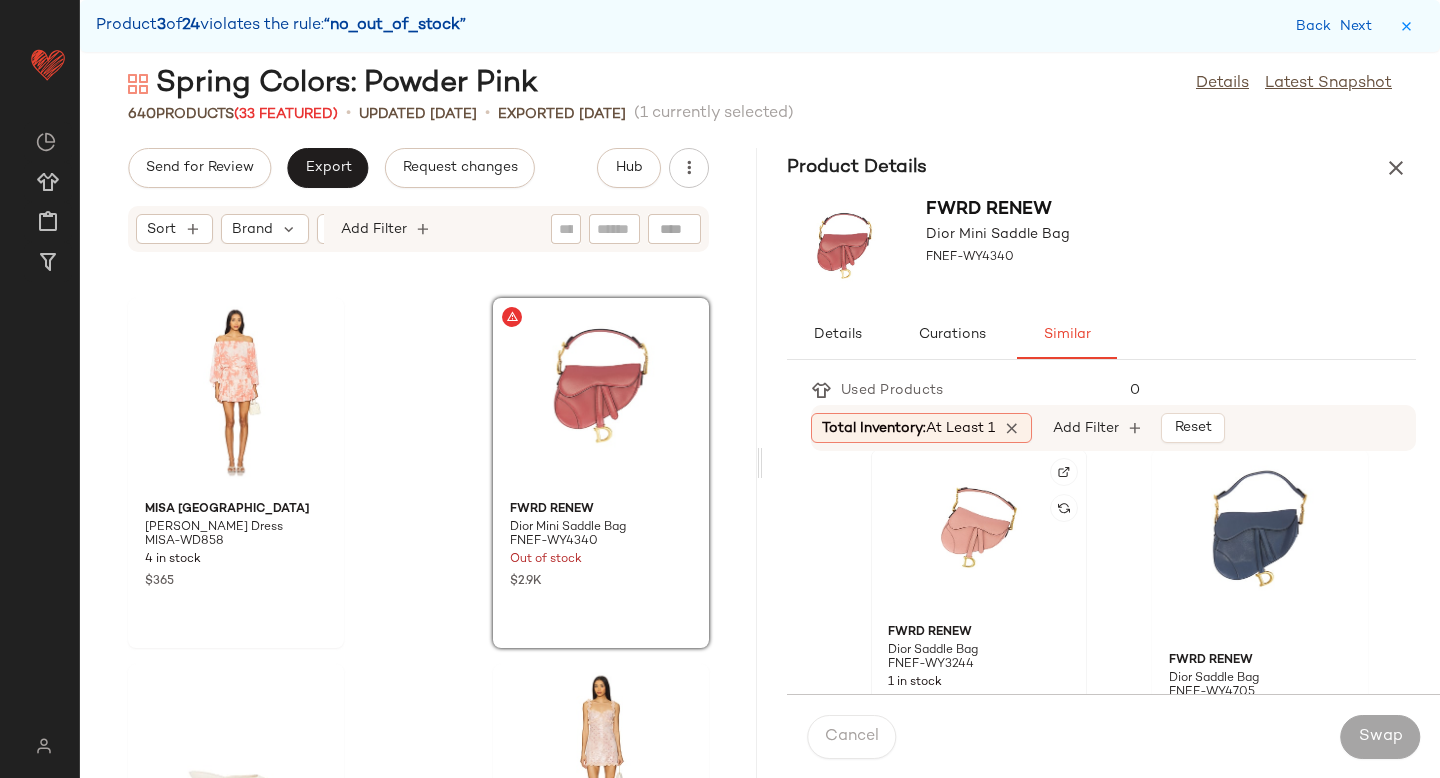 click 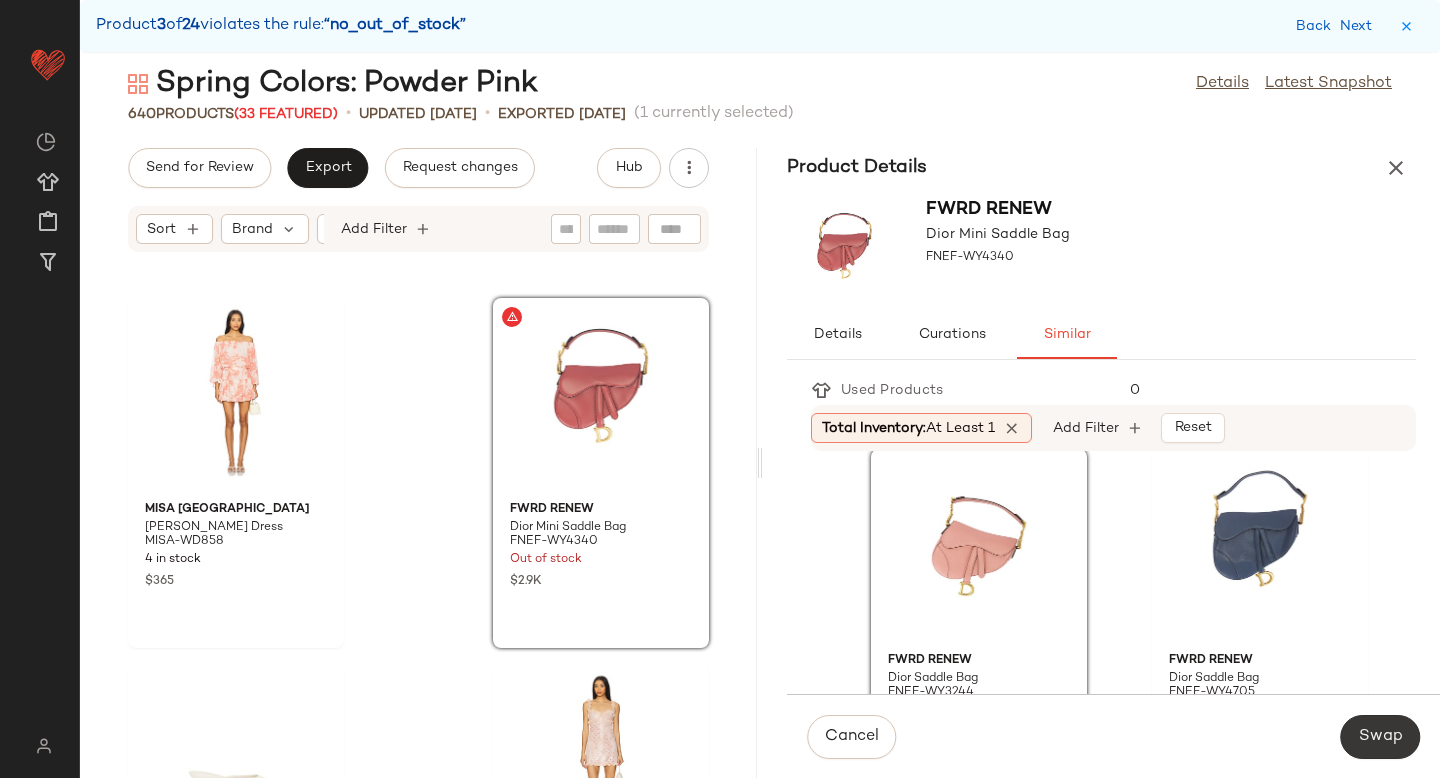 click on "Swap" 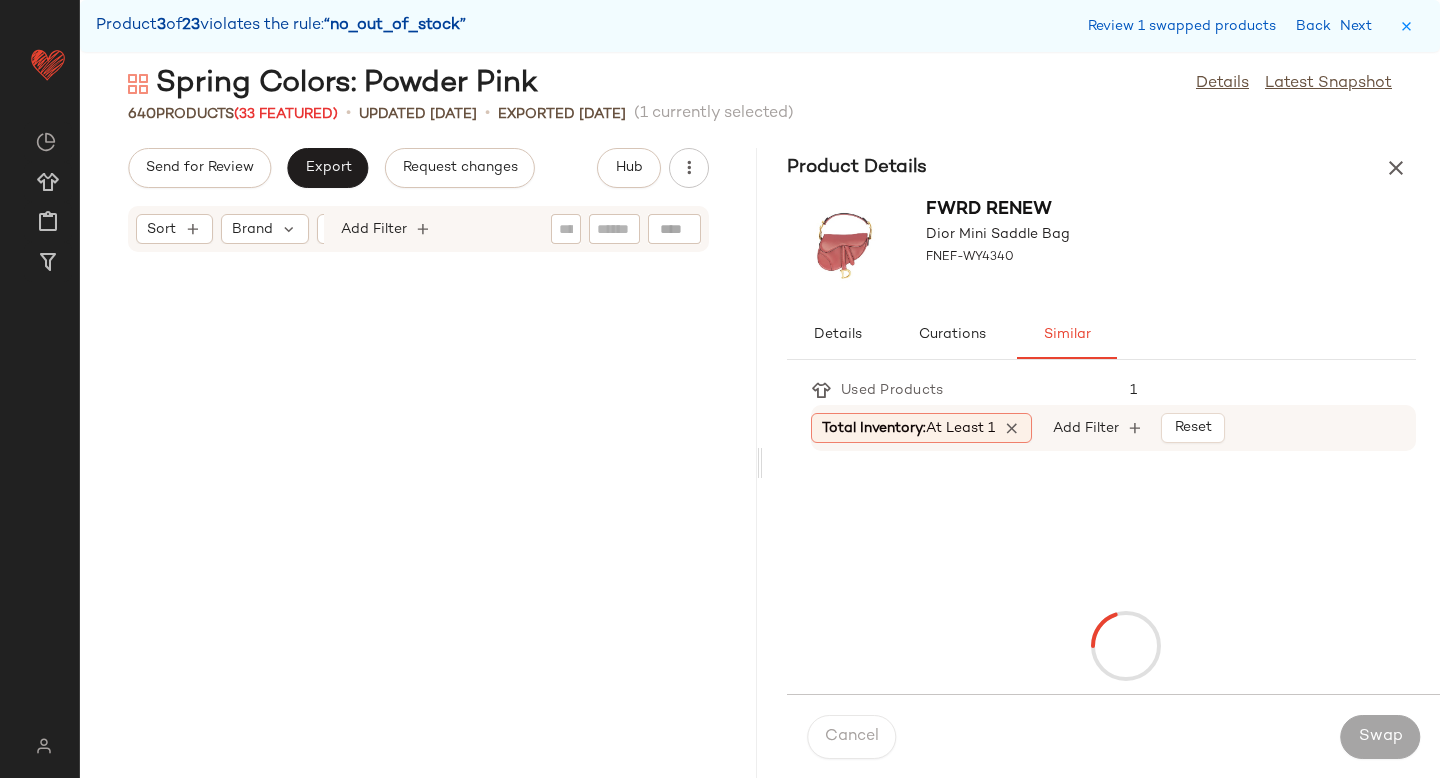 scroll, scrollTop: 18300, scrollLeft: 0, axis: vertical 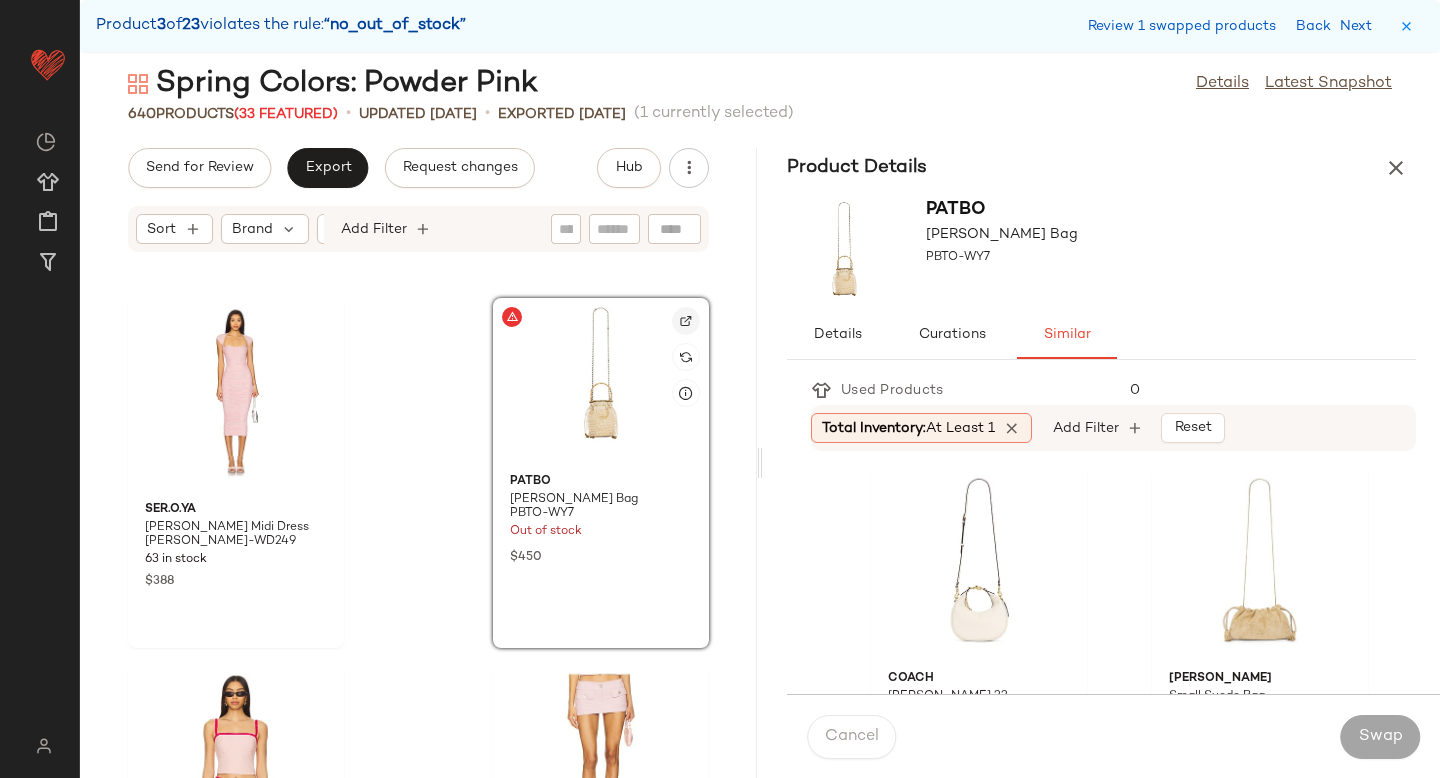click at bounding box center (686, 321) 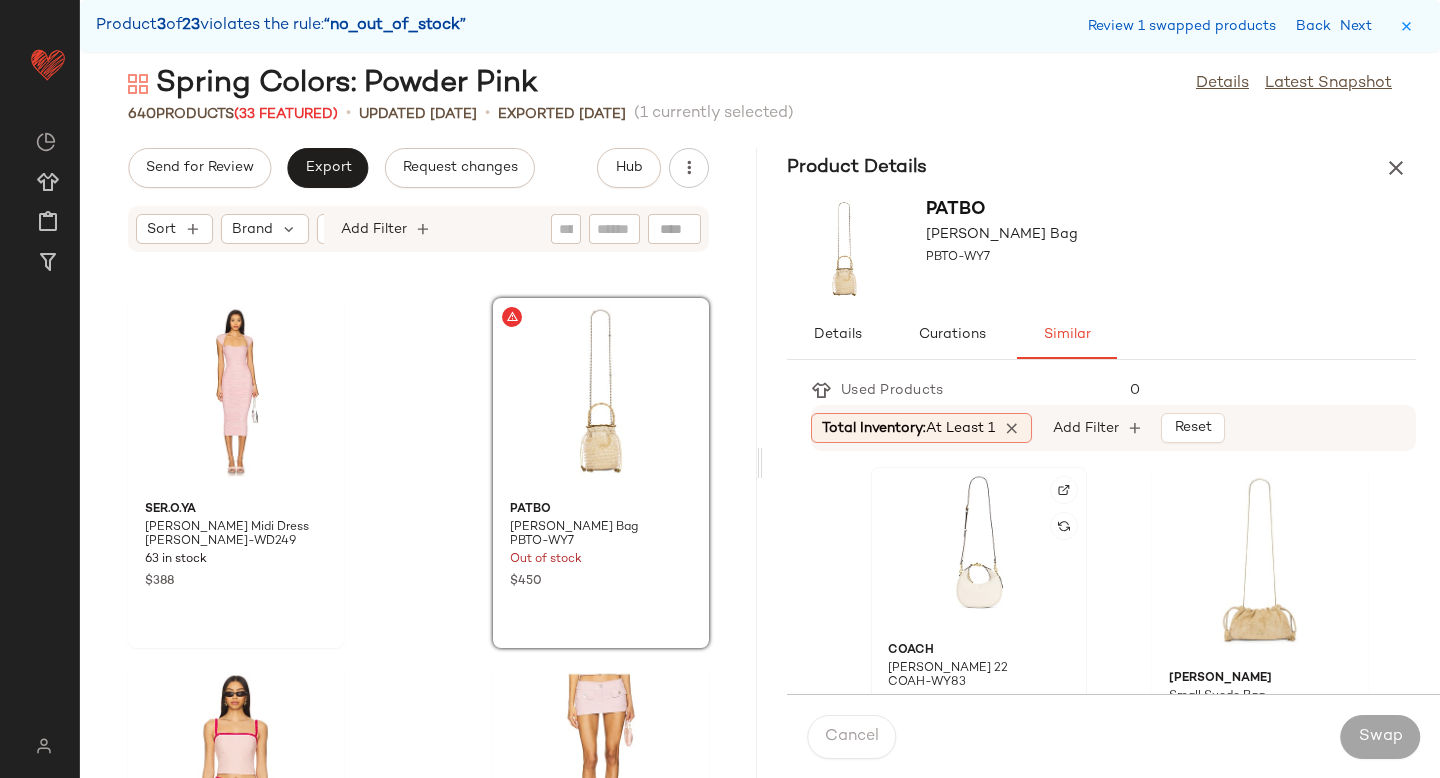 click 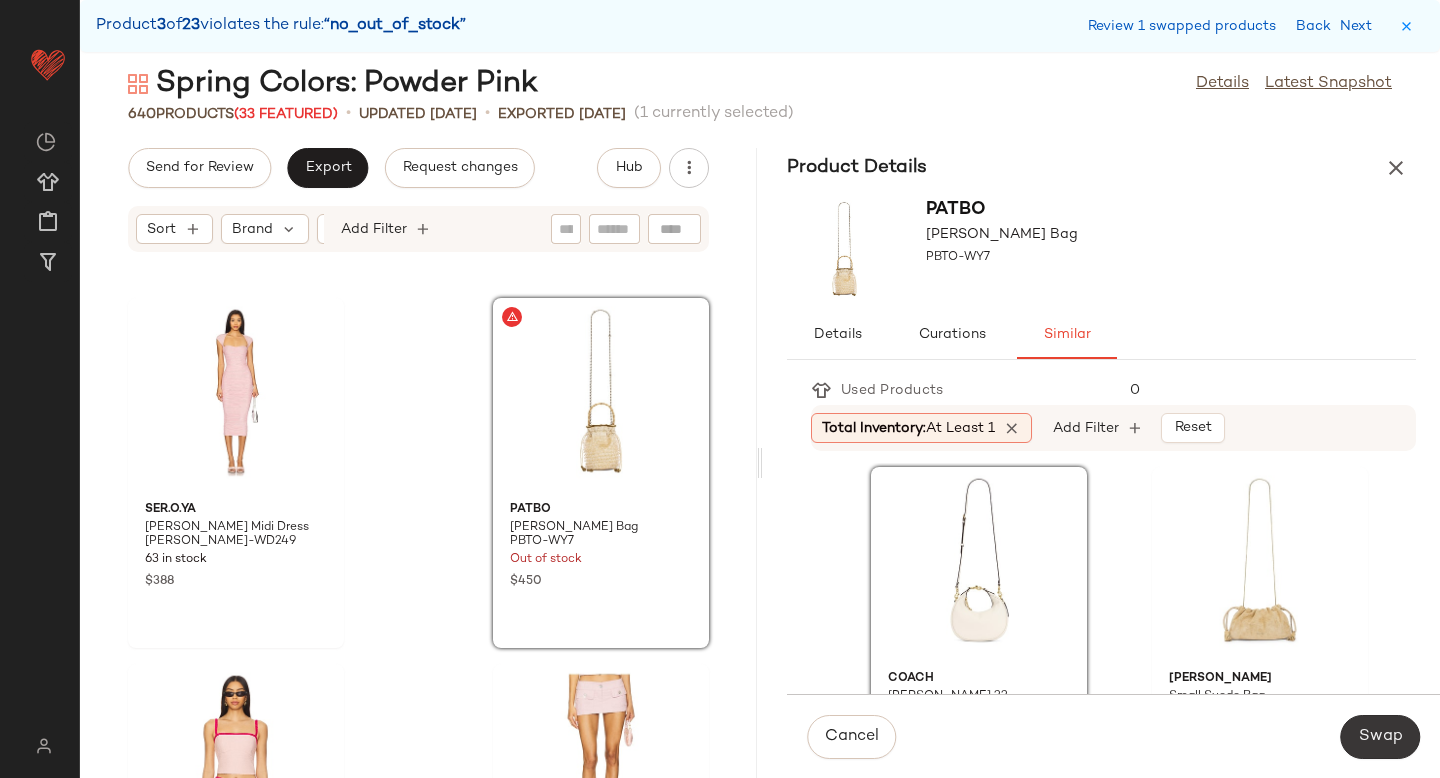 click on "Swap" 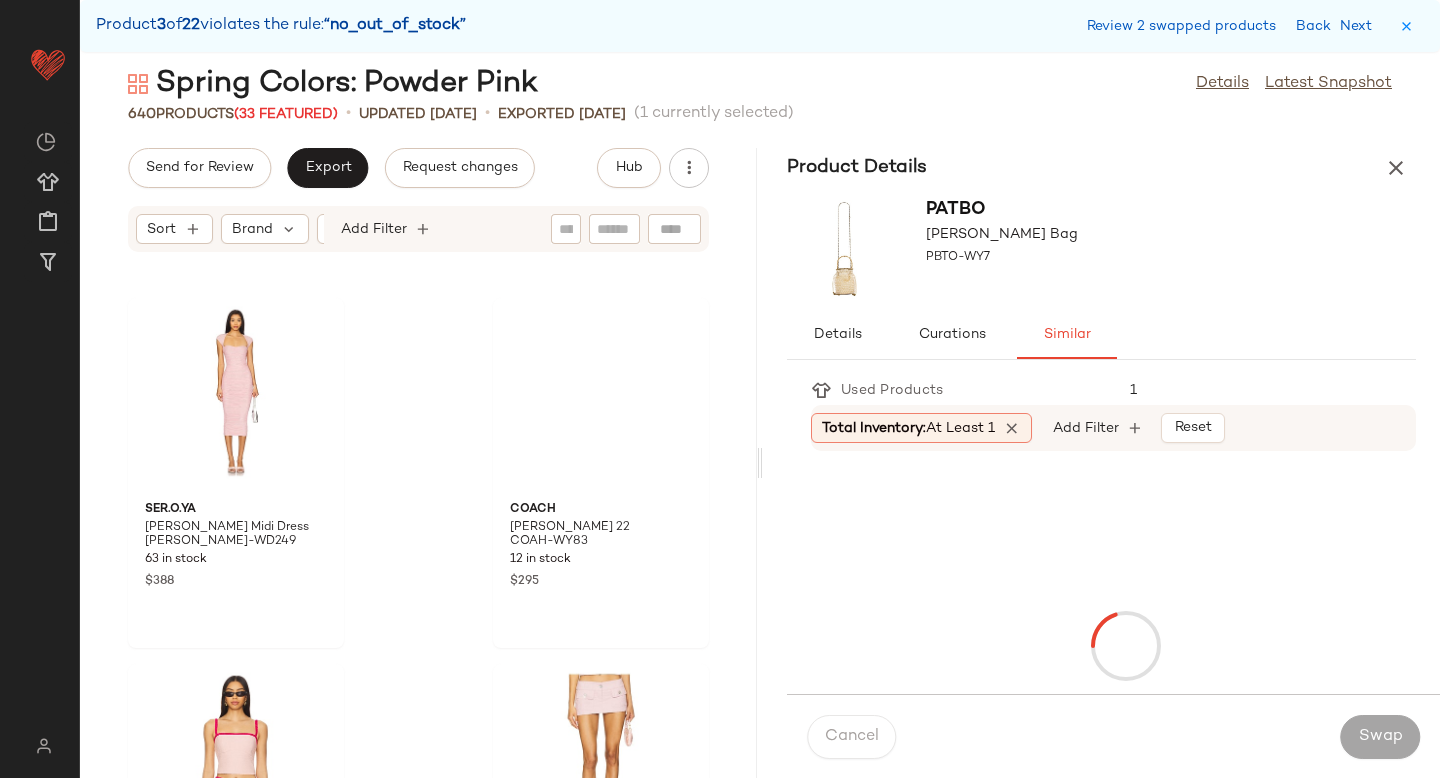 scroll, scrollTop: 20130, scrollLeft: 0, axis: vertical 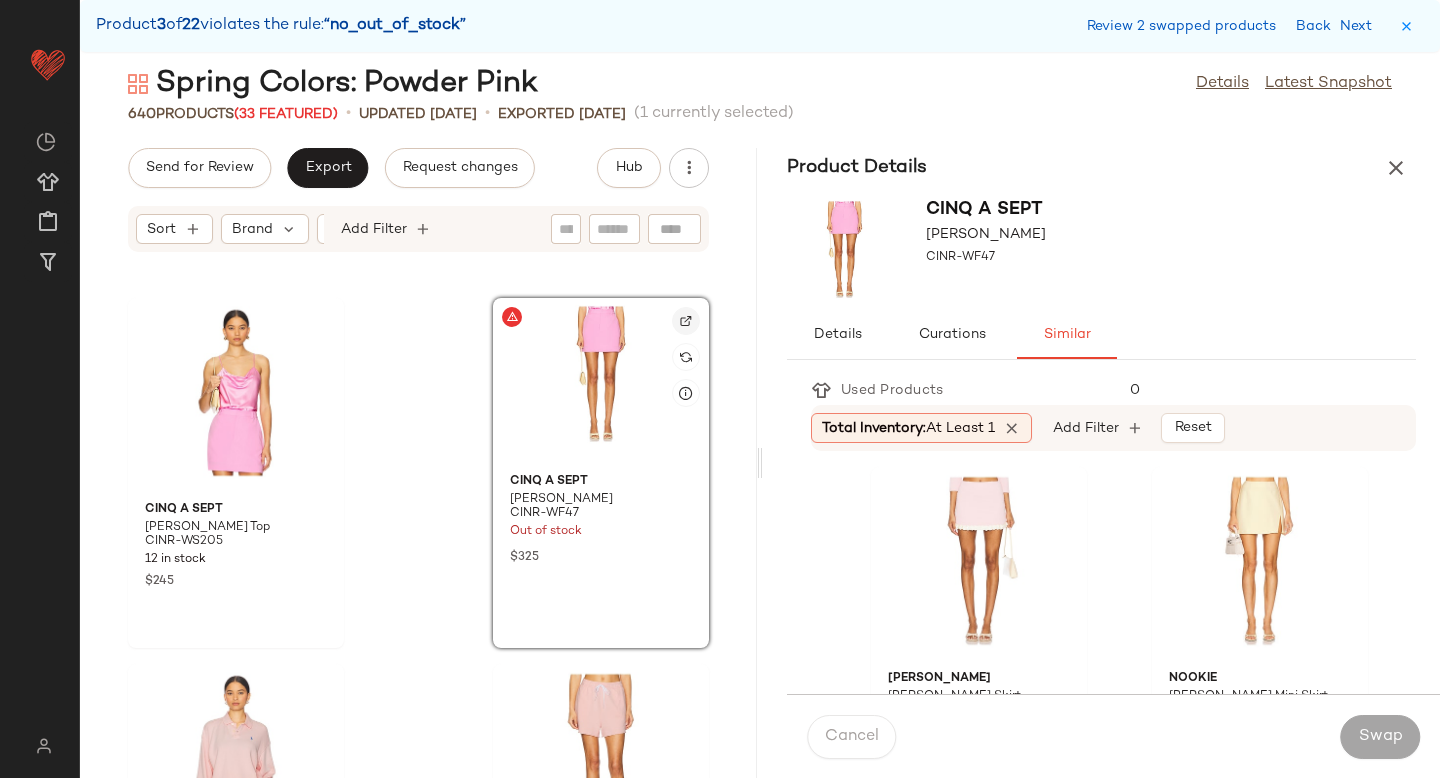 click 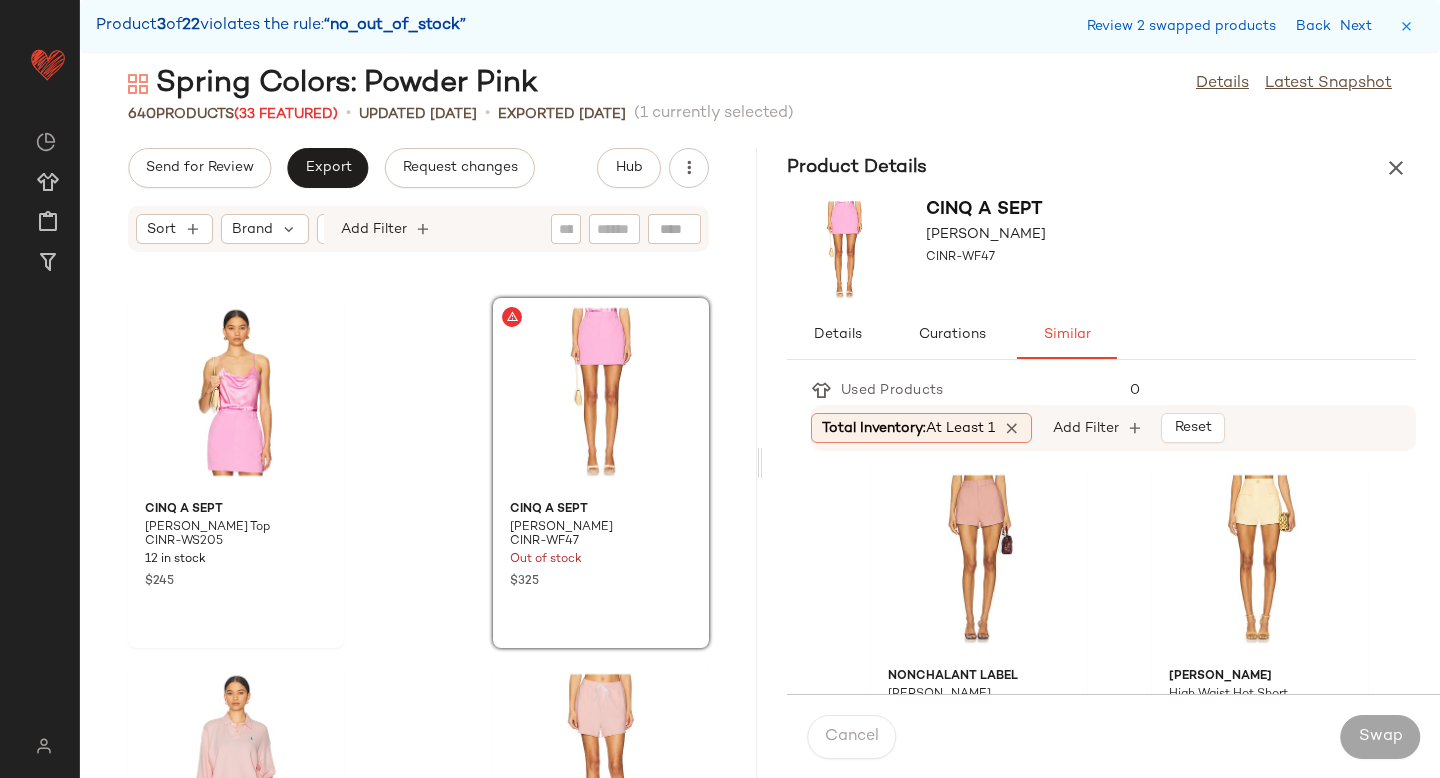 scroll, scrollTop: 1099, scrollLeft: 0, axis: vertical 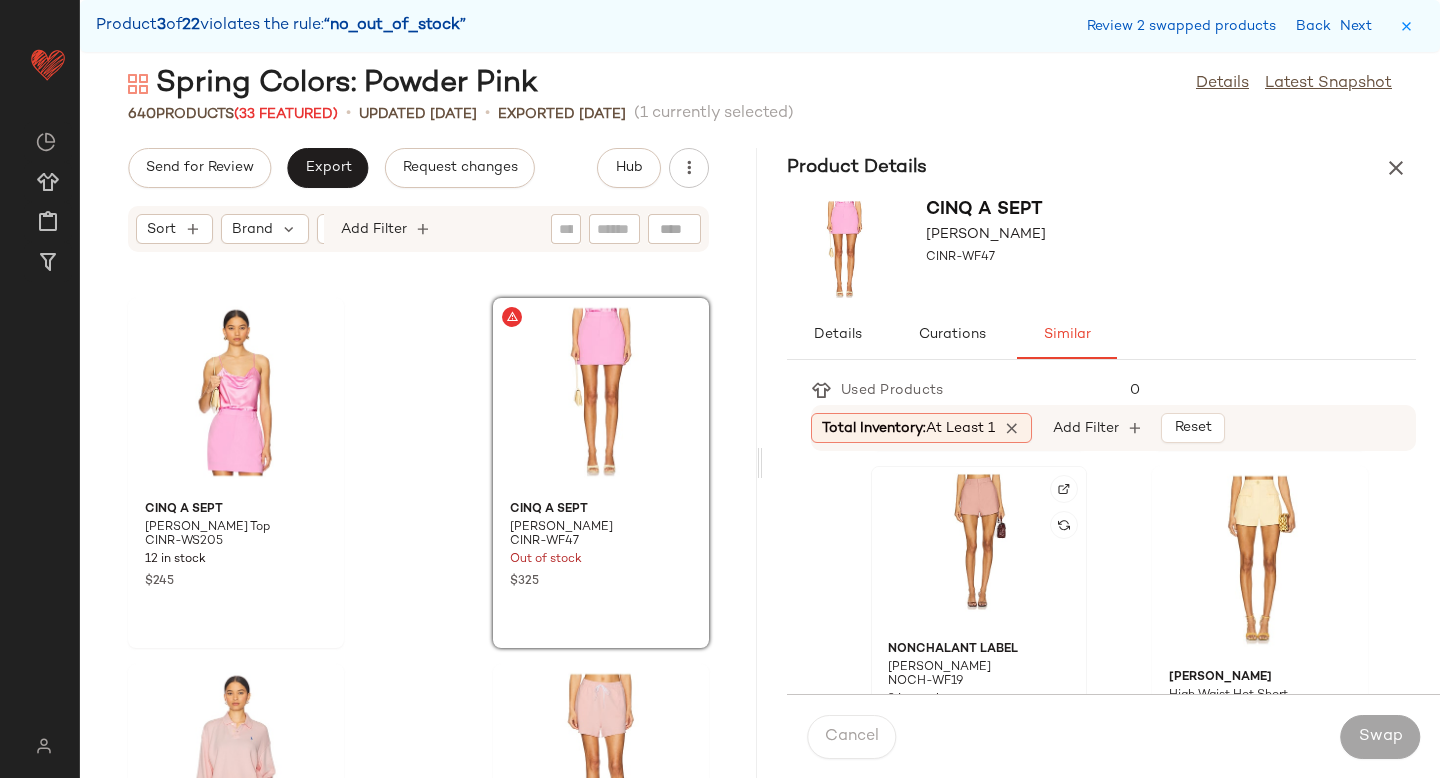 click 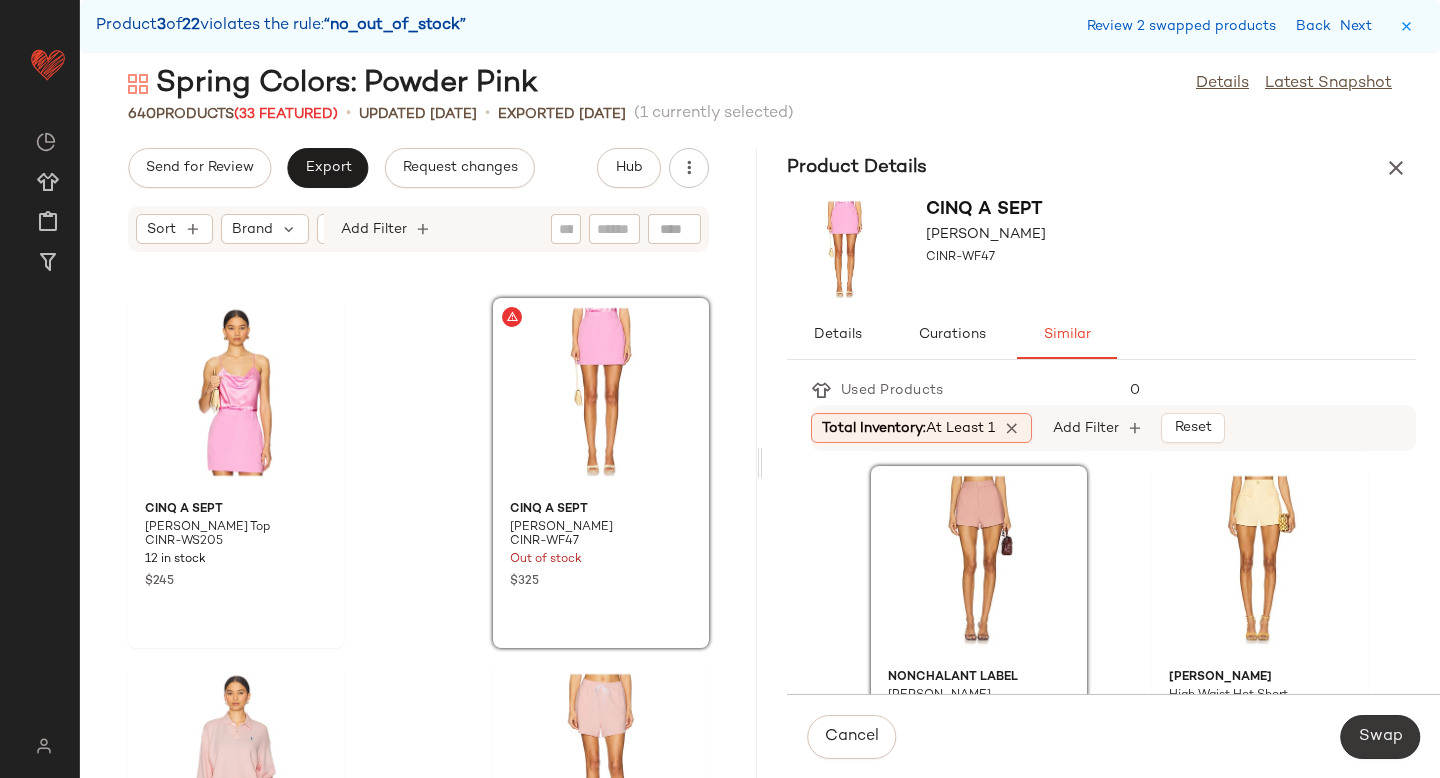 click on "Swap" at bounding box center (1380, 737) 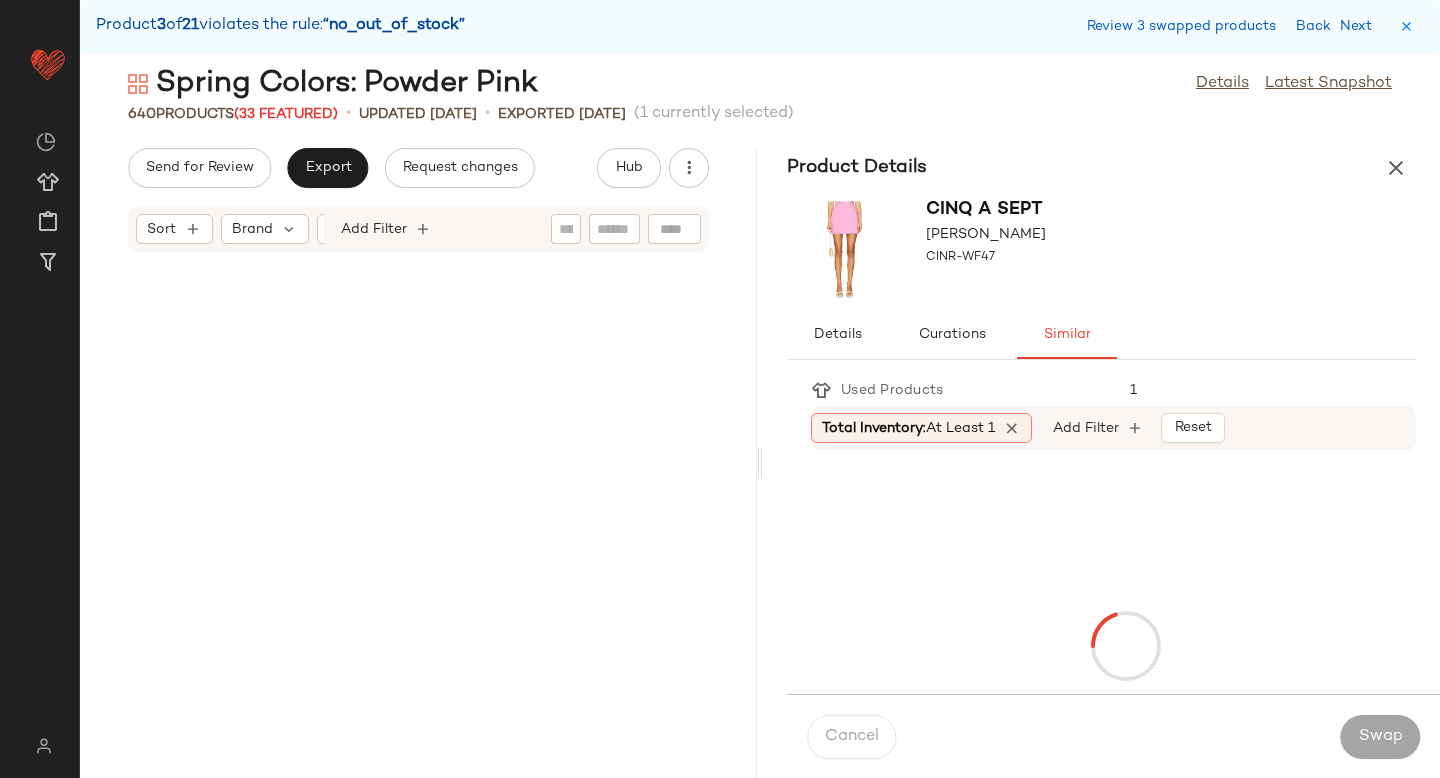 scroll, scrollTop: 21228, scrollLeft: 0, axis: vertical 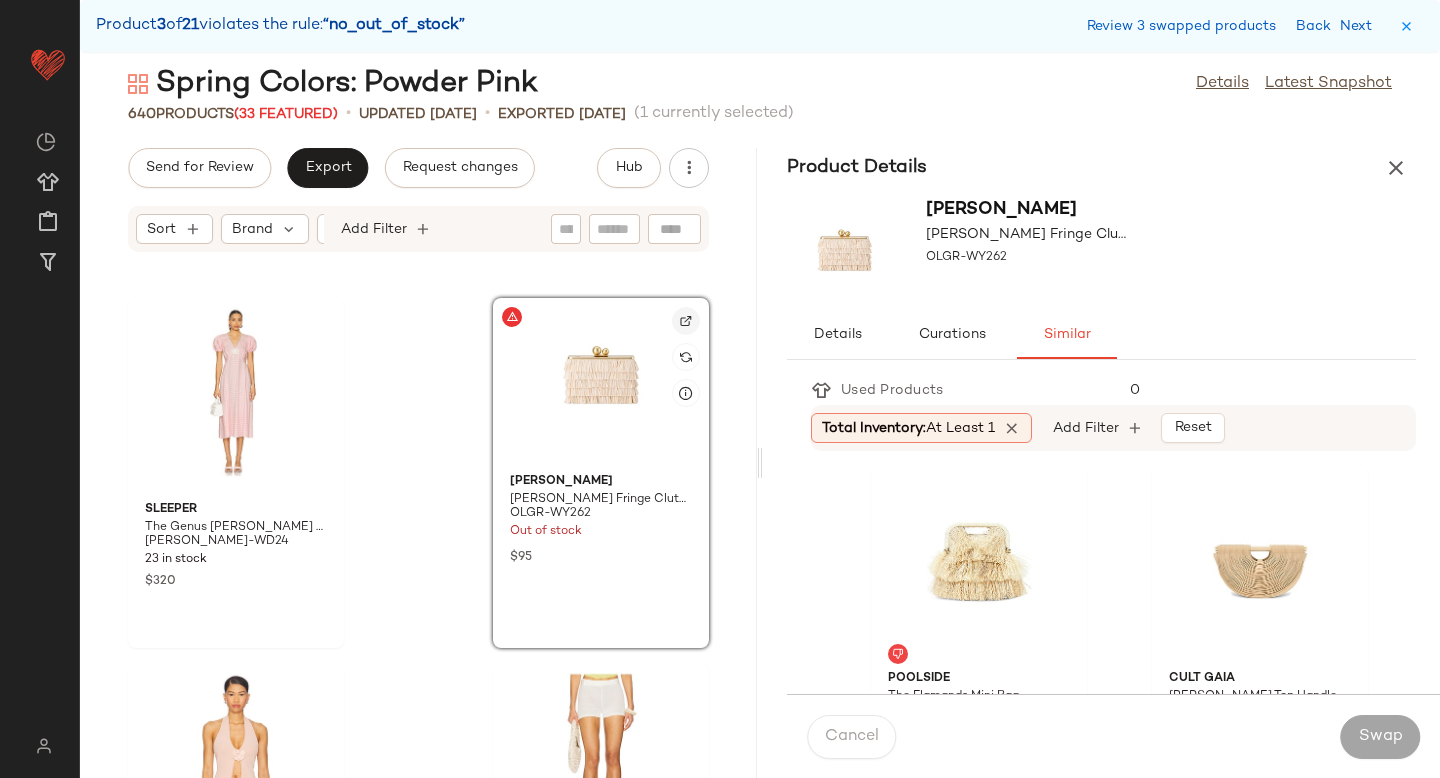 click 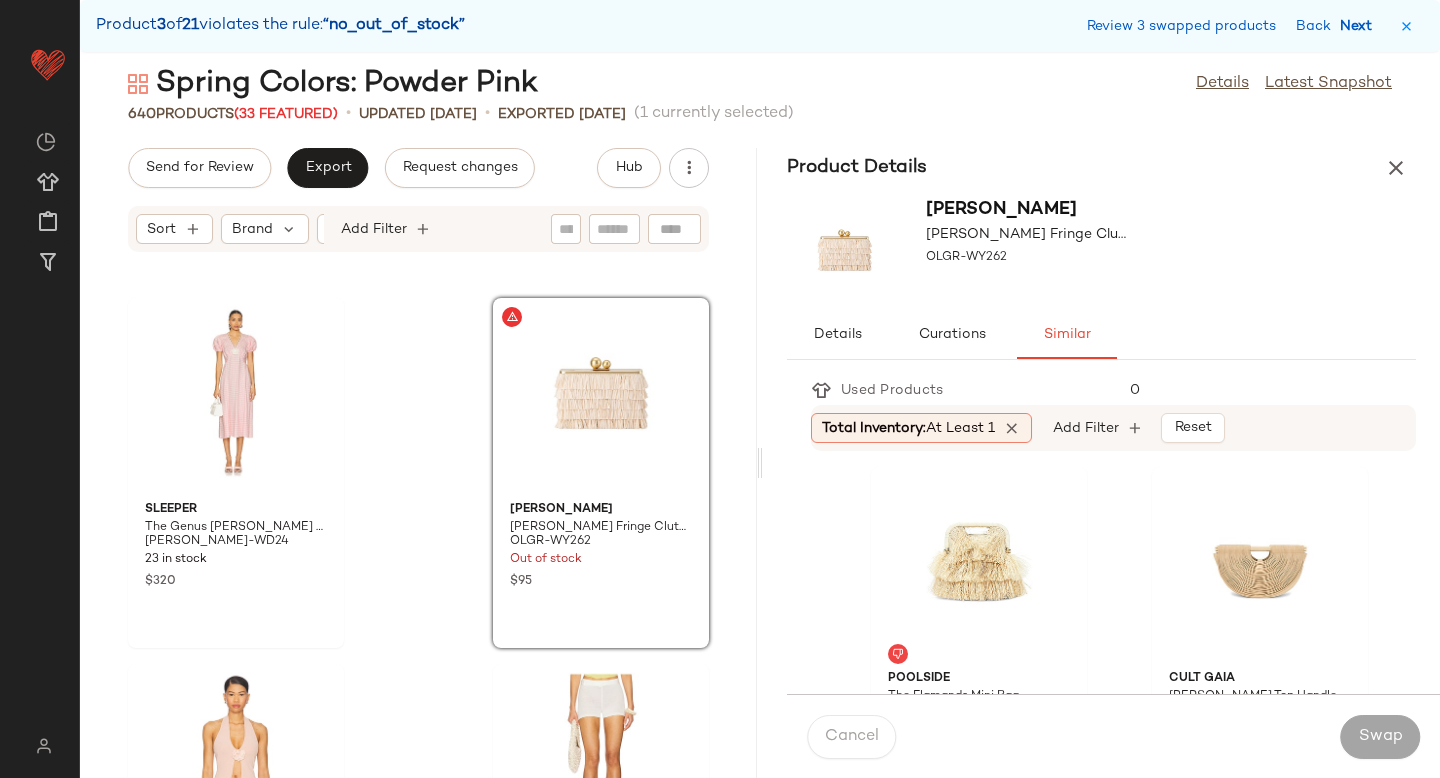 click on "Next" at bounding box center [1360, 26] 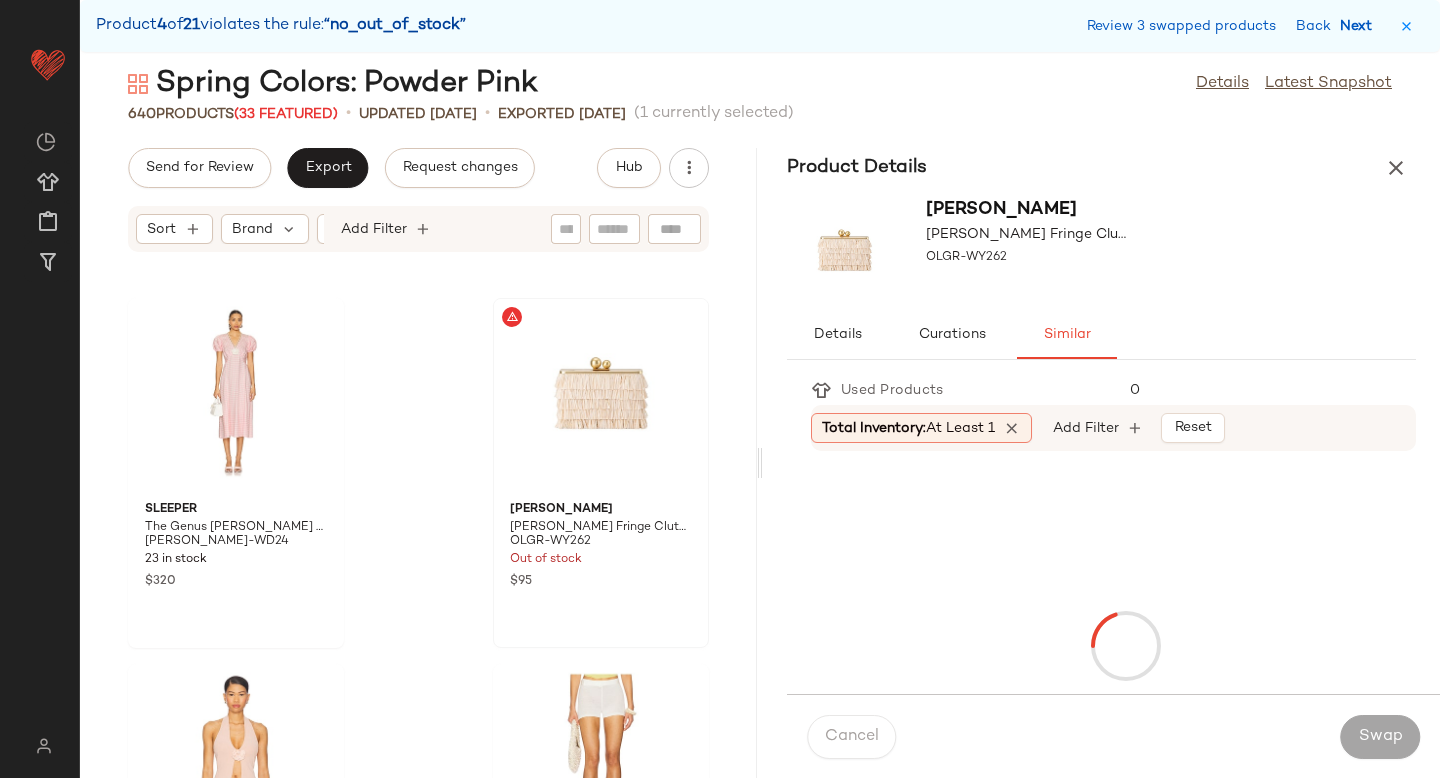 scroll, scrollTop: 25254, scrollLeft: 0, axis: vertical 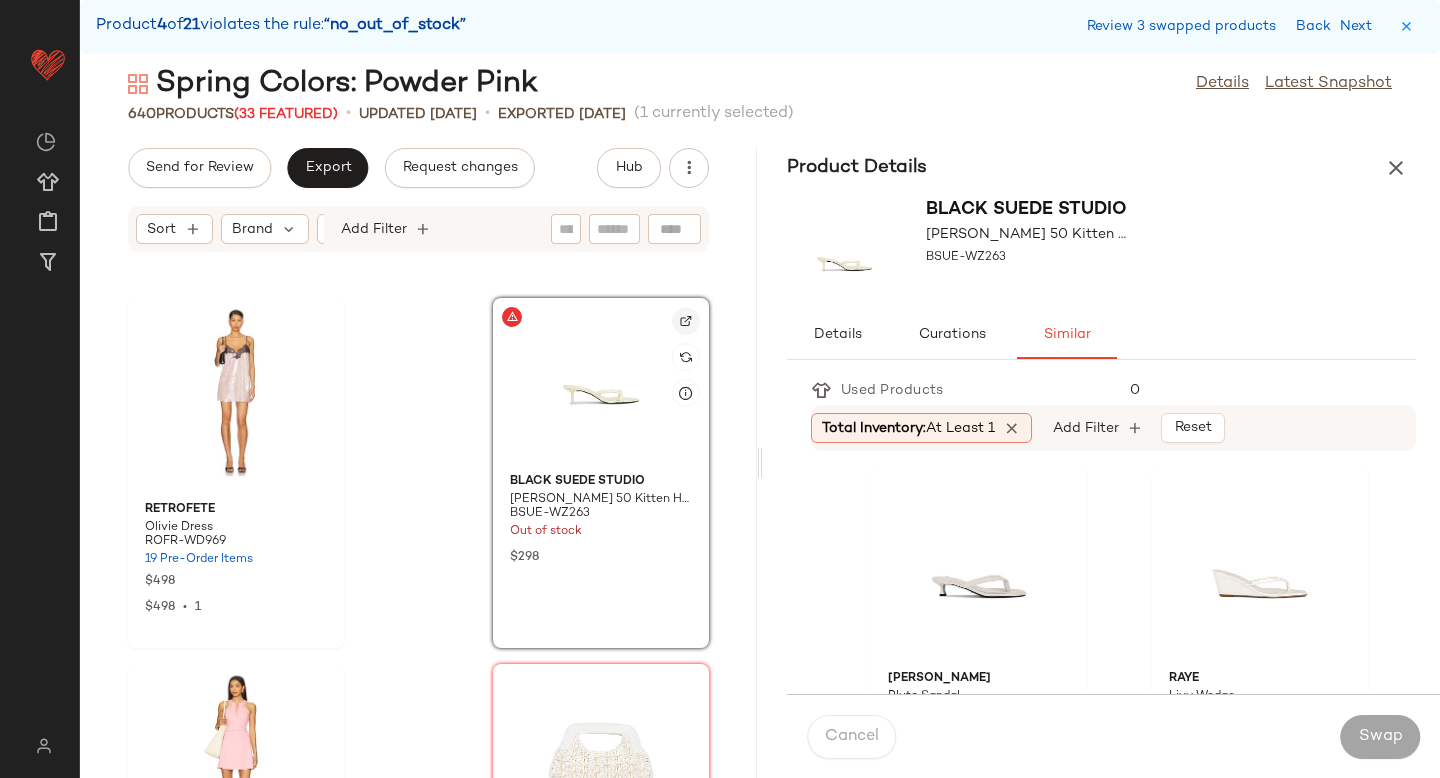 click at bounding box center [686, 321] 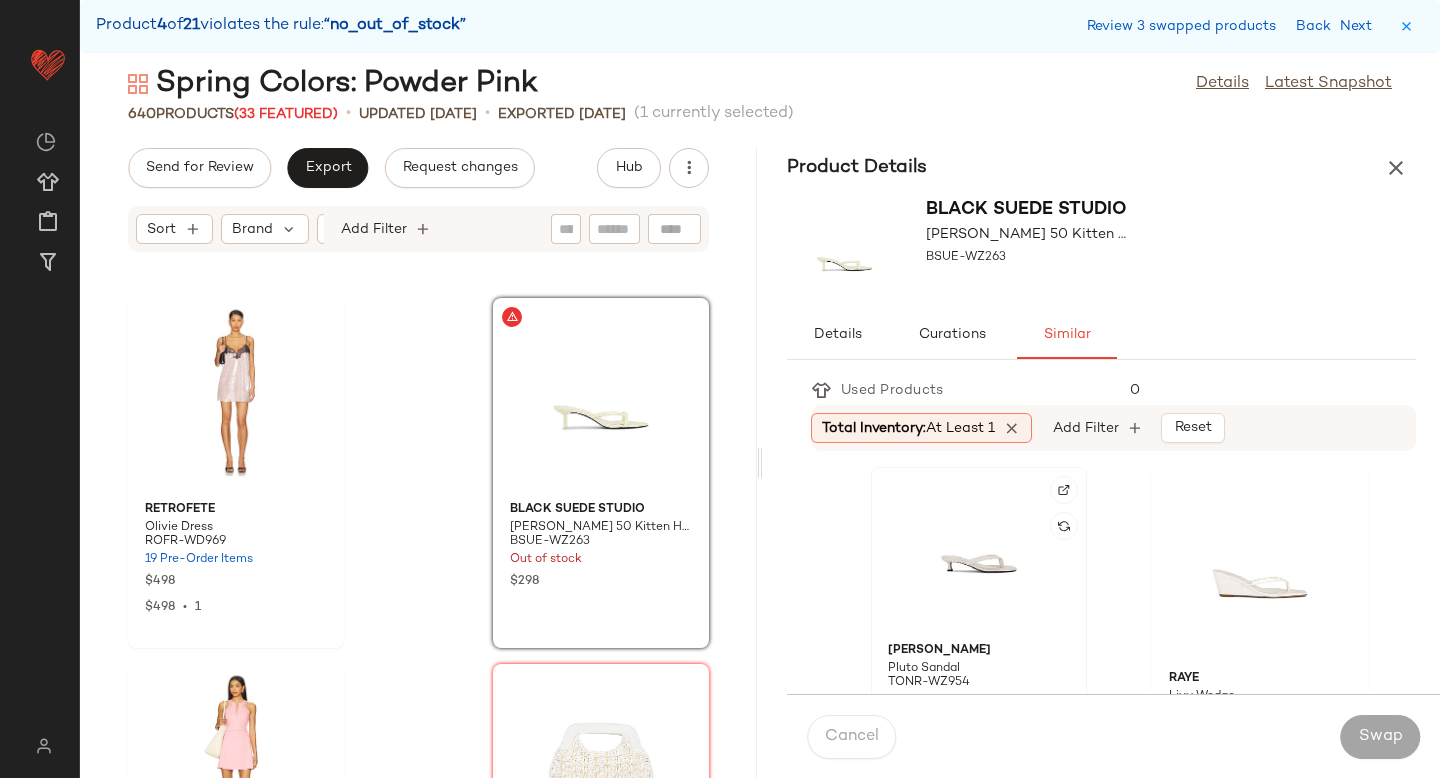 click 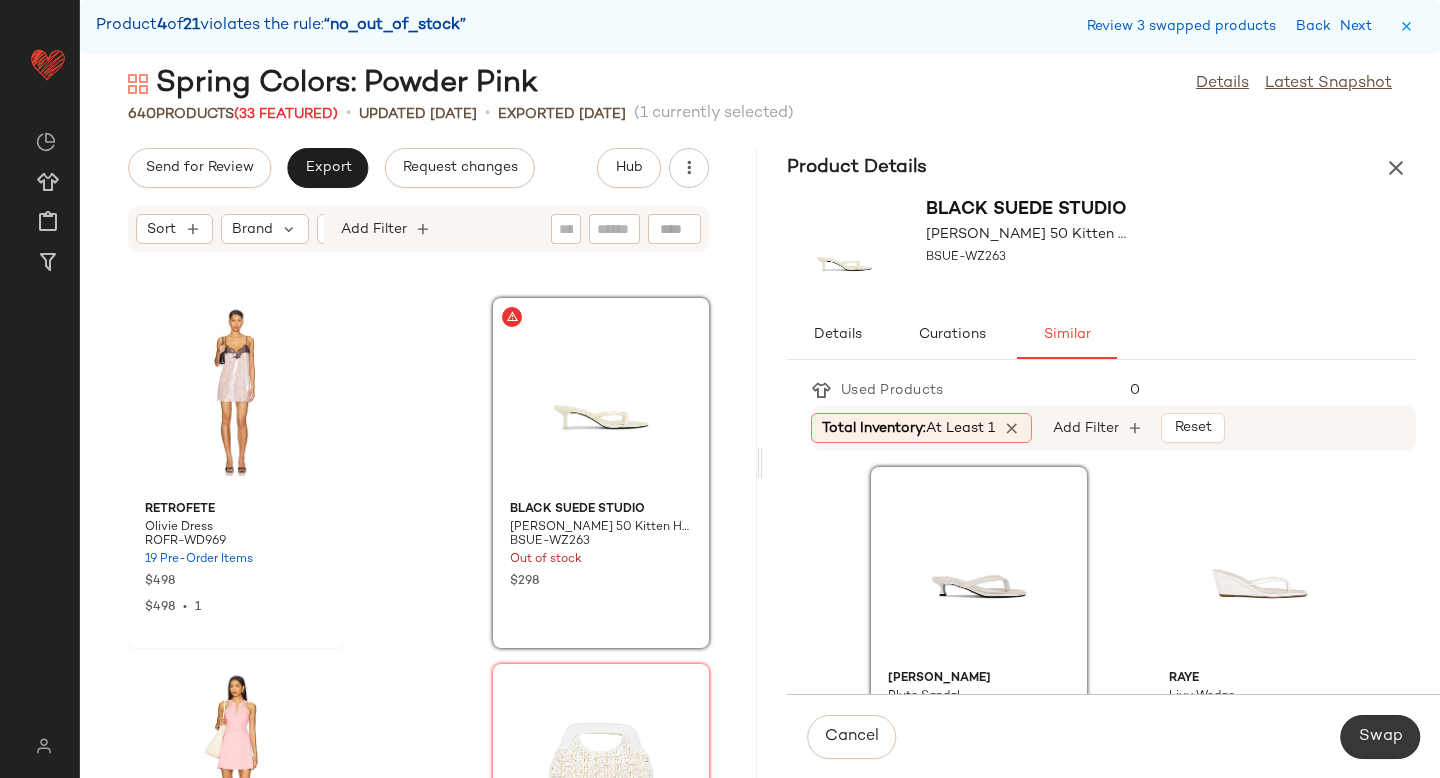 click on "Swap" at bounding box center (1380, 737) 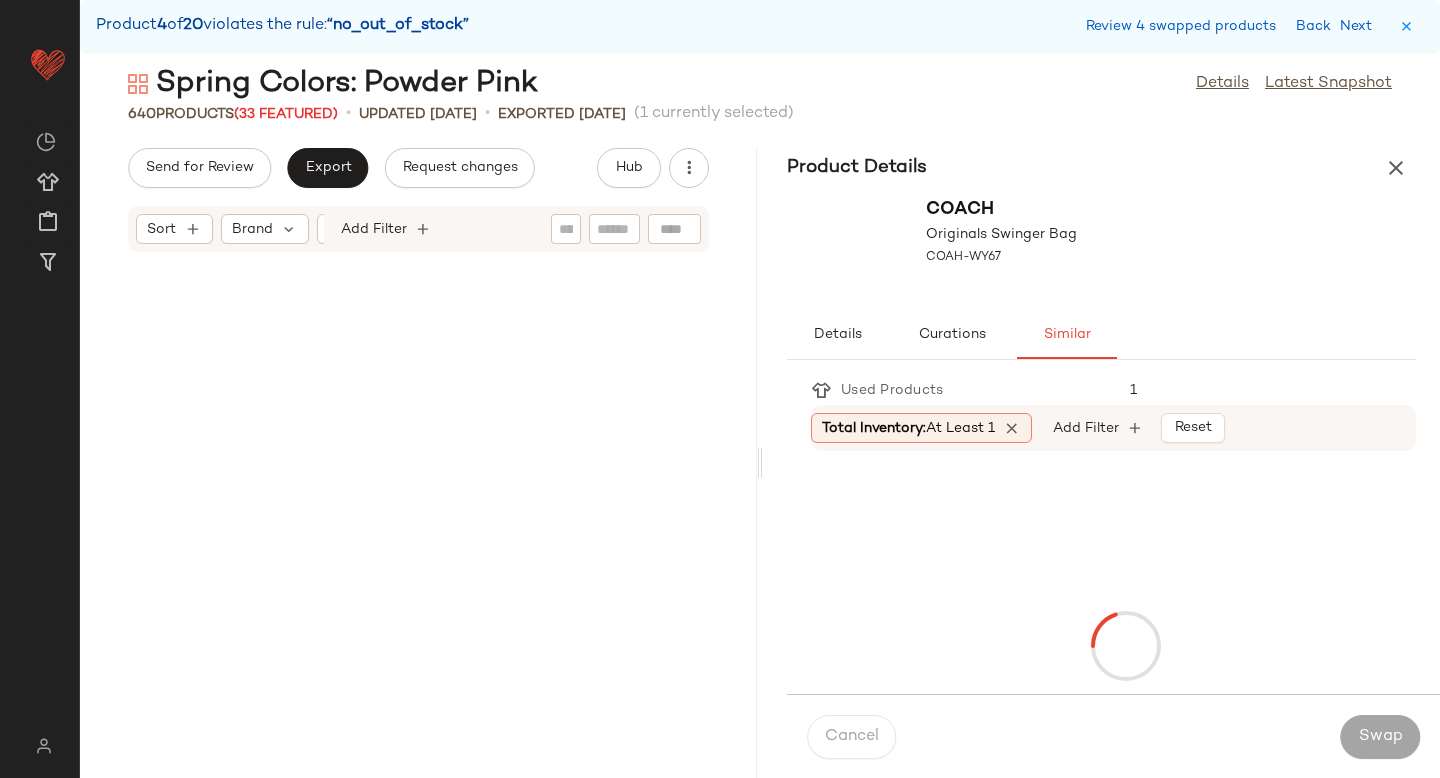scroll, scrollTop: 35502, scrollLeft: 0, axis: vertical 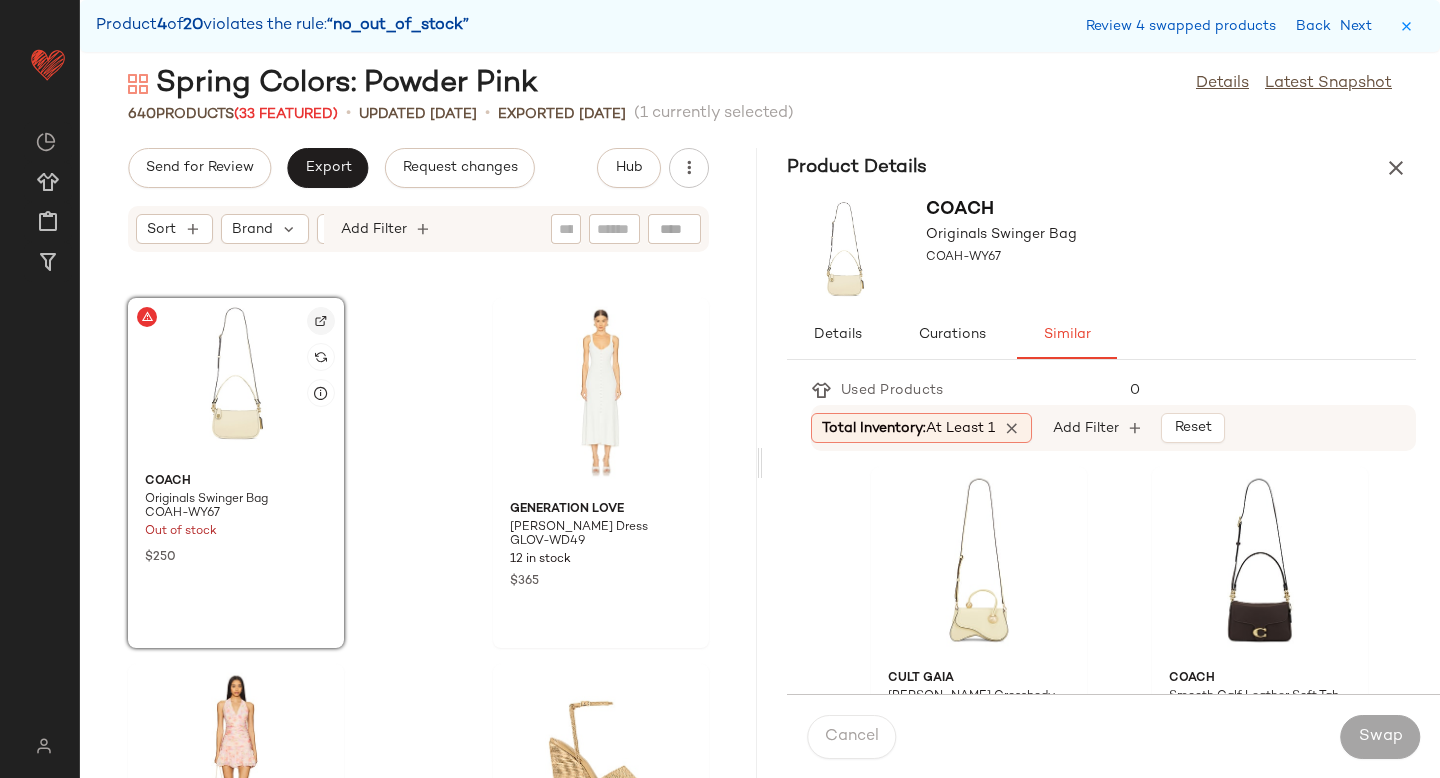 click at bounding box center (321, 321) 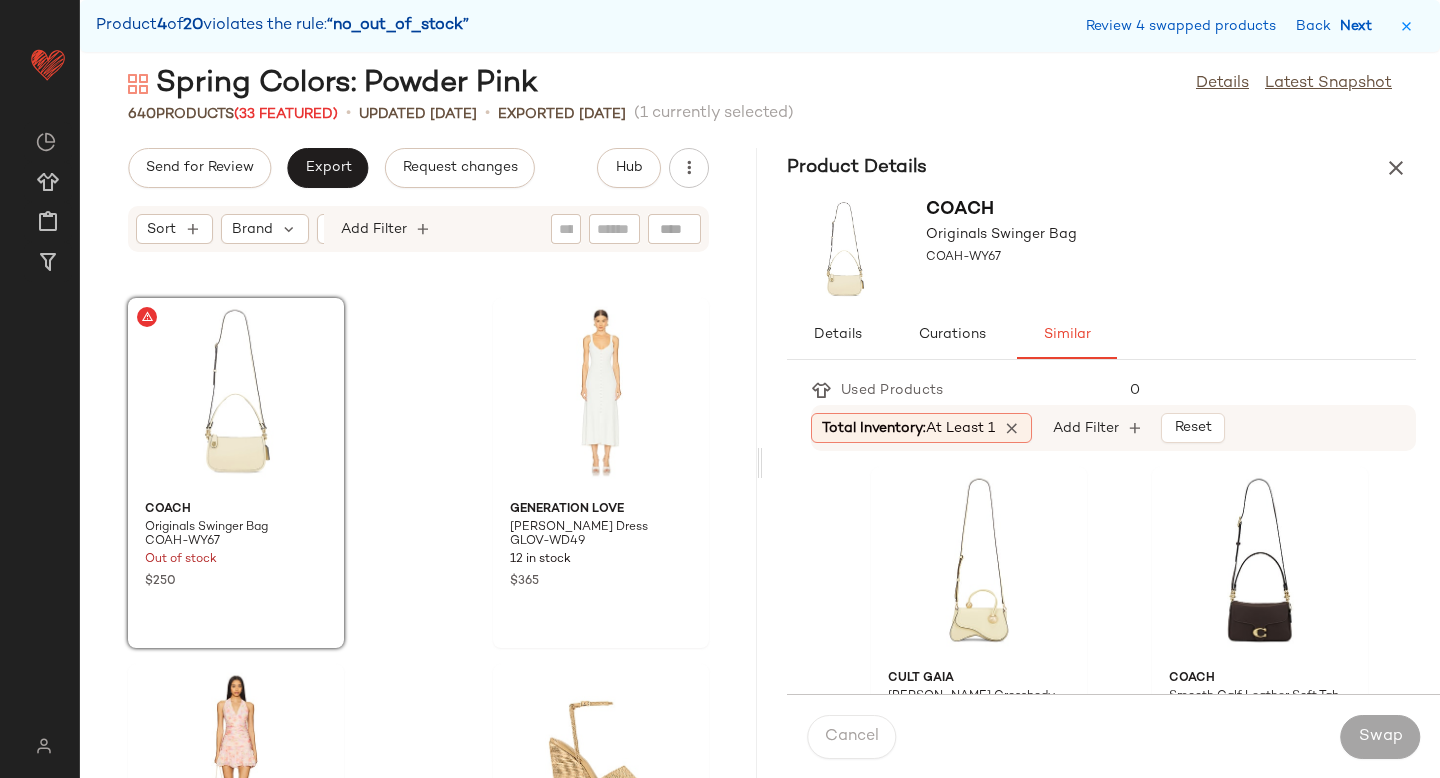 click on "Next" at bounding box center (1360, 26) 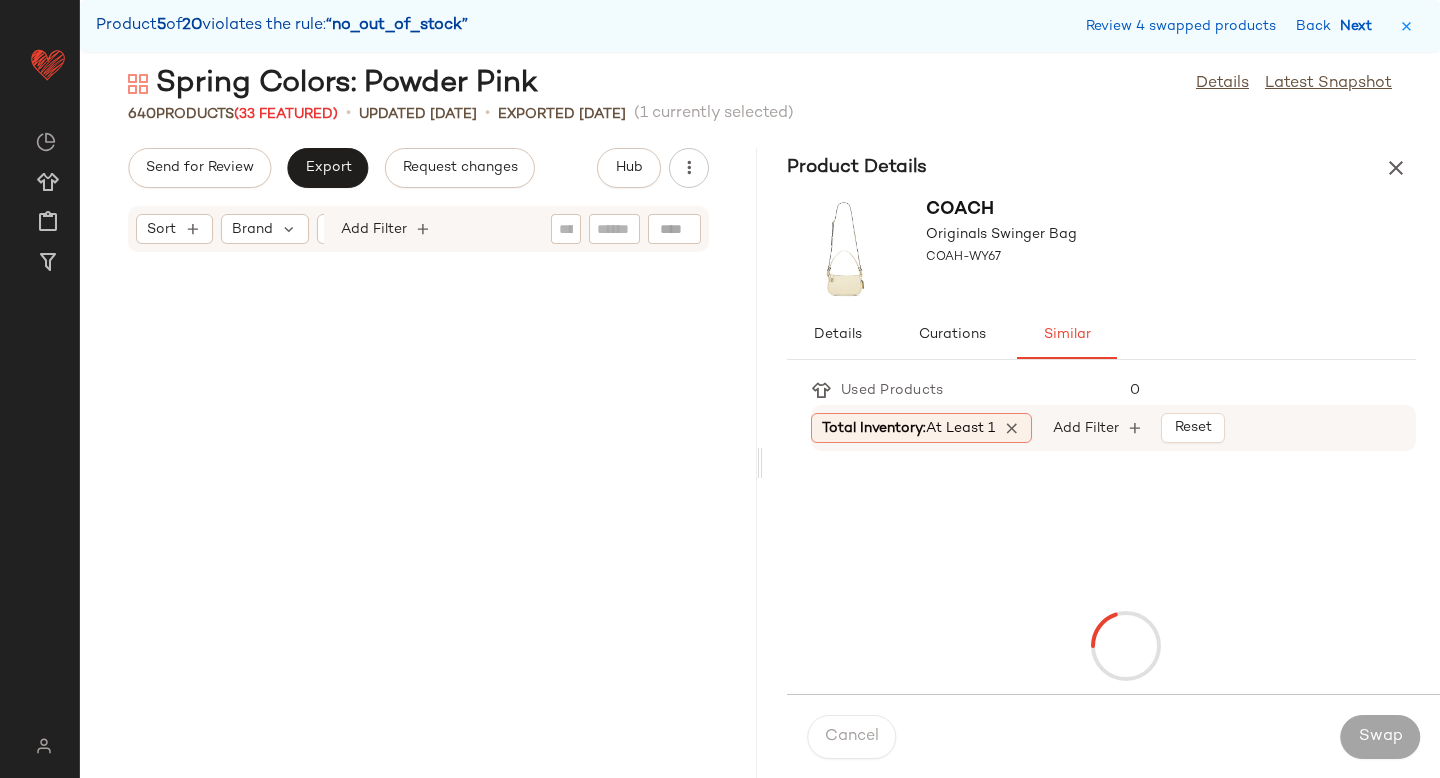 scroll, scrollTop: 40260, scrollLeft: 0, axis: vertical 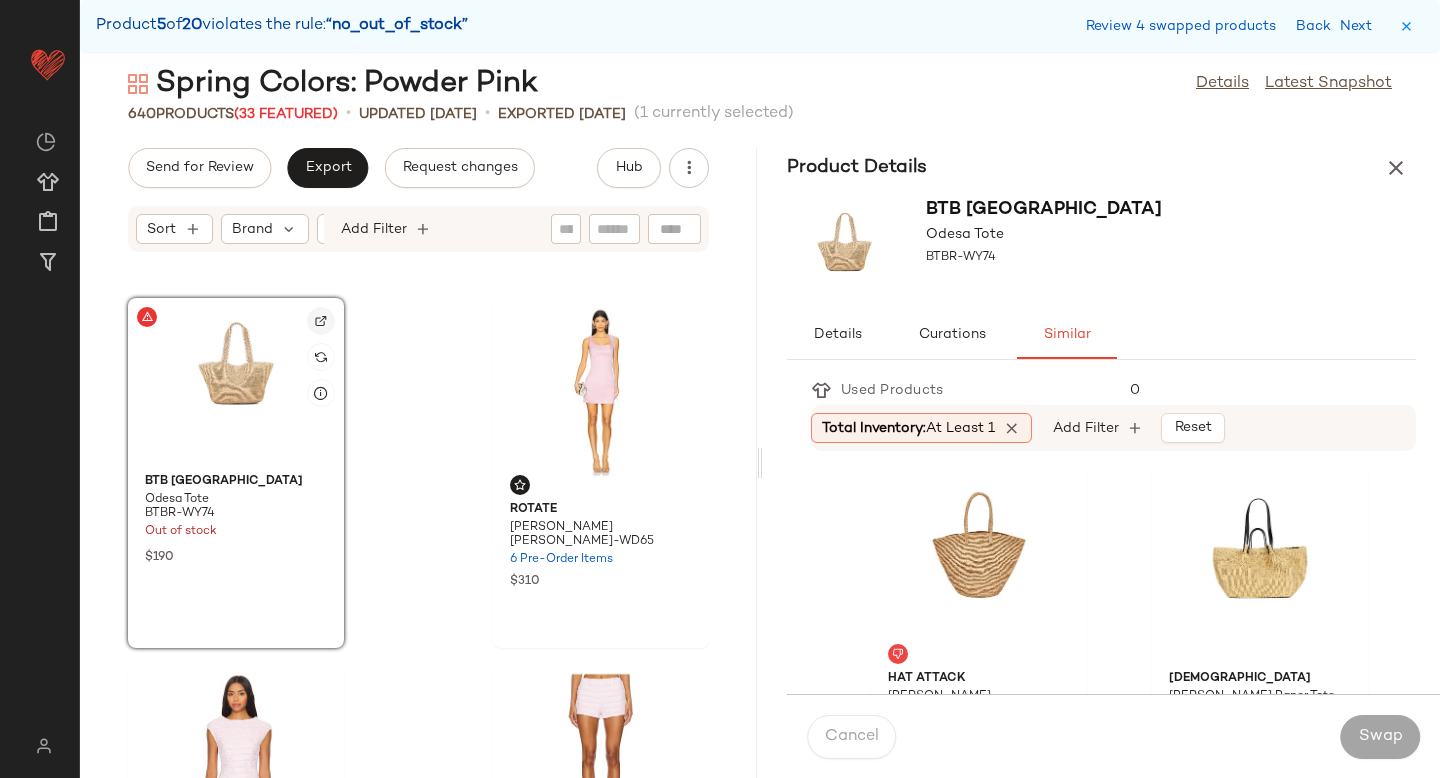 click 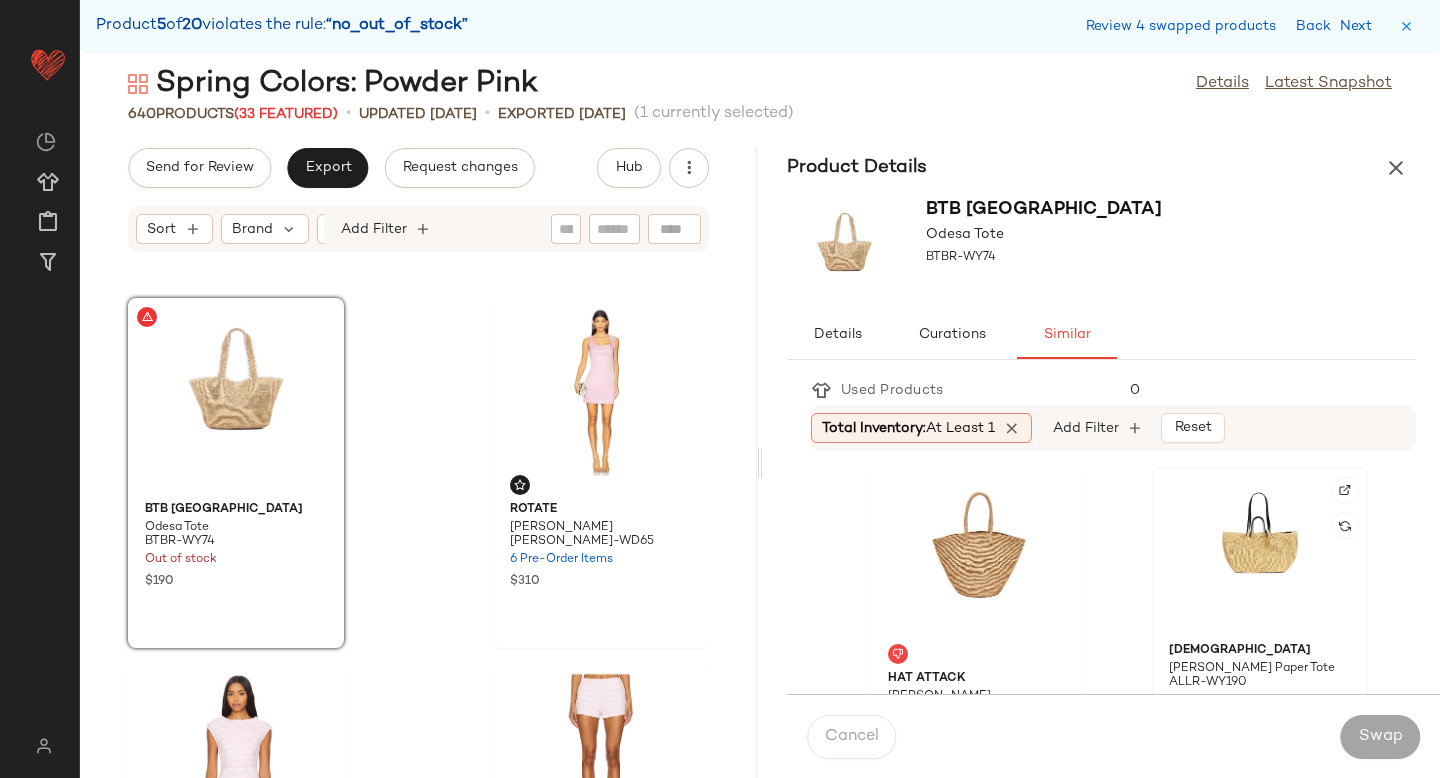 click 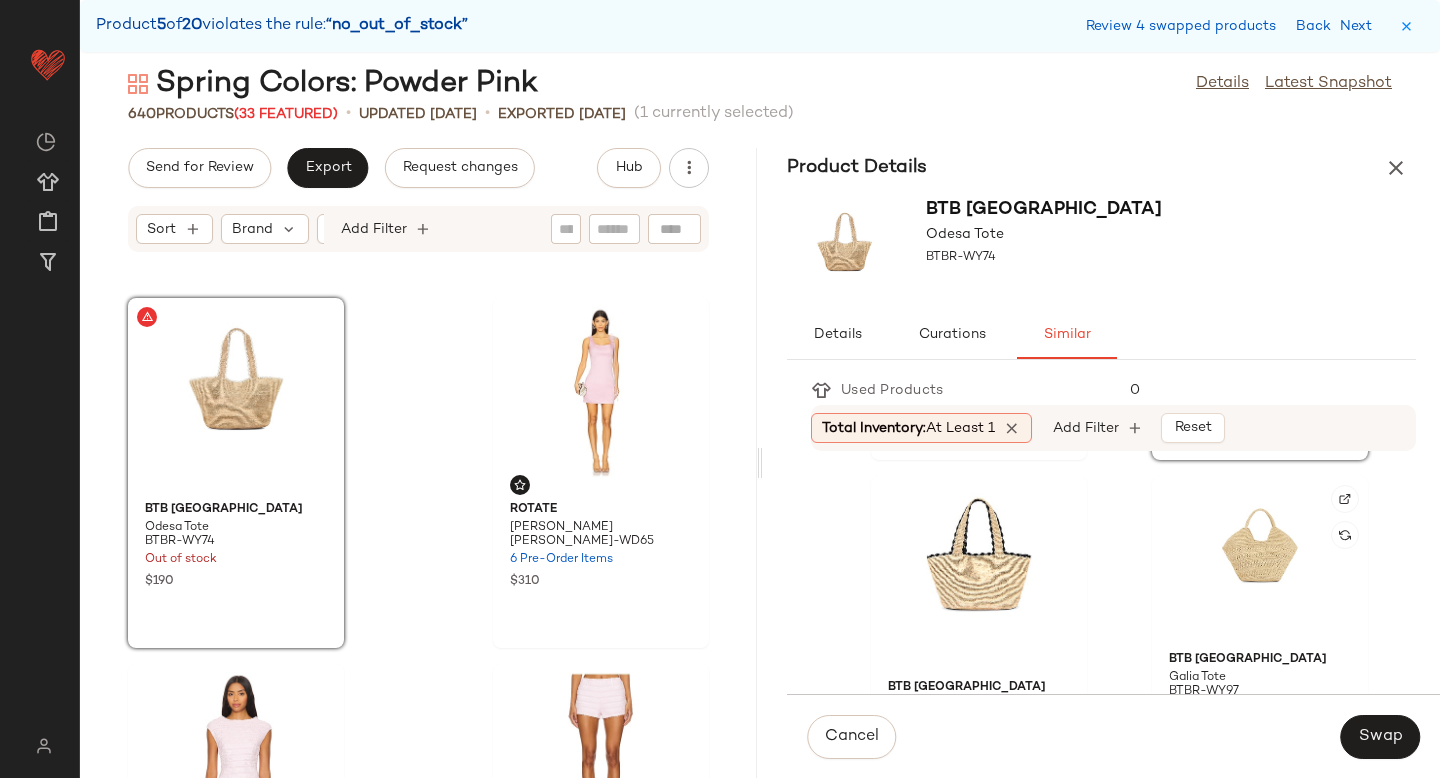 scroll, scrollTop: 358, scrollLeft: 0, axis: vertical 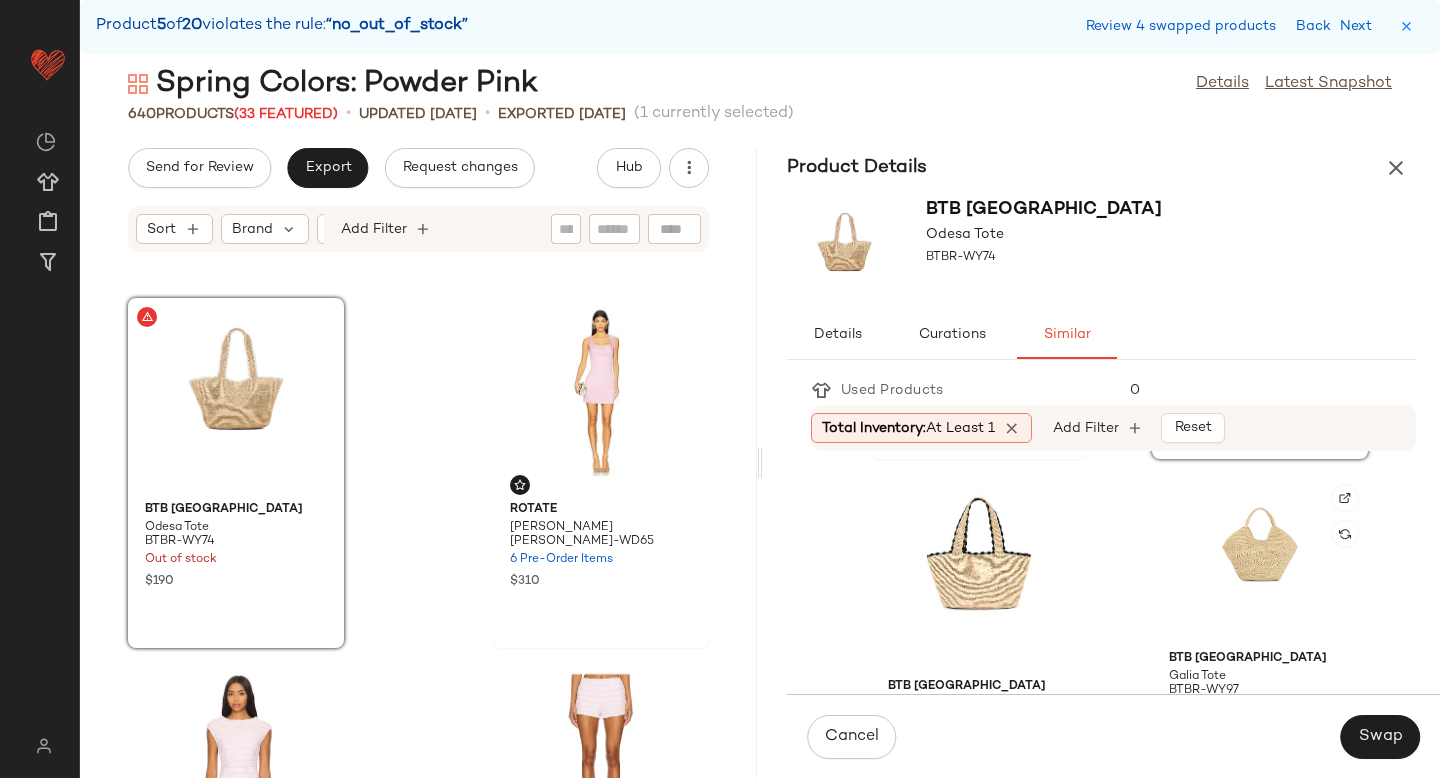 click 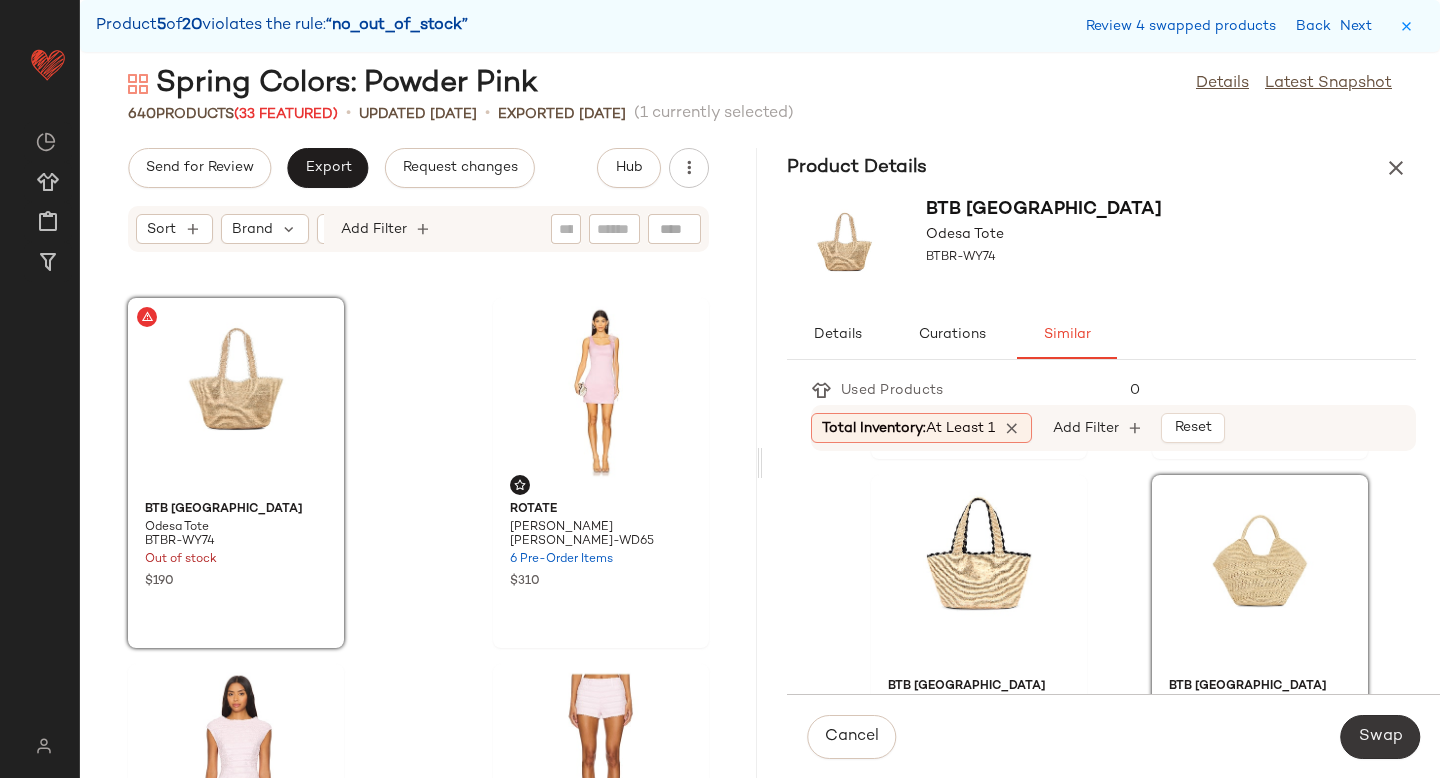click on "Swap" 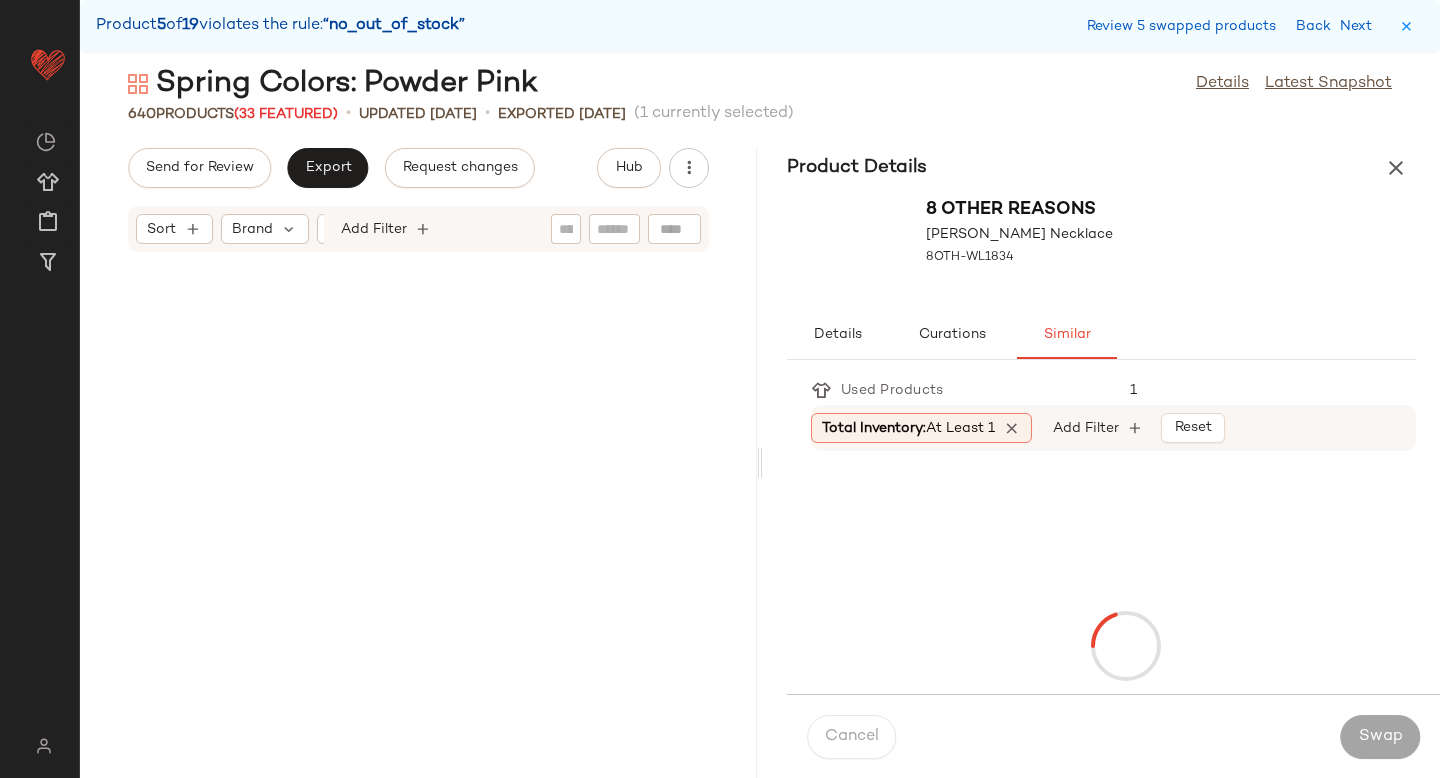 scroll, scrollTop: 45750, scrollLeft: 0, axis: vertical 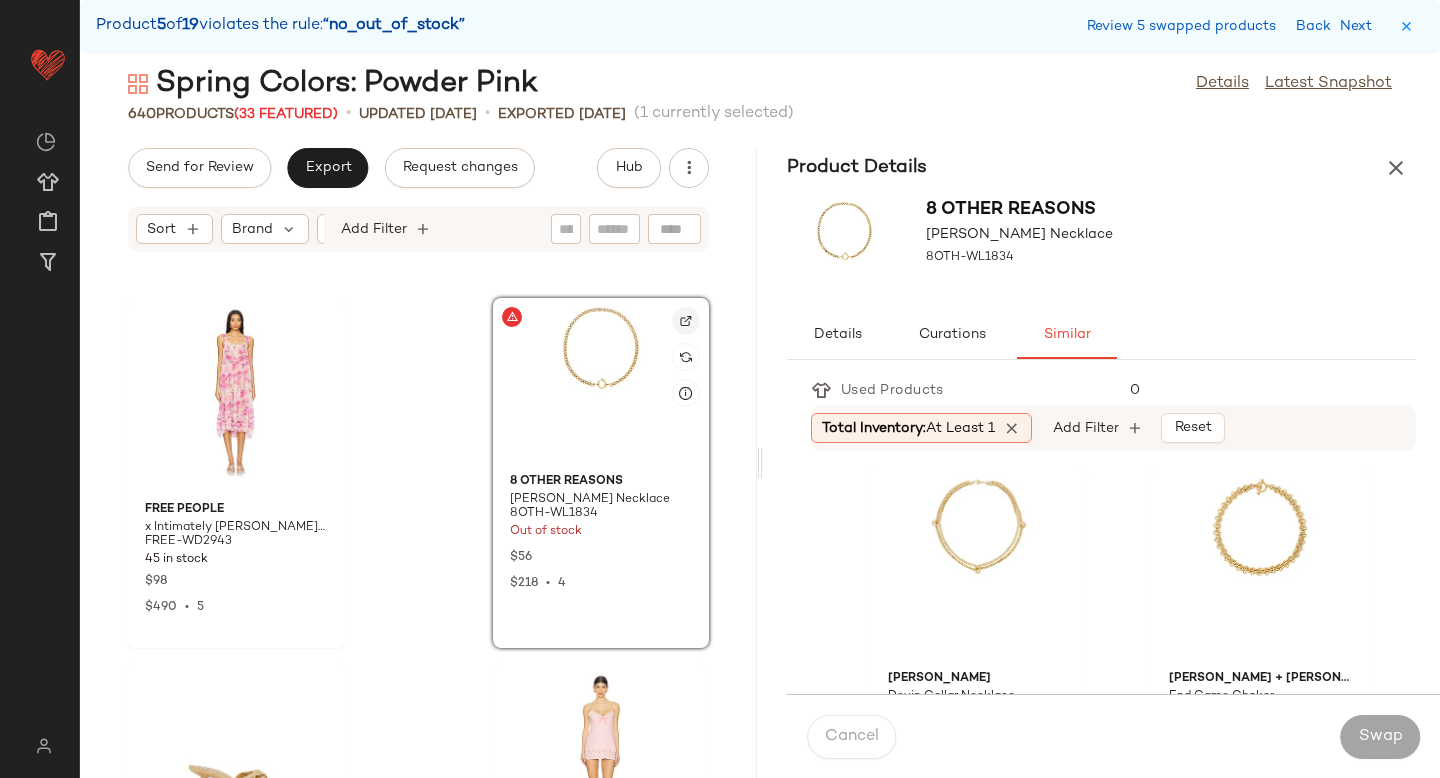 click 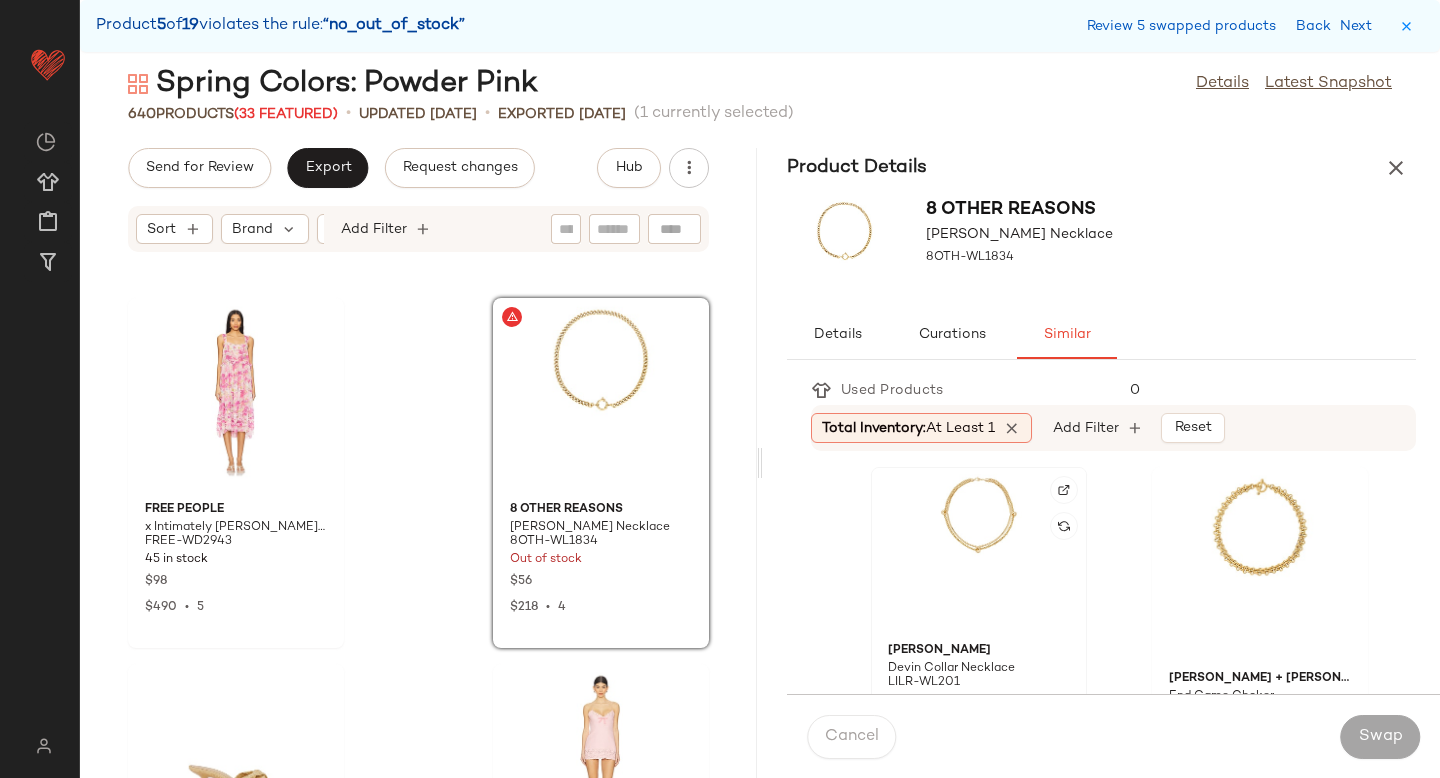click 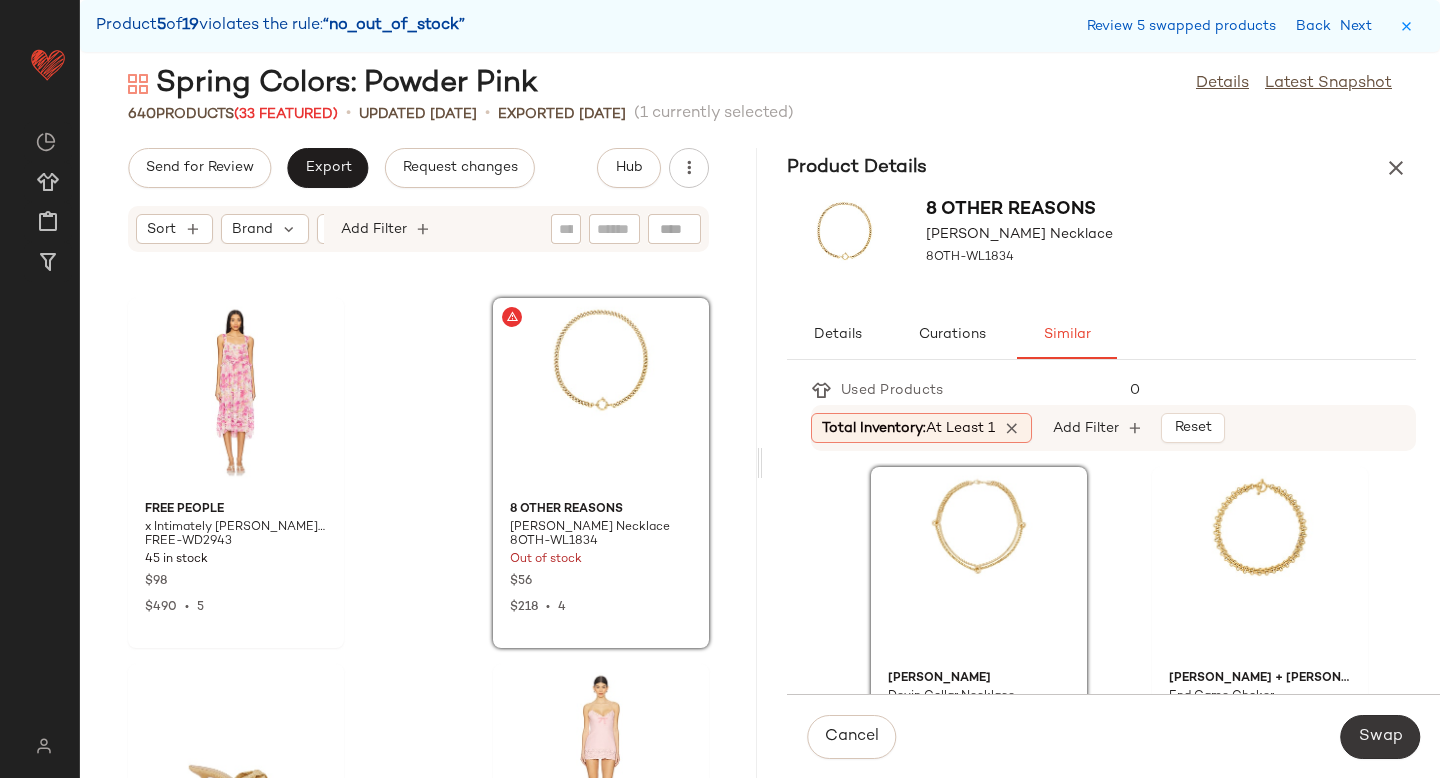 click on "Swap" 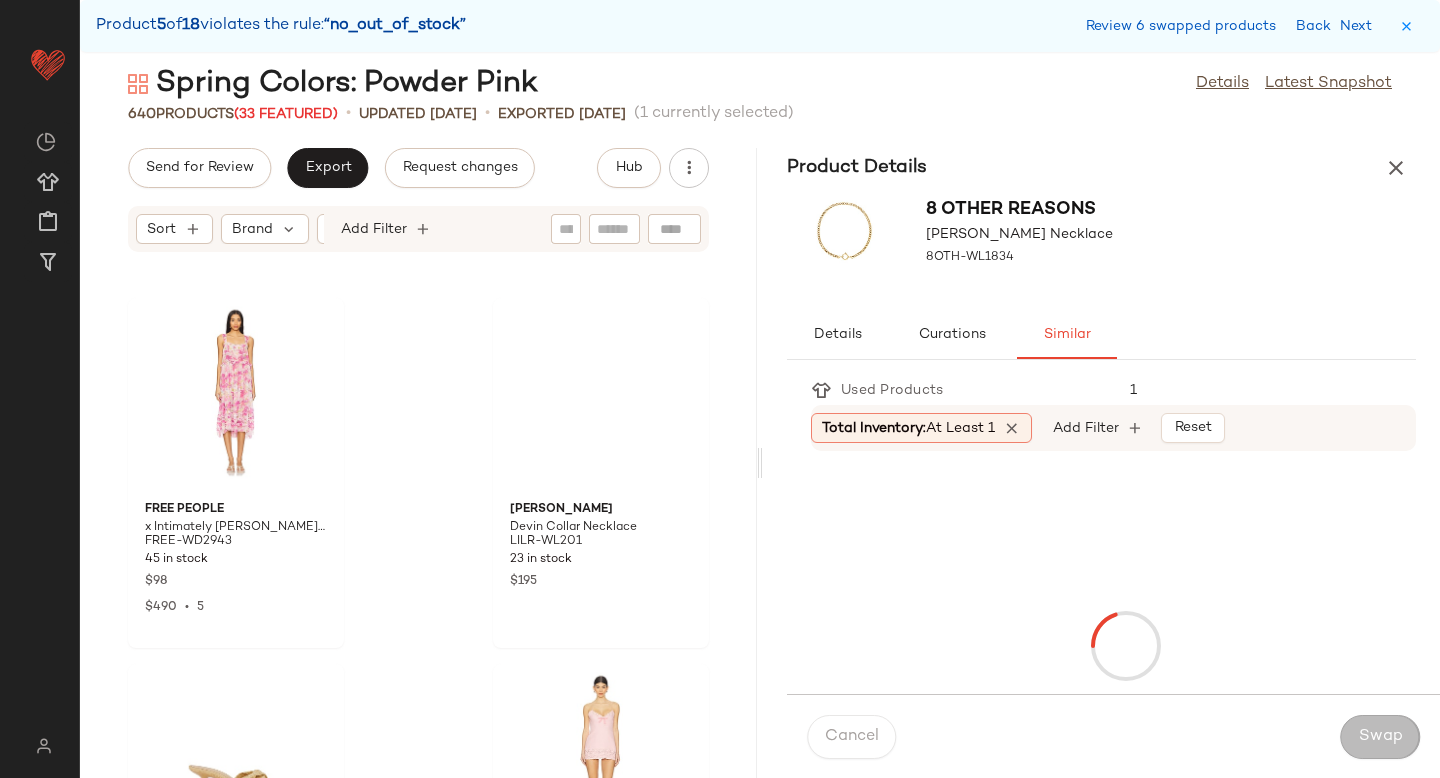 scroll, scrollTop: 50874, scrollLeft: 0, axis: vertical 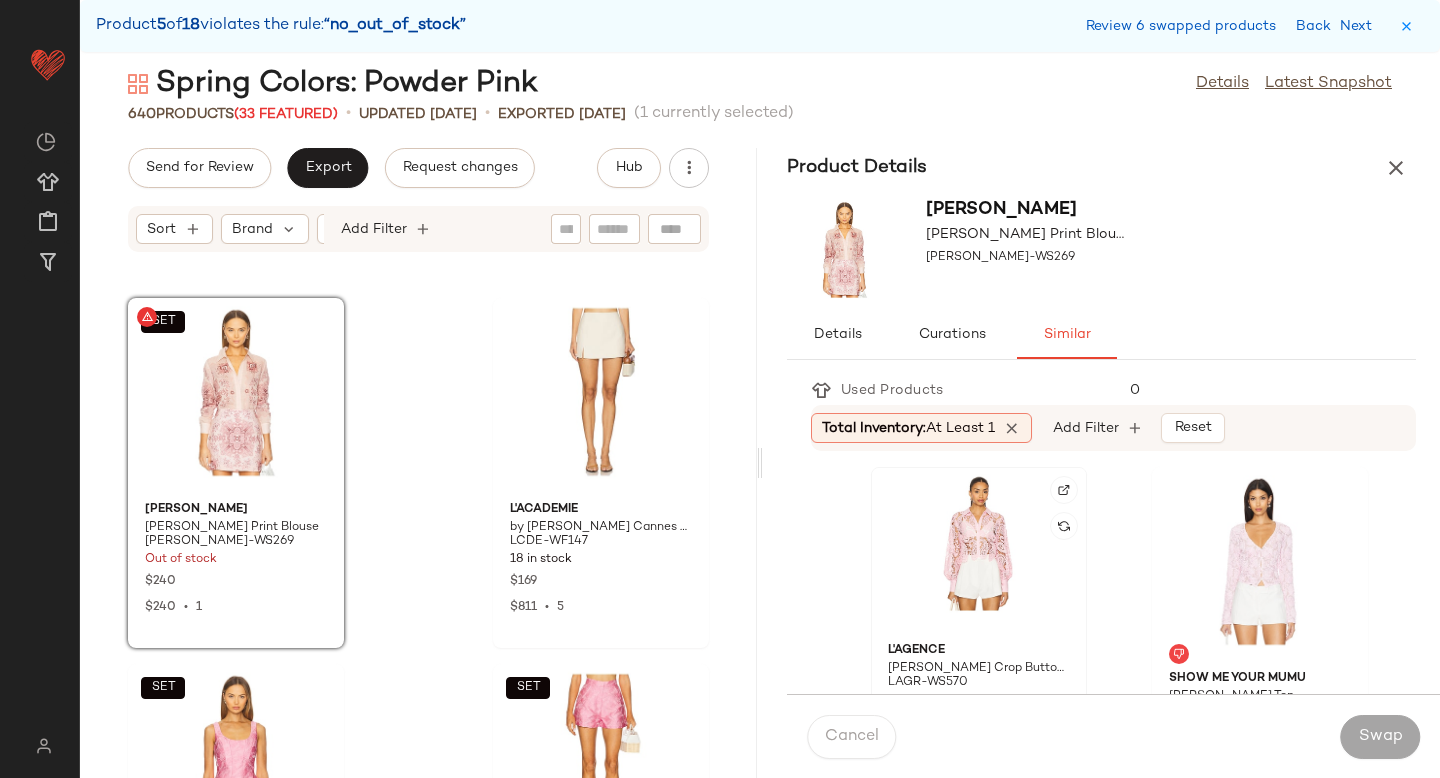 click 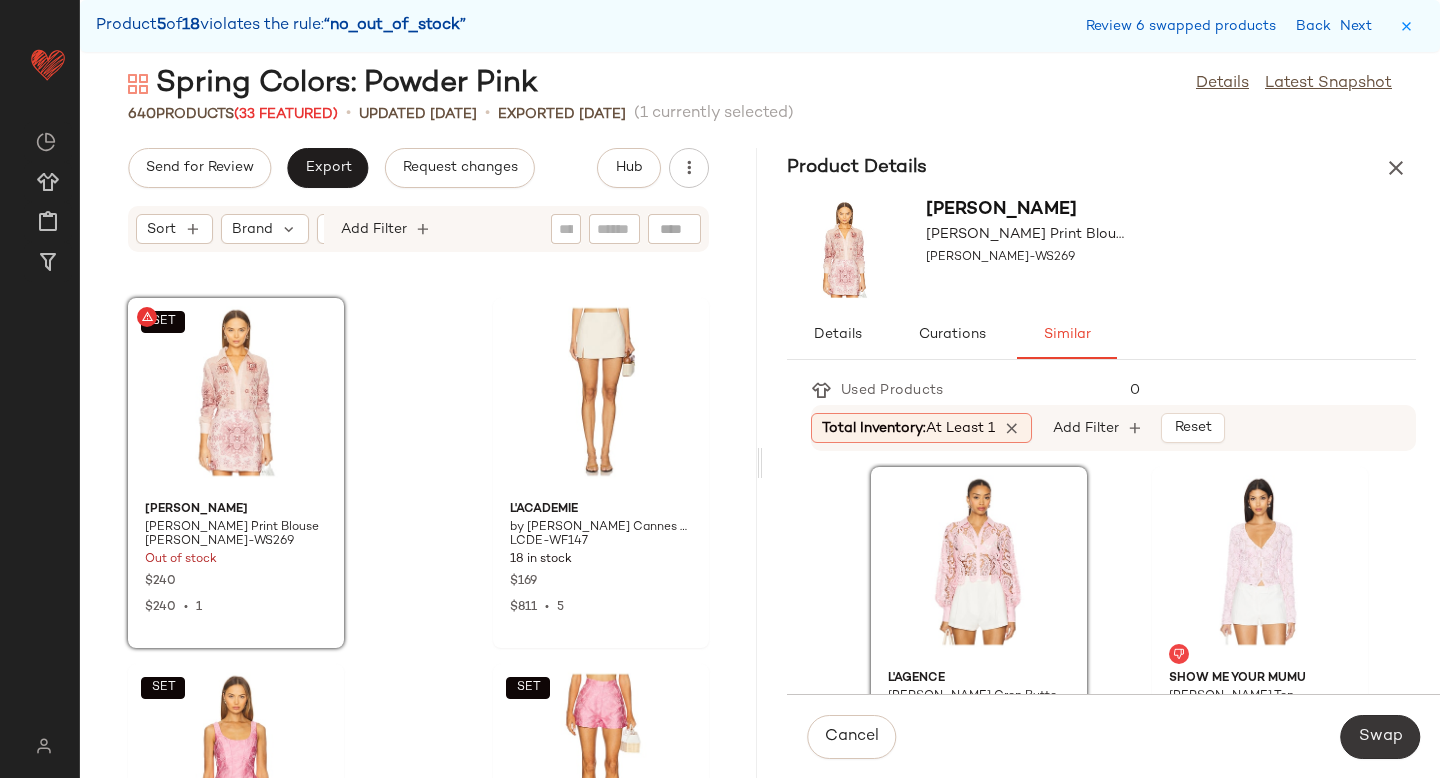 click on "Swap" 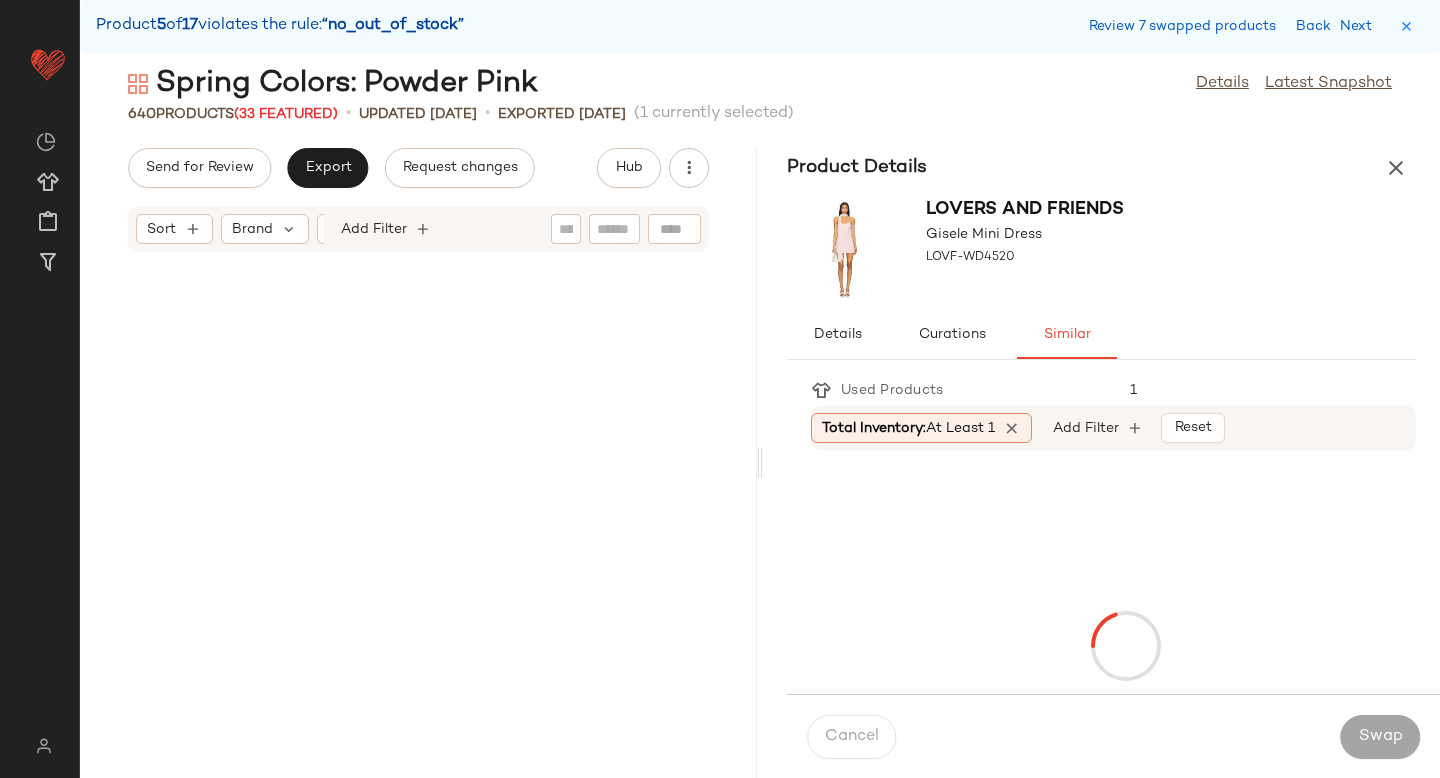 scroll, scrollTop: 53436, scrollLeft: 0, axis: vertical 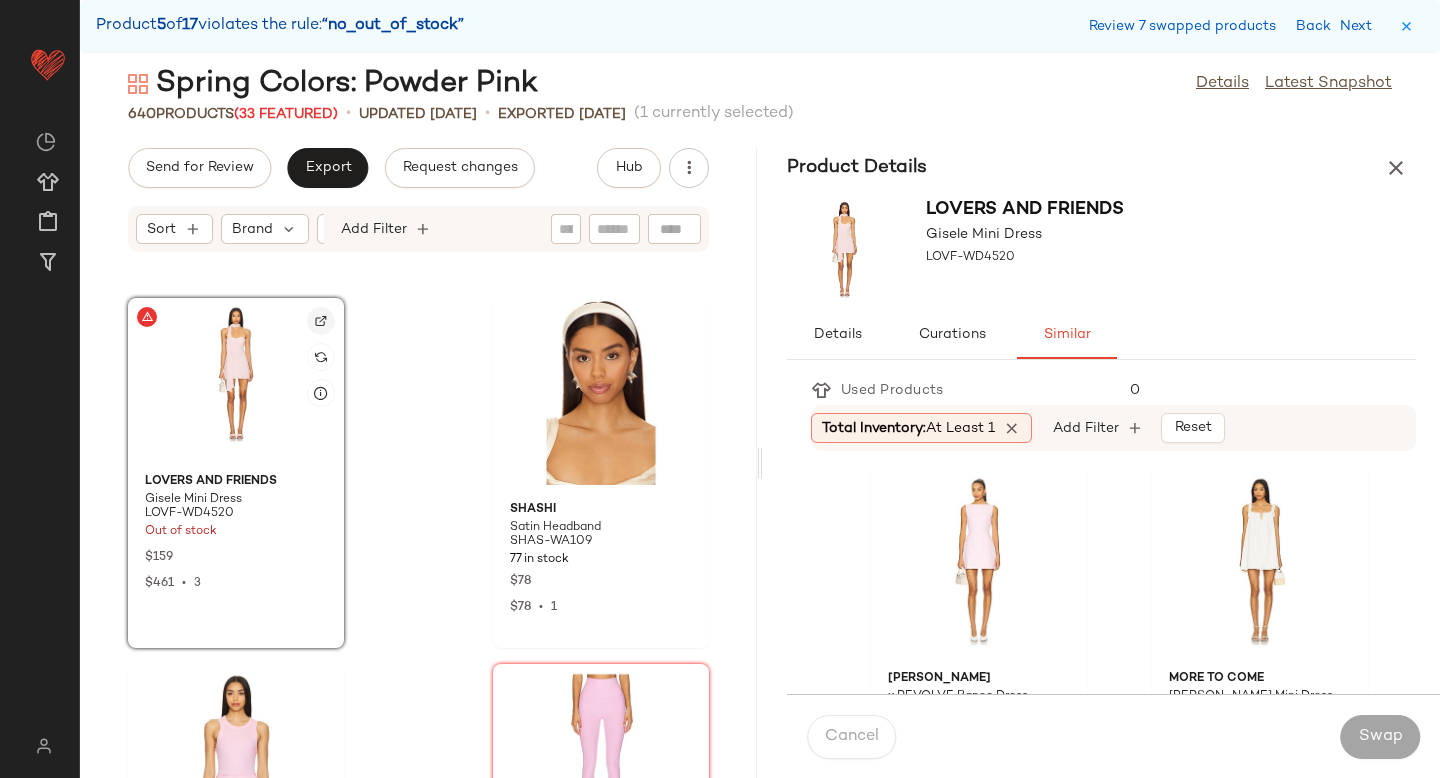click at bounding box center [321, 321] 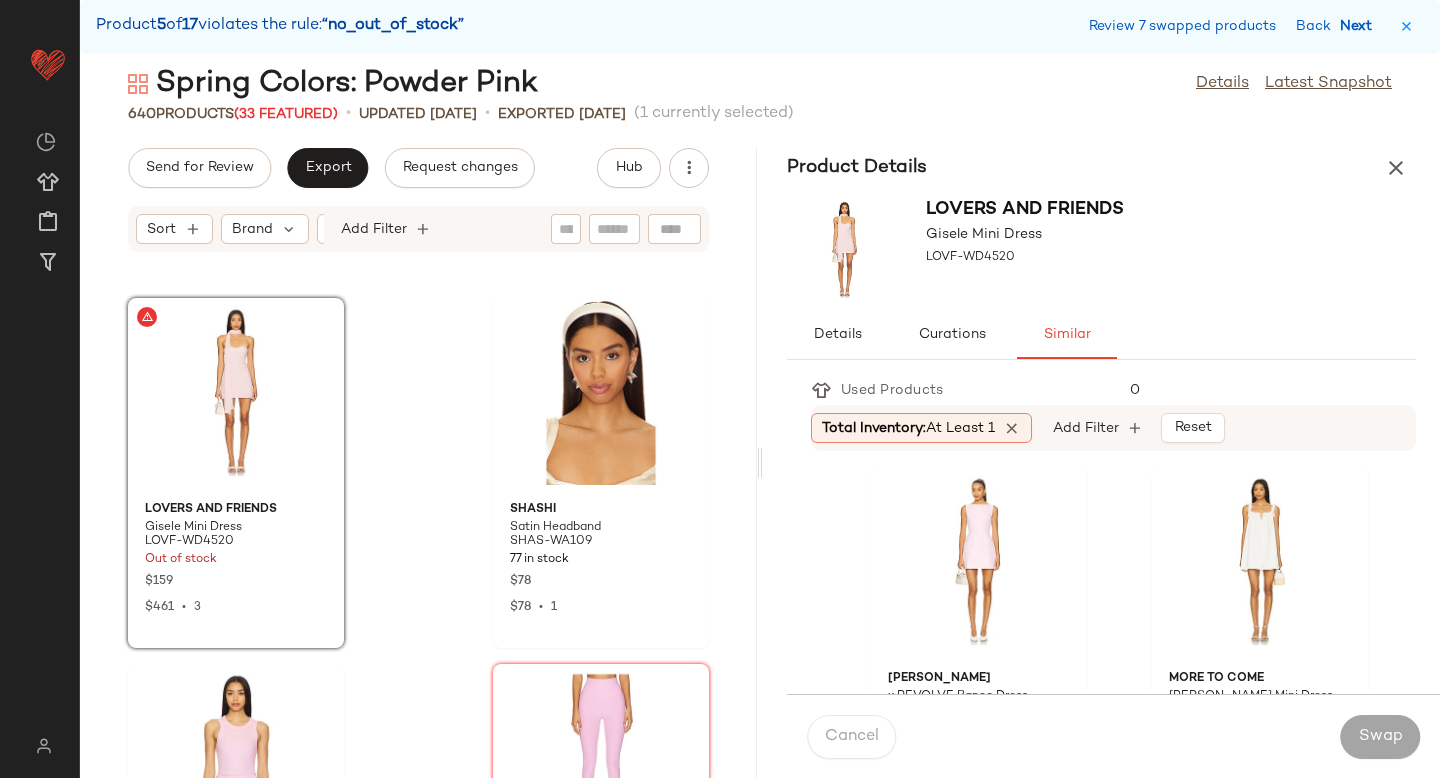 click on "Next" at bounding box center (1360, 26) 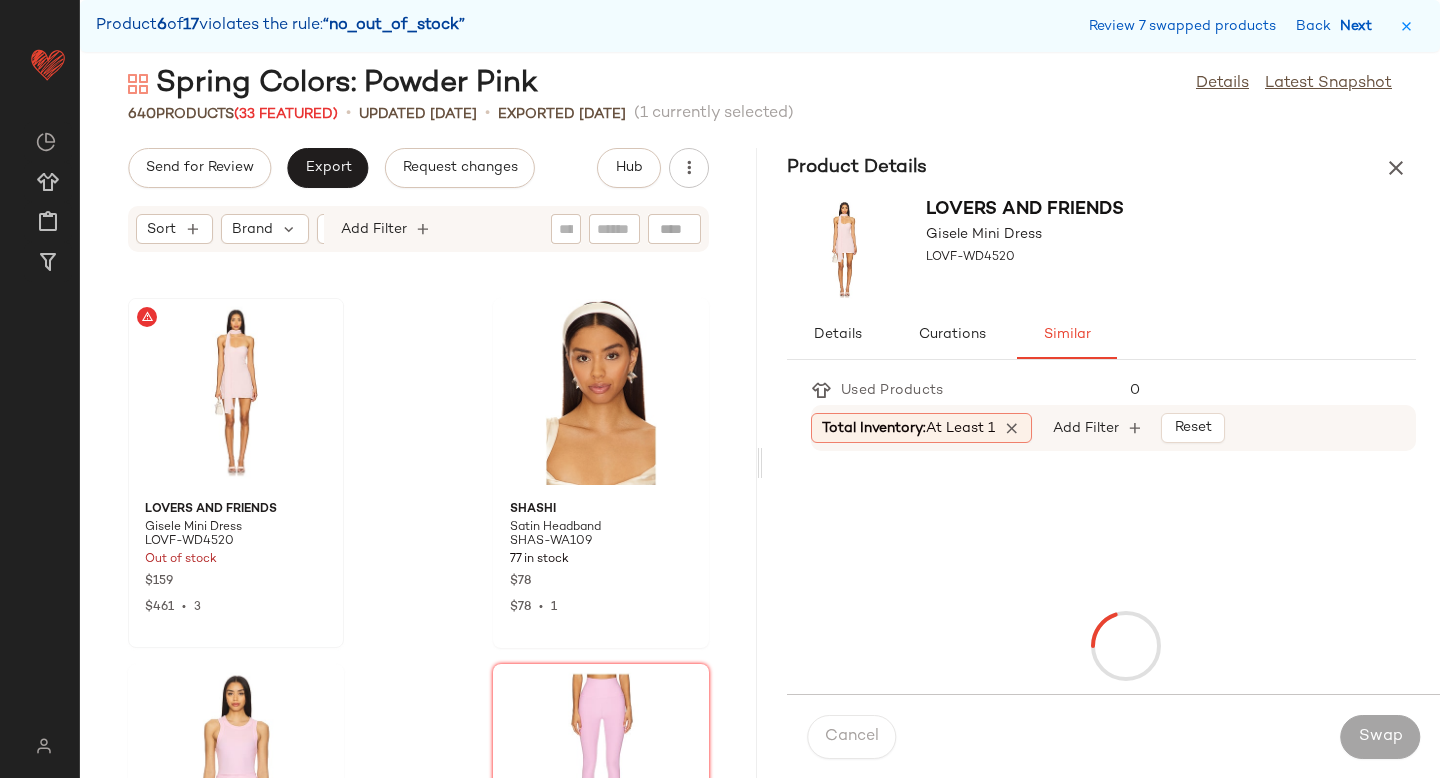 scroll, scrollTop: 57096, scrollLeft: 0, axis: vertical 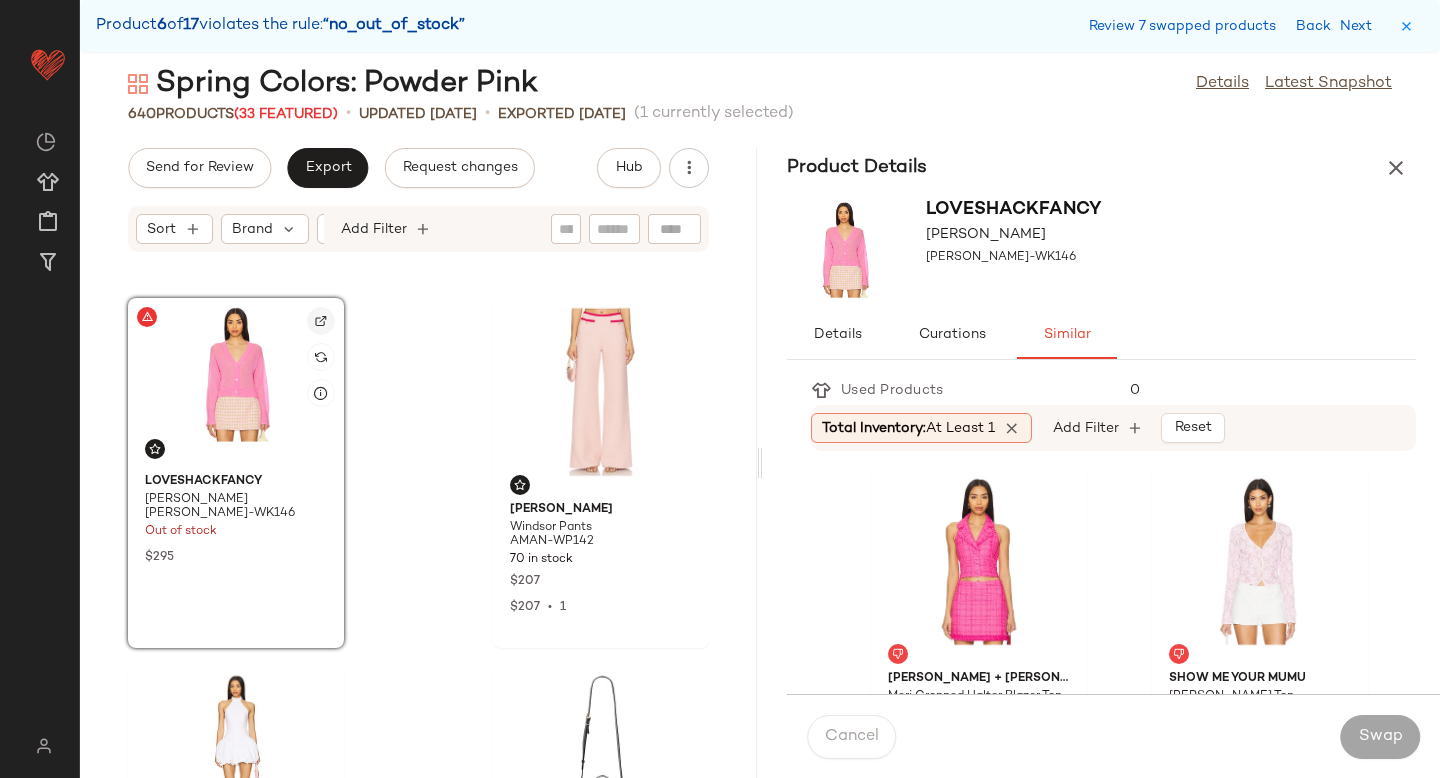 click 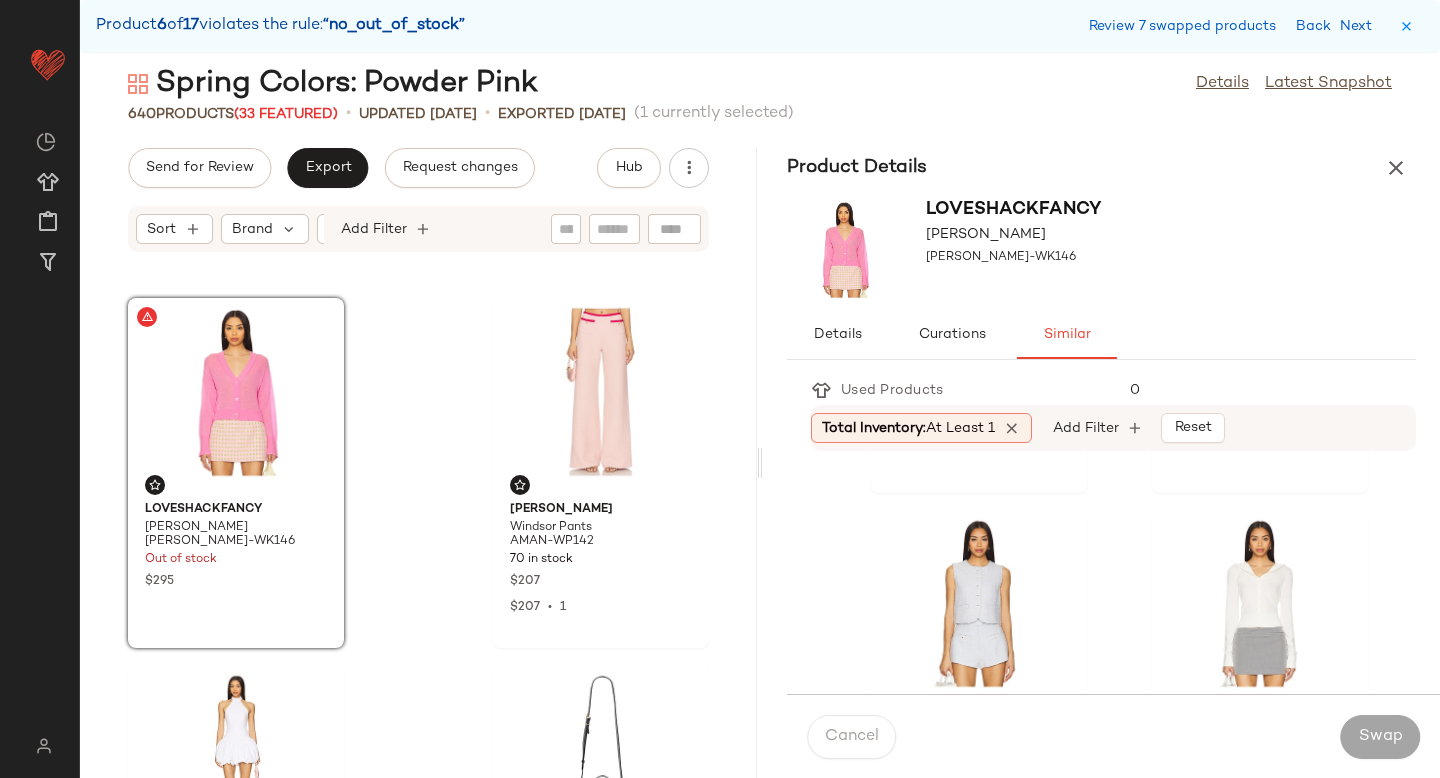 scroll, scrollTop: 742, scrollLeft: 0, axis: vertical 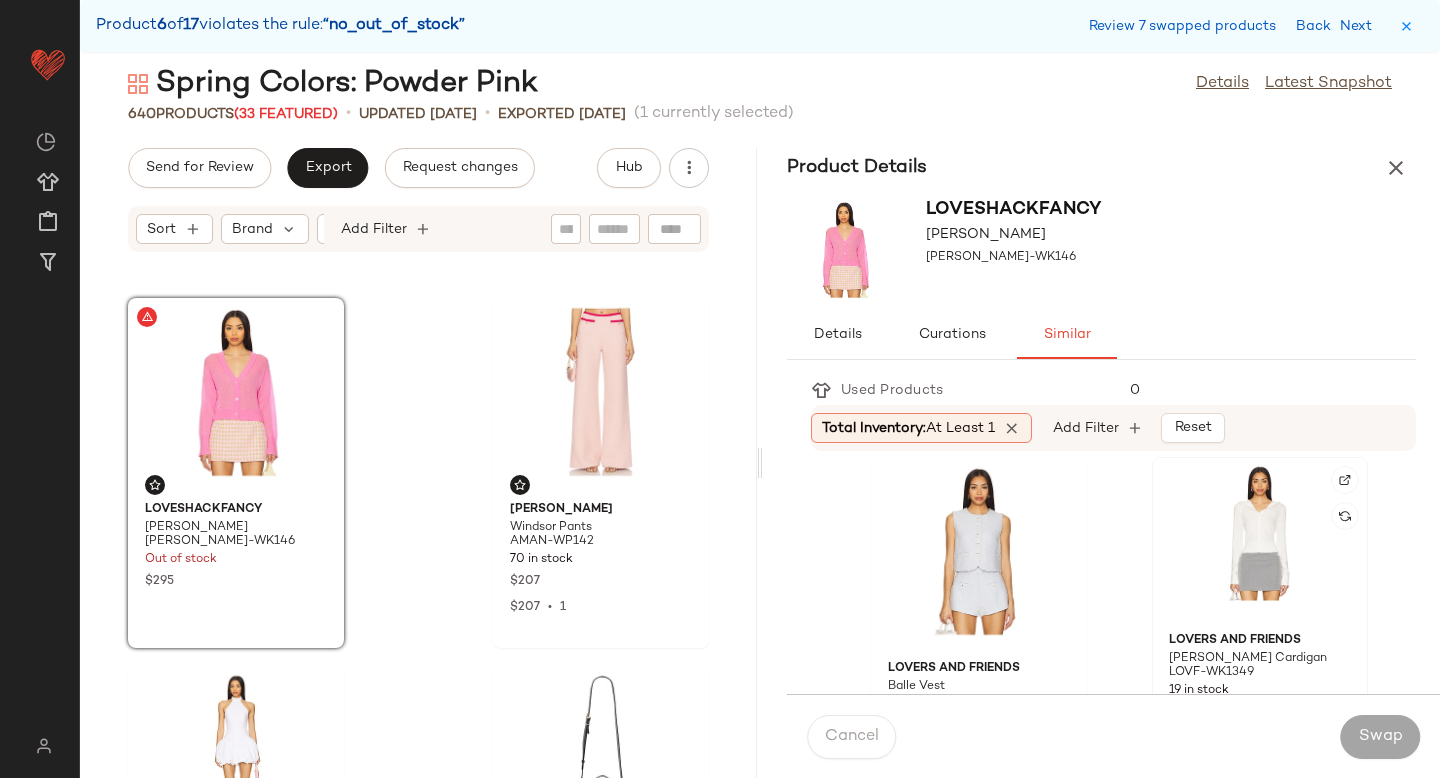 click 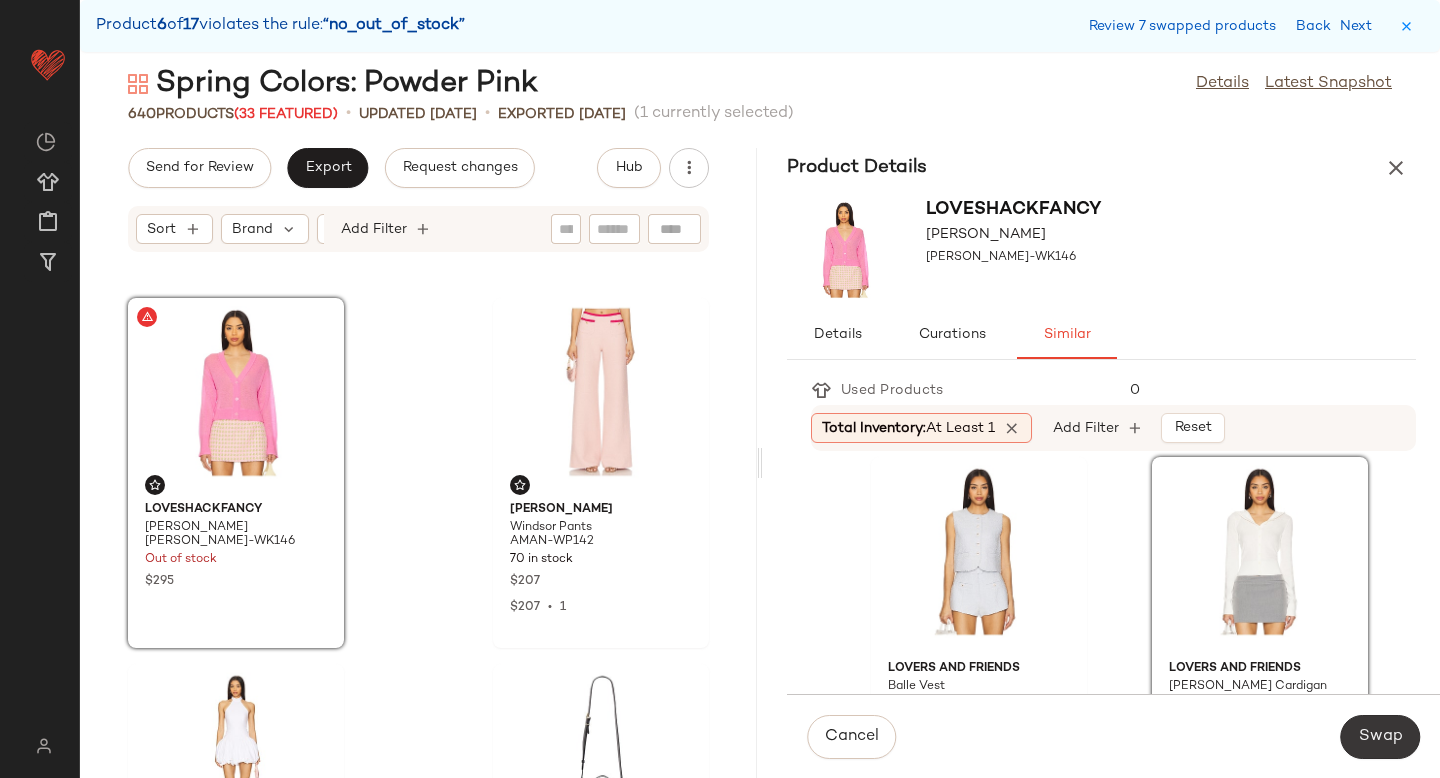 click on "Swap" 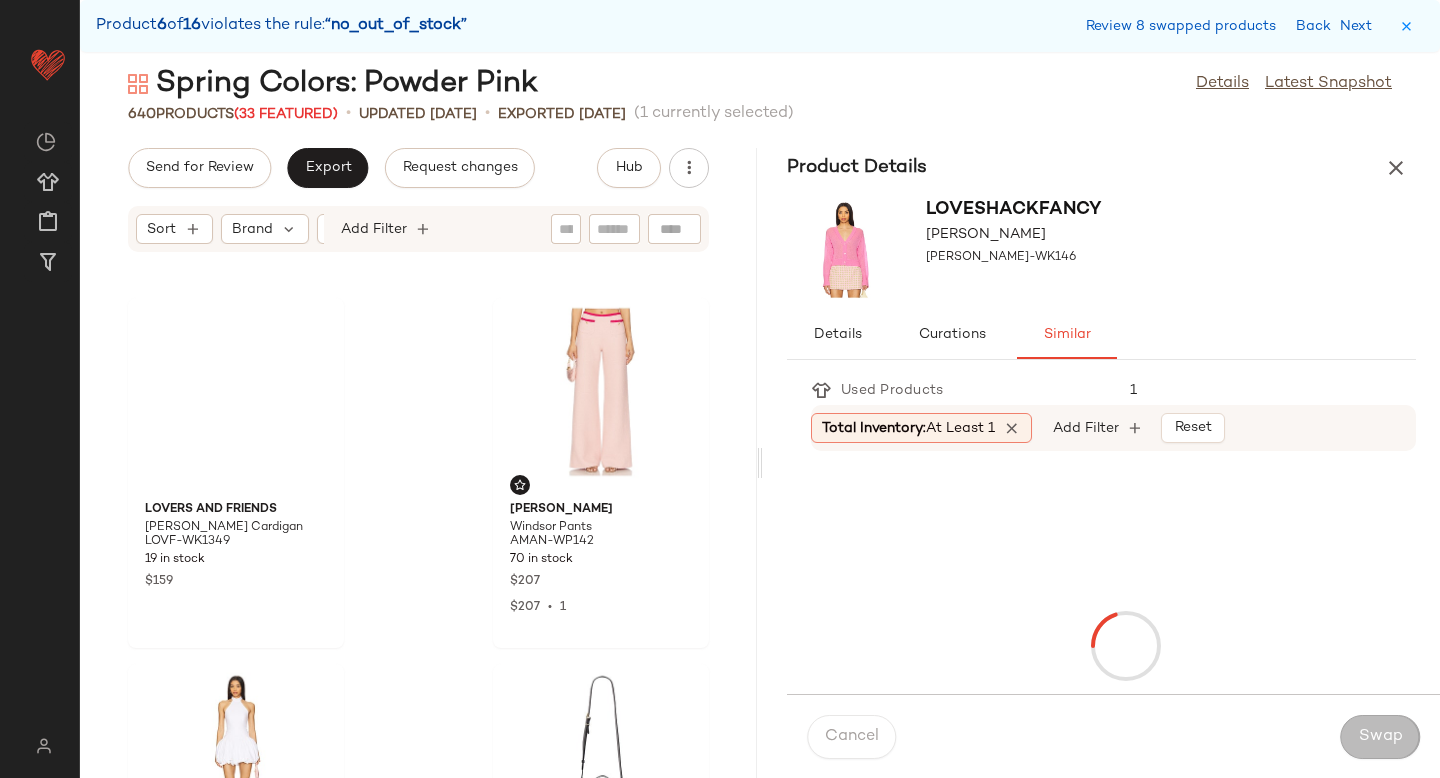 scroll, scrollTop: 61854, scrollLeft: 0, axis: vertical 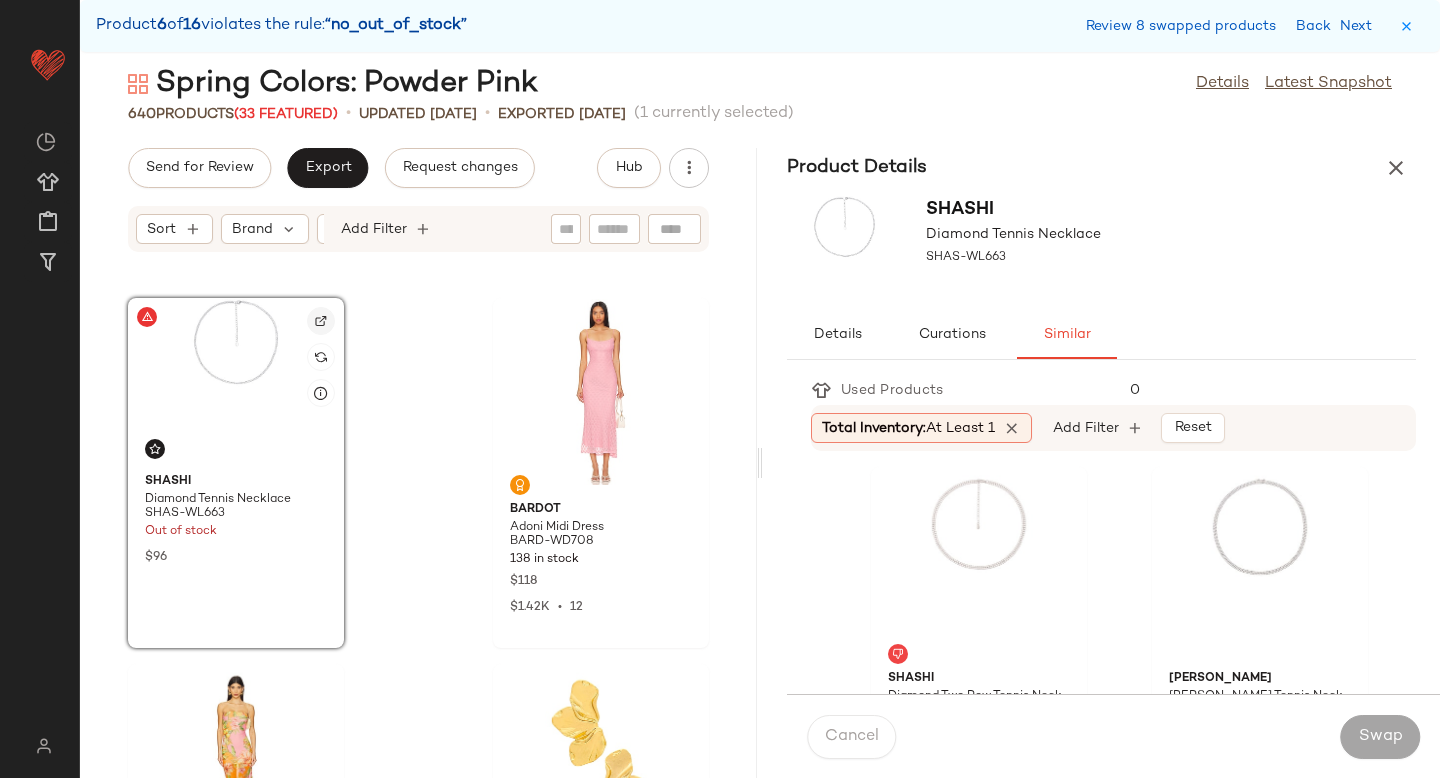 click at bounding box center (321, 321) 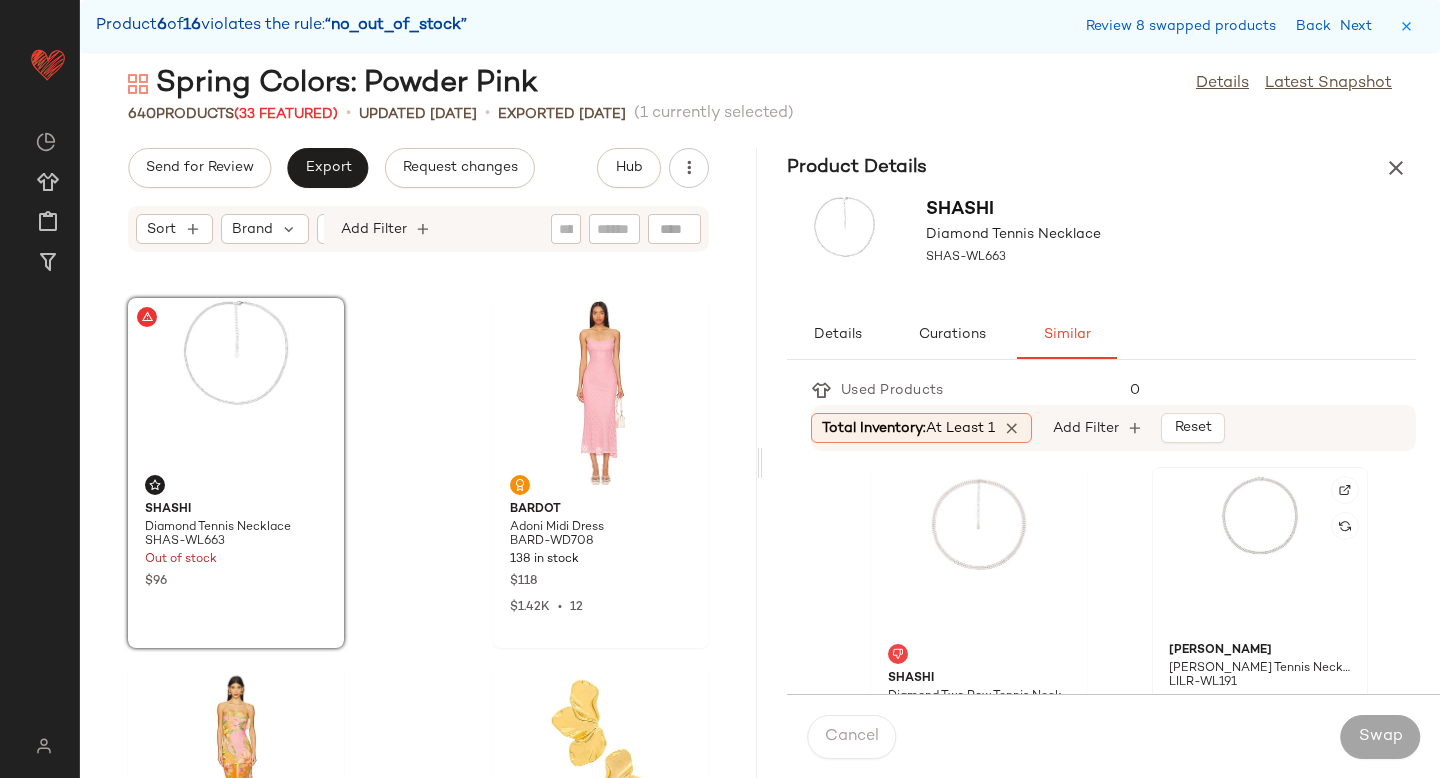 click 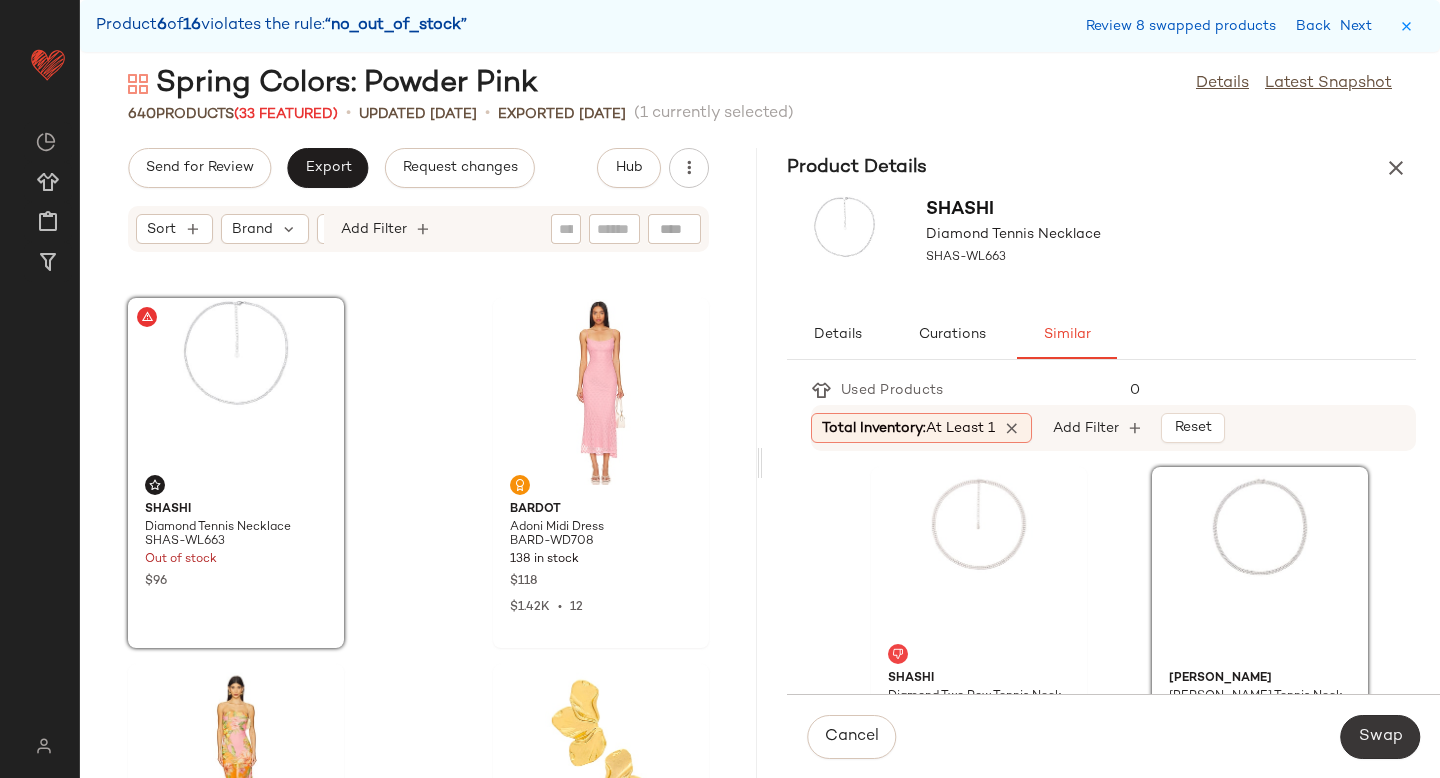 click on "Swap" 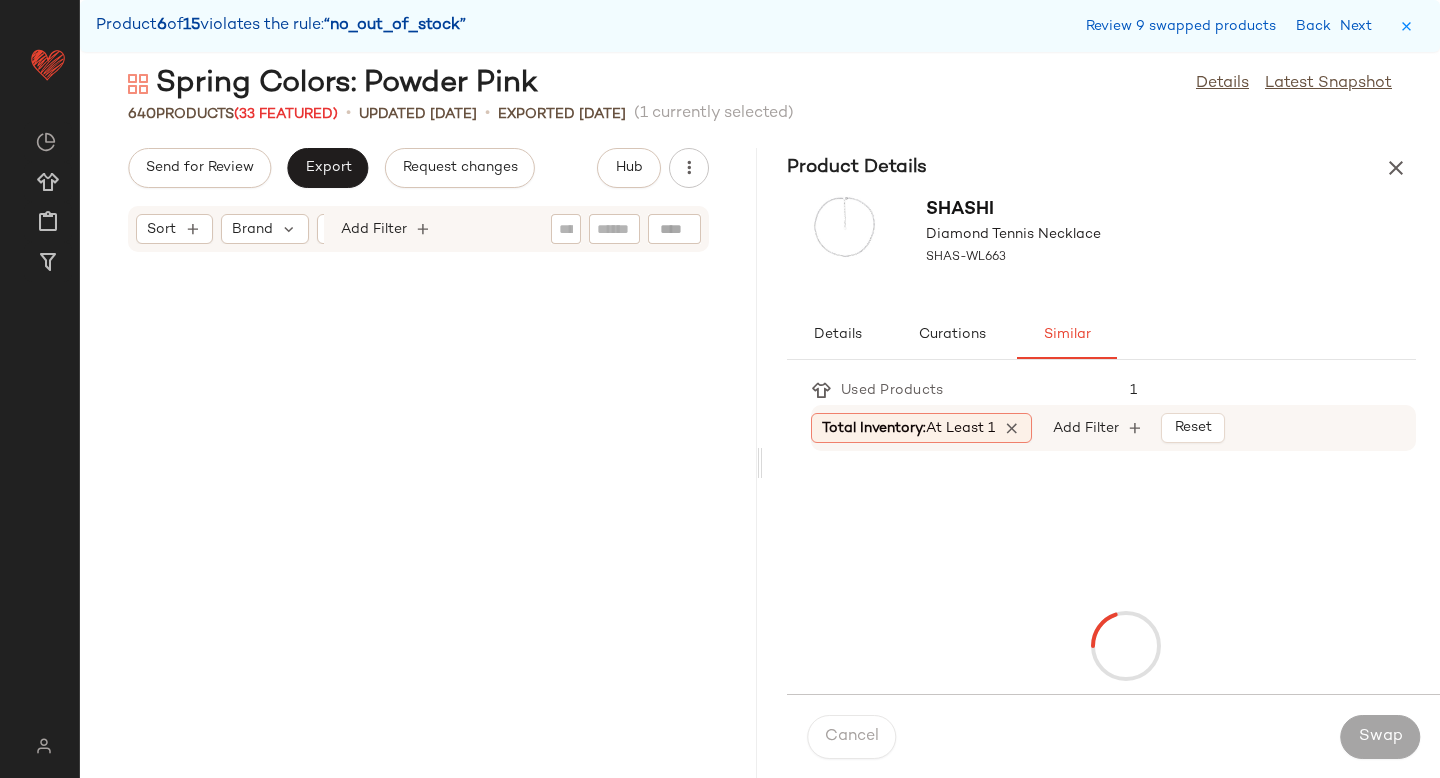 scroll, scrollTop: 64782, scrollLeft: 0, axis: vertical 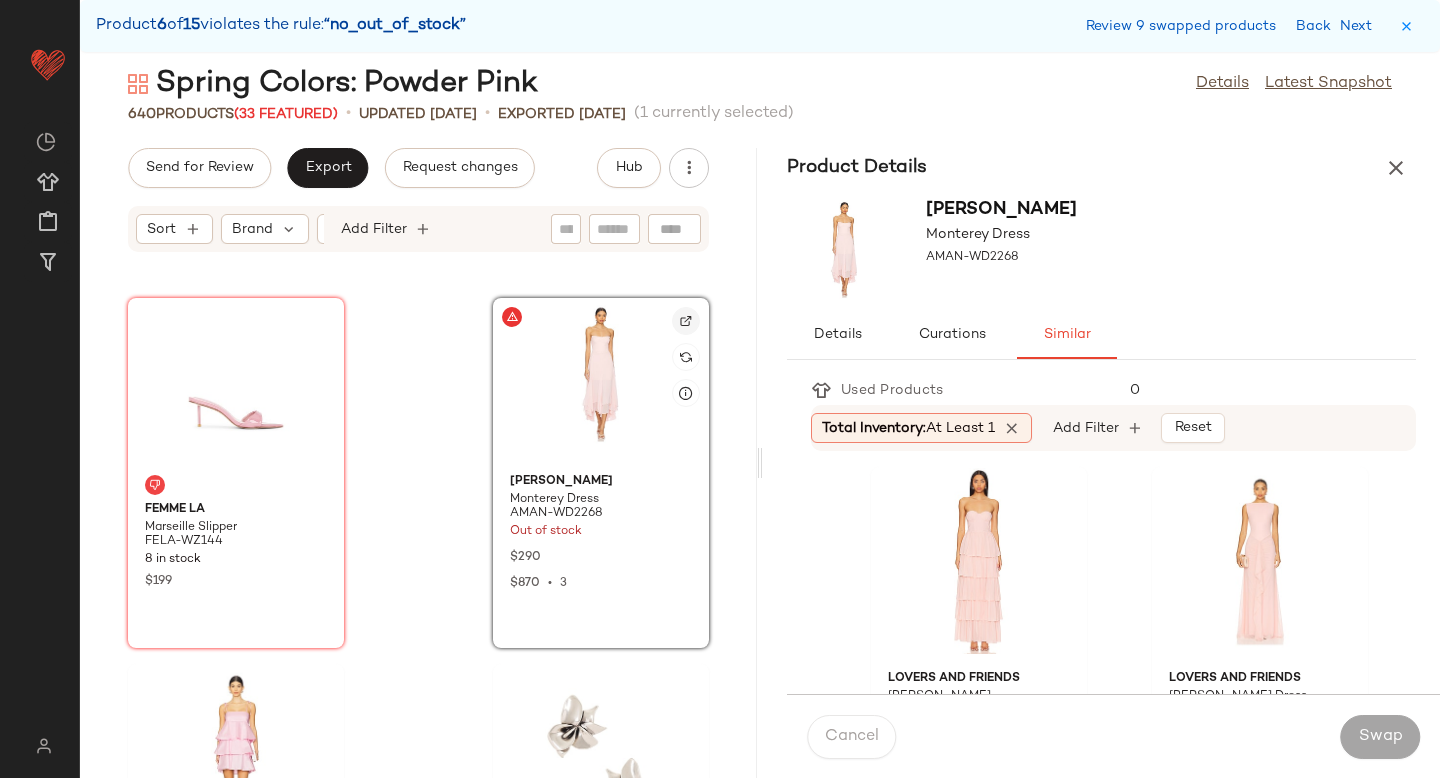 click 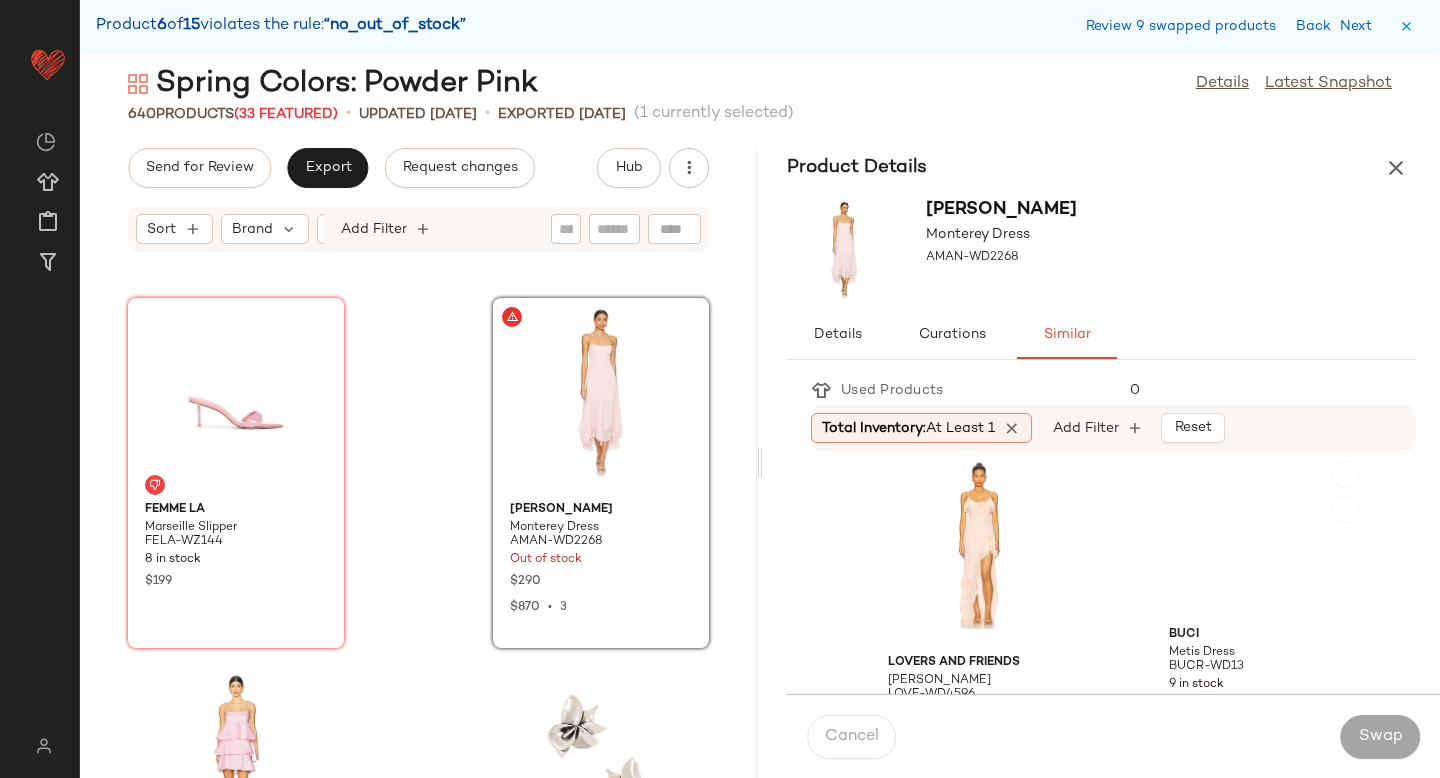 scroll, scrollTop: 765, scrollLeft: 0, axis: vertical 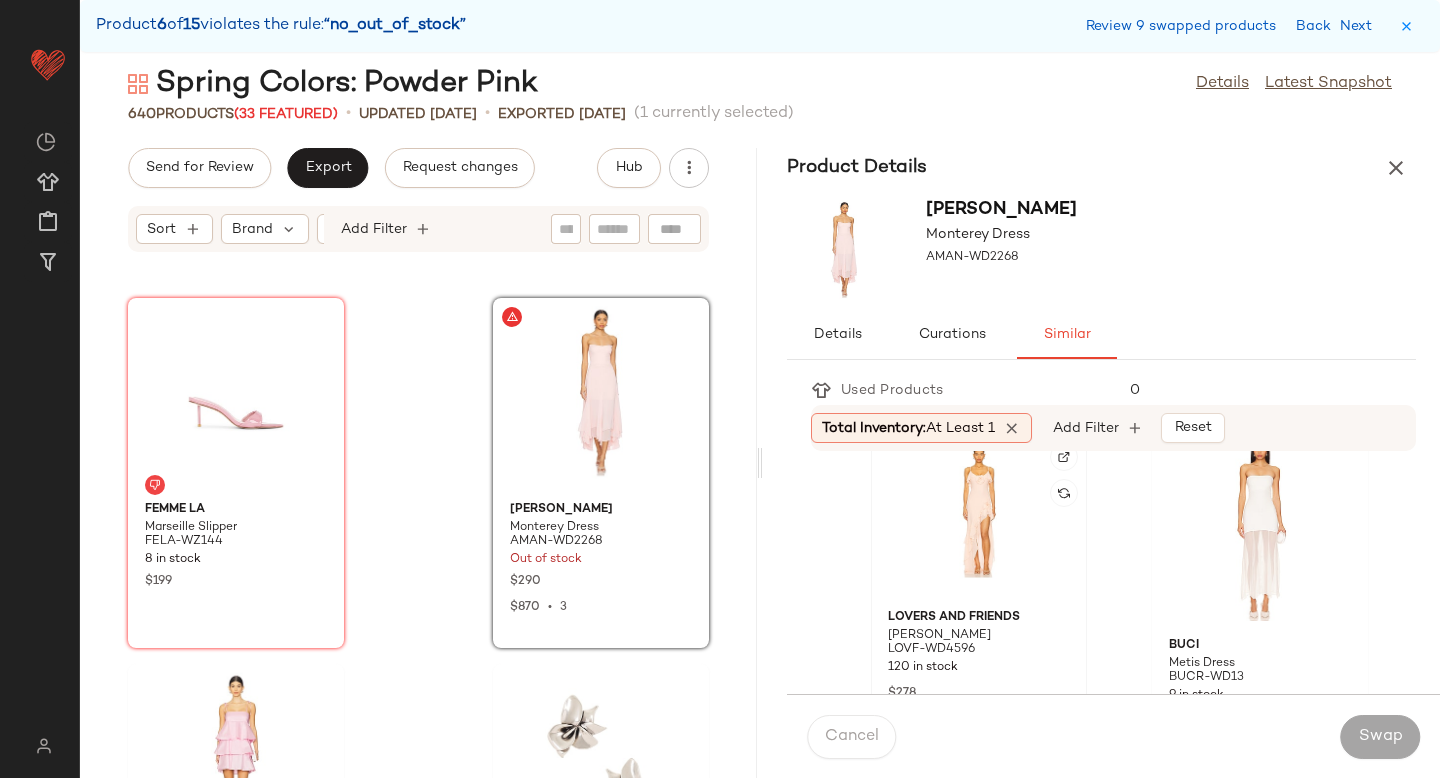 click 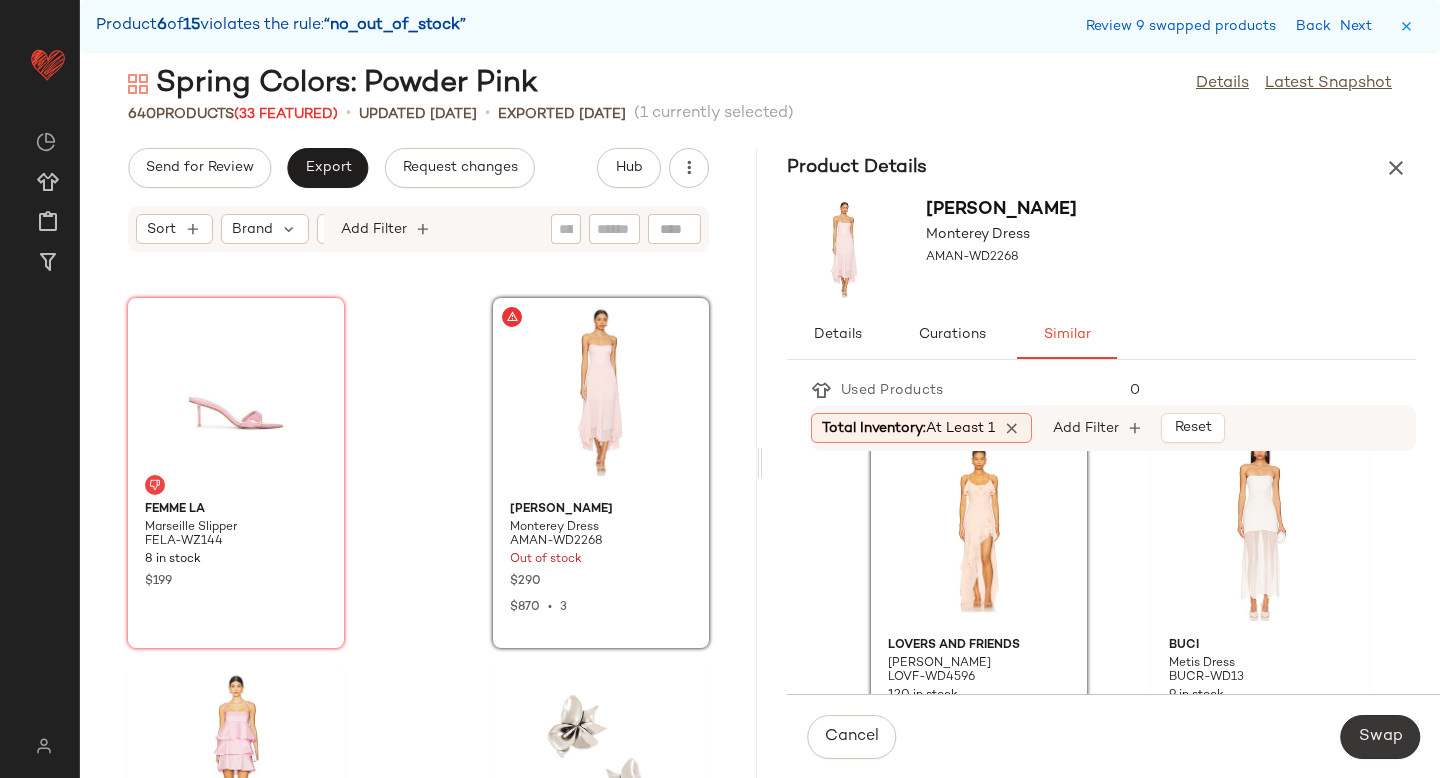 click on "Swap" at bounding box center (1380, 737) 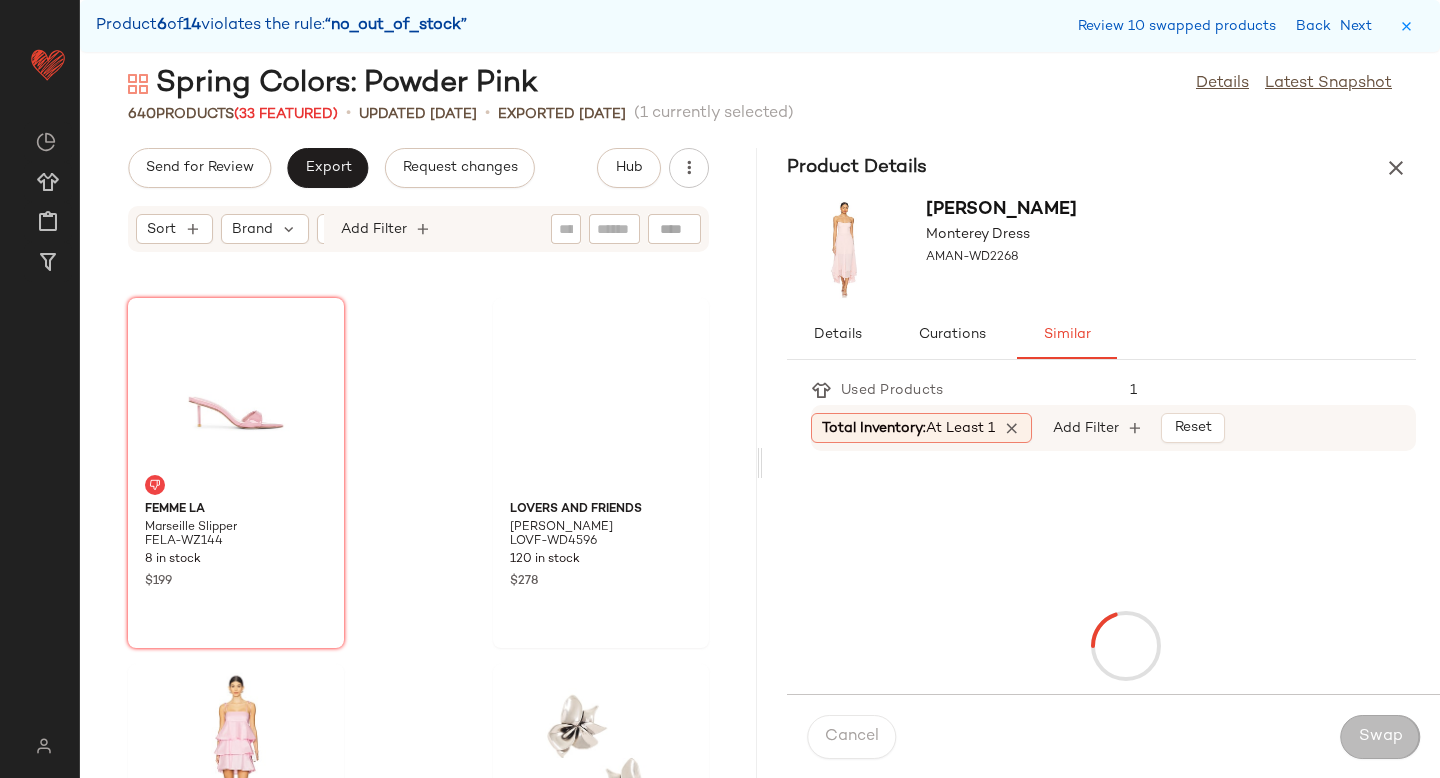 scroll, scrollTop: 68442, scrollLeft: 0, axis: vertical 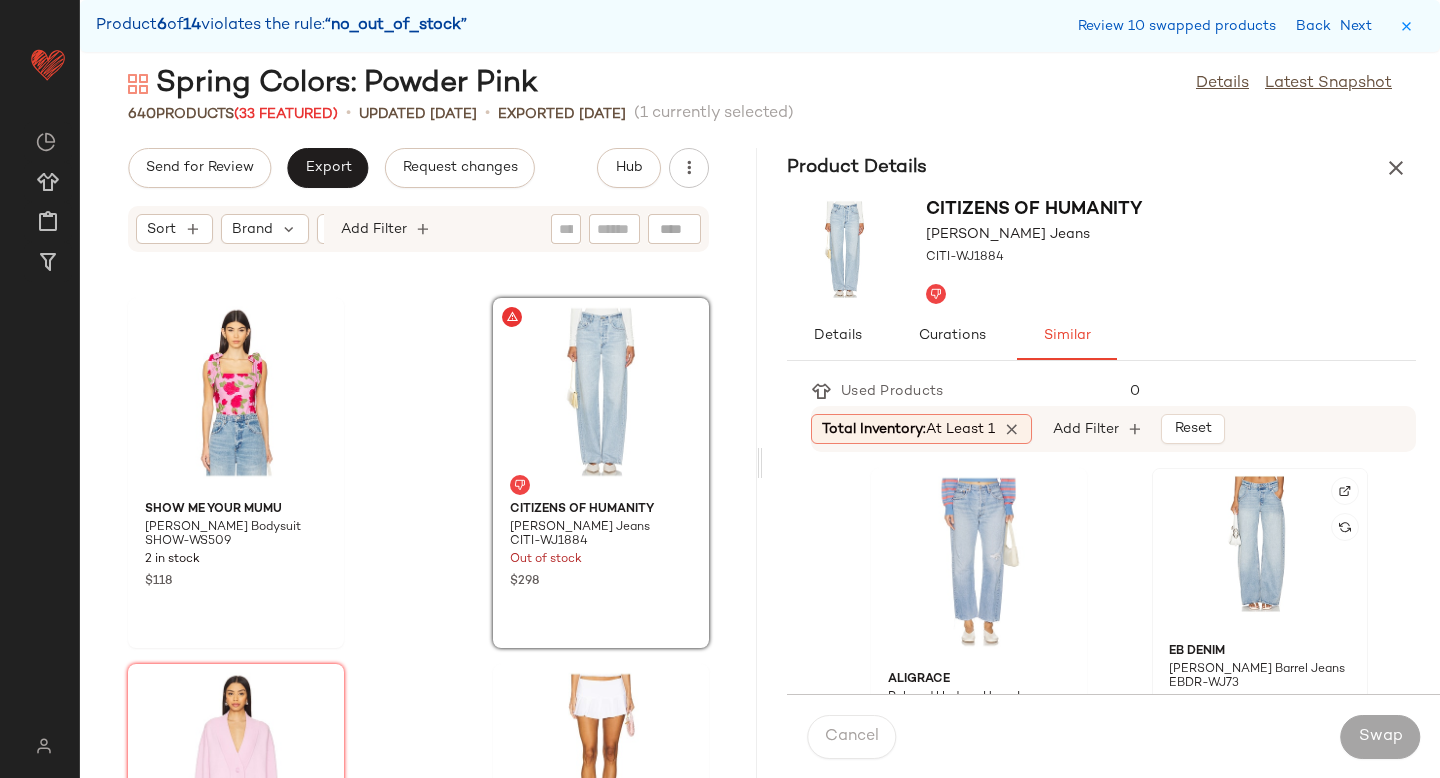 click 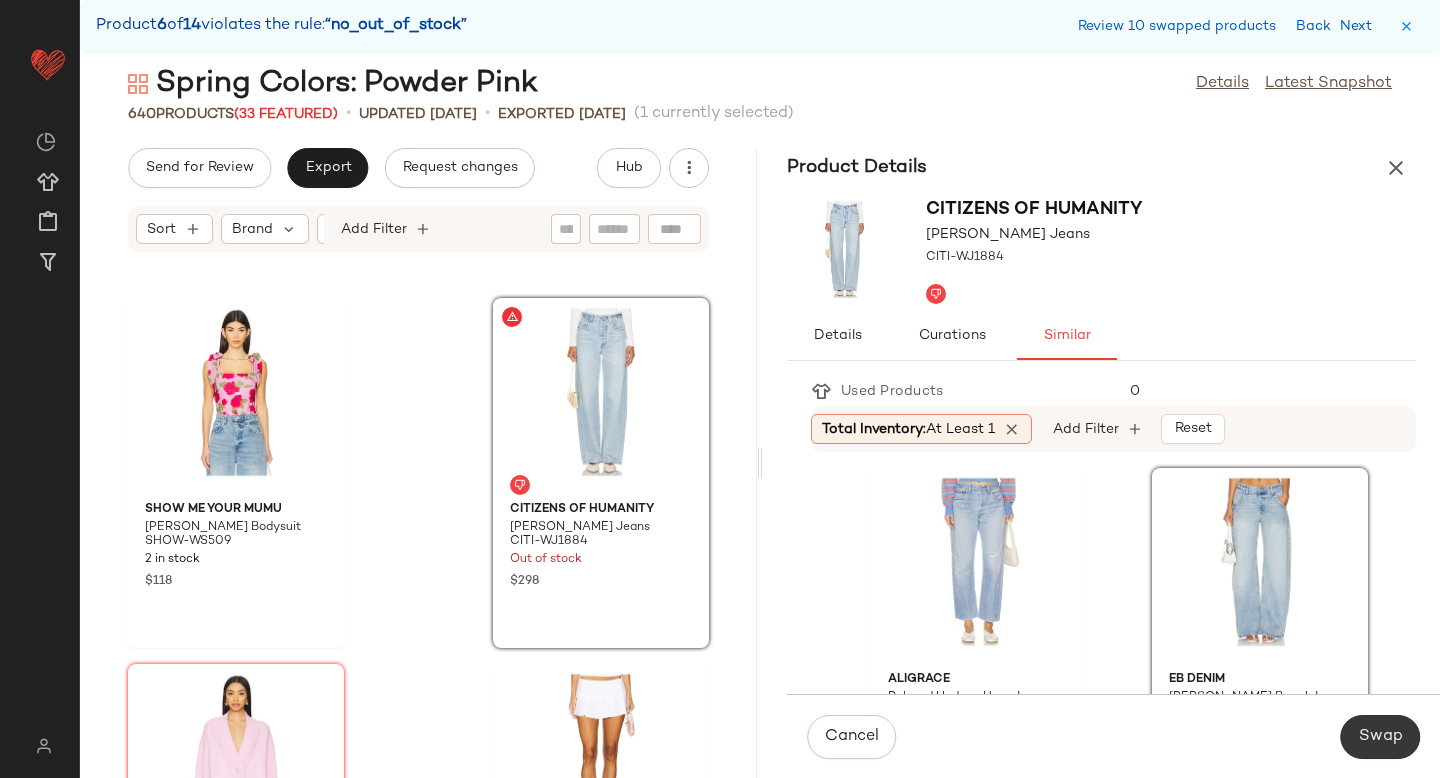 click on "Swap" 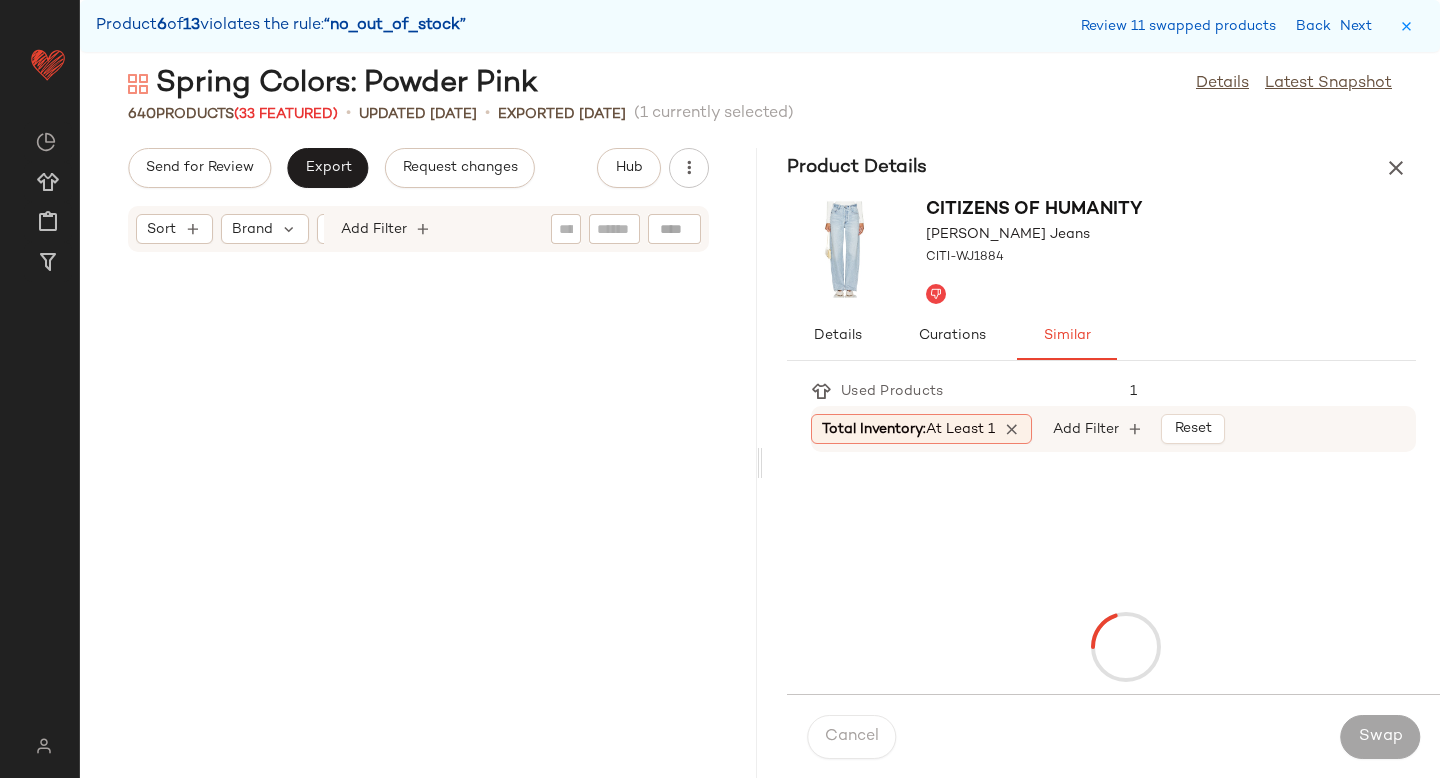 scroll, scrollTop: 69906, scrollLeft: 0, axis: vertical 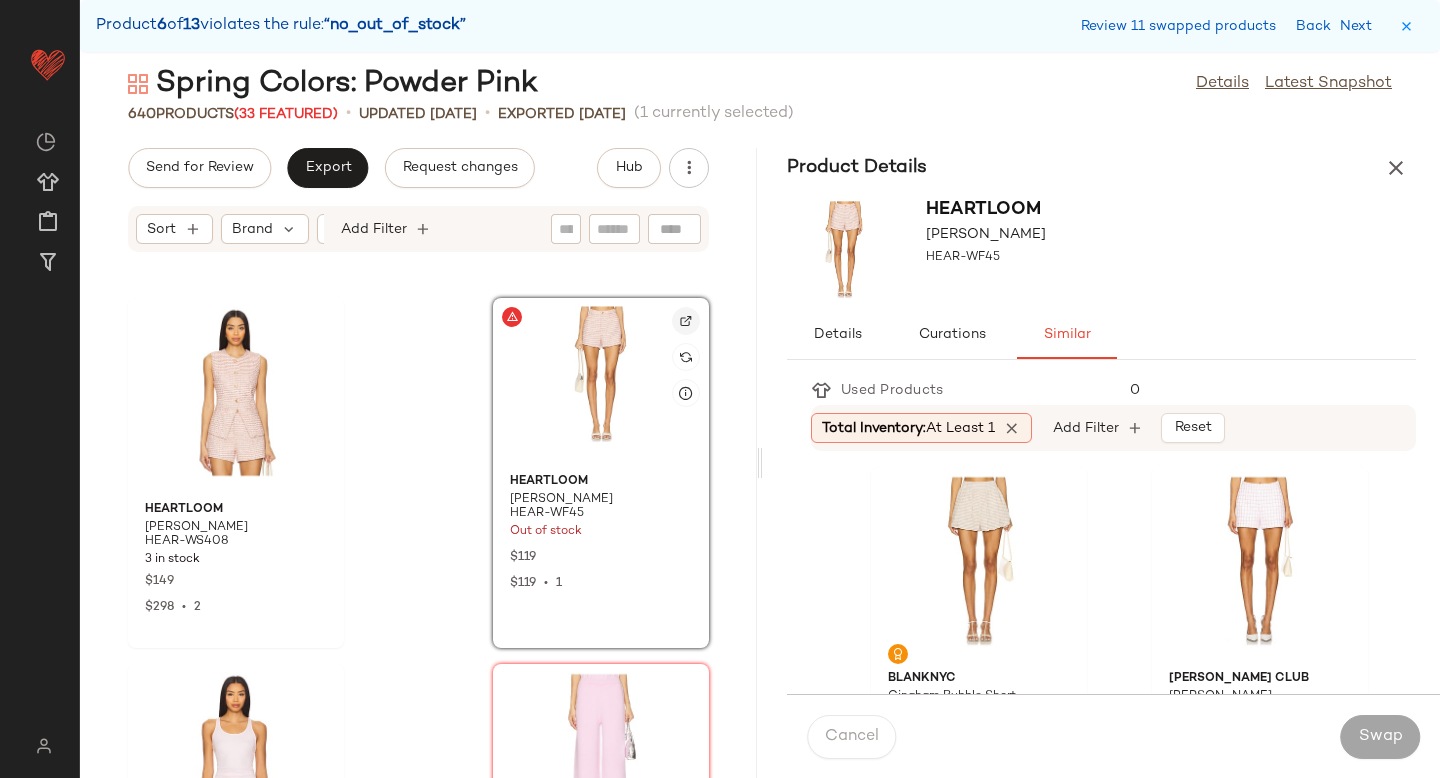 click at bounding box center (686, 321) 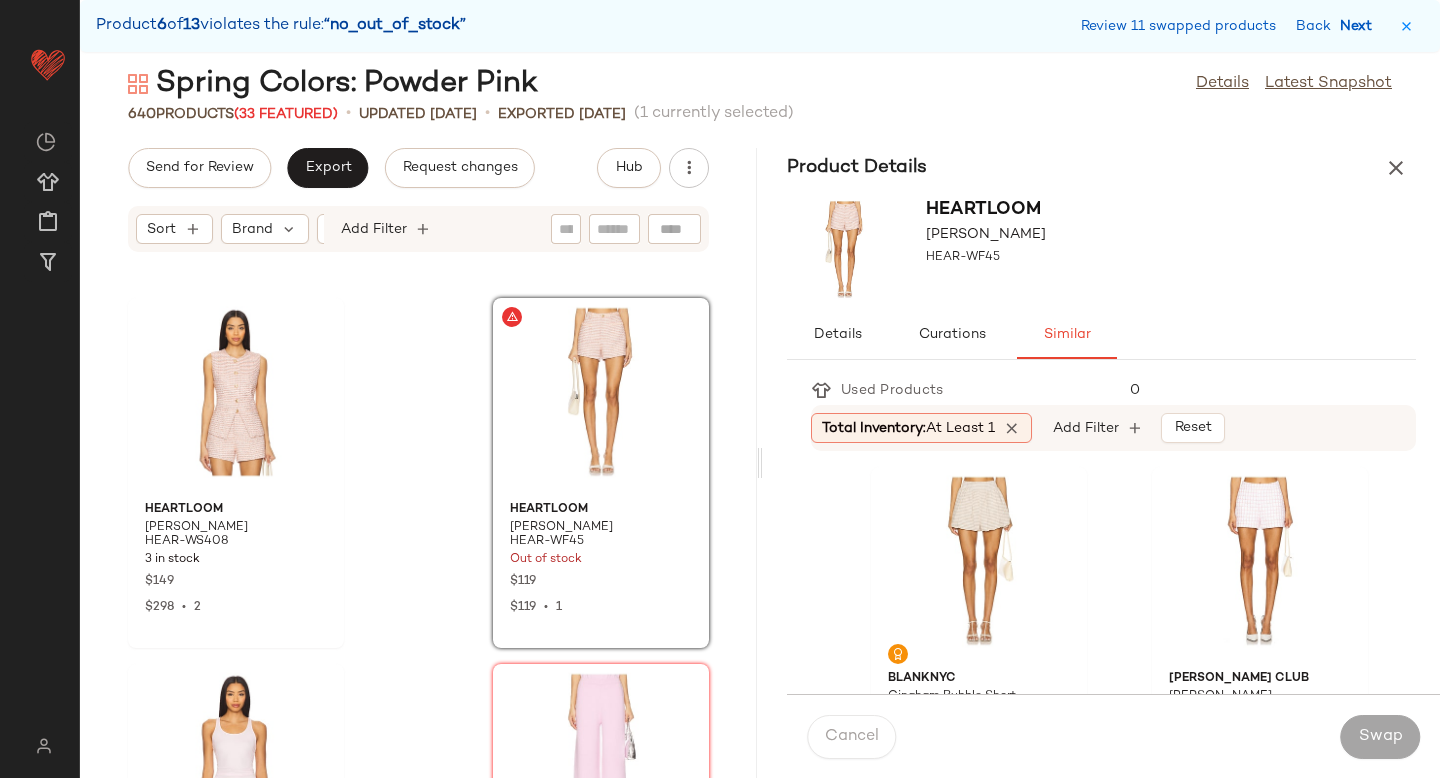 click on "Next" at bounding box center (1360, 26) 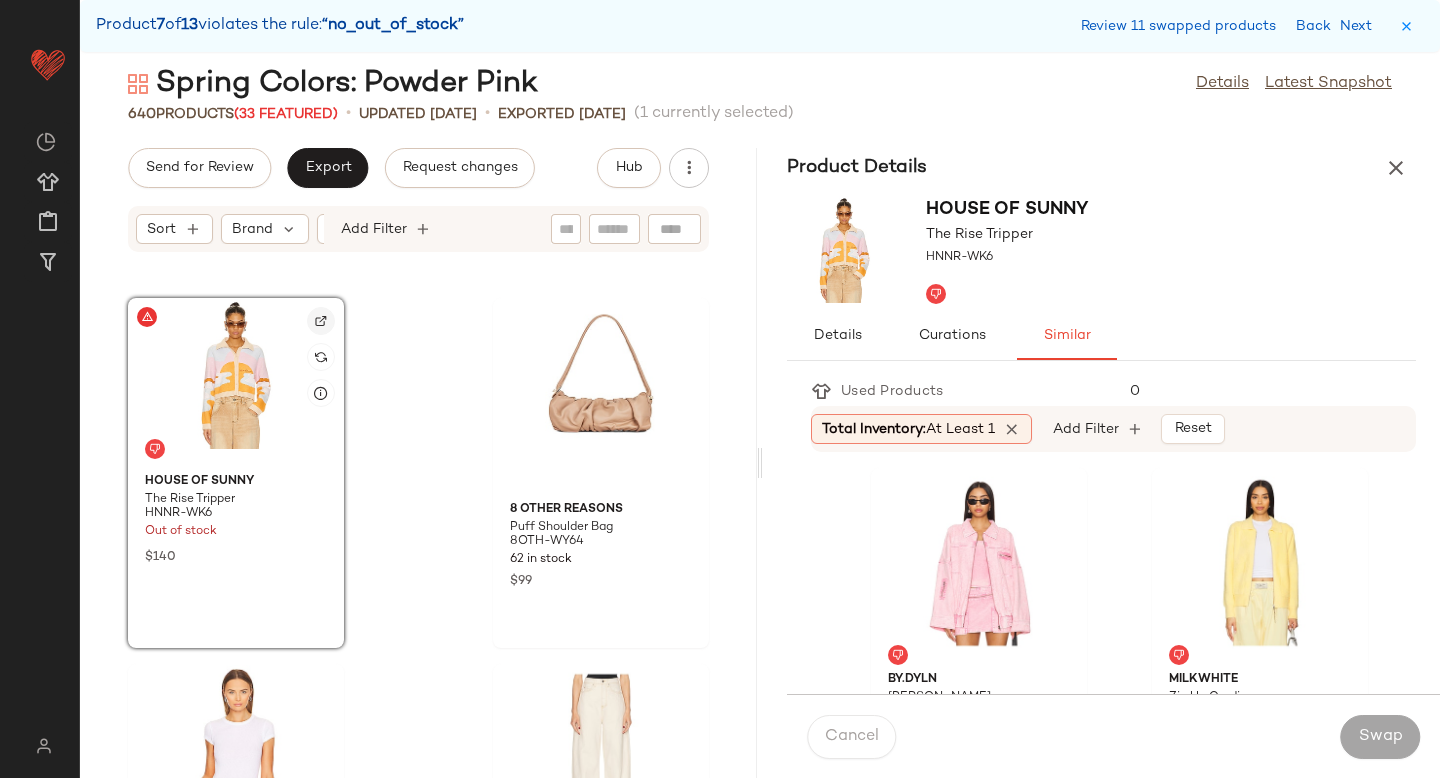 click 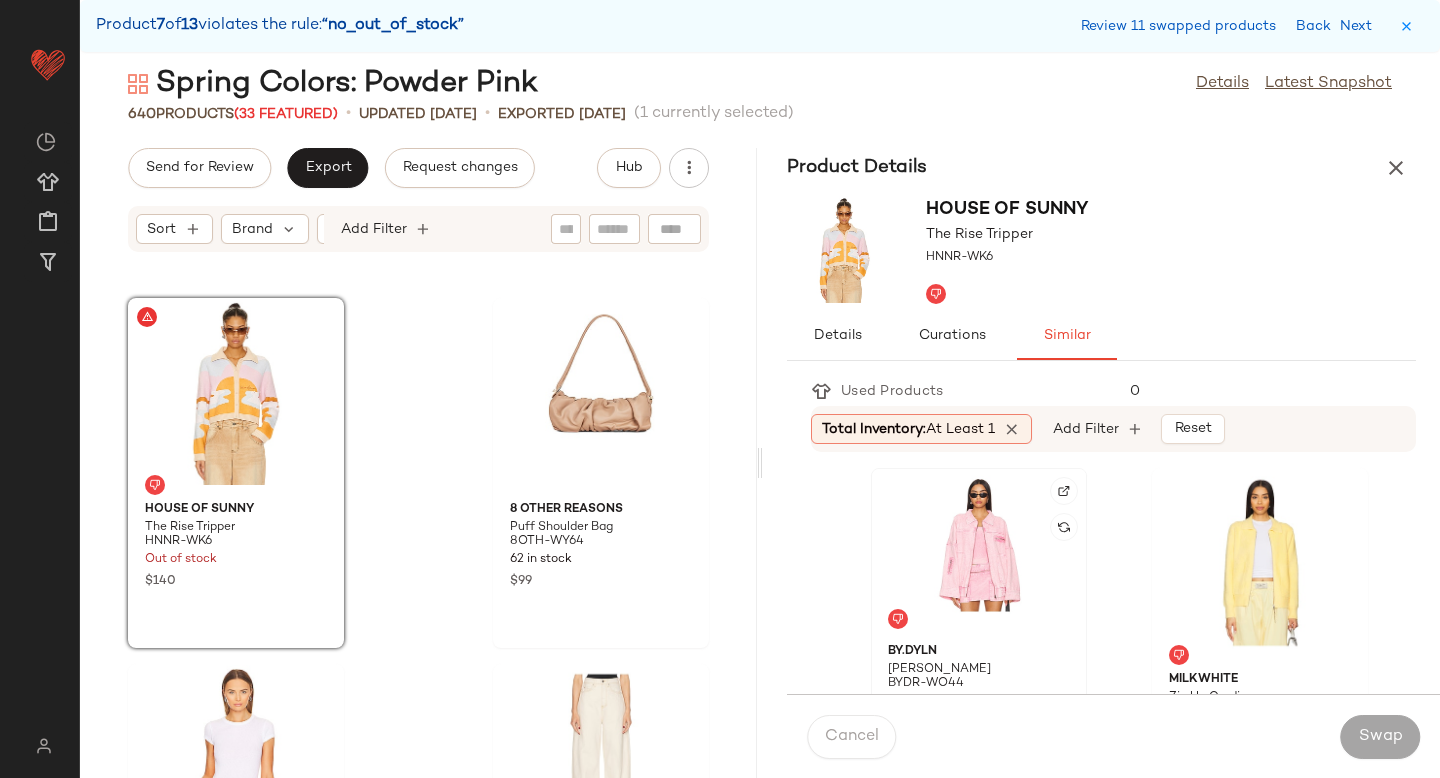 click 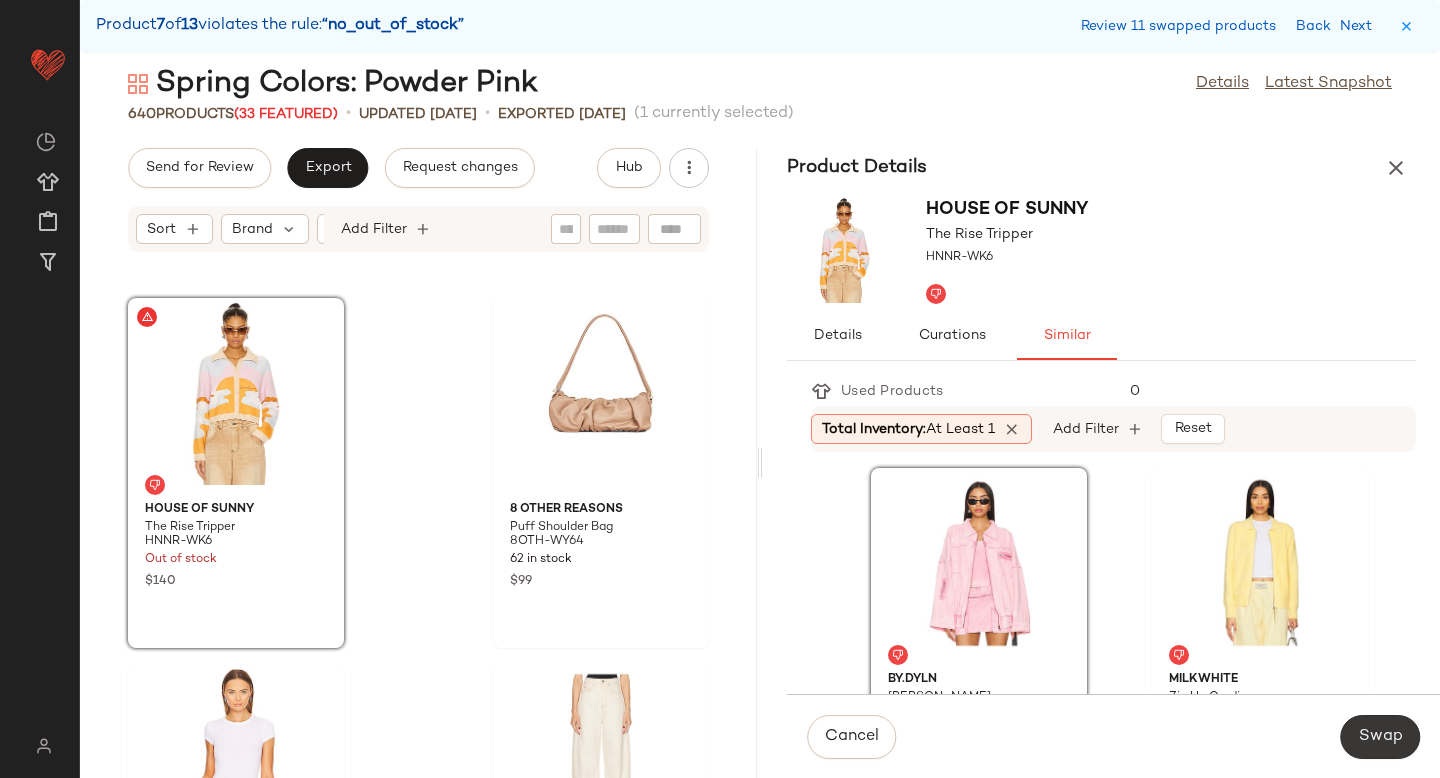 click on "Swap" at bounding box center (1380, 737) 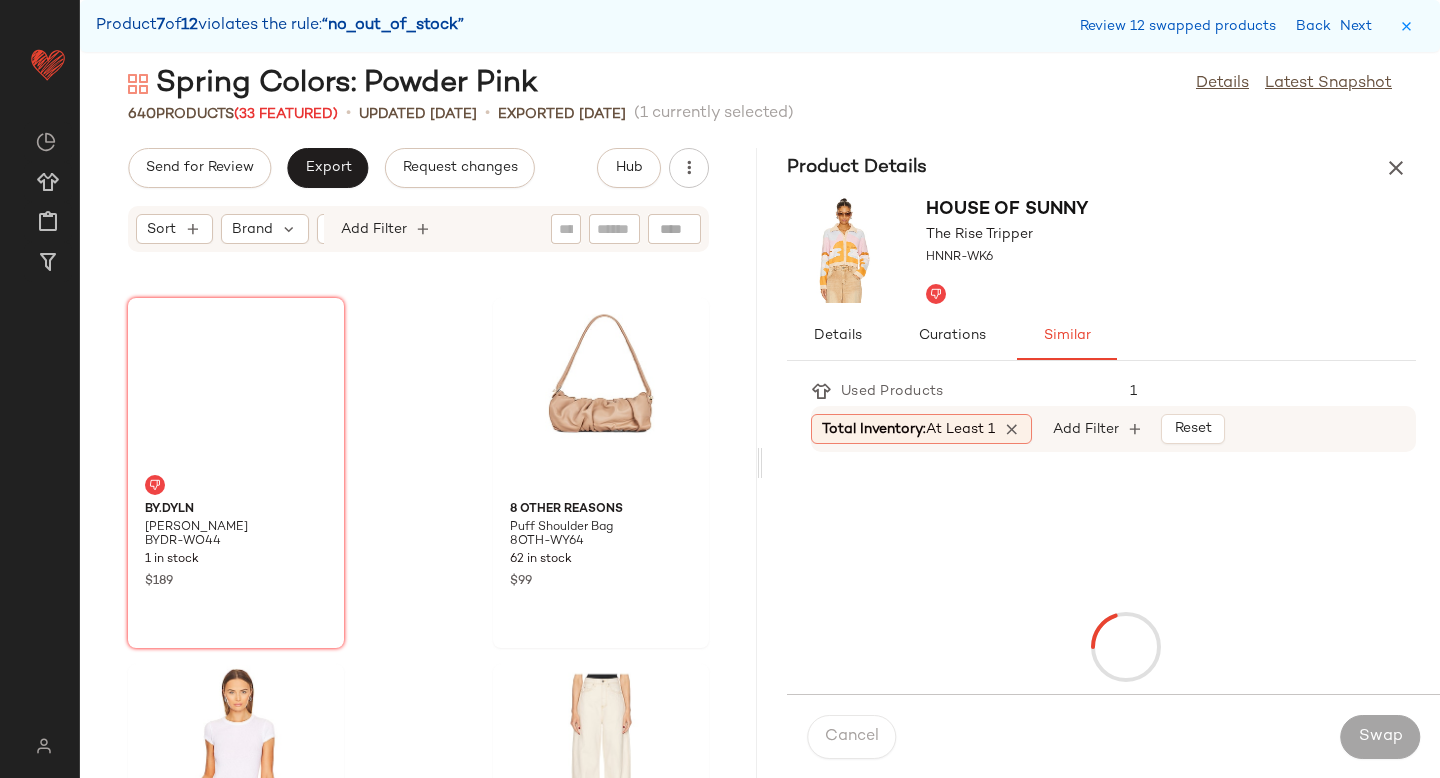 scroll, scrollTop: 77592, scrollLeft: 0, axis: vertical 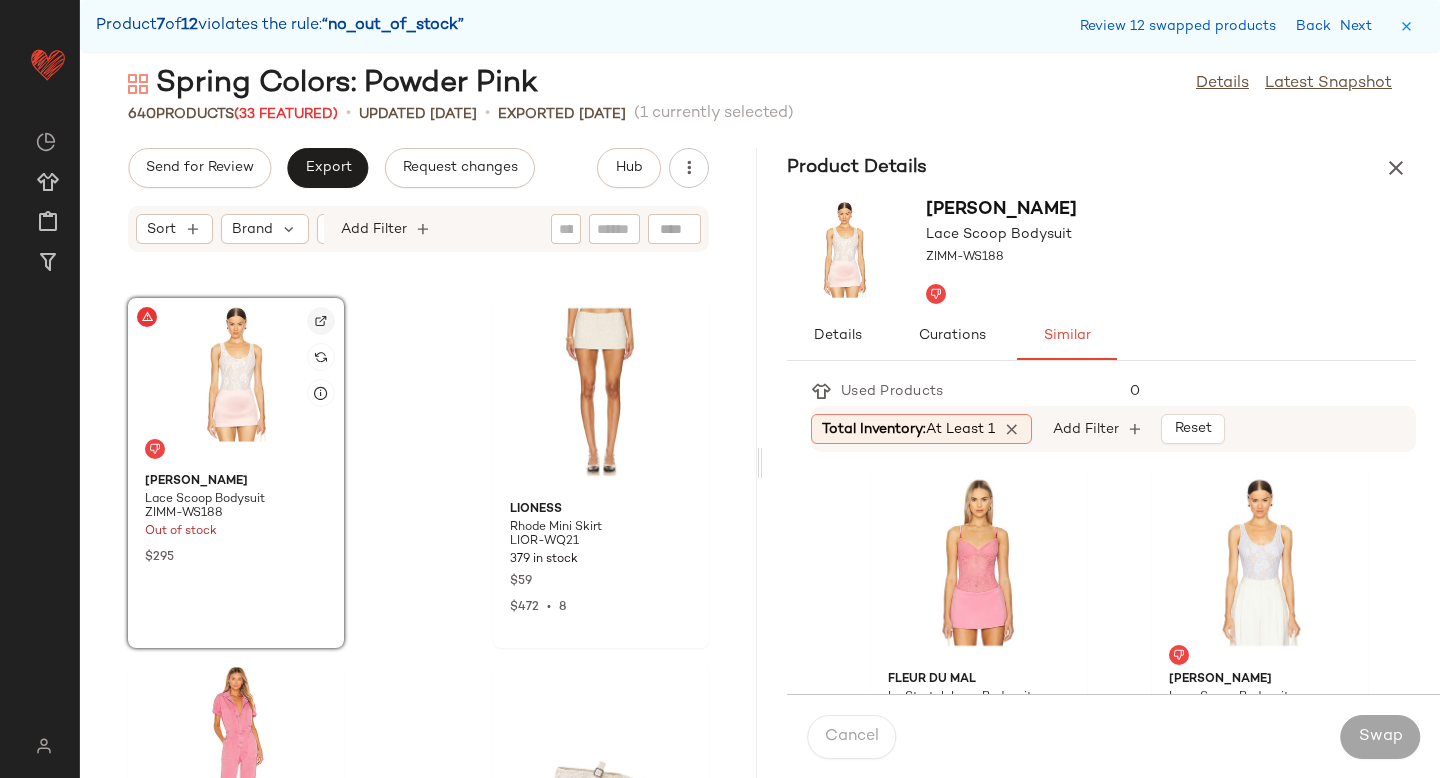 click at bounding box center [321, 321] 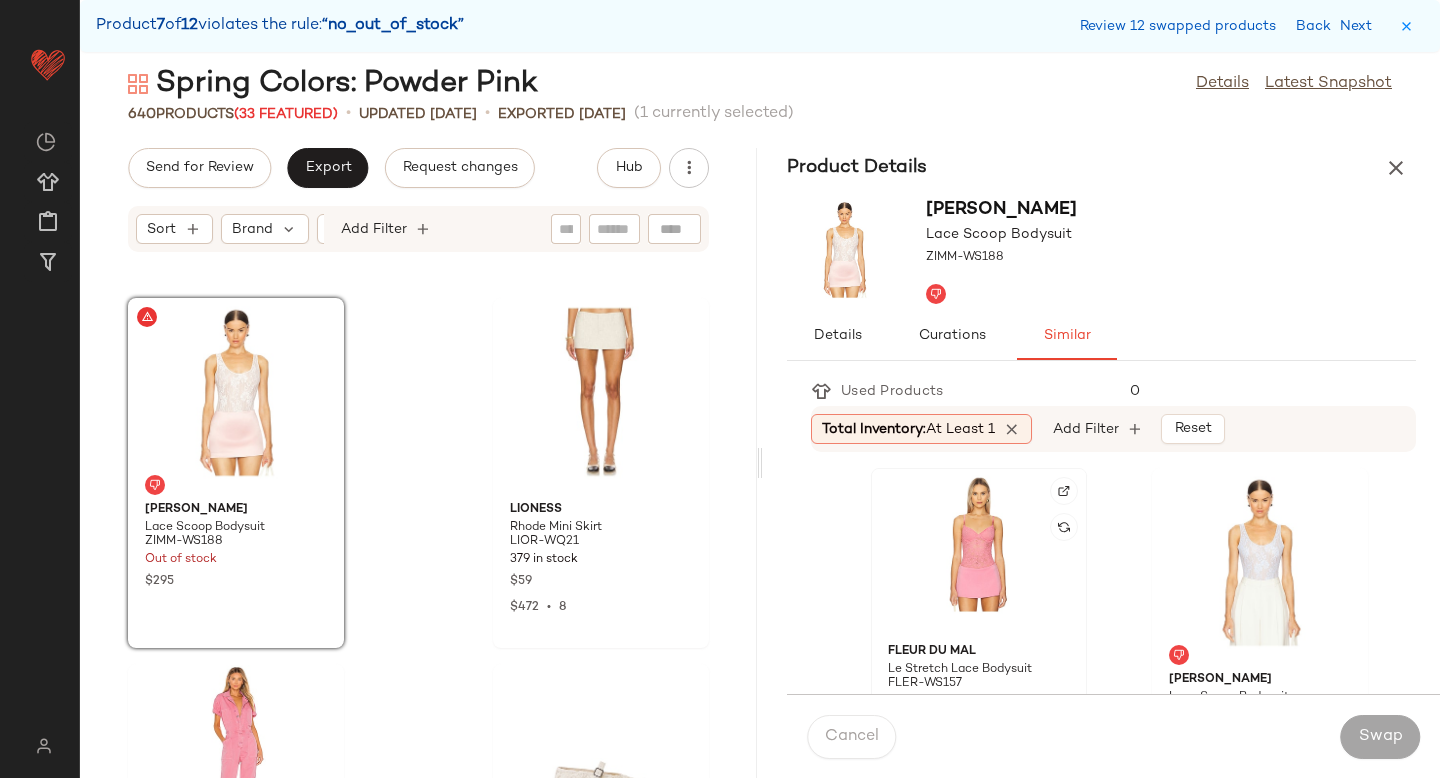 click 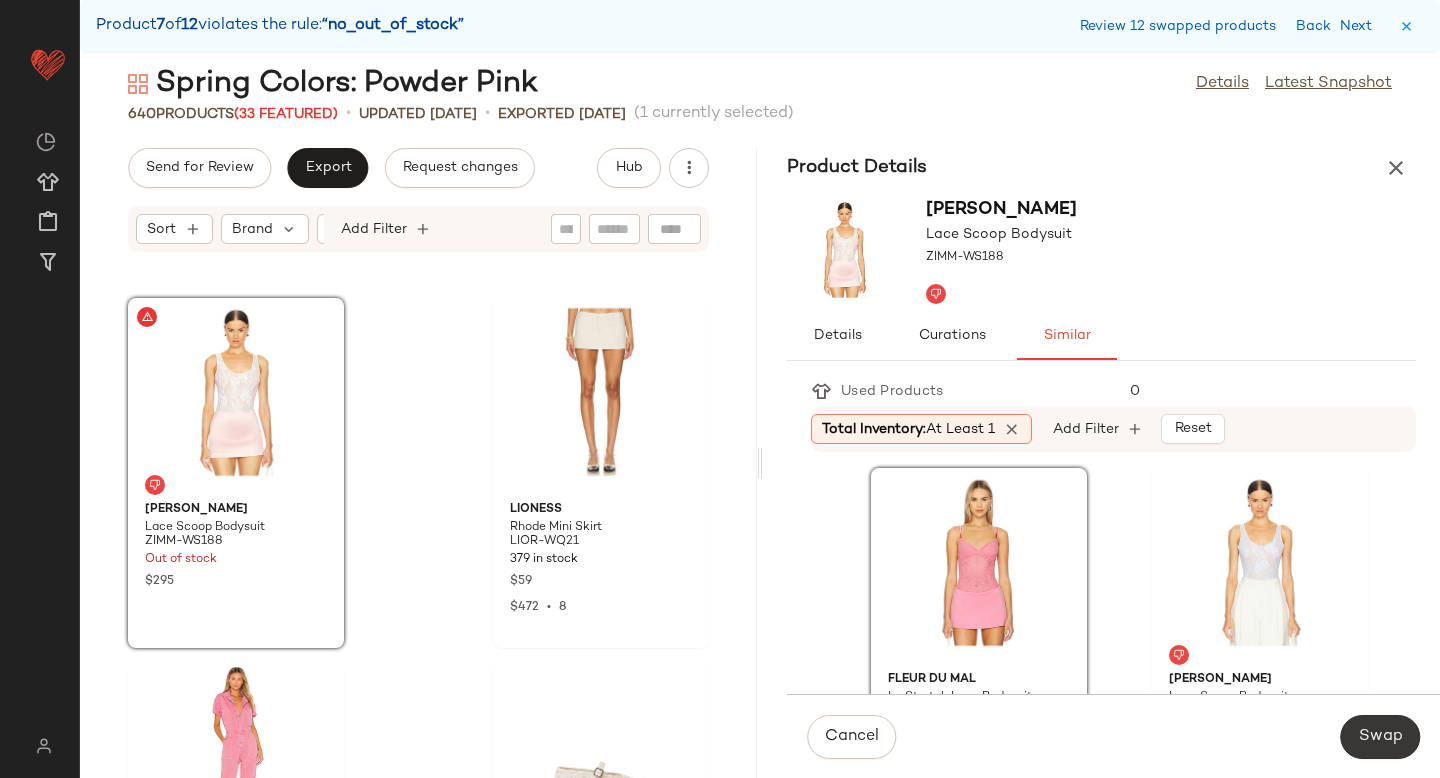 click on "Swap" 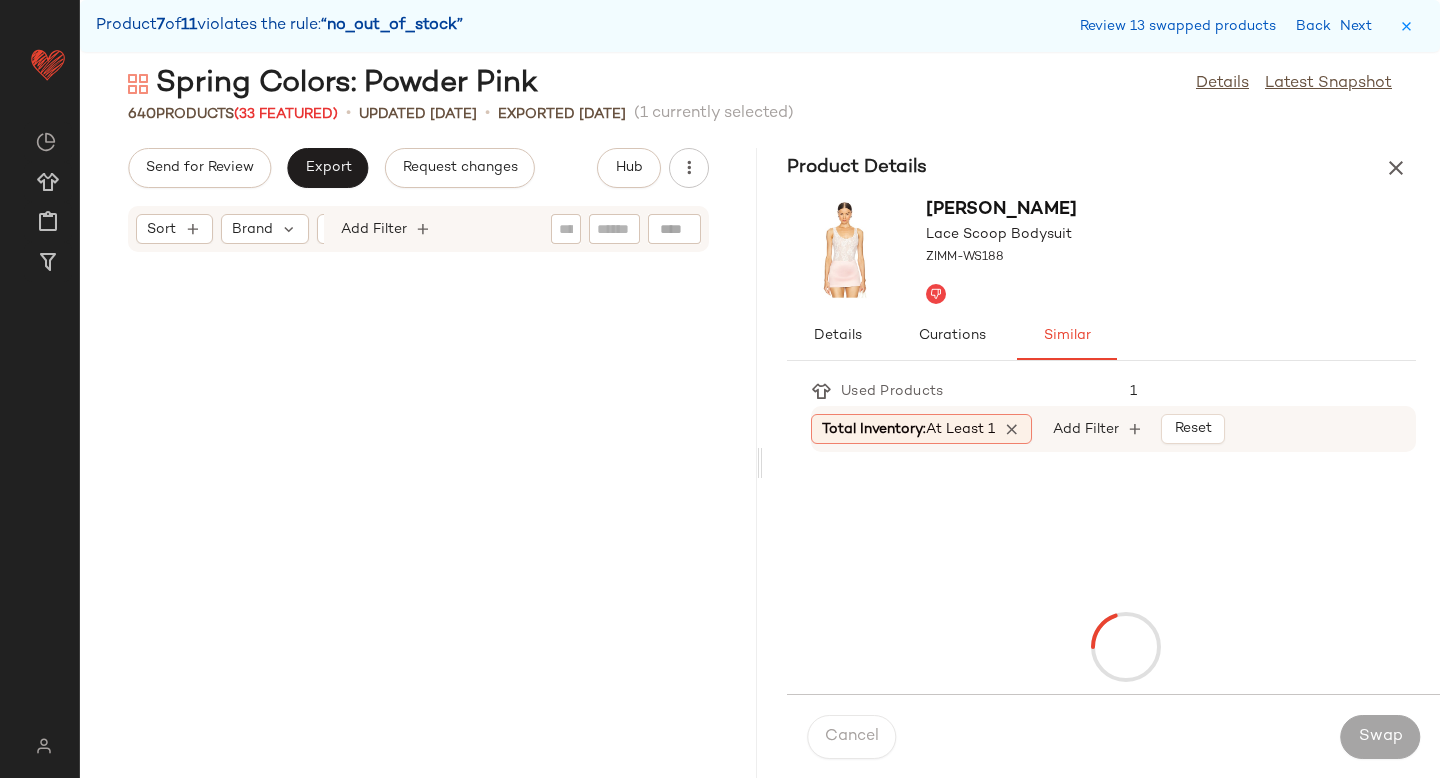 scroll, scrollTop: 83814, scrollLeft: 0, axis: vertical 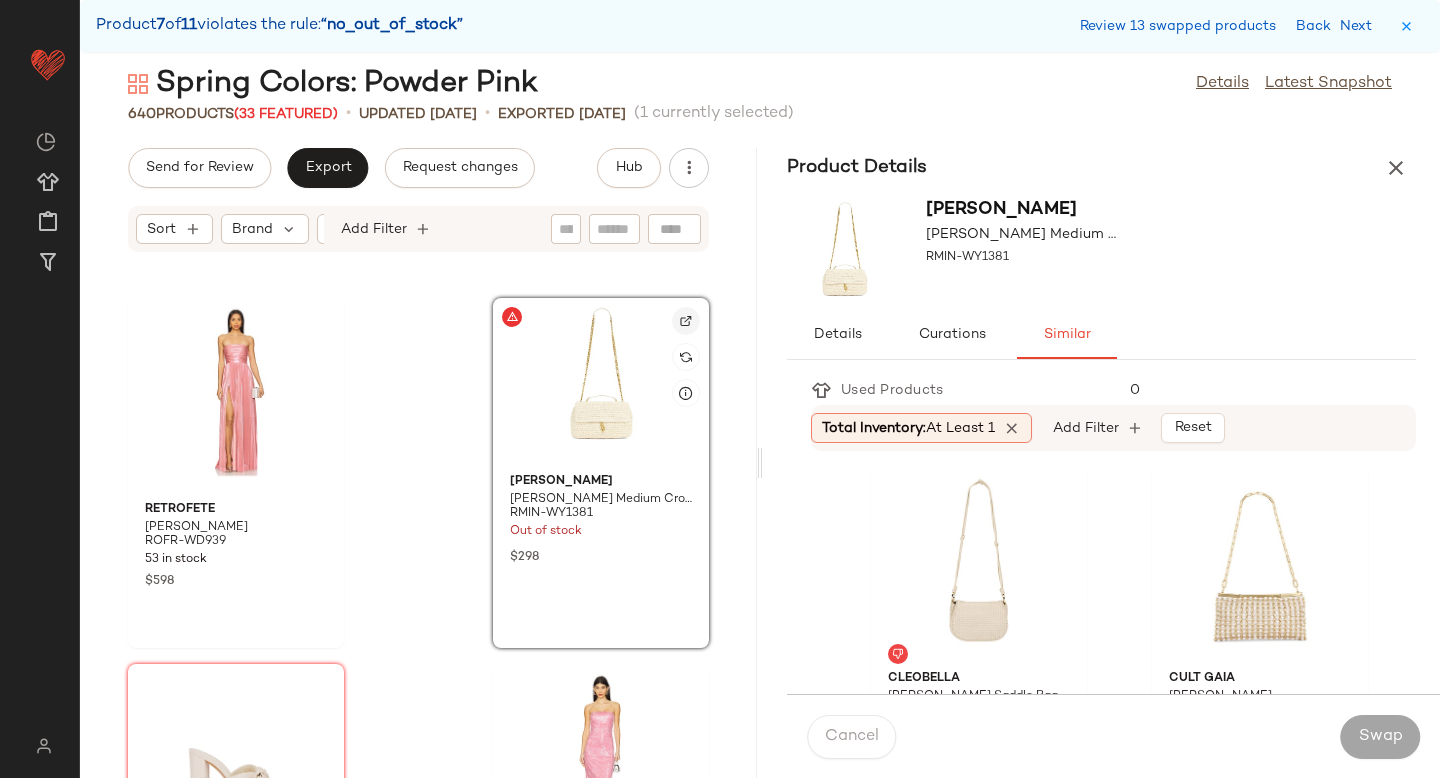 click 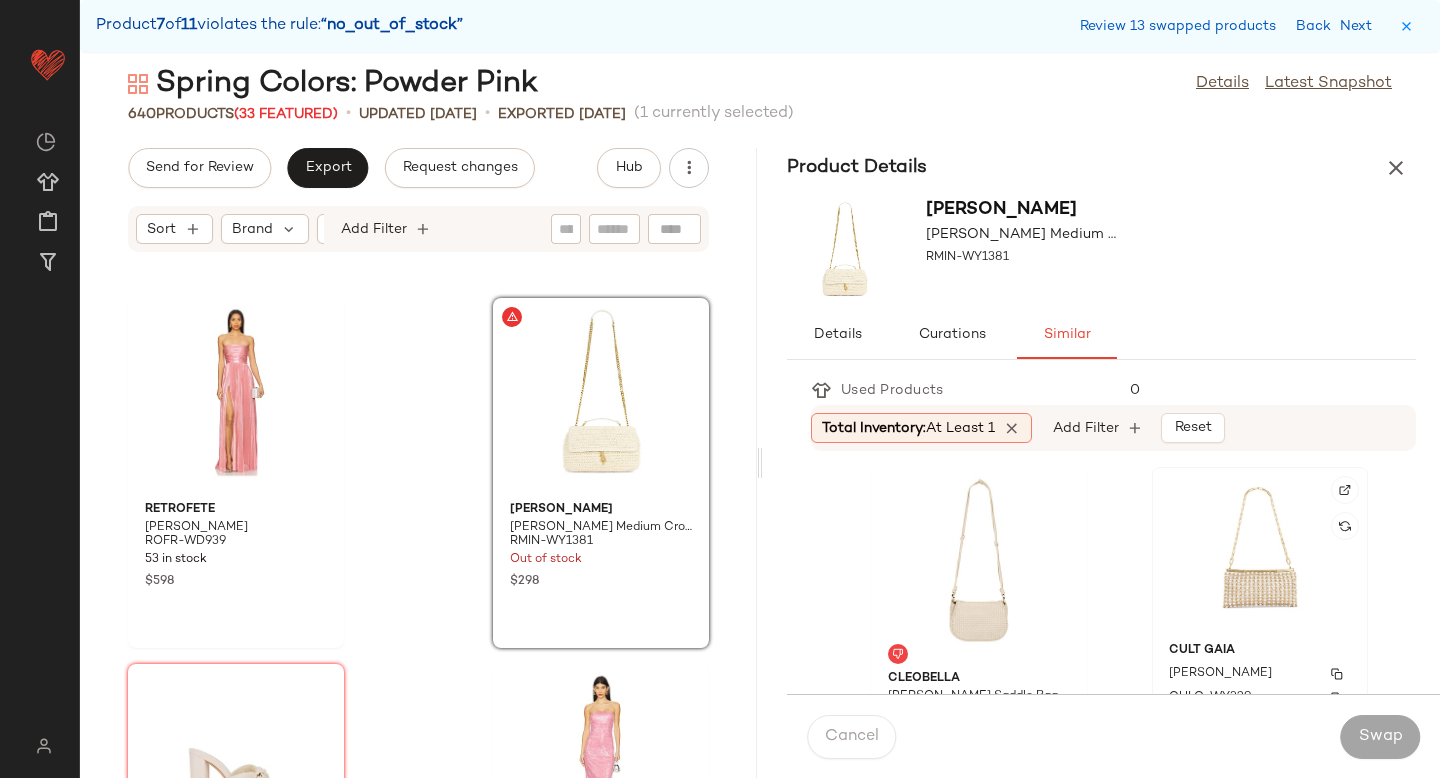 click on "Cult Gaia [PERSON_NAME] Crossbody CULG-WY329 2 in stock $798" 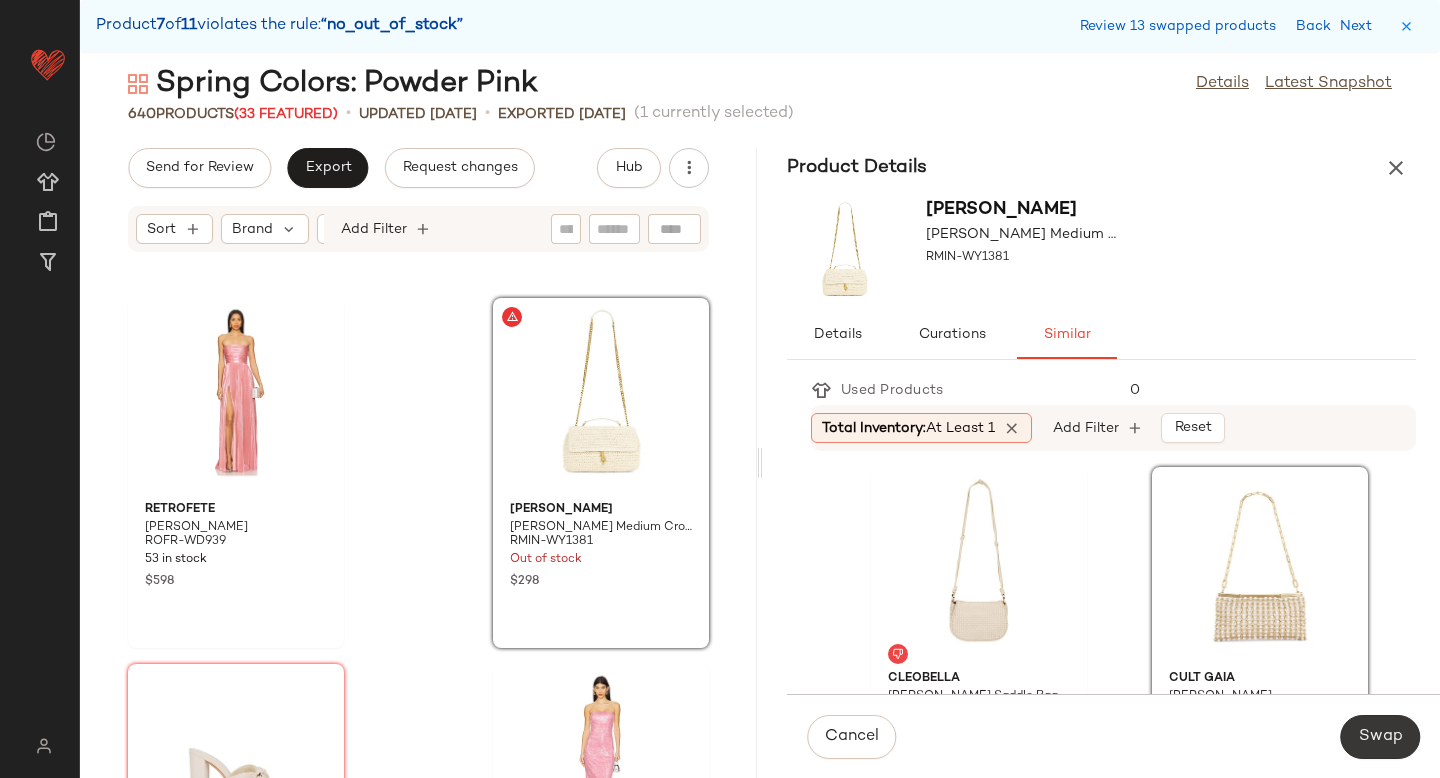 click on "Swap" 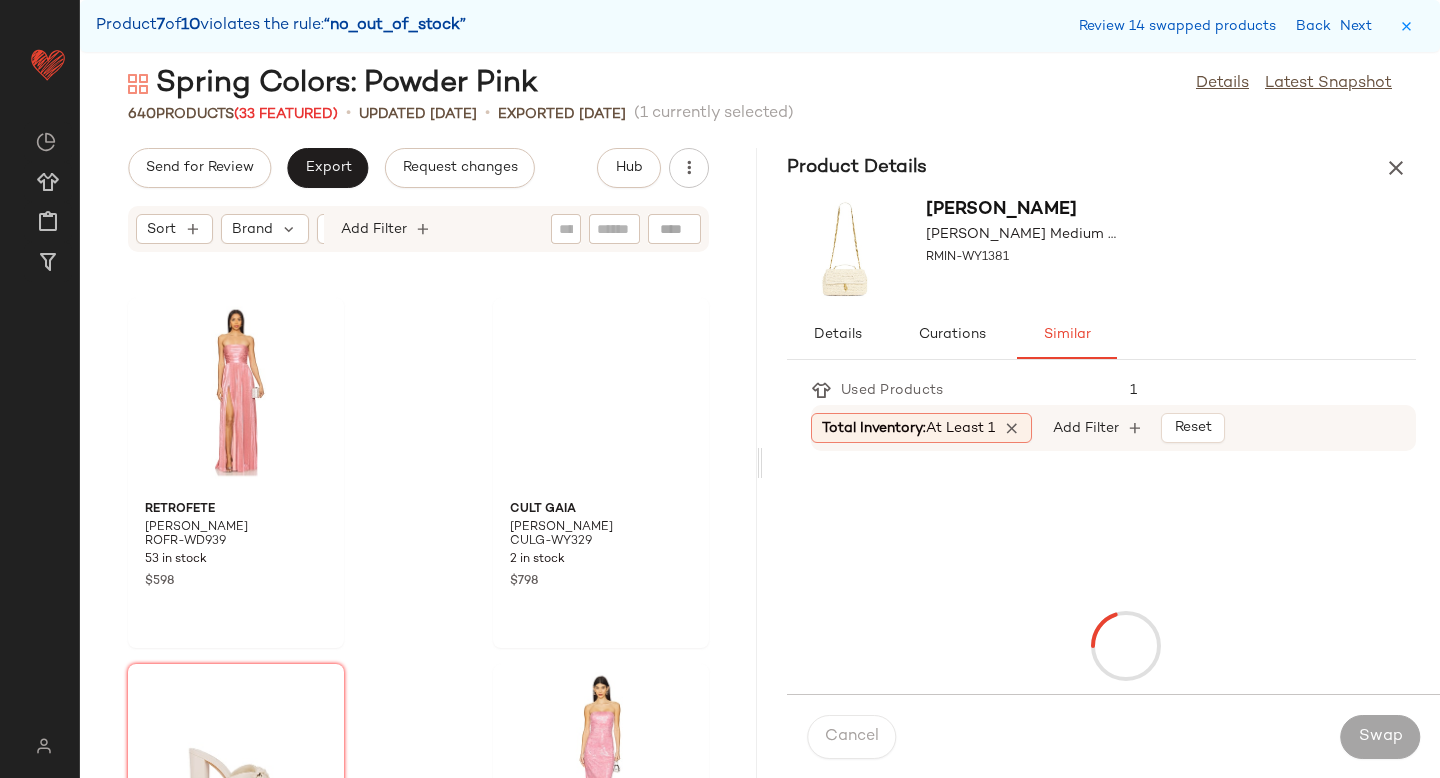 scroll, scrollTop: 87108, scrollLeft: 0, axis: vertical 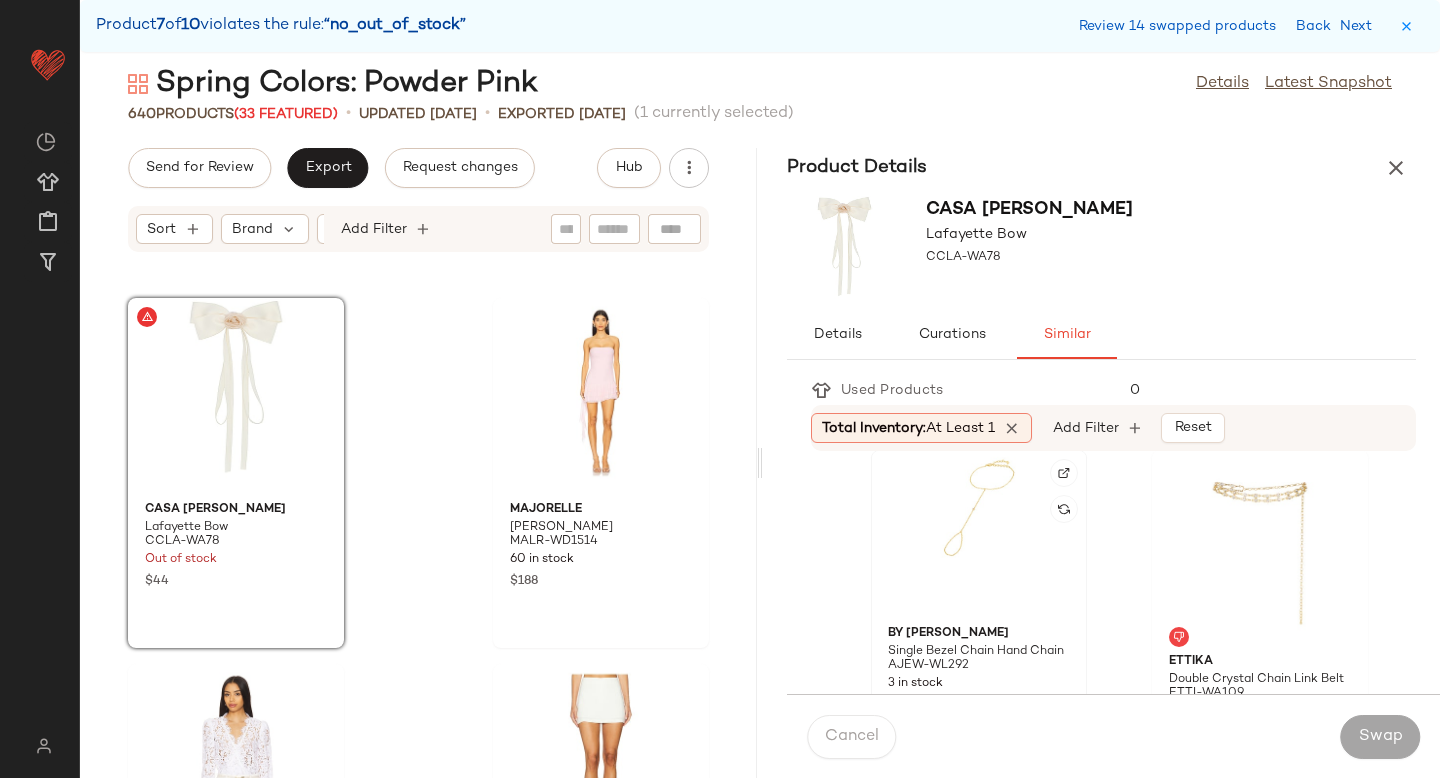 click 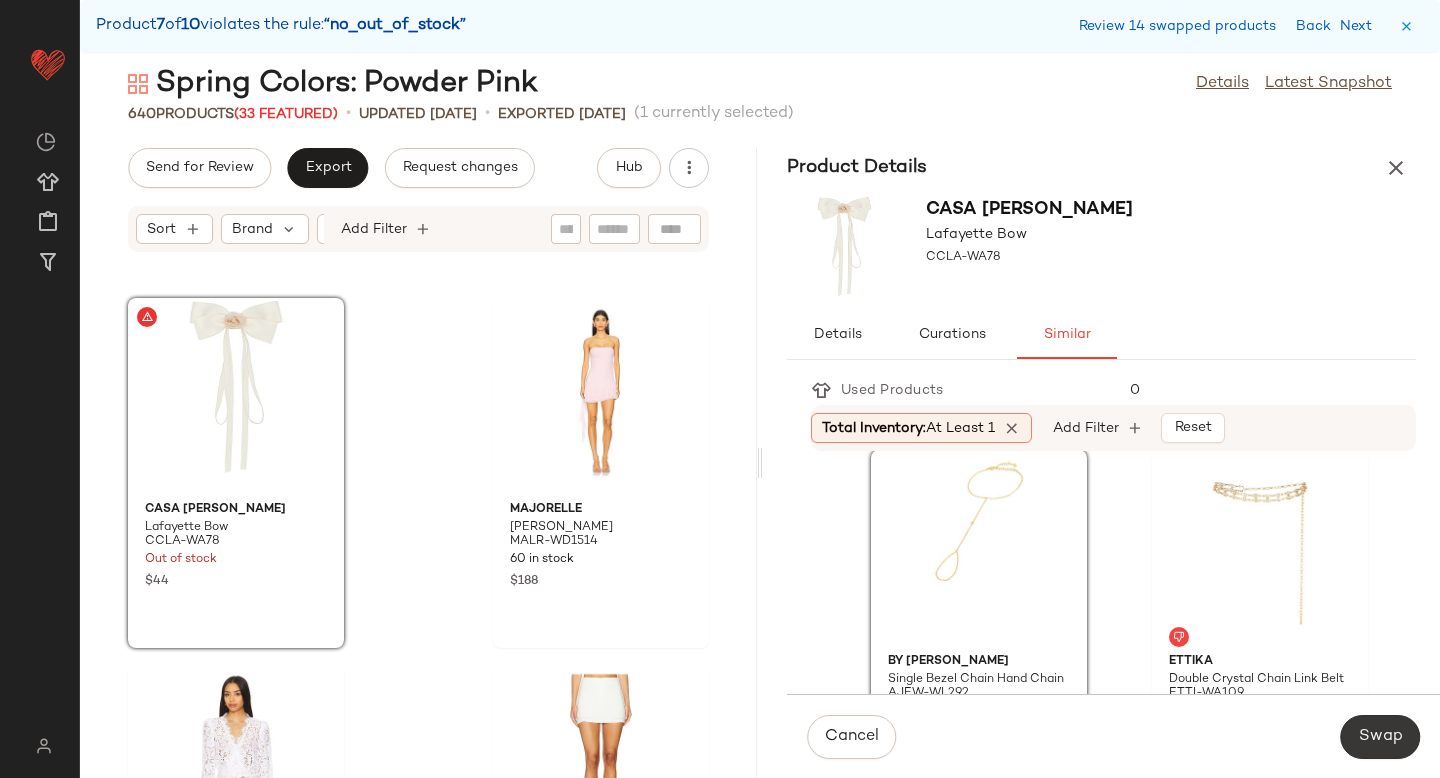 click on "Swap" 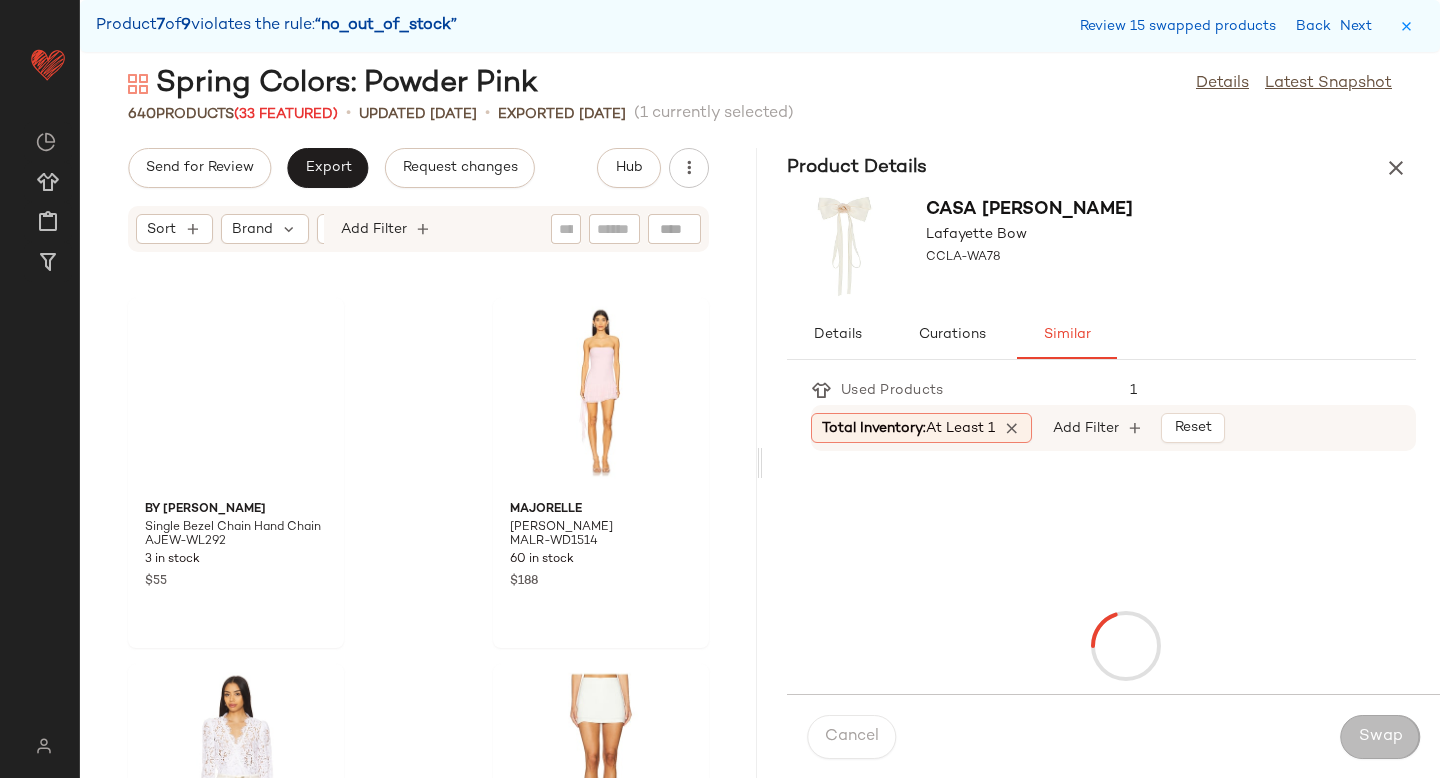 scroll, scrollTop: 87840, scrollLeft: 0, axis: vertical 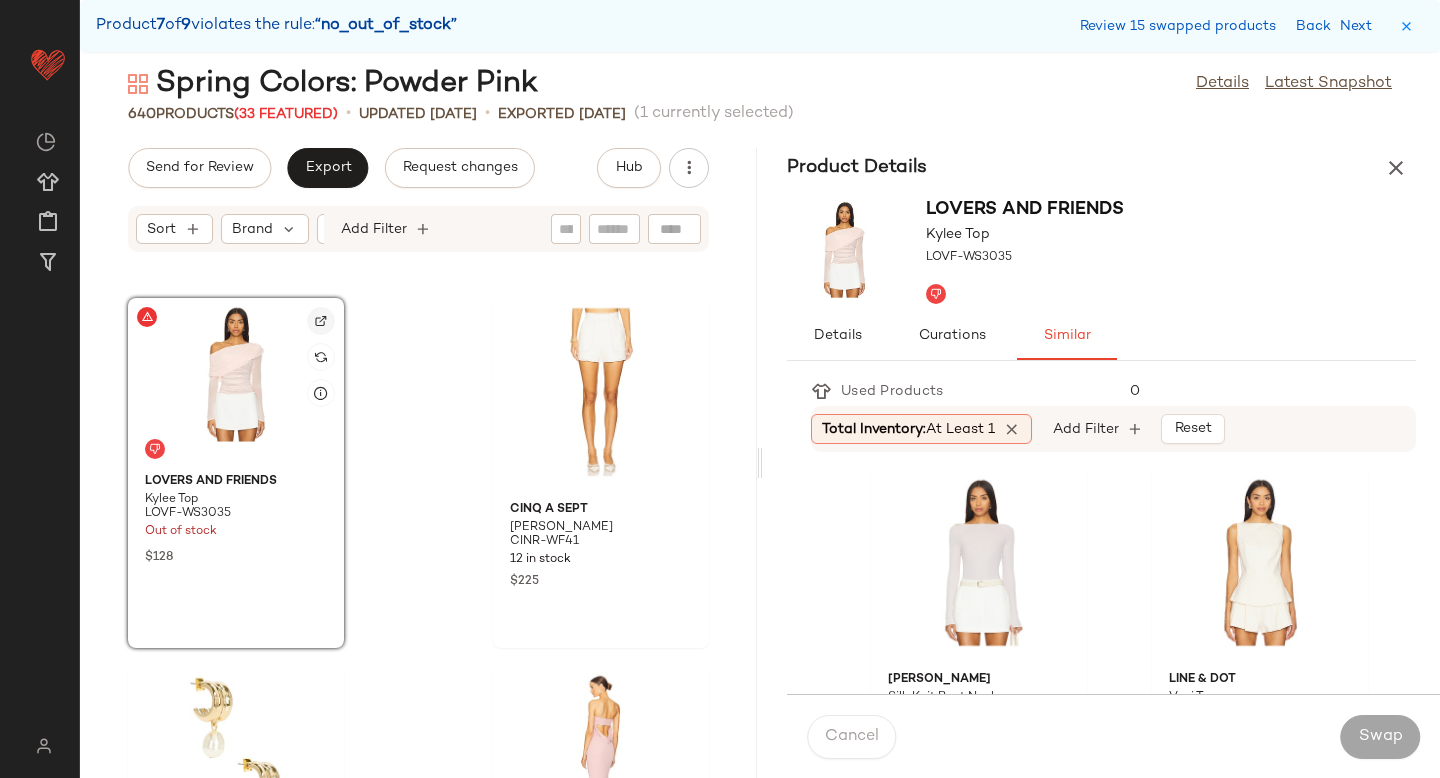 click 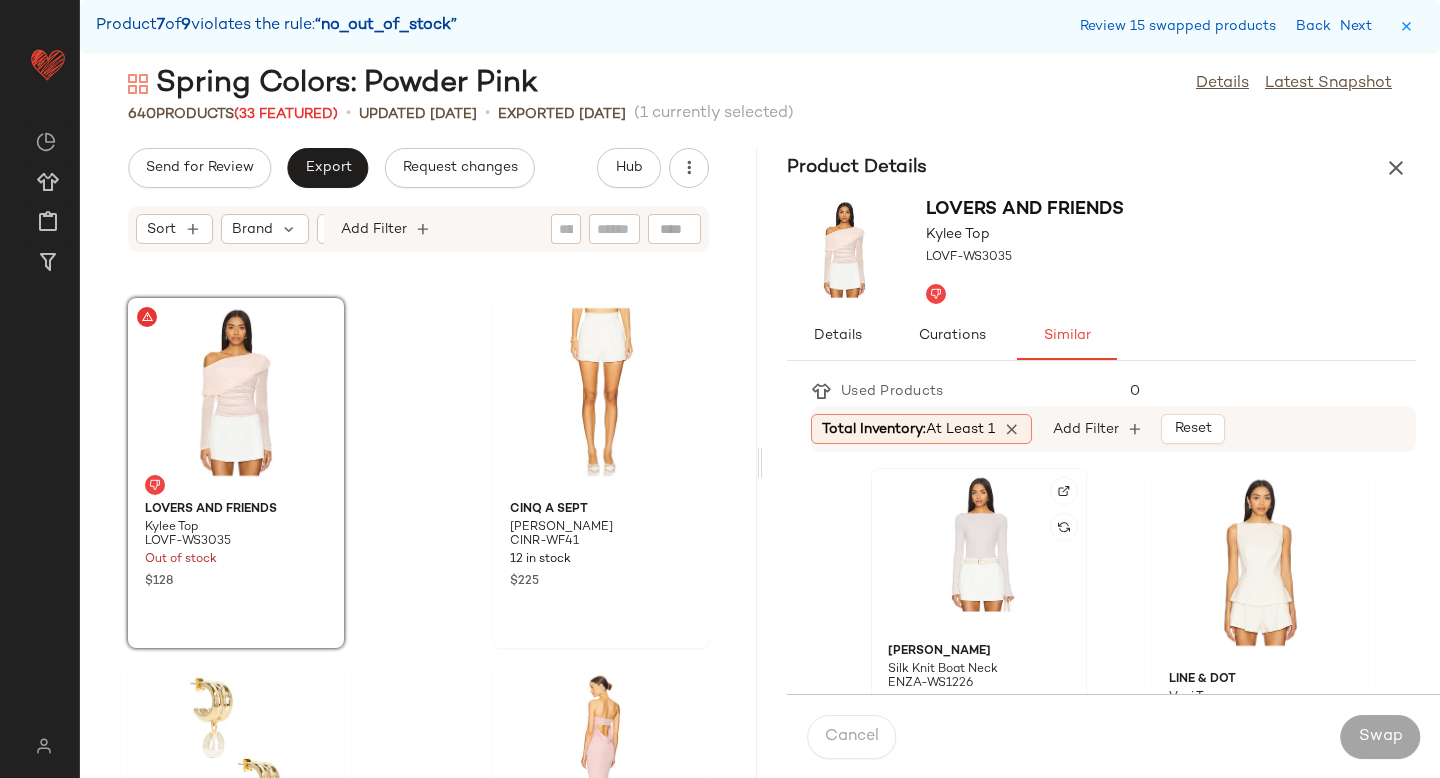 click 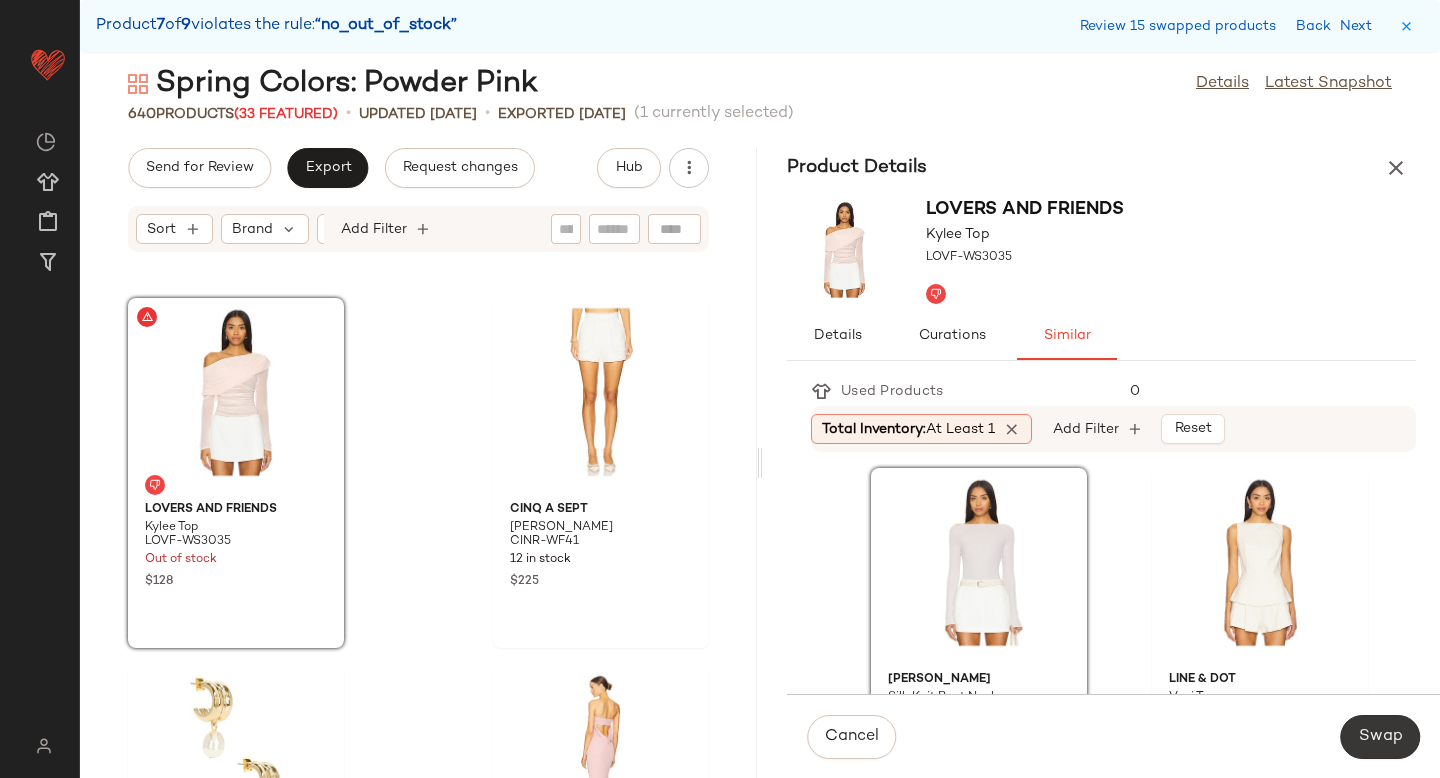 click on "Swap" at bounding box center [1380, 737] 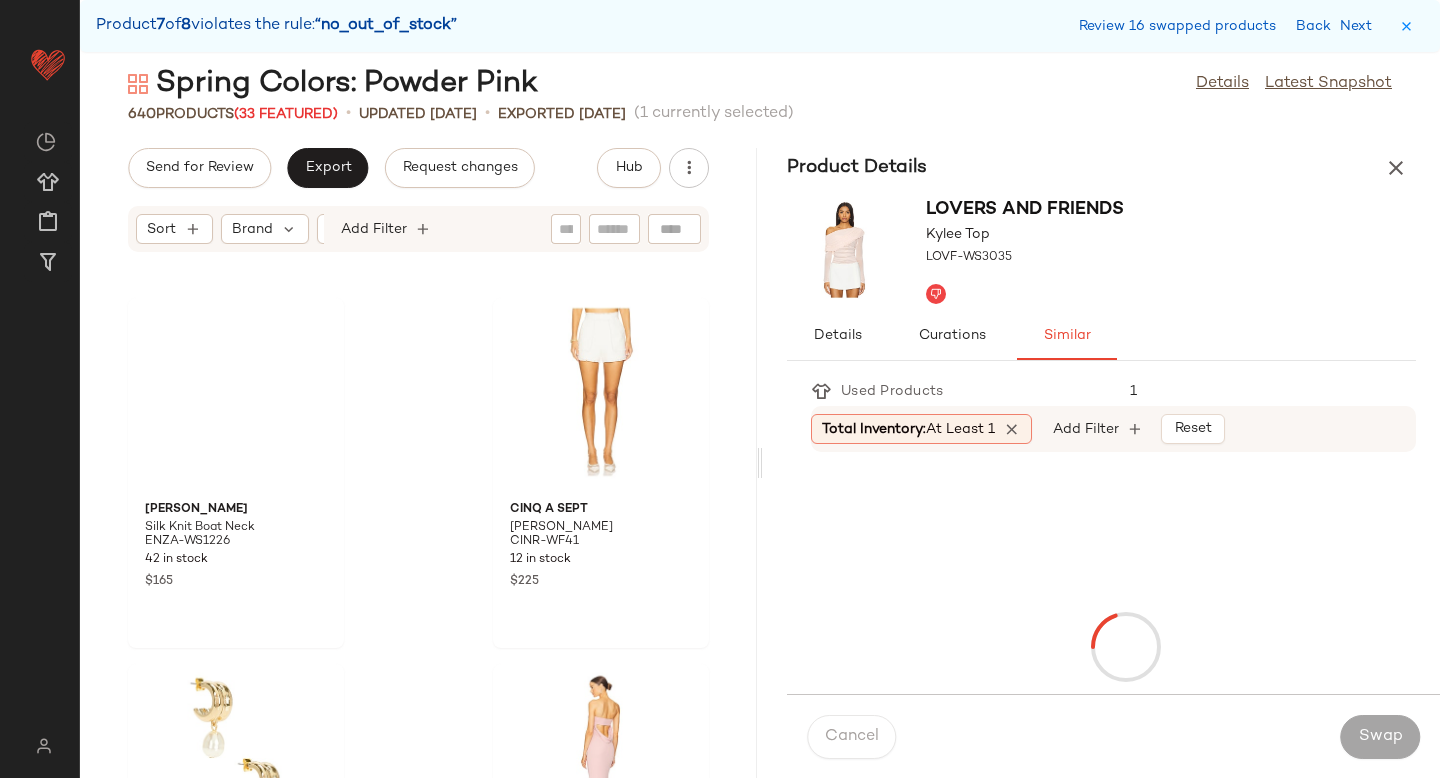 scroll, scrollTop: 102846, scrollLeft: 0, axis: vertical 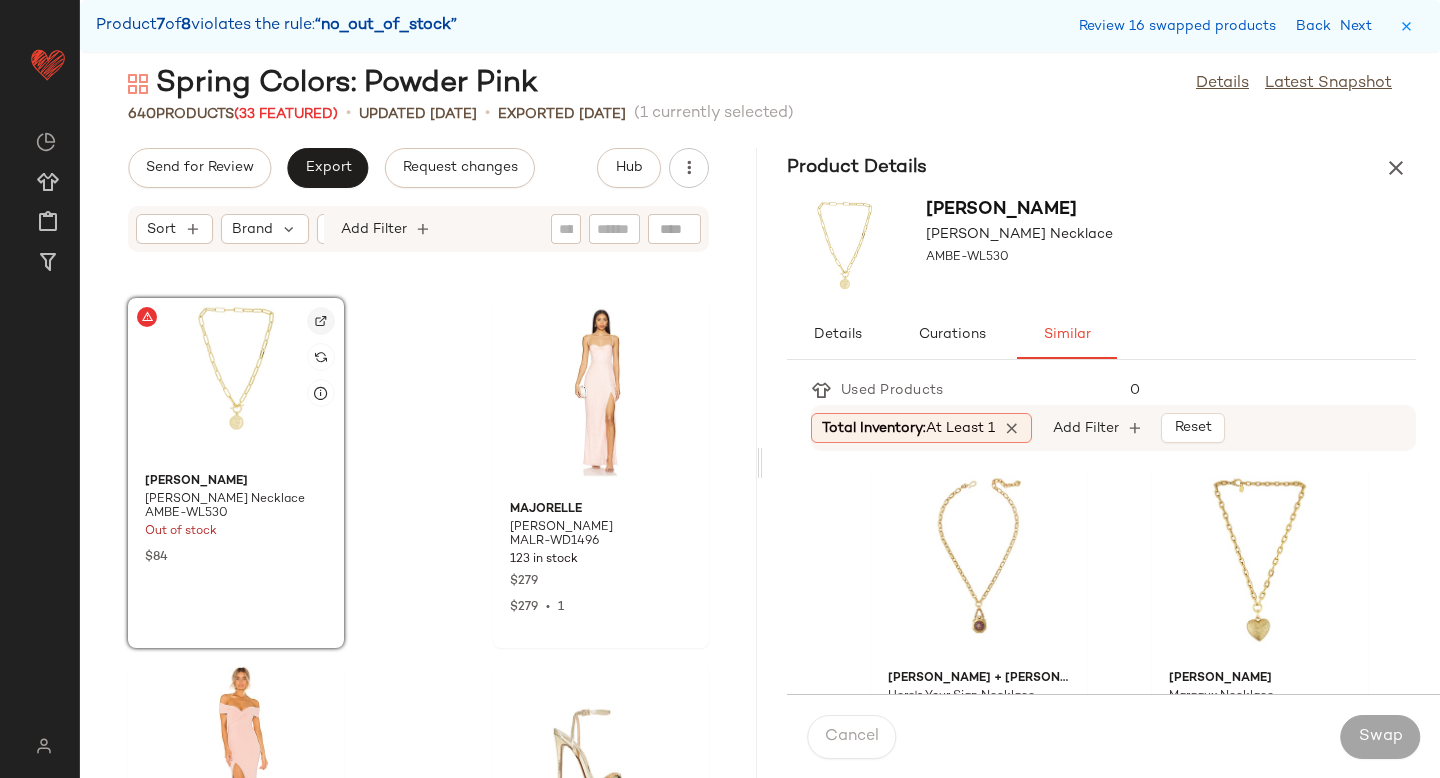 click 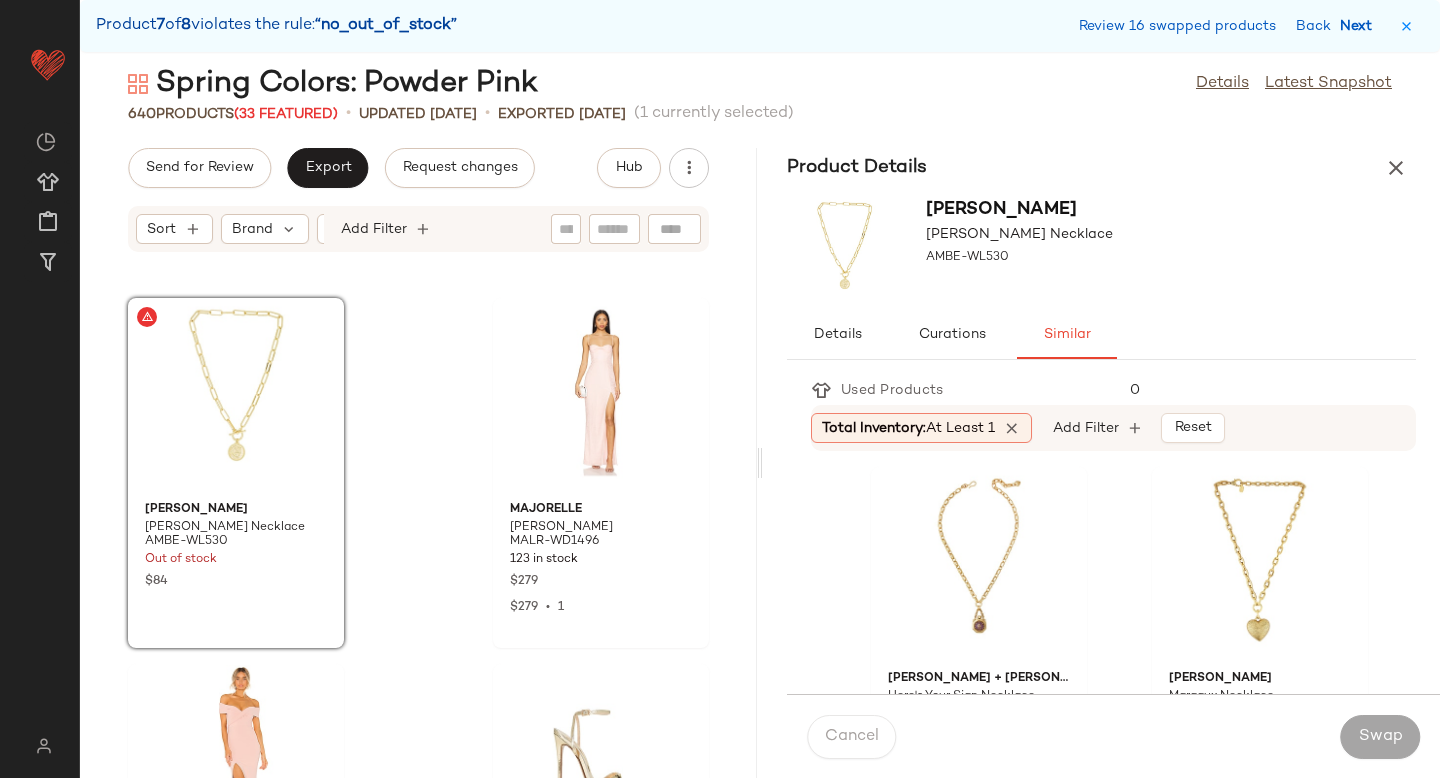 click on "Next" at bounding box center (1360, 26) 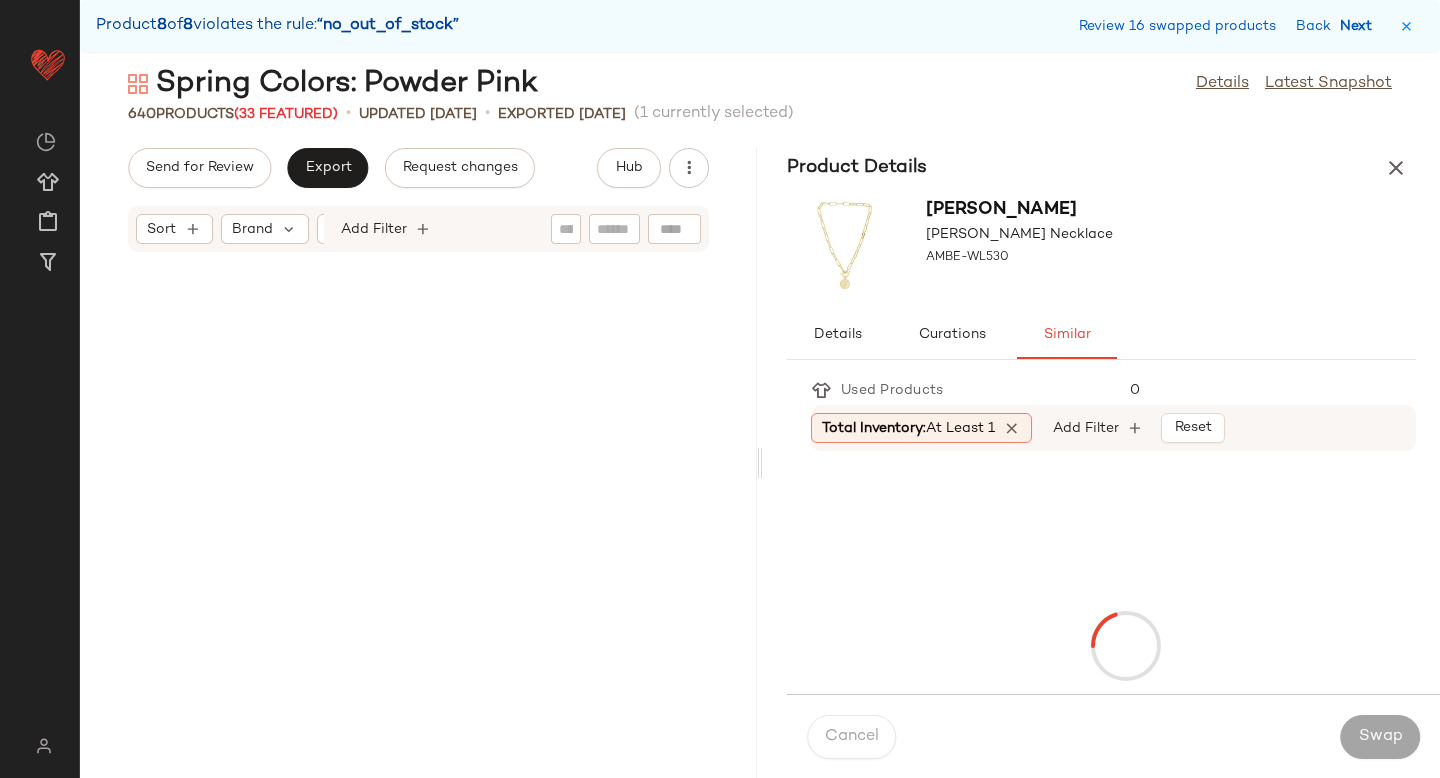 scroll, scrollTop: 112728, scrollLeft: 0, axis: vertical 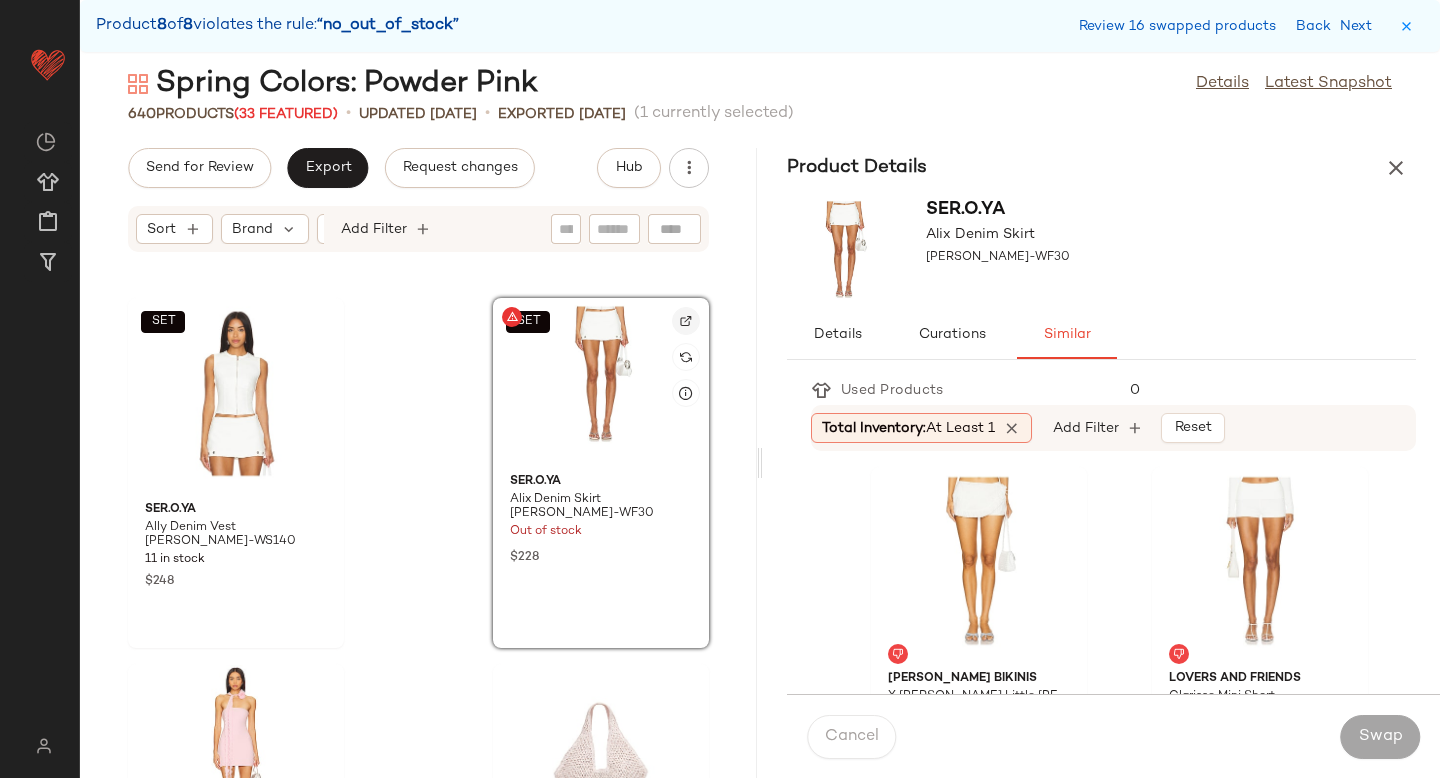 click at bounding box center [686, 321] 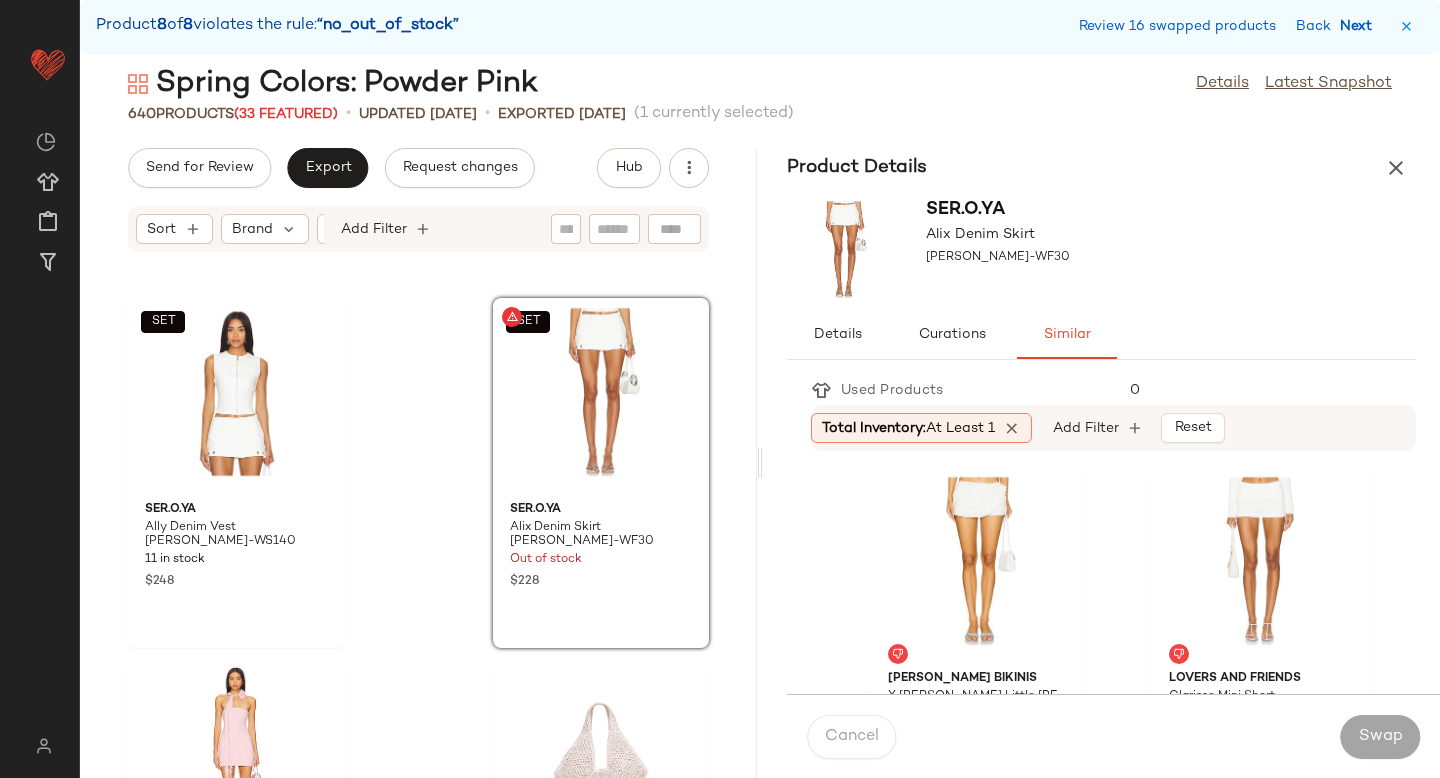 click on "Next" at bounding box center (1360, 26) 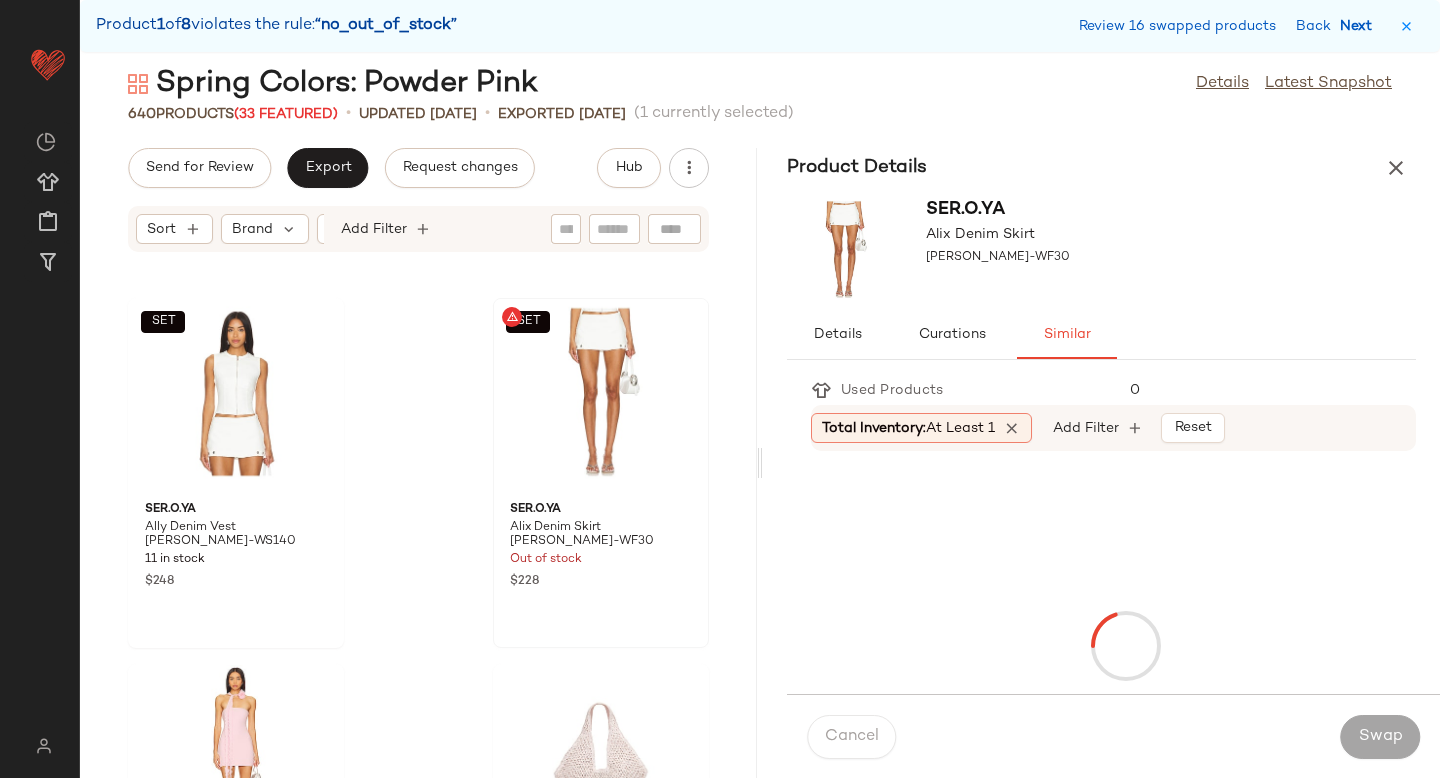scroll, scrollTop: 4758, scrollLeft: 0, axis: vertical 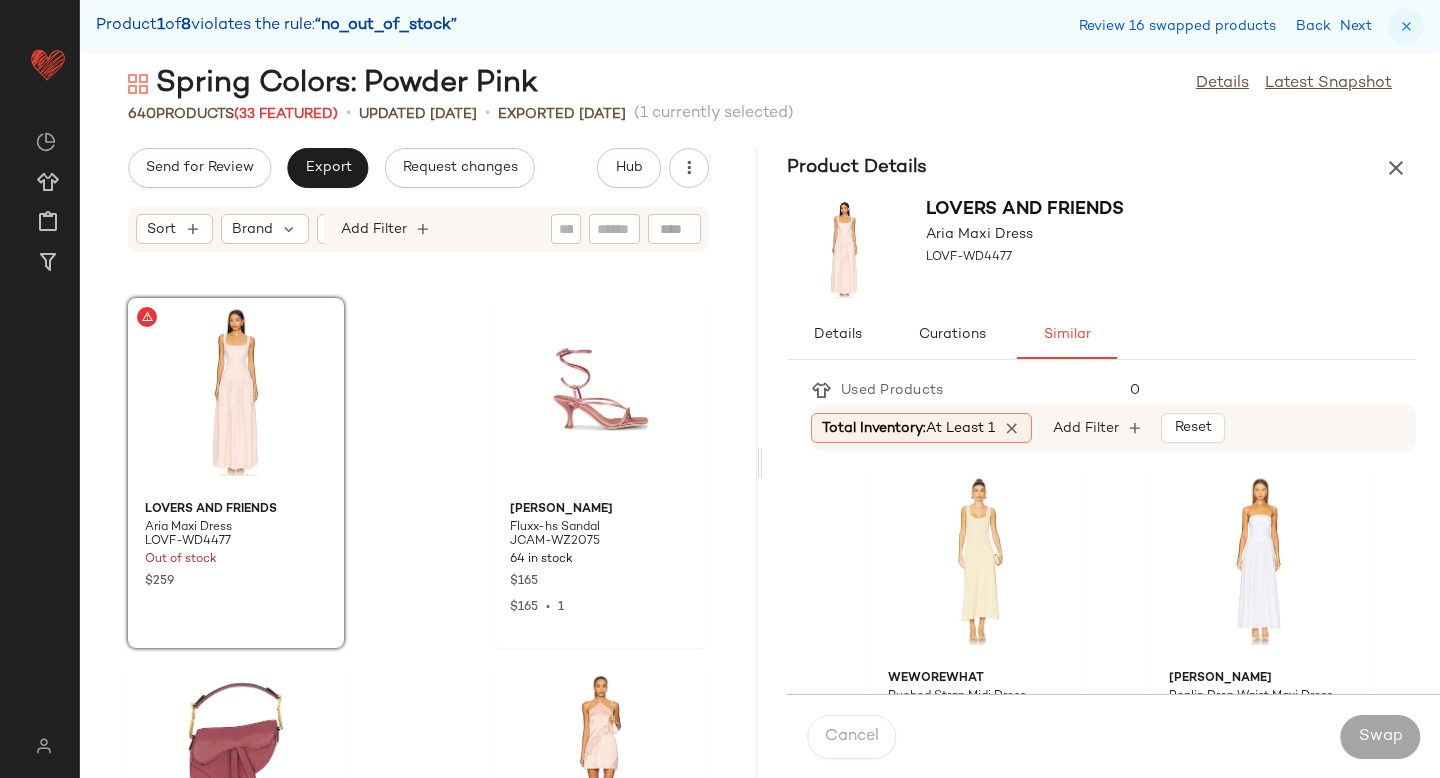 click at bounding box center (1406, 26) 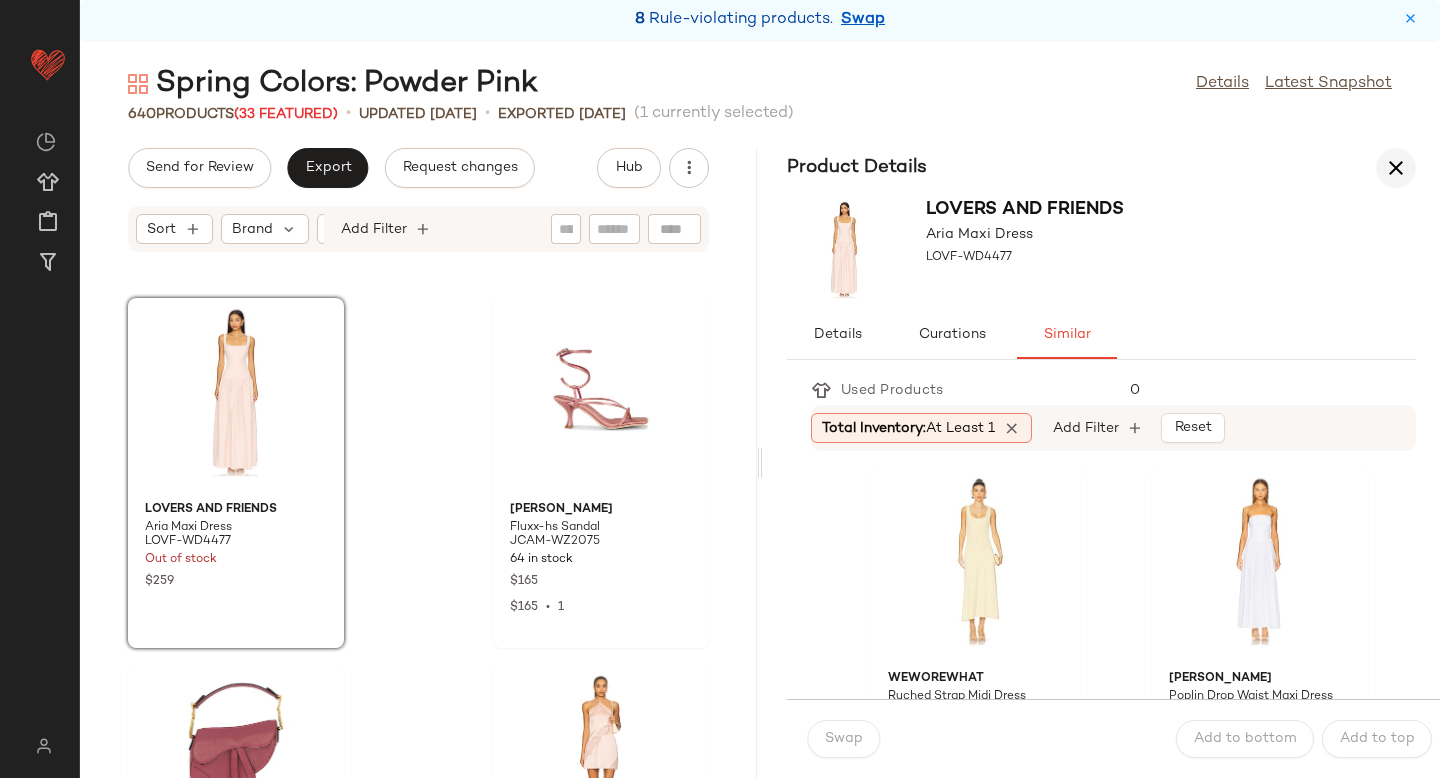 click at bounding box center (1396, 168) 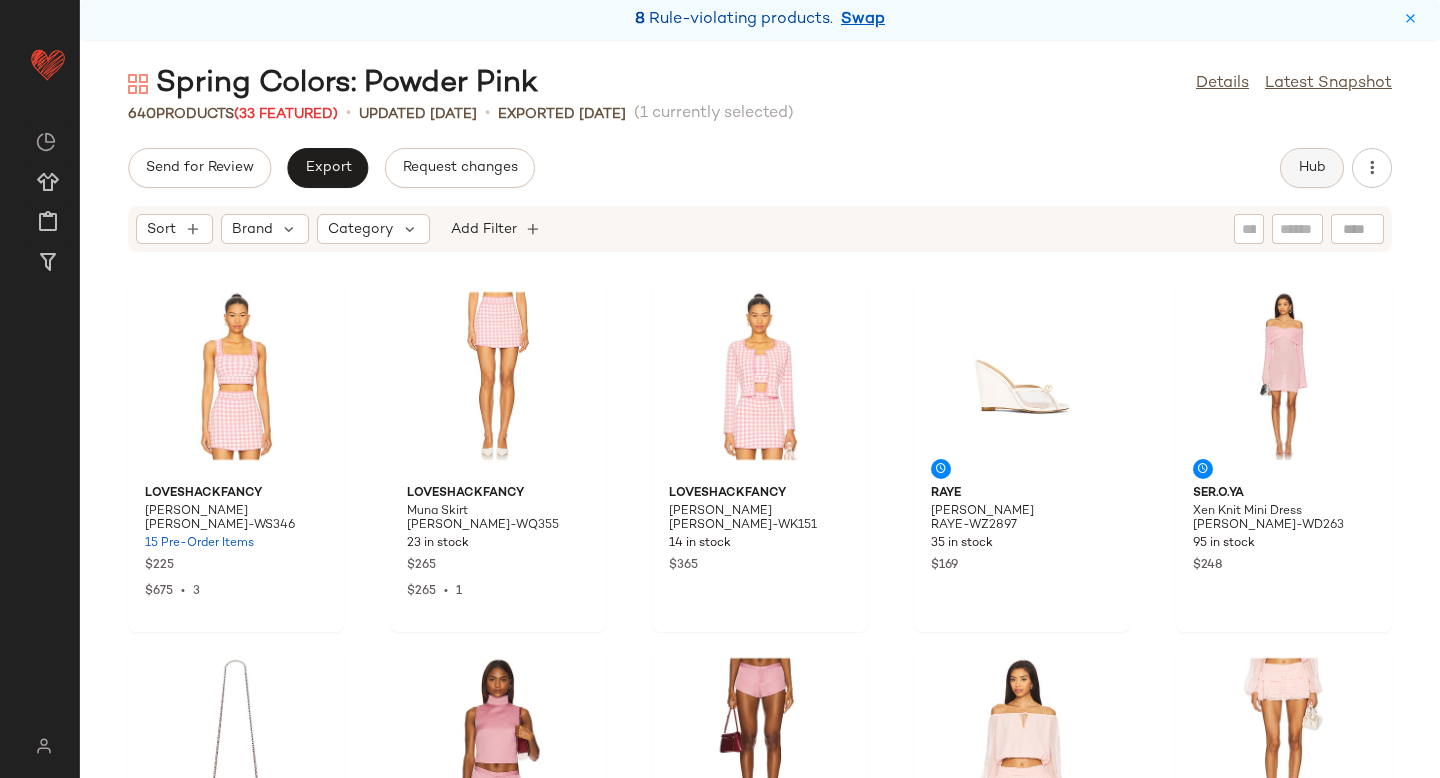 click on "Hub" at bounding box center [1312, 168] 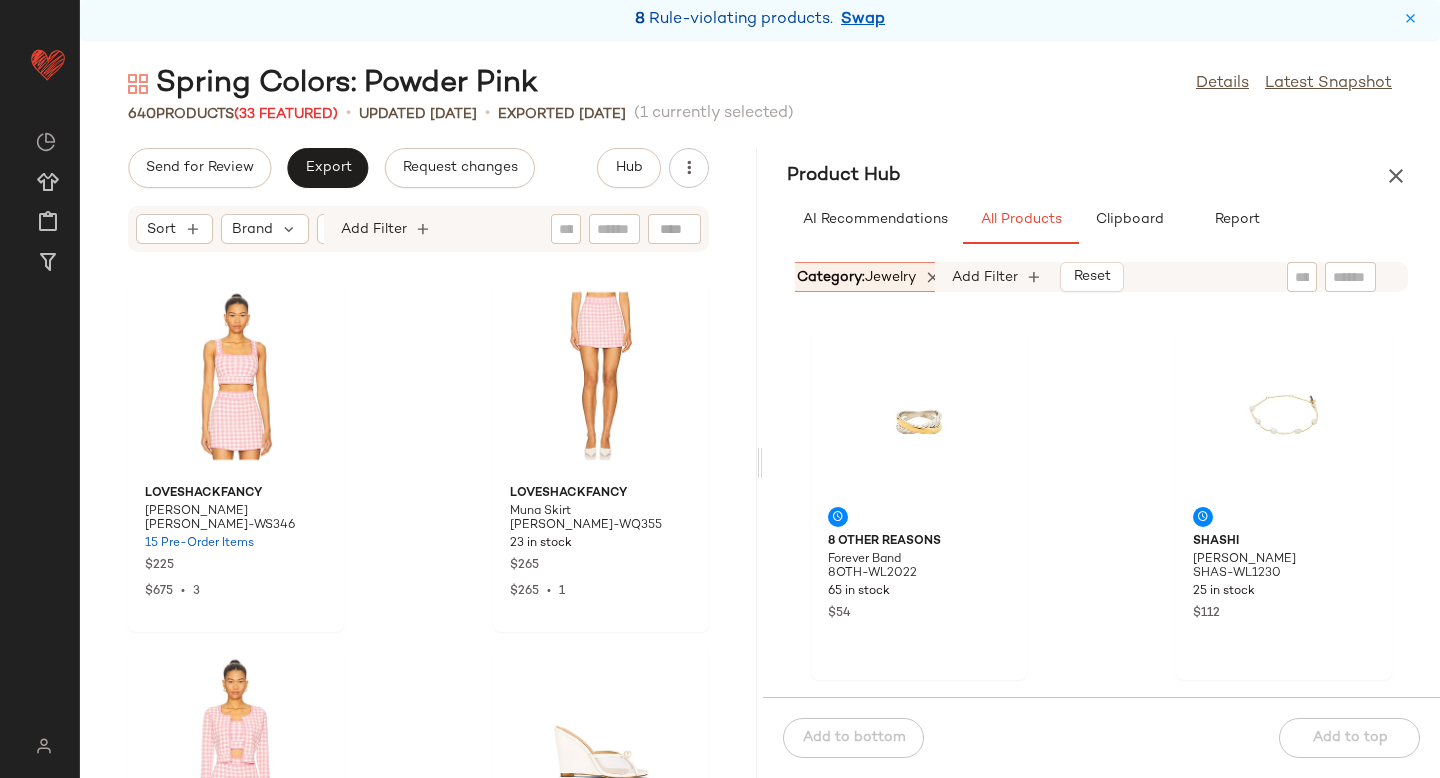 scroll, scrollTop: 0, scrollLeft: 210, axis: horizontal 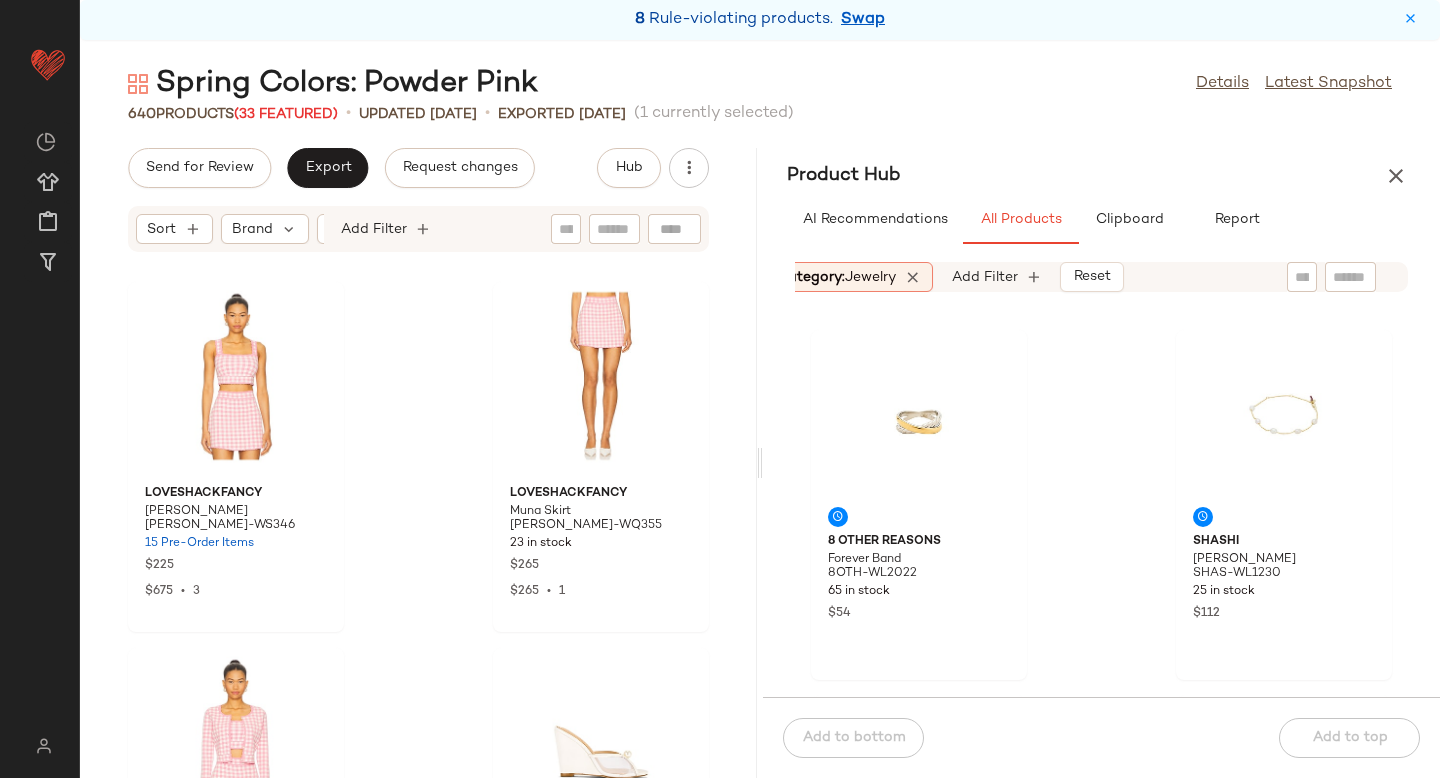 click on "jewelry" at bounding box center [870, 277] 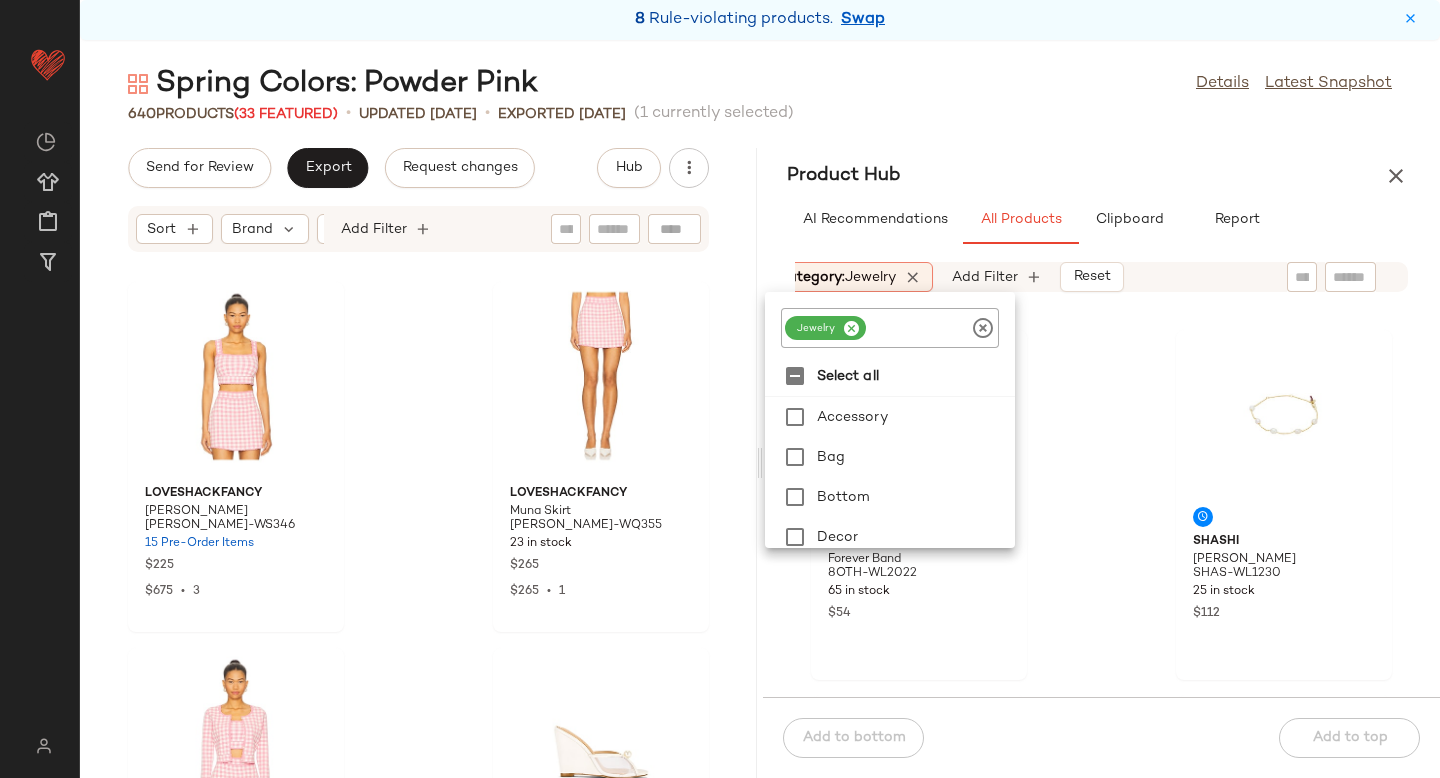 click 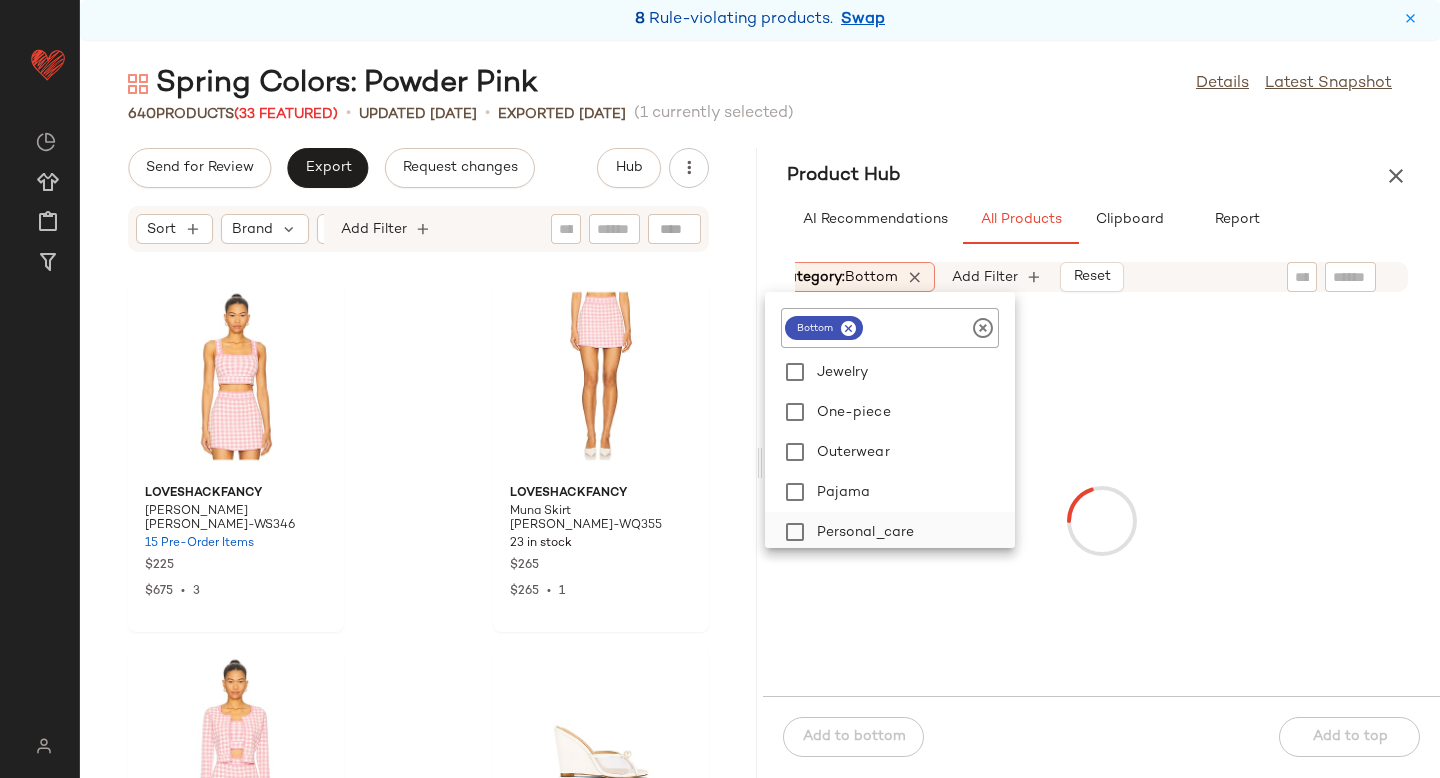 scroll, scrollTop: 449, scrollLeft: 0, axis: vertical 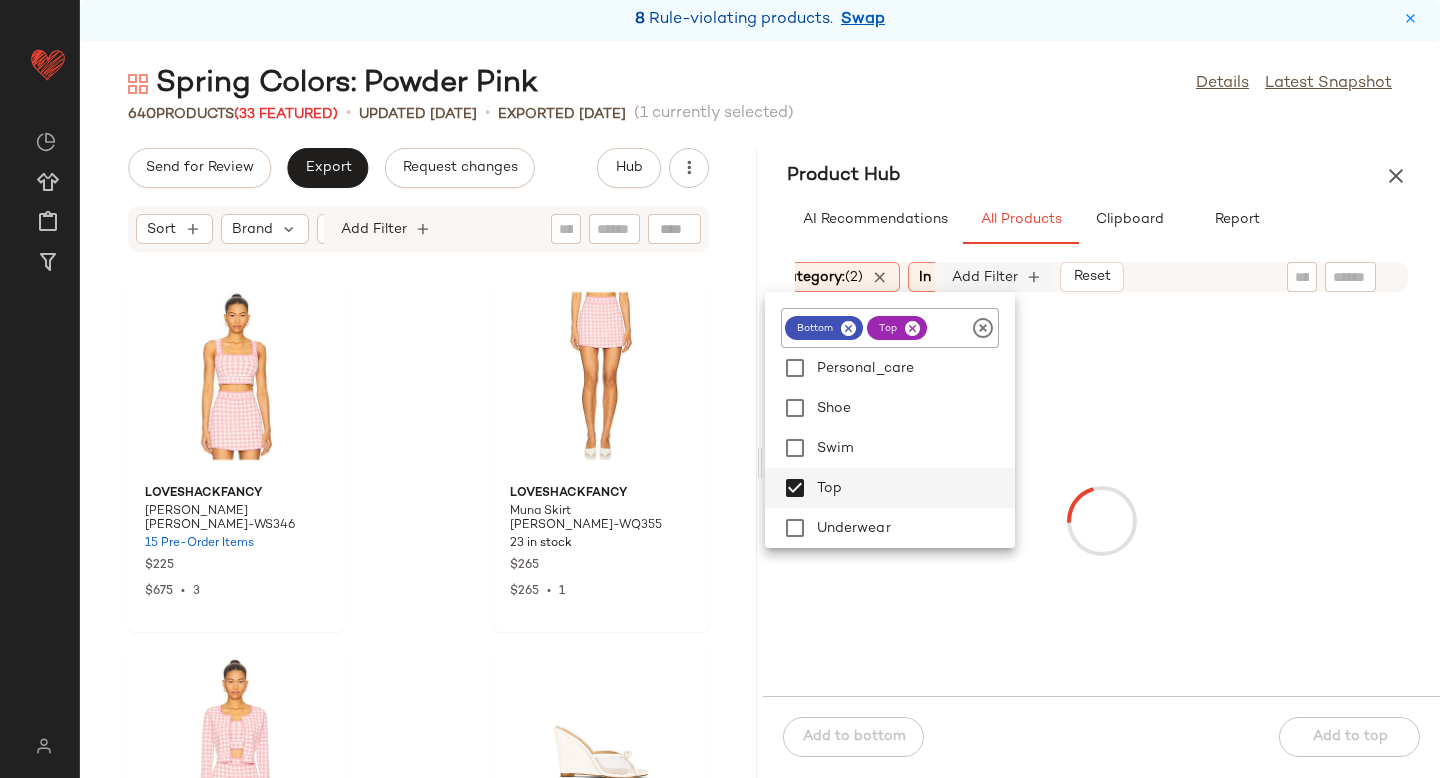 click on "Add Filter" at bounding box center (985, 277) 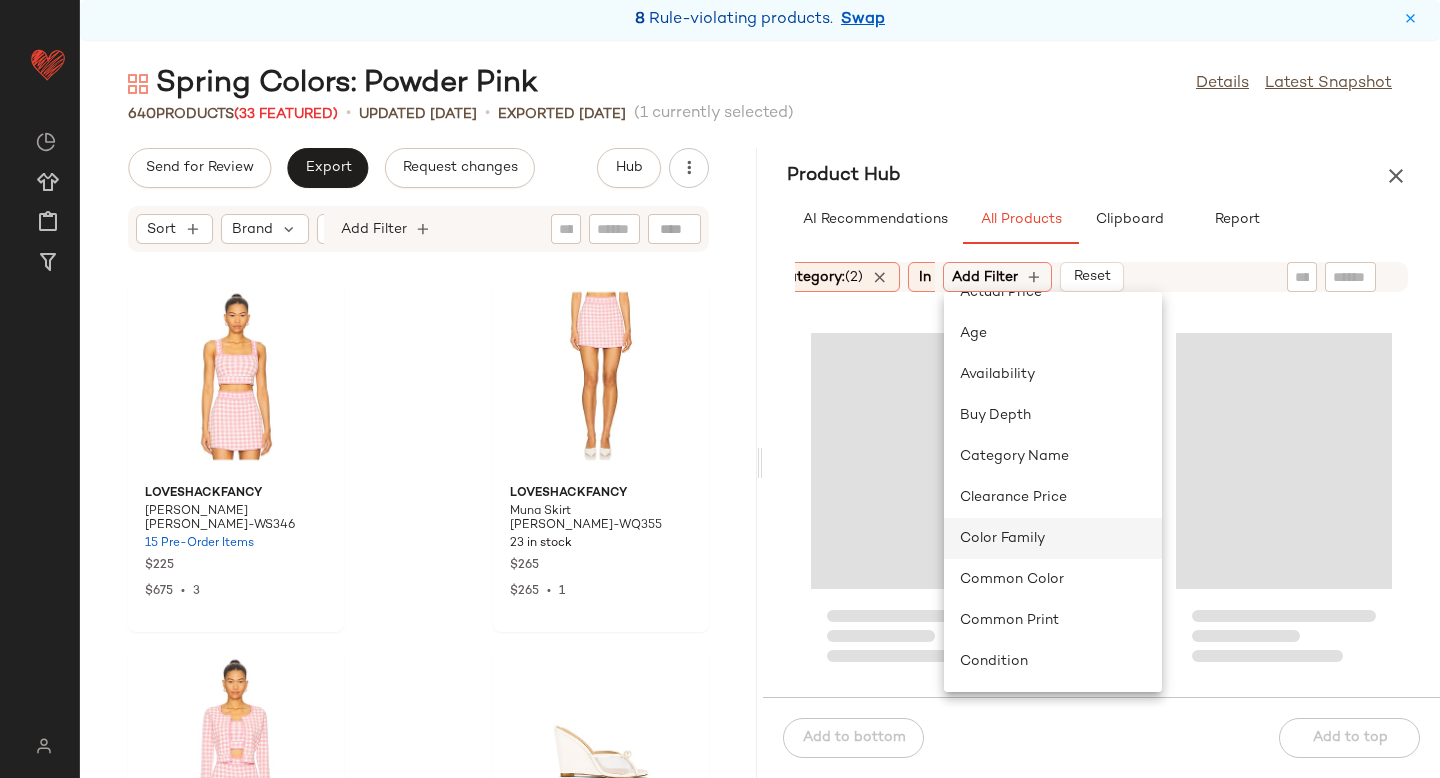 scroll, scrollTop: 105, scrollLeft: 0, axis: vertical 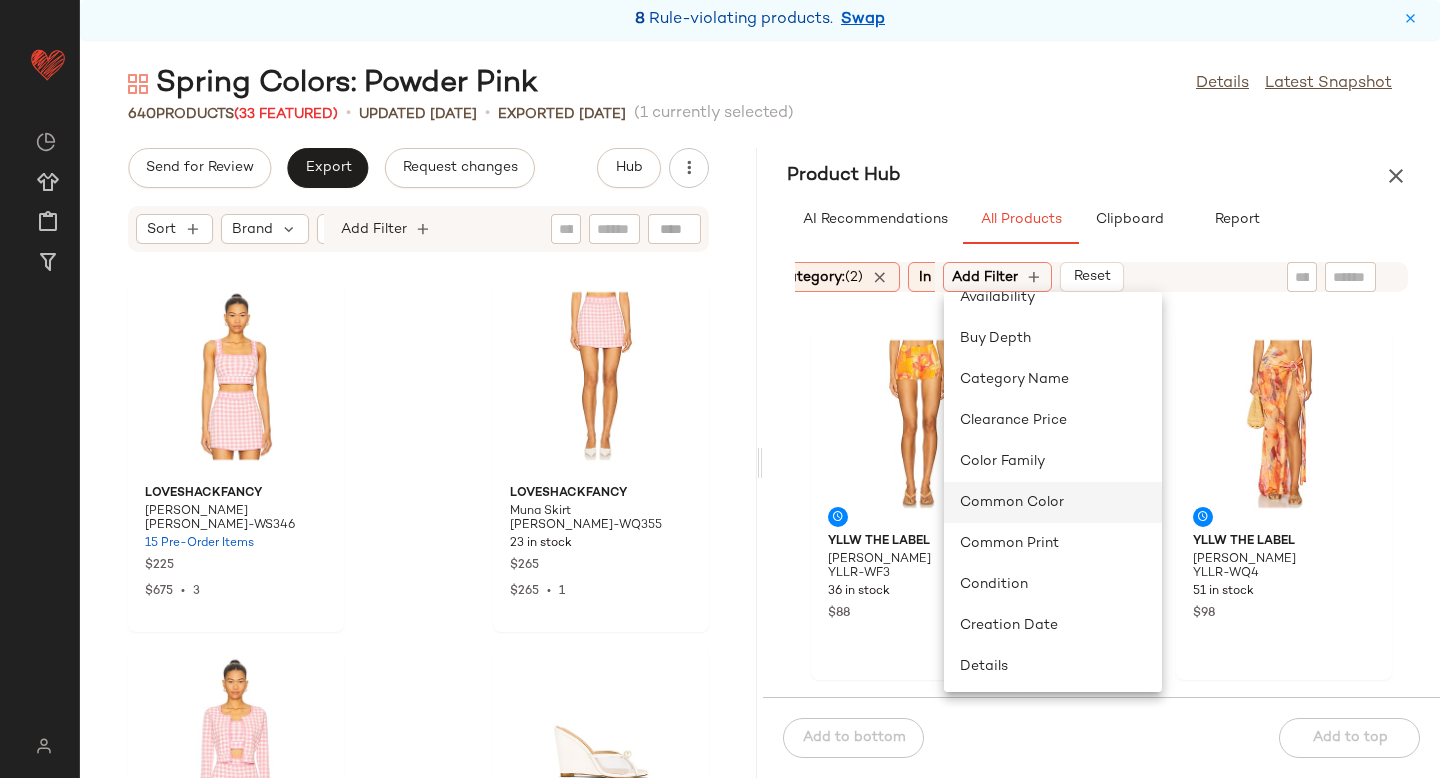 click on "Common Color" 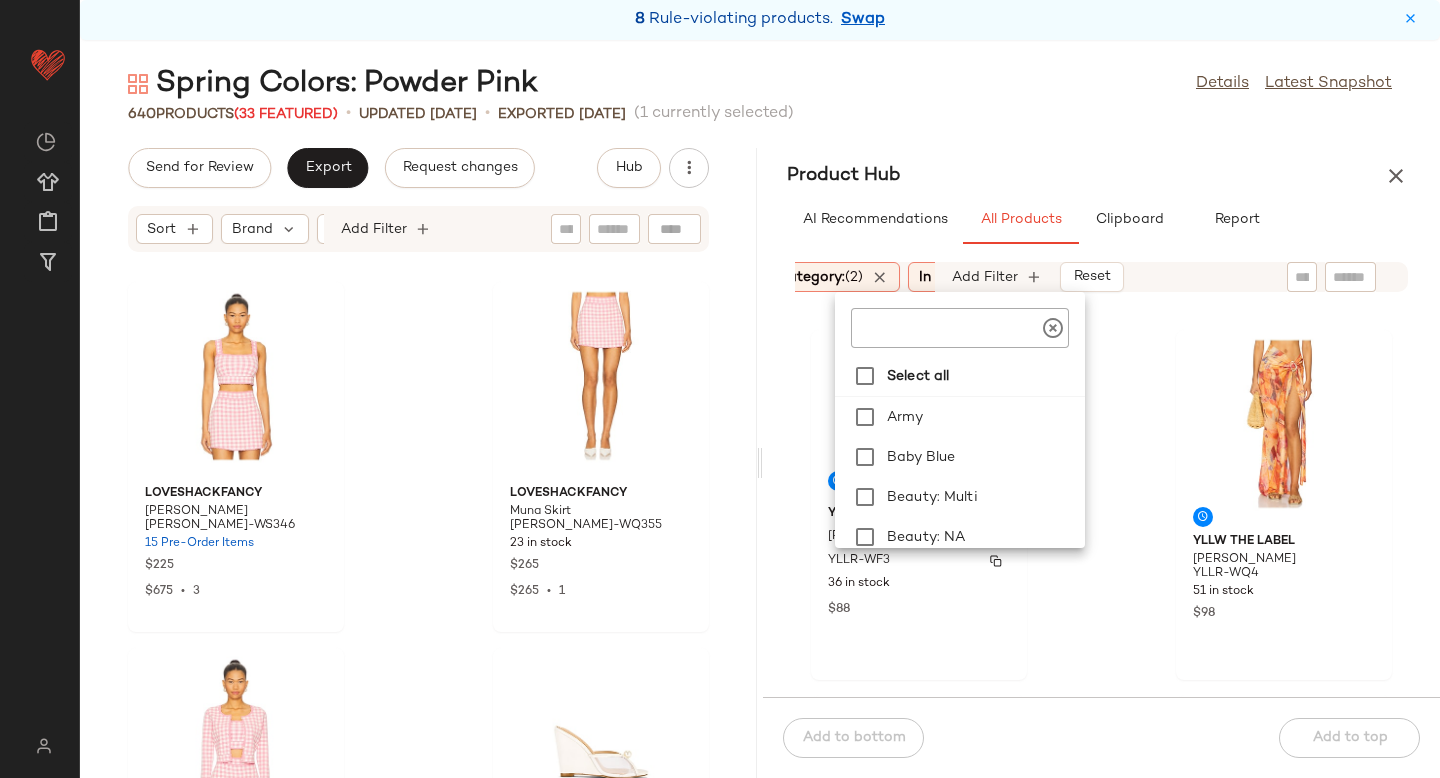 scroll, scrollTop: 0, scrollLeft: 453, axis: horizontal 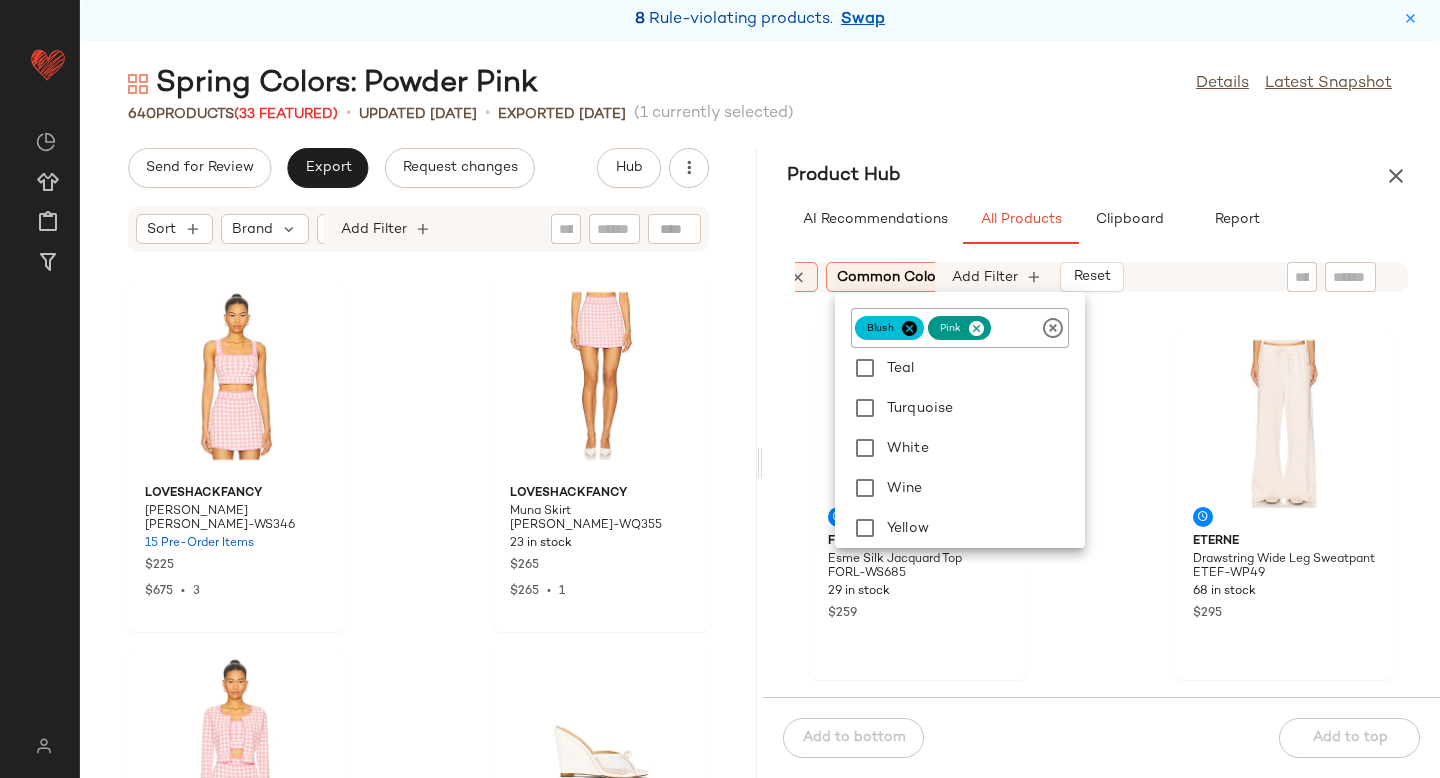 click on "For Love & Lemons Esme Silk Jacquard Top FORL-WS685 29 in stock $259 Eterne Drawstring Wide Leg Sweatpant ETEF-WP49 68 in stock $295 JBQ Novie Skirt JBEE-WQ49 24 in stock $425 $425  •  1 JBQ Orchid M Top JBEE-WS61 30 in stock $385 $385  •  1 Free People Lila Stripe Cardi FREE-WK1278 89 in stock $108 Free People Third Charm Mini Skirt FREE-WQ431 91 in stock $78 Boys Lie 1-800 Kara Sweatshirt BOYR-WK181 38 in stock $140 Boys Lie 1-800 Mac Slim Pant BOYR-WP155 39 in stock $130" 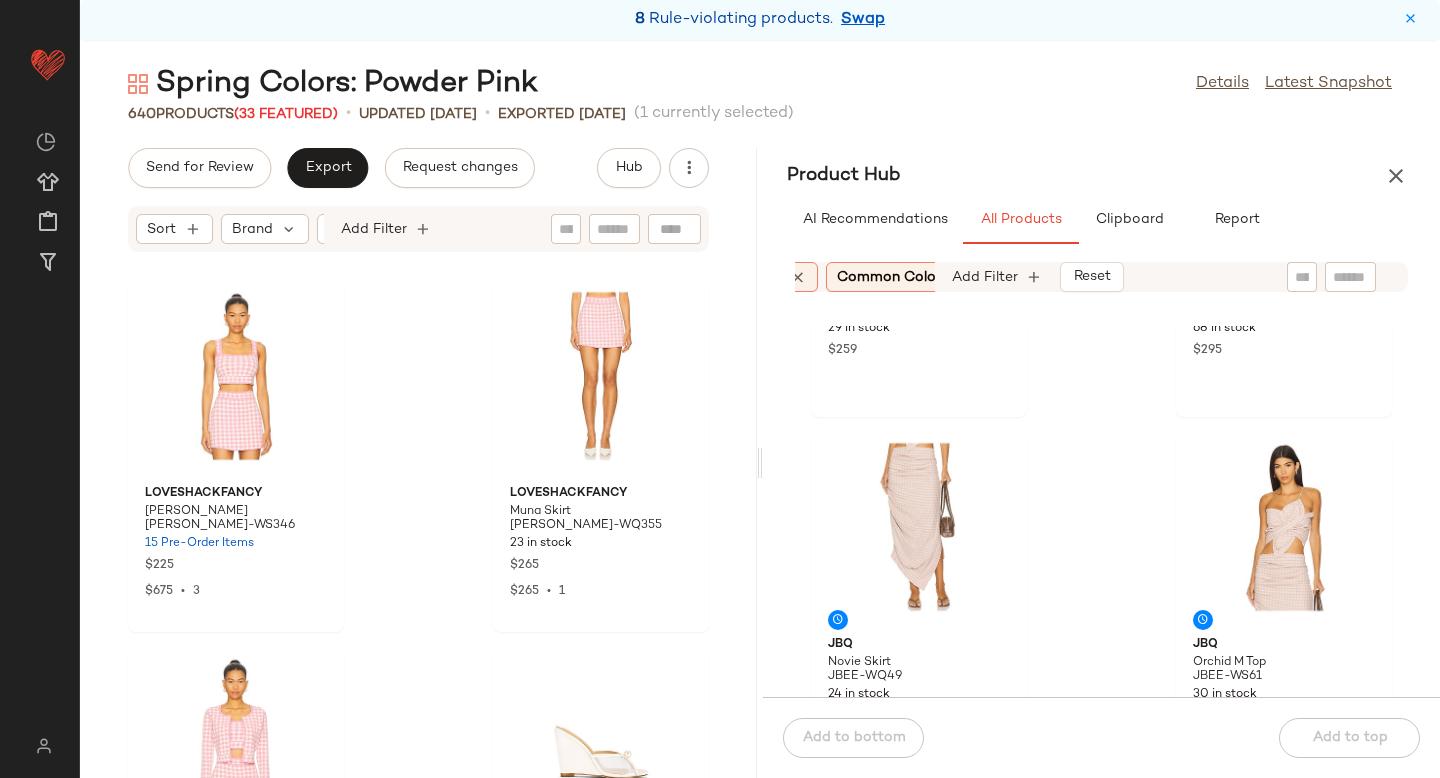 scroll, scrollTop: 282, scrollLeft: 0, axis: vertical 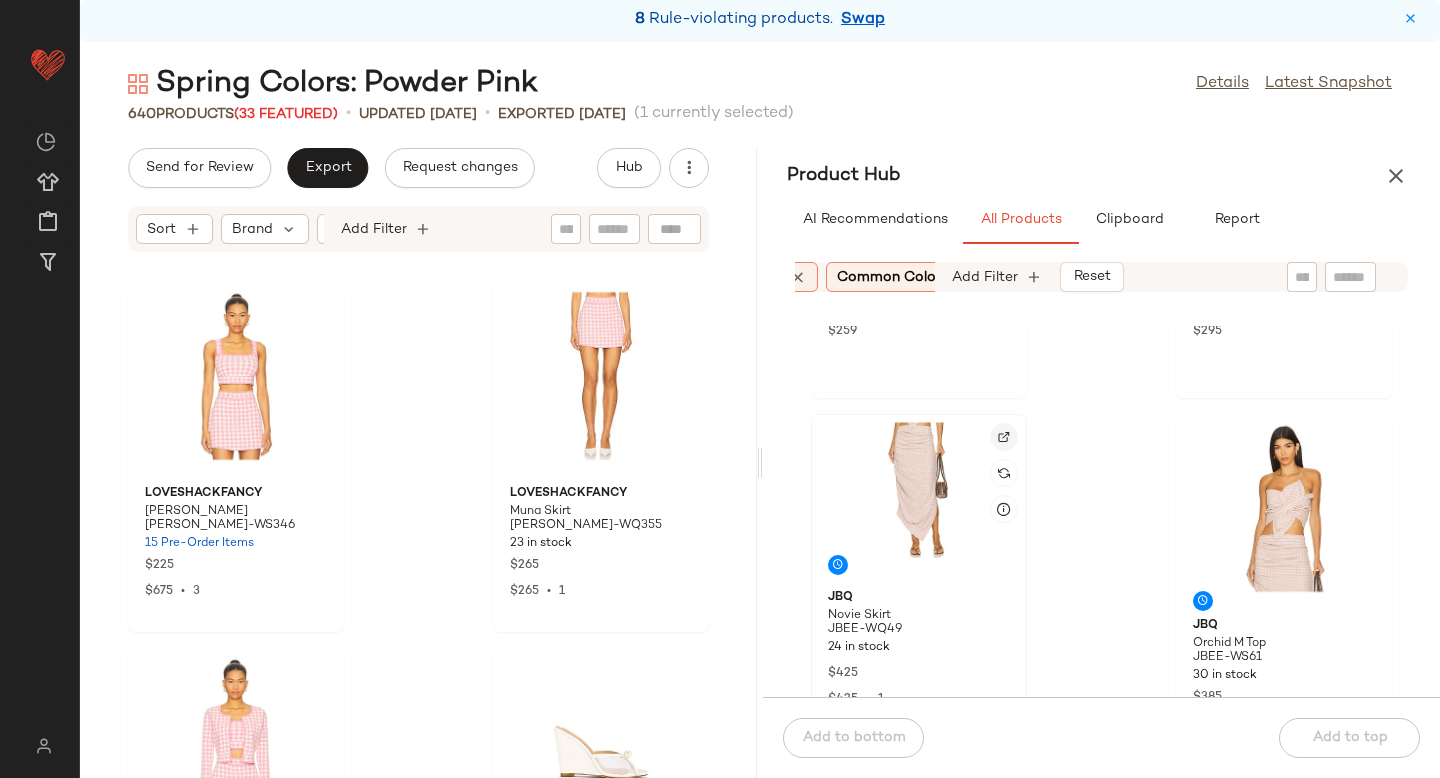 click at bounding box center (1004, 437) 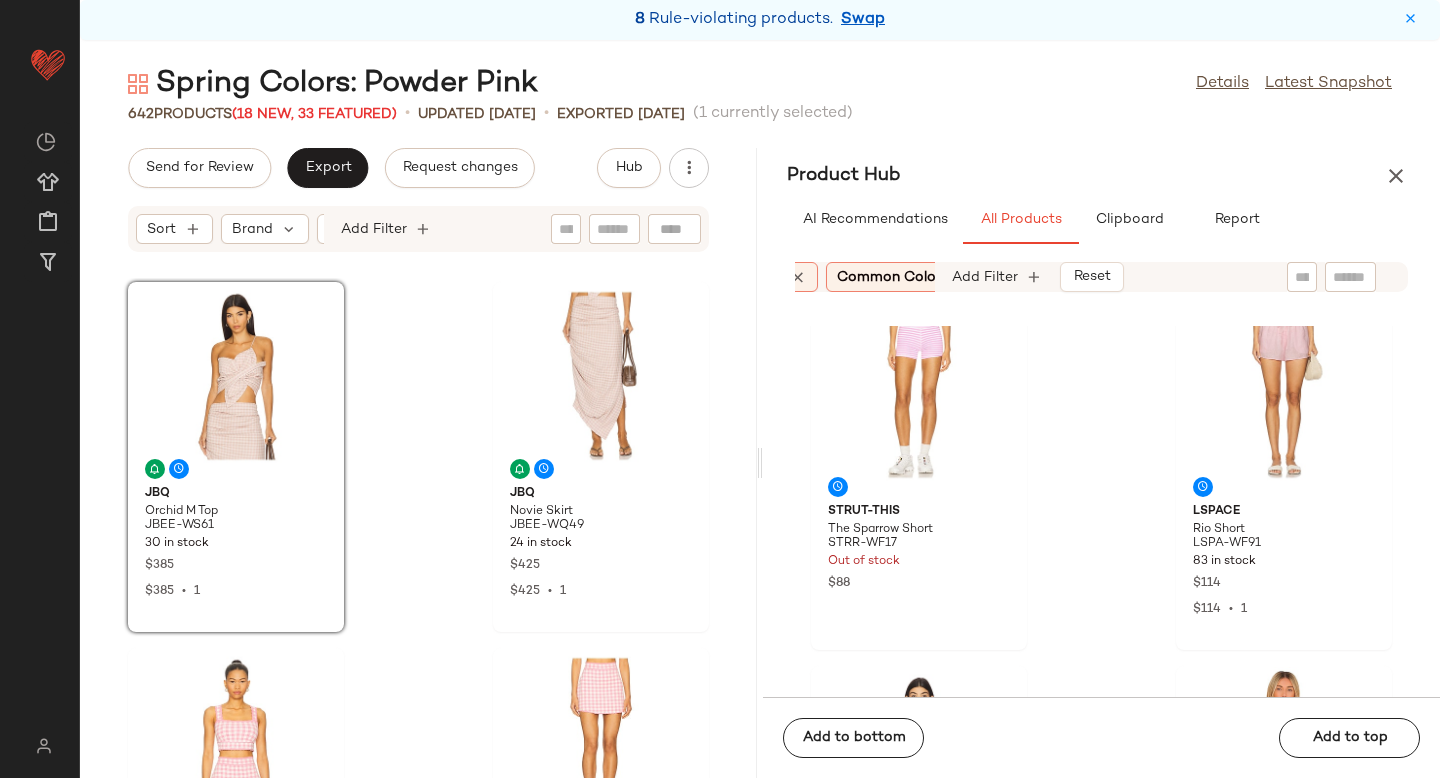 scroll, scrollTop: 1067, scrollLeft: 0, axis: vertical 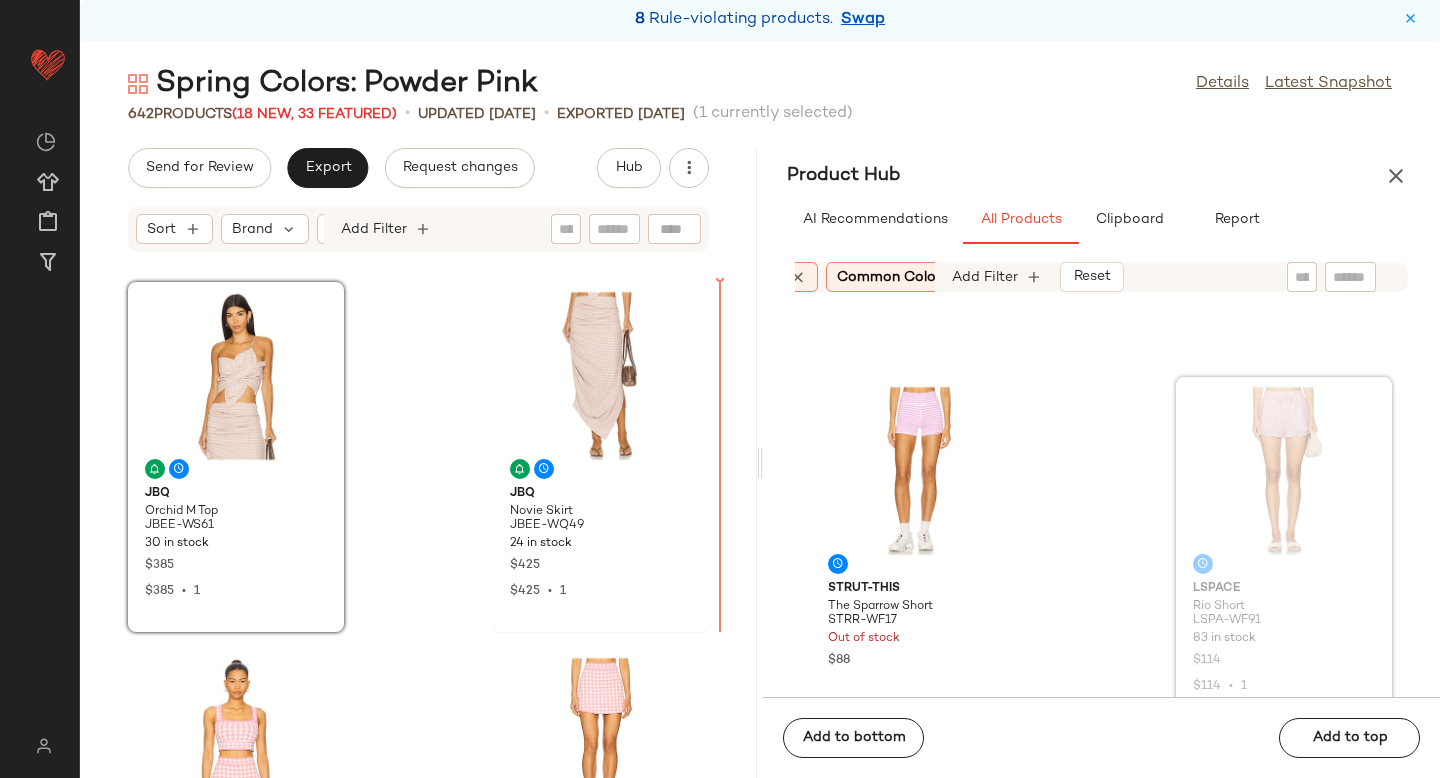 drag, startPoint x: 1241, startPoint y: 444, endPoint x: 1230, endPoint y: 444, distance: 11 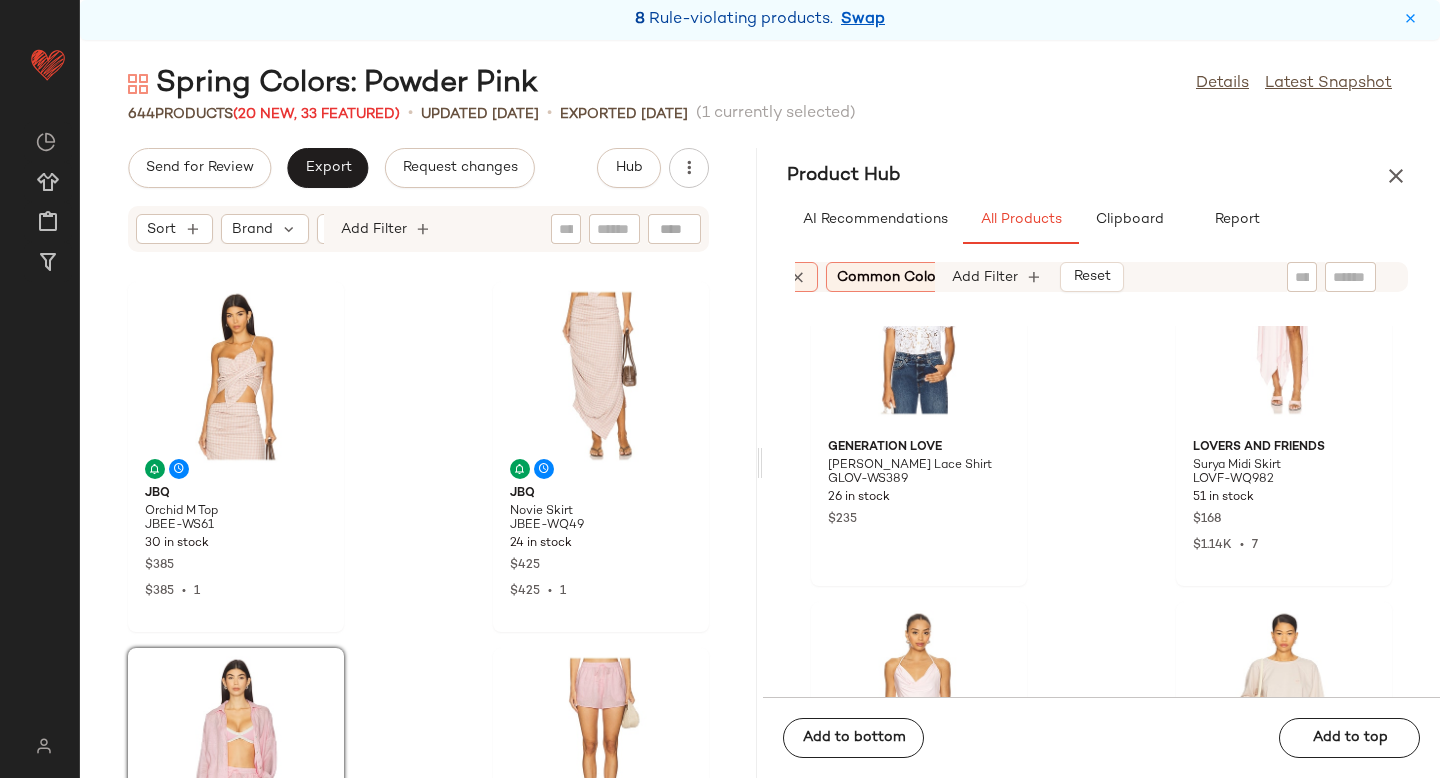 scroll, scrollTop: 5447, scrollLeft: 0, axis: vertical 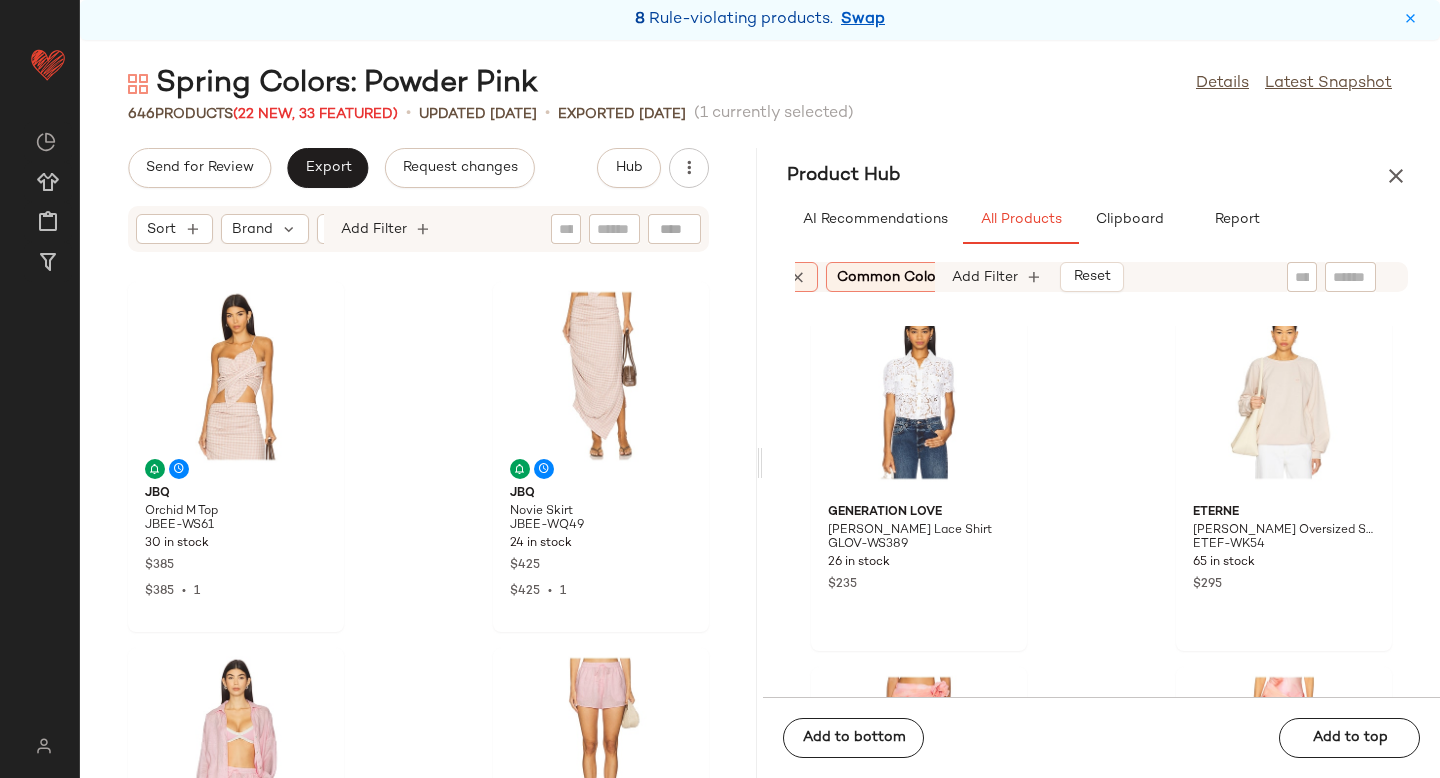 click on "Common Color:   (2)" at bounding box center (899, 277) 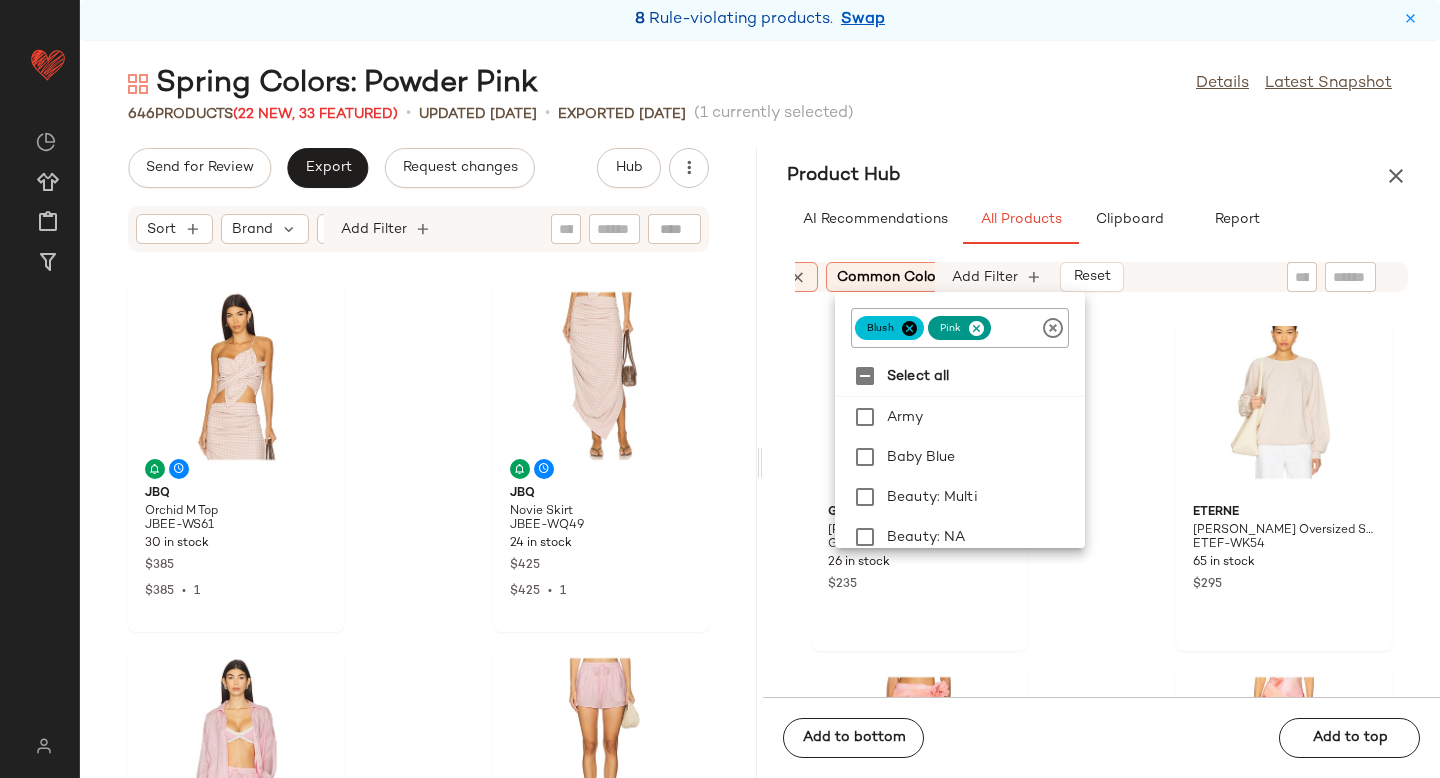 click on "Sort  Brand  Category:   (2) In Curation?:   No Common Color:   (2) Gender:   female Add Filter   Reset" at bounding box center (1101, 277) 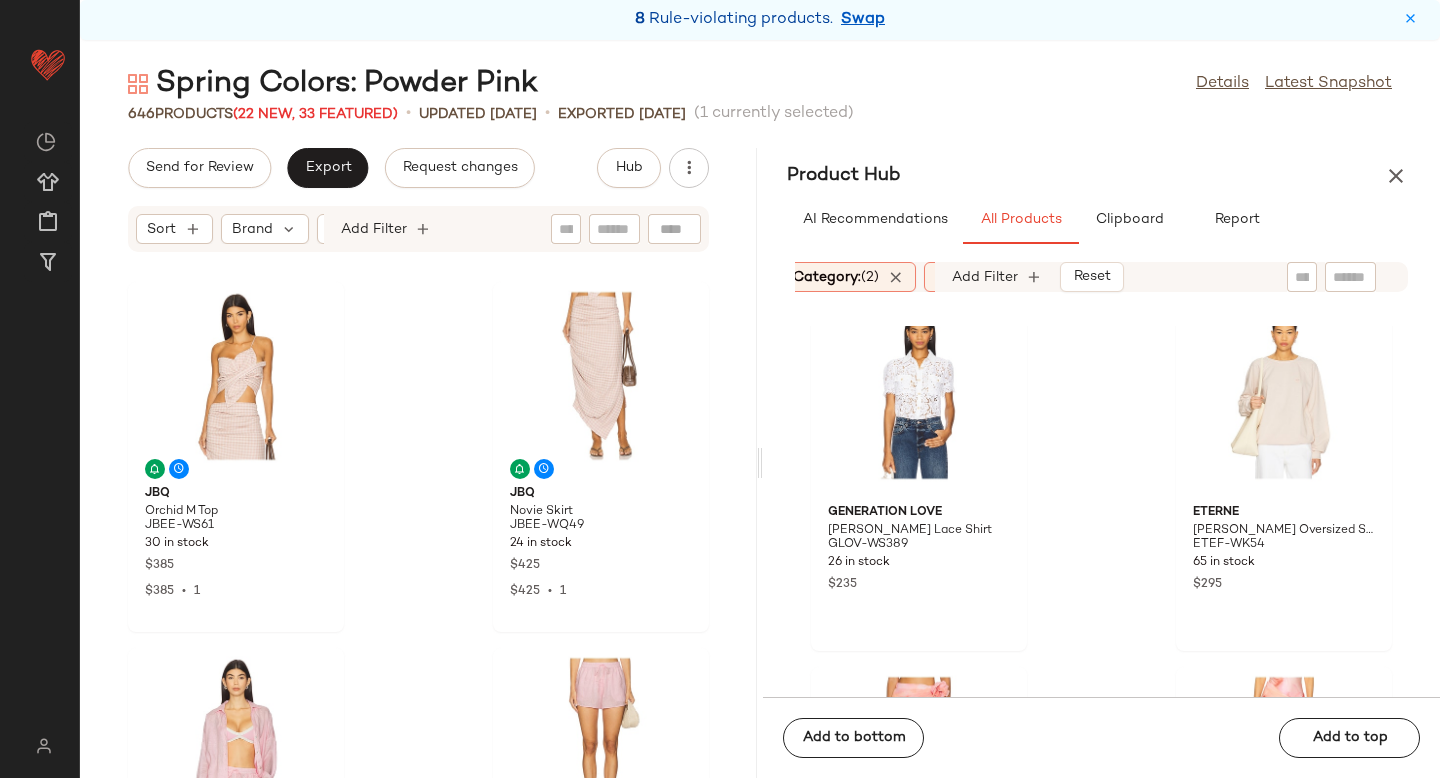 scroll, scrollTop: 0, scrollLeft: 200, axis: horizontal 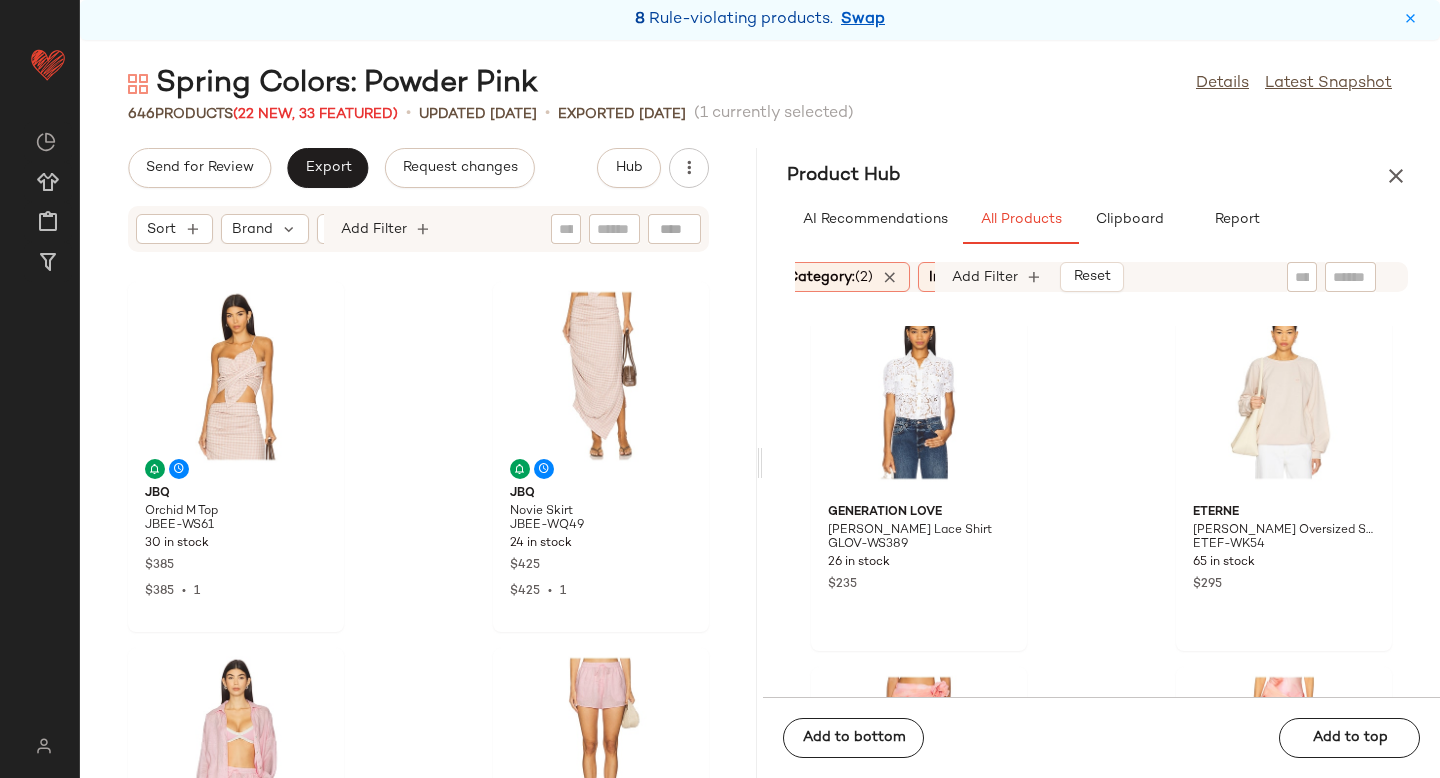 click on "Category:   (2)" at bounding box center (830, 277) 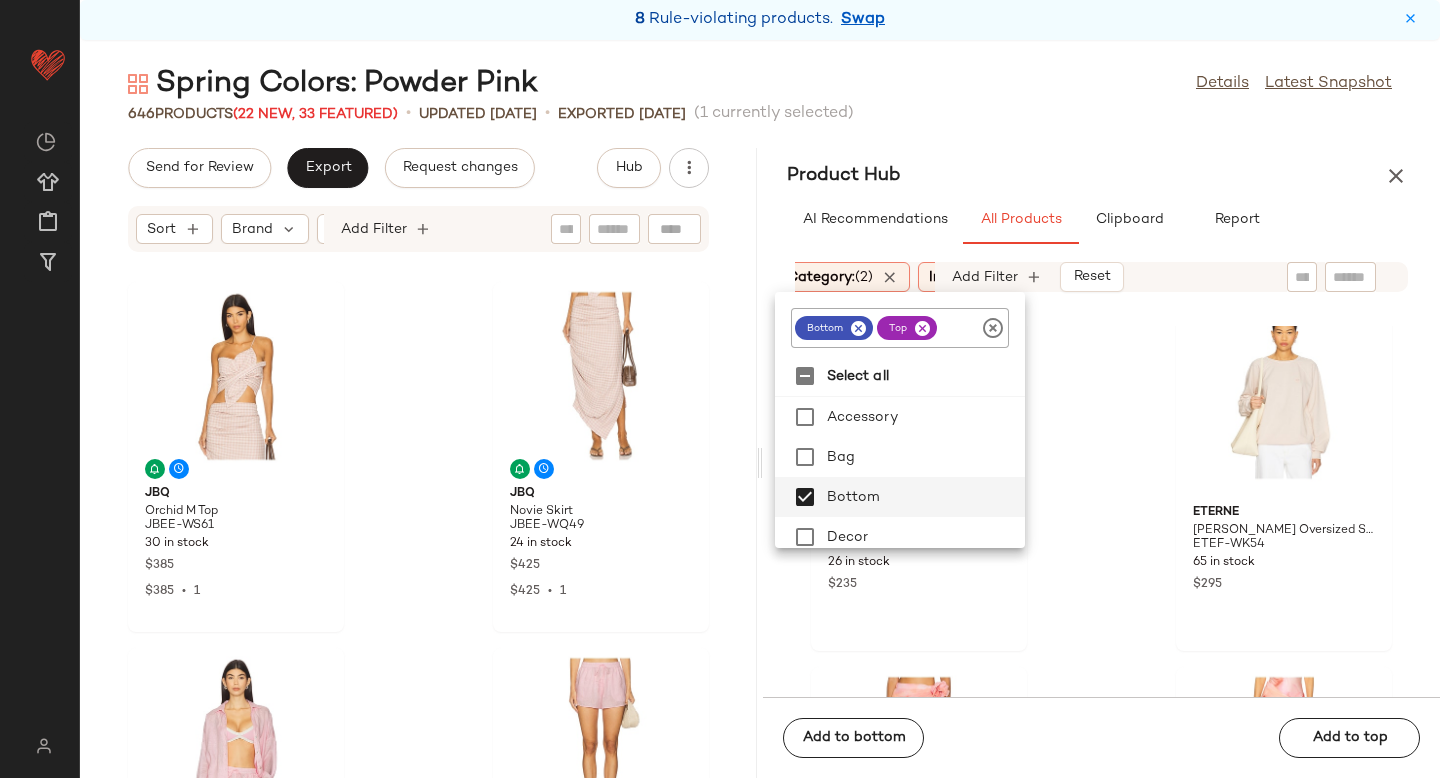 click 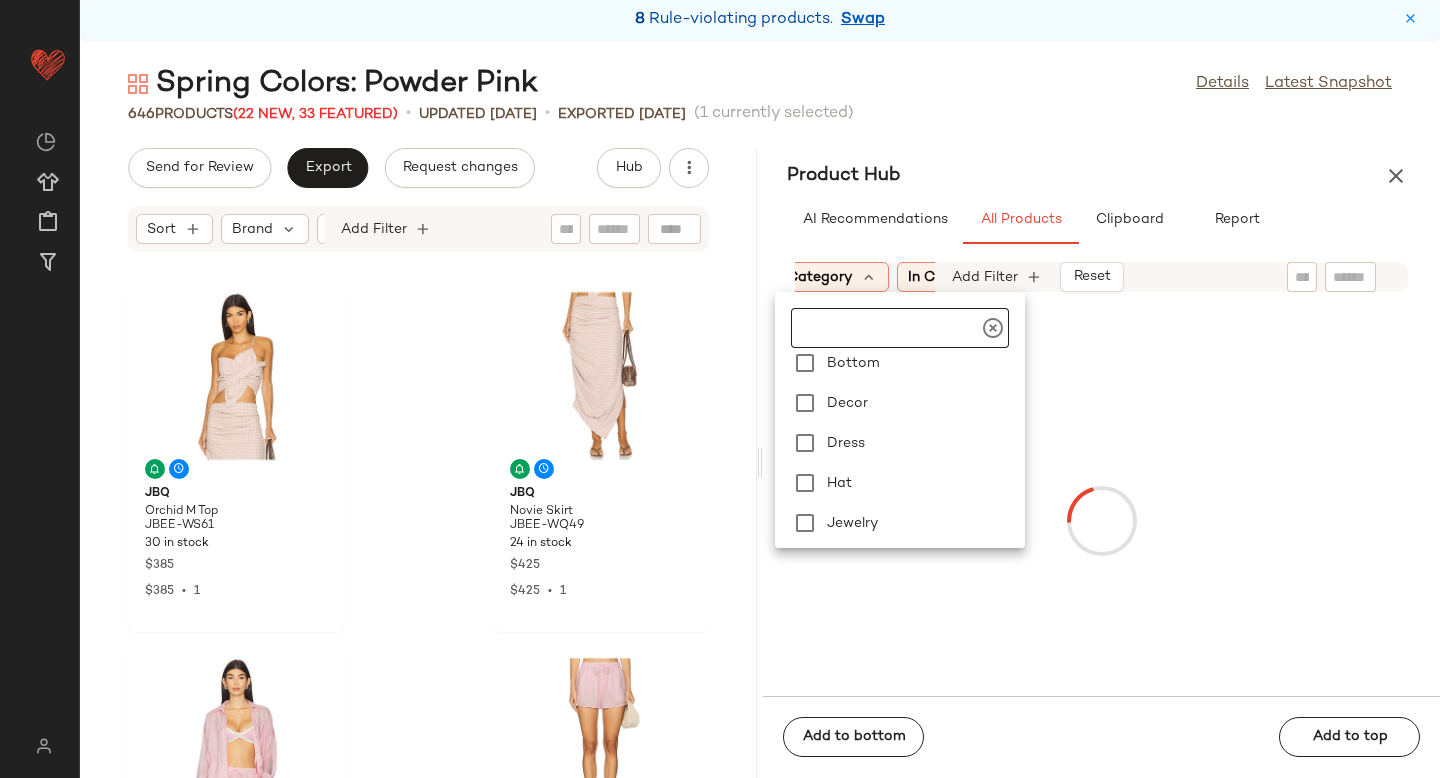 scroll, scrollTop: 205, scrollLeft: 0, axis: vertical 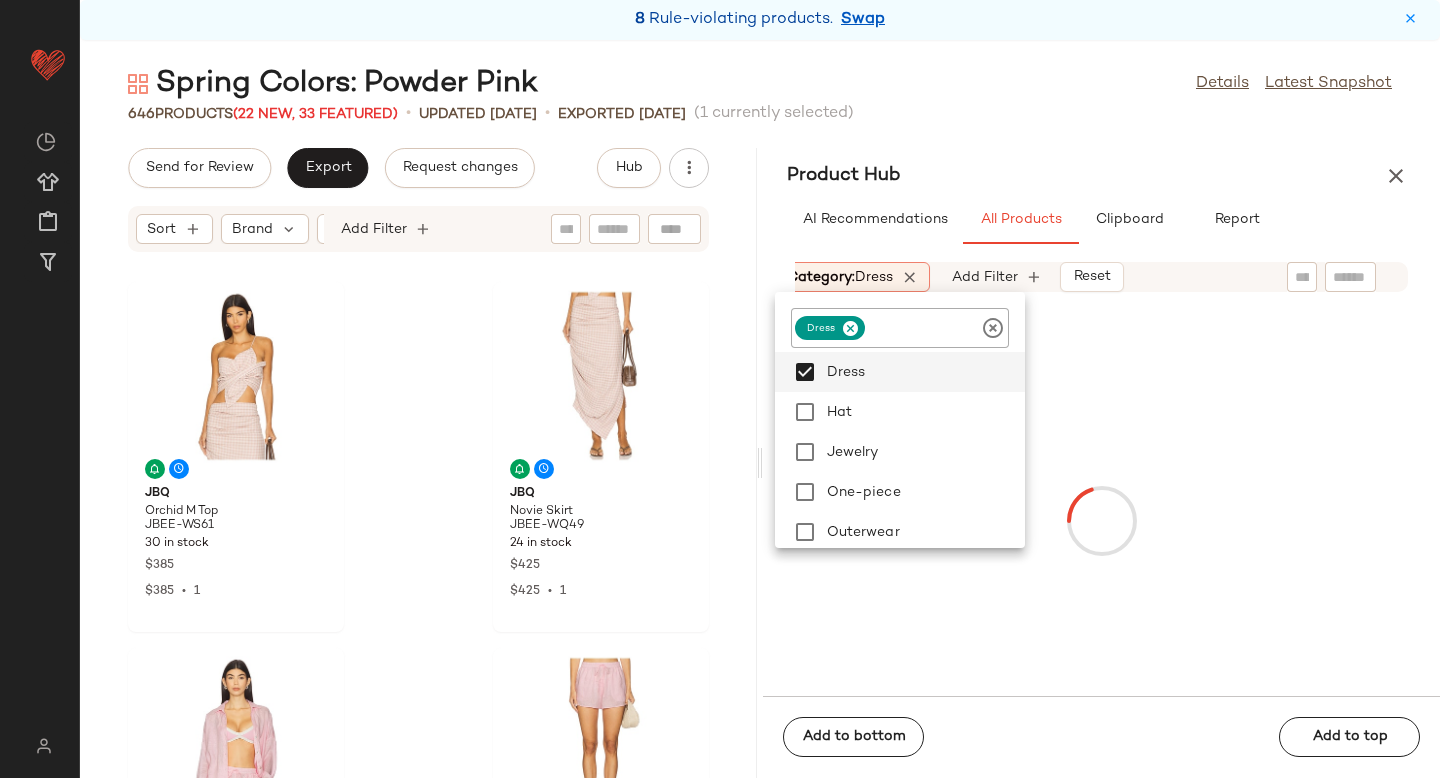 click at bounding box center [1101, 520] 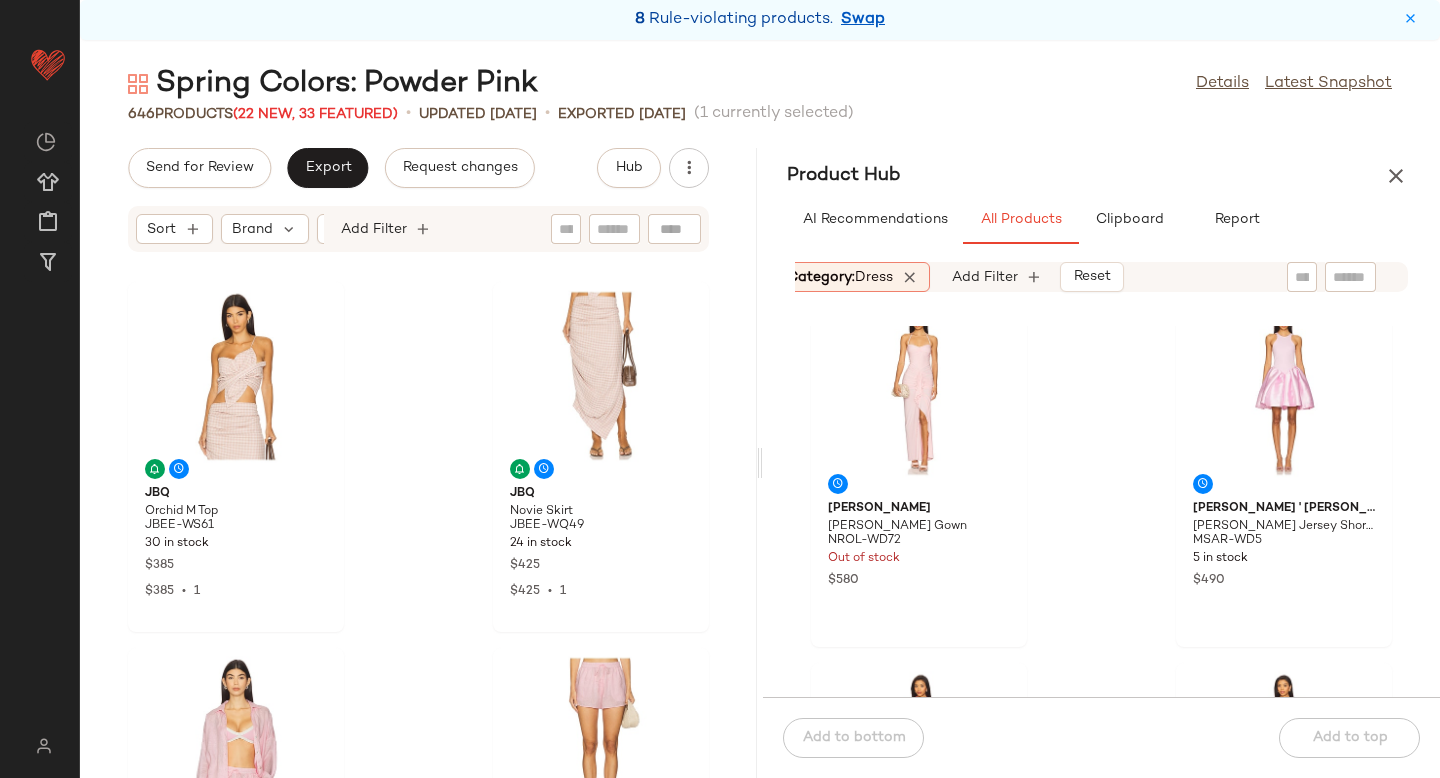 scroll, scrollTop: 1410, scrollLeft: 0, axis: vertical 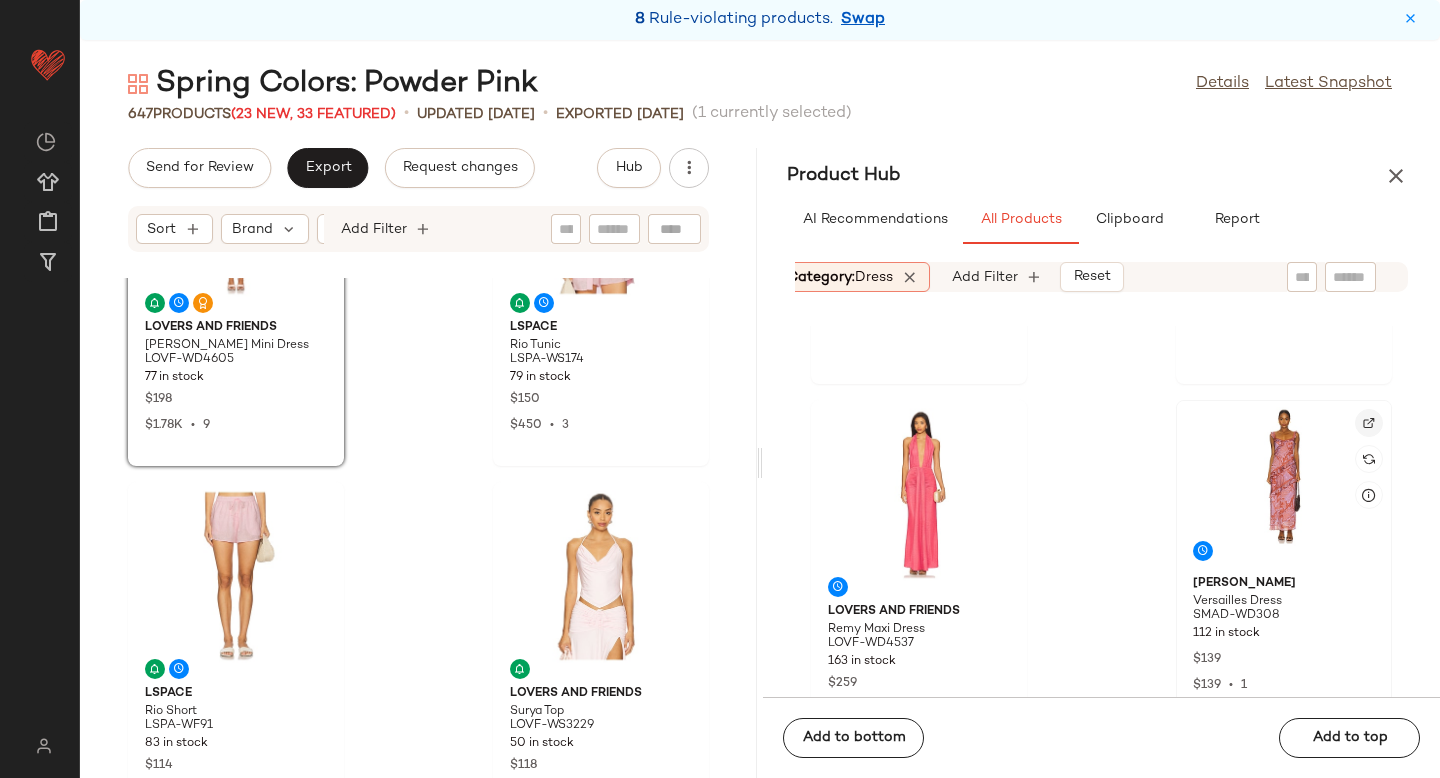 click 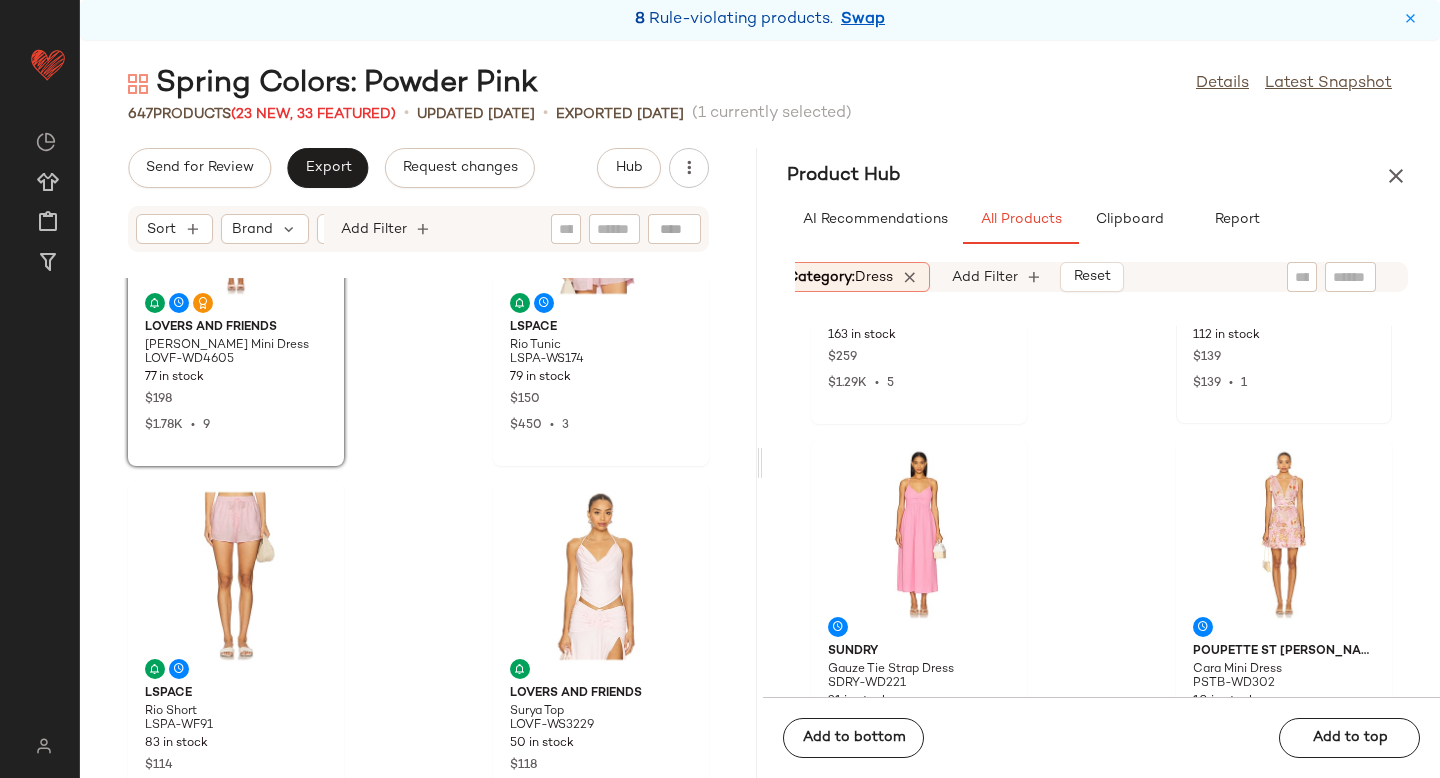 scroll, scrollTop: 1802, scrollLeft: 0, axis: vertical 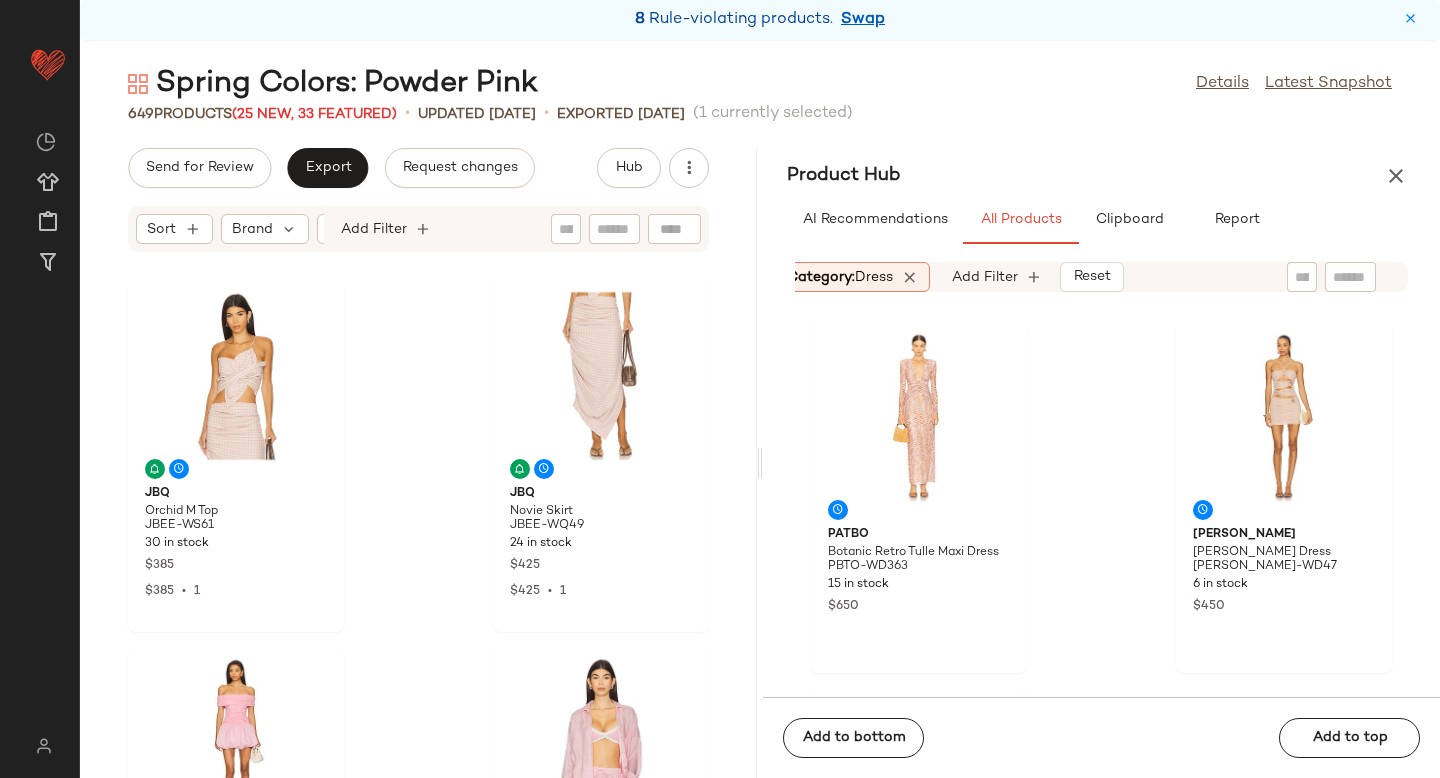 click on "dress" at bounding box center [874, 277] 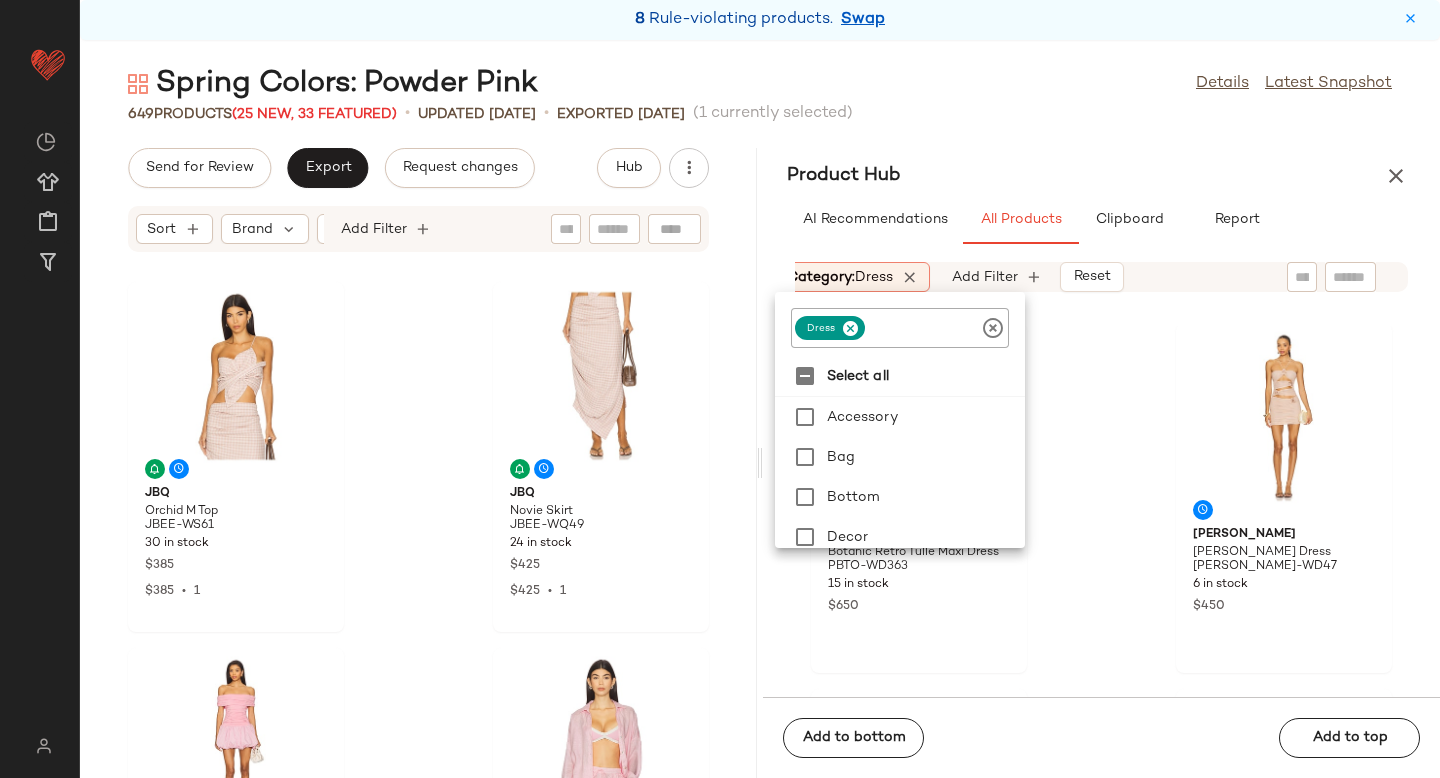 click 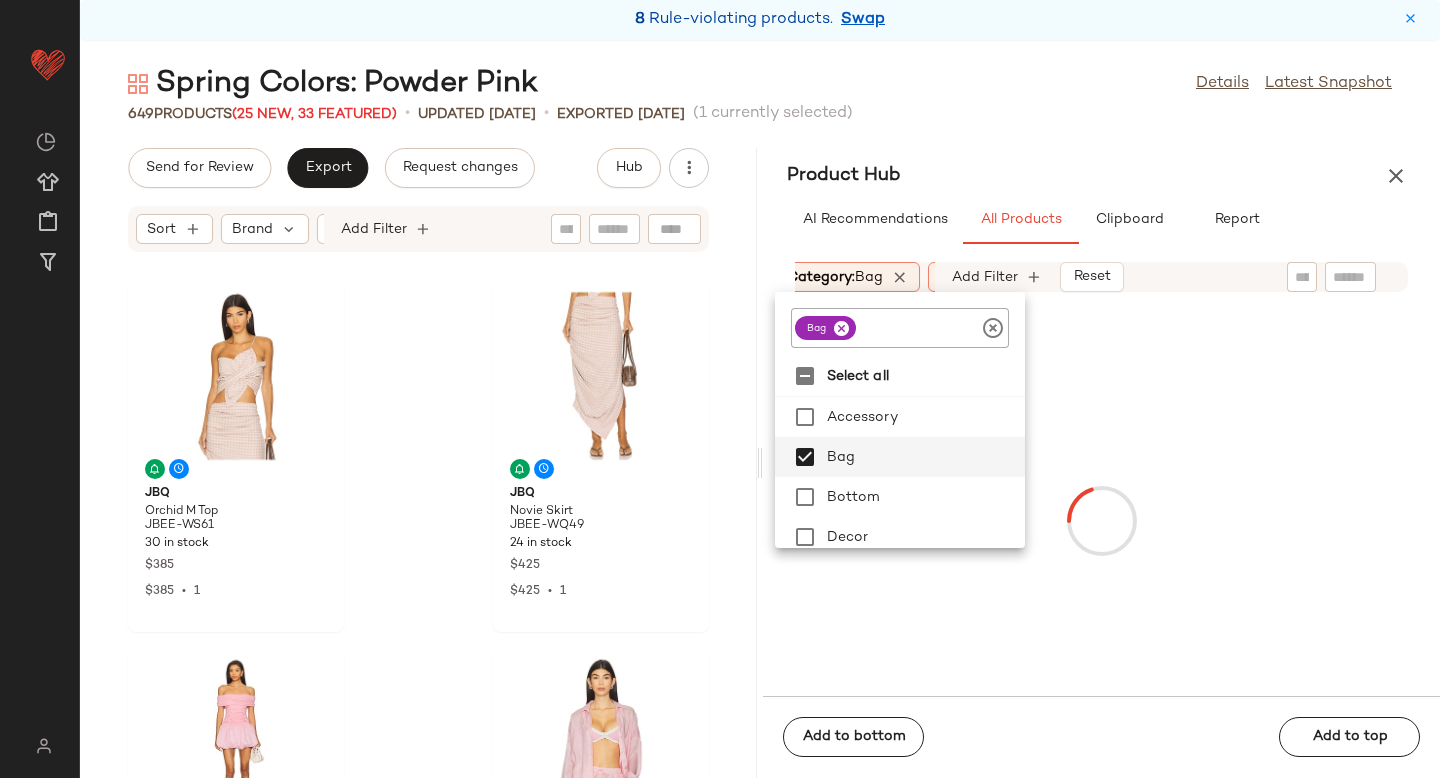 click at bounding box center [1101, 520] 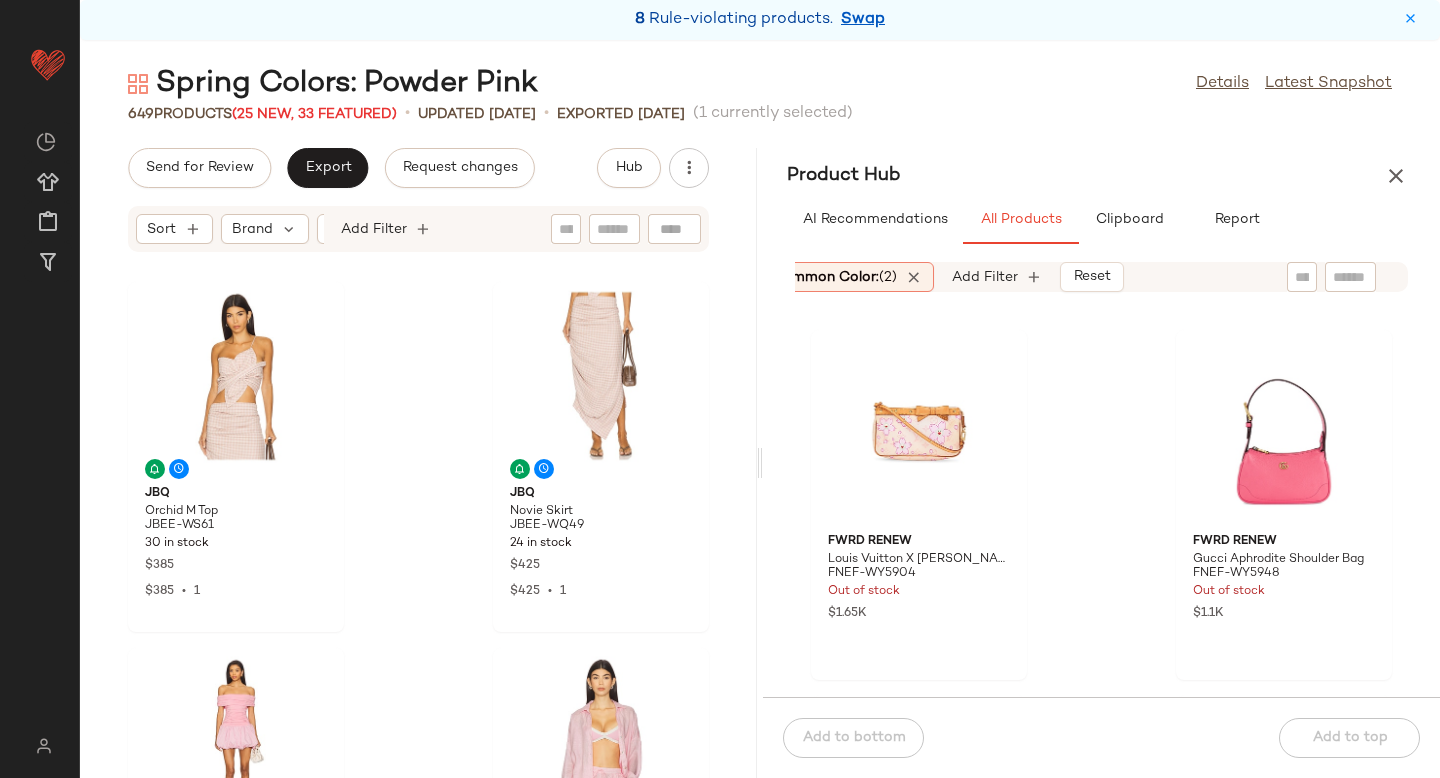 scroll, scrollTop: 0, scrollLeft: 531, axis: horizontal 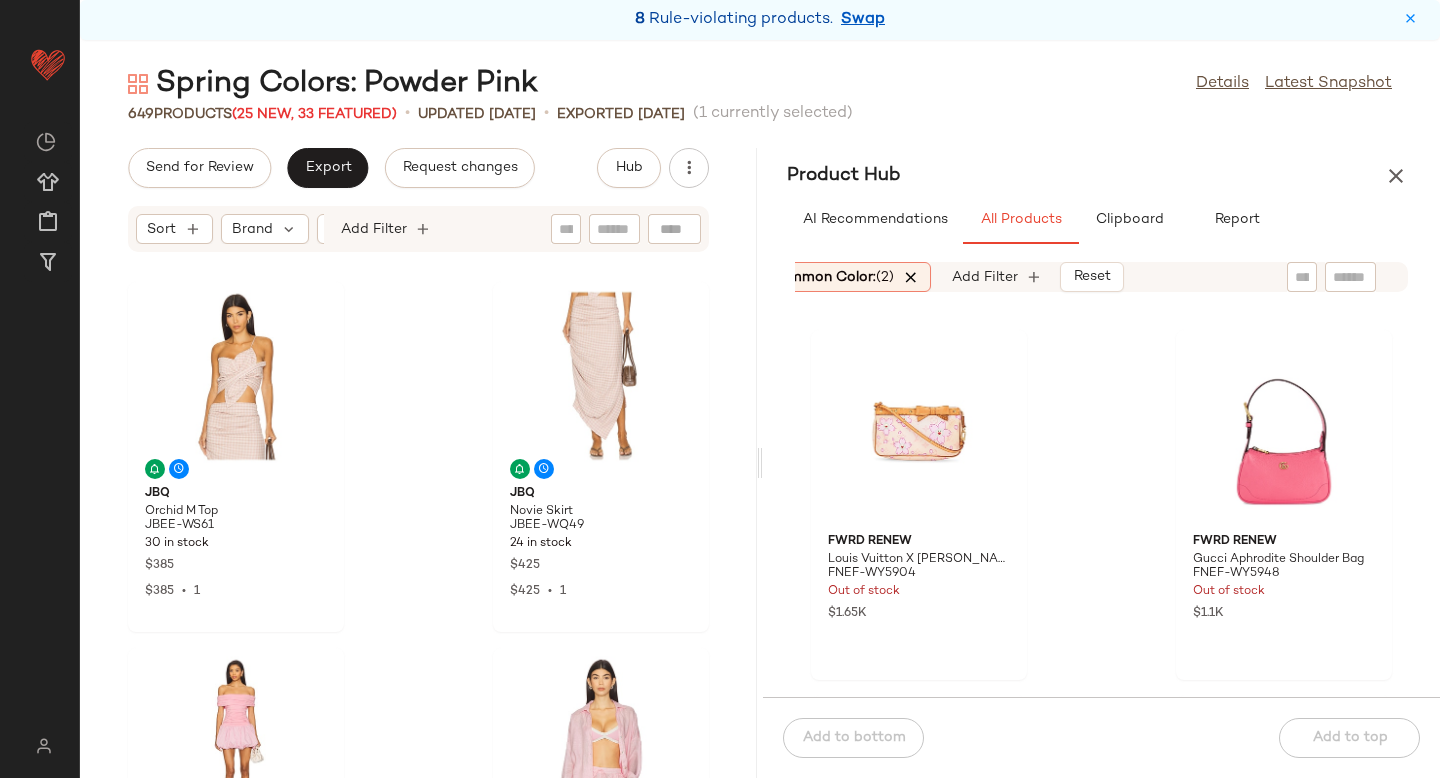 click at bounding box center (911, 277) 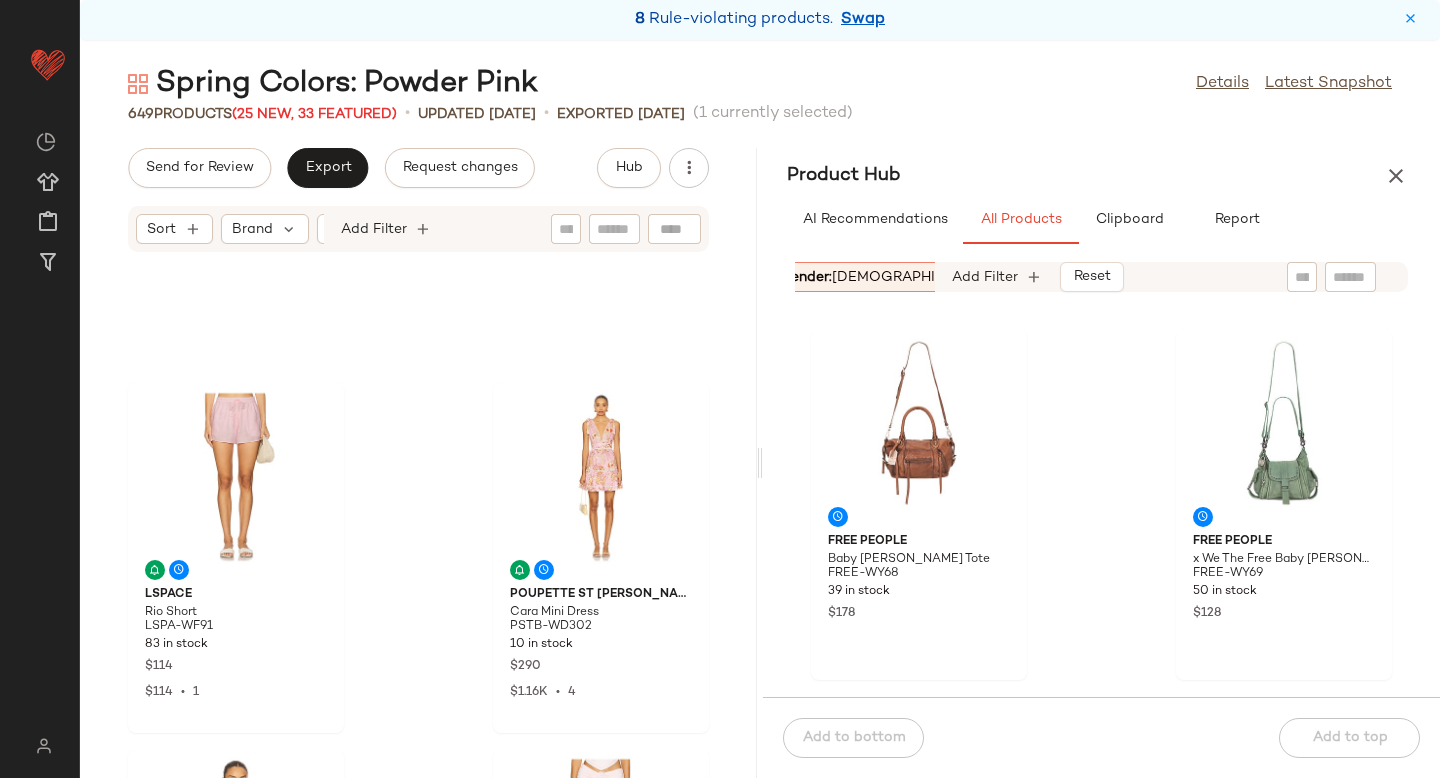 scroll, scrollTop: 802, scrollLeft: 0, axis: vertical 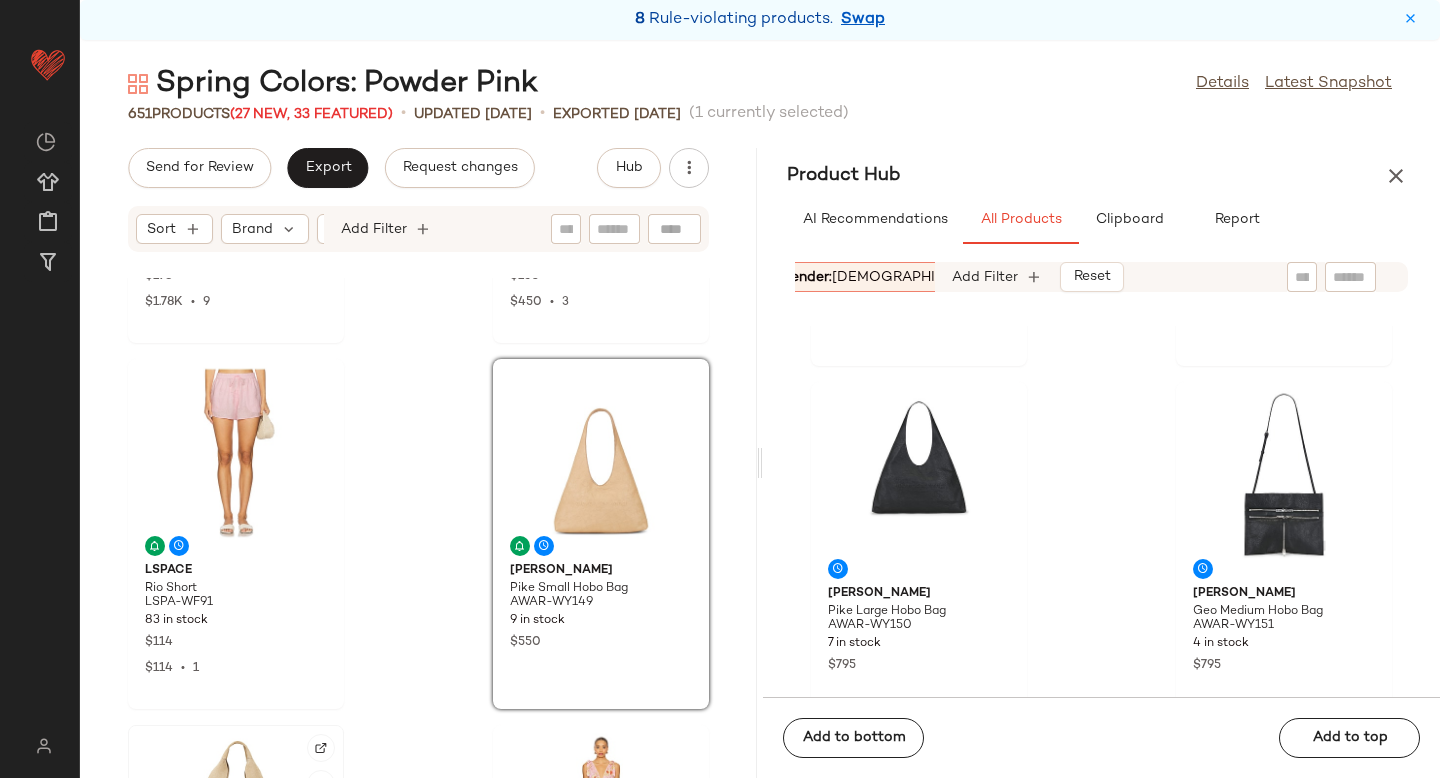 click 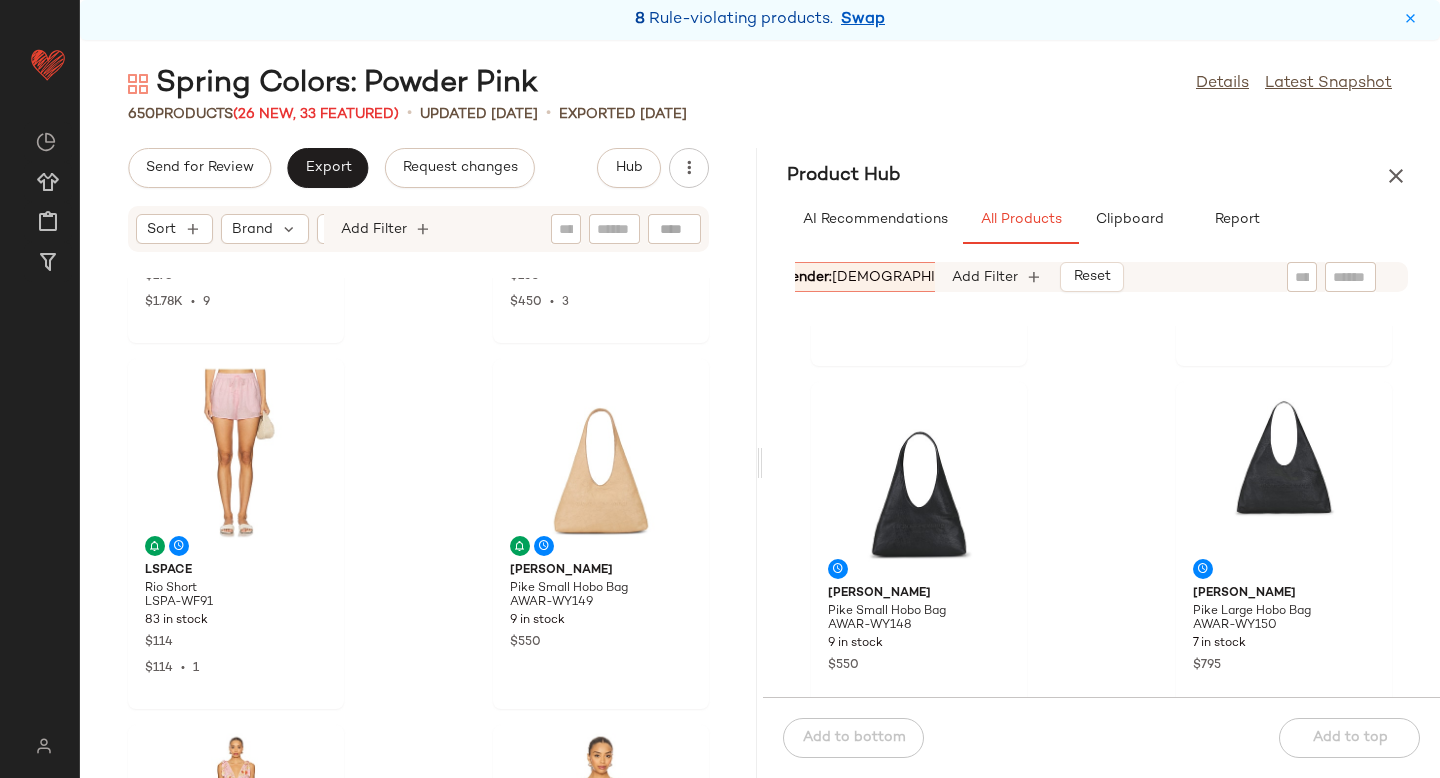 click on "[DEMOGRAPHIC_DATA]" at bounding box center (914, 277) 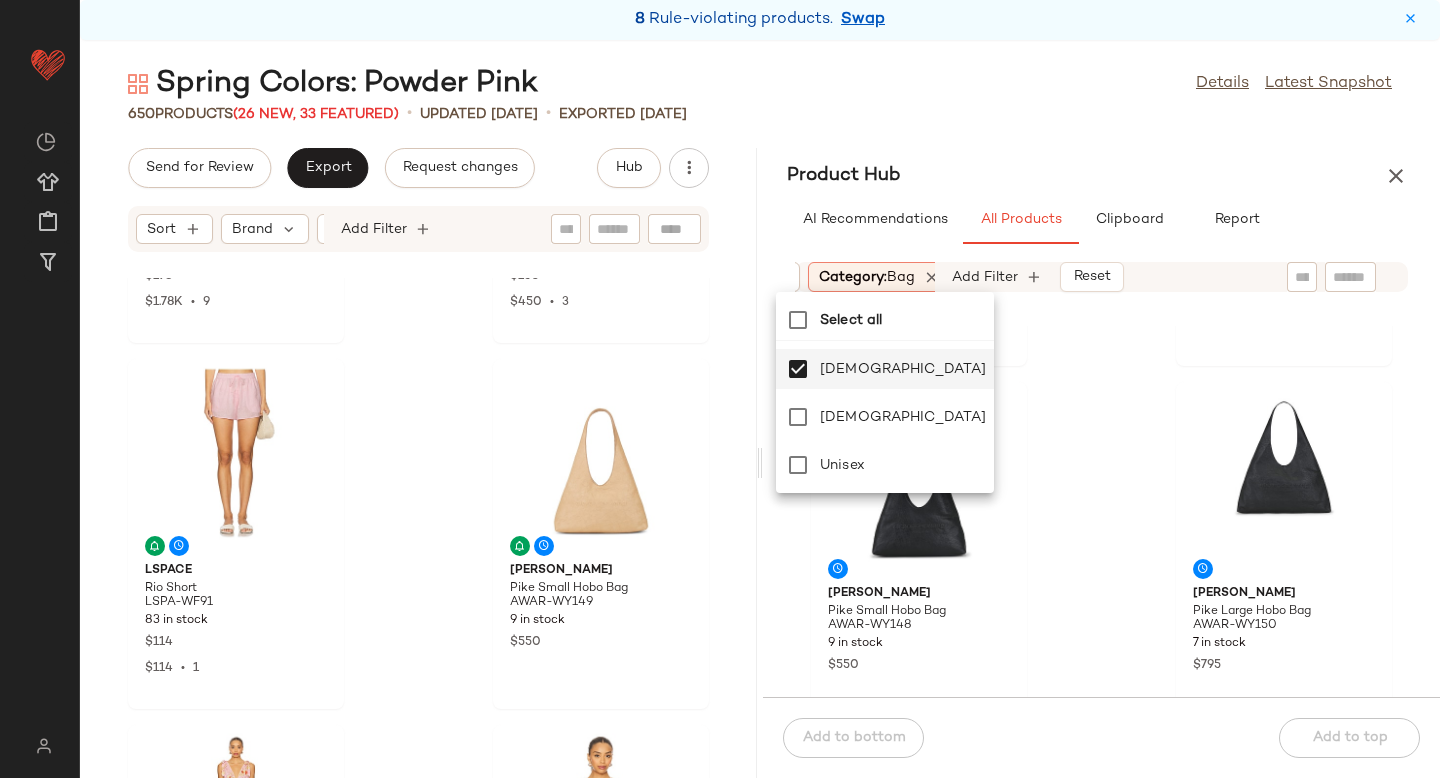 scroll, scrollTop: 0, scrollLeft: 171, axis: horizontal 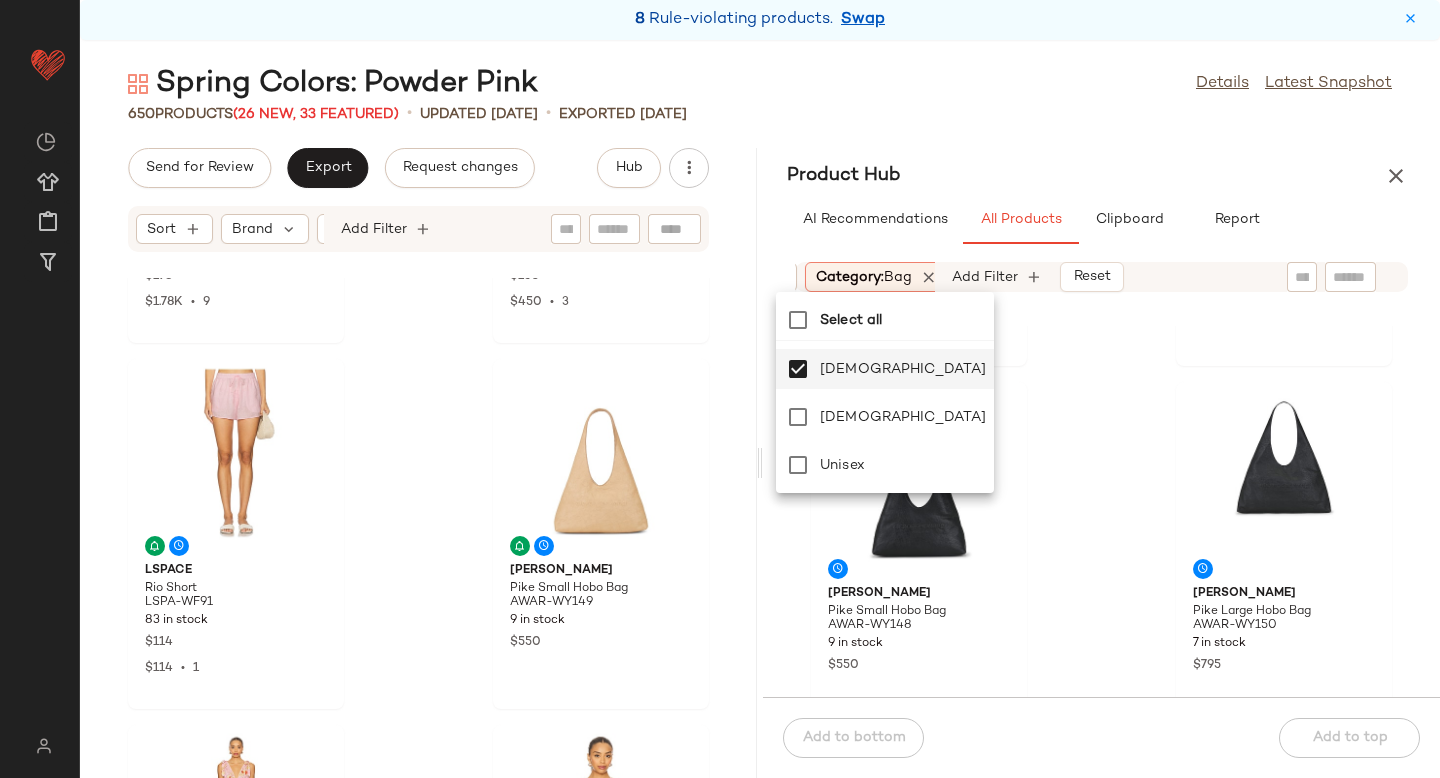 click on "Category:   bag" at bounding box center (864, 277) 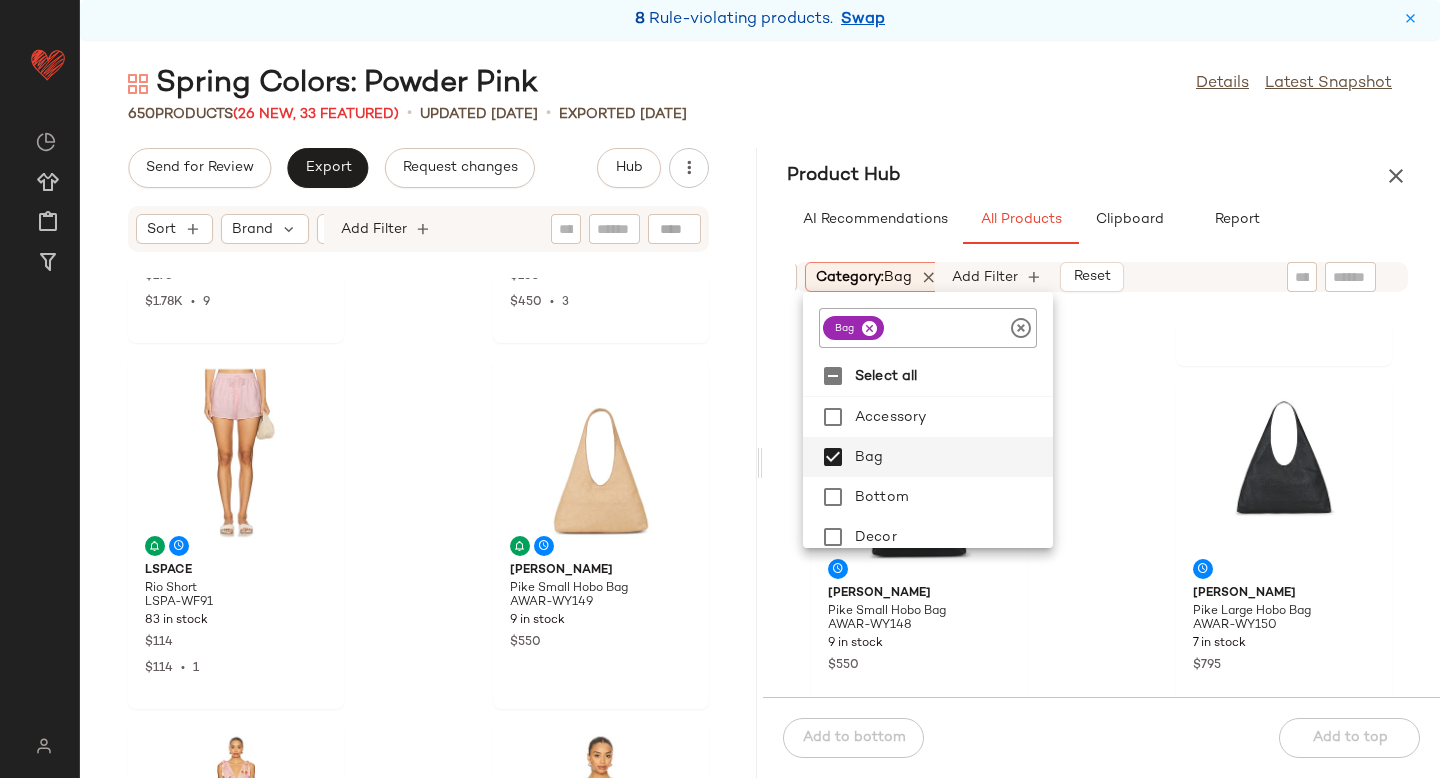 click at bounding box center [869, 328] 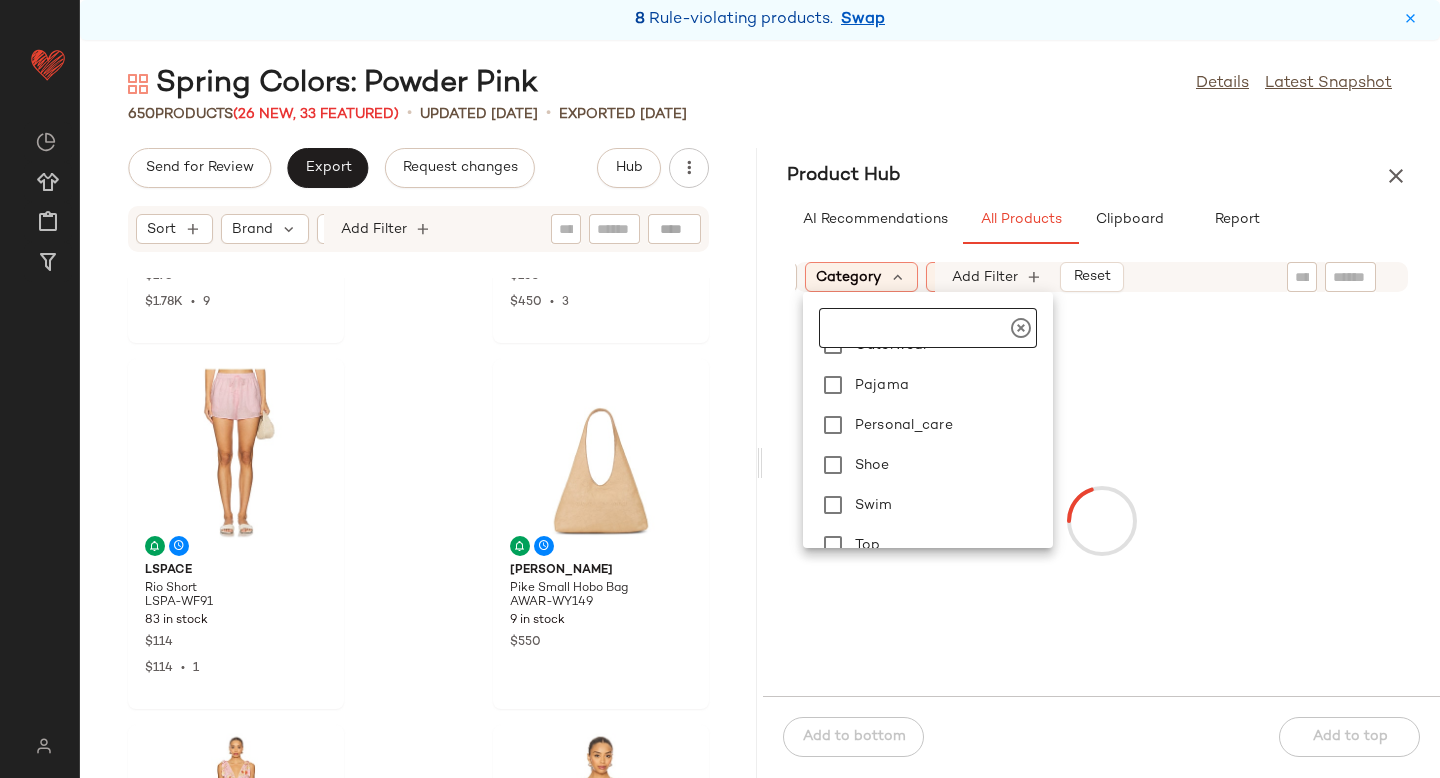 scroll, scrollTop: 449, scrollLeft: 0, axis: vertical 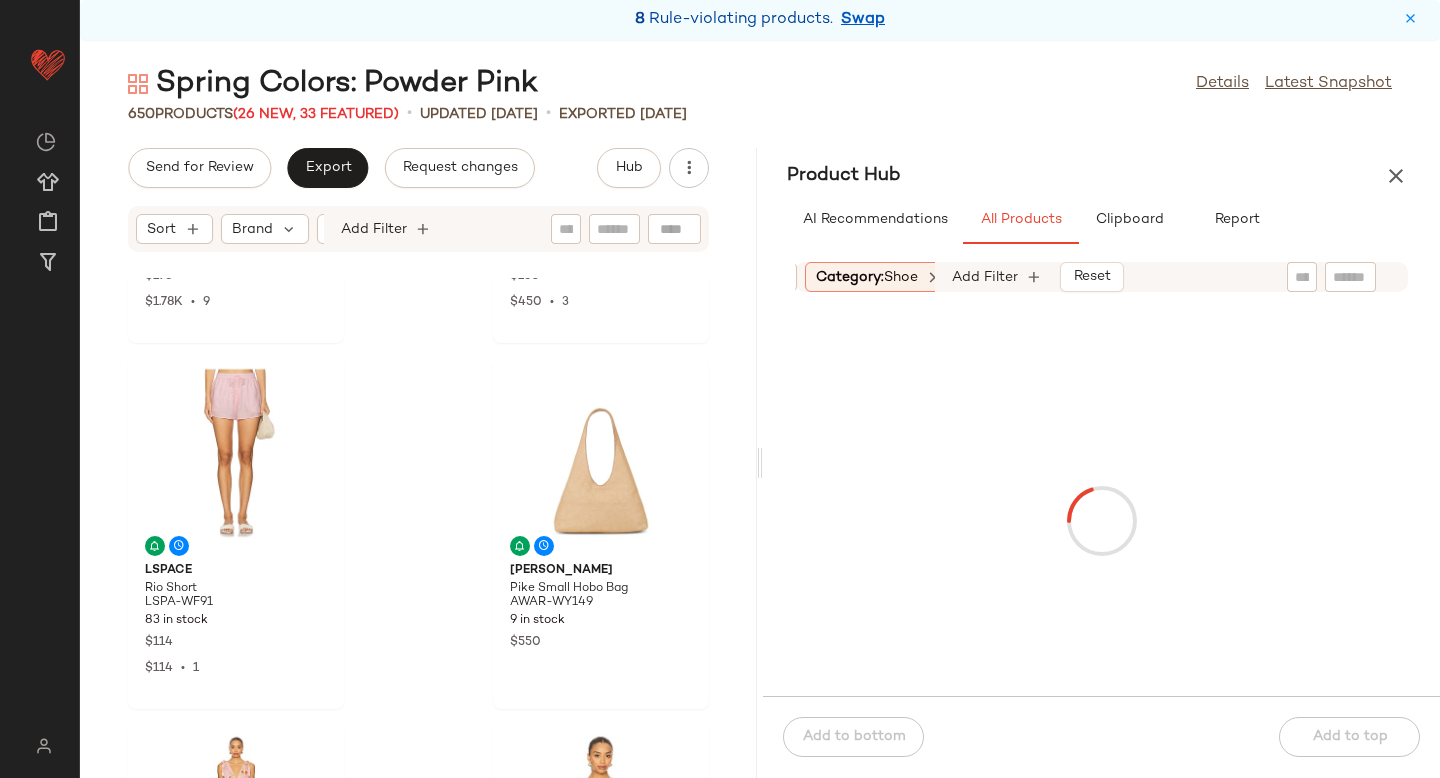click on "Sort  Brand  Category:   shoe In Curation?:   No Gender:   female Add Filter   Reset" at bounding box center (1101, 277) 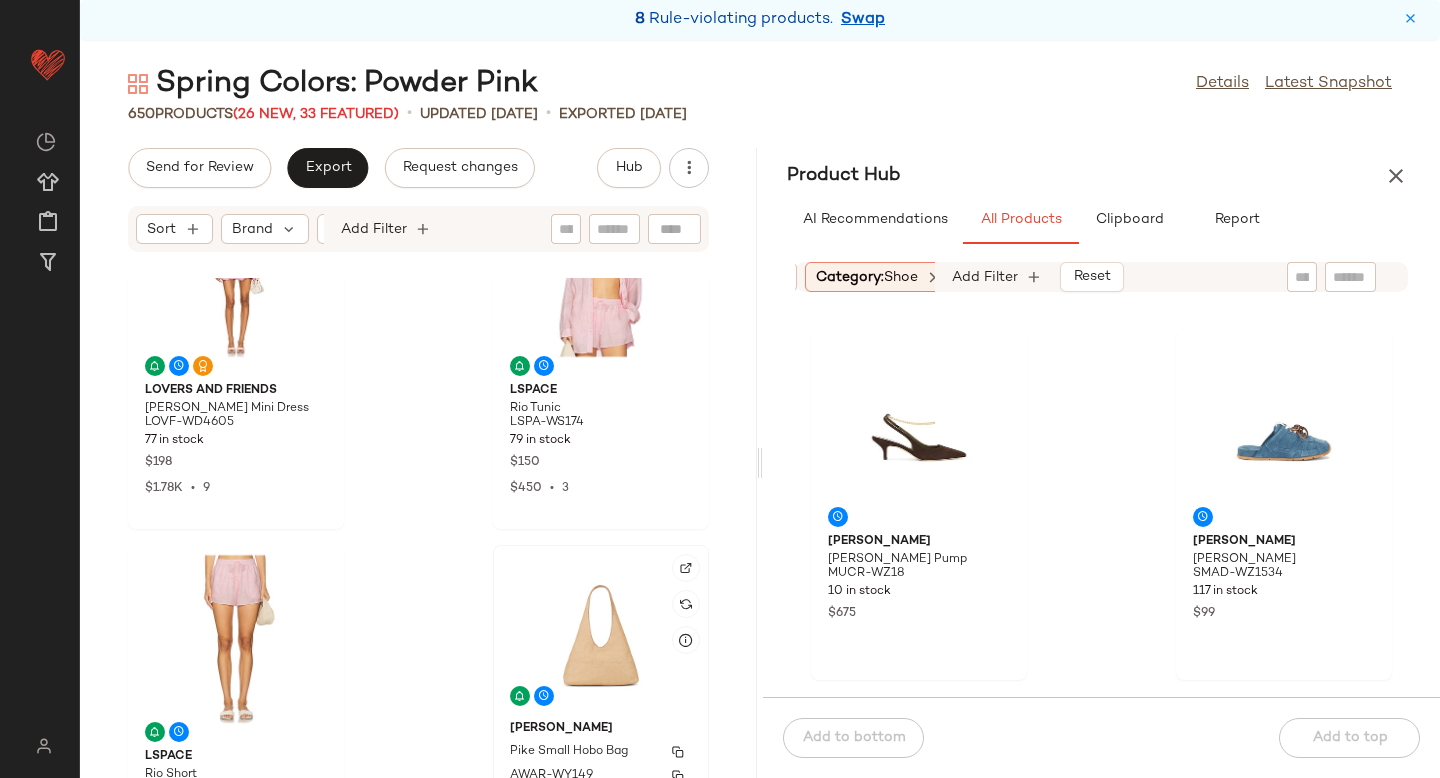 scroll, scrollTop: 0, scrollLeft: 0, axis: both 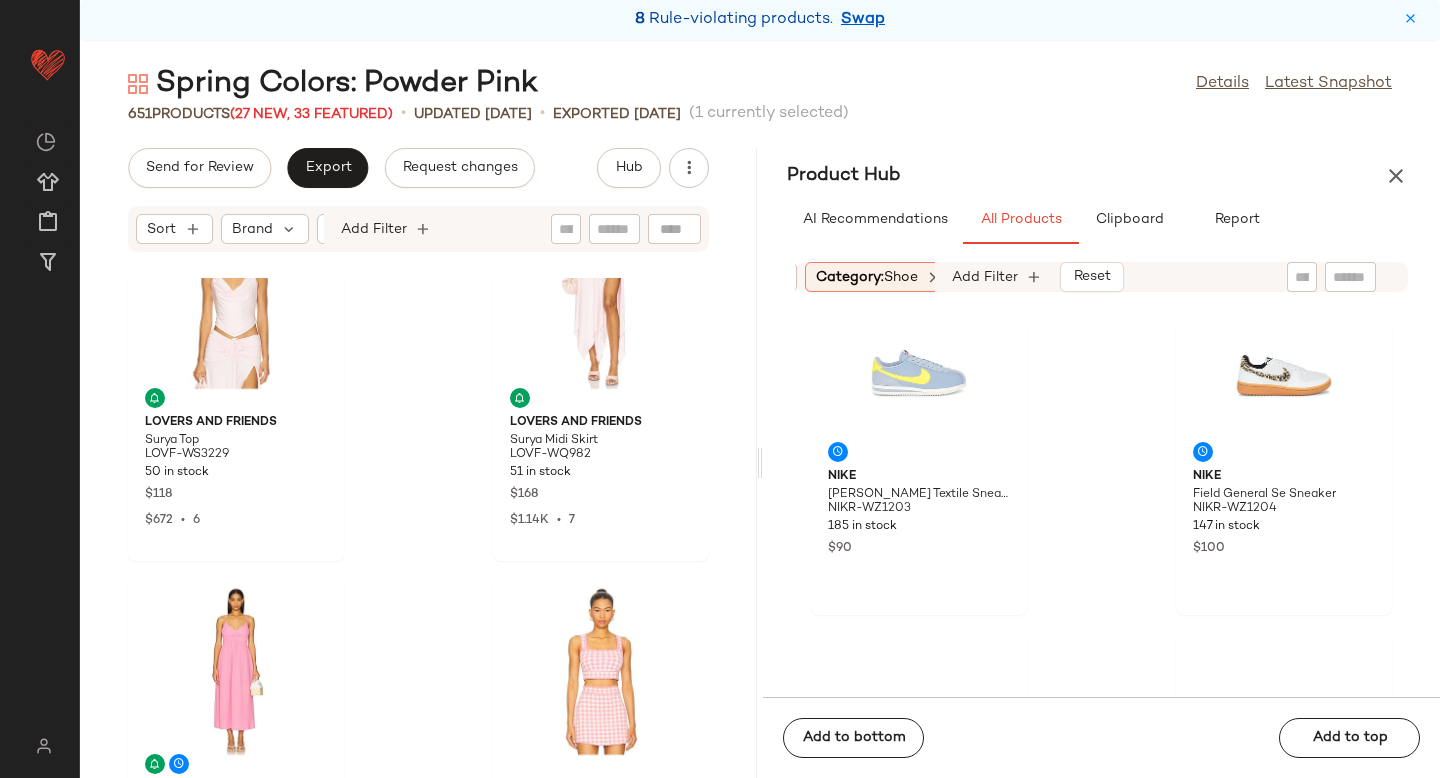 click on "shoe" at bounding box center (901, 277) 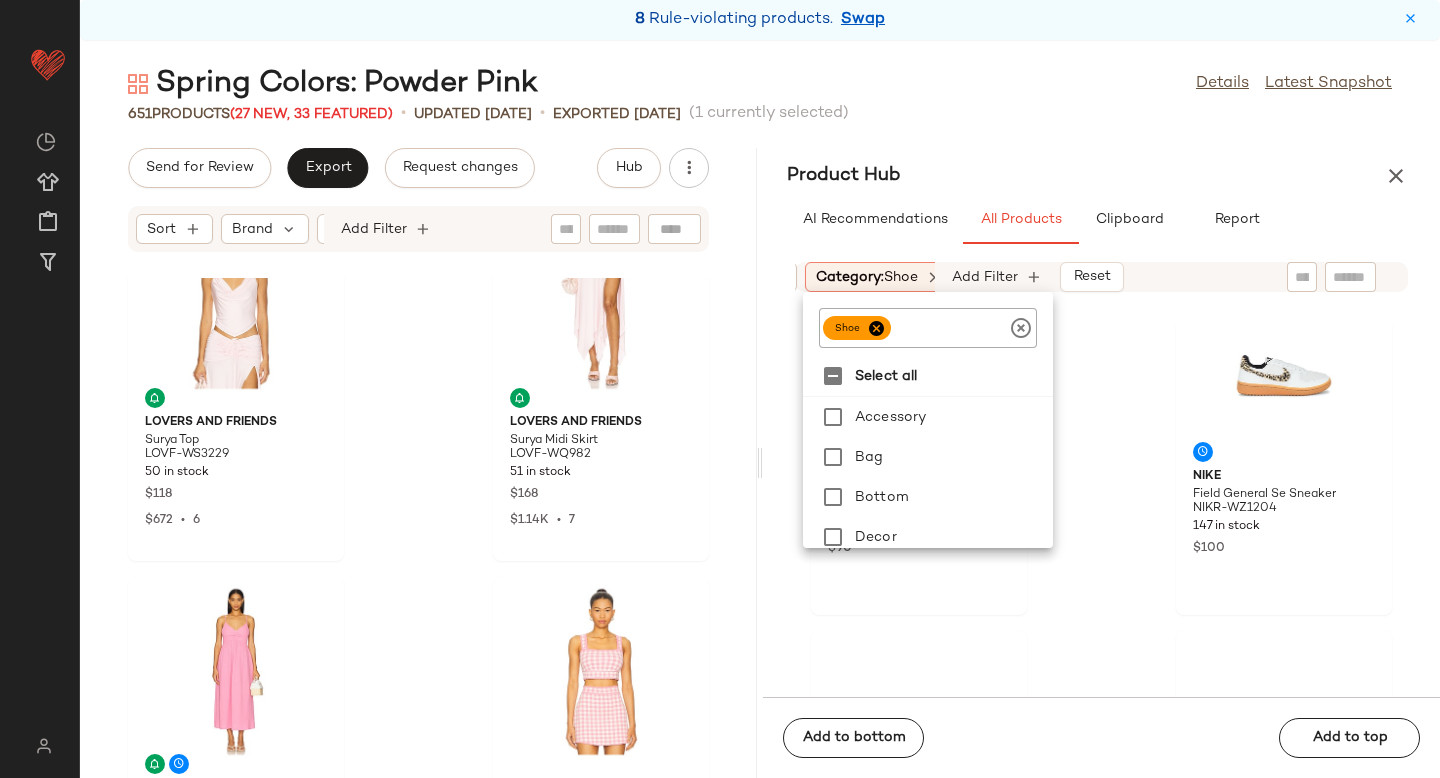 click 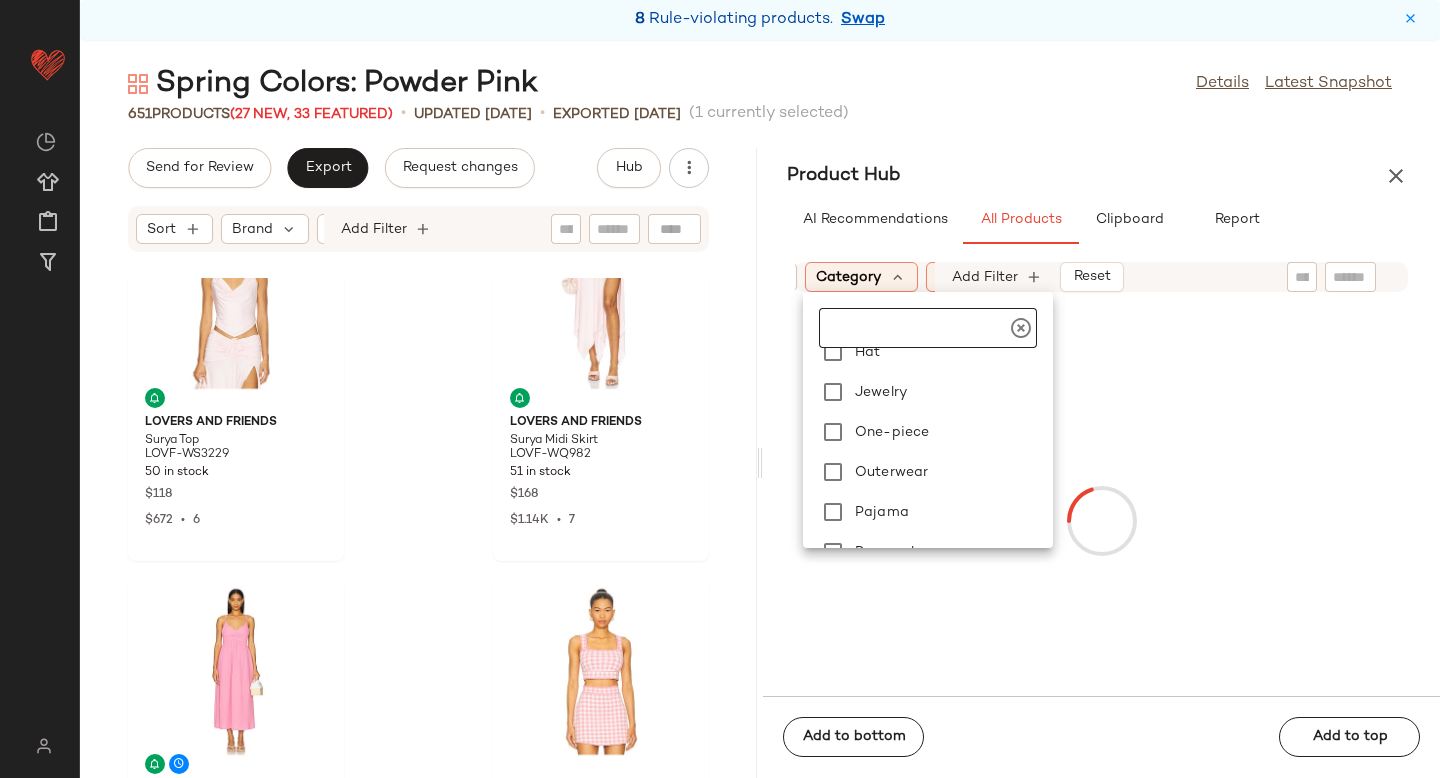 scroll, scrollTop: 262, scrollLeft: 0, axis: vertical 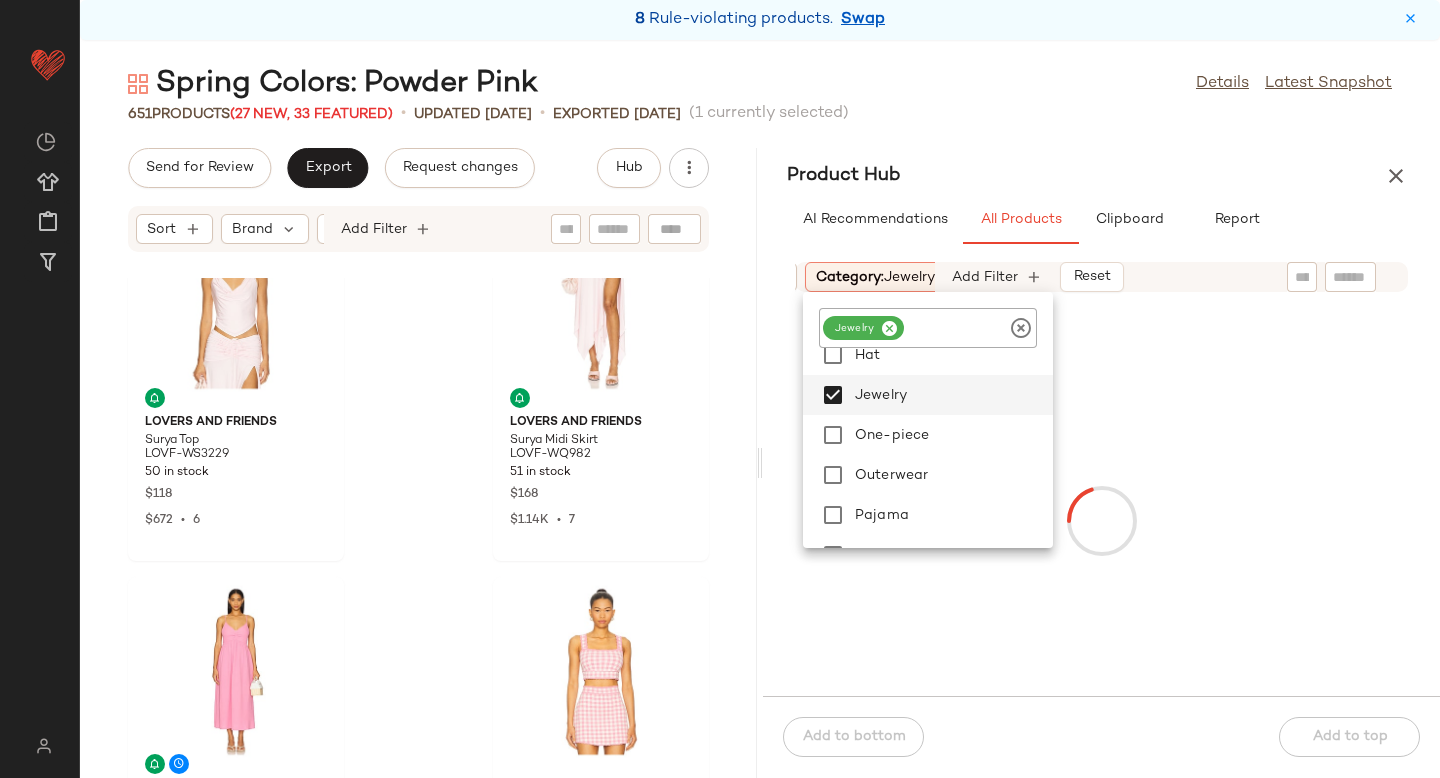 click on "Sort  Brand  Category:   jewelry In Curation?:   No Gender:   female Add Filter   Reset" at bounding box center [1101, 277] 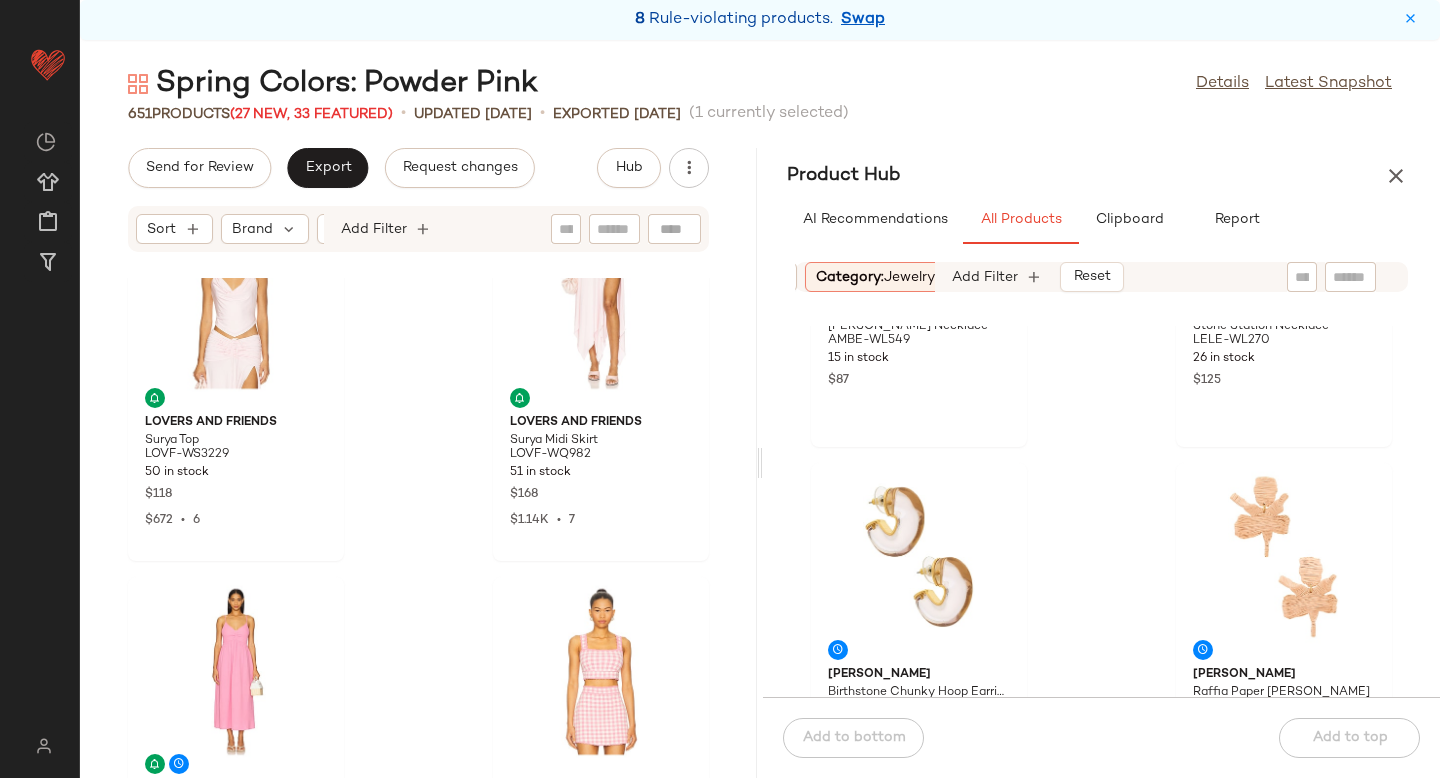 scroll, scrollTop: 3562, scrollLeft: 0, axis: vertical 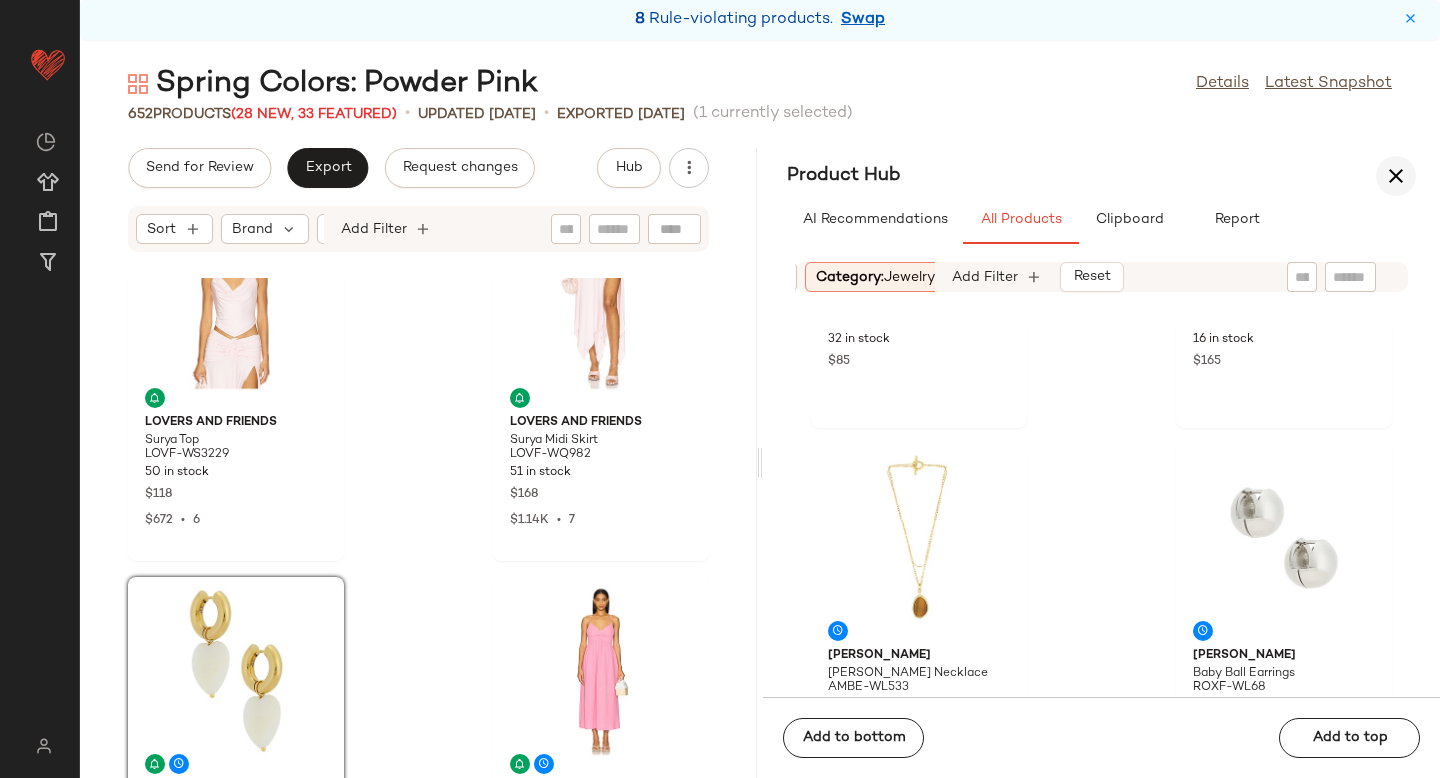 click at bounding box center (1396, 176) 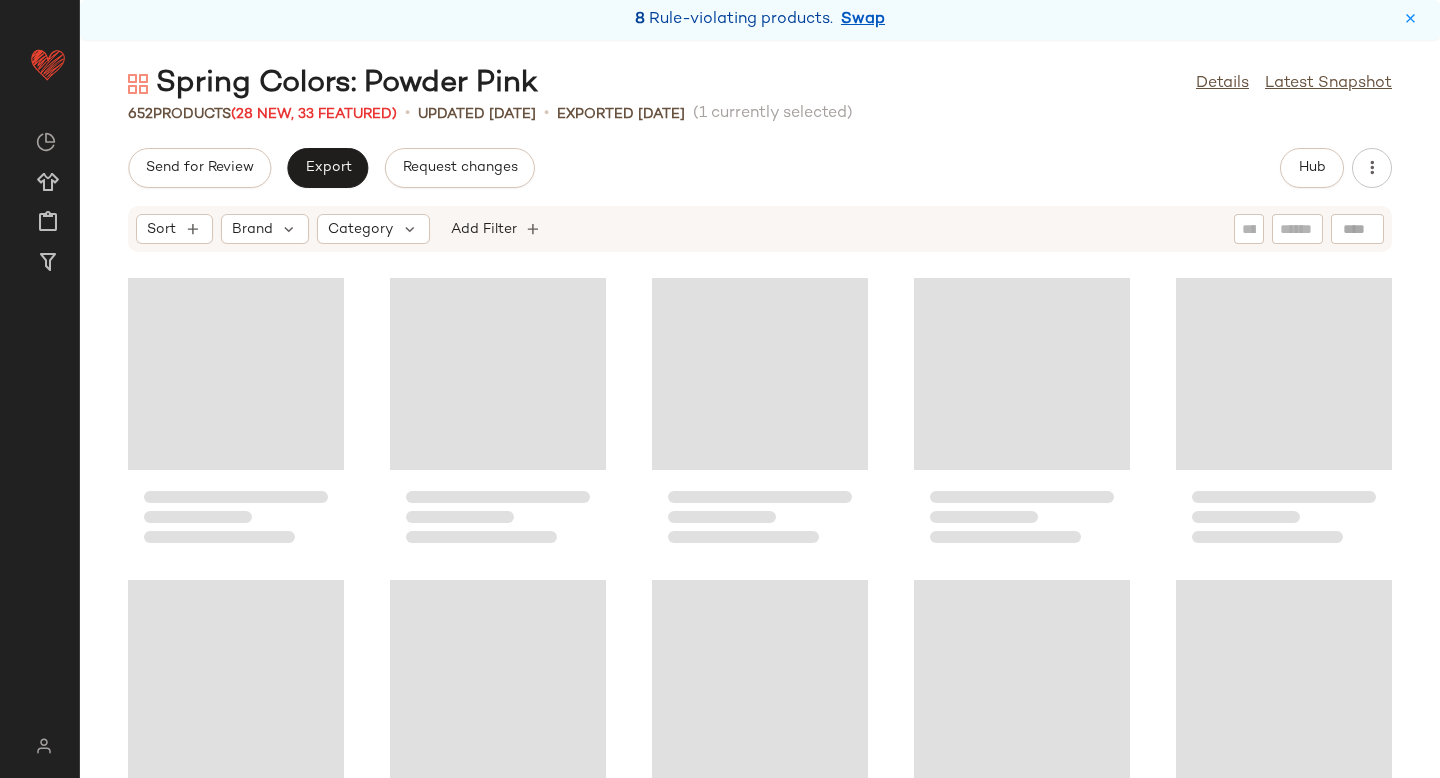 scroll, scrollTop: 366, scrollLeft: 0, axis: vertical 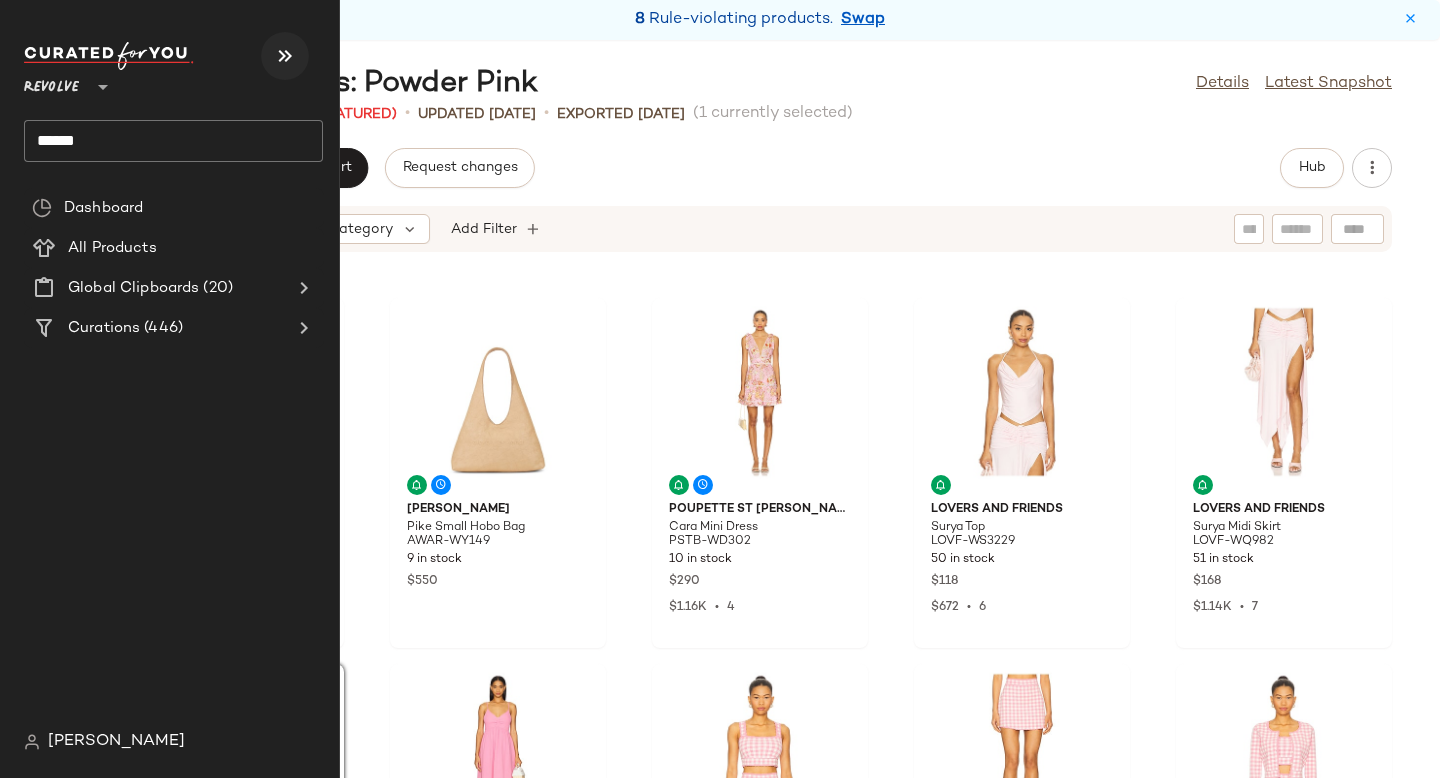click at bounding box center (285, 56) 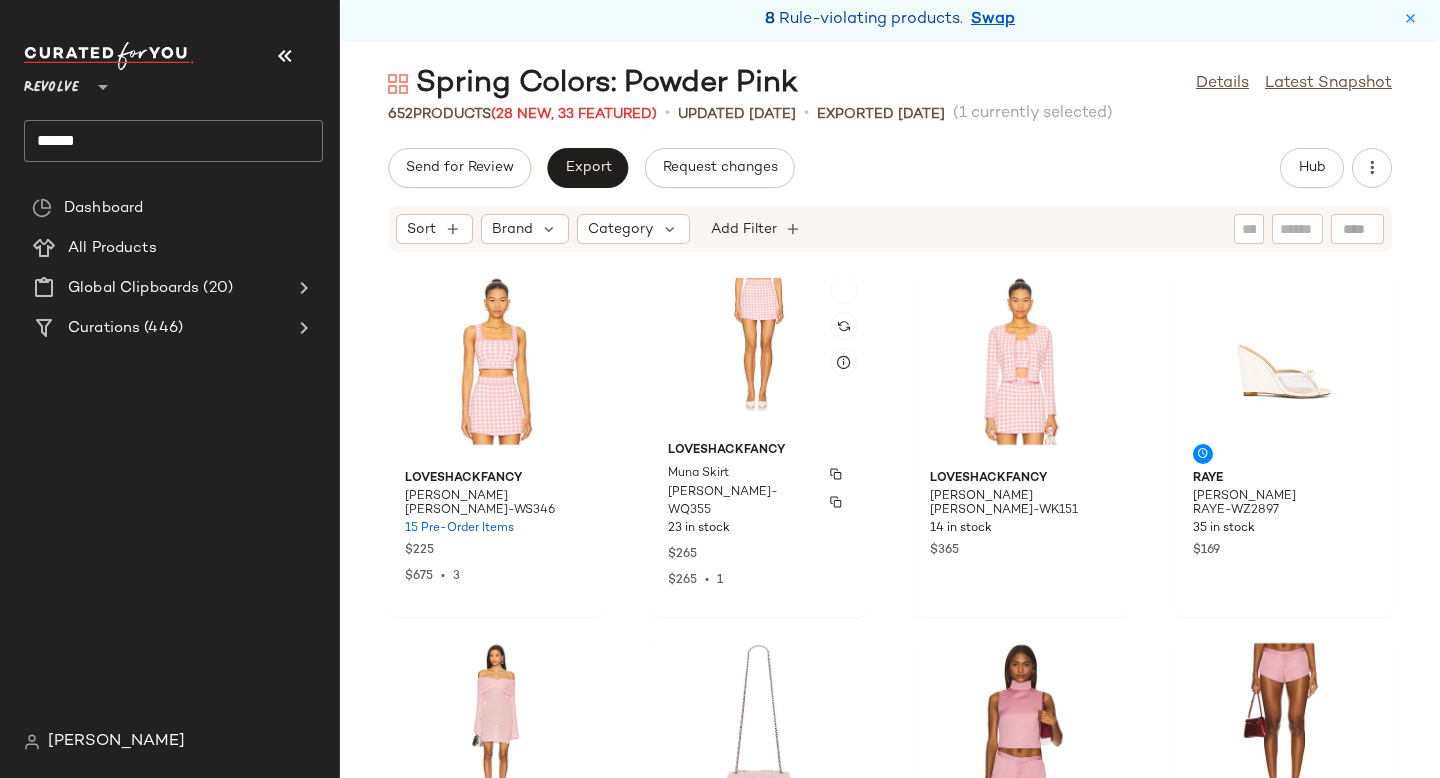 scroll, scrollTop: 1122, scrollLeft: 0, axis: vertical 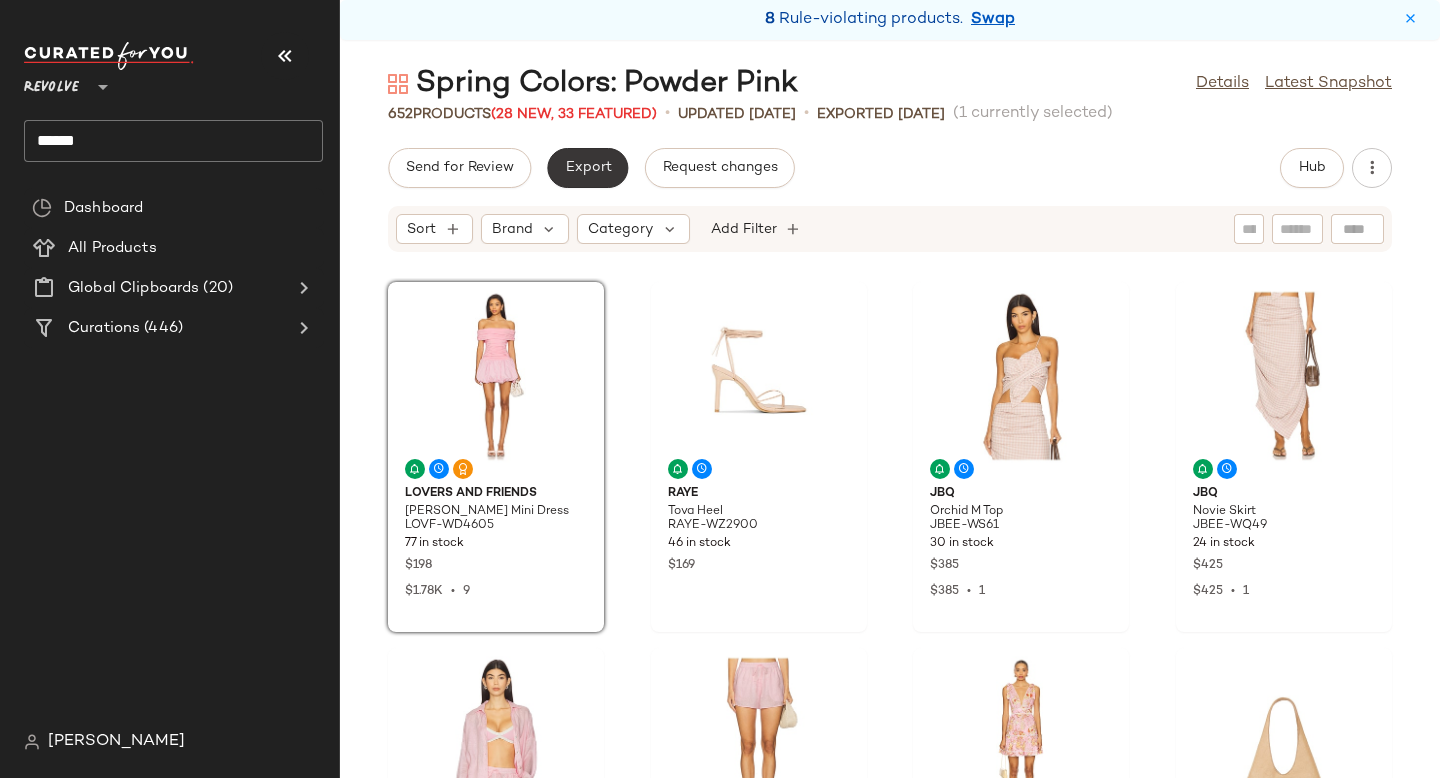 click on "Export" at bounding box center (587, 168) 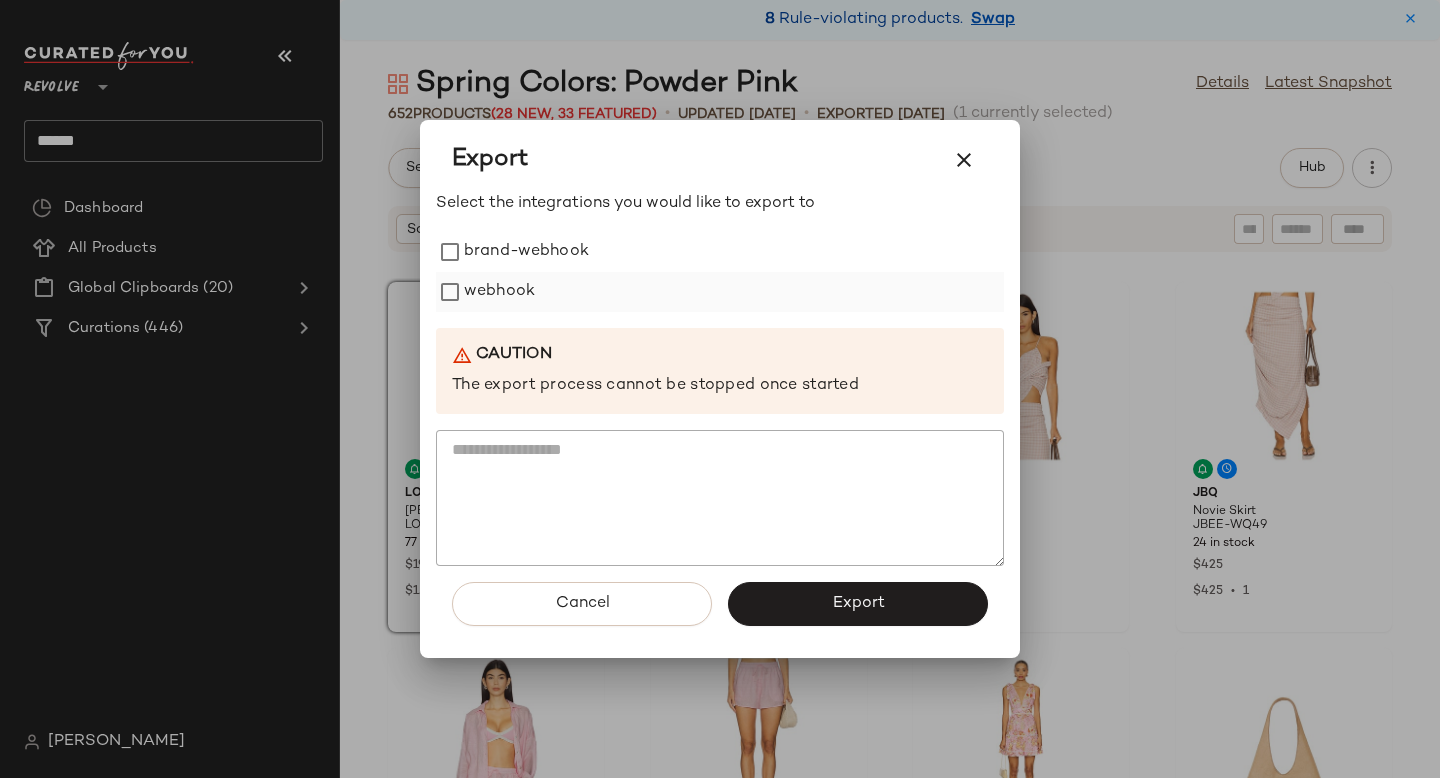 click on "webhook" at bounding box center (499, 292) 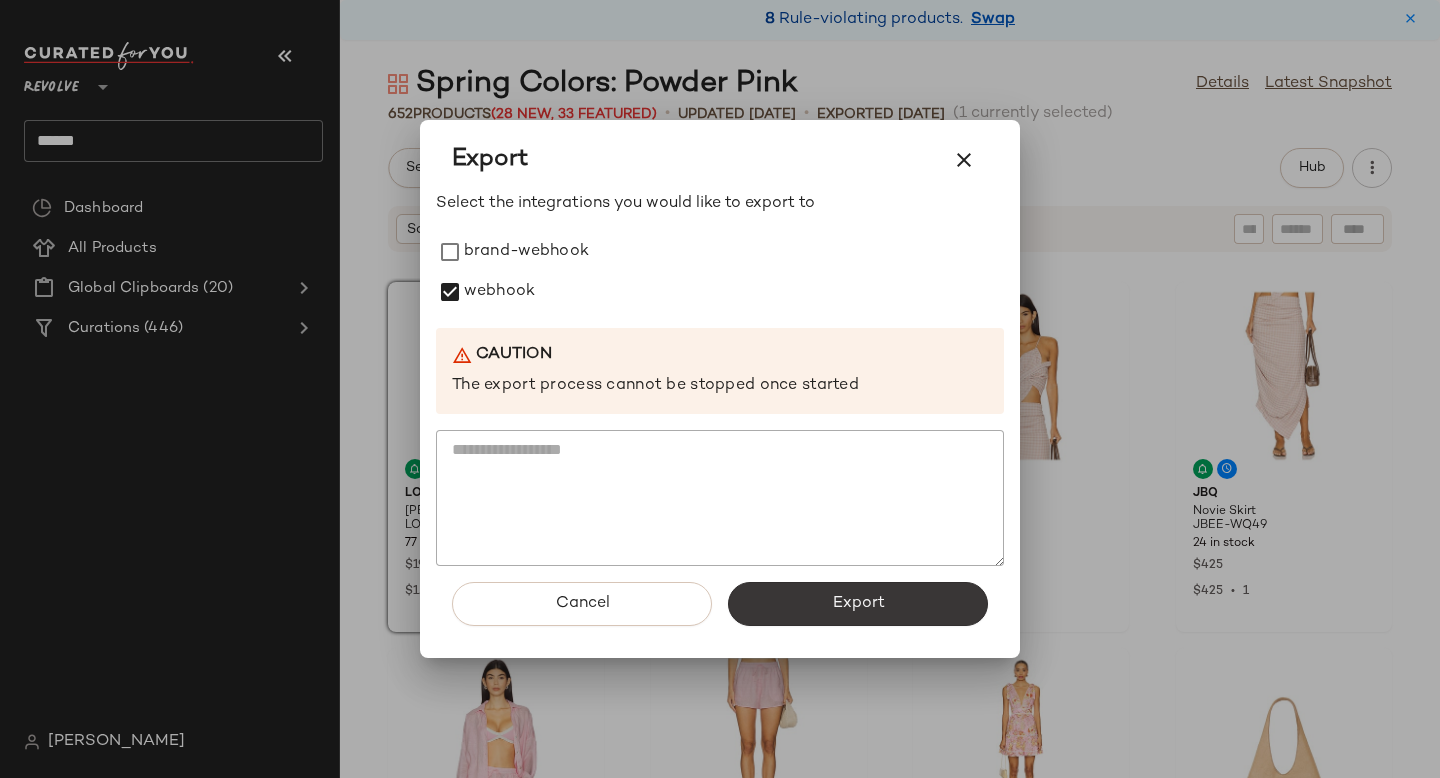 click on "Export" at bounding box center (858, 604) 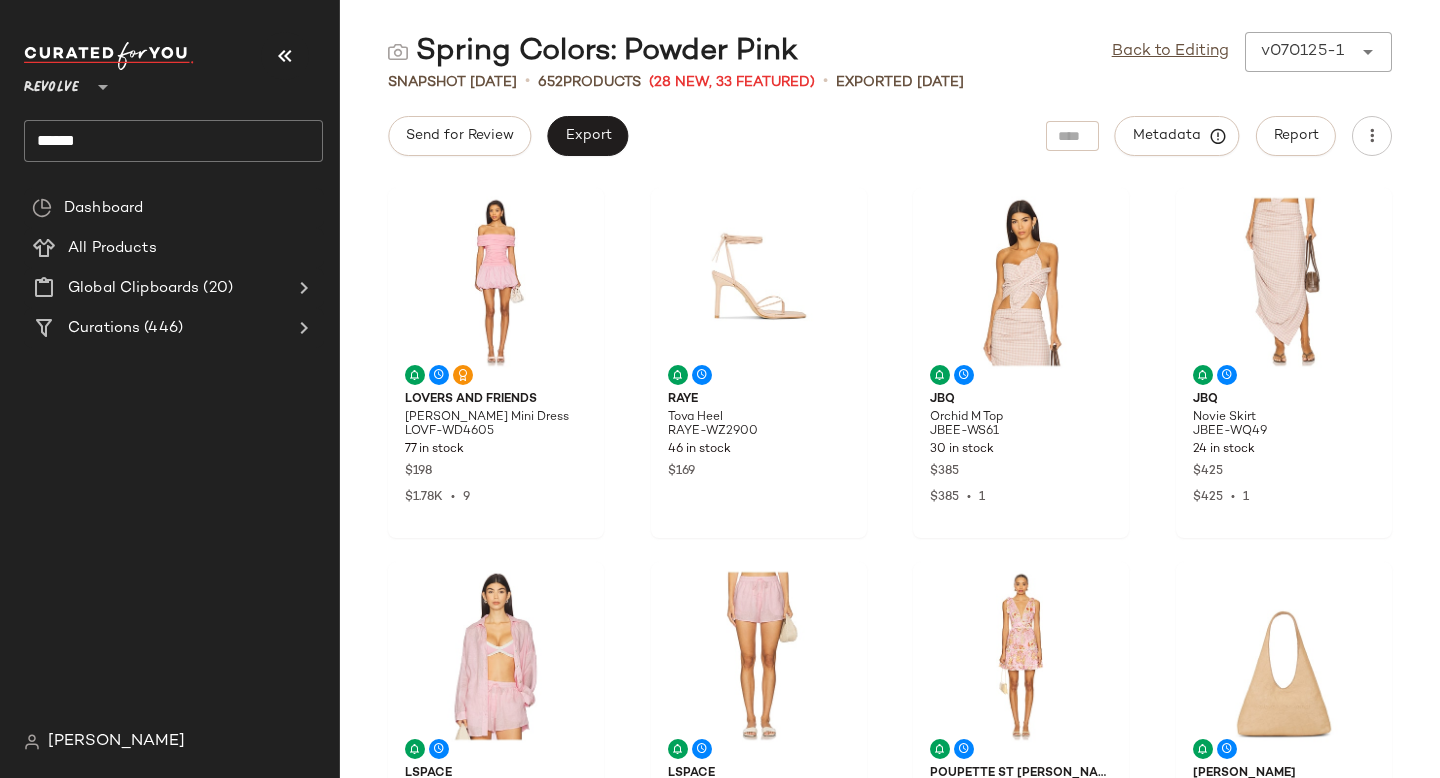 click on "******" 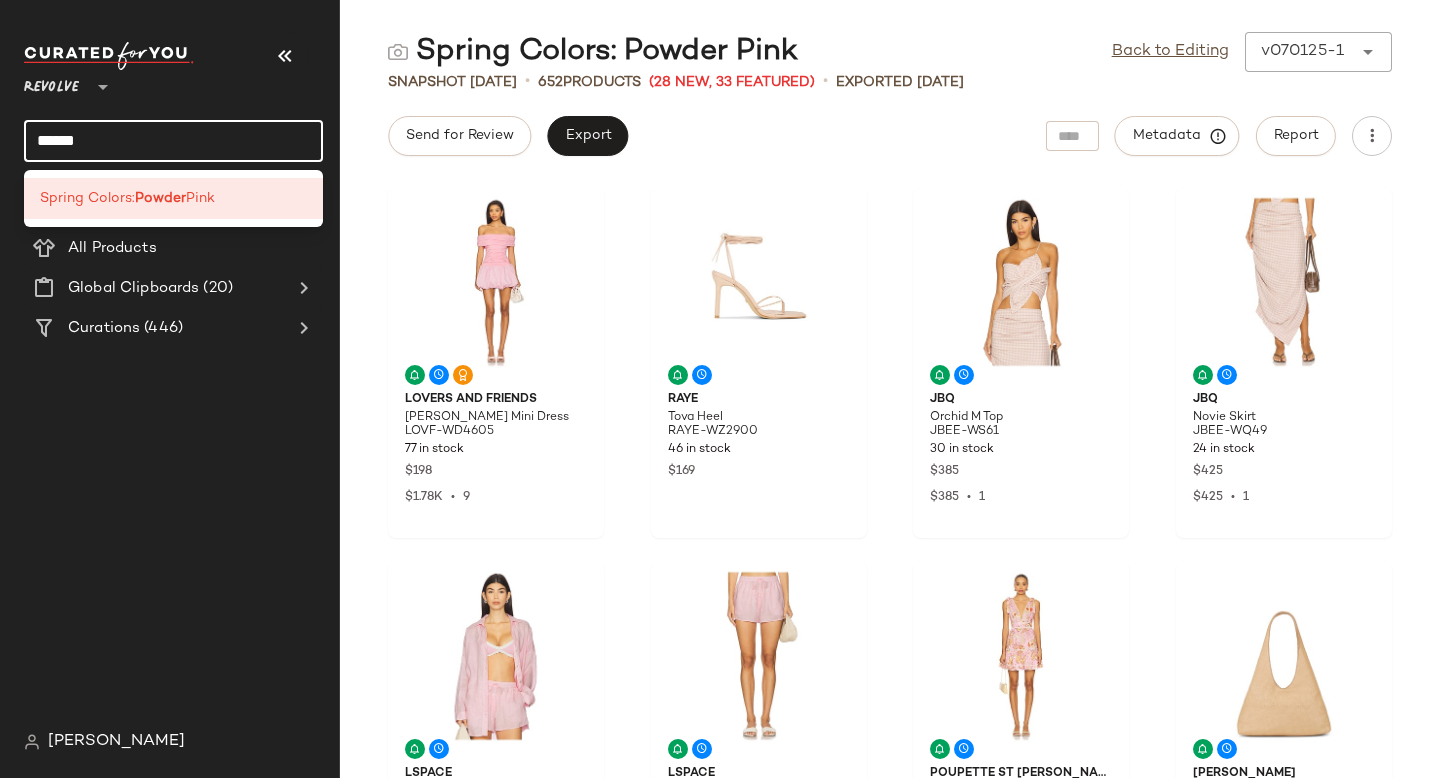 click on "******" 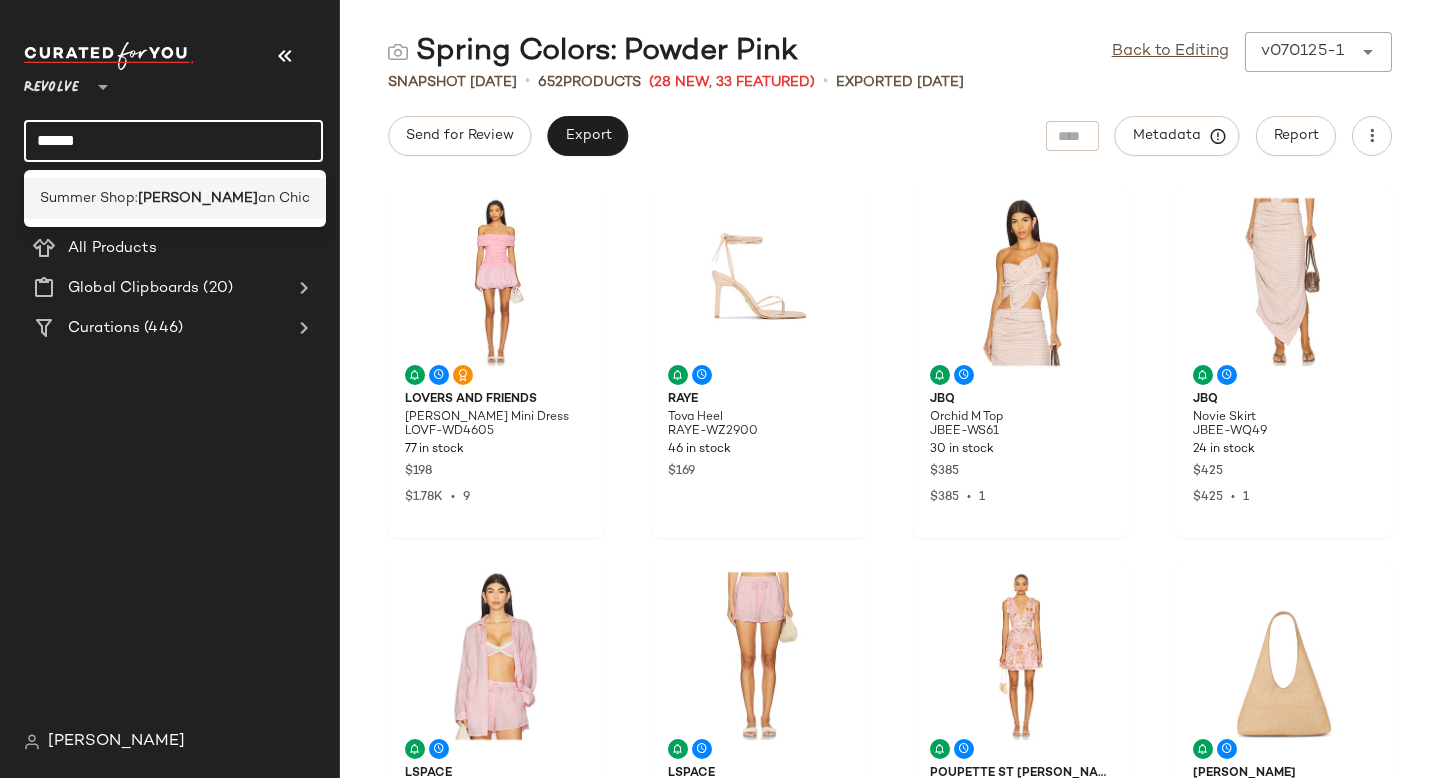 type on "******" 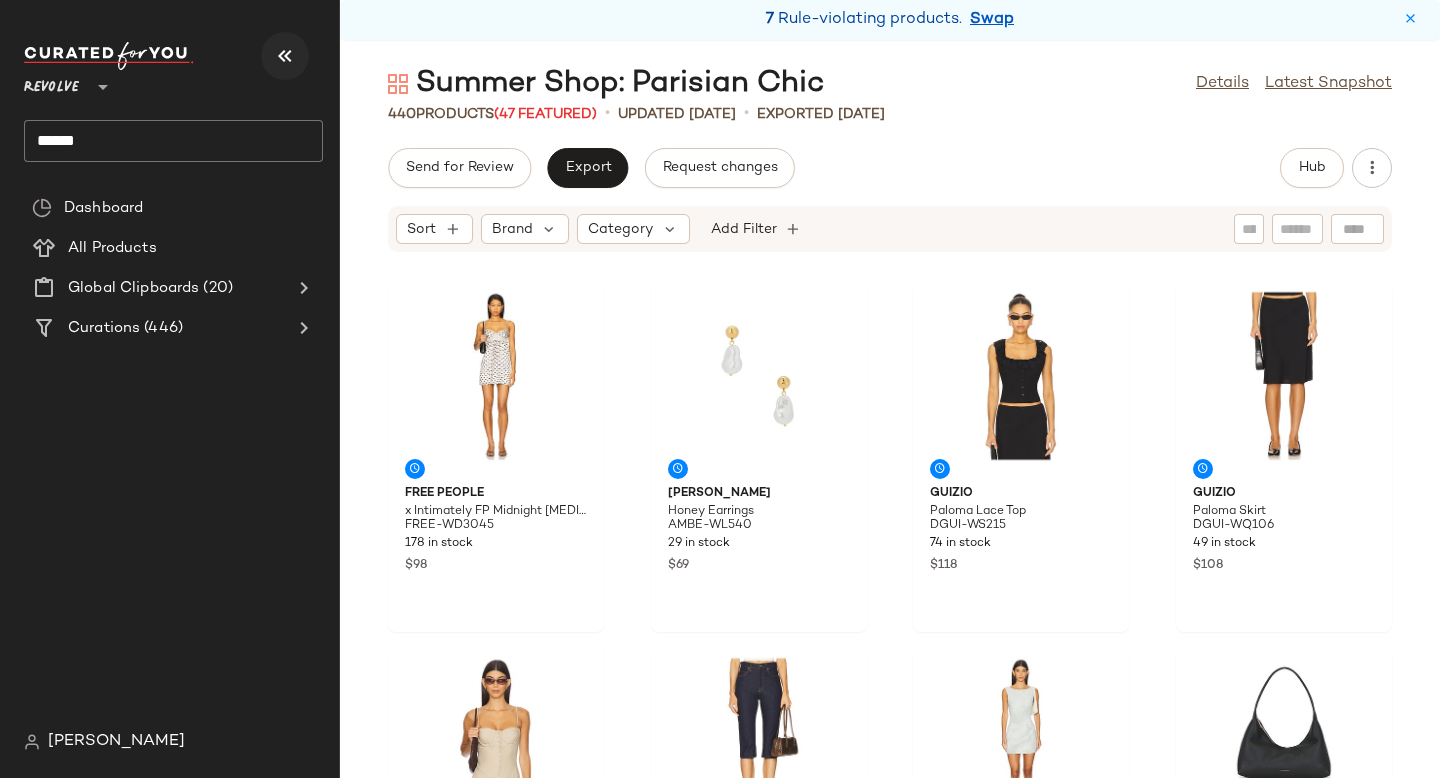 click at bounding box center (285, 56) 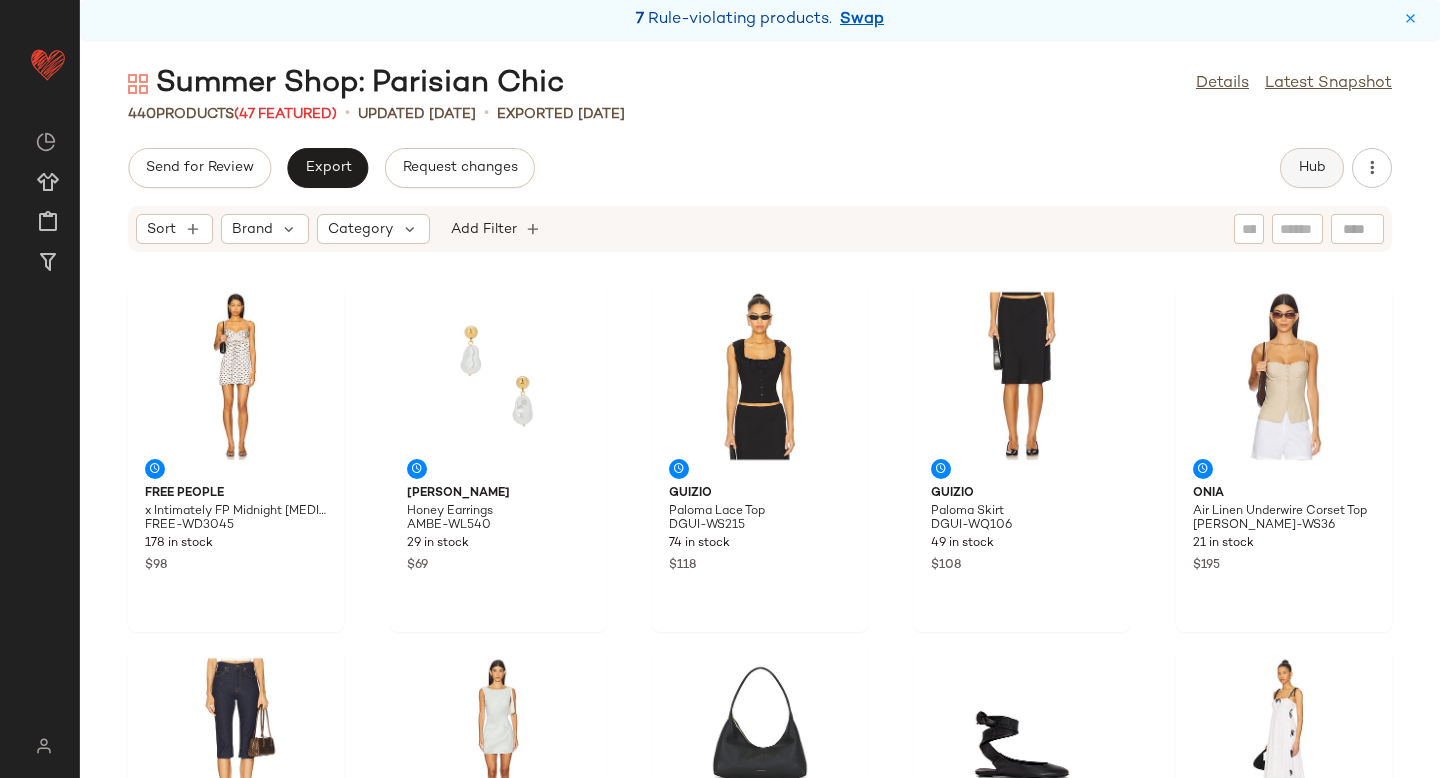 click on "Hub" 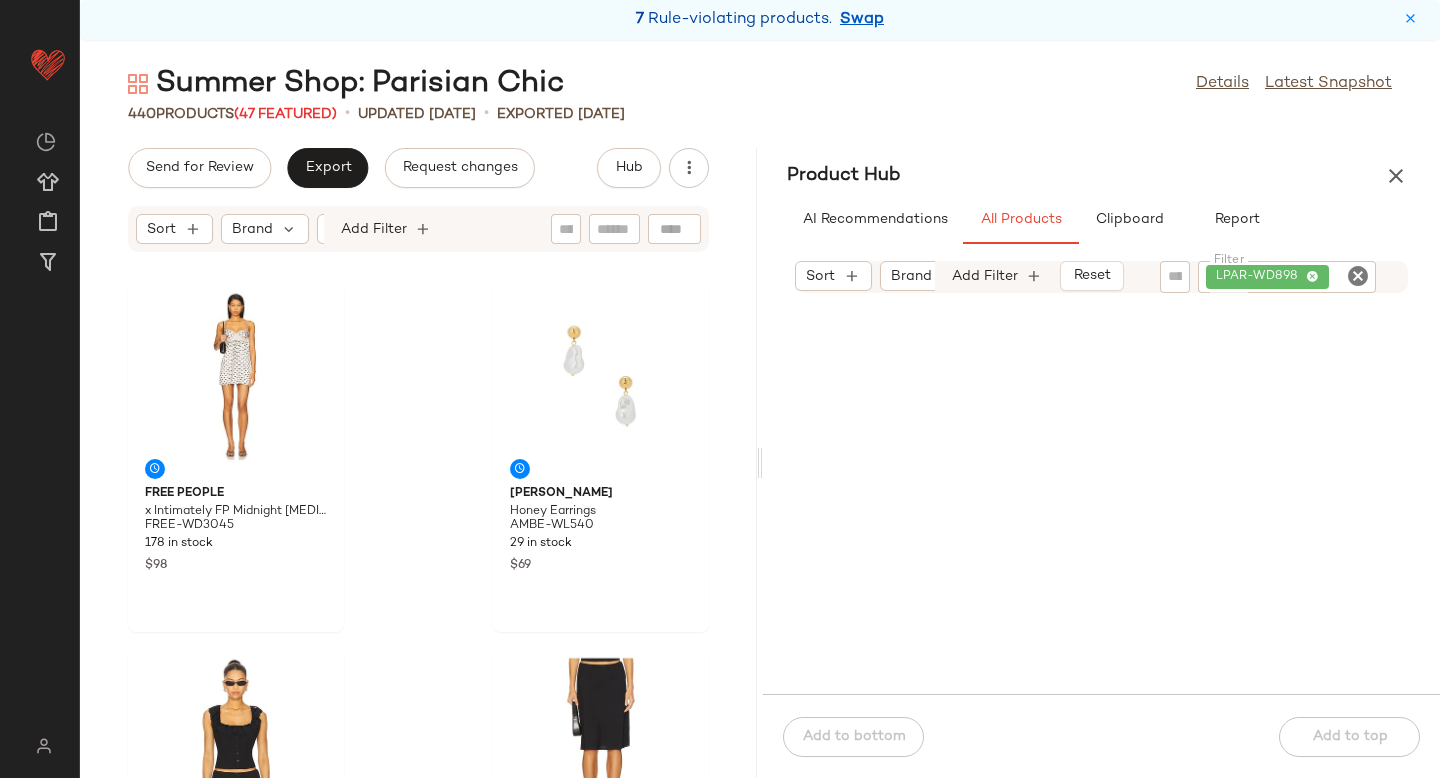 click 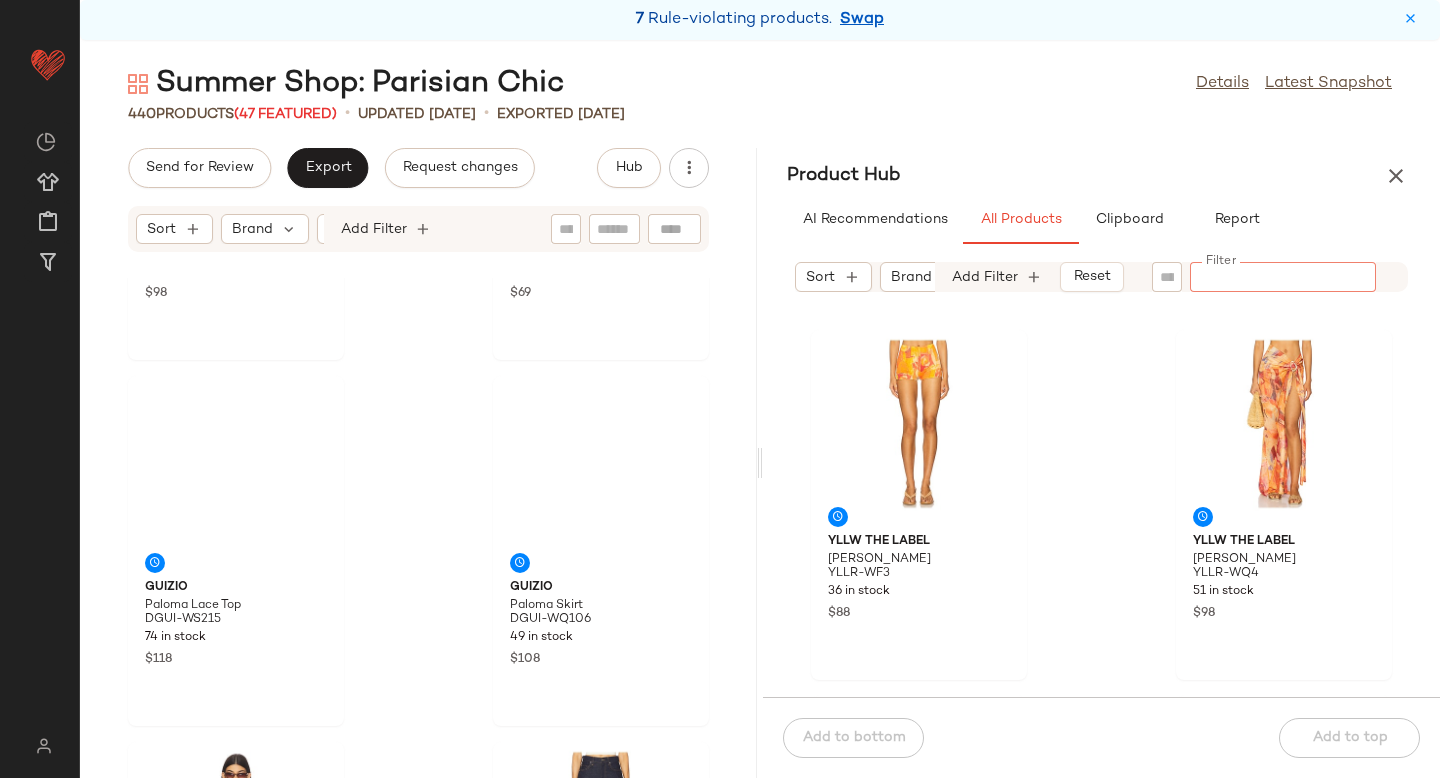 scroll, scrollTop: 0, scrollLeft: 0, axis: both 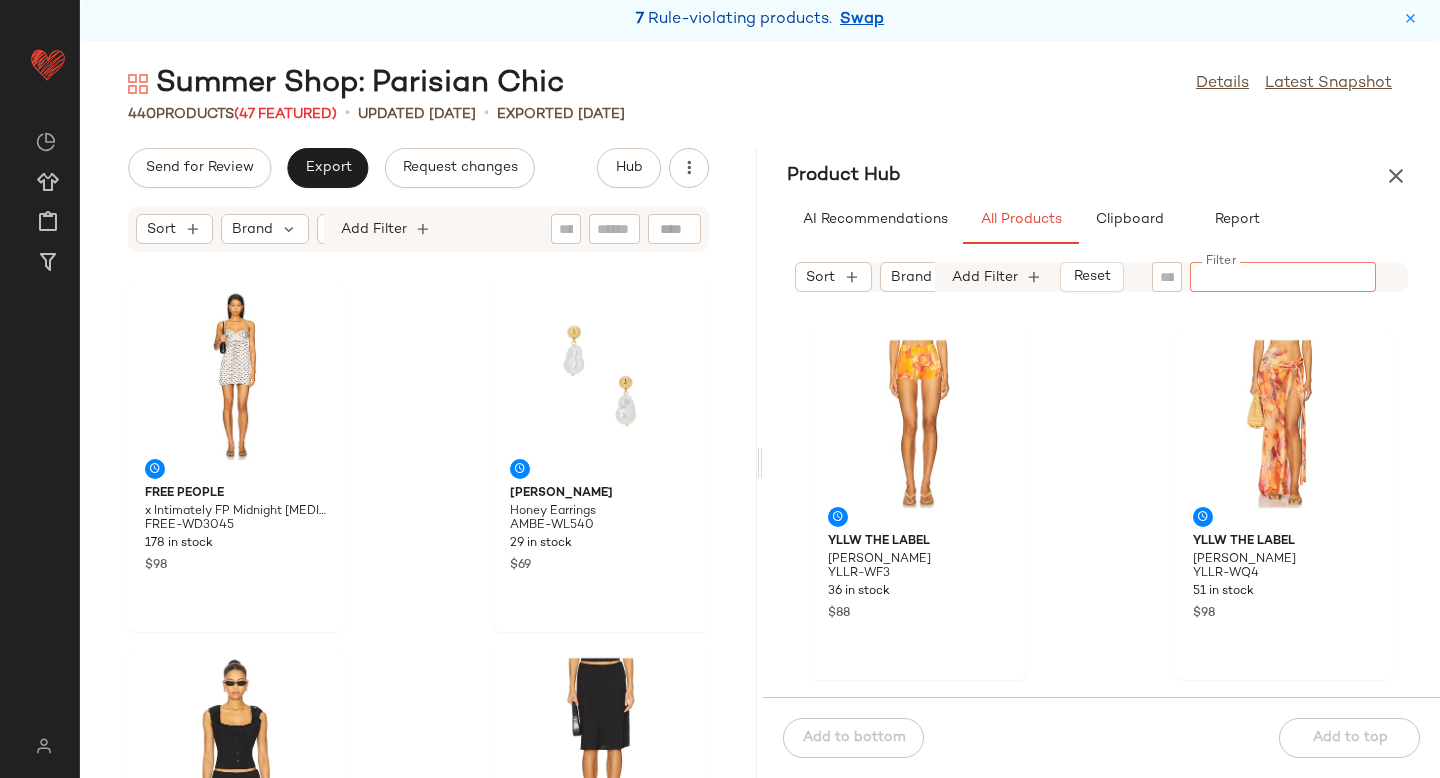 paste on "*********" 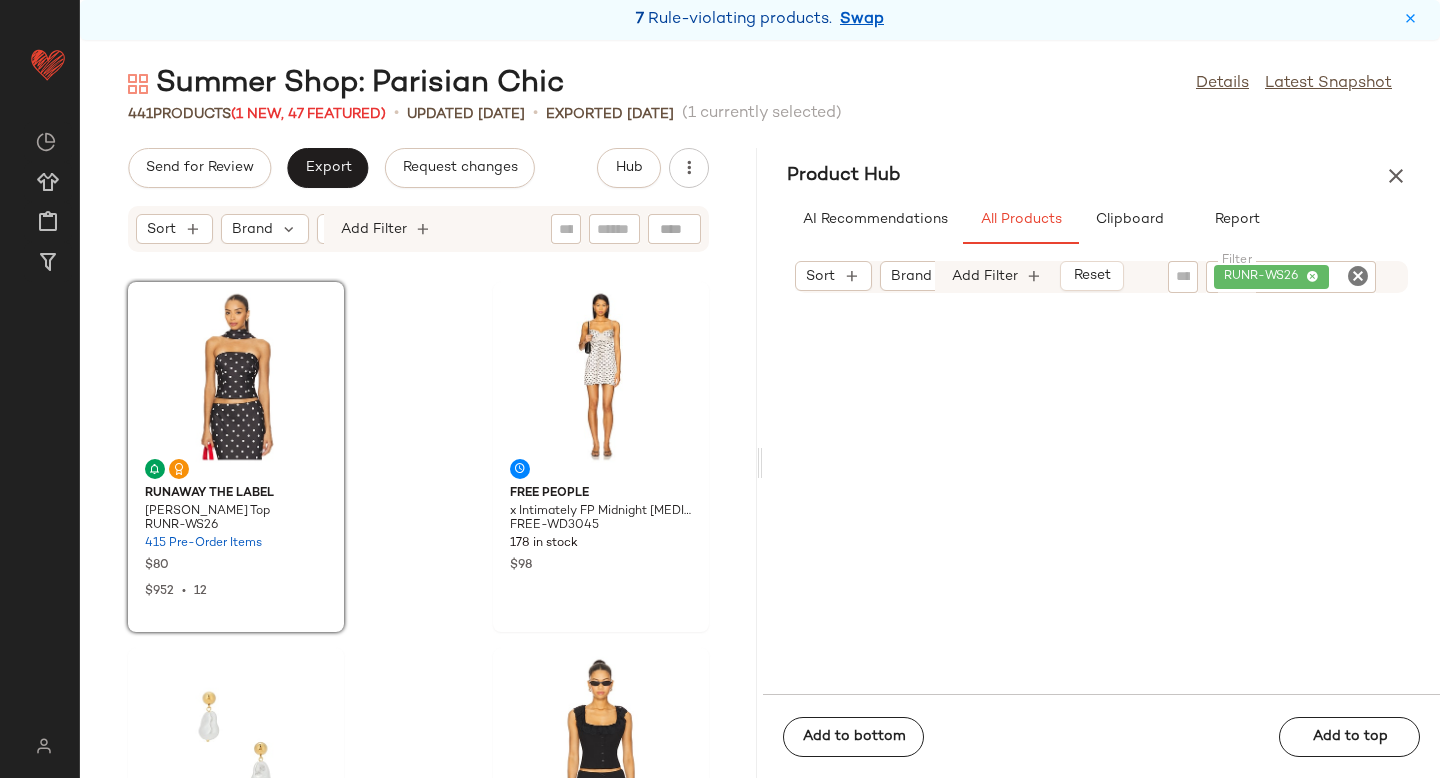 click 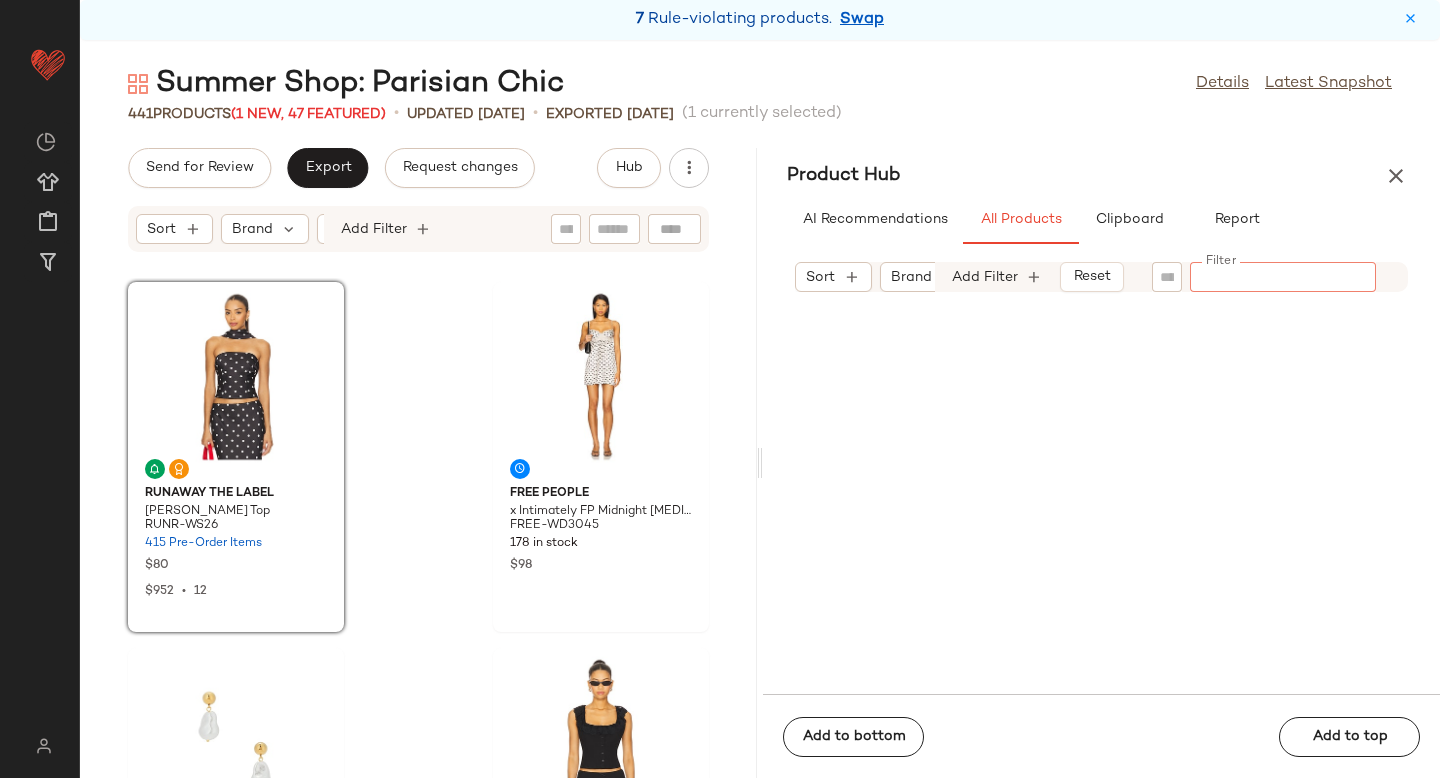 paste on "*********" 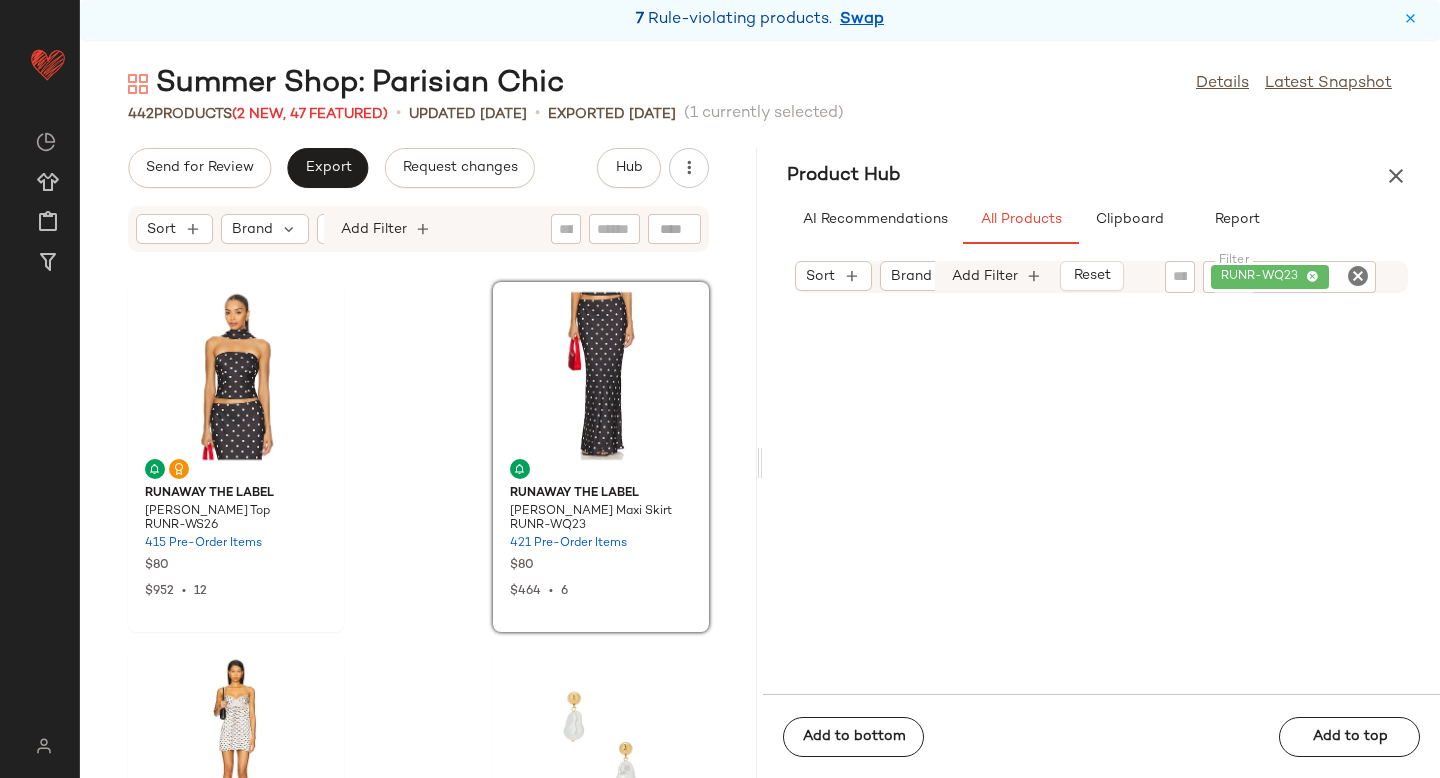 drag, startPoint x: 930, startPoint y: 393, endPoint x: 212, endPoint y: 4, distance: 816.6058 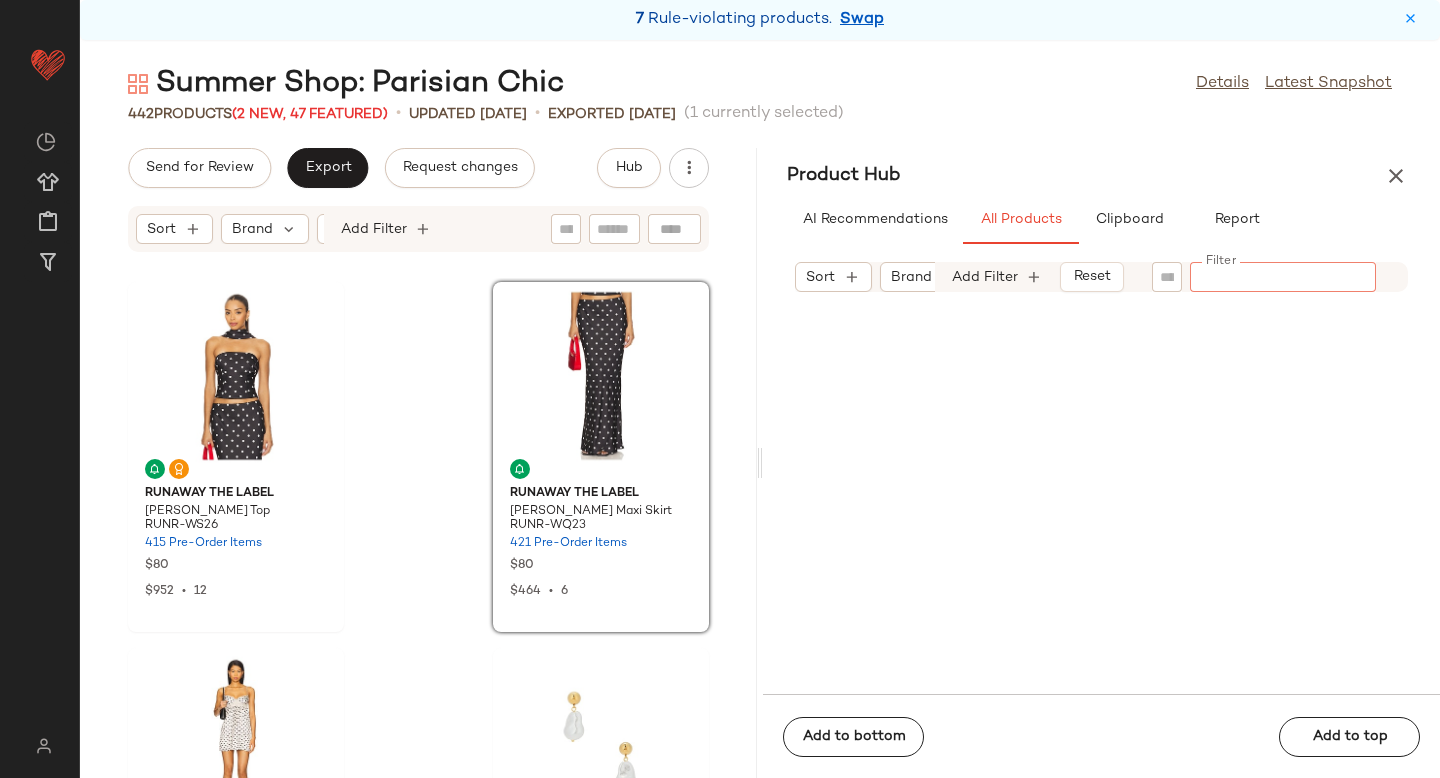 paste on "**********" 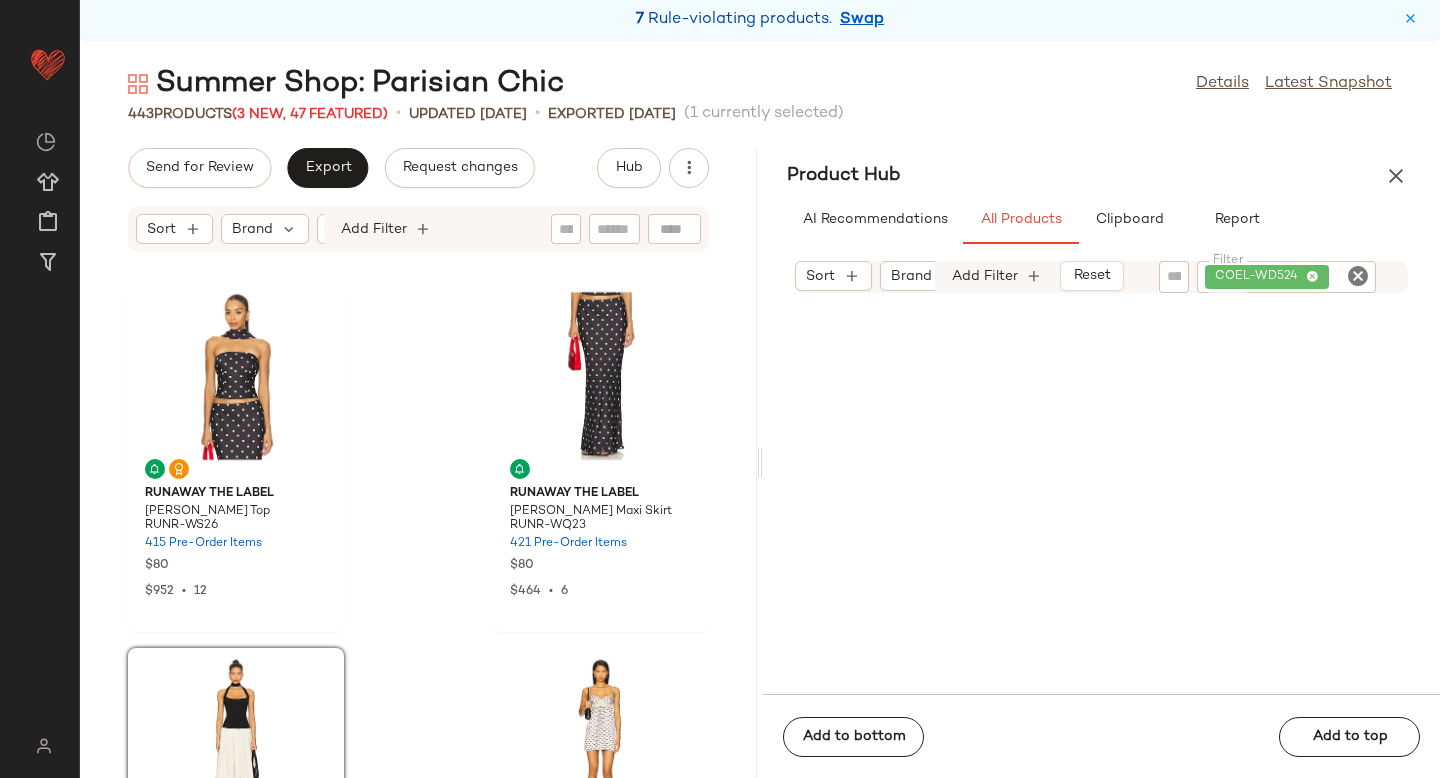 click 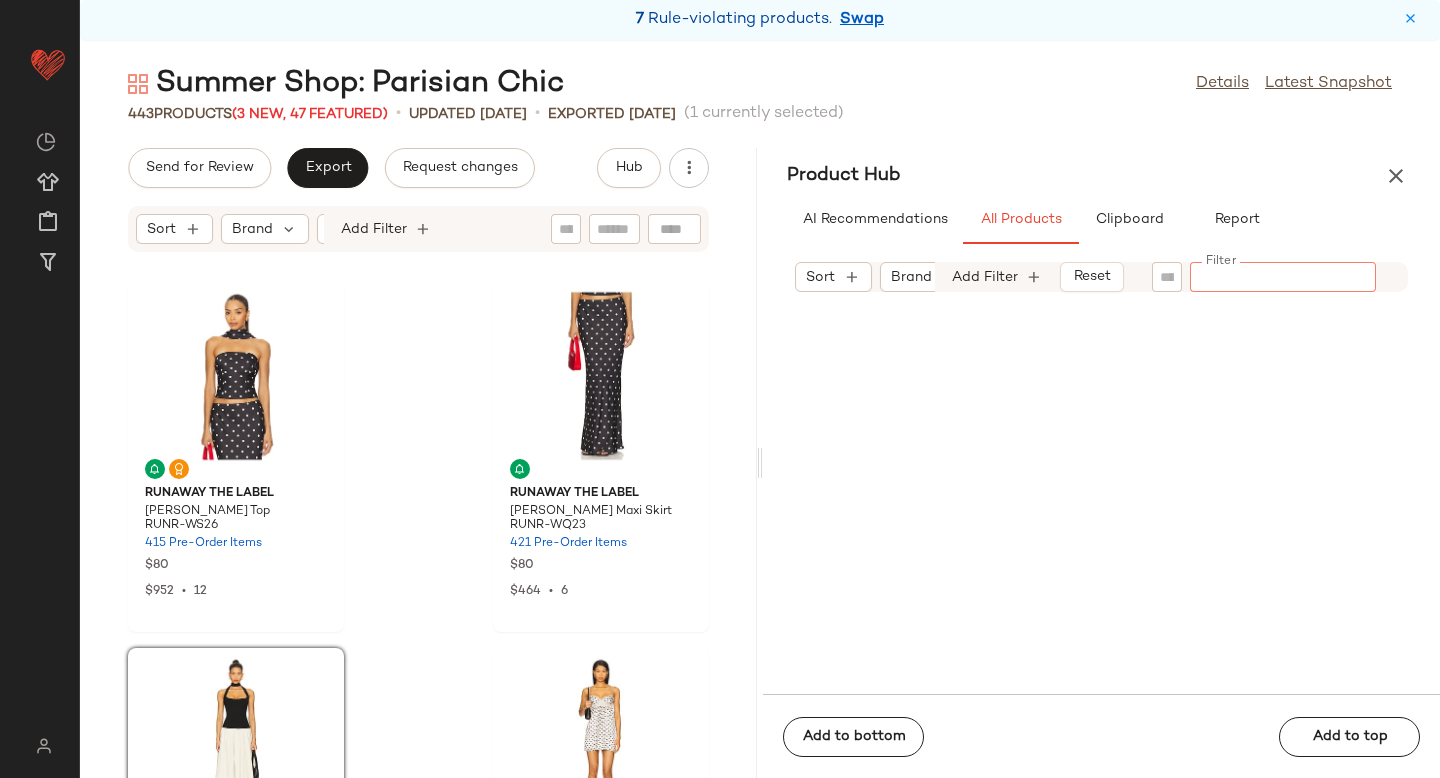 paste on "**********" 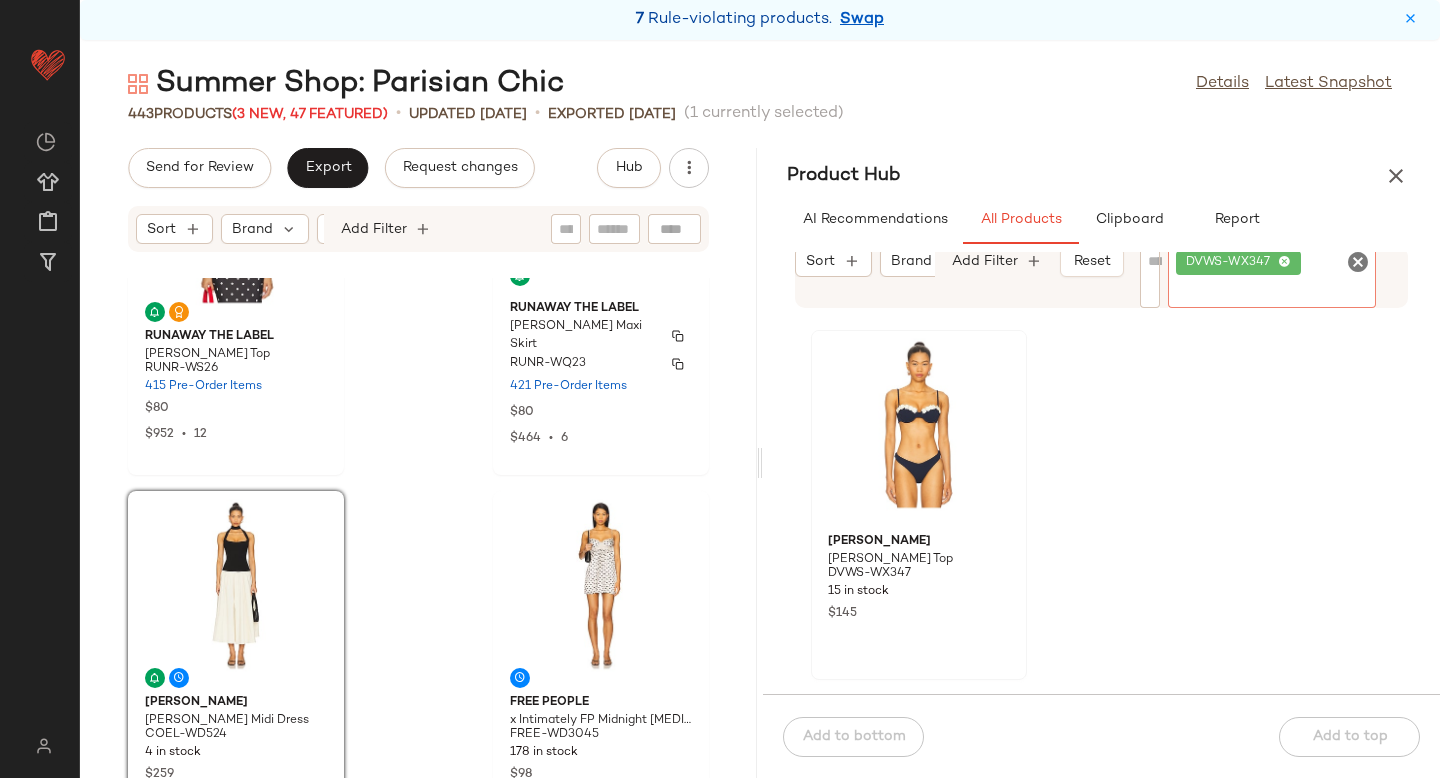 scroll, scrollTop: 261, scrollLeft: 0, axis: vertical 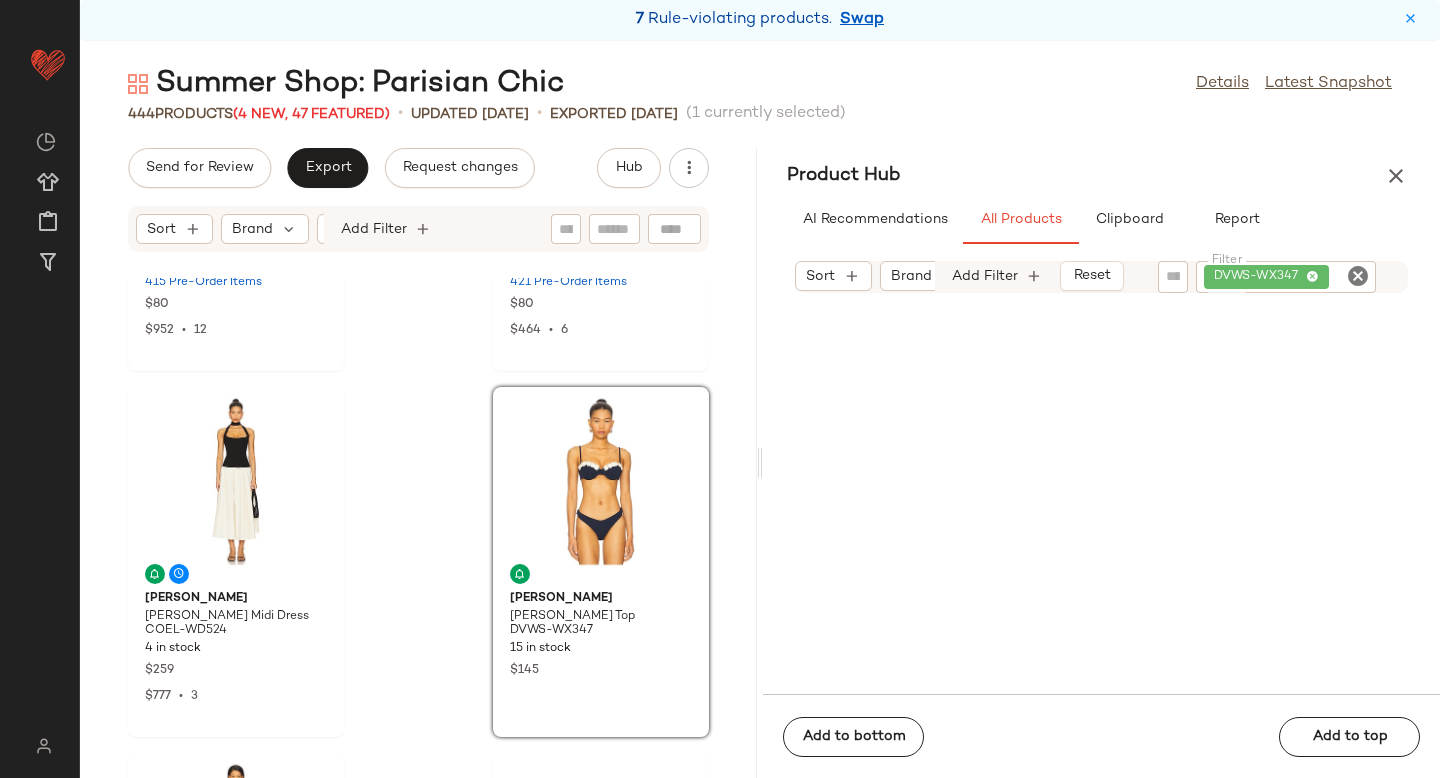 drag, startPoint x: 910, startPoint y: 418, endPoint x: 228, endPoint y: 9, distance: 795.23895 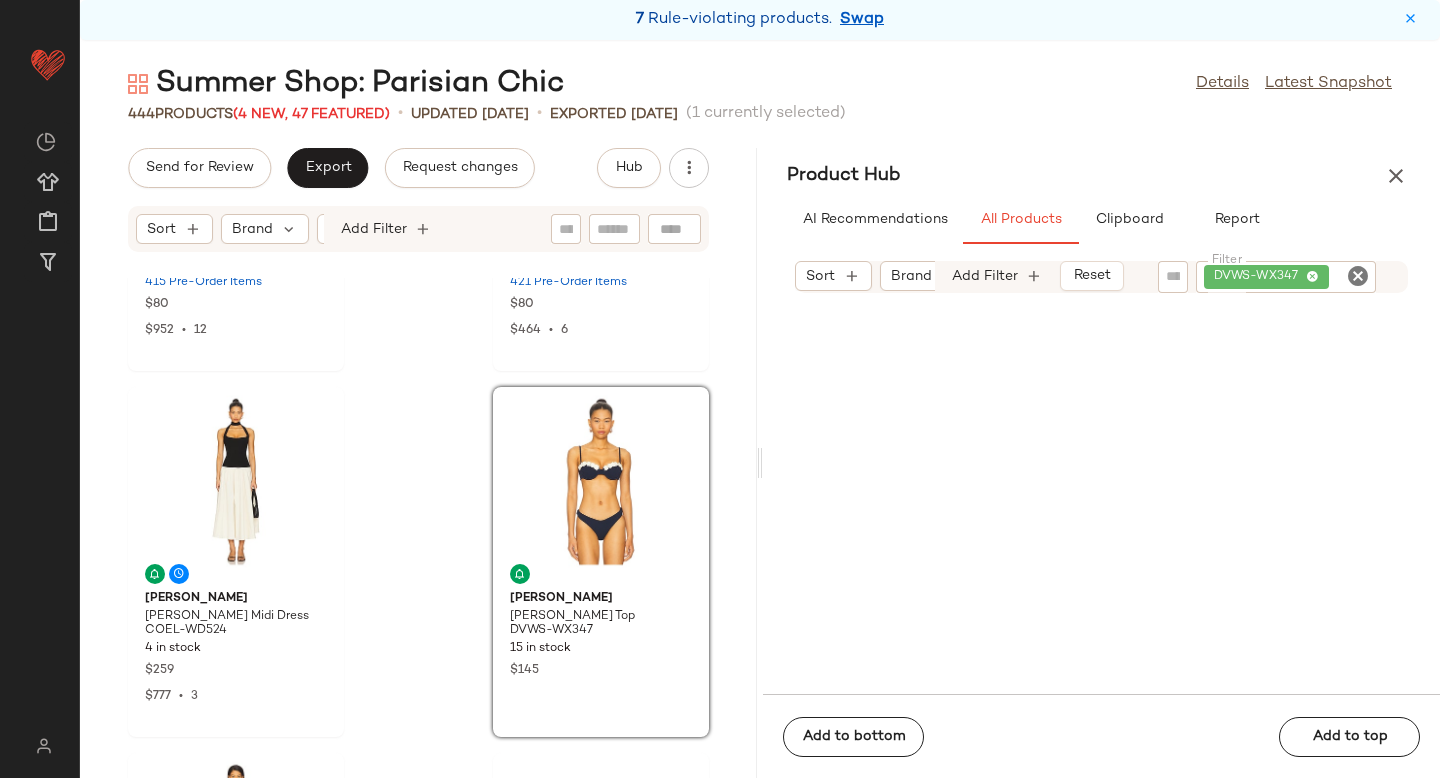 click 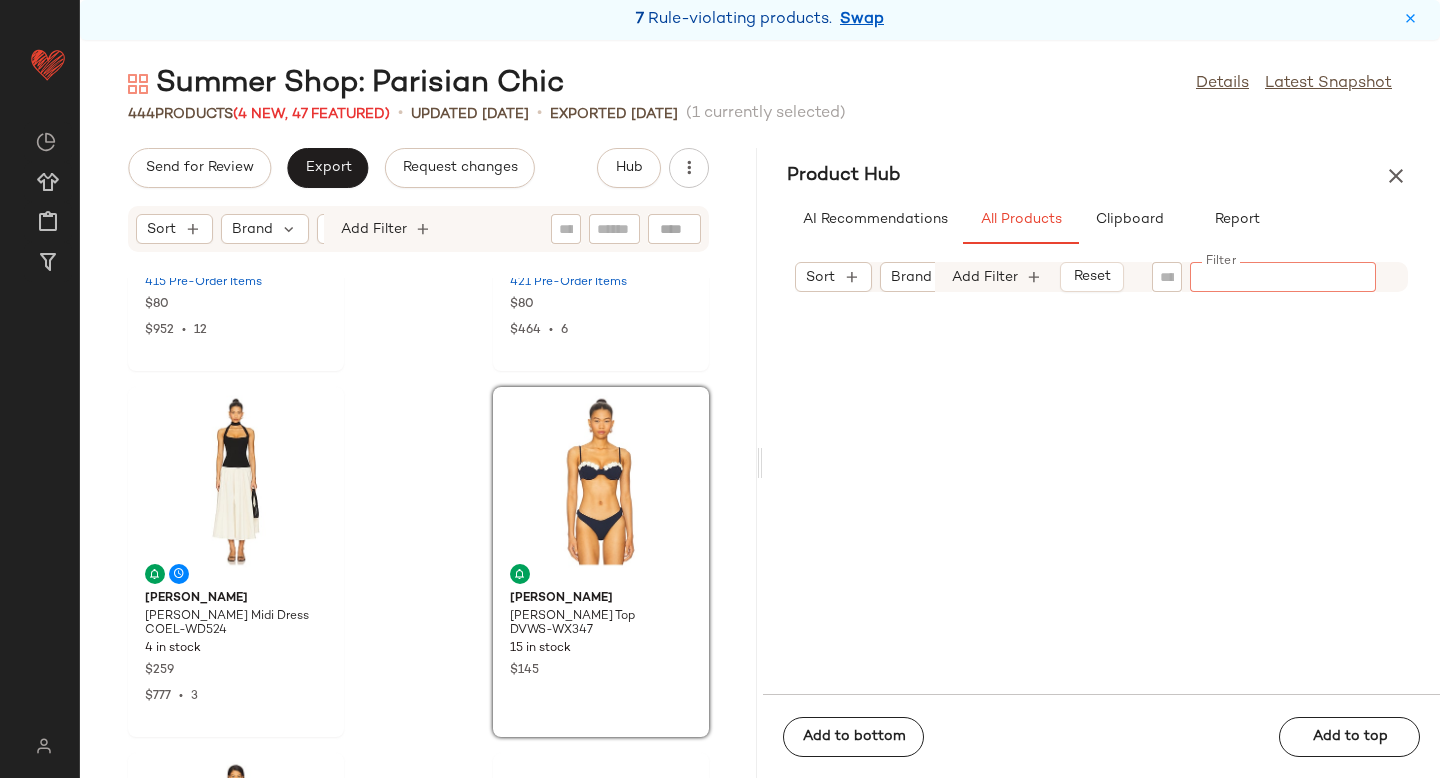 paste on "*********" 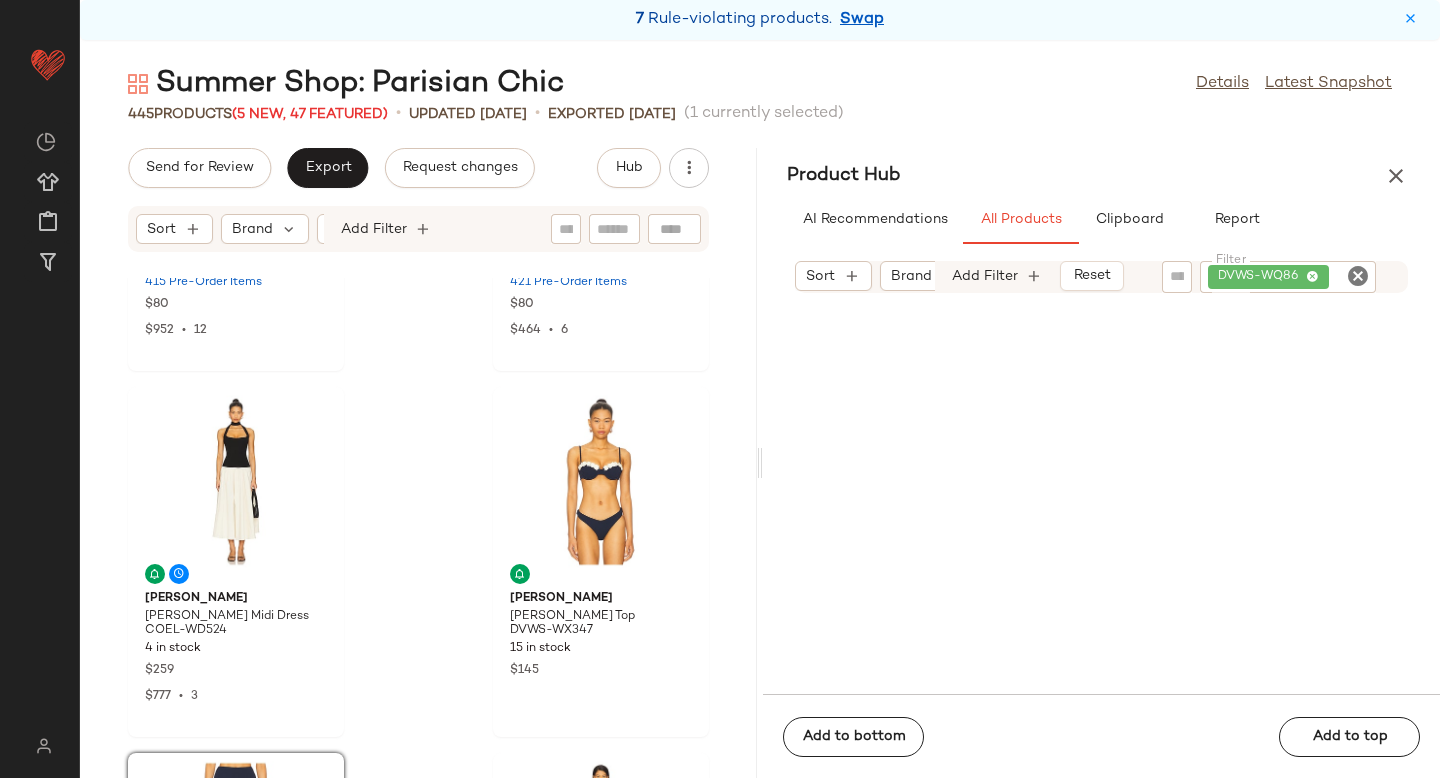 click 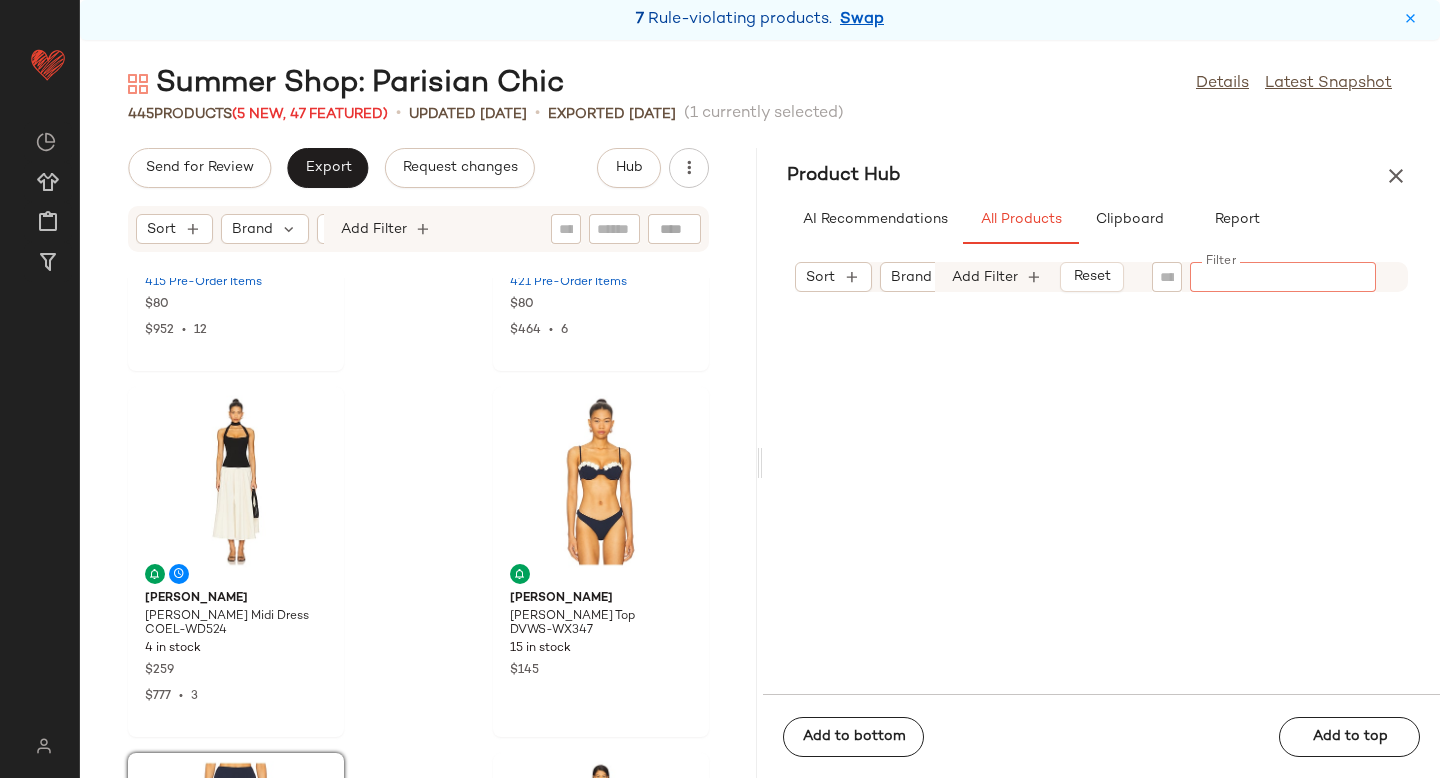 paste on "**********" 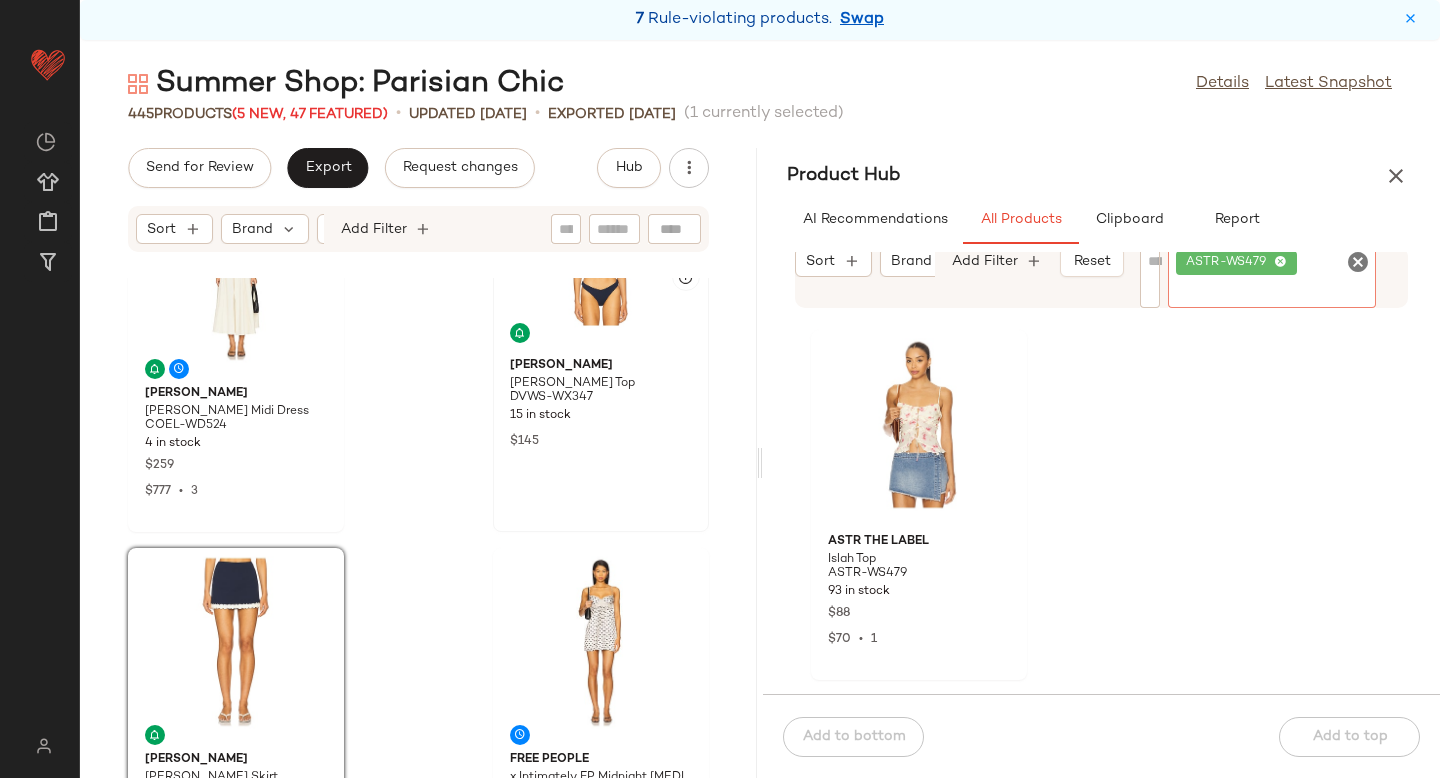 scroll, scrollTop: 541, scrollLeft: 0, axis: vertical 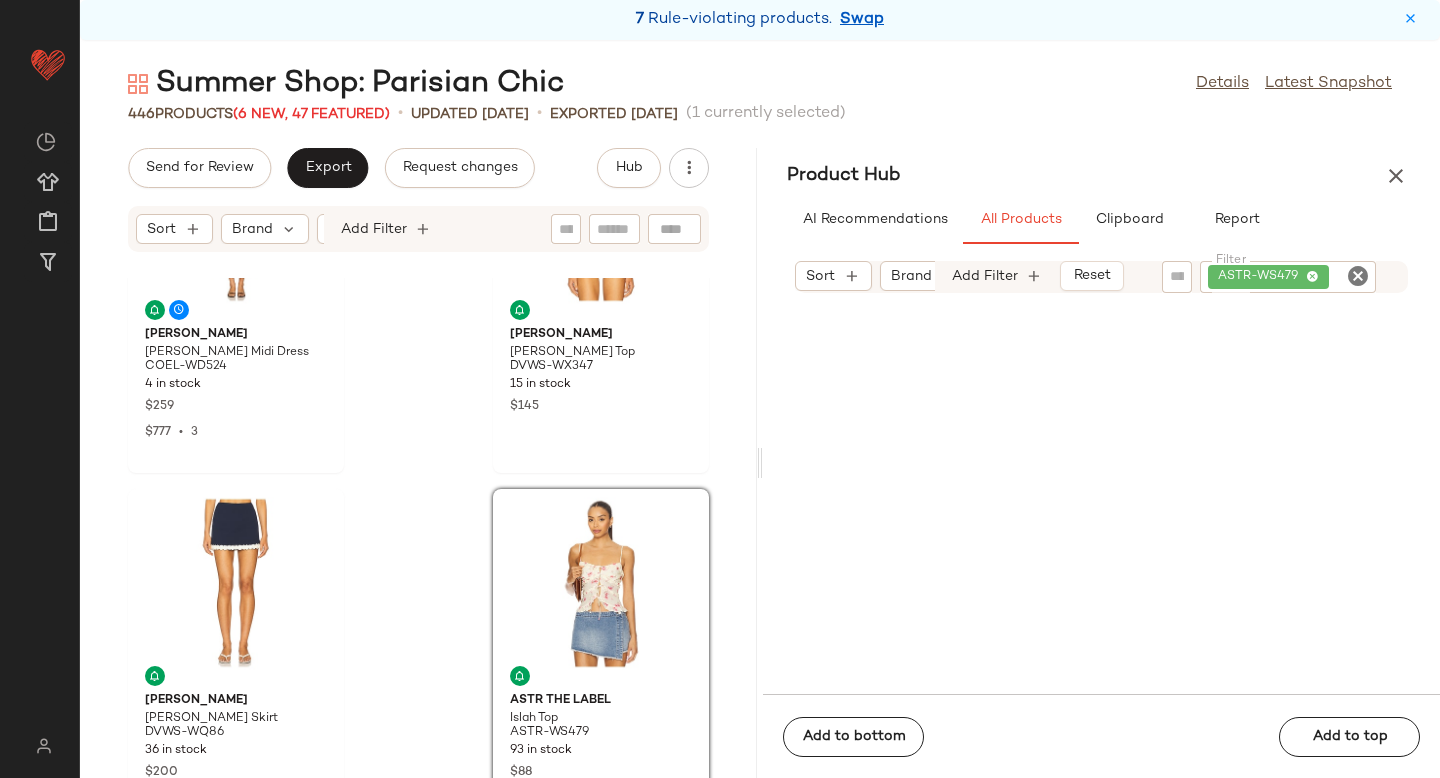 click 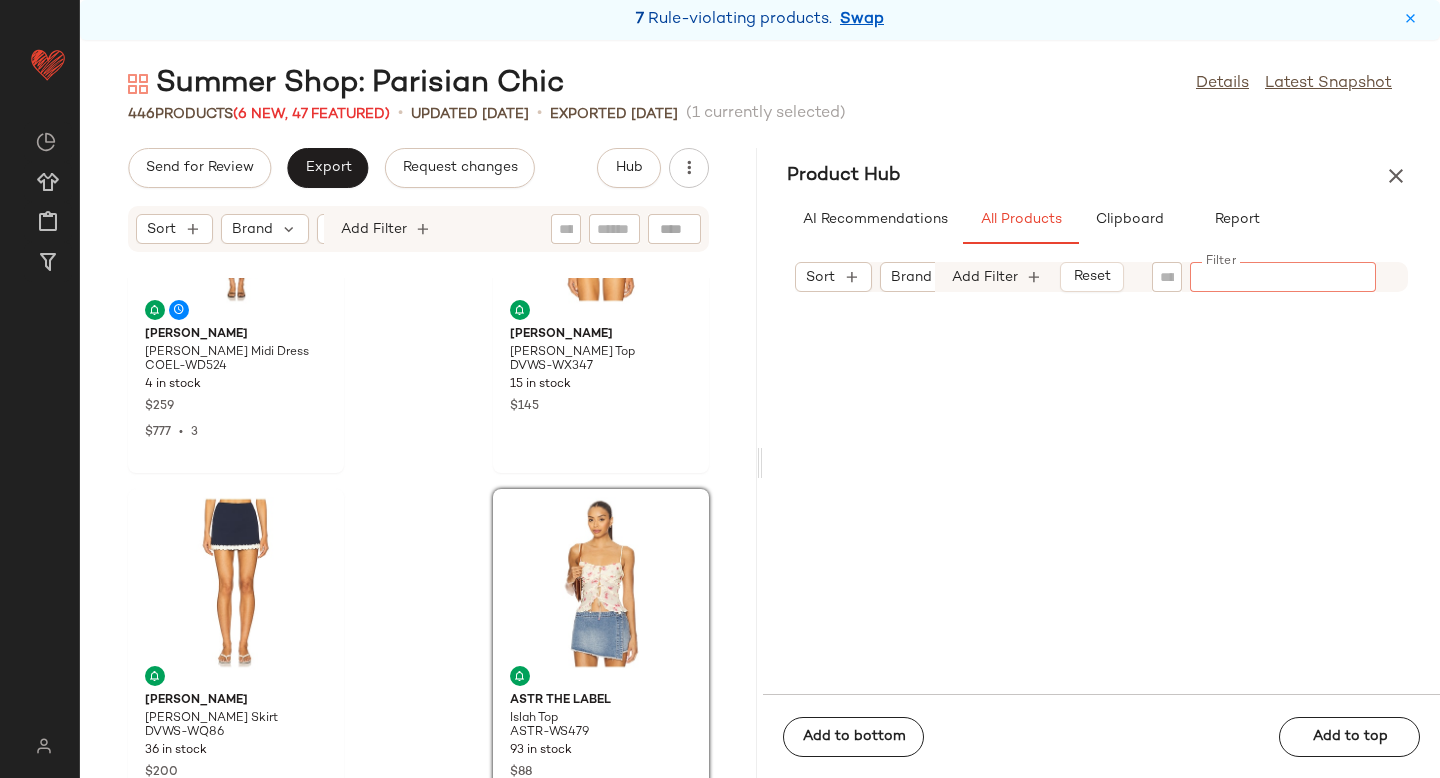 paste on "**********" 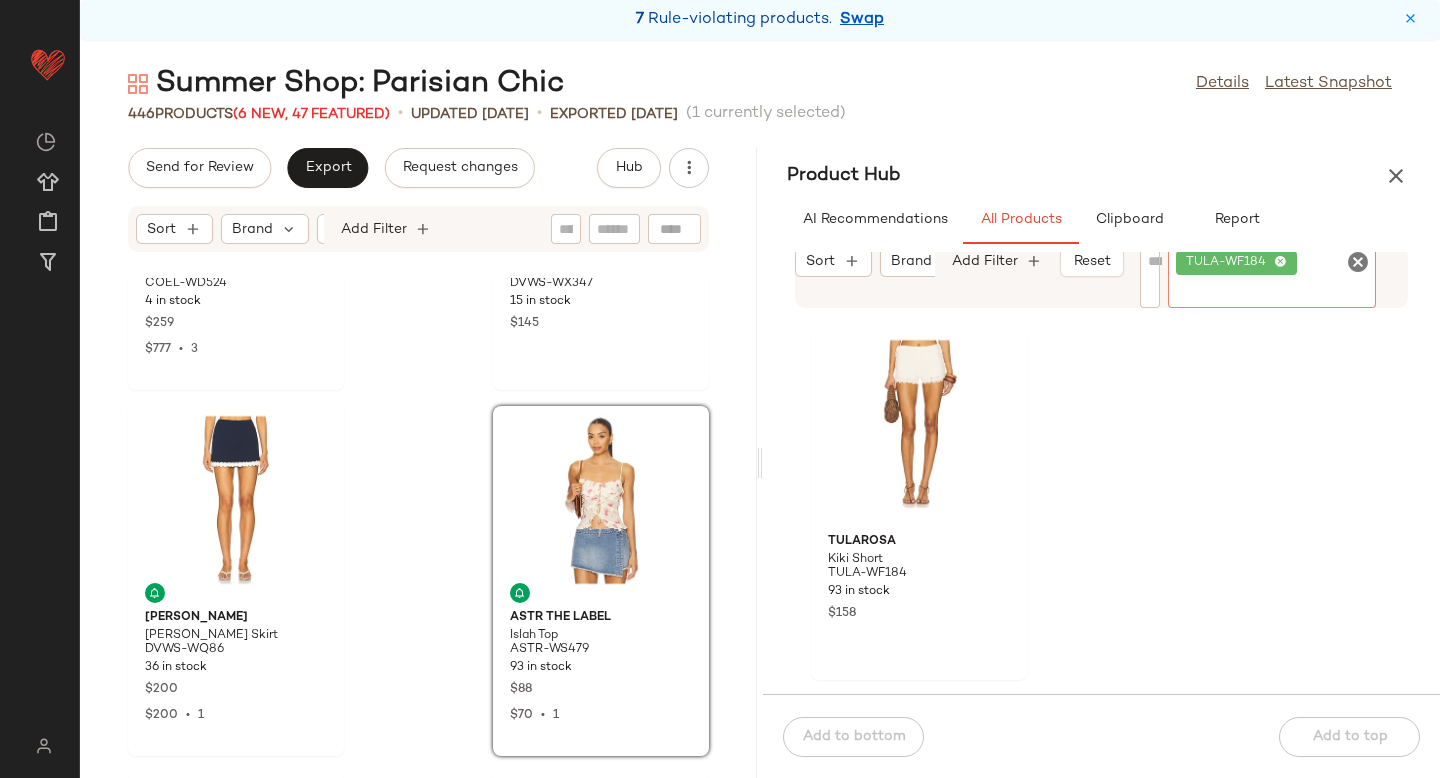 scroll, scrollTop: 642, scrollLeft: 0, axis: vertical 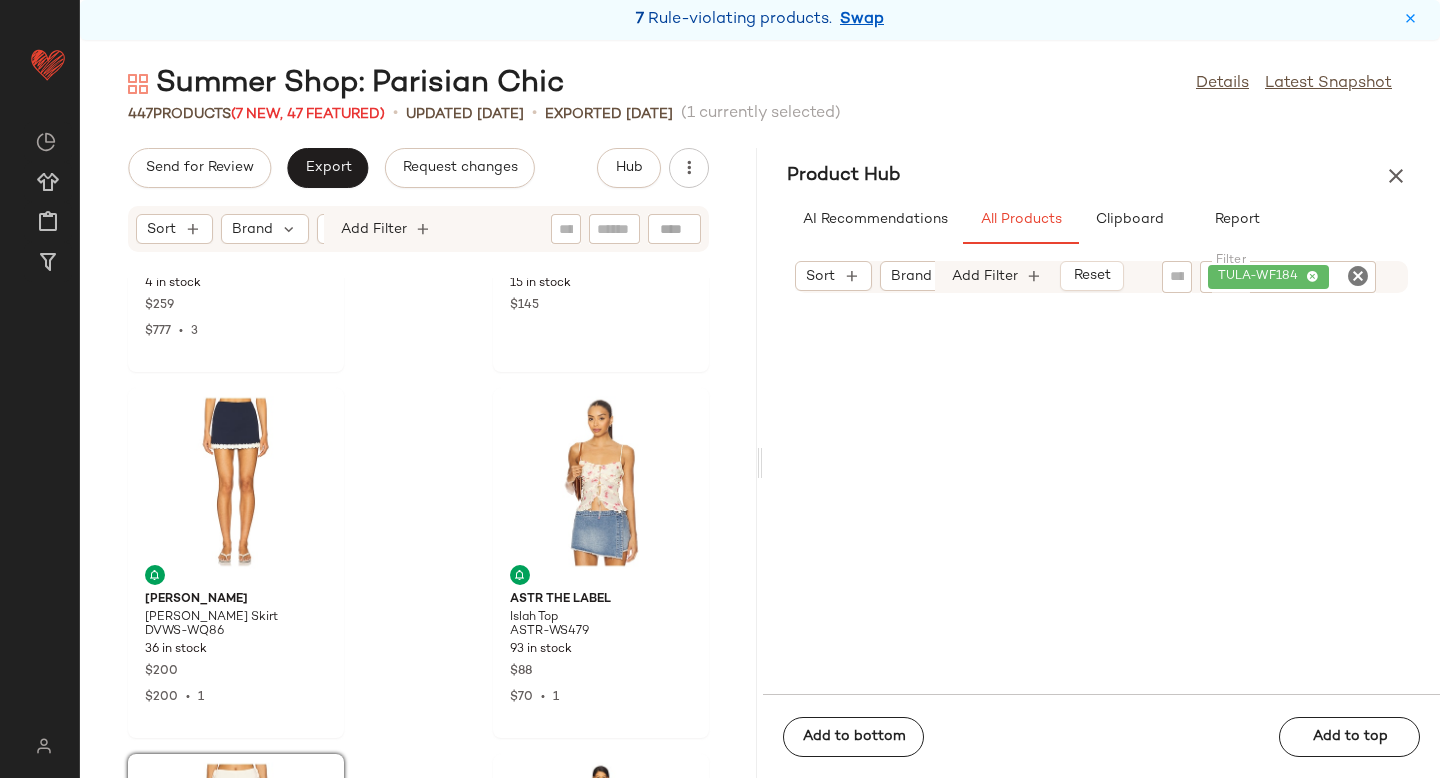 drag, startPoint x: 942, startPoint y: 443, endPoint x: 306, endPoint y: 7, distance: 771.0979 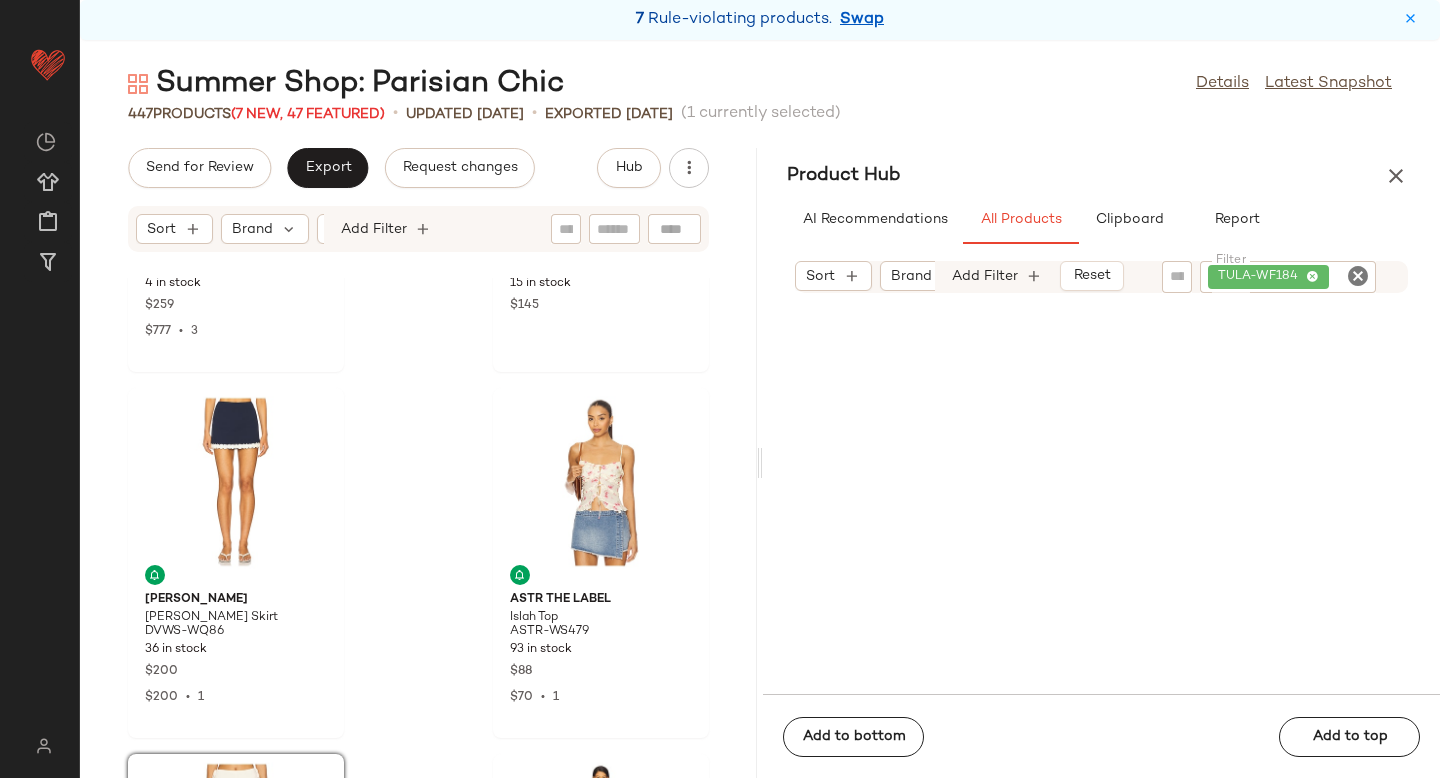 click 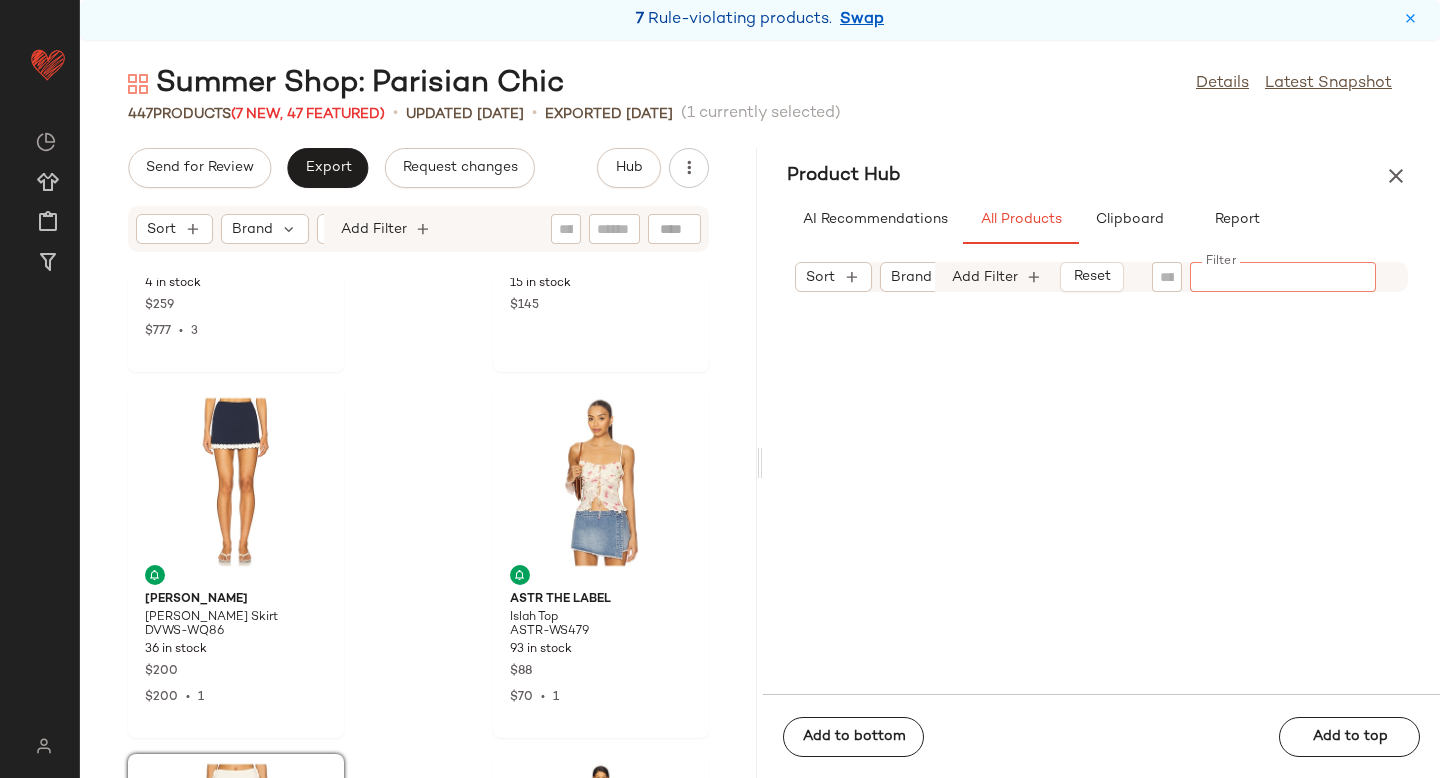 paste on "**********" 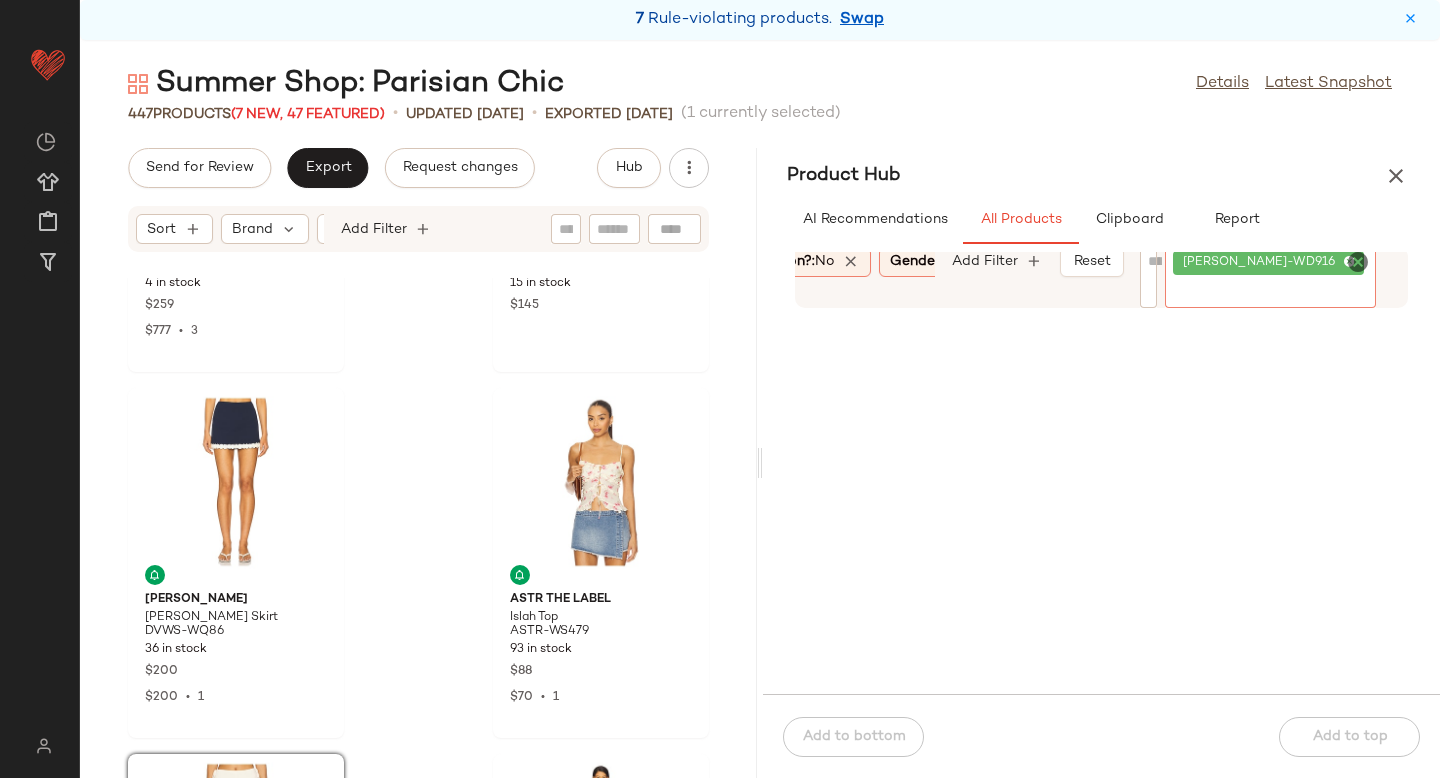 scroll, scrollTop: 0, scrollLeft: 386, axis: horizontal 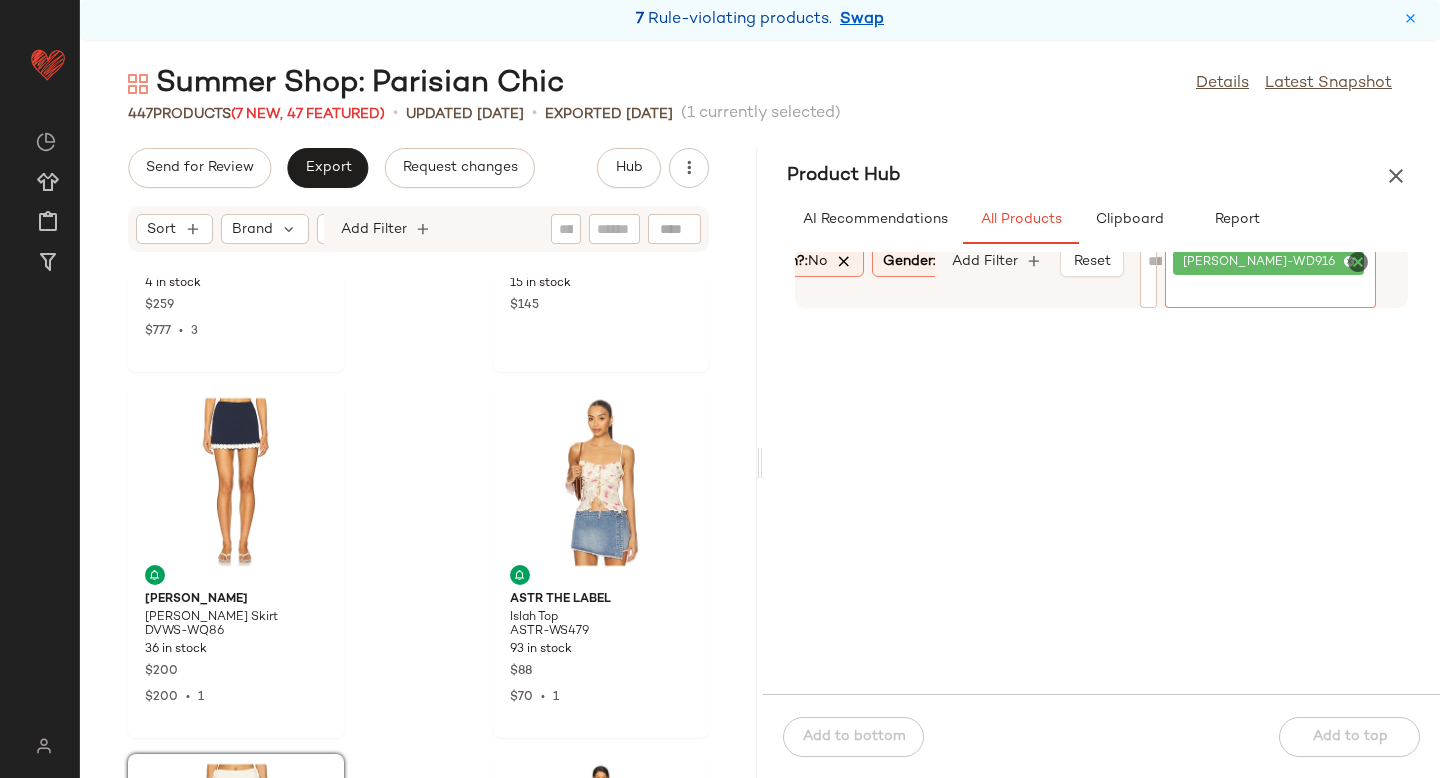click at bounding box center [845, 262] 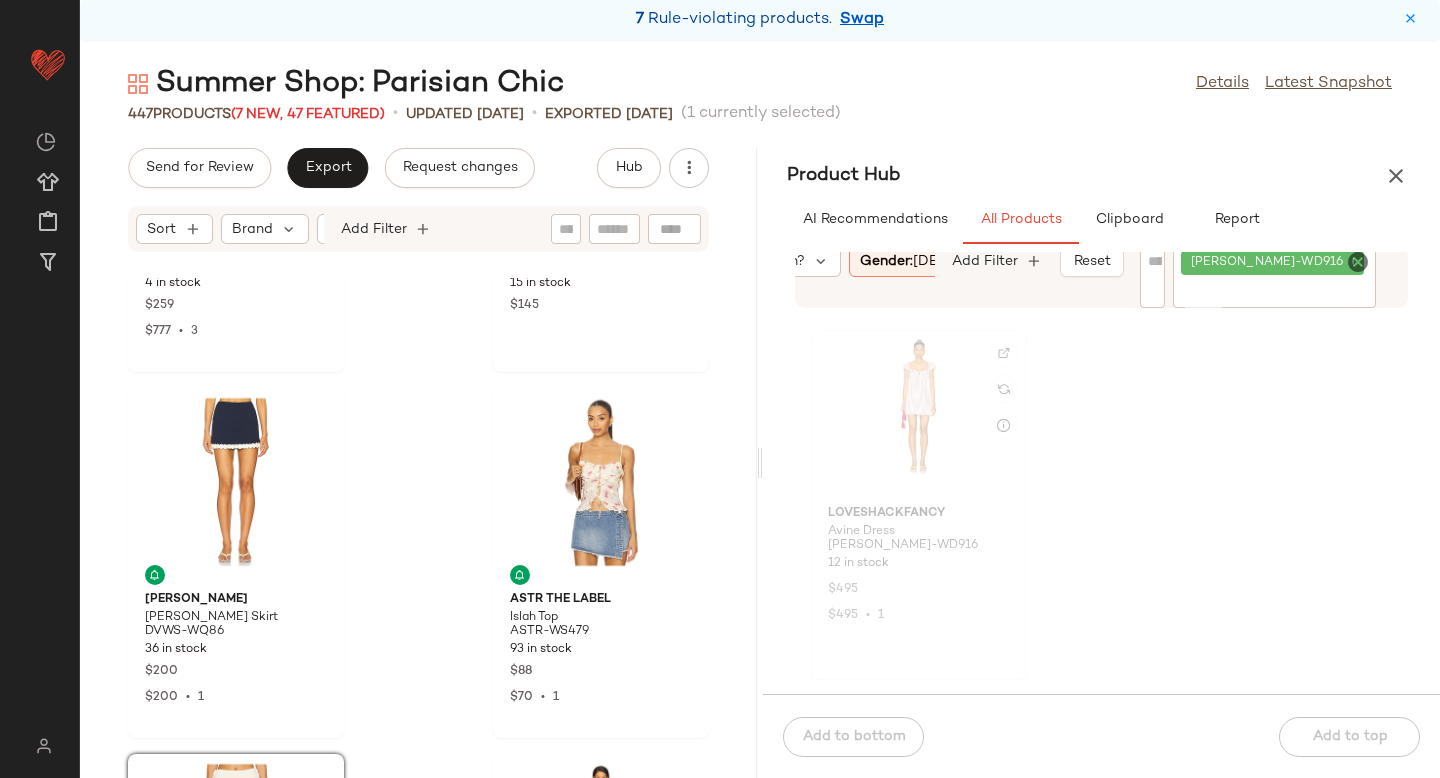 click 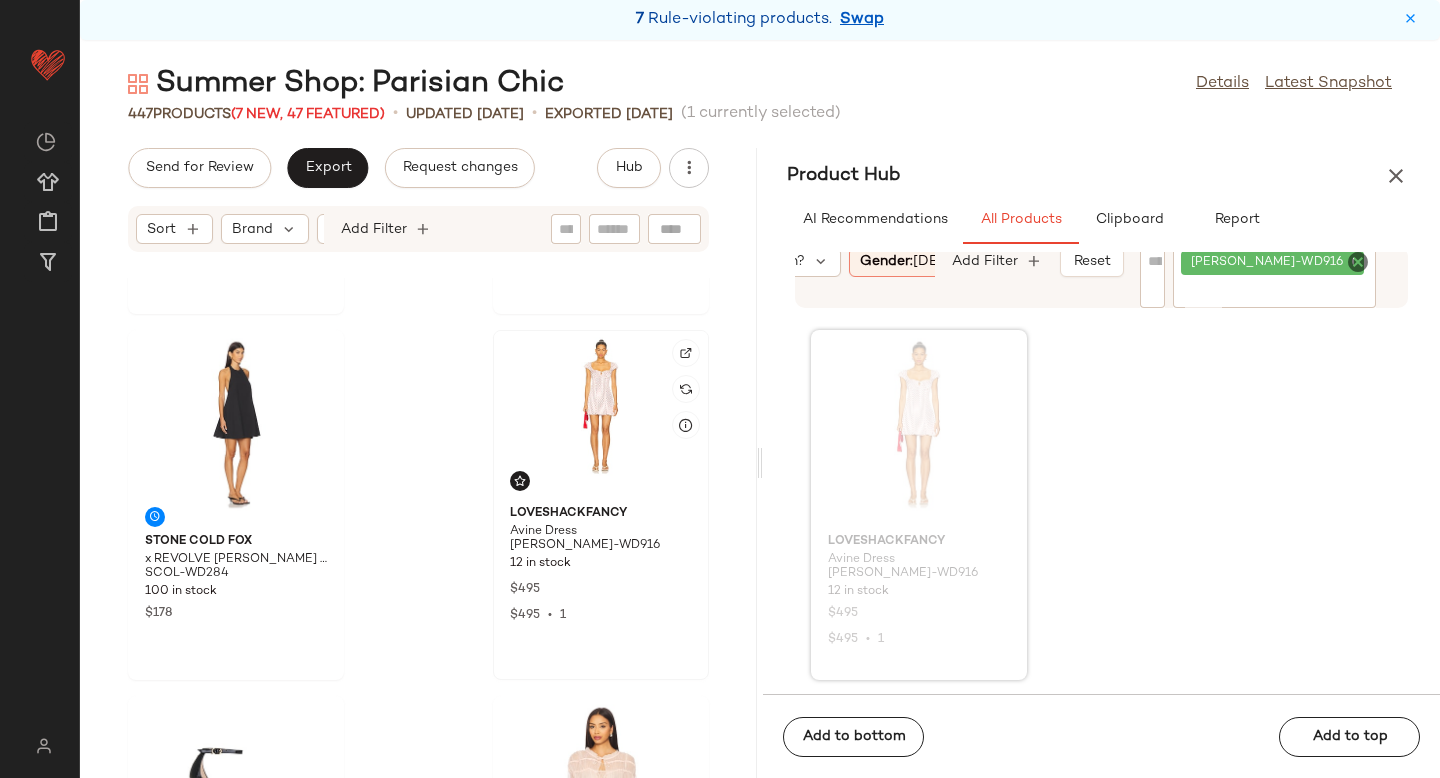 scroll, scrollTop: 3996, scrollLeft: 0, axis: vertical 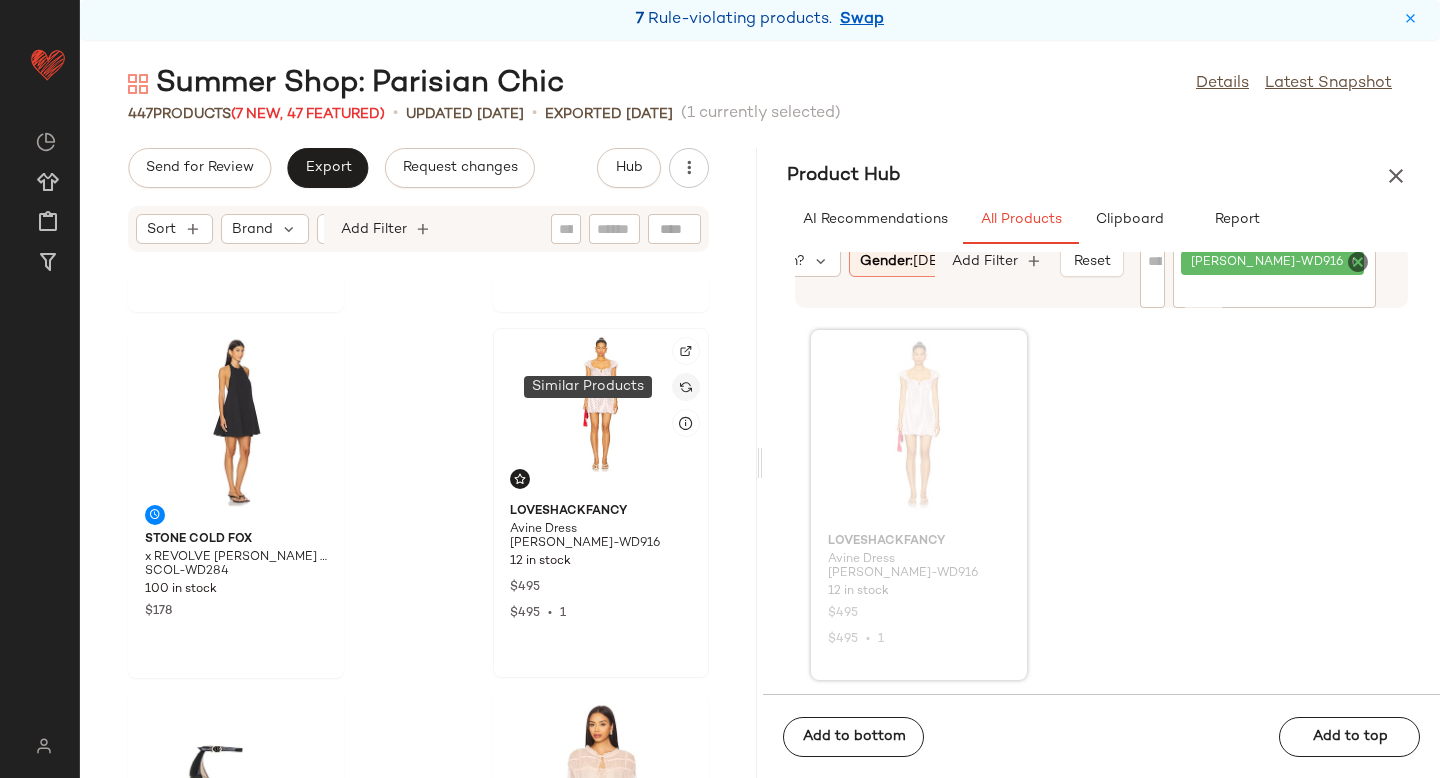 click 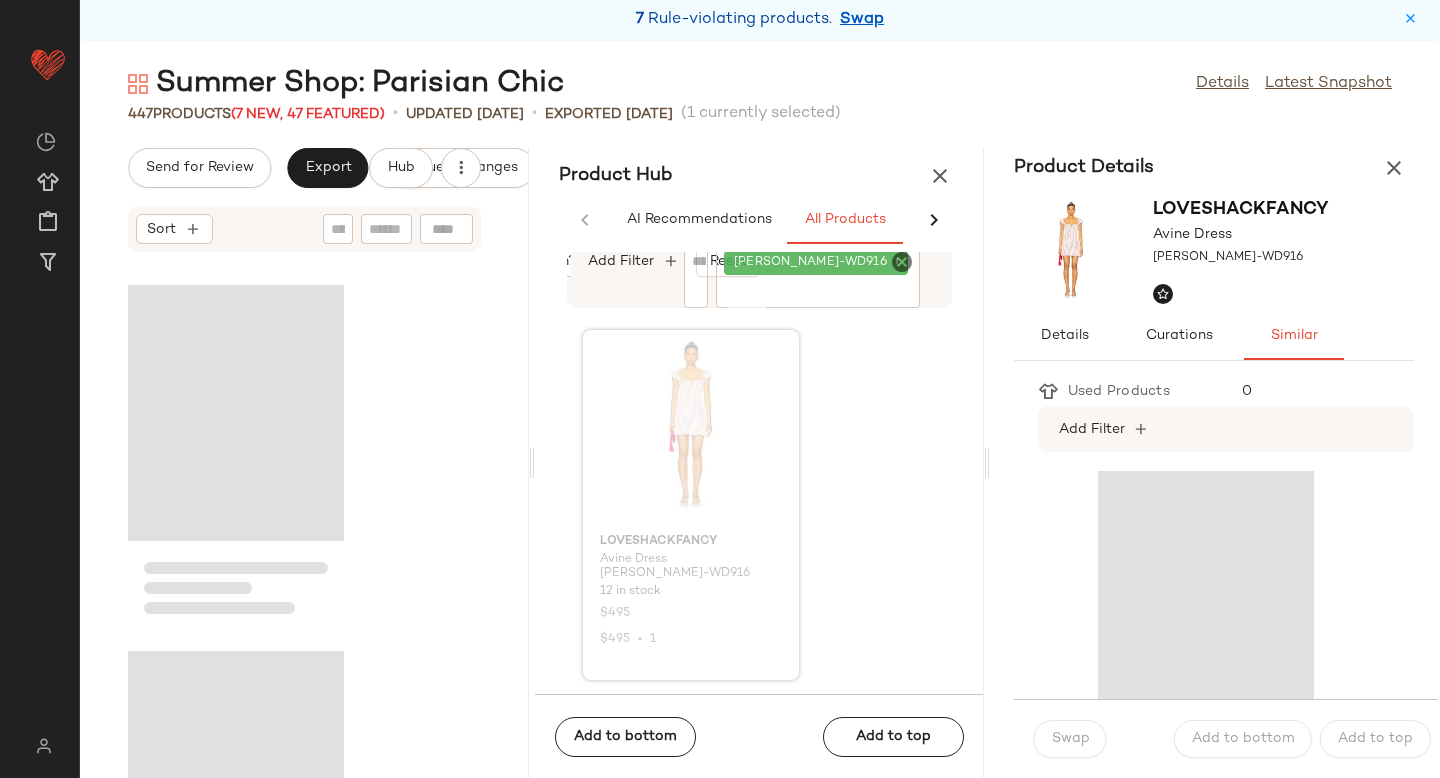 scroll, scrollTop: 8418, scrollLeft: 0, axis: vertical 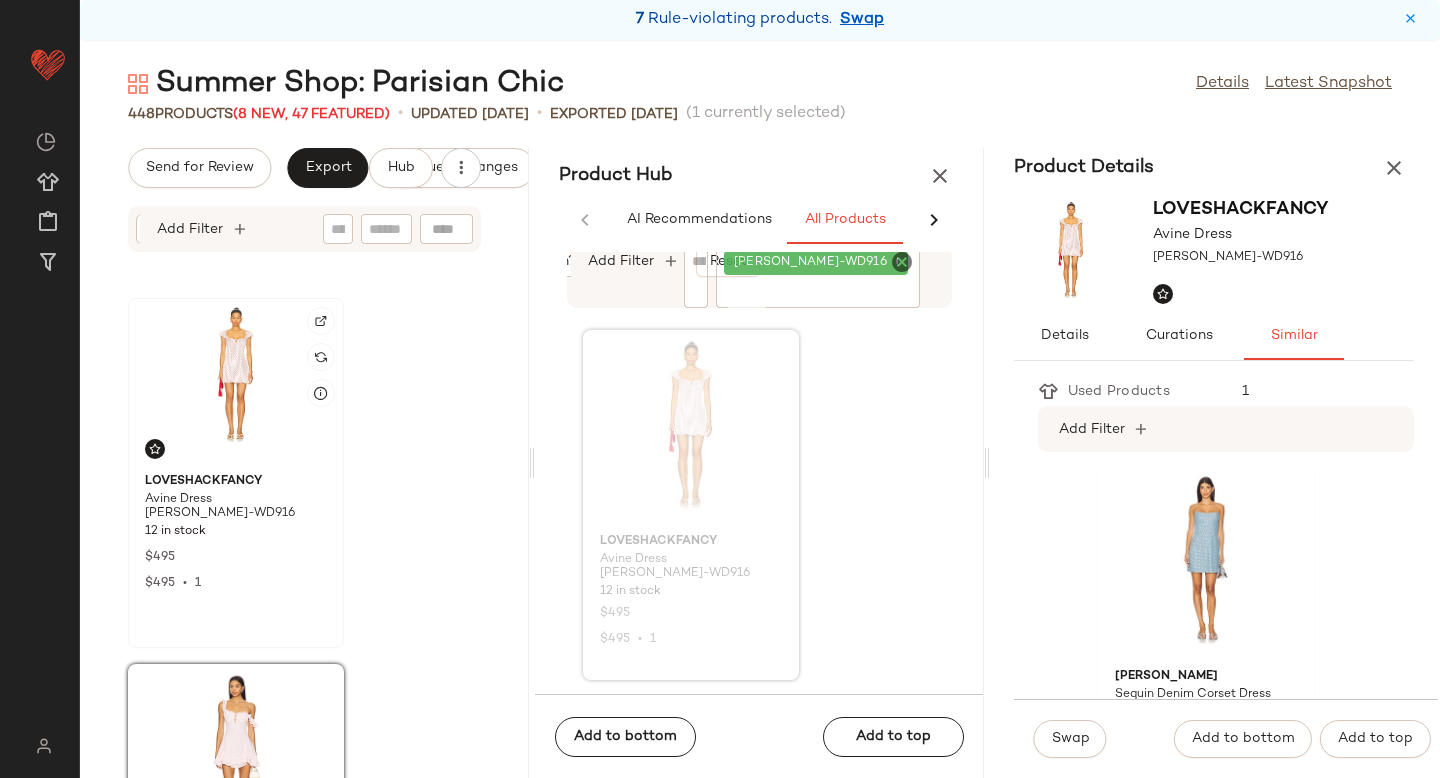 click 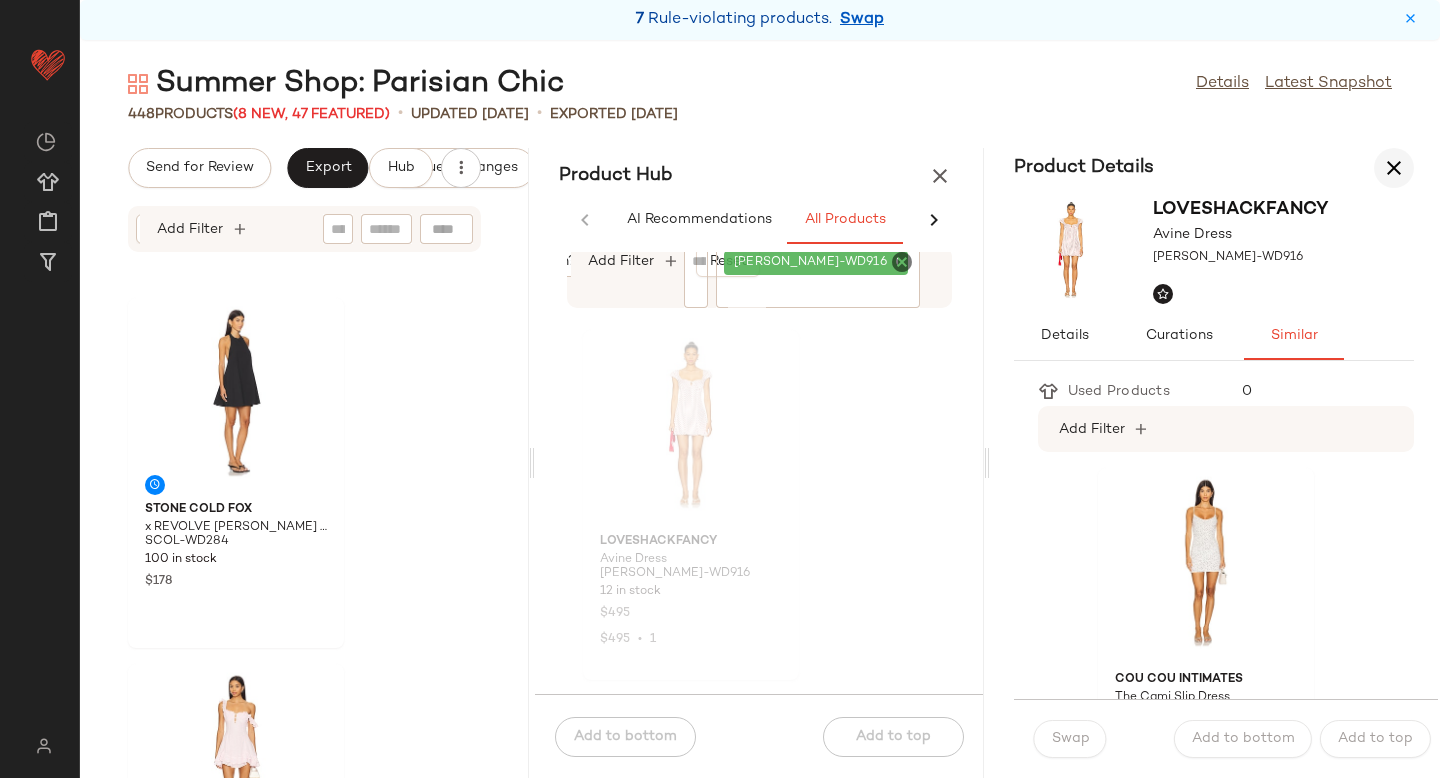 click at bounding box center [1394, 168] 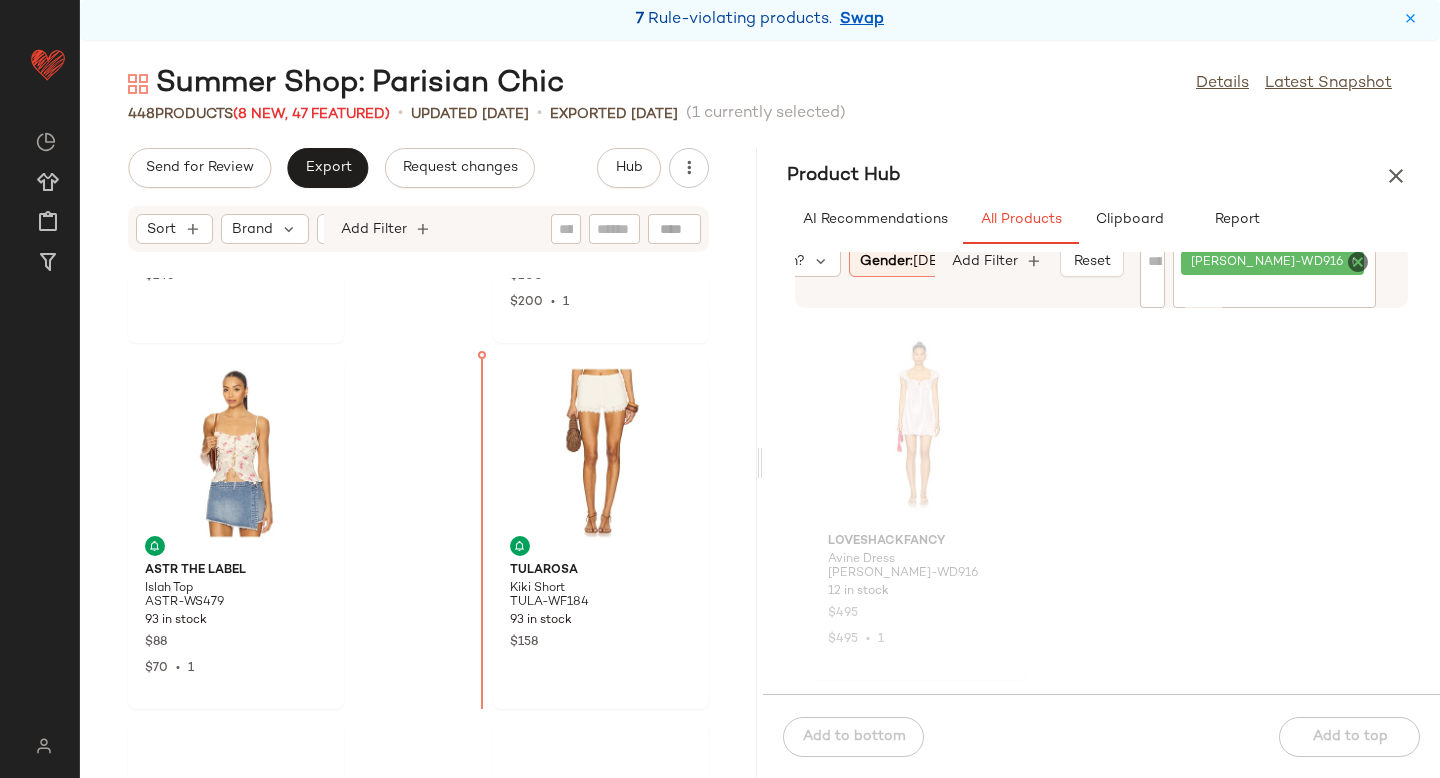 scroll, scrollTop: 1071, scrollLeft: 0, axis: vertical 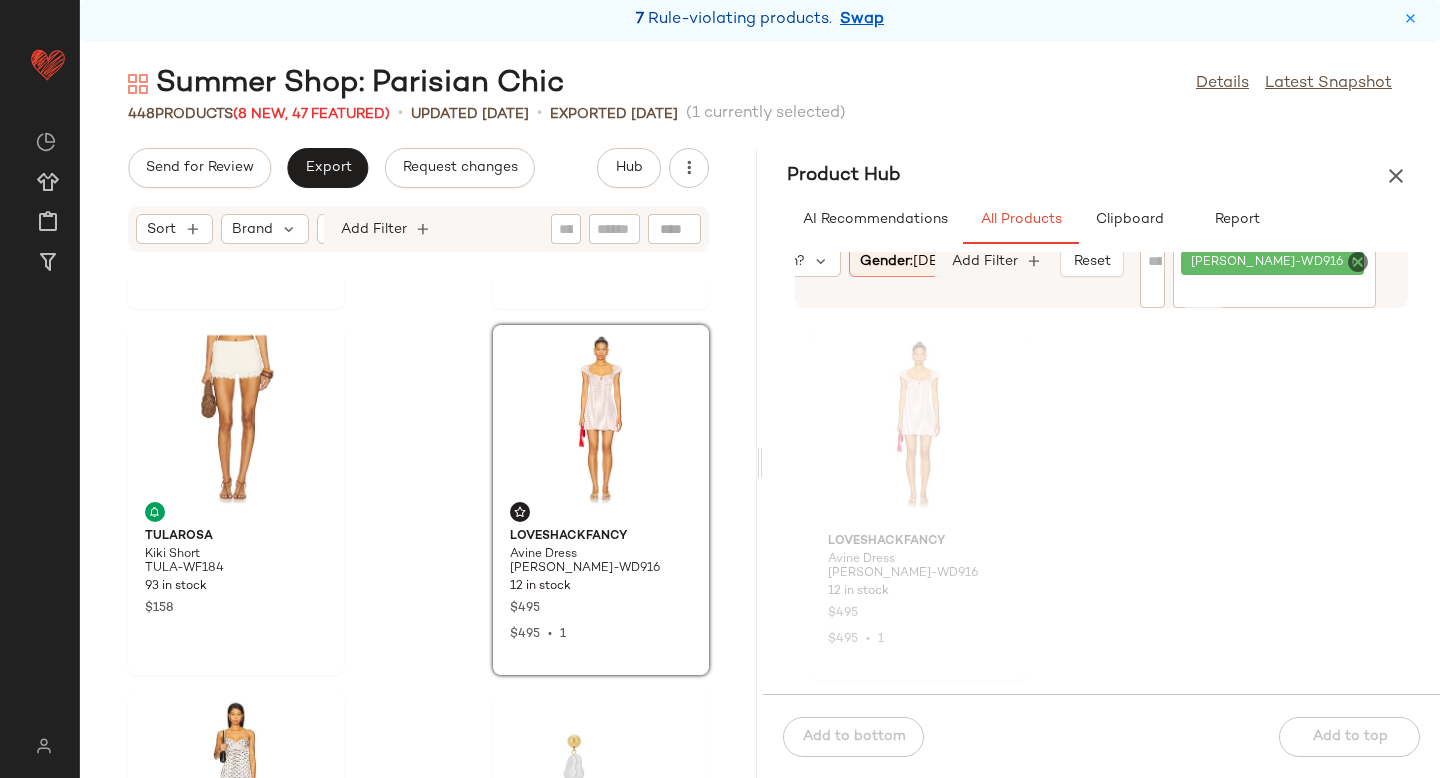 click 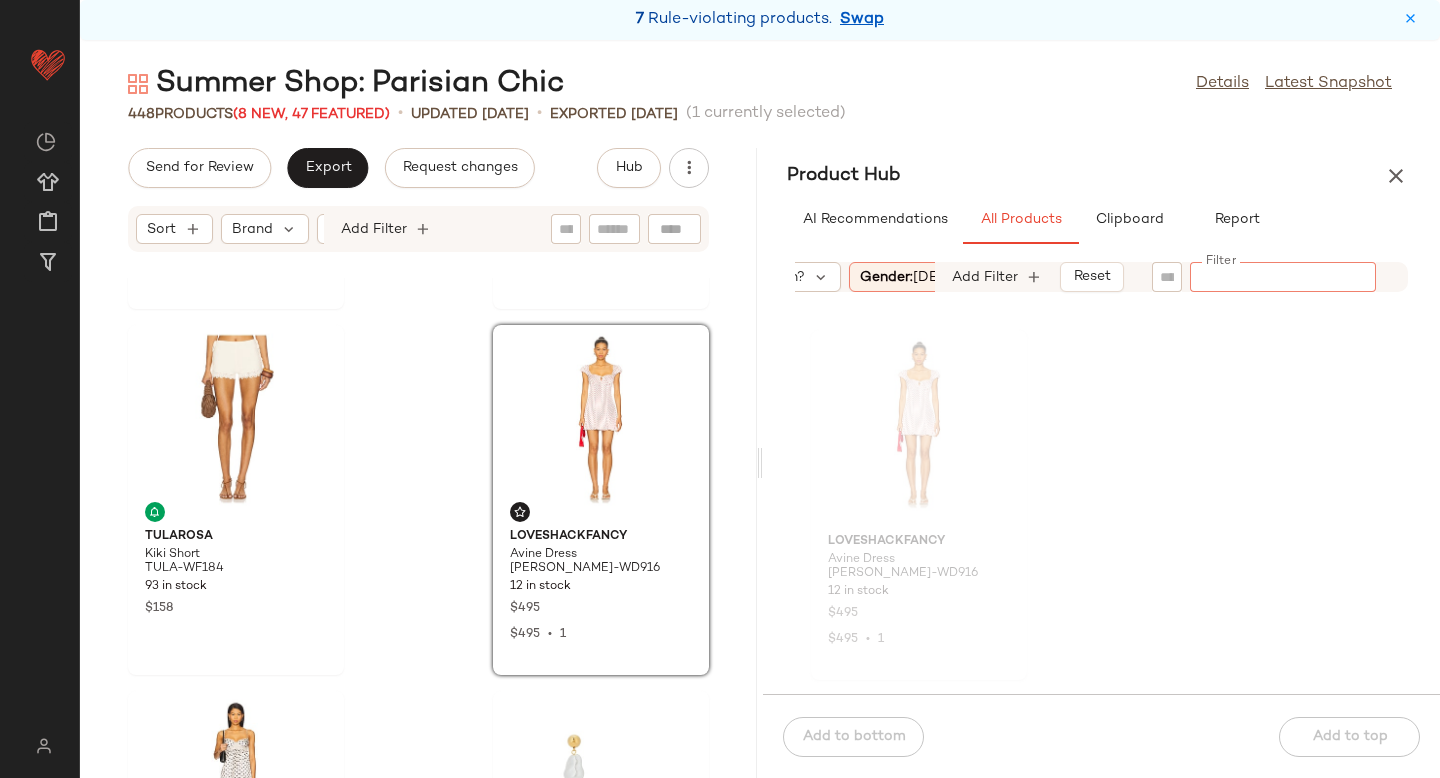 paste on "********" 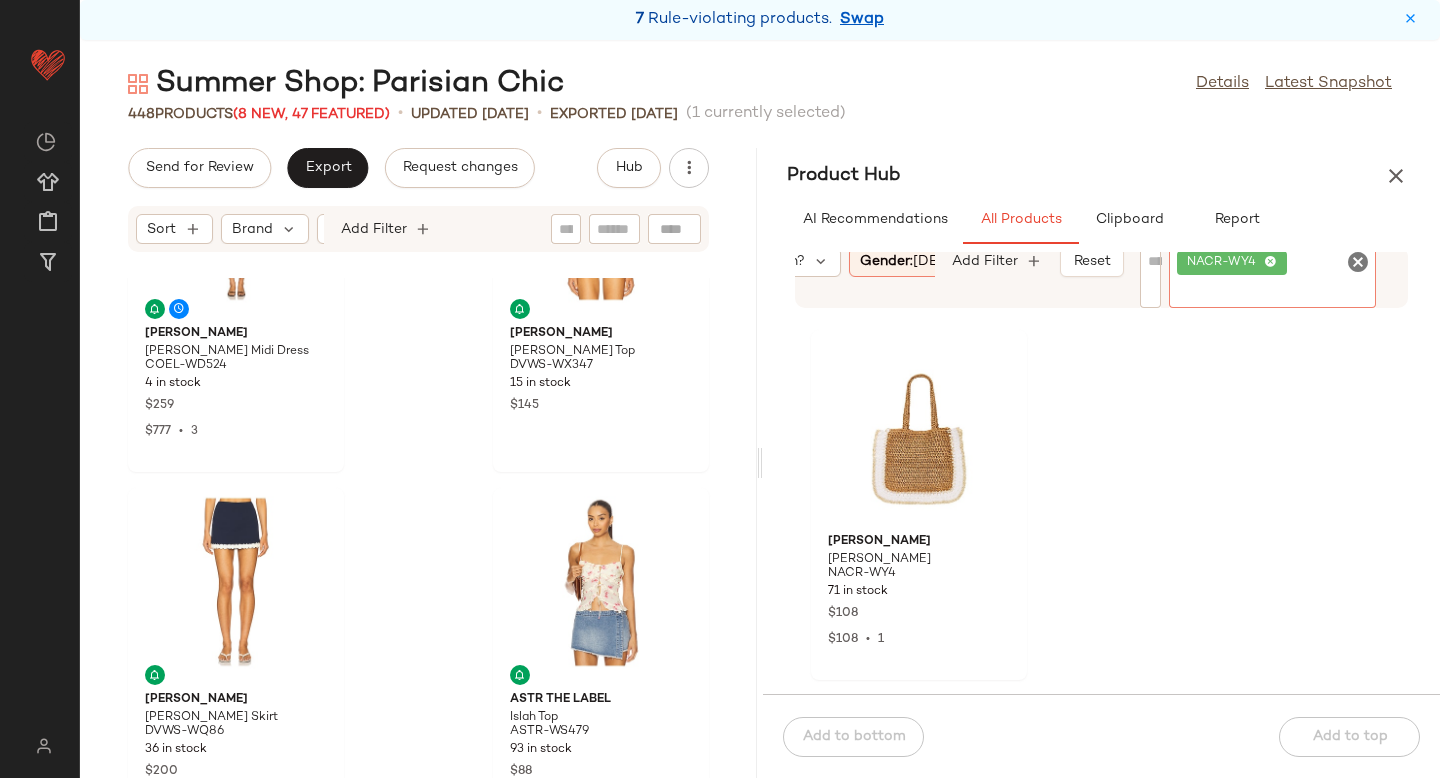 scroll, scrollTop: 588, scrollLeft: 0, axis: vertical 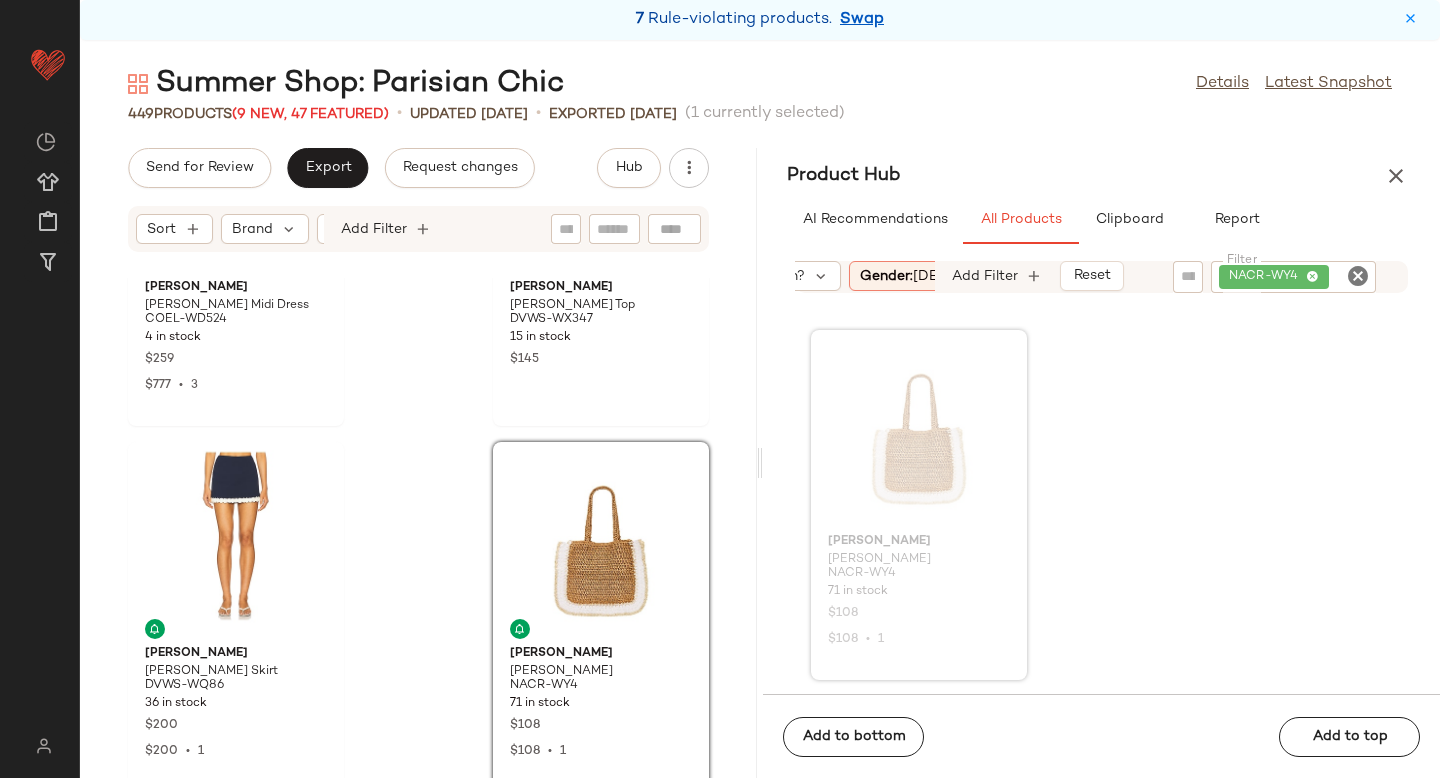 click 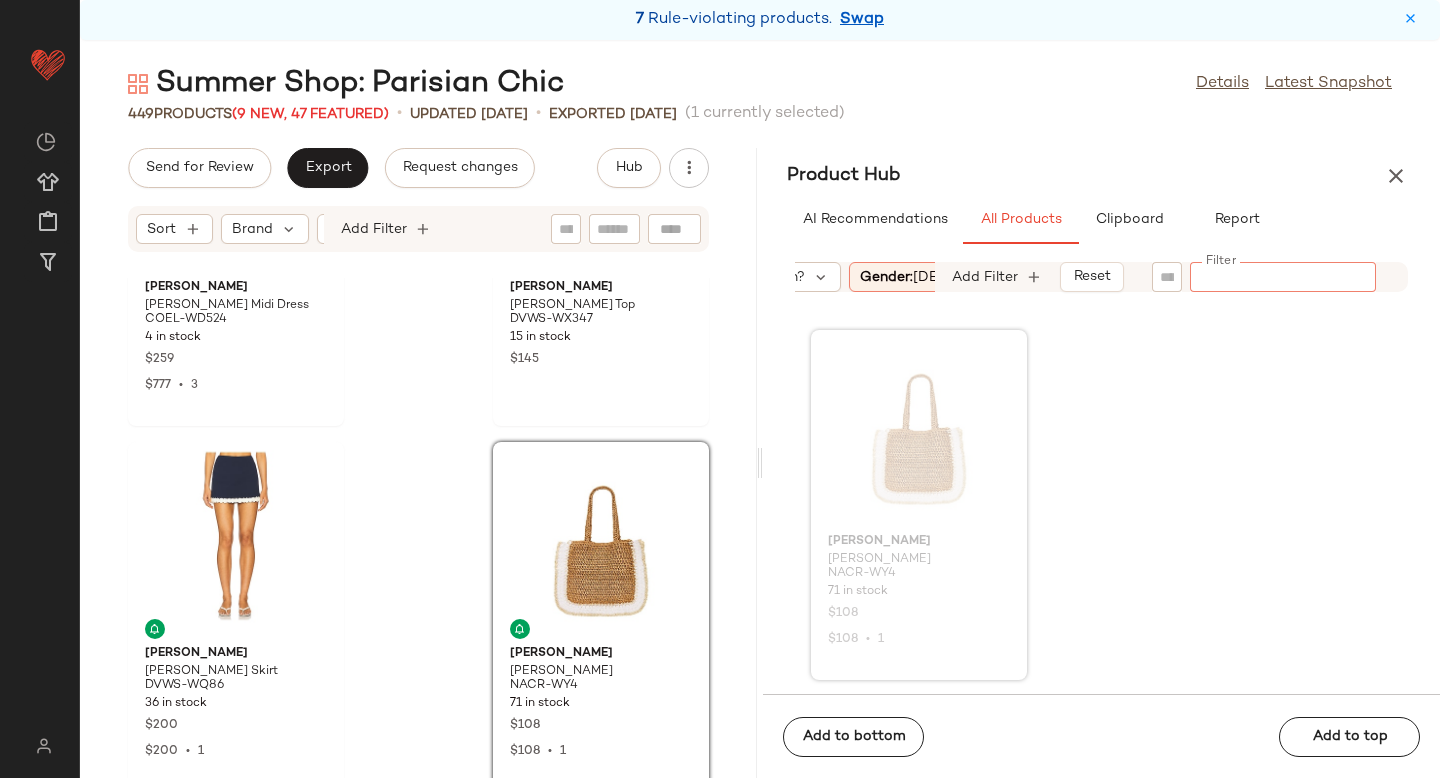 paste on "********" 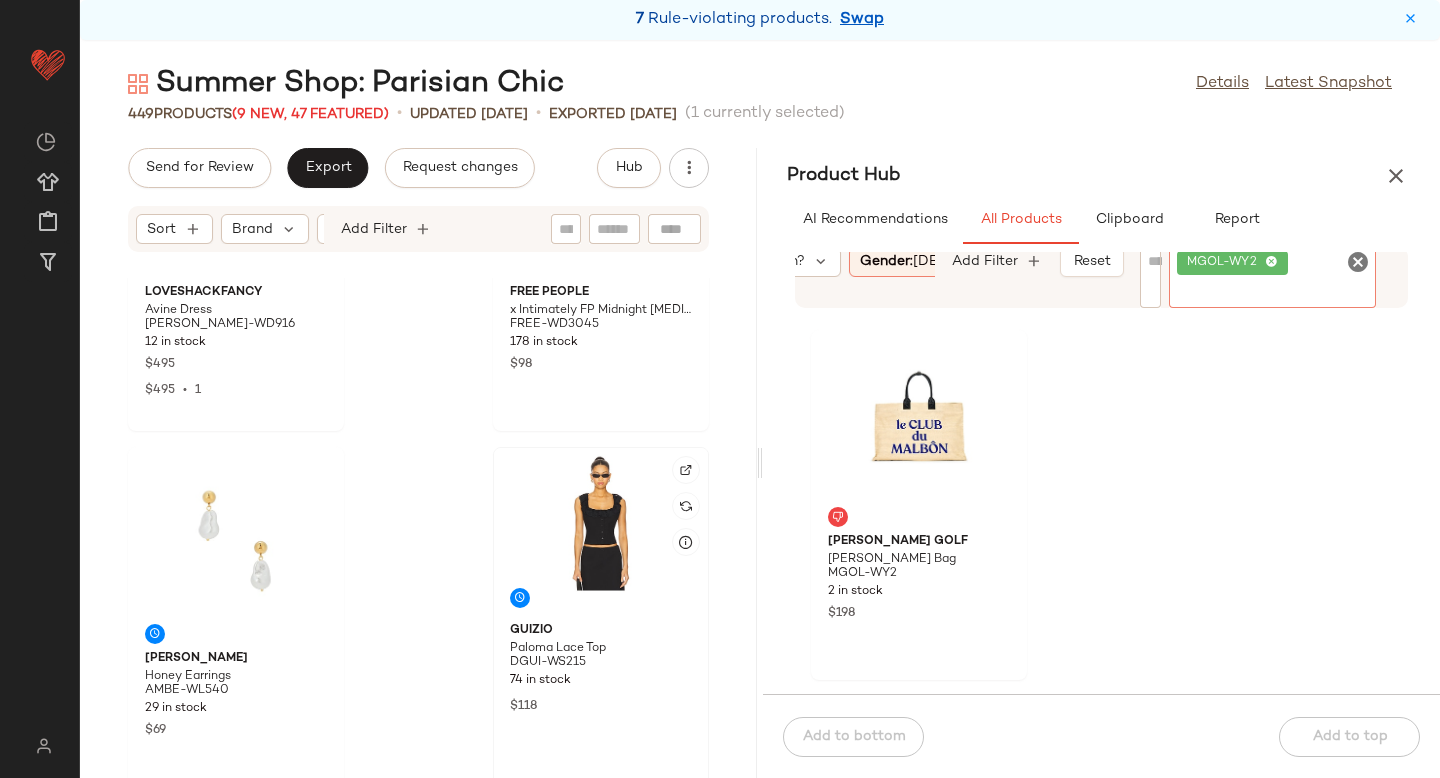 scroll, scrollTop: 1705, scrollLeft: 0, axis: vertical 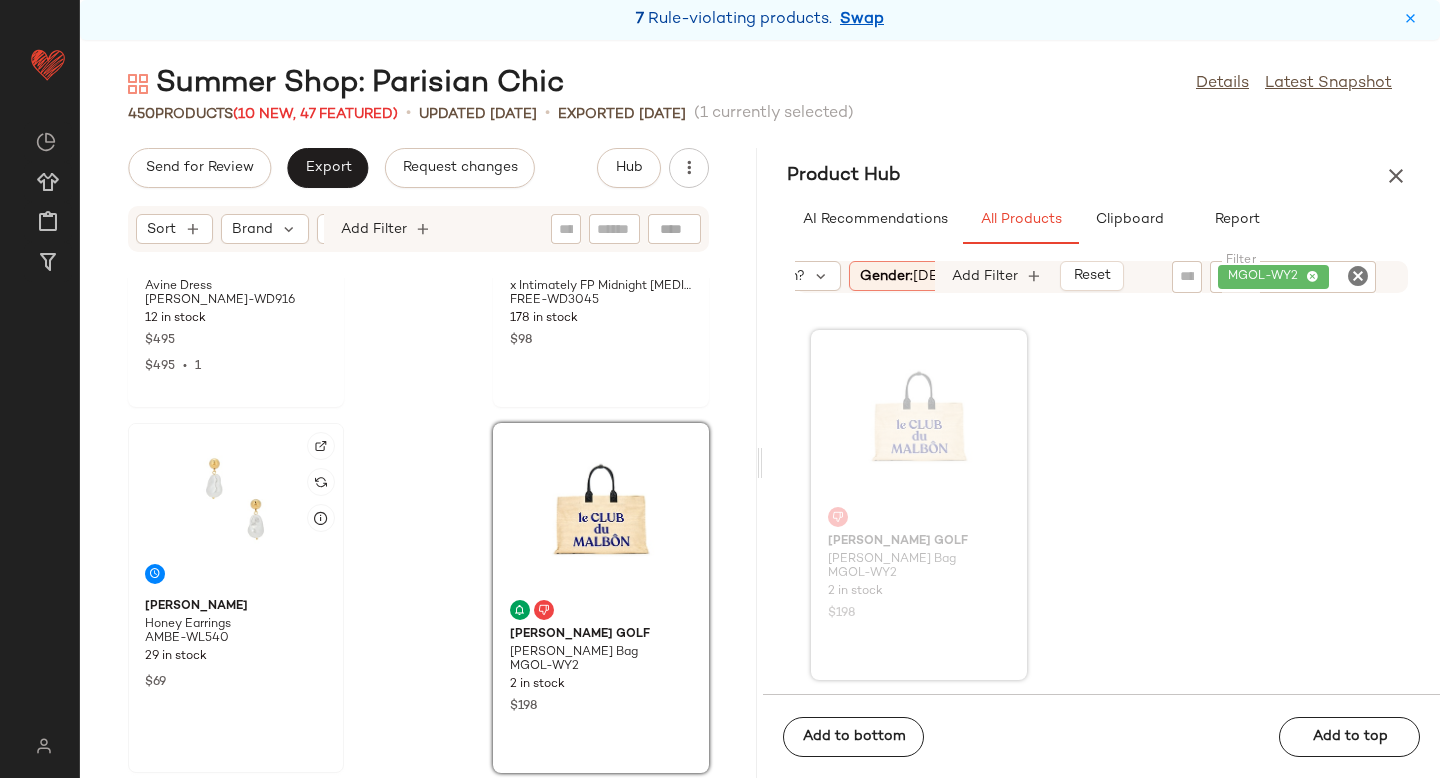 click 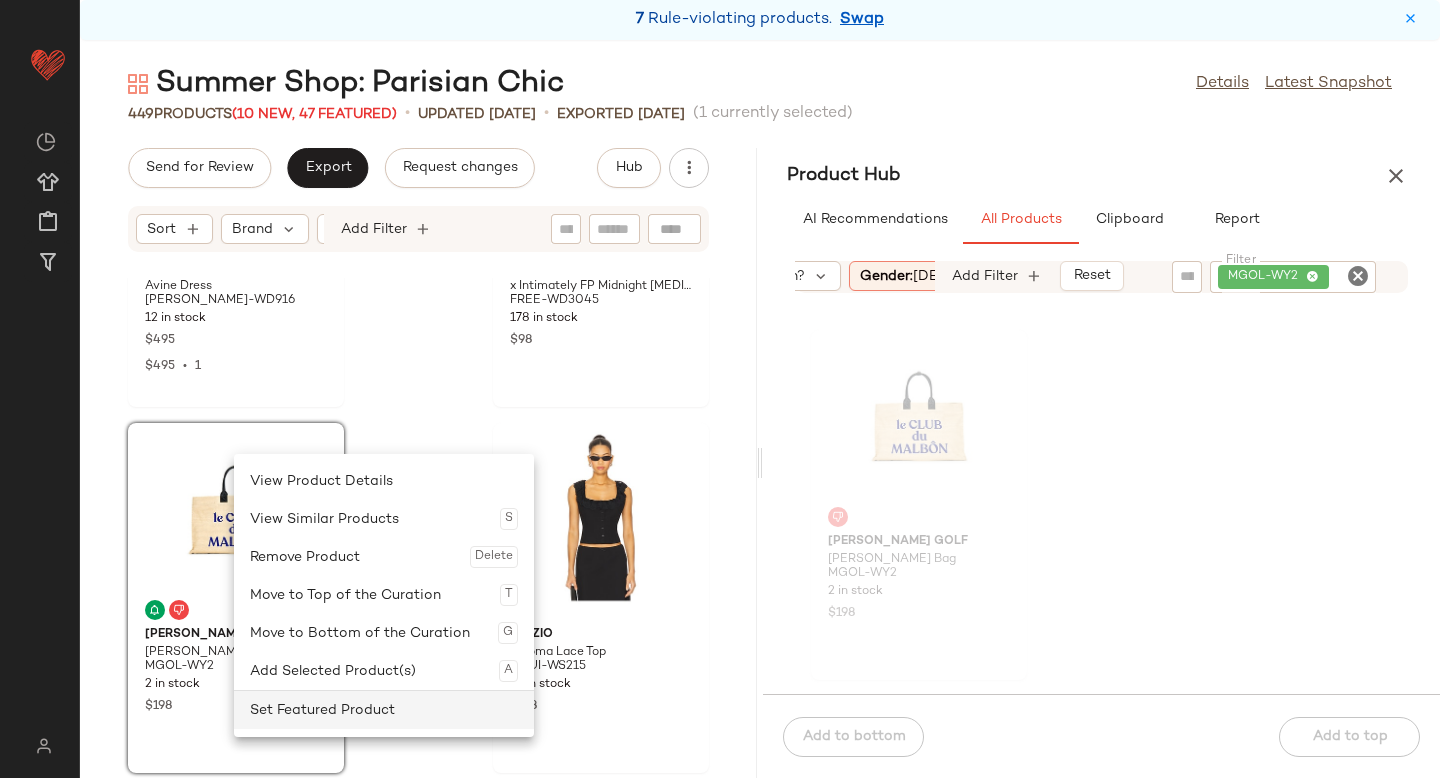 click on "Set Featured Product" 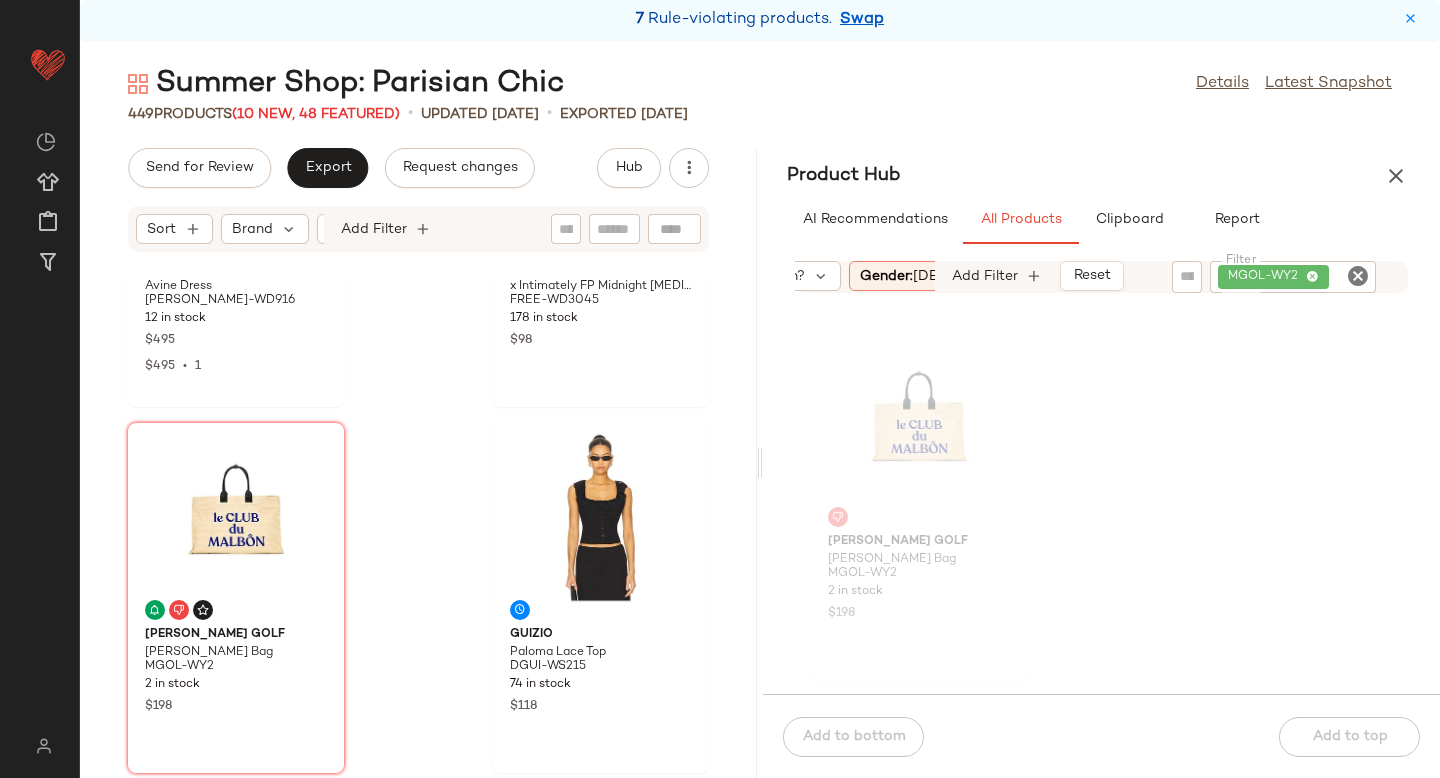 click 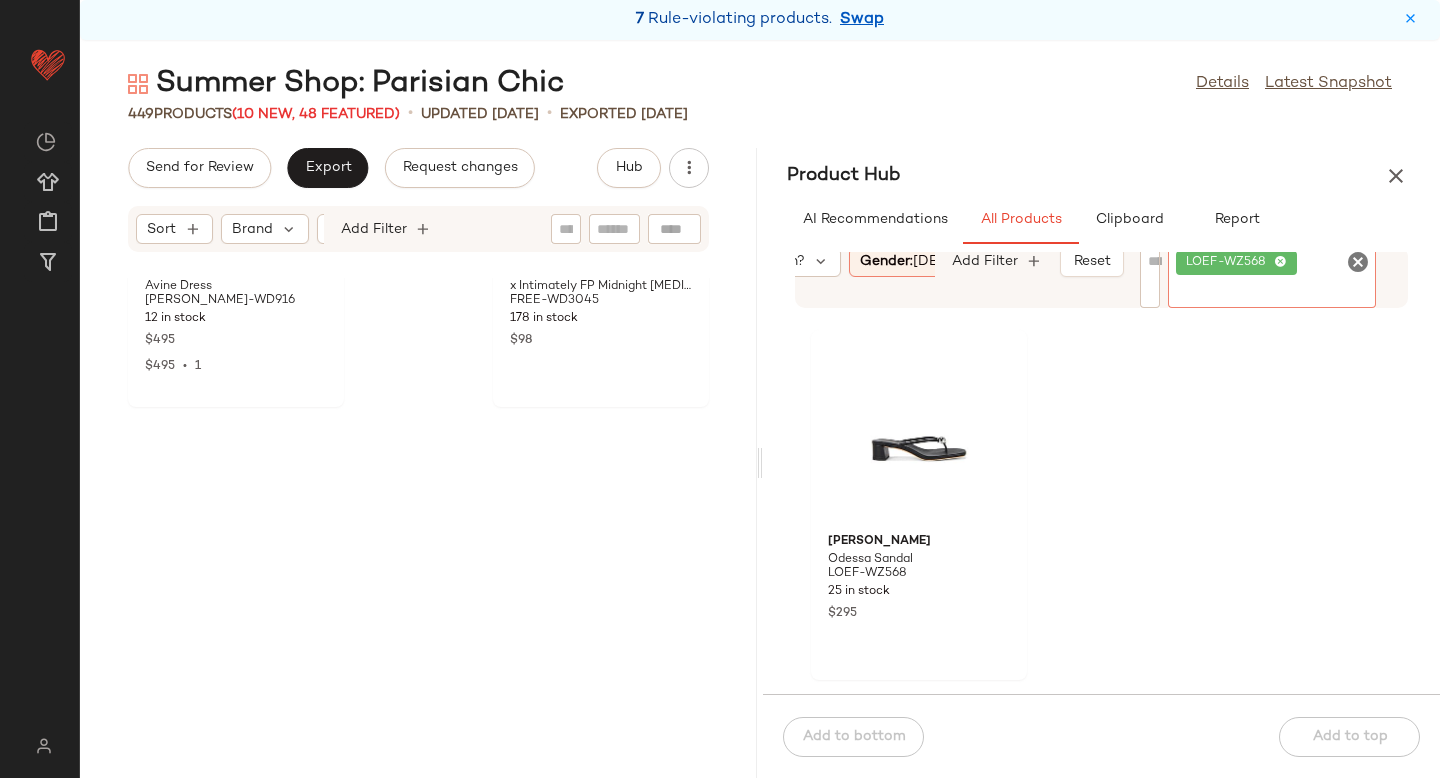 scroll, scrollTop: 0, scrollLeft: 0, axis: both 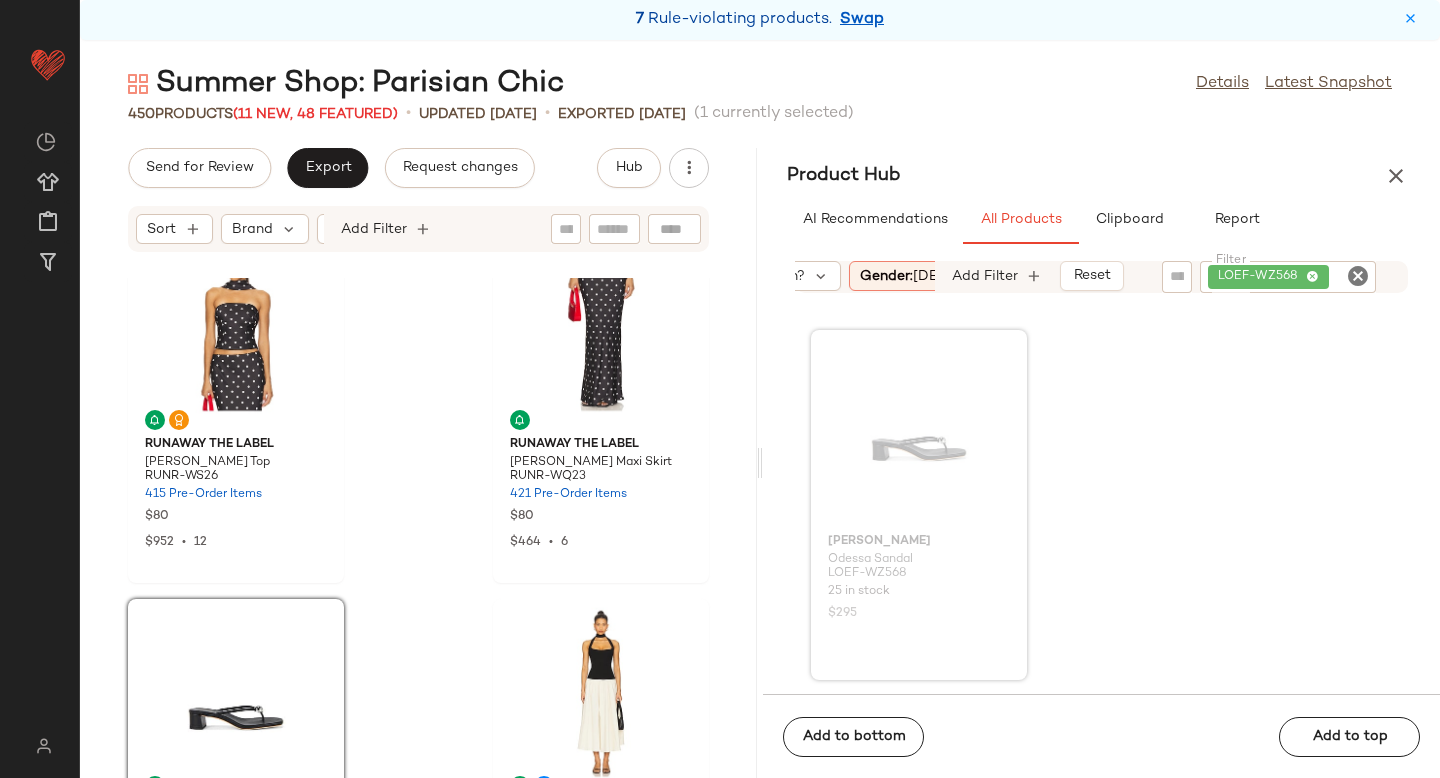 drag, startPoint x: 927, startPoint y: 425, endPoint x: 117, endPoint y: 4, distance: 912.8751 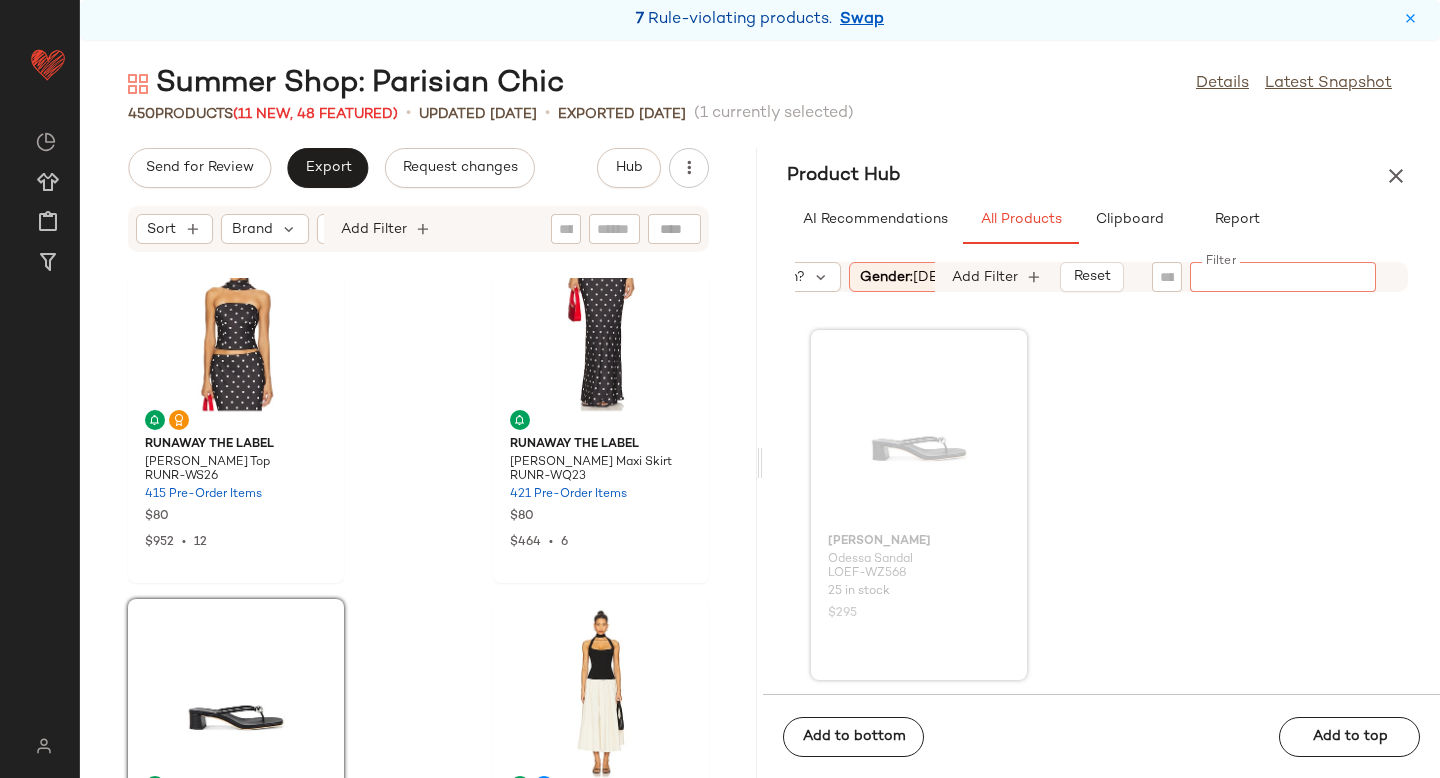 paste on "**********" 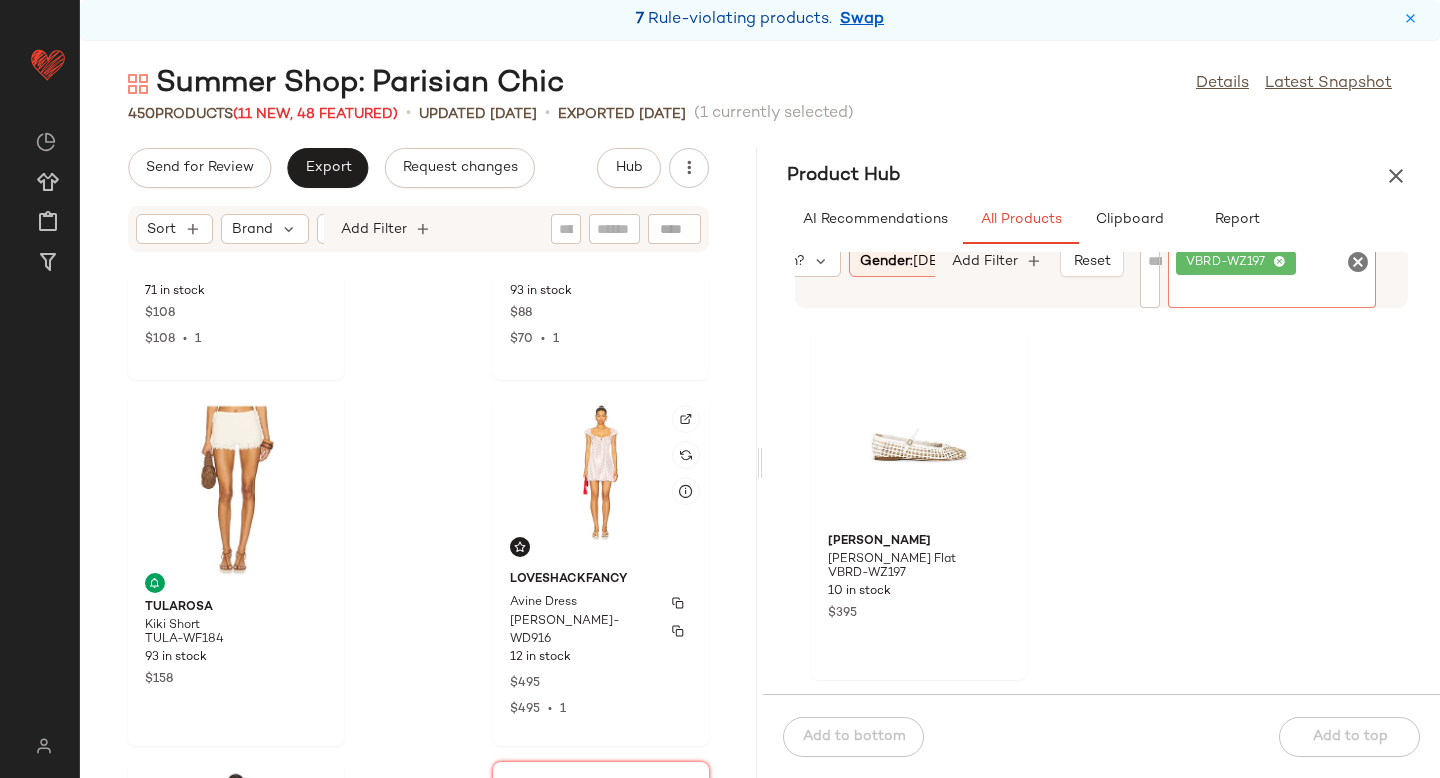 scroll, scrollTop: 1372, scrollLeft: 0, axis: vertical 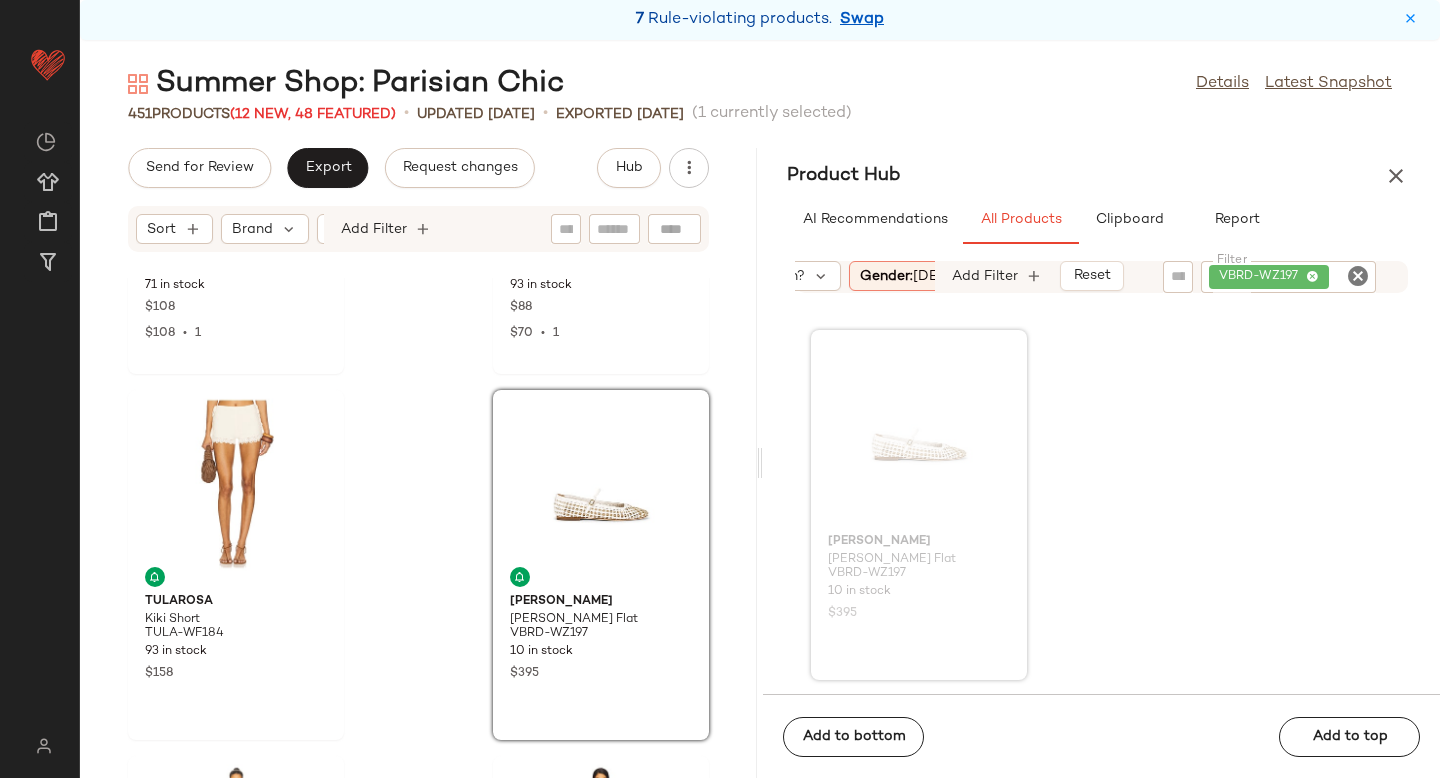 click 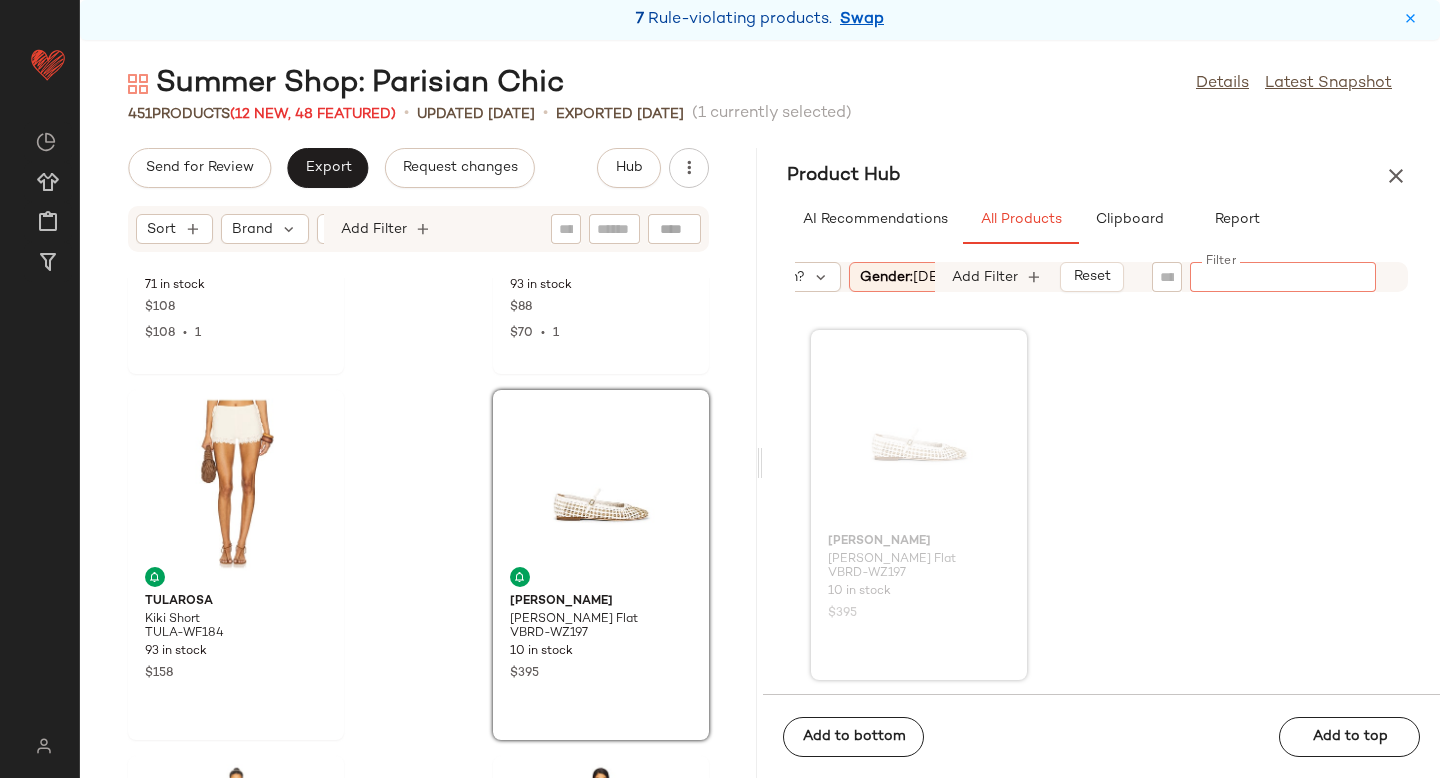 paste on "*********" 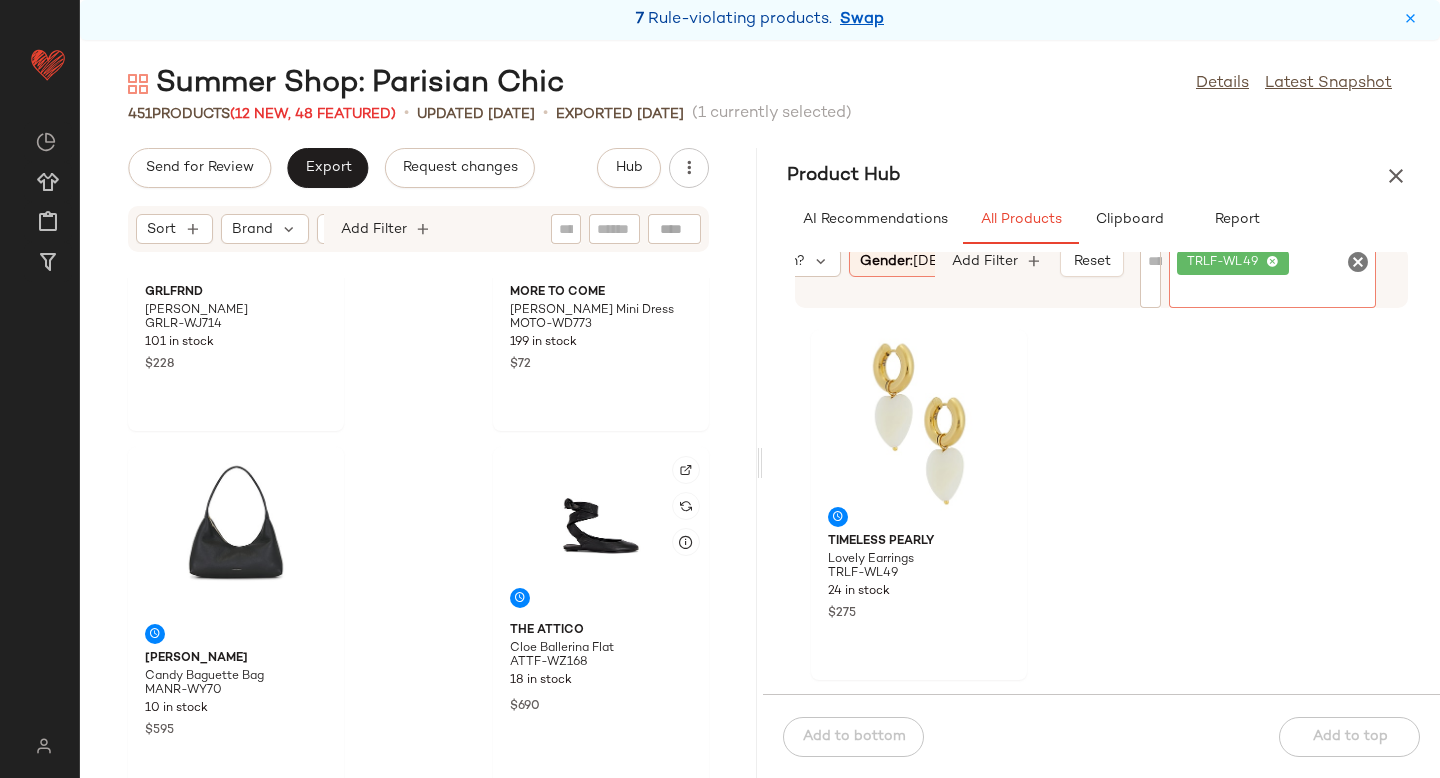scroll, scrollTop: 3218, scrollLeft: 0, axis: vertical 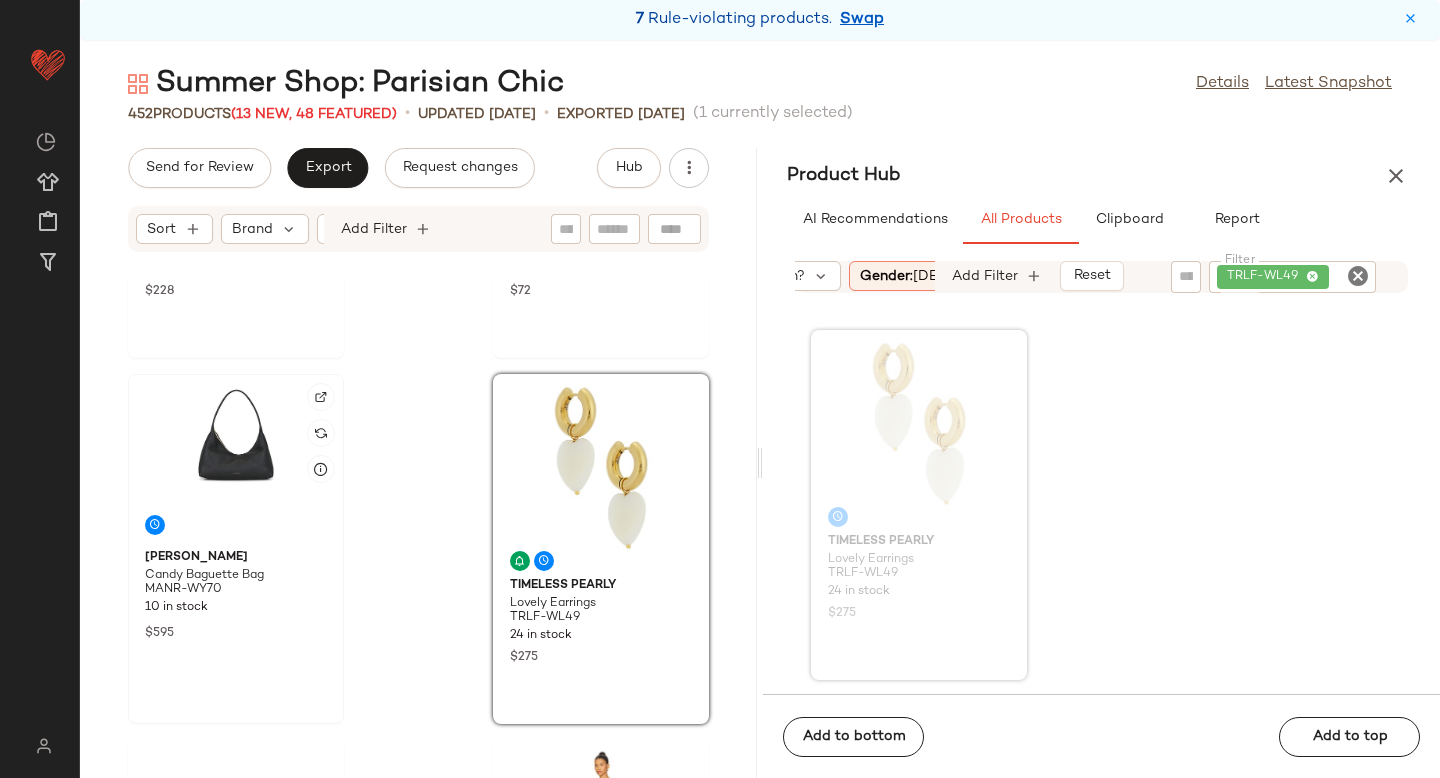 click 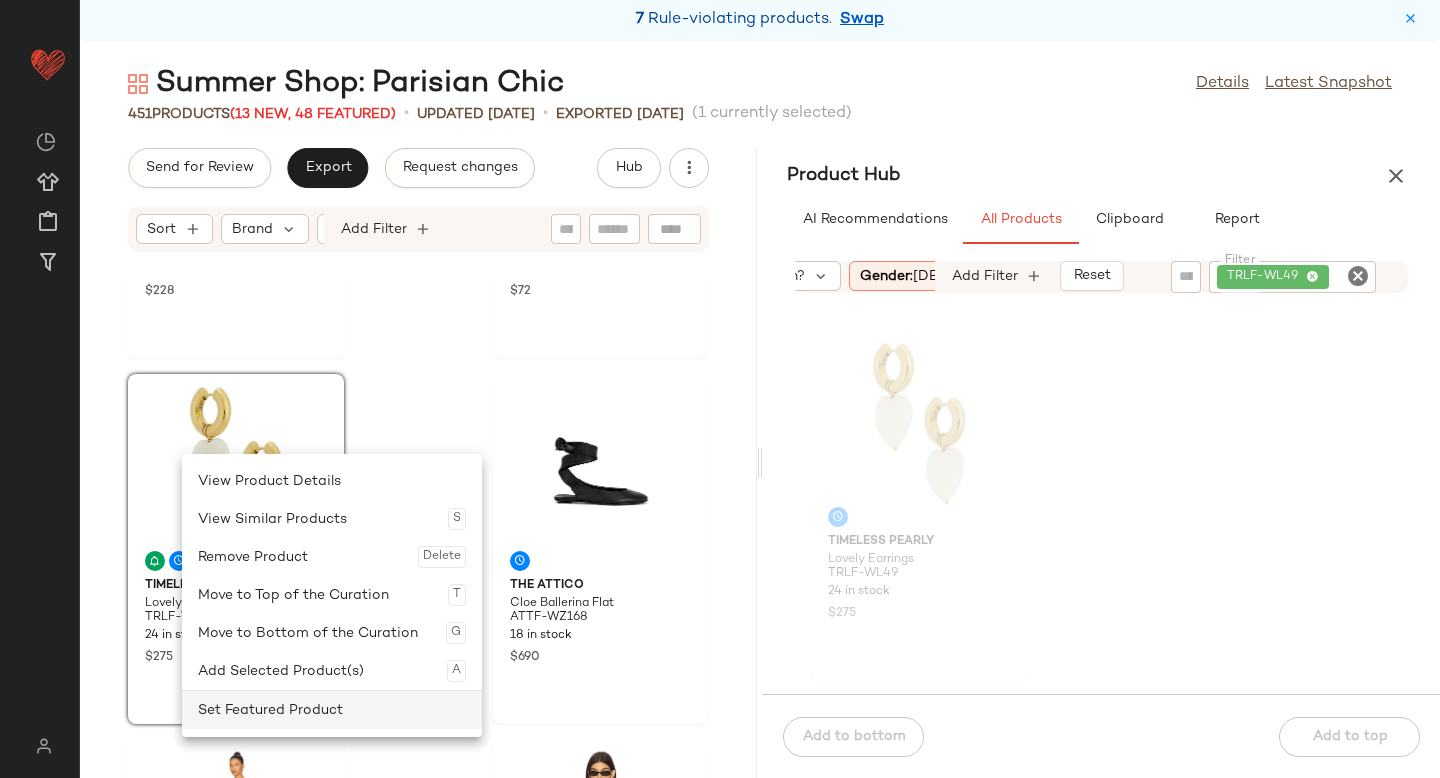 click on "Set Featured Product" 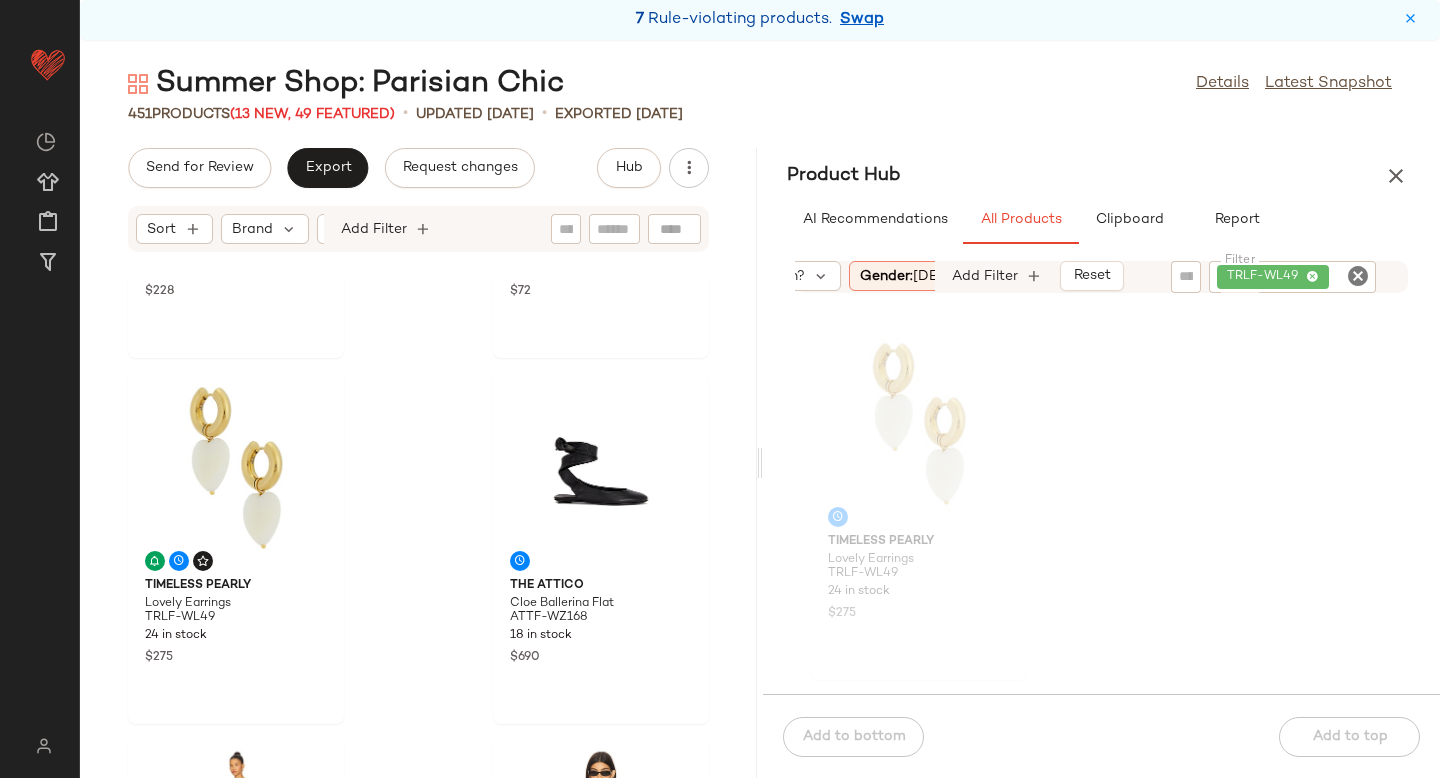 click 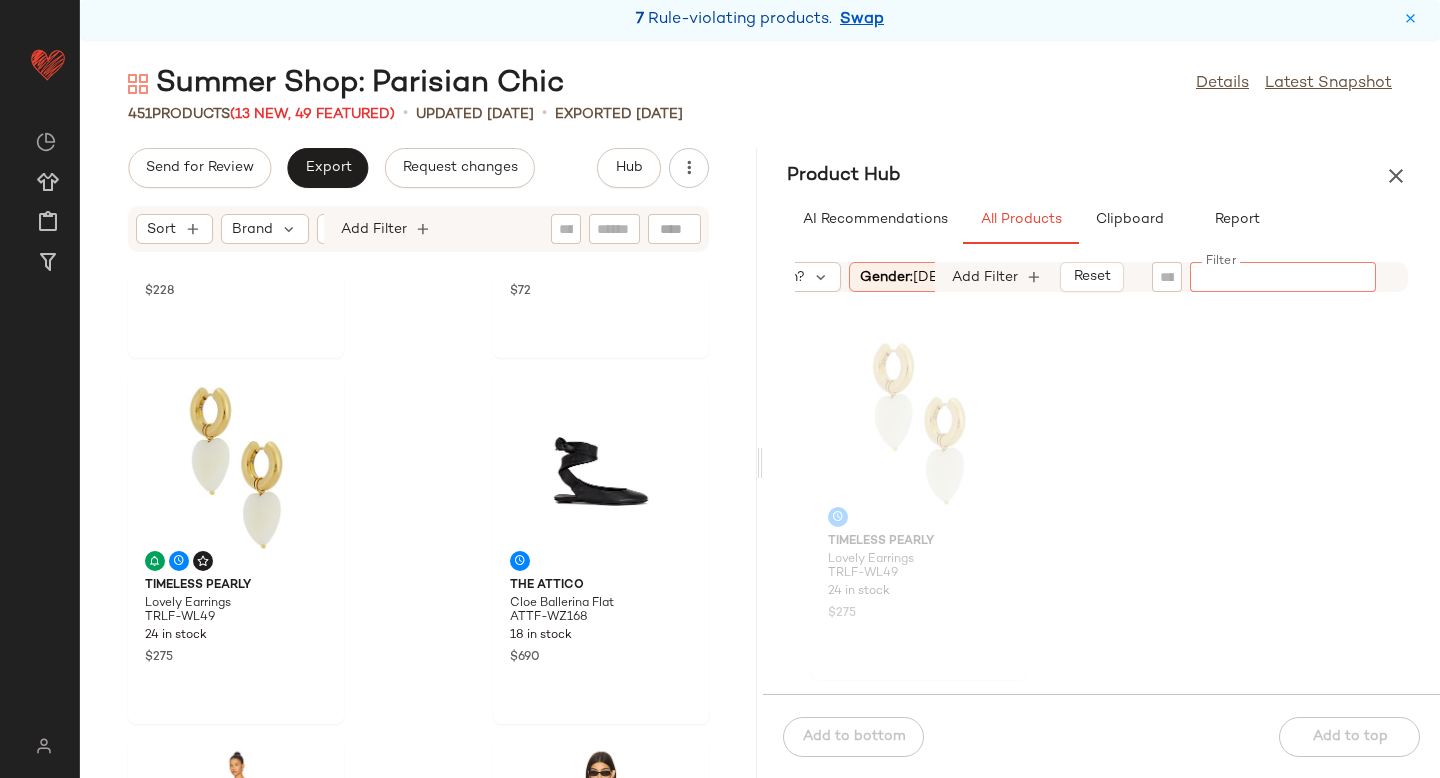 paste on "**********" 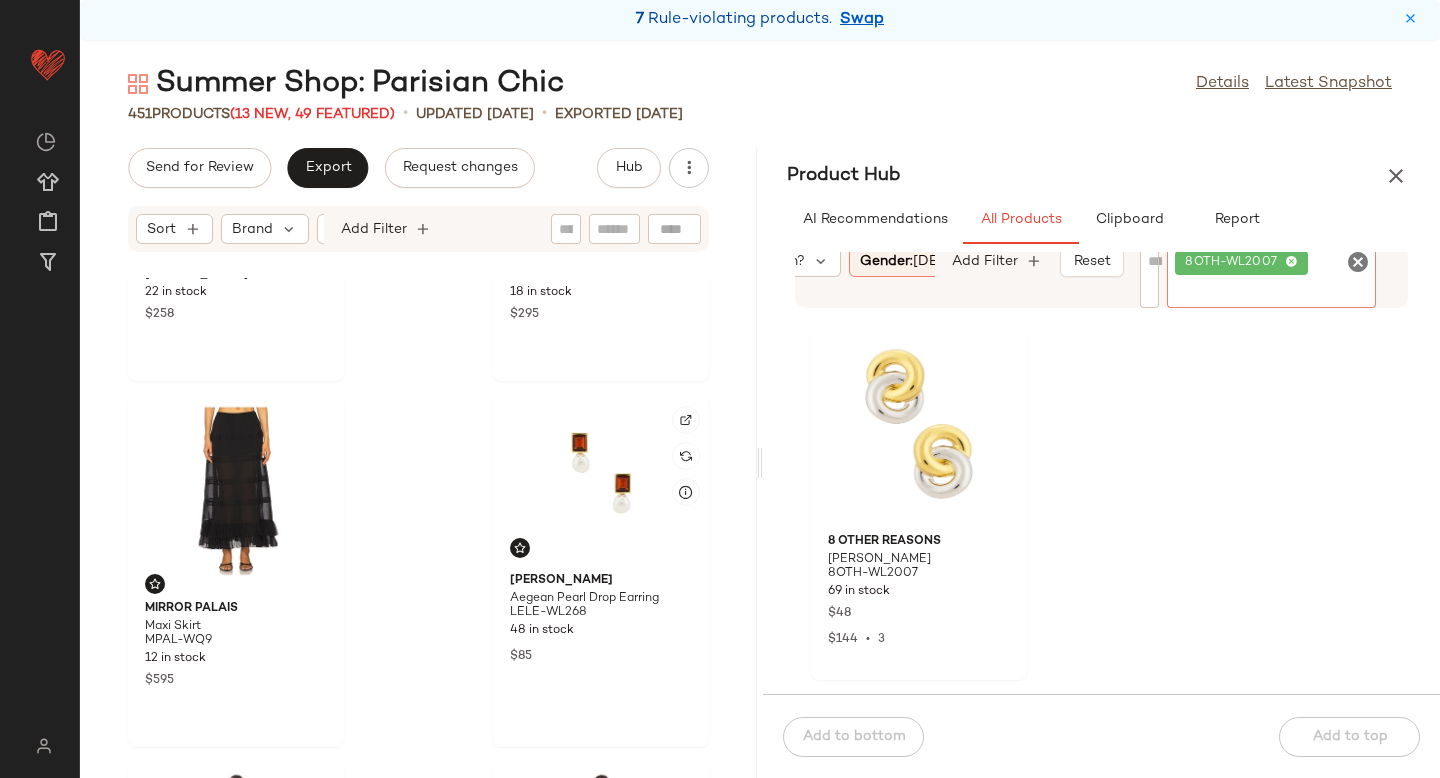 scroll, scrollTop: 4307, scrollLeft: 0, axis: vertical 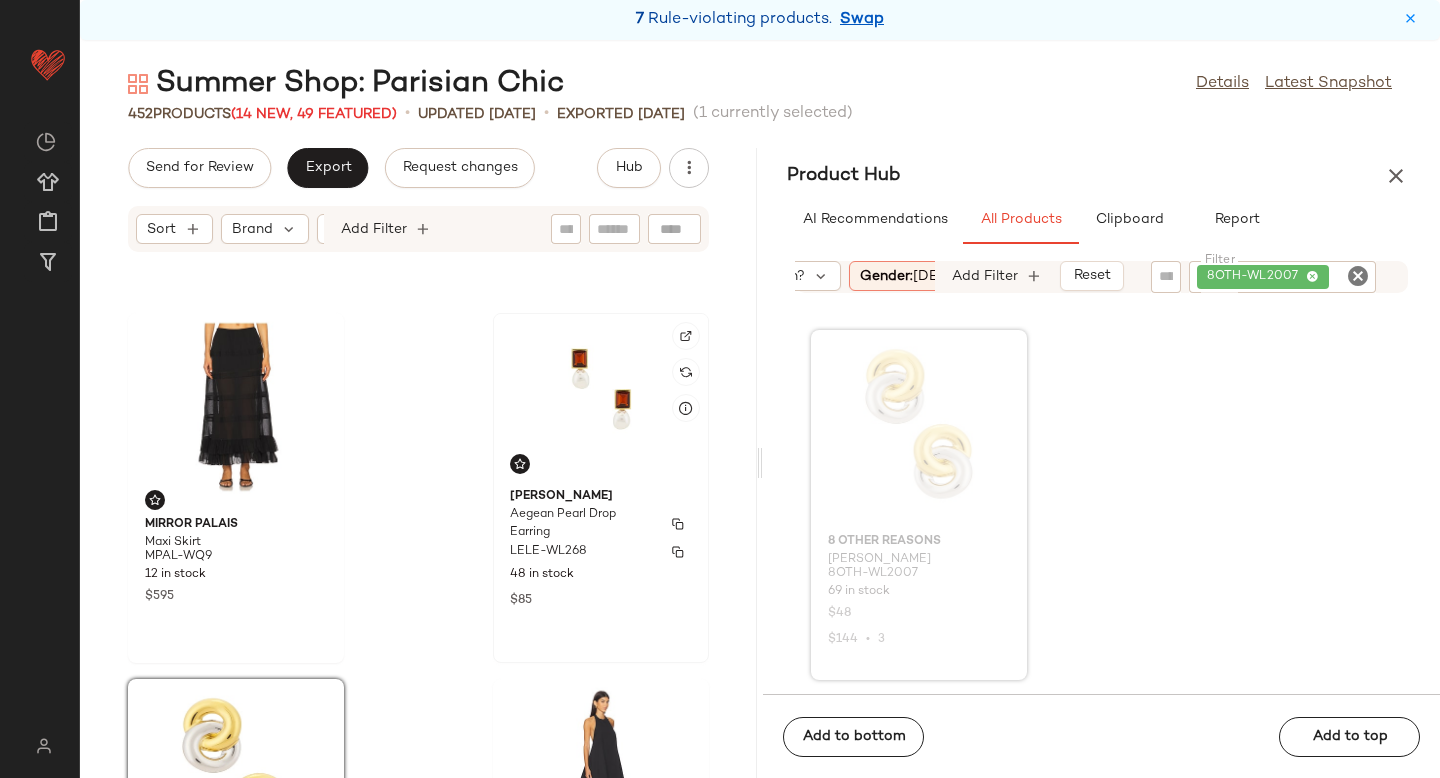 click on "LELE-WL268" at bounding box center (548, 552) 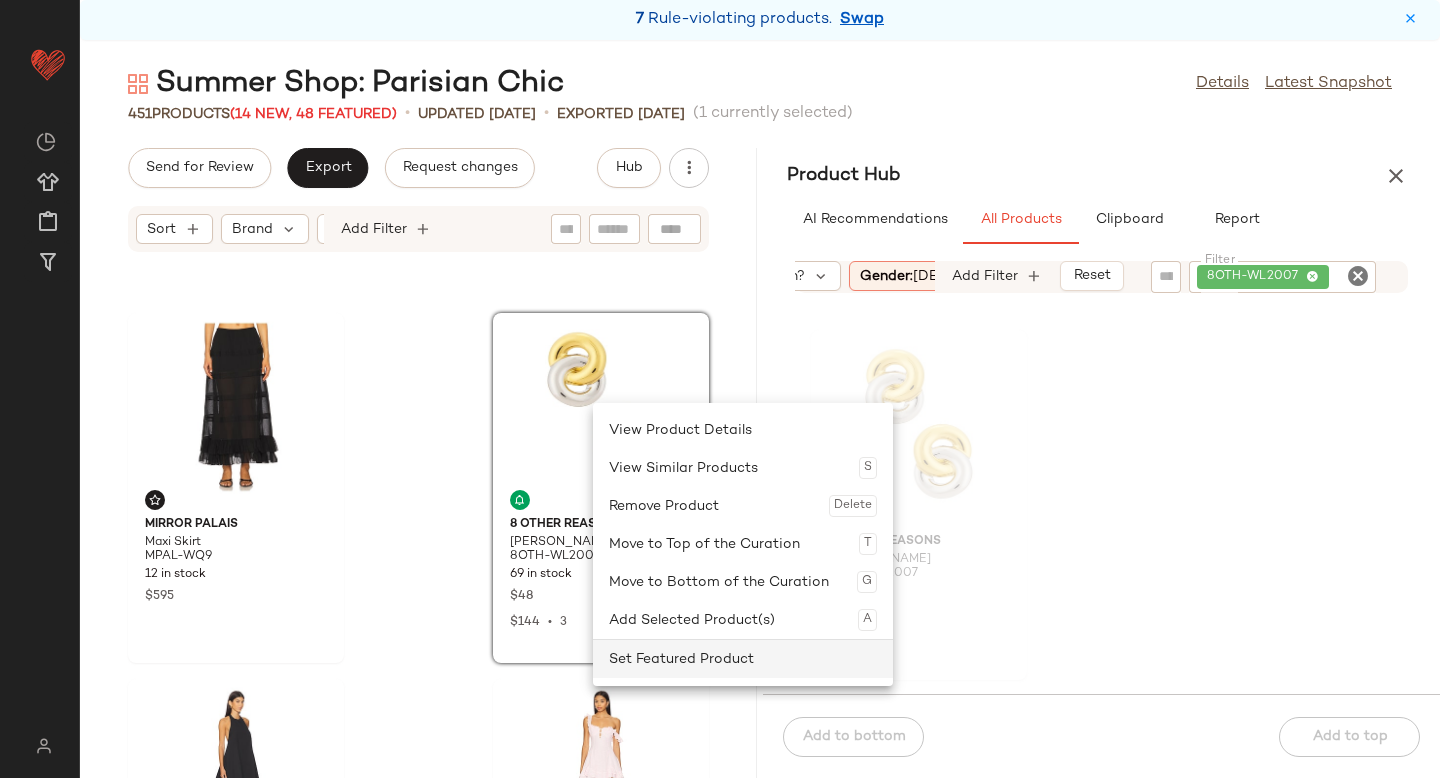 click on "Set Featured Product" 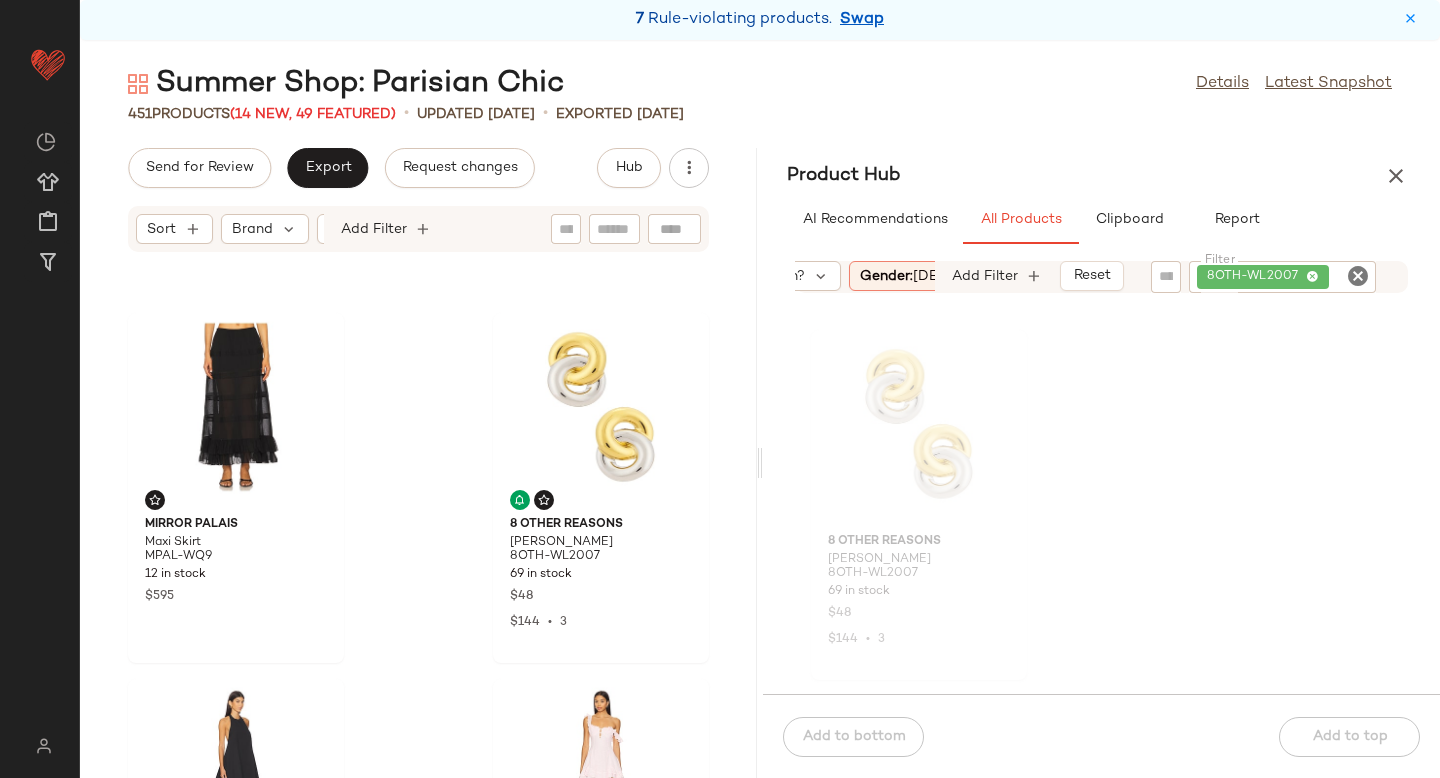 click 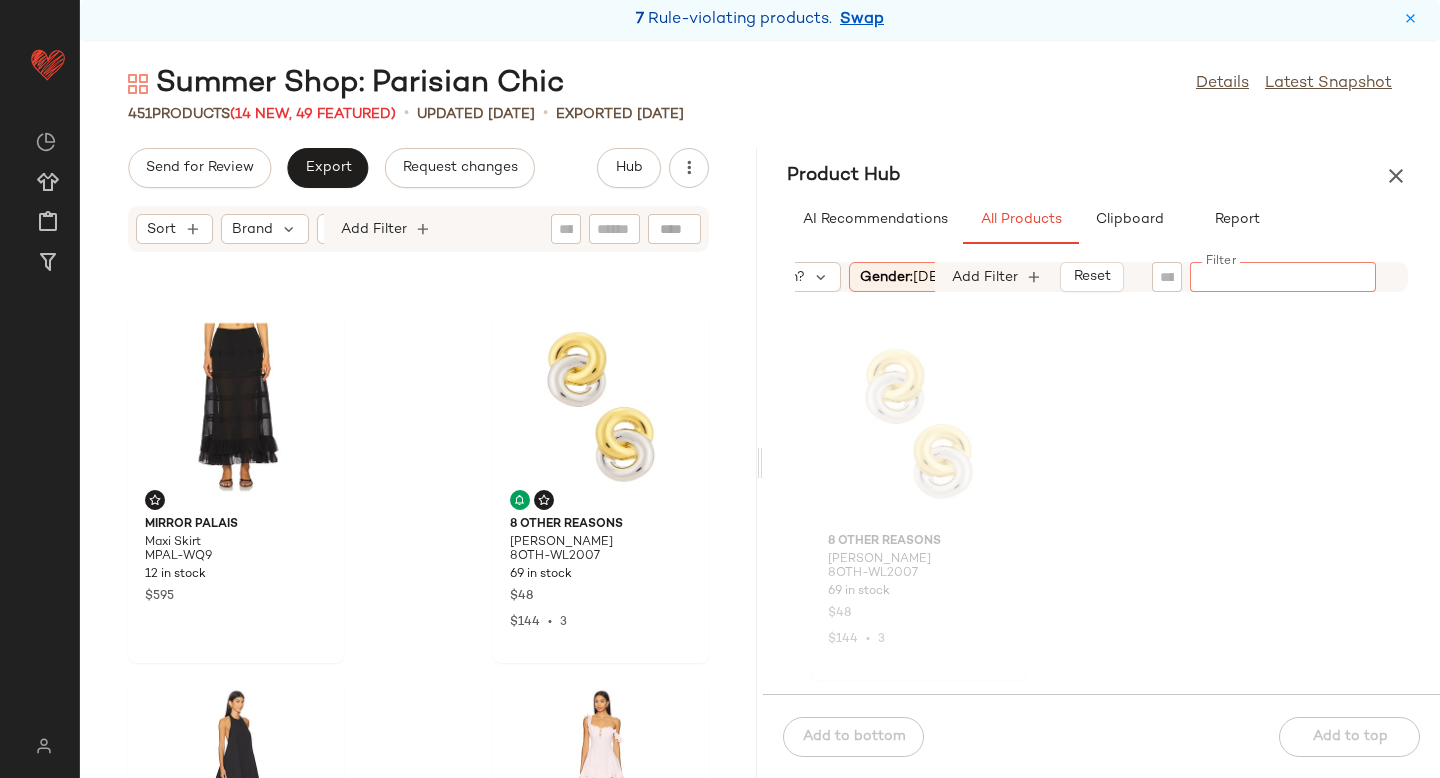 paste on "**********" 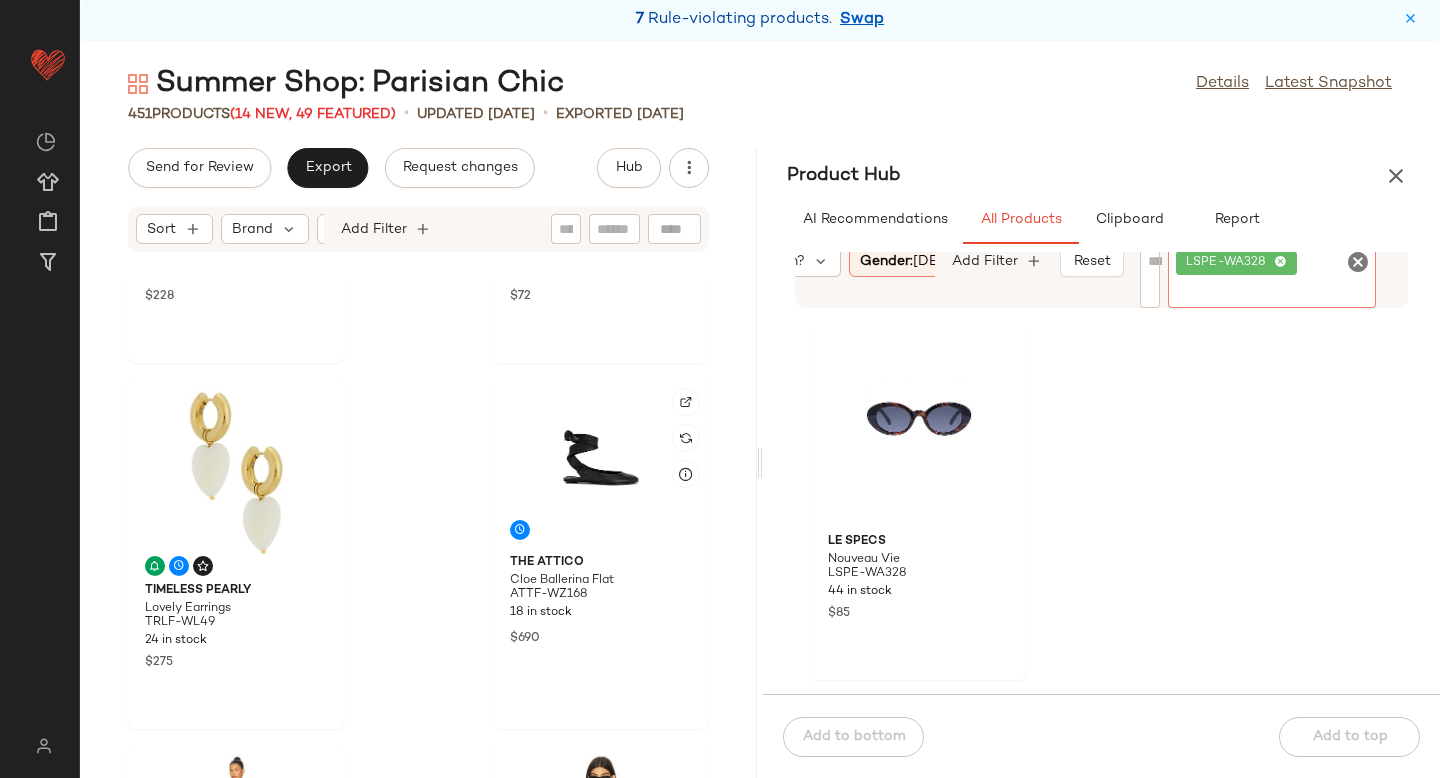 scroll, scrollTop: 3212, scrollLeft: 0, axis: vertical 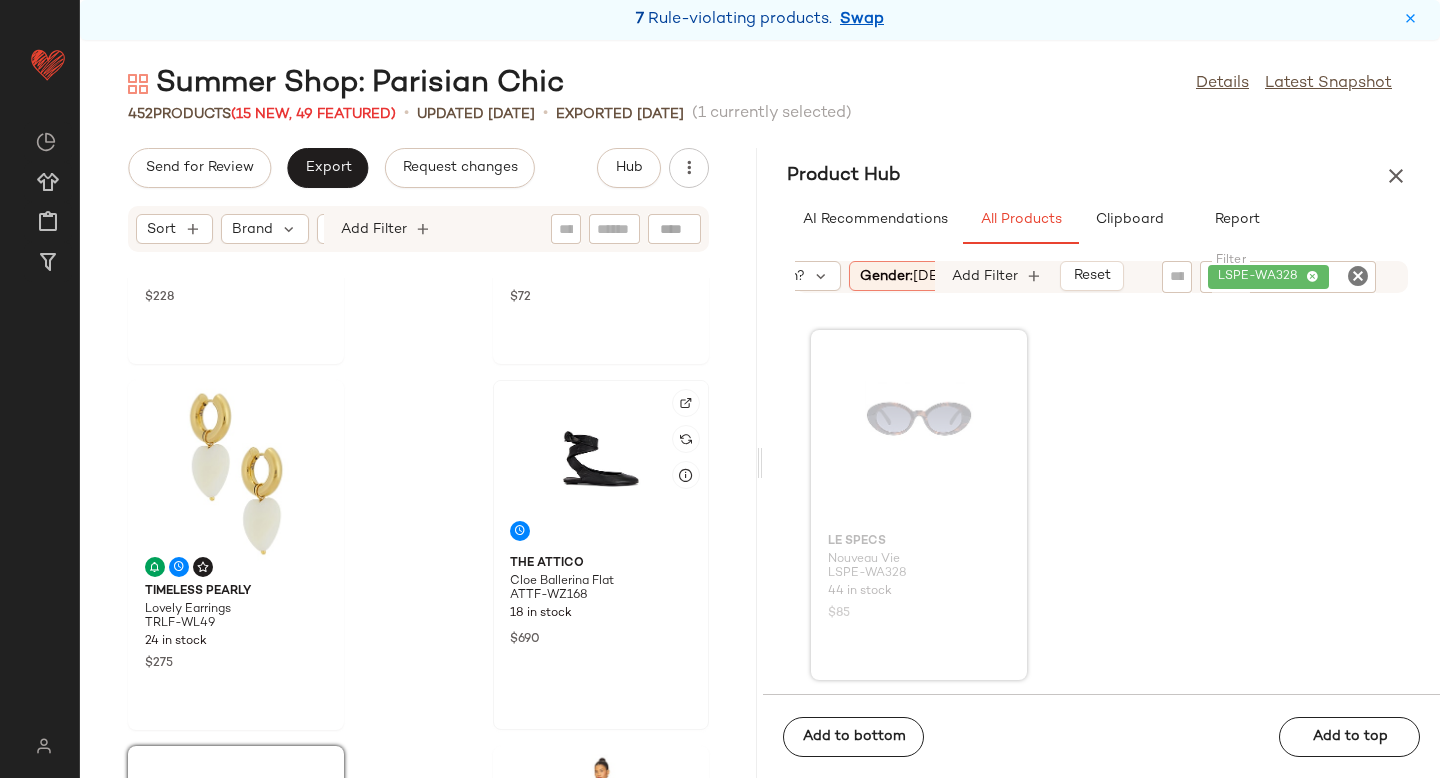 click 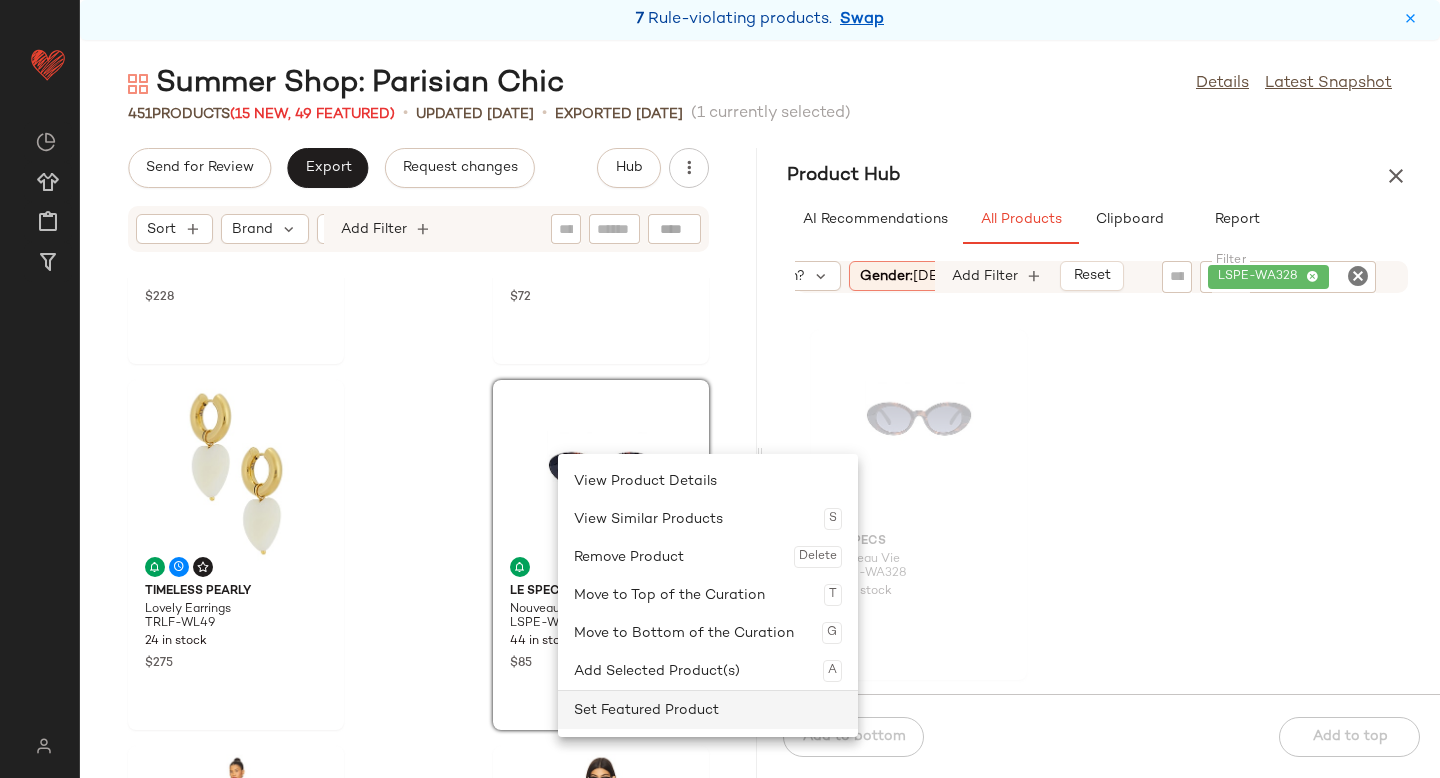 click on "Set Featured Product" 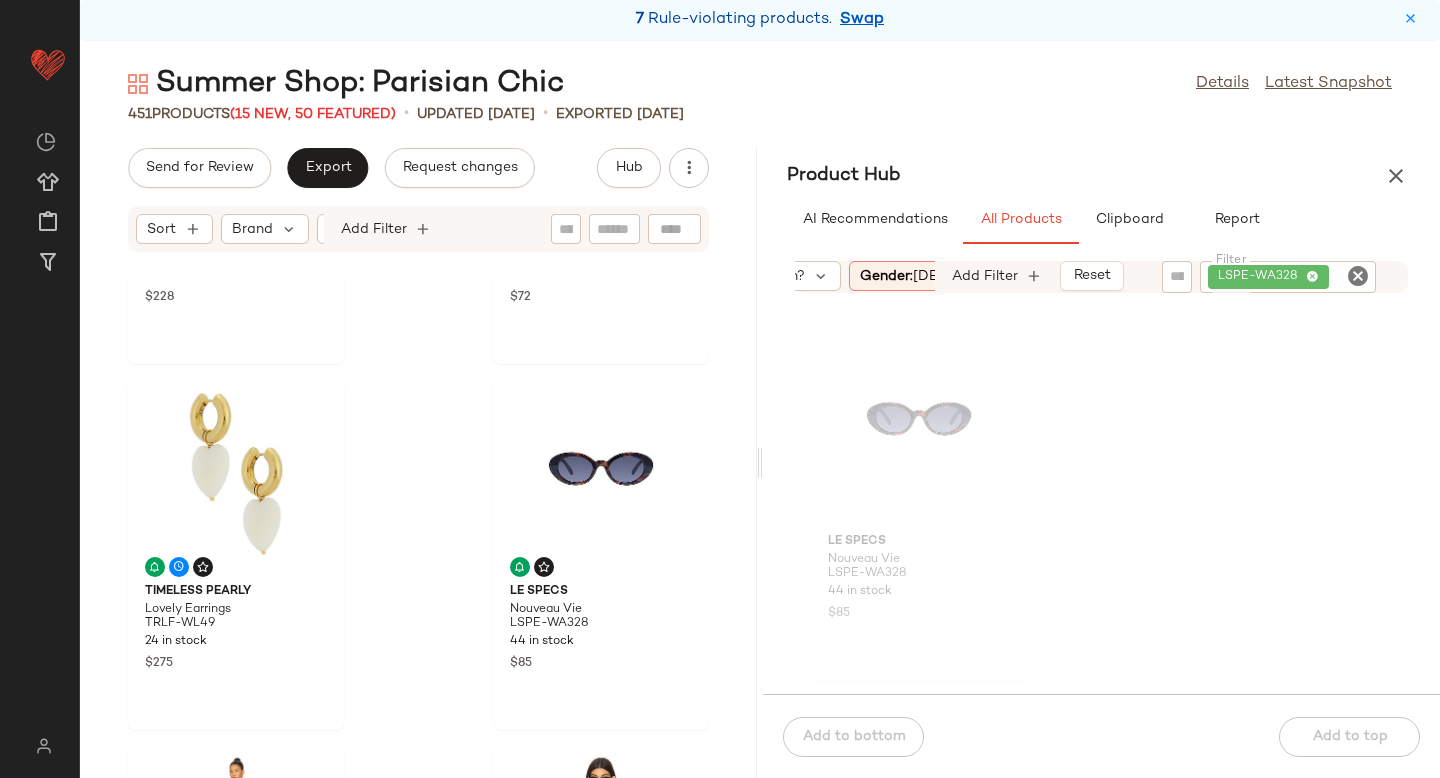 click 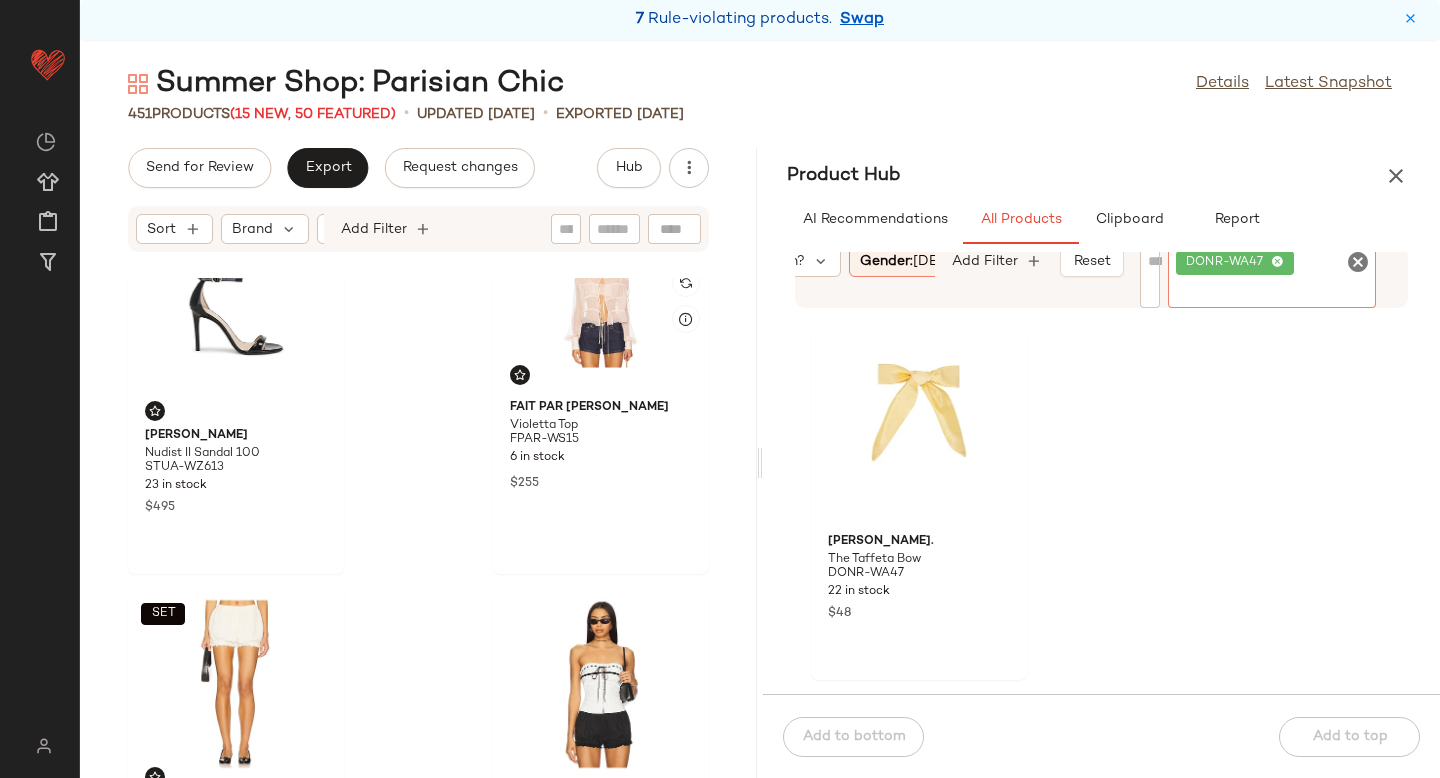 scroll, scrollTop: 5161, scrollLeft: 0, axis: vertical 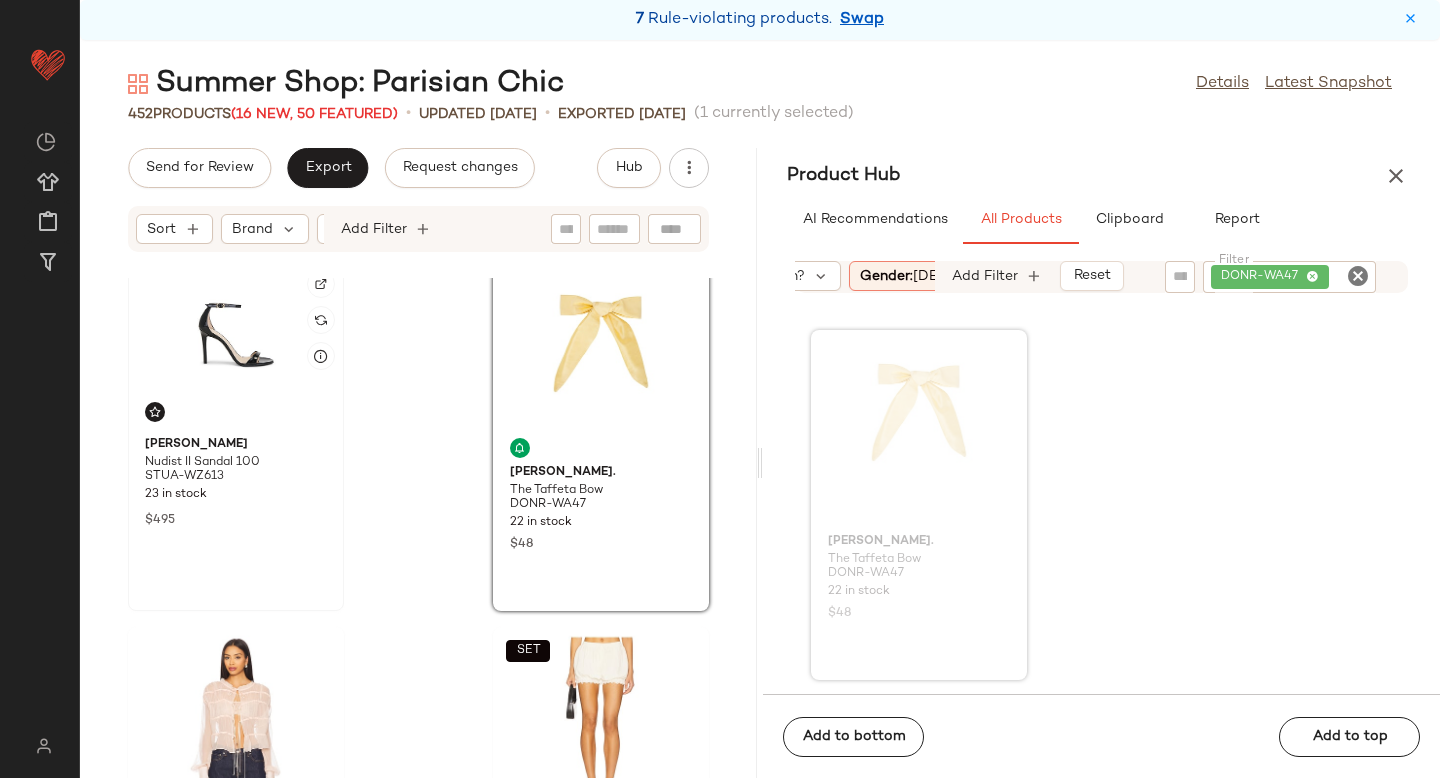 click 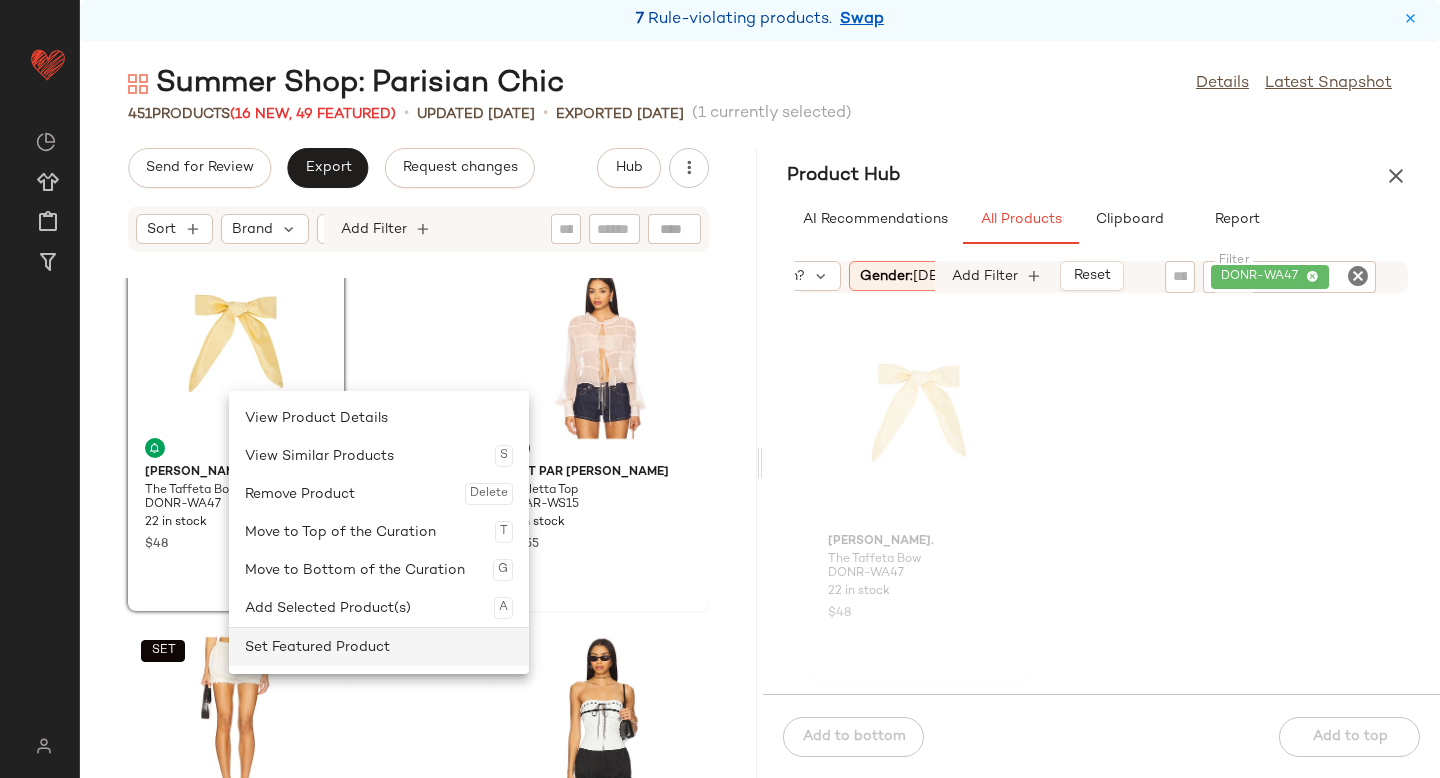 click on "Set Featured Product" 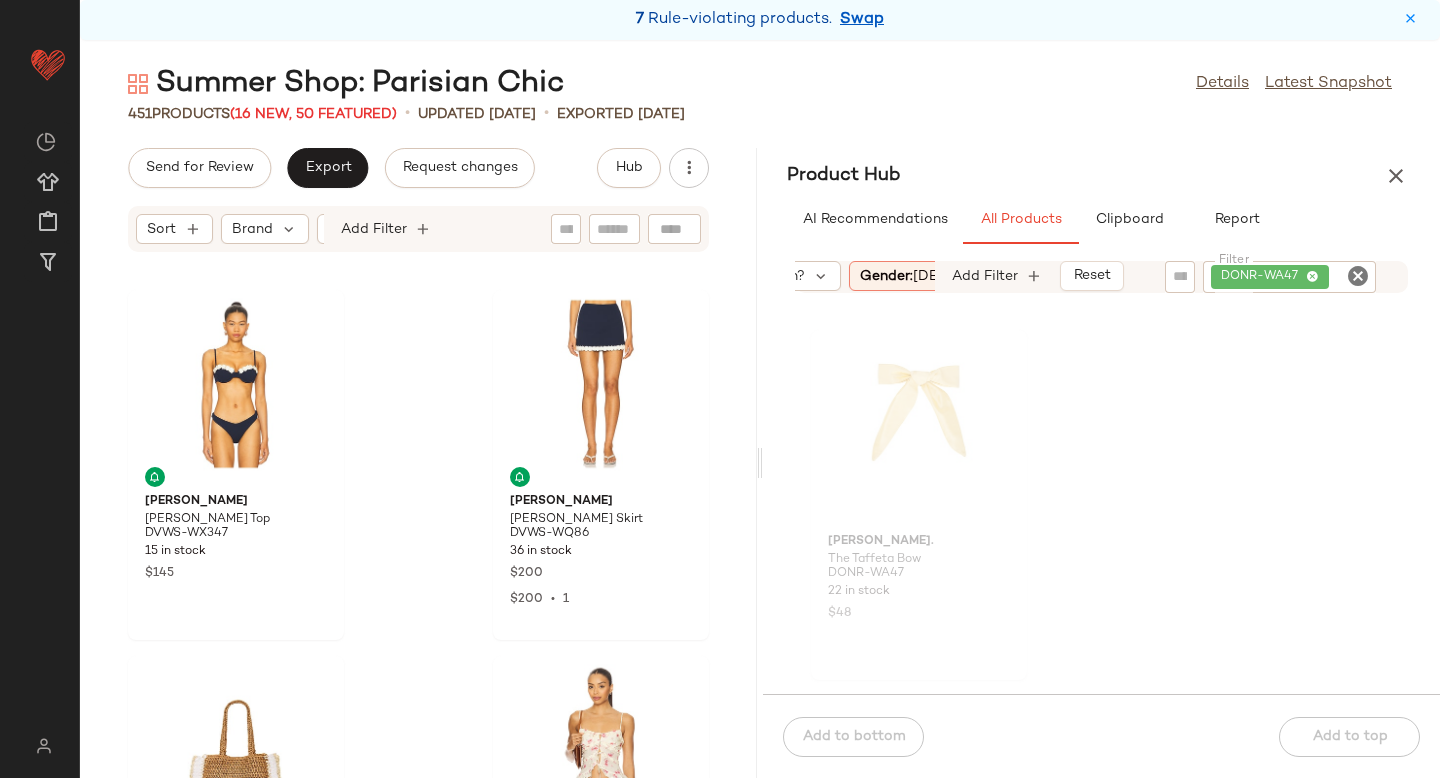 scroll, scrollTop: 672, scrollLeft: 0, axis: vertical 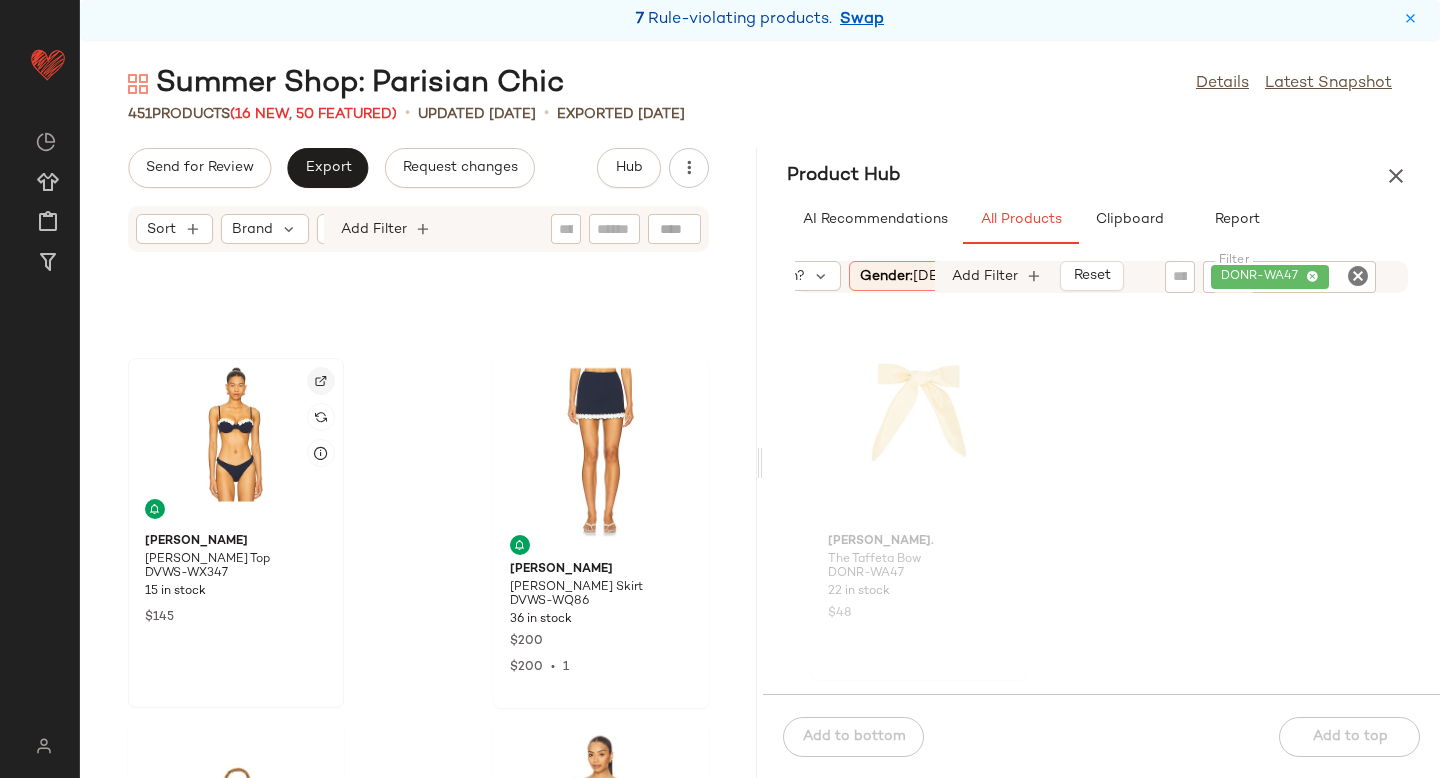 click at bounding box center [321, 381] 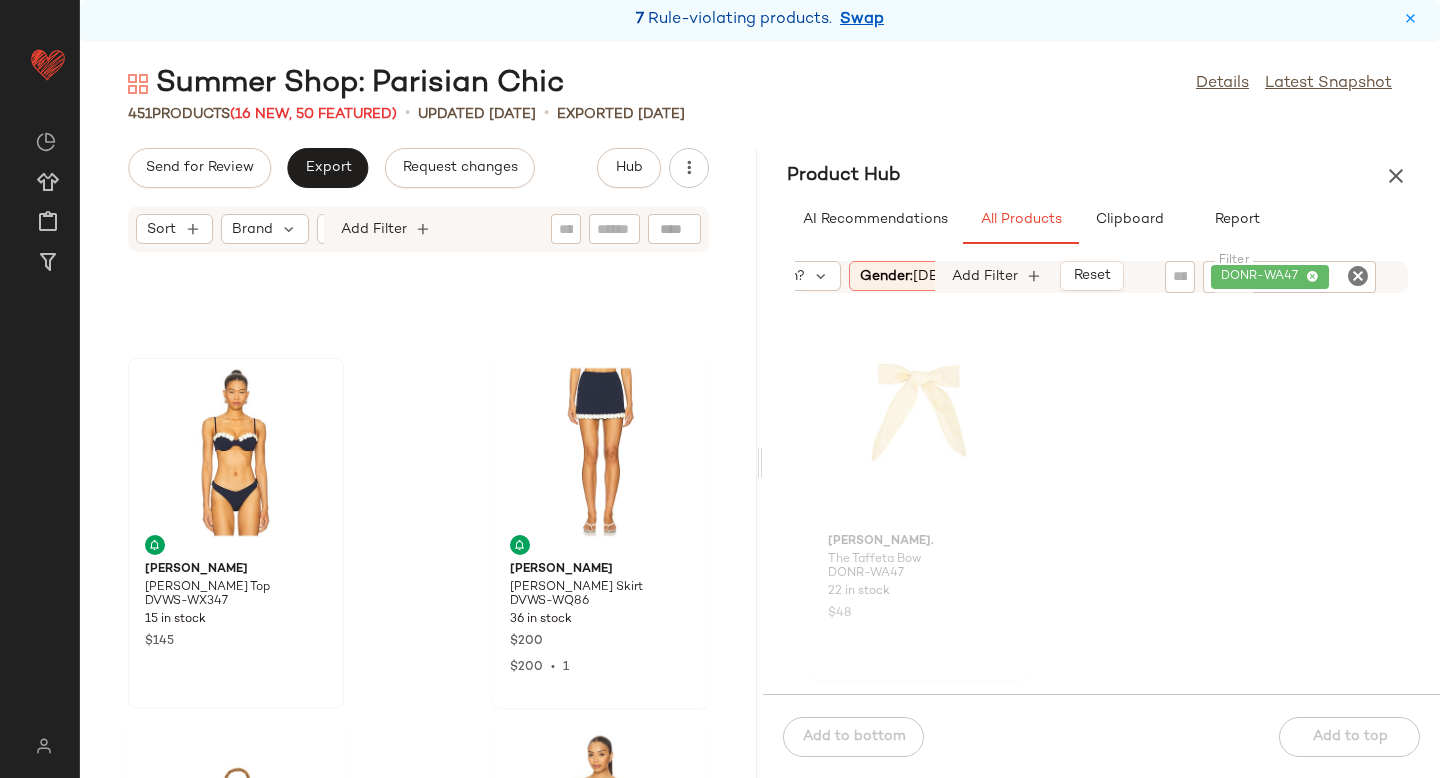 click 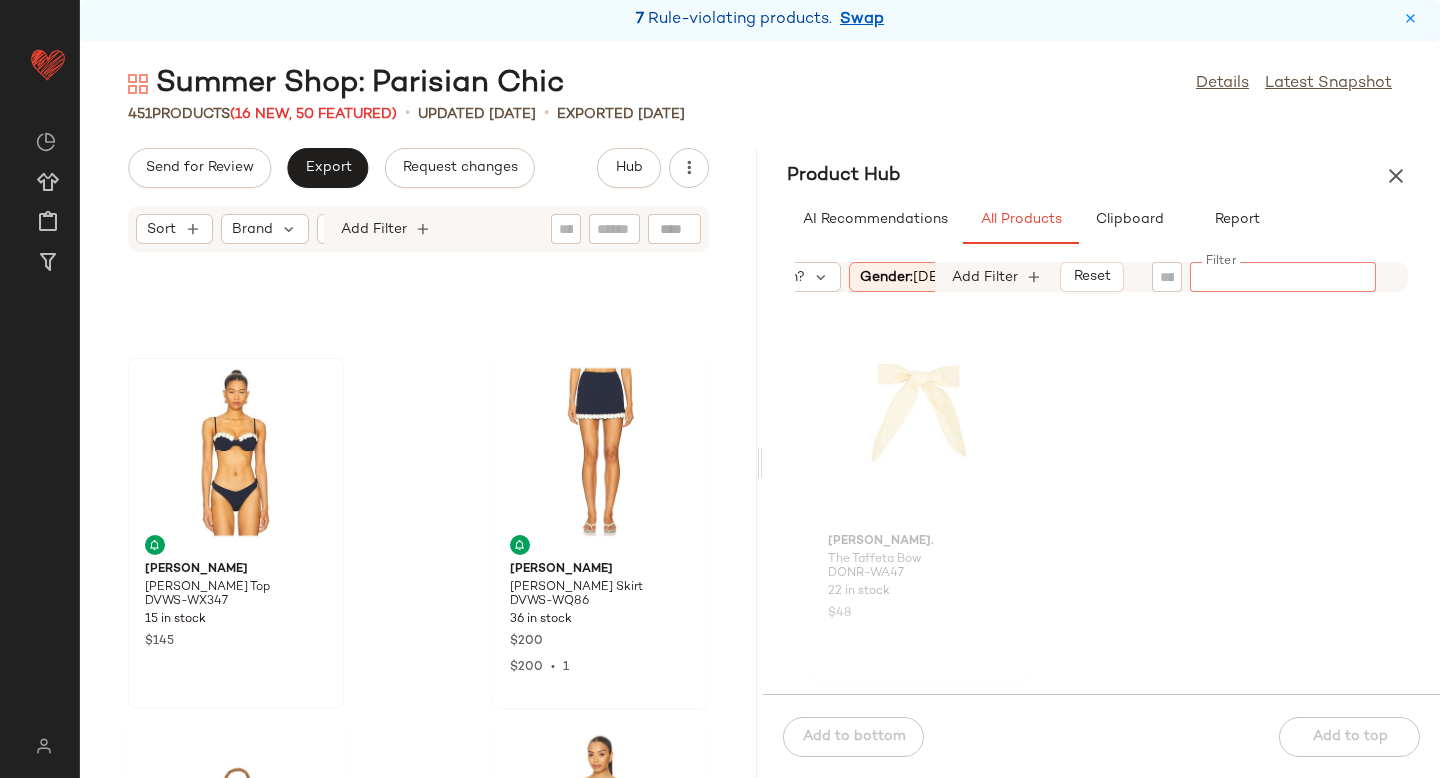 paste on "**********" 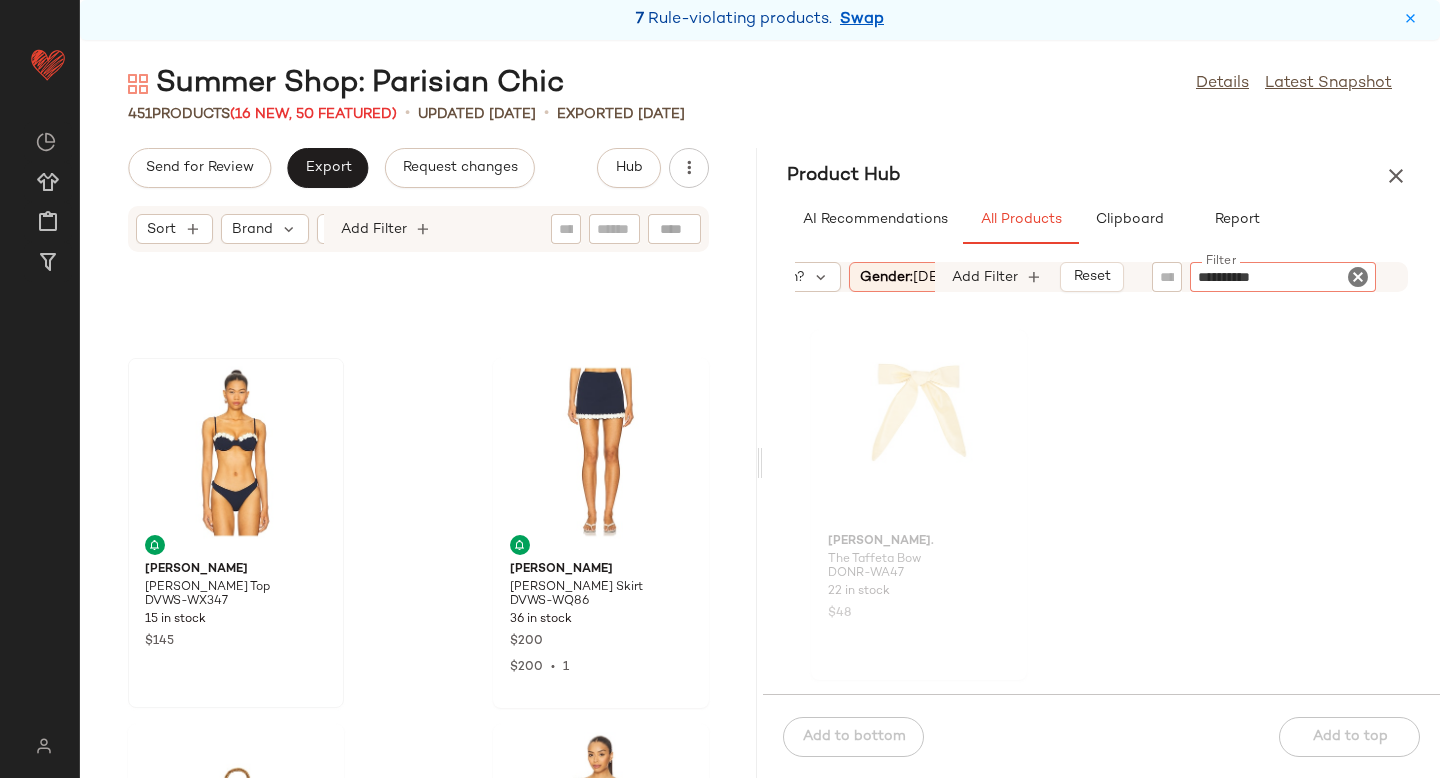 type 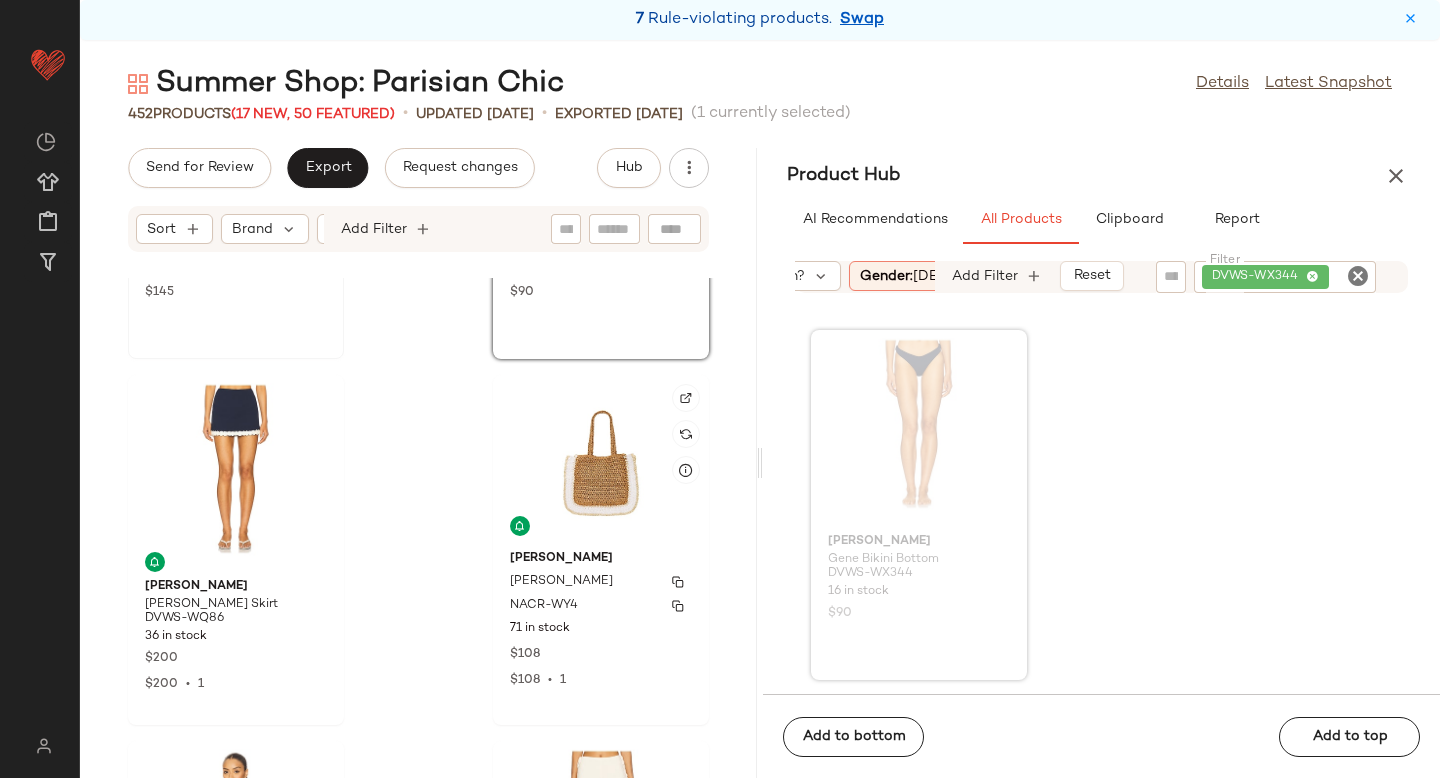 scroll, scrollTop: 1011, scrollLeft: 0, axis: vertical 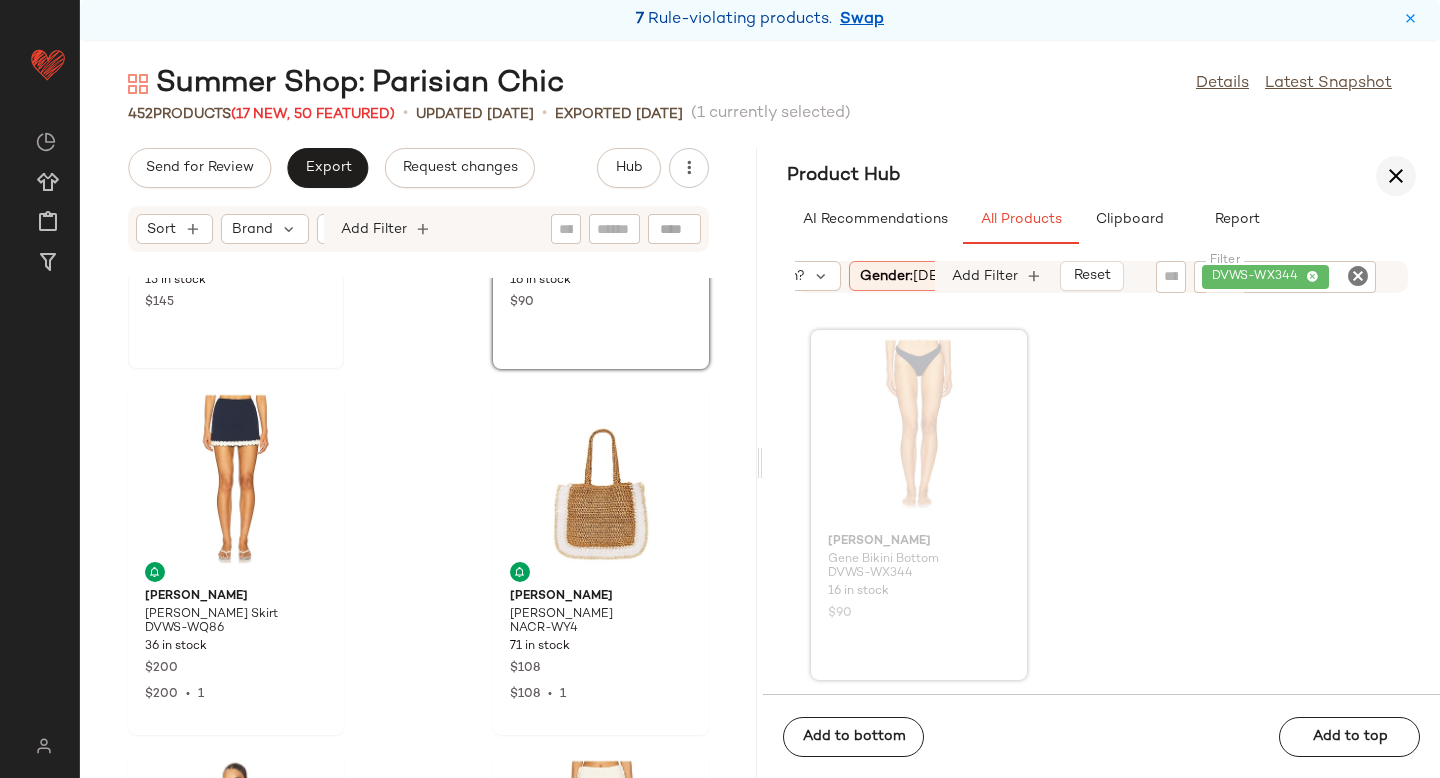 click at bounding box center [1396, 176] 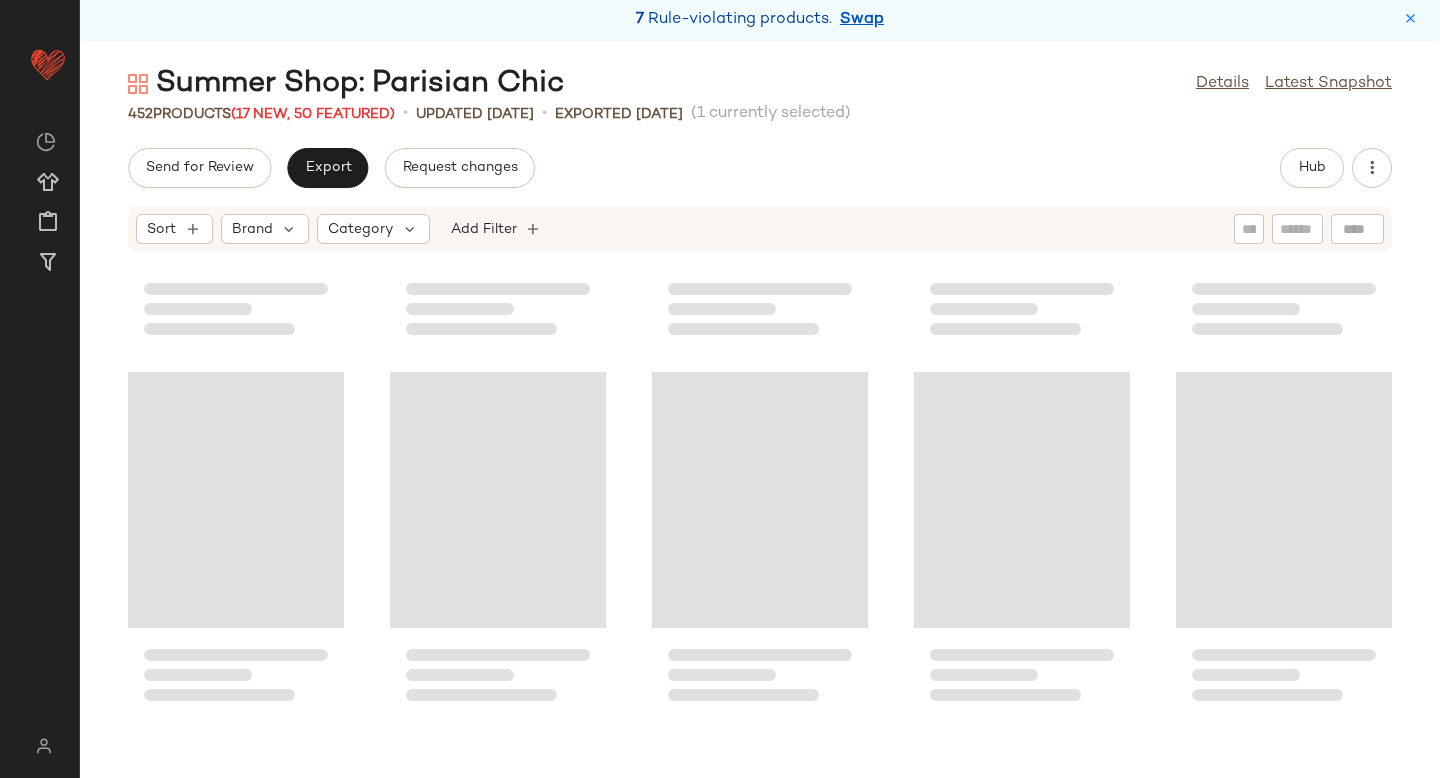 scroll, scrollTop: 263, scrollLeft: 0, axis: vertical 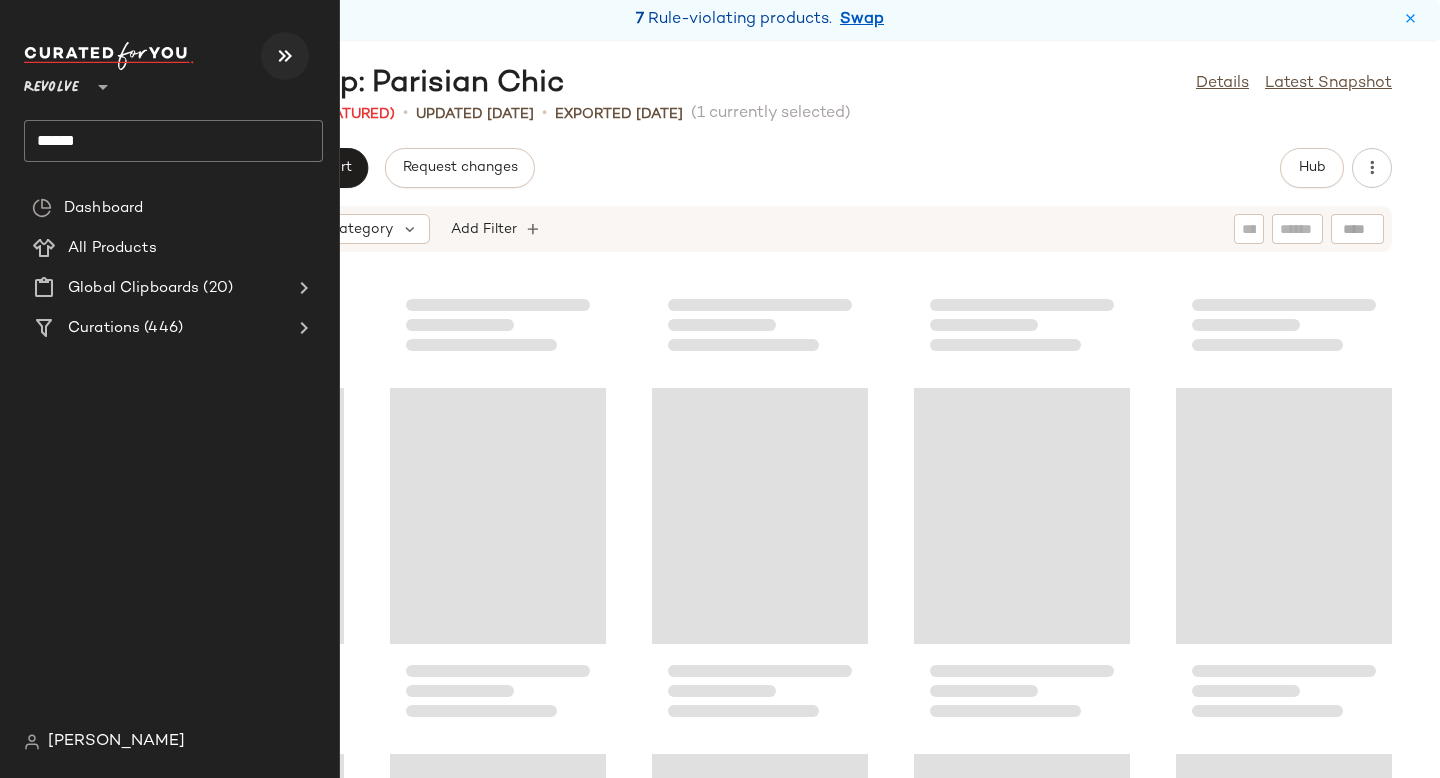 click at bounding box center (285, 56) 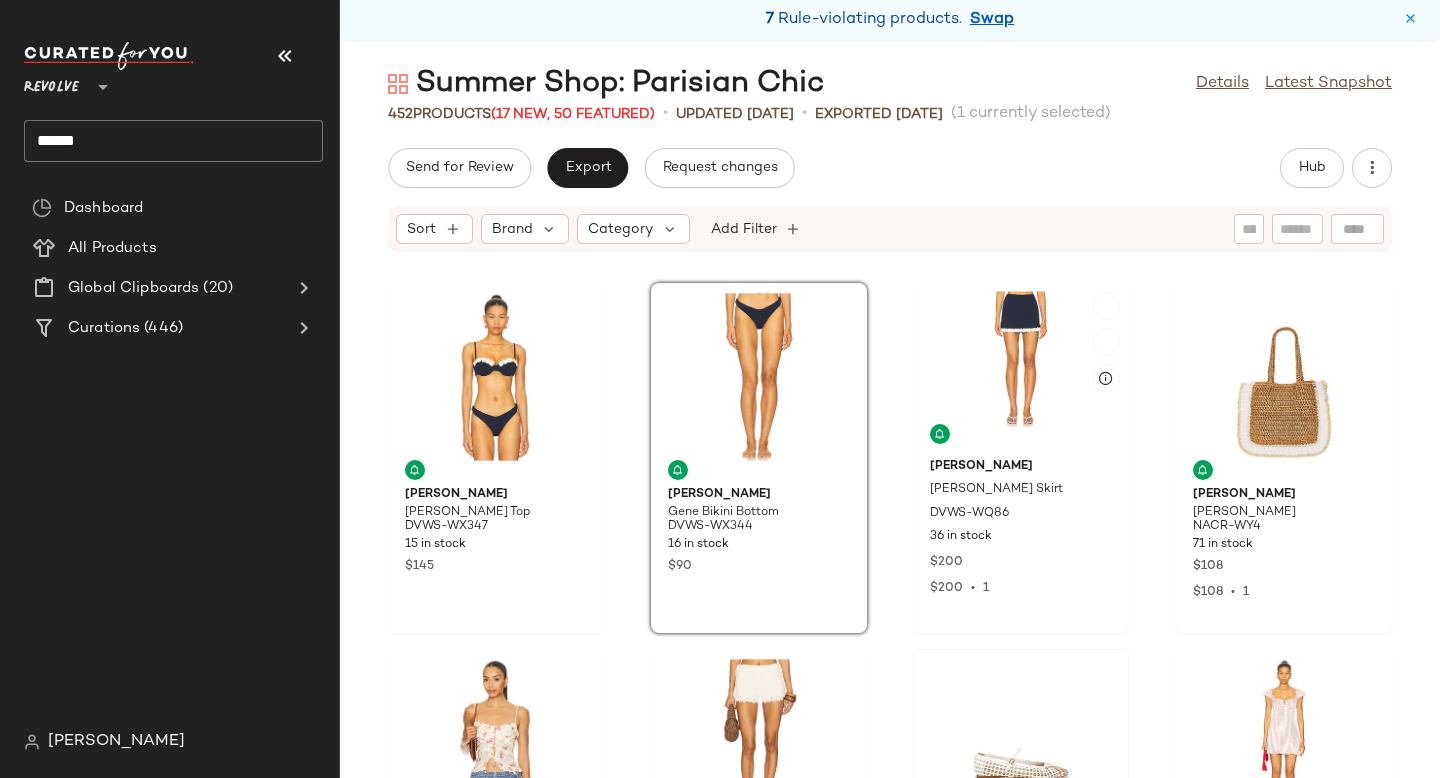 scroll, scrollTop: 340, scrollLeft: 0, axis: vertical 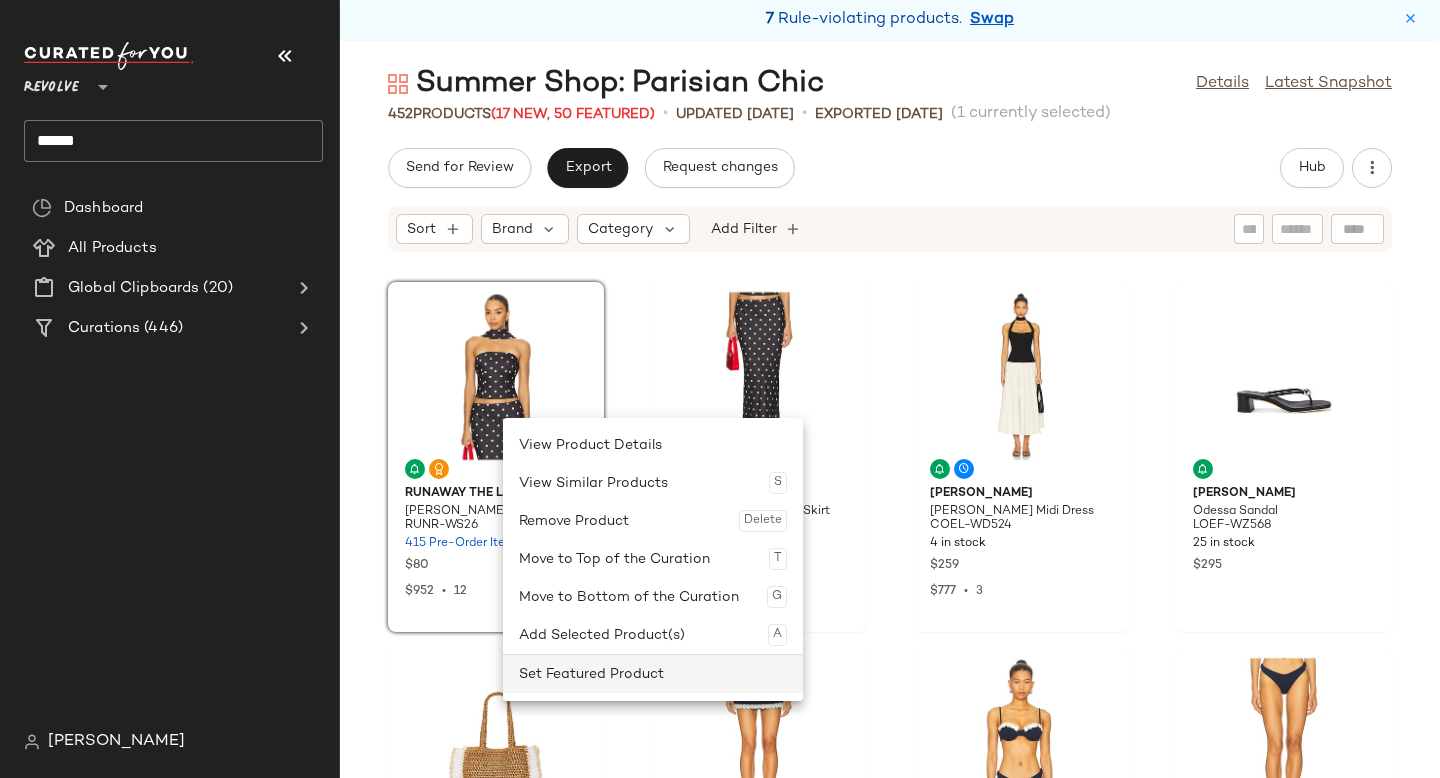 click on "Set Featured Product" 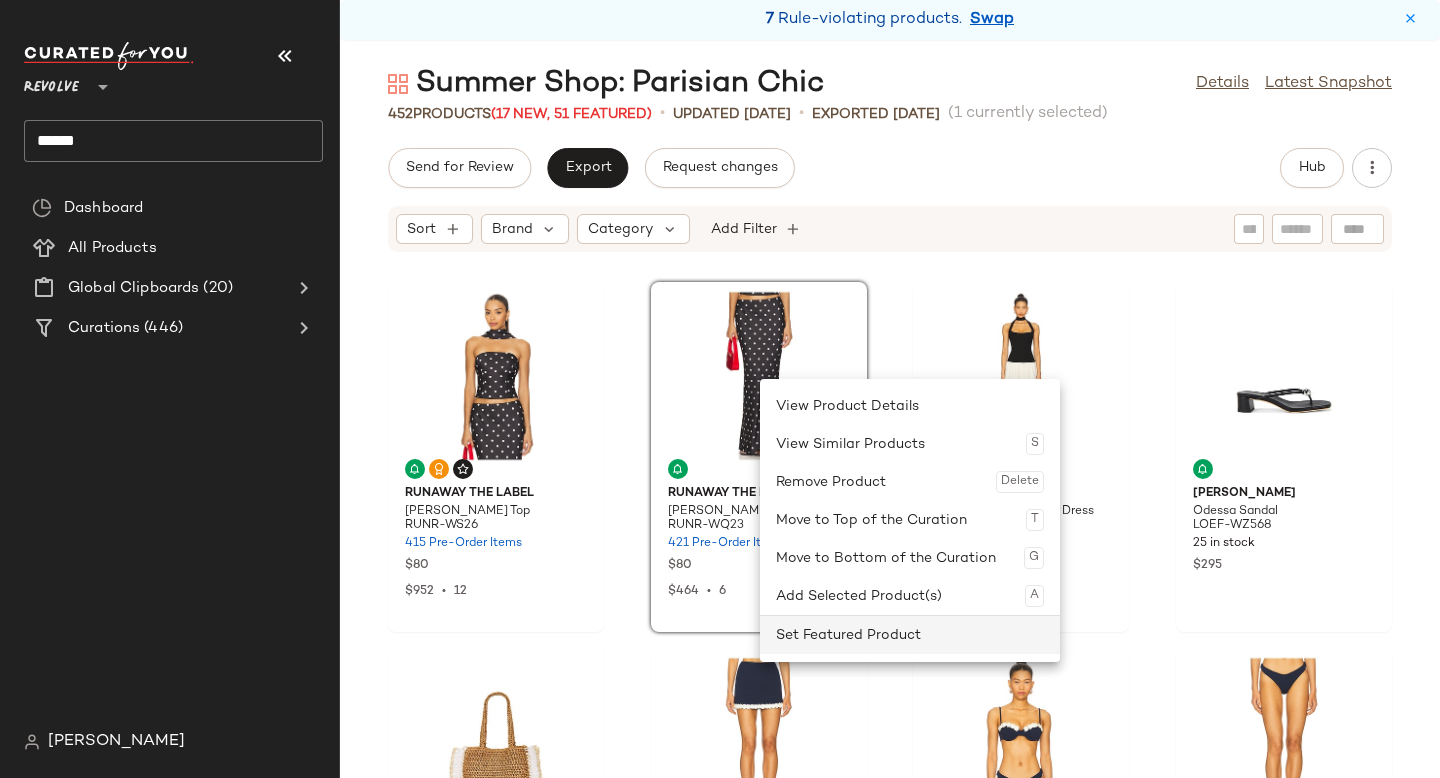 click on "Set Featured Product" 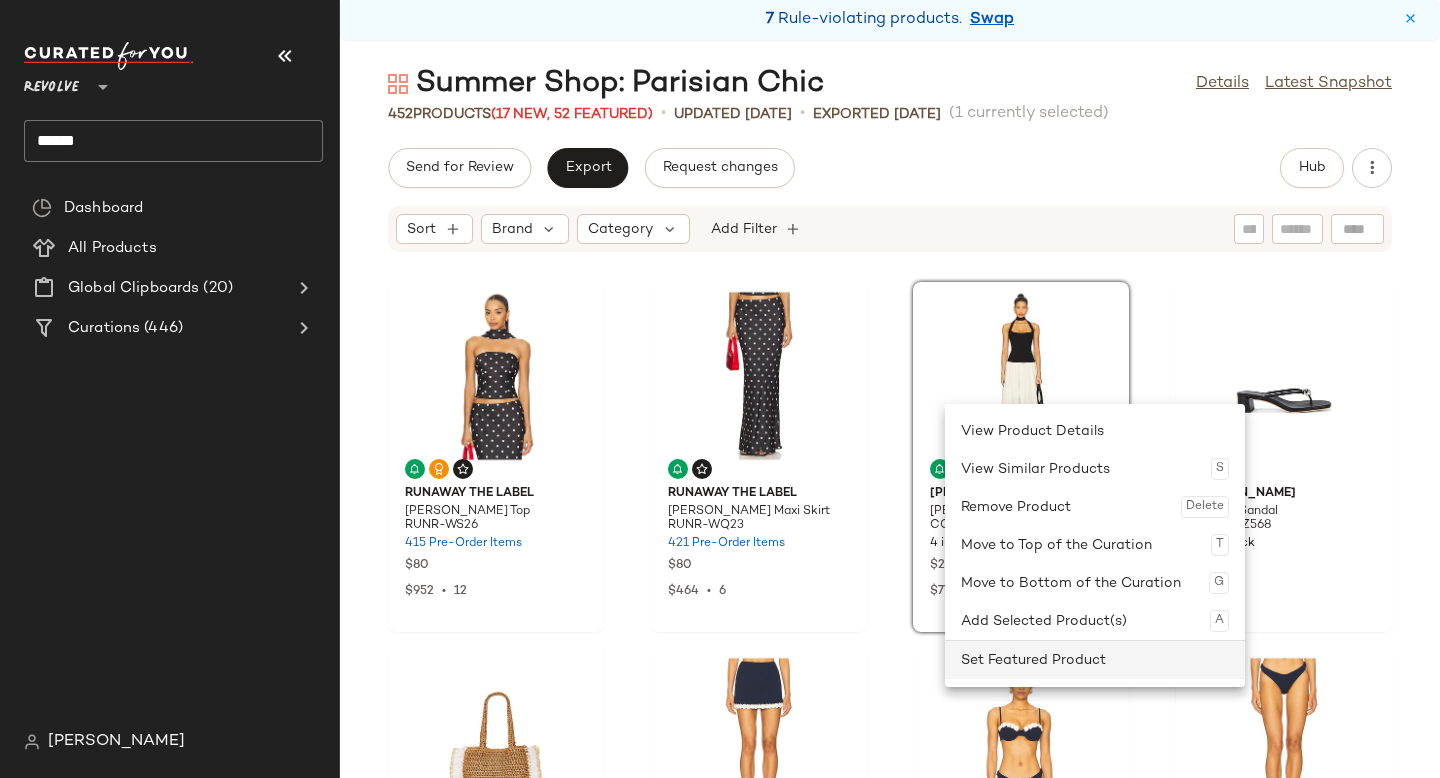 click on "Set Featured Product" 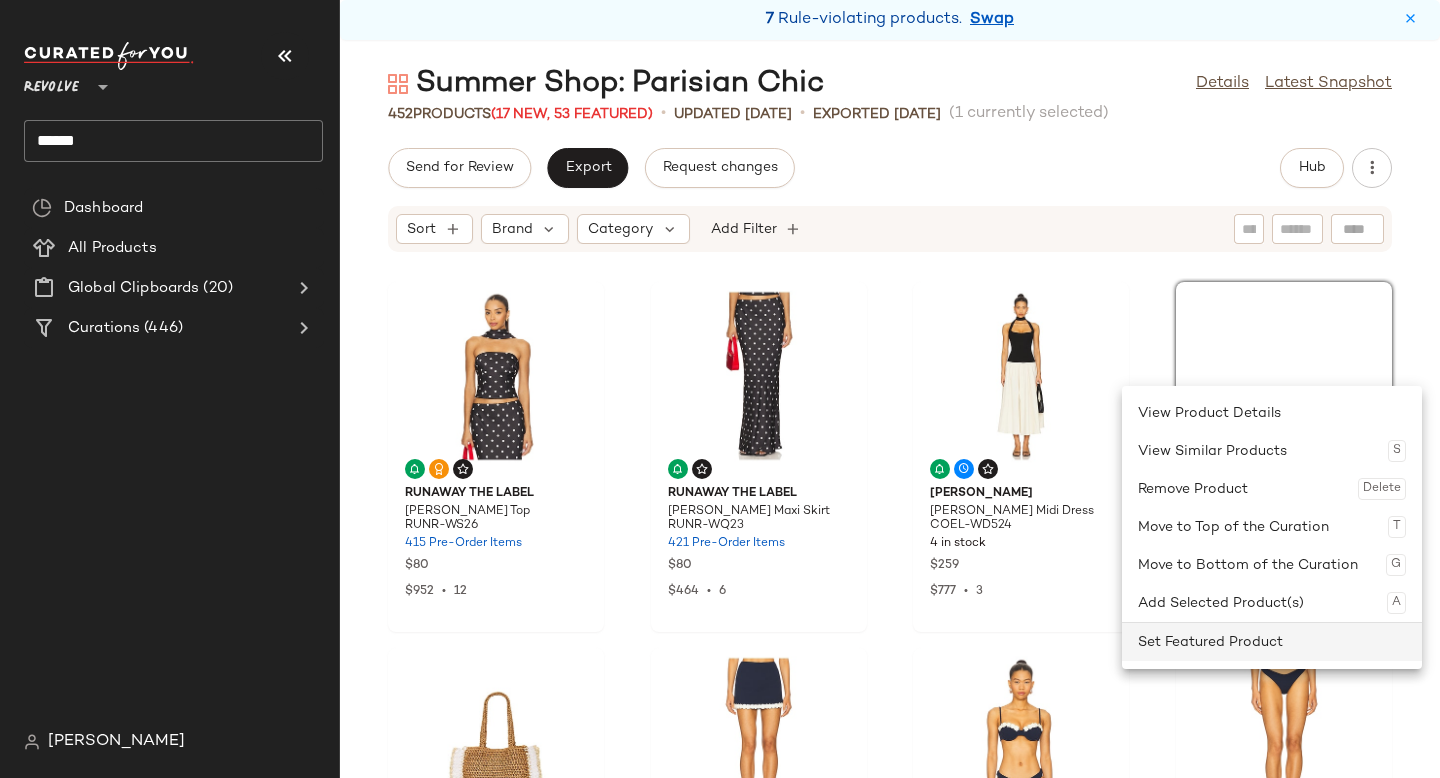 click on "Set Featured Product" 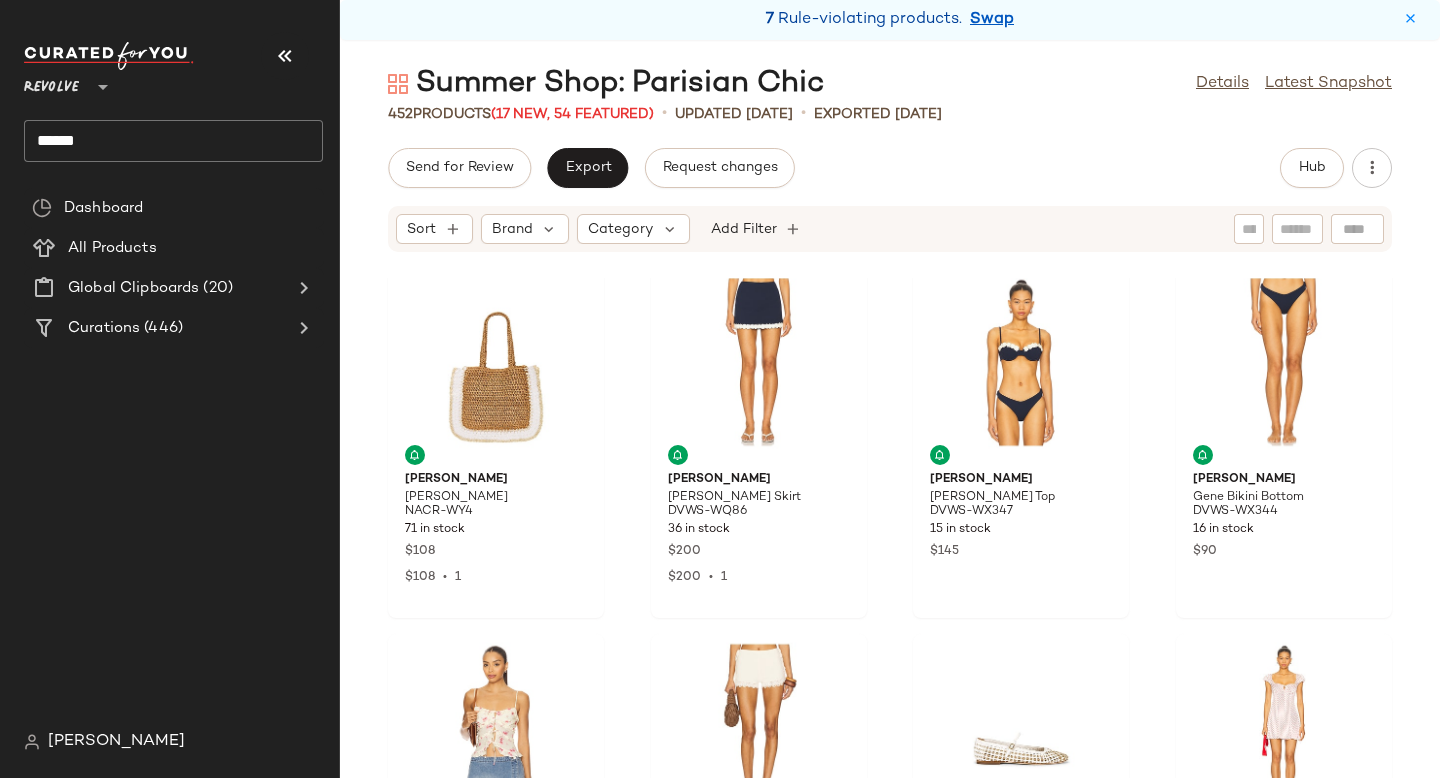scroll, scrollTop: 413, scrollLeft: 0, axis: vertical 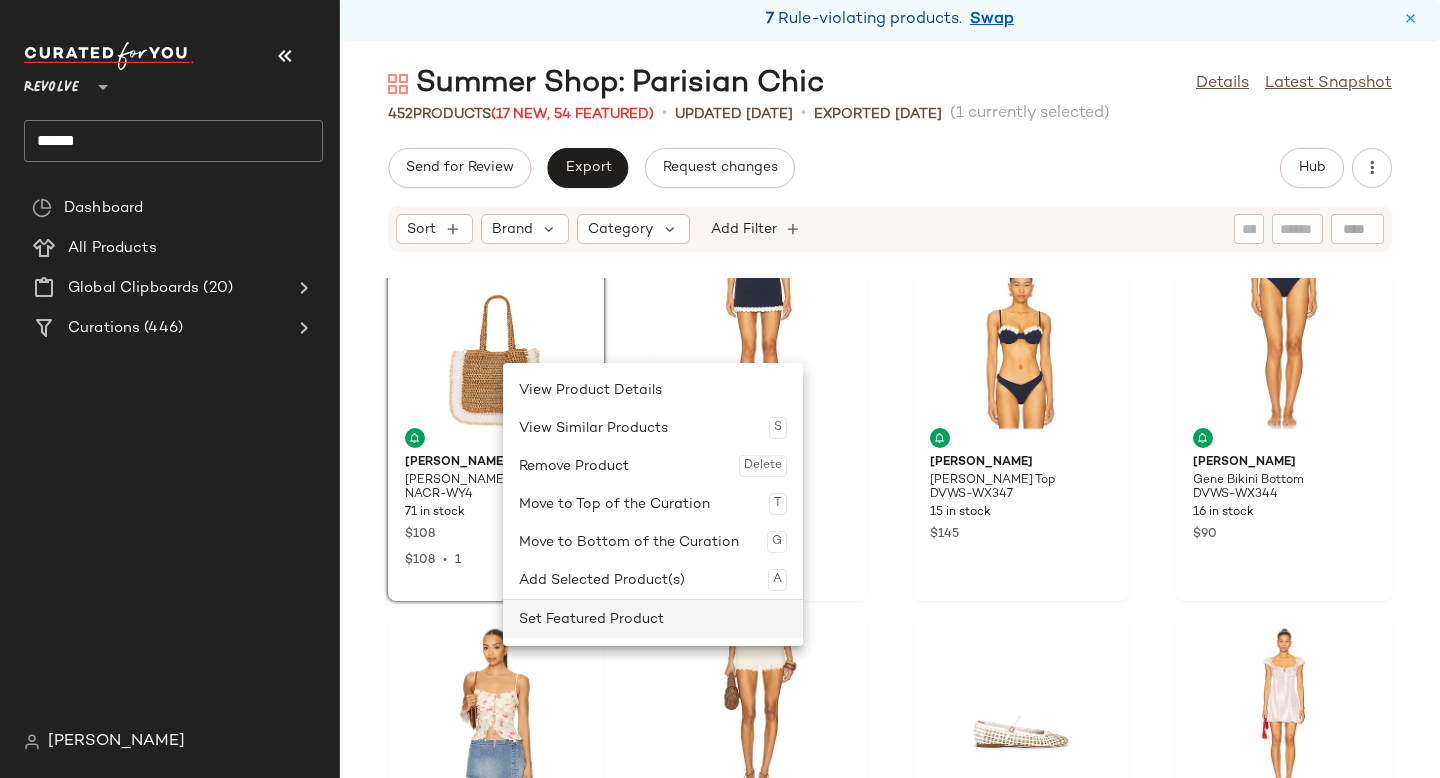 click on "Set Featured Product" 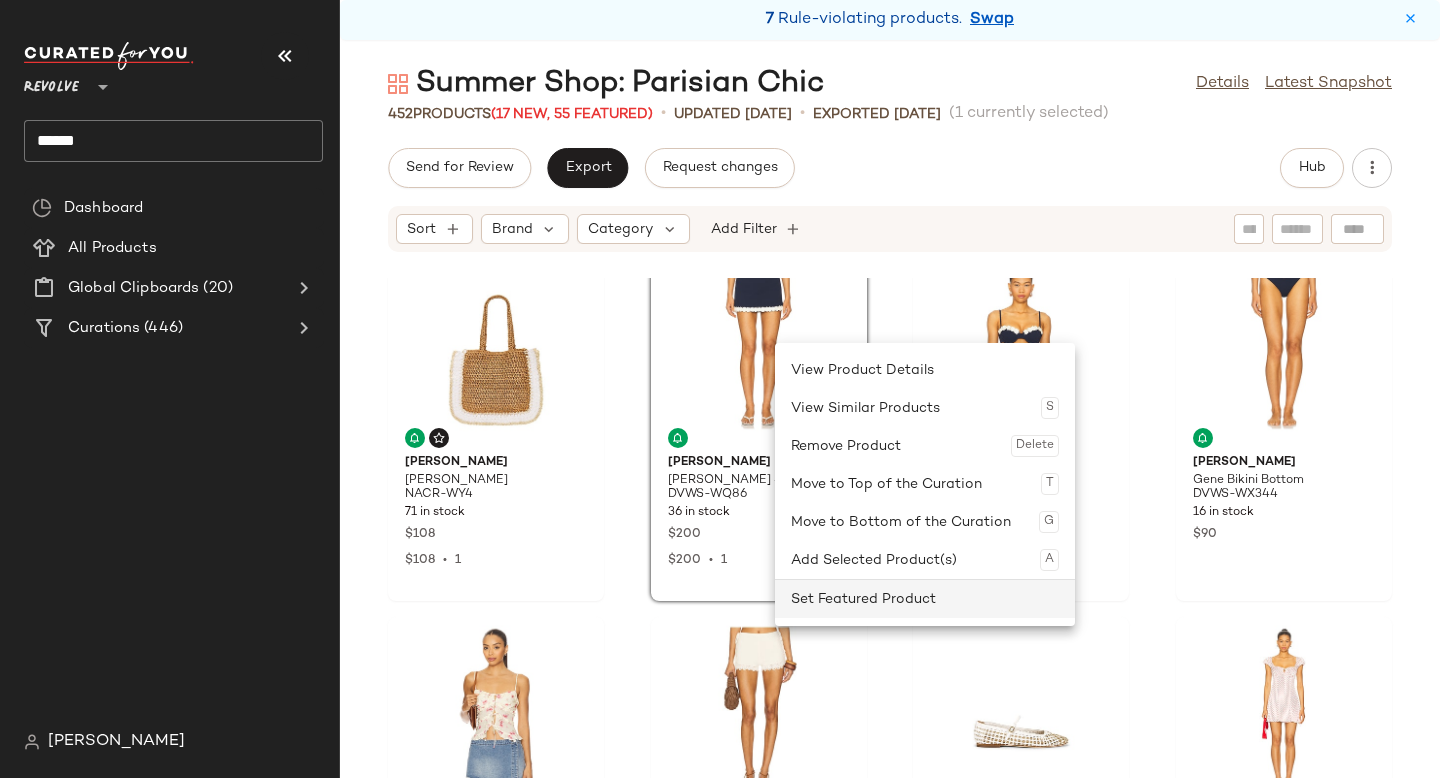 click on "Set Featured Product" 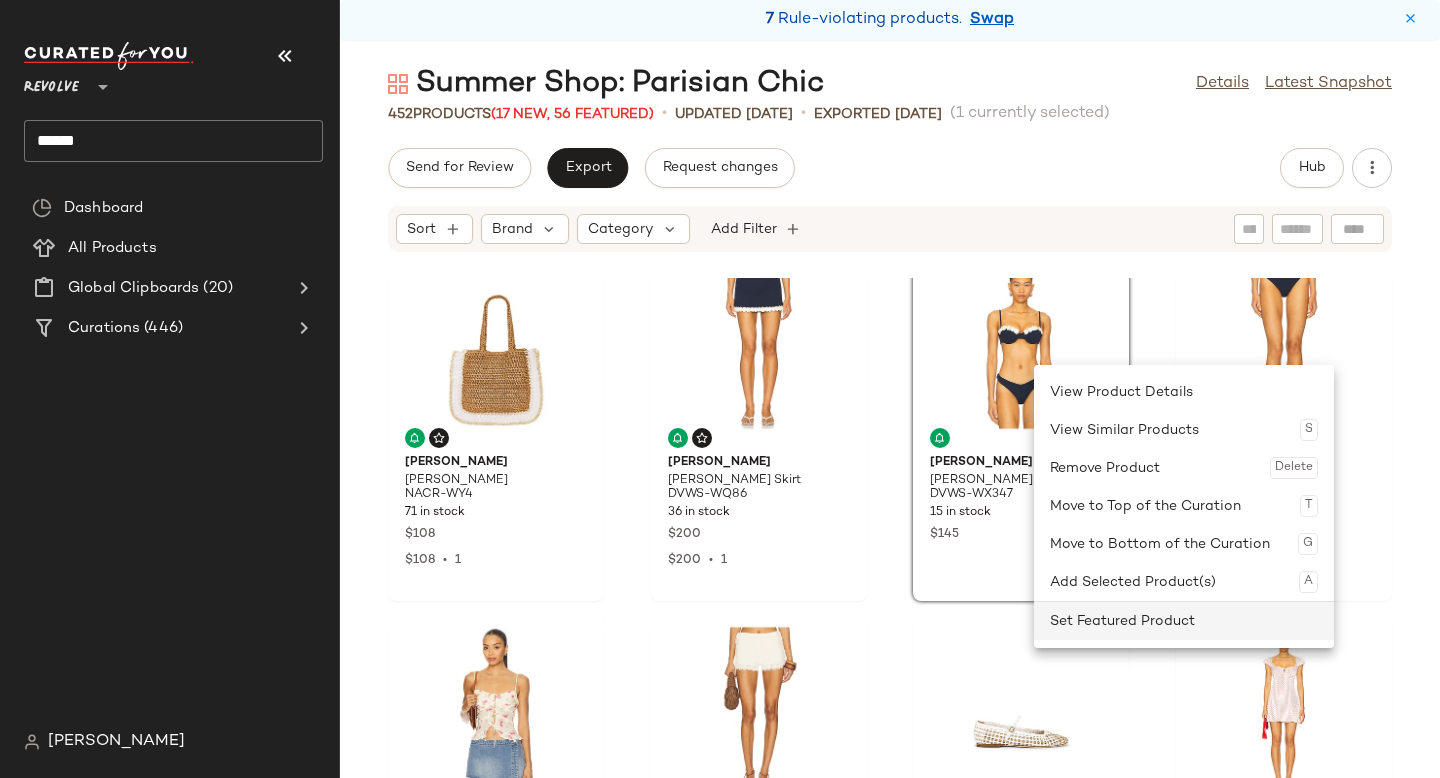 click on "Set Featured Product" 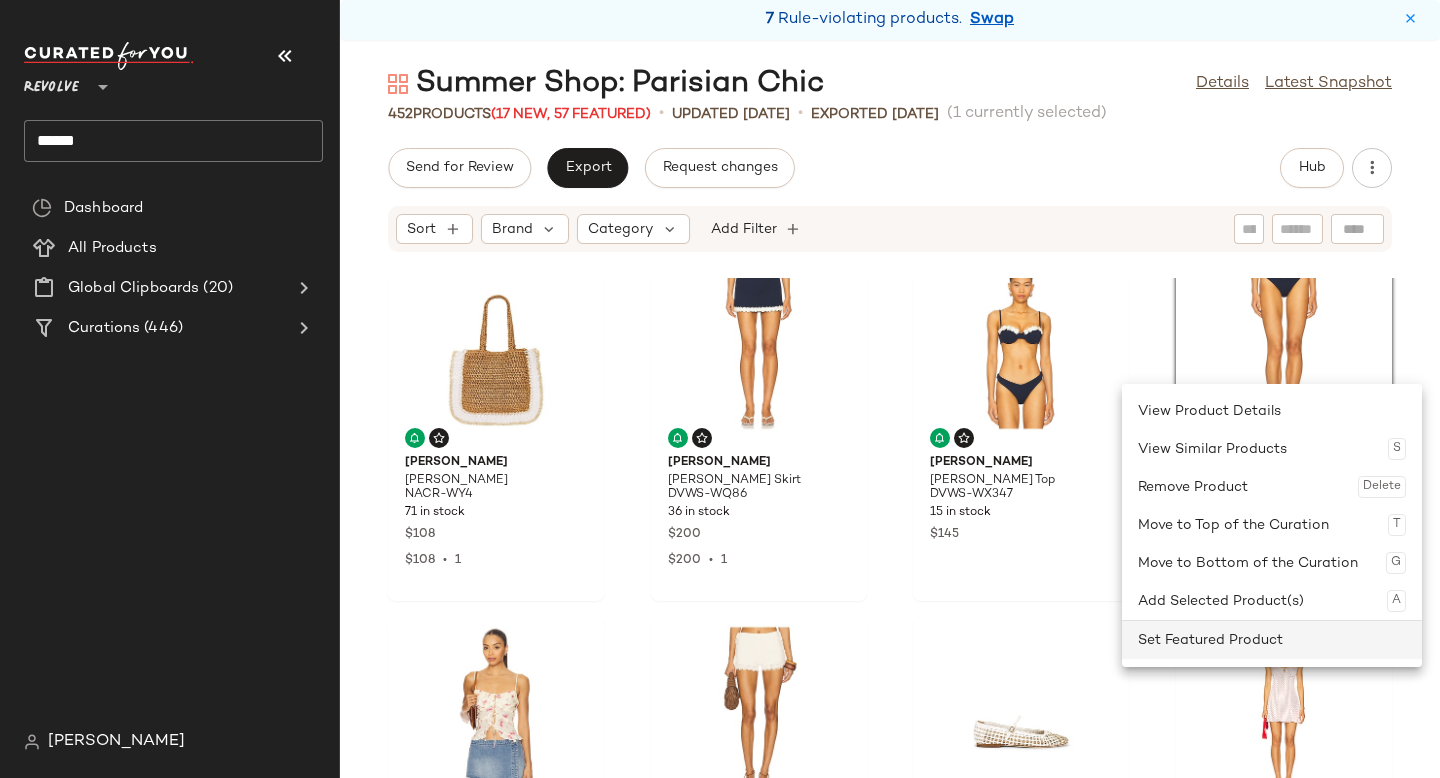 click on "Set Featured Product" 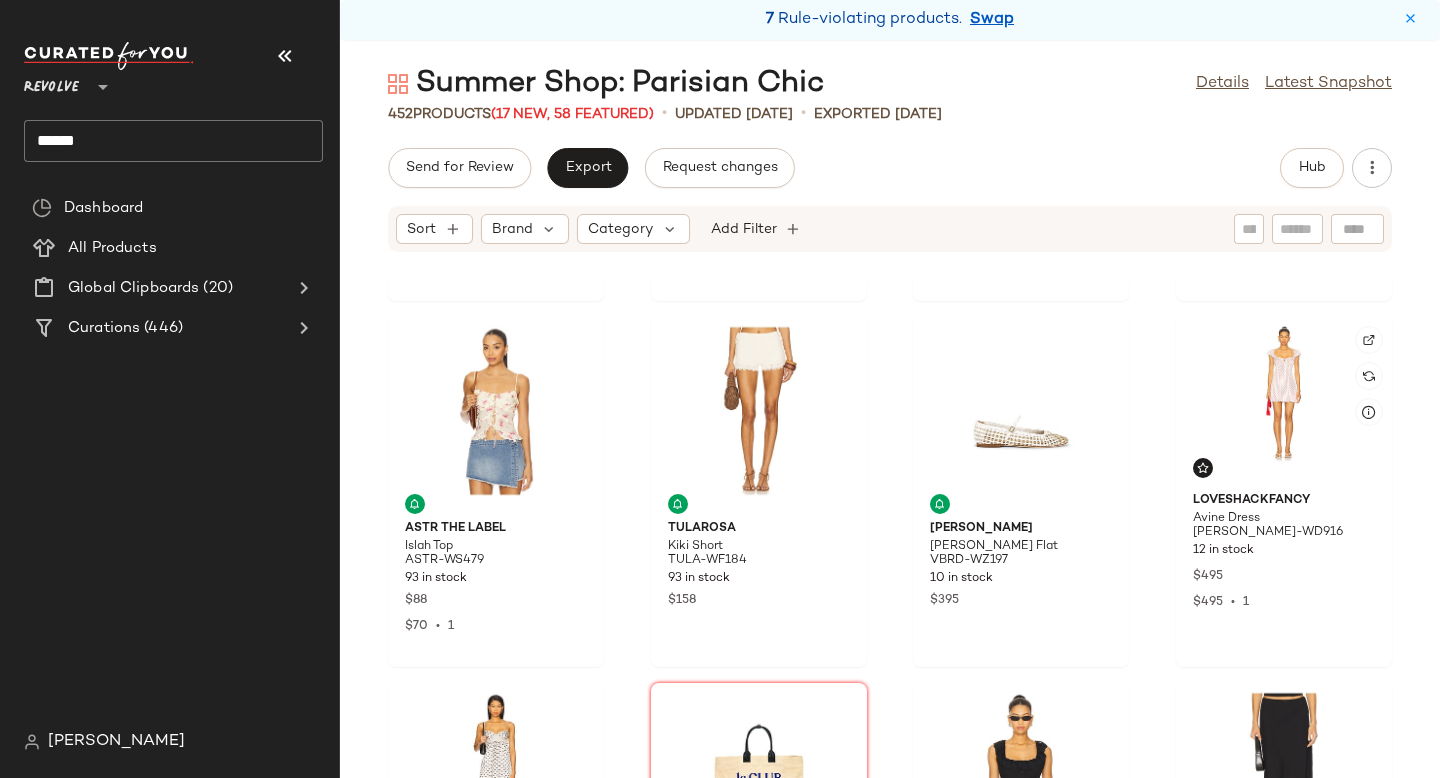 scroll, scrollTop: 730, scrollLeft: 0, axis: vertical 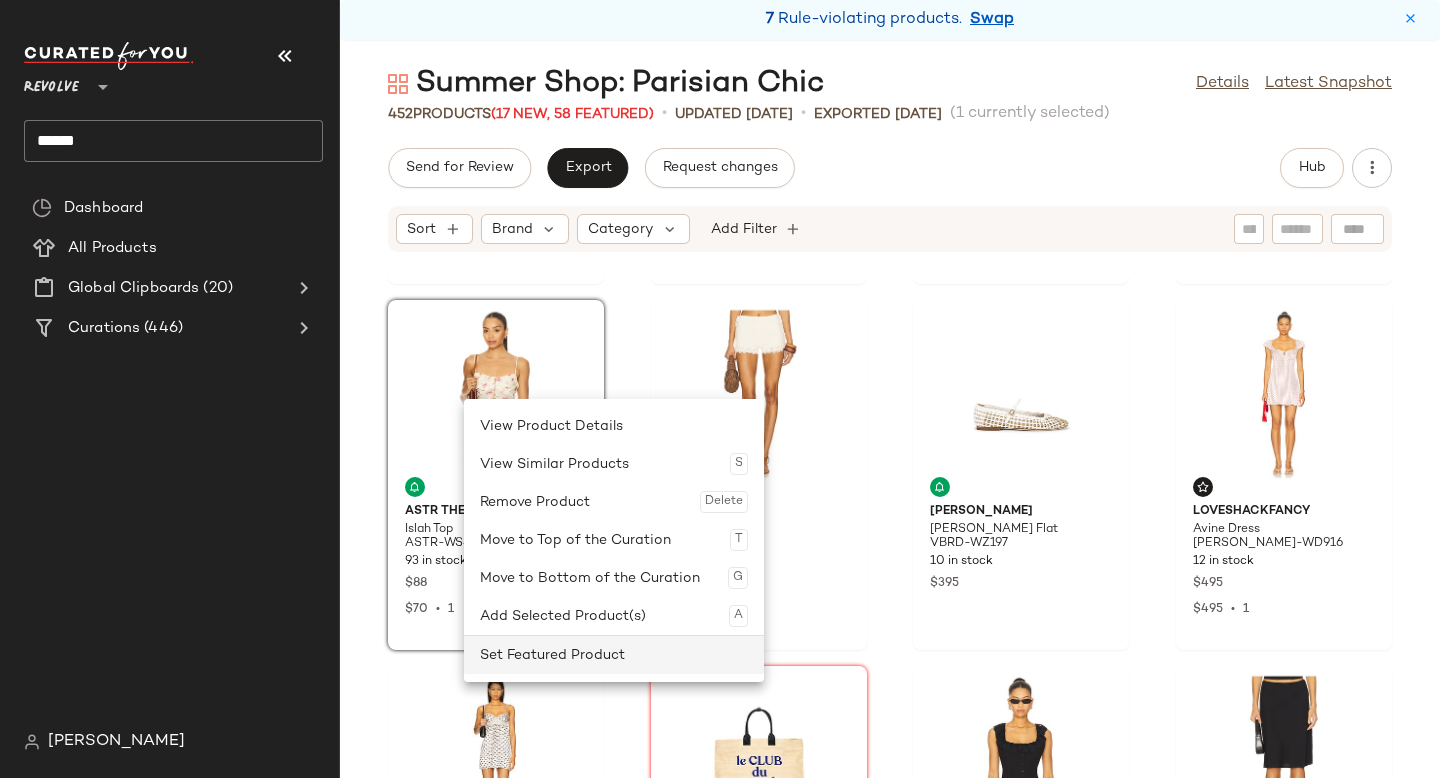click on "Set Featured Product" 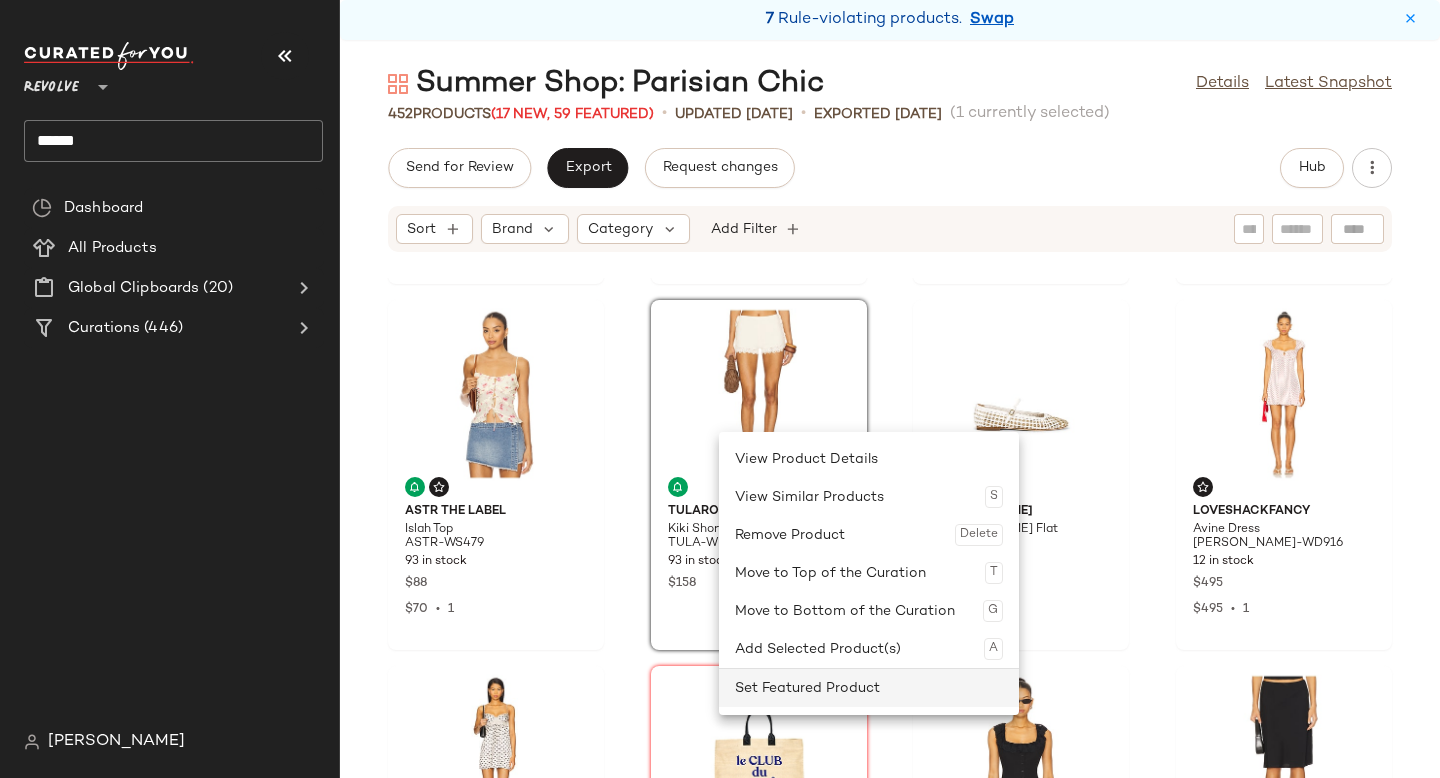 click on "Set Featured Product" 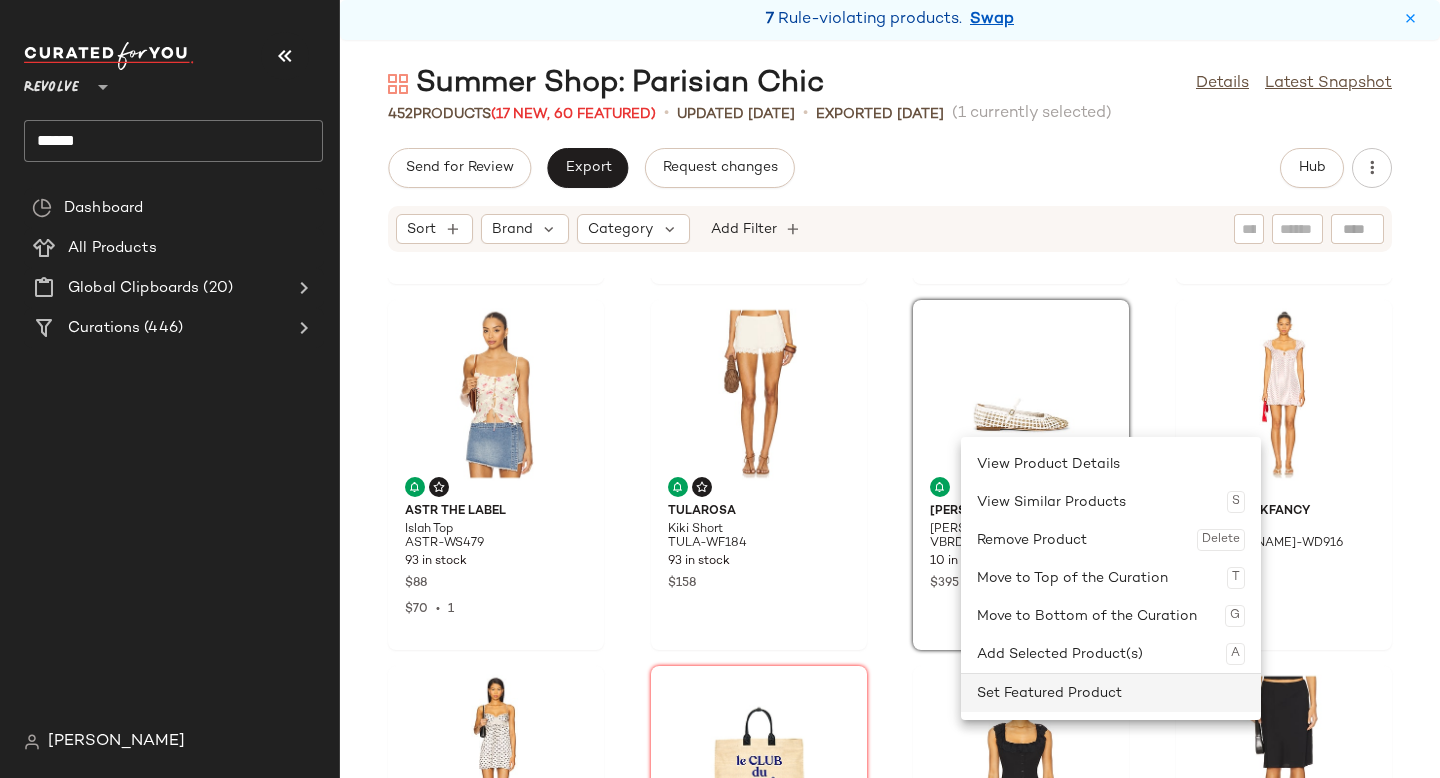 click on "Set Featured Product" 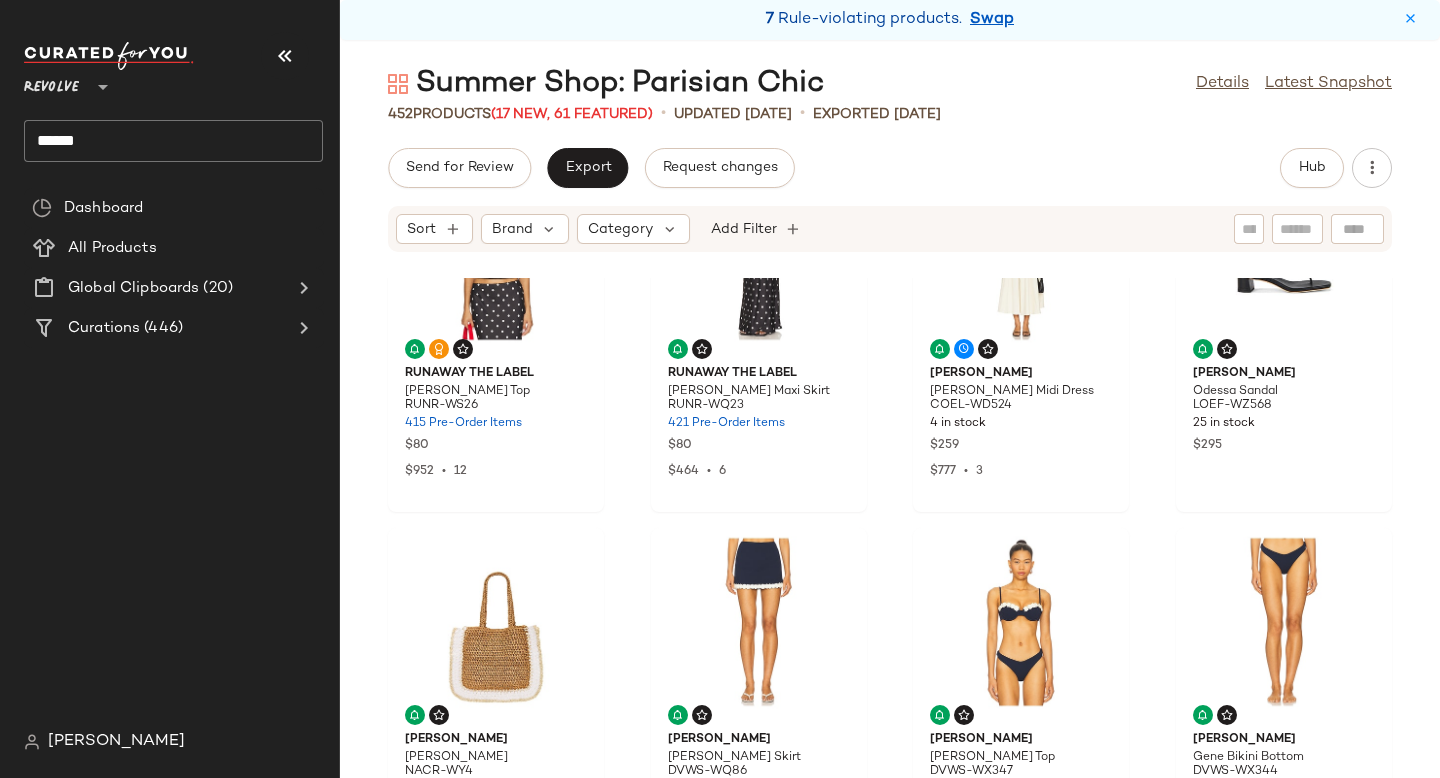 scroll, scrollTop: 0, scrollLeft: 0, axis: both 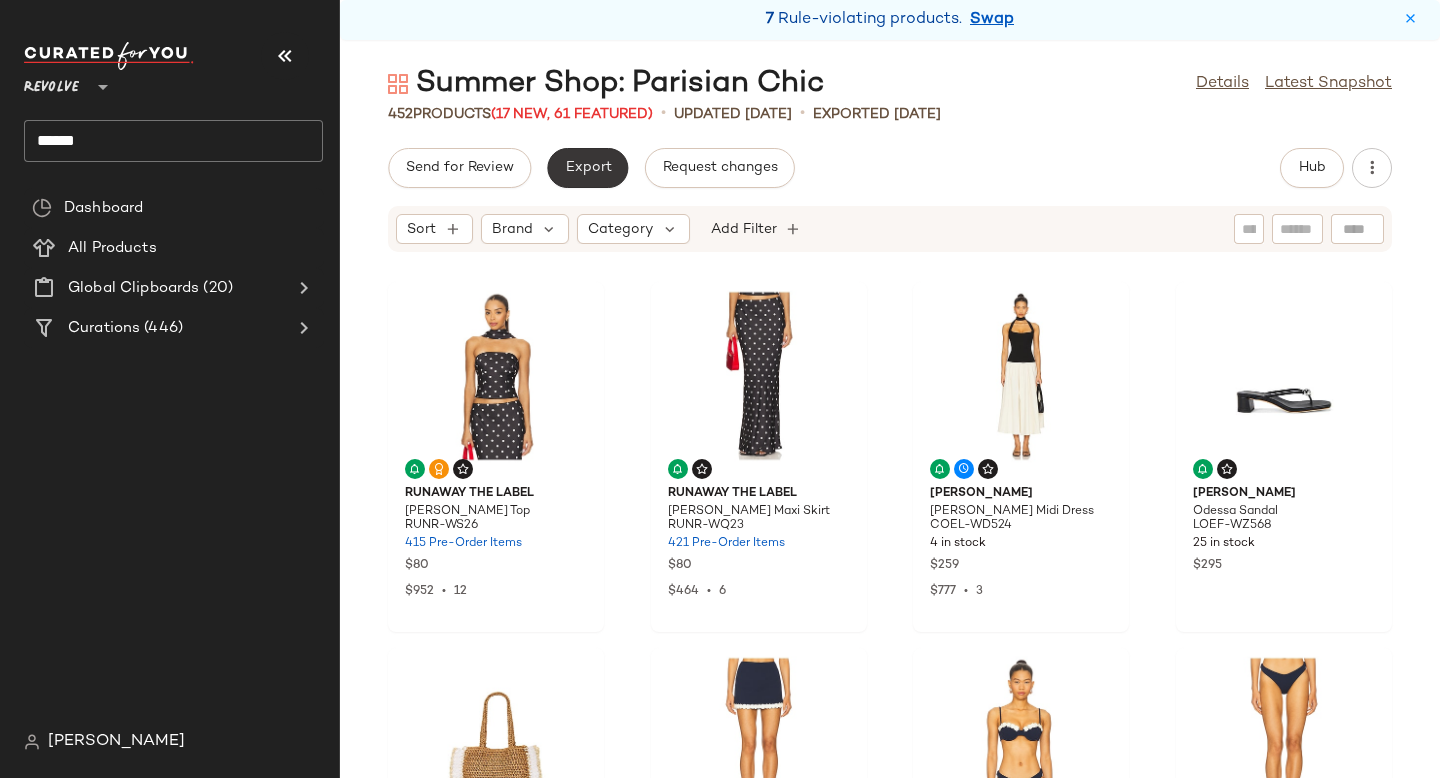 click on "Export" 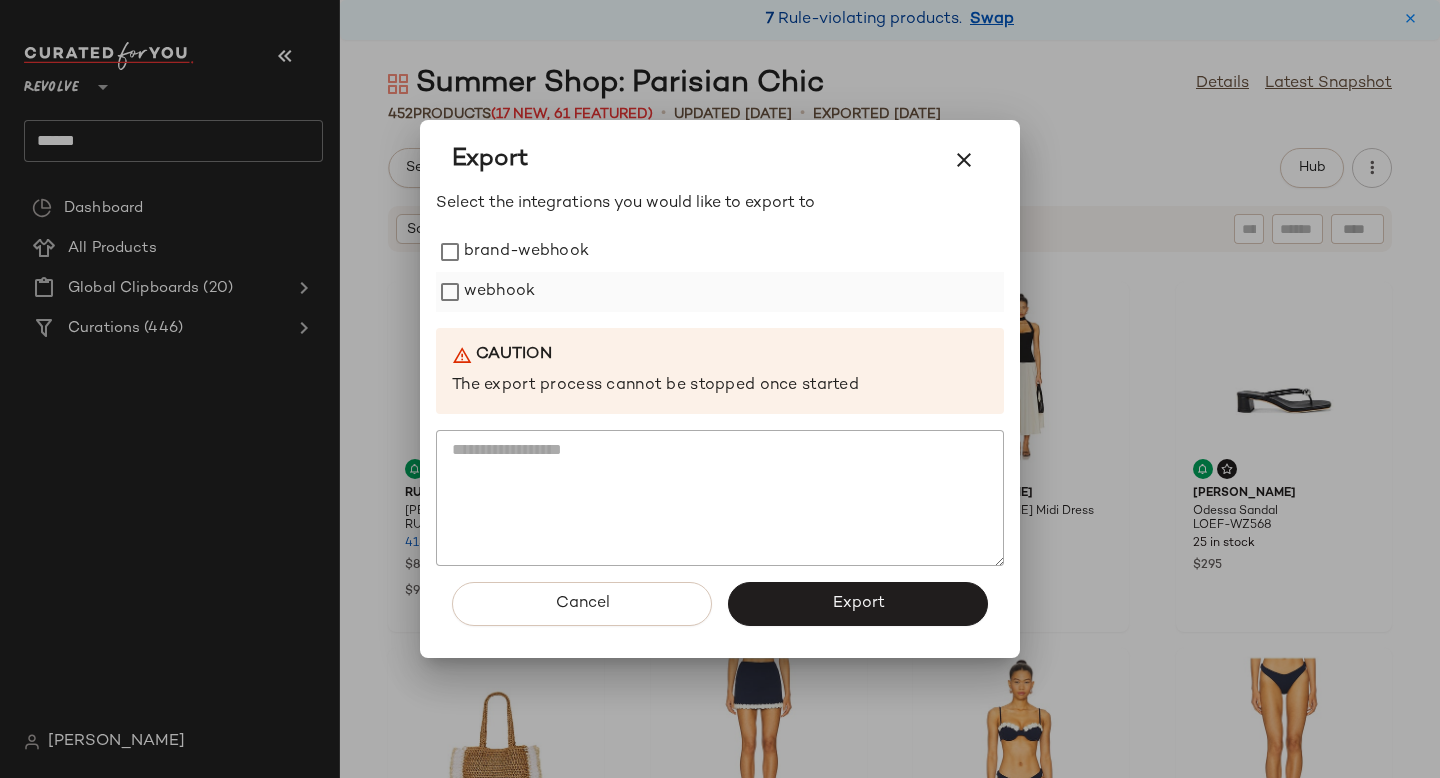 click on "webhook" at bounding box center [499, 292] 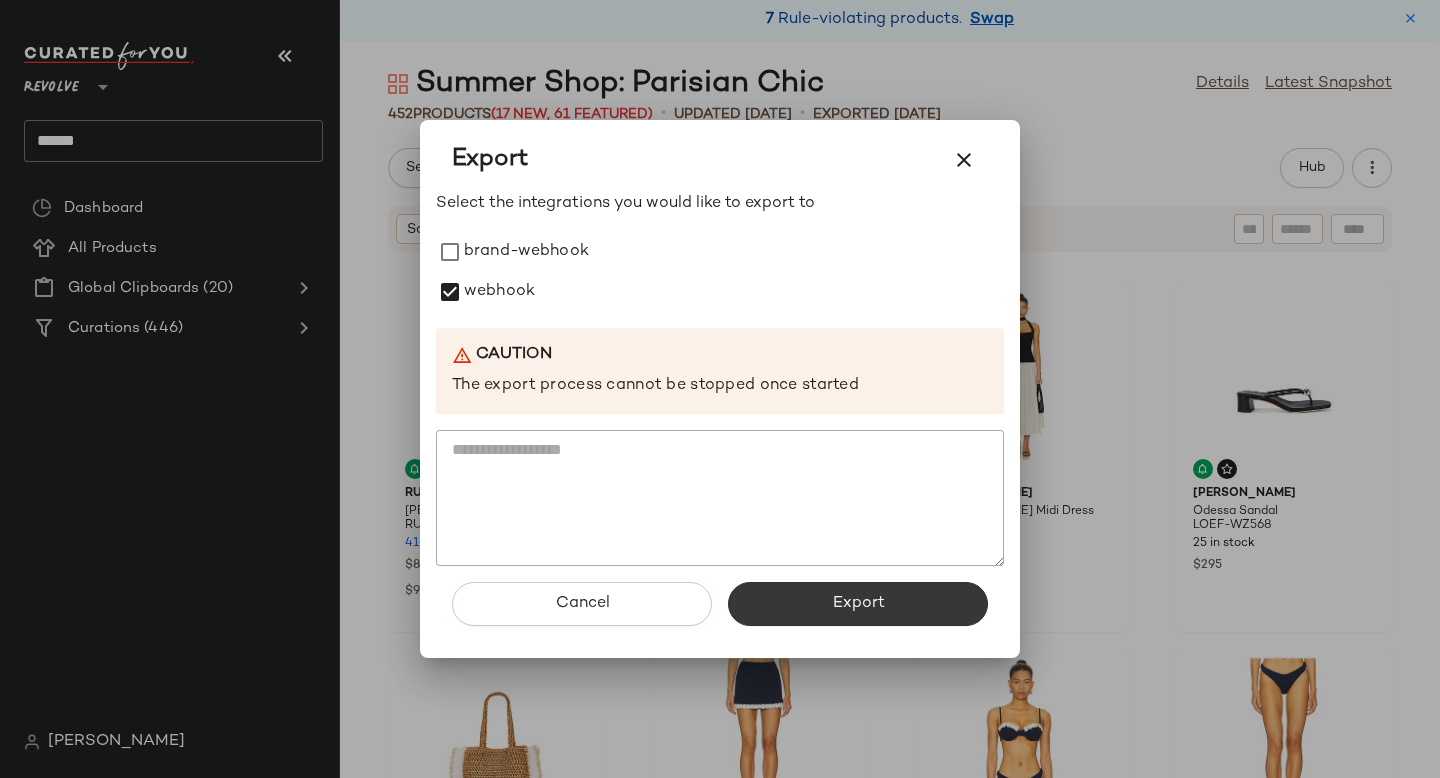 click on "Export" at bounding box center [858, 604] 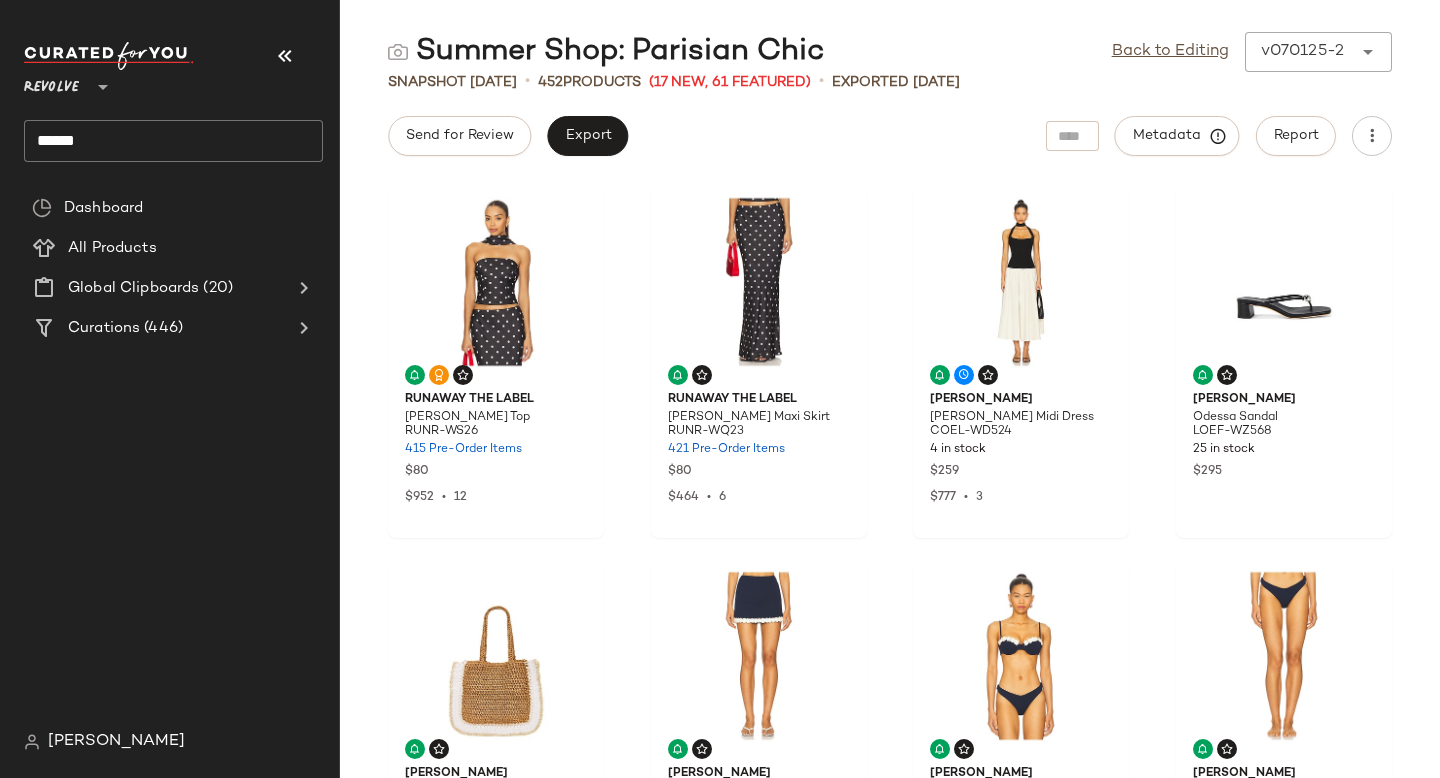 click on "******" 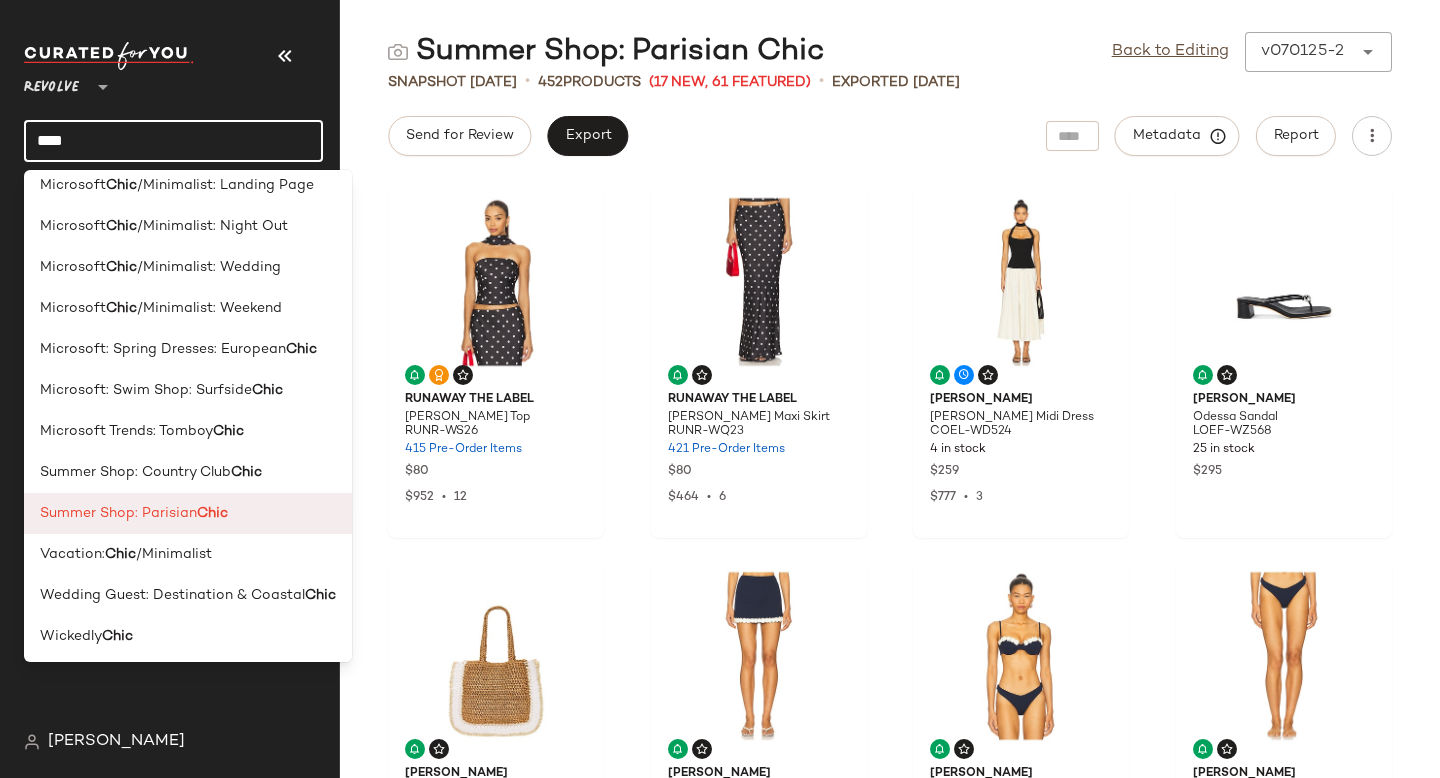scroll, scrollTop: 16, scrollLeft: 0, axis: vertical 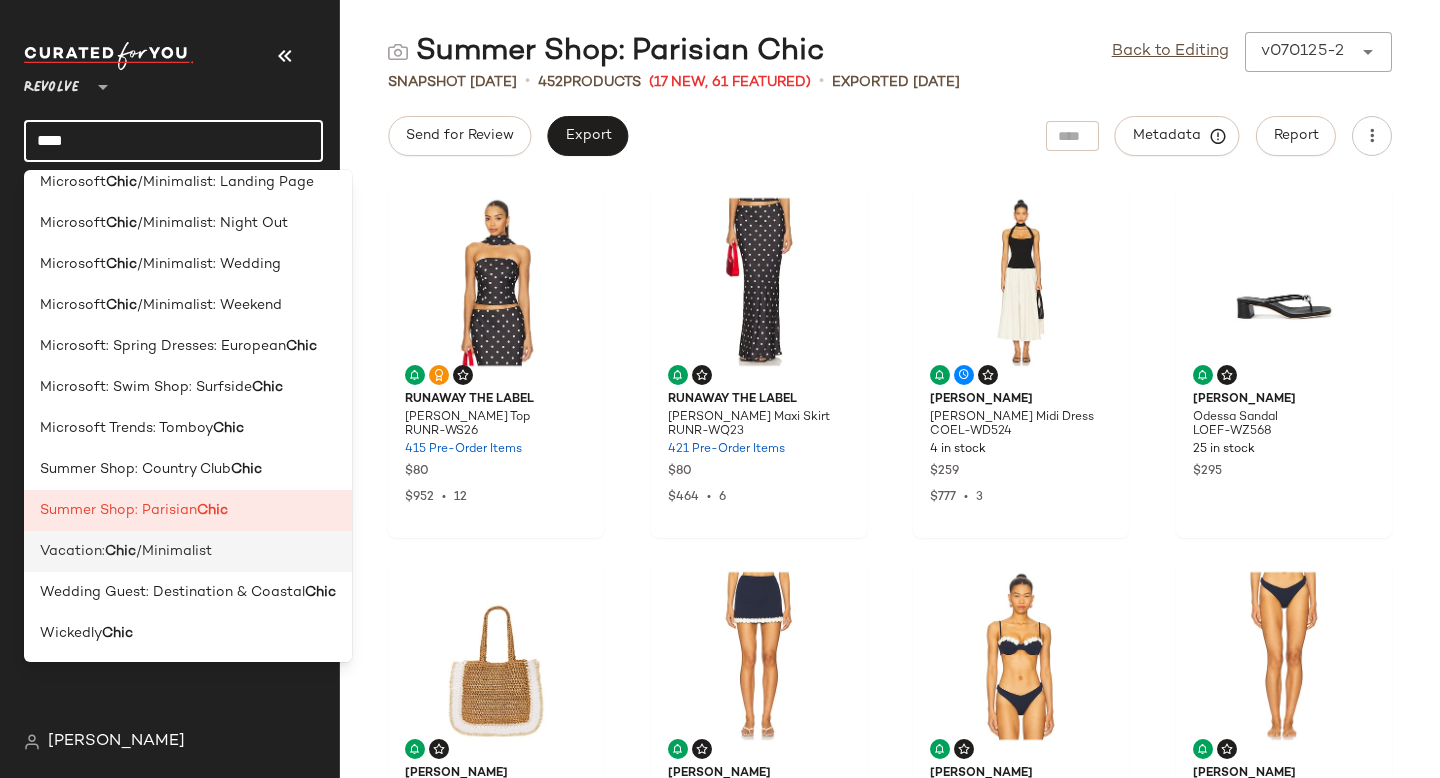 type on "****" 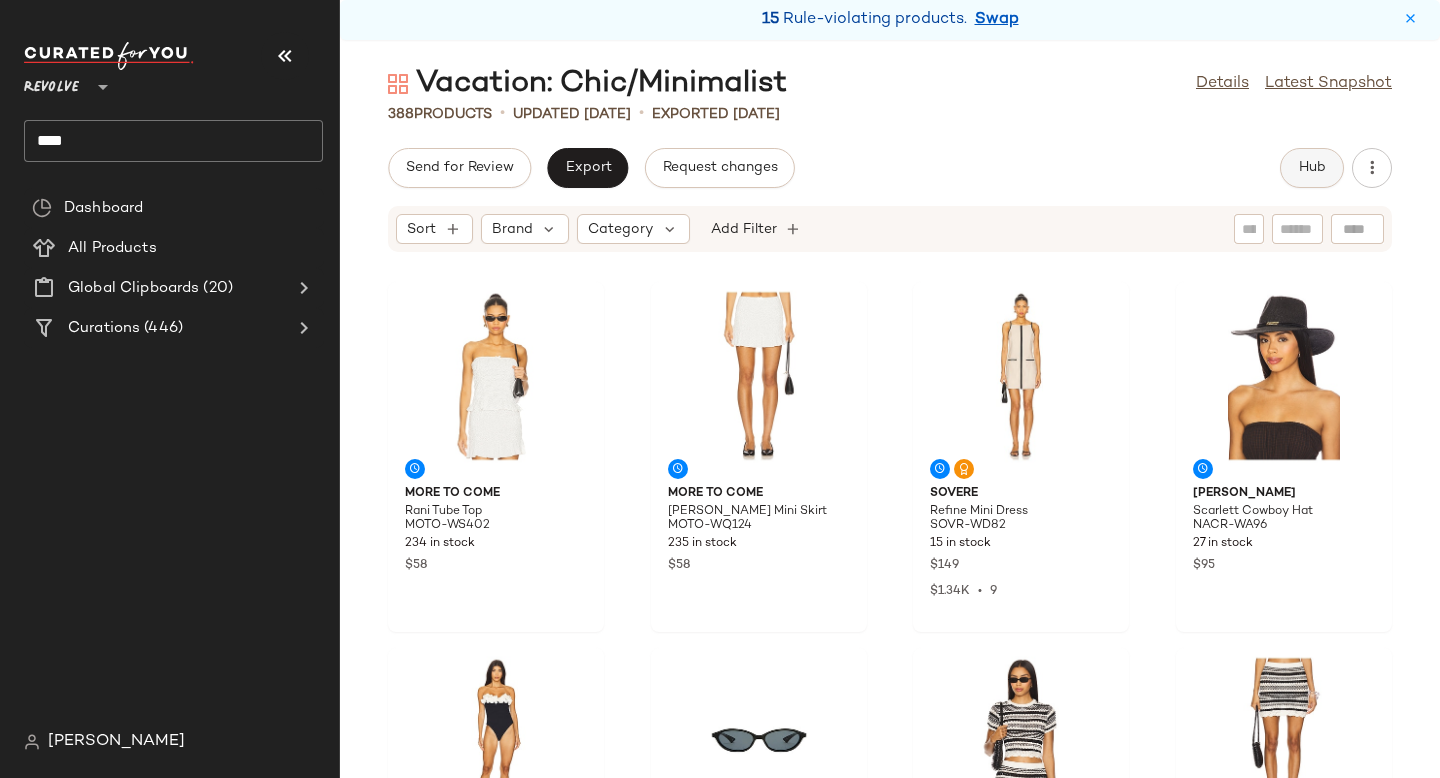 click on "Hub" 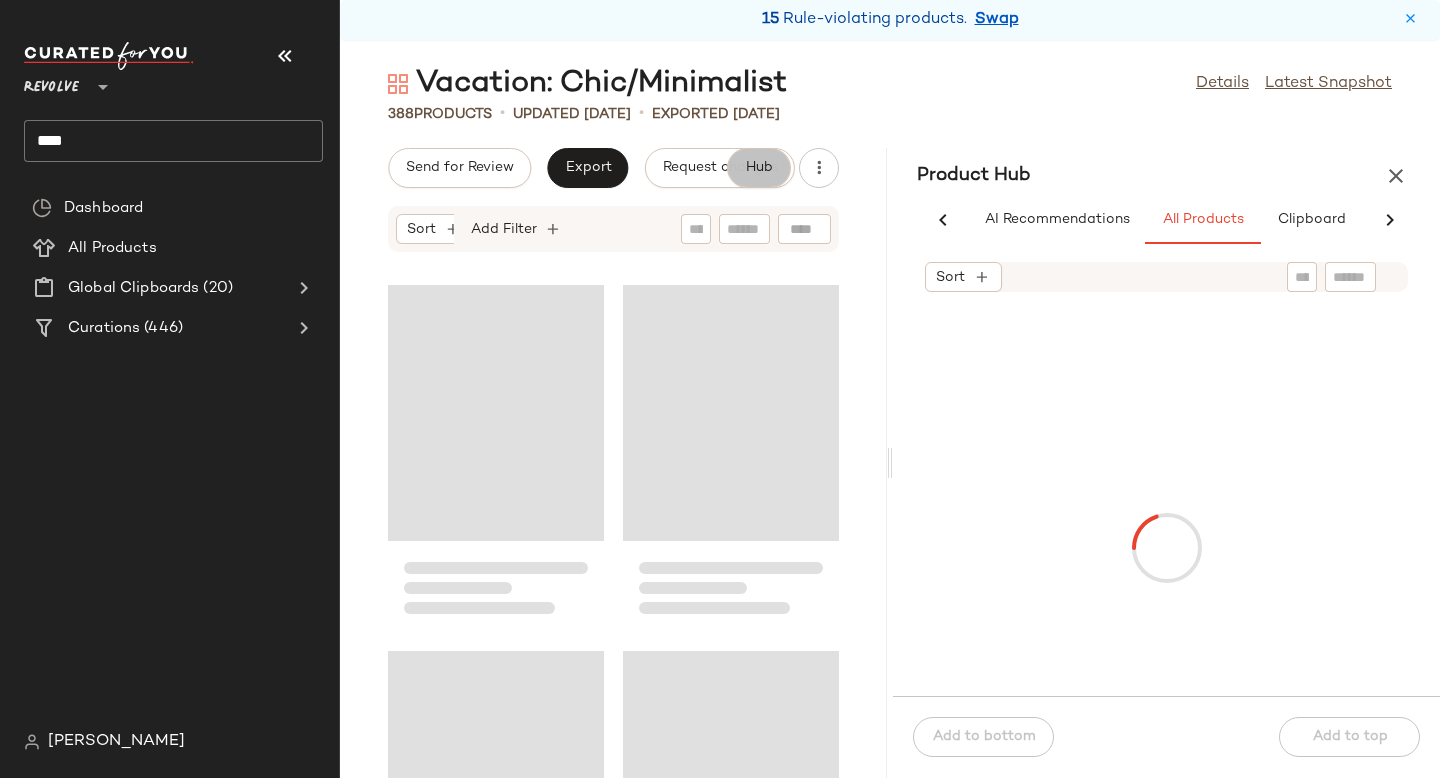scroll, scrollTop: 0, scrollLeft: 74, axis: horizontal 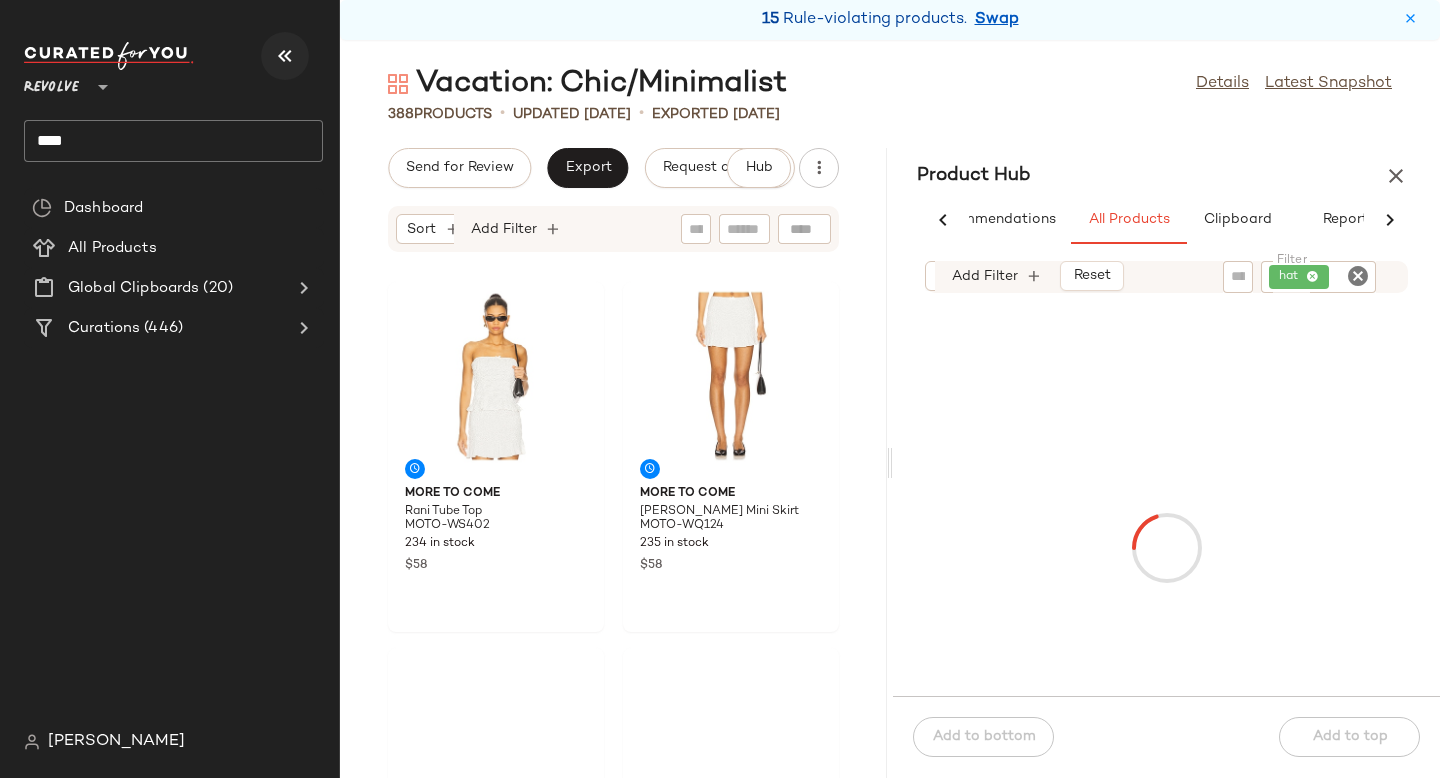 click at bounding box center [285, 56] 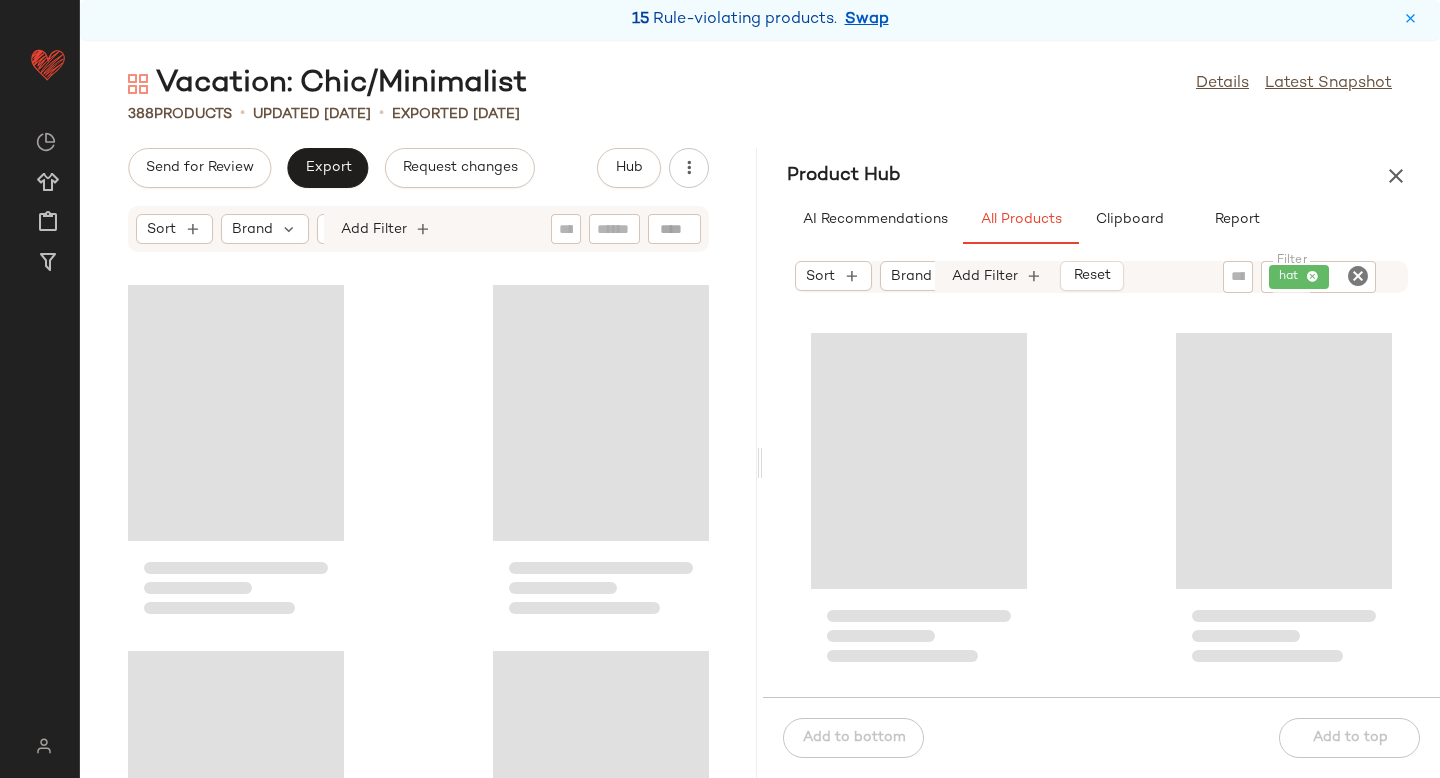 click 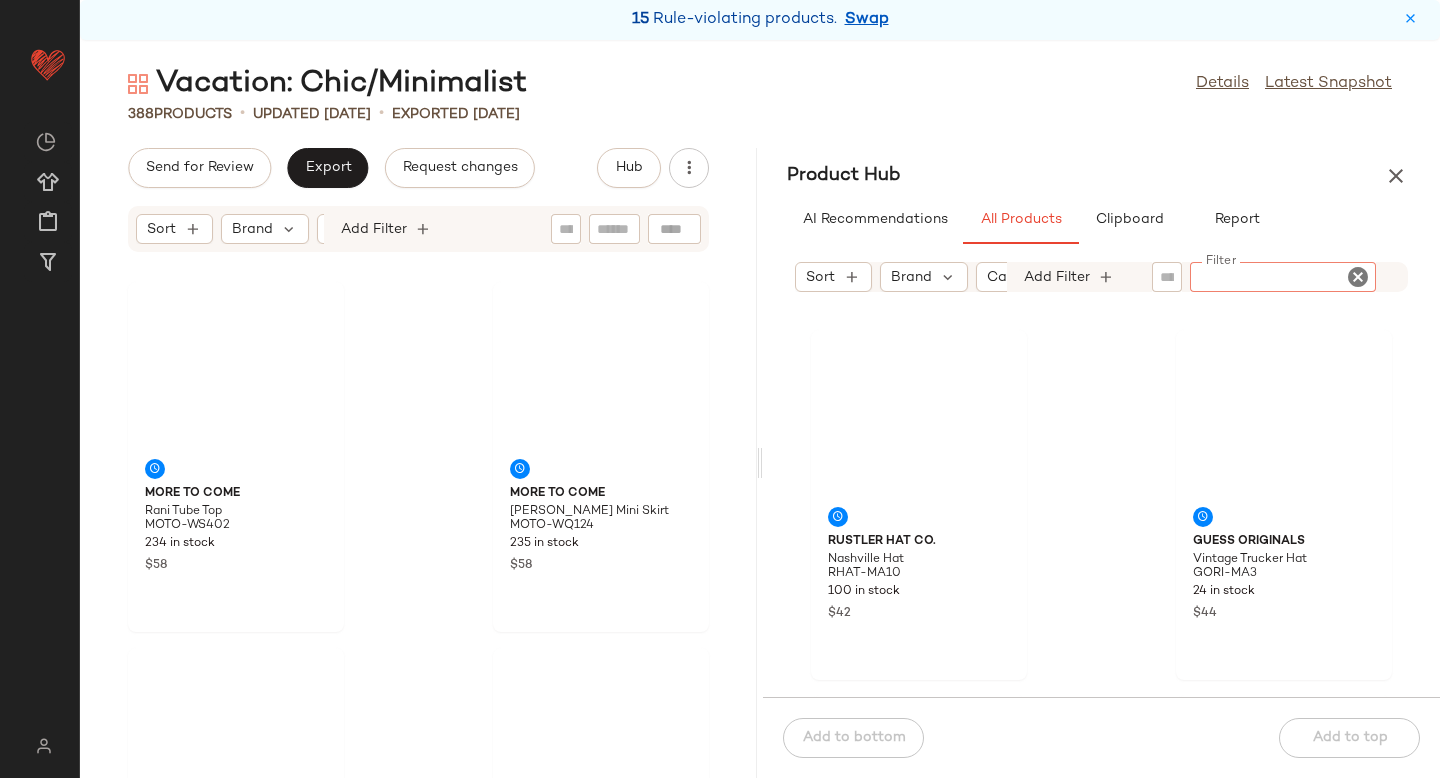 scroll, scrollTop: 0, scrollLeft: 0, axis: both 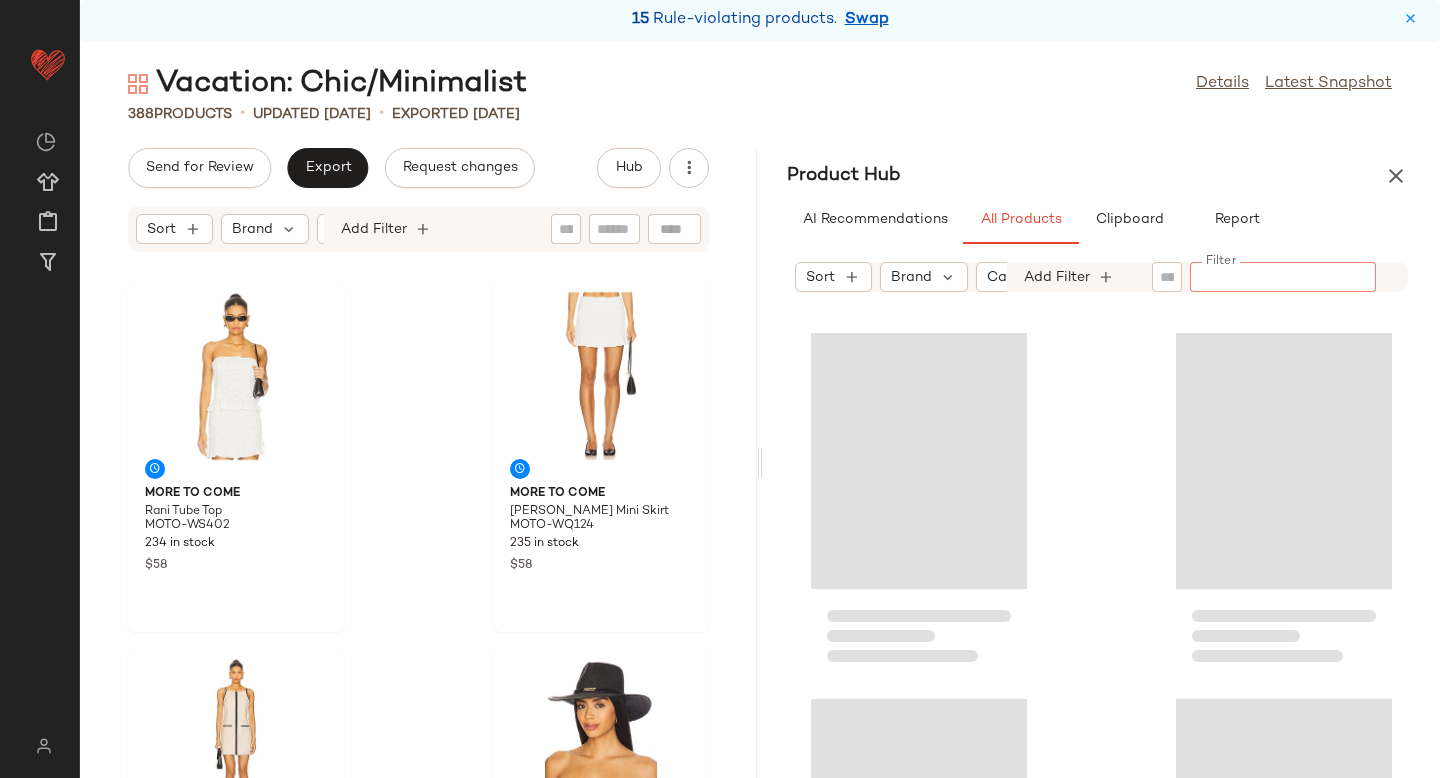 paste on "*********" 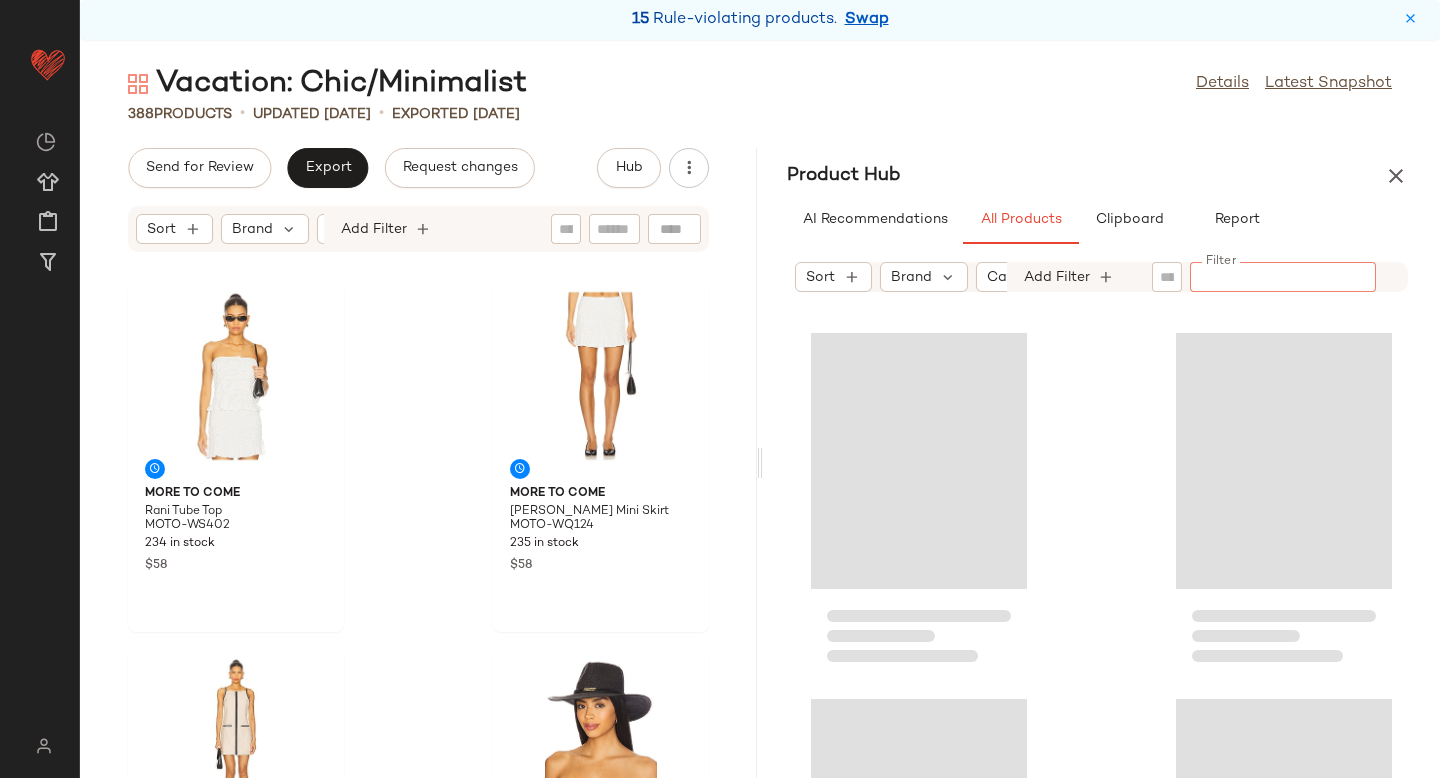 type on "*********" 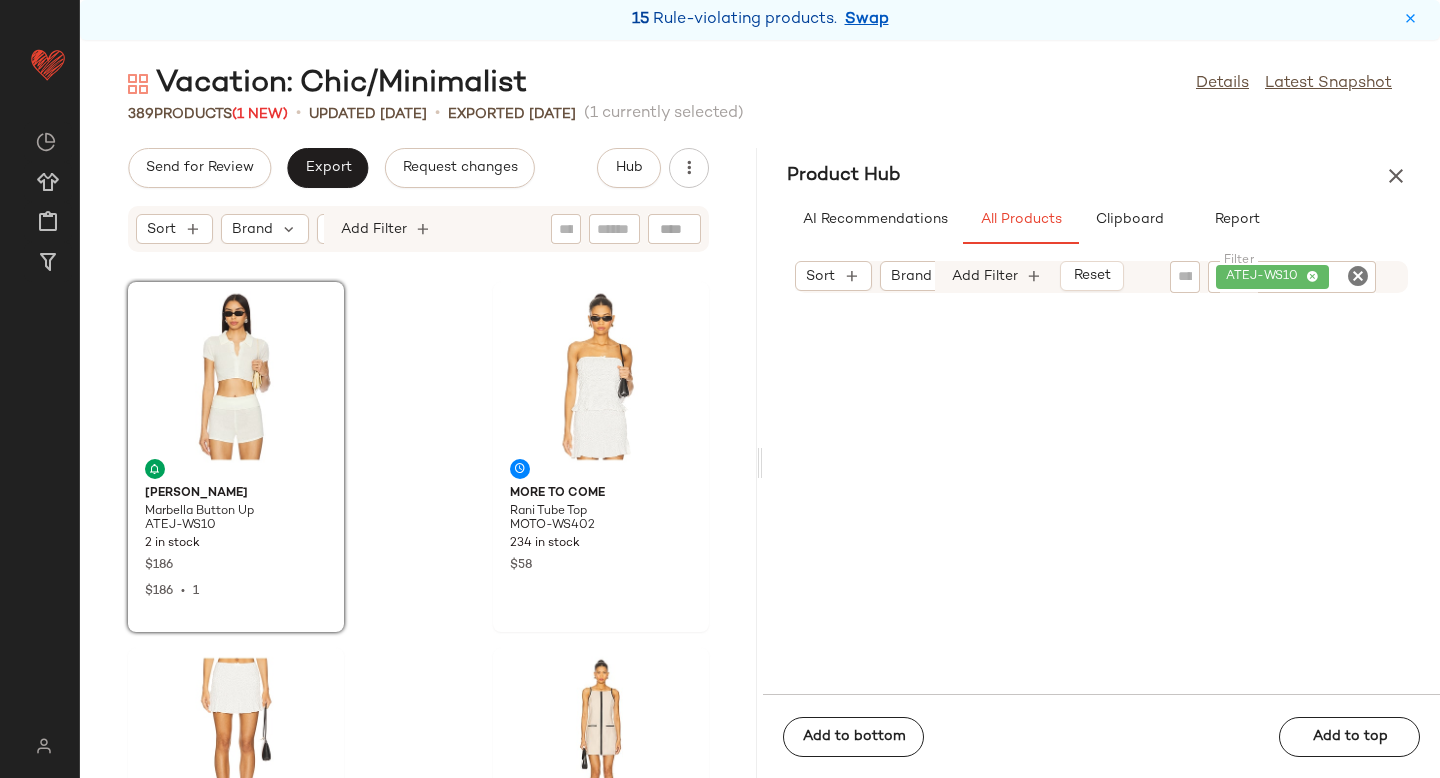 click 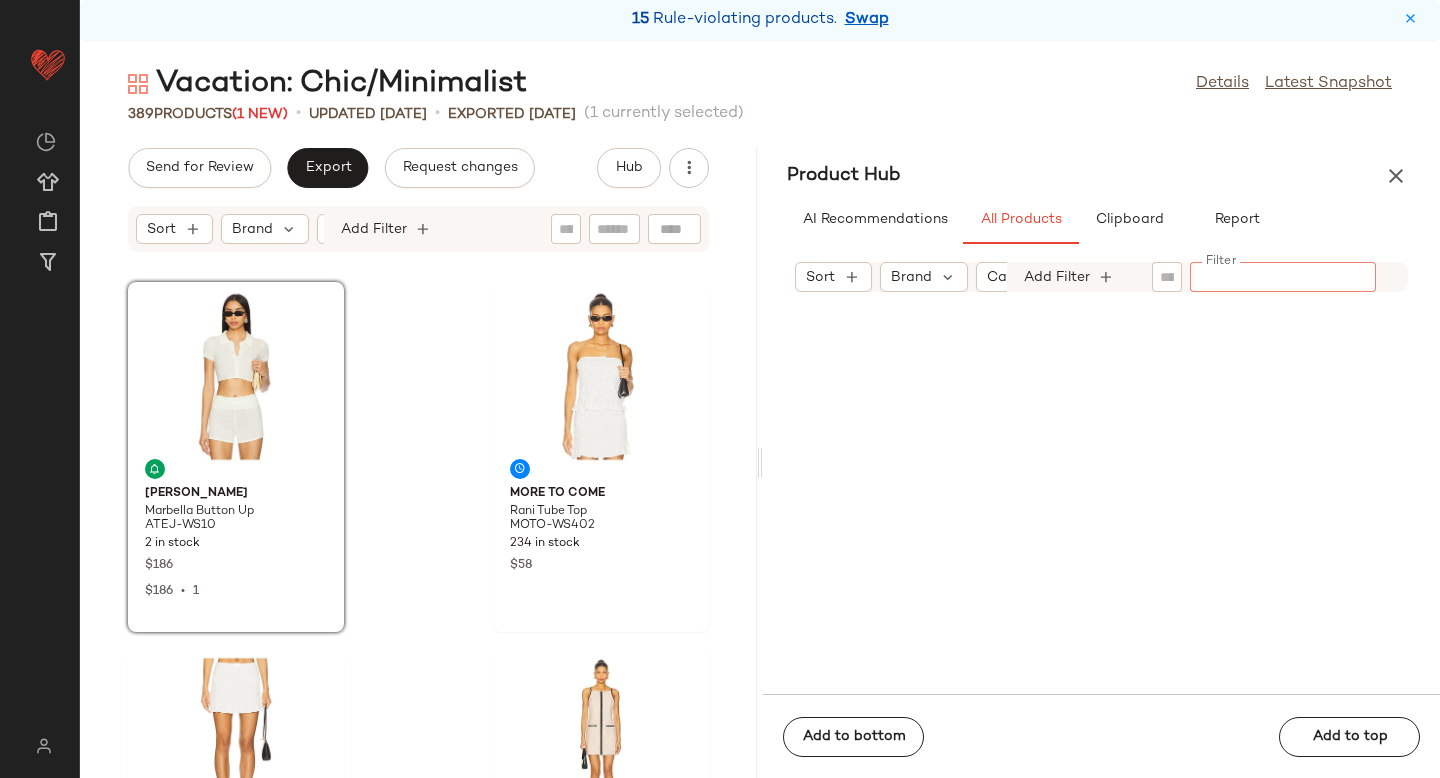 paste on "********" 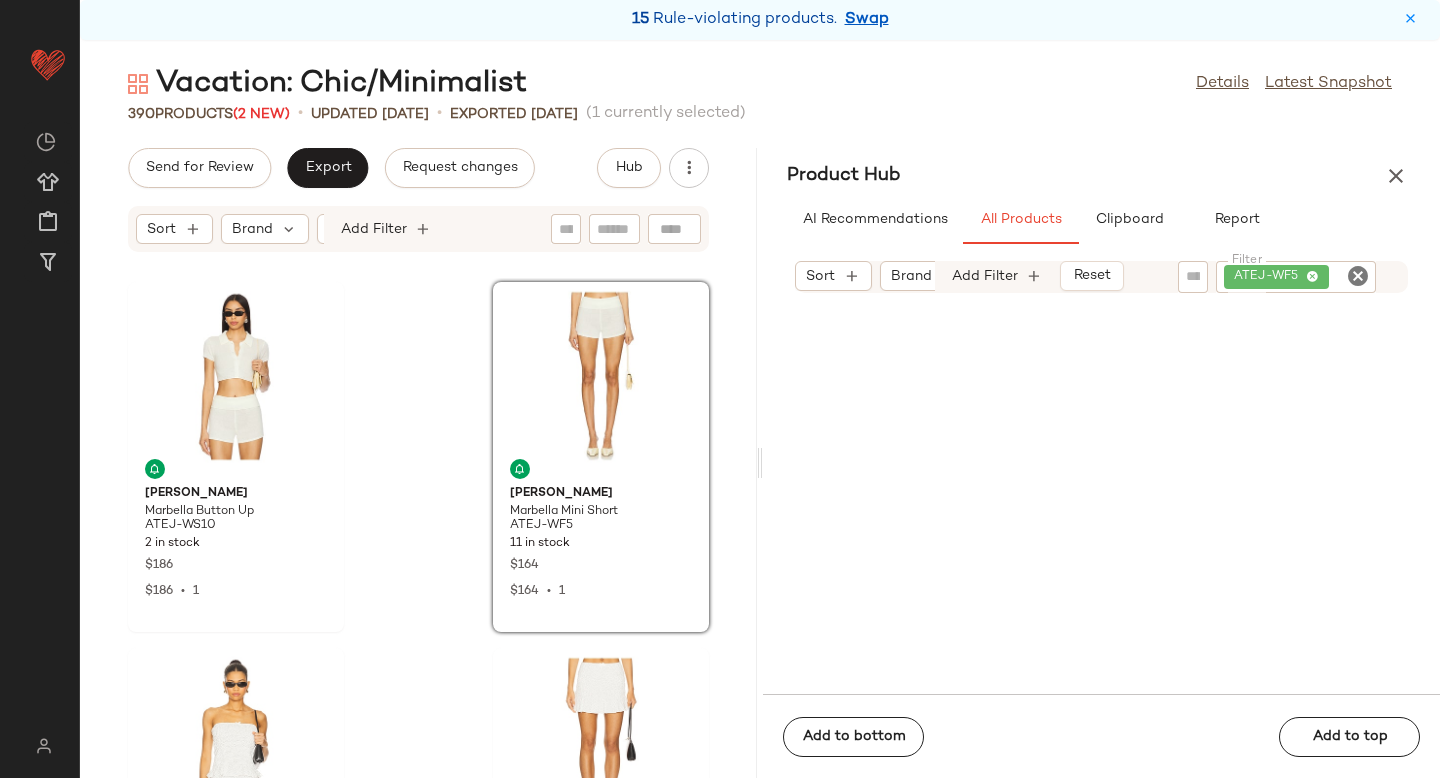 drag, startPoint x: 929, startPoint y: 445, endPoint x: 276, endPoint y: 1, distance: 789.6487 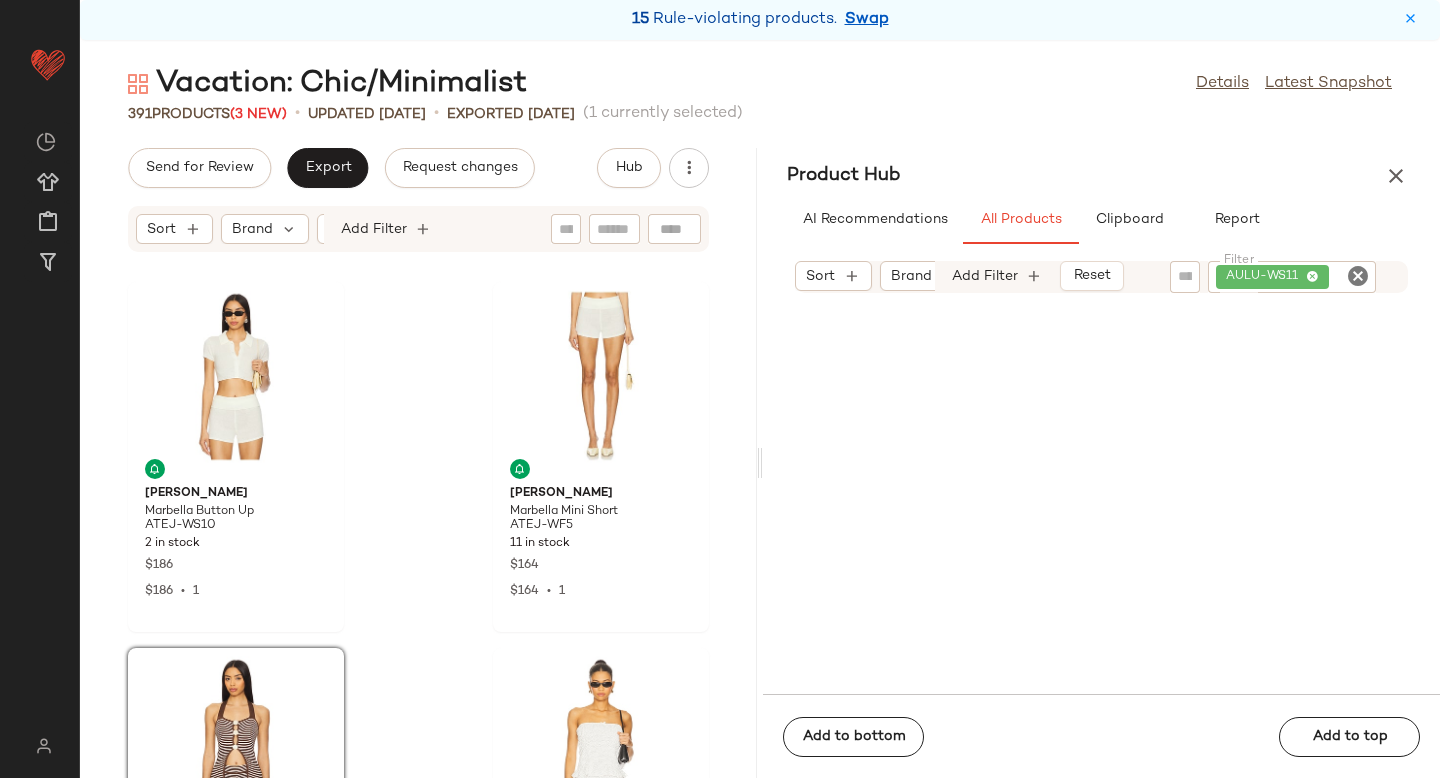 click 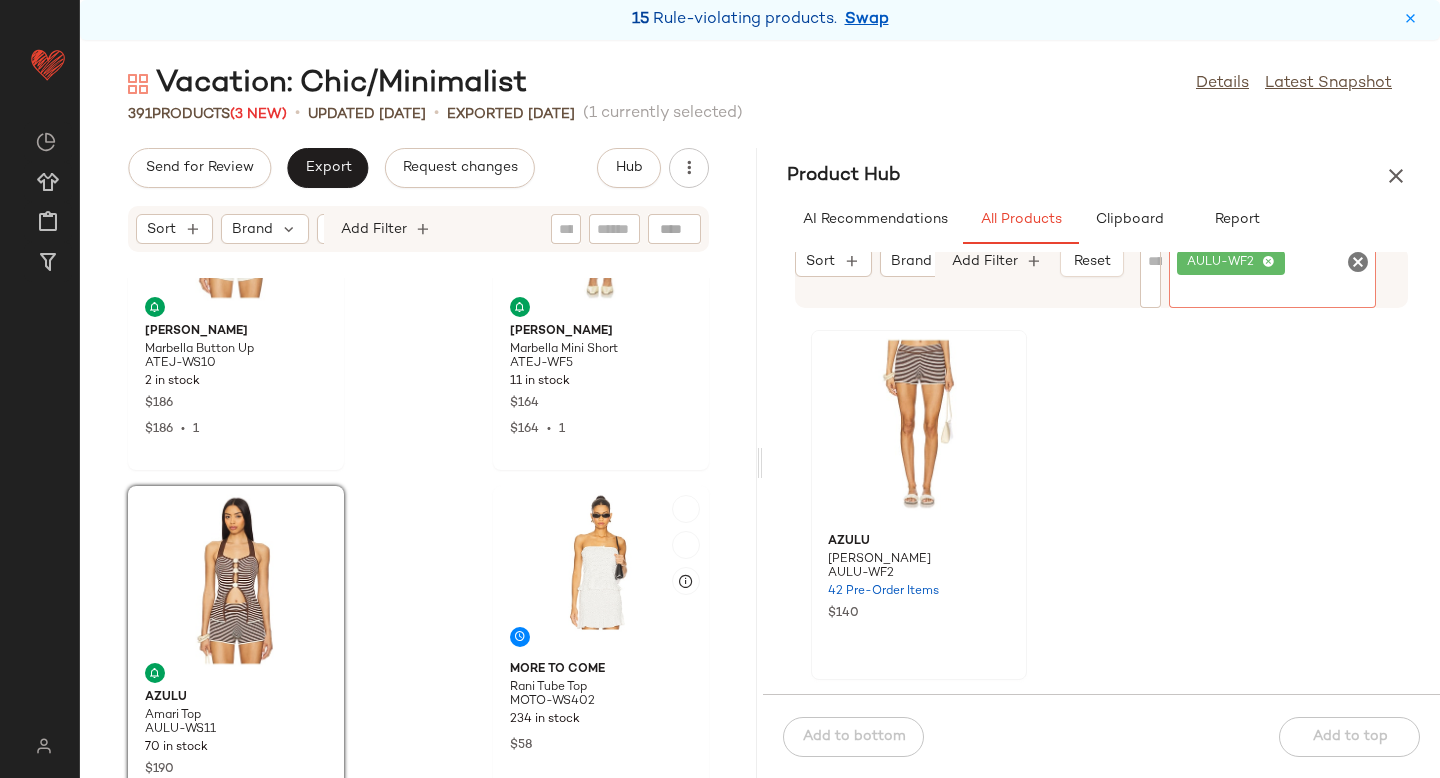 scroll, scrollTop: 194, scrollLeft: 0, axis: vertical 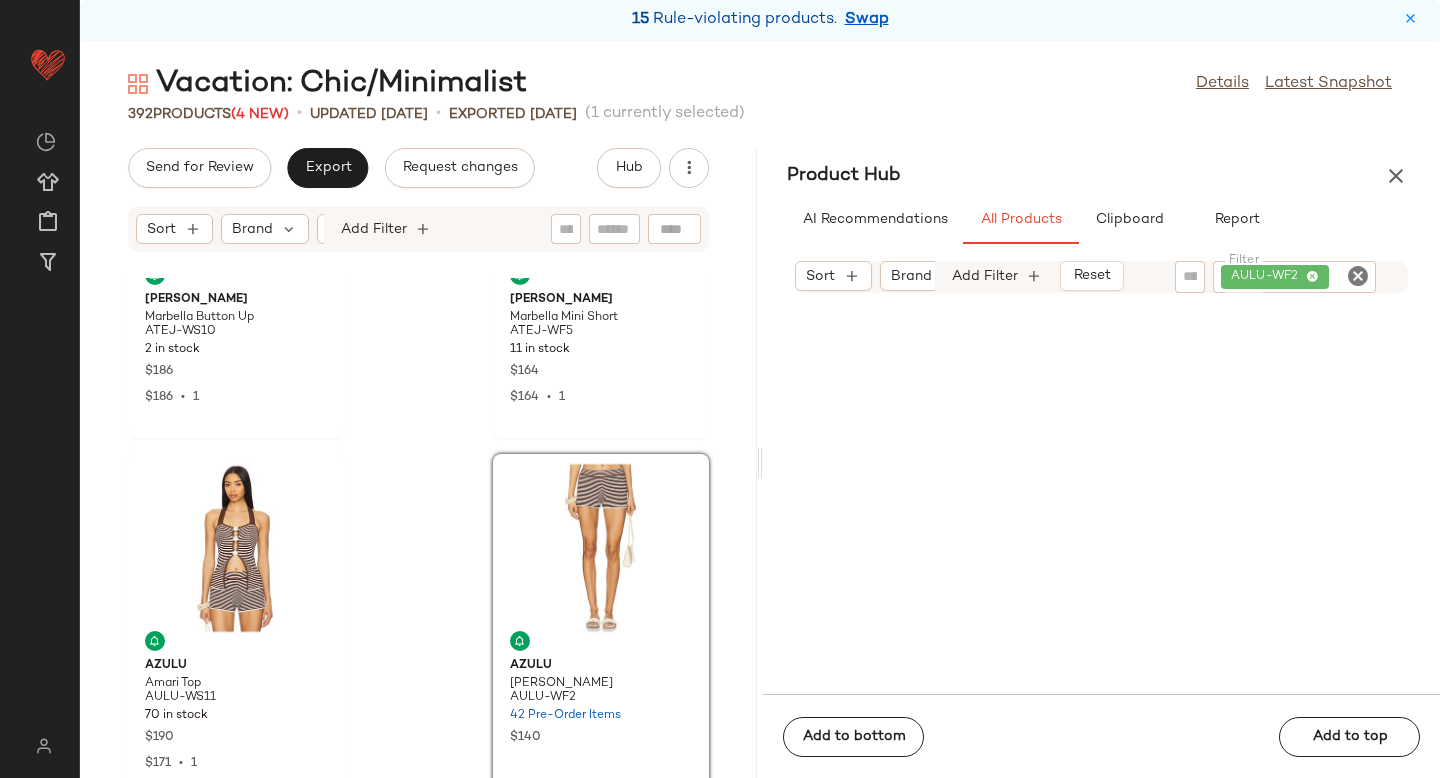 drag, startPoint x: 967, startPoint y: 377, endPoint x: 166, endPoint y: 0, distance: 885.2853 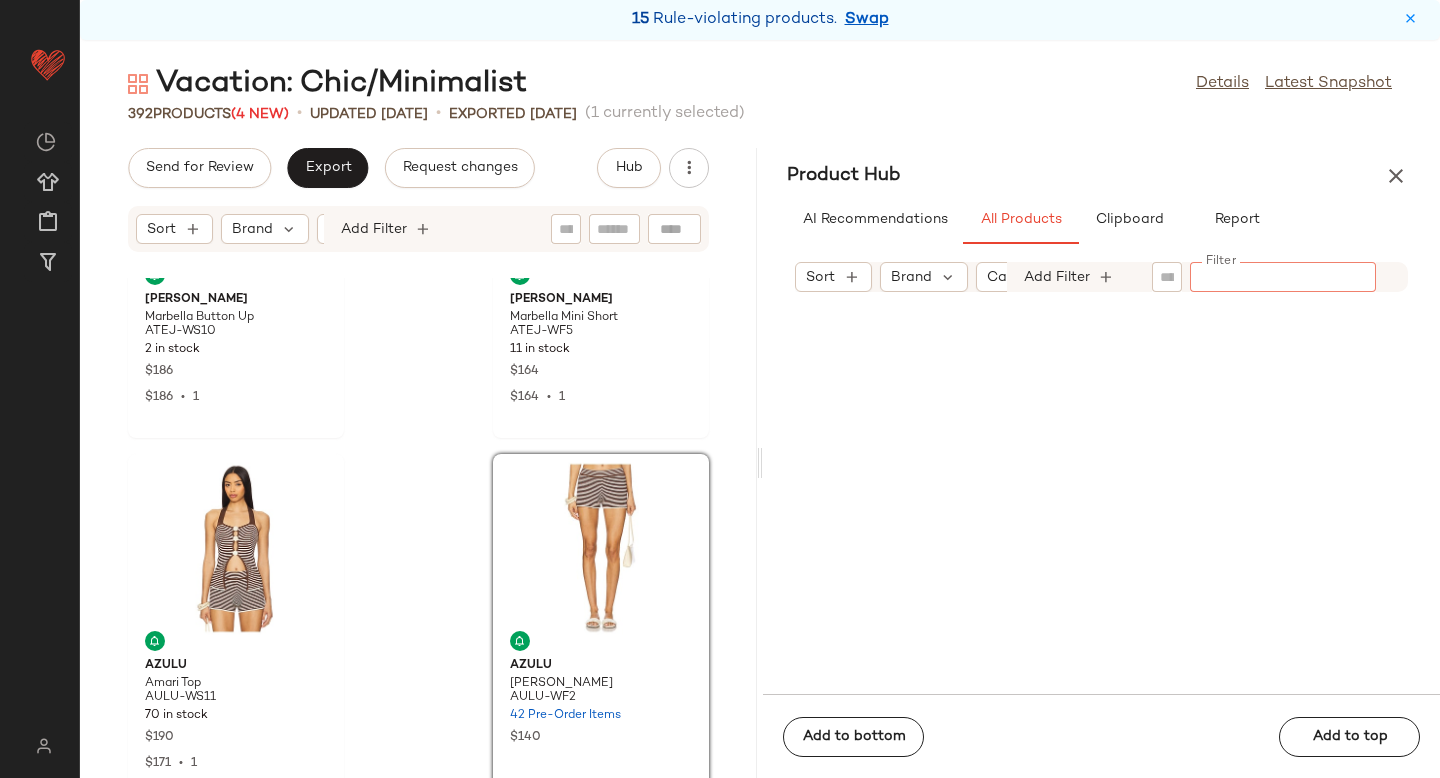paste on "**********" 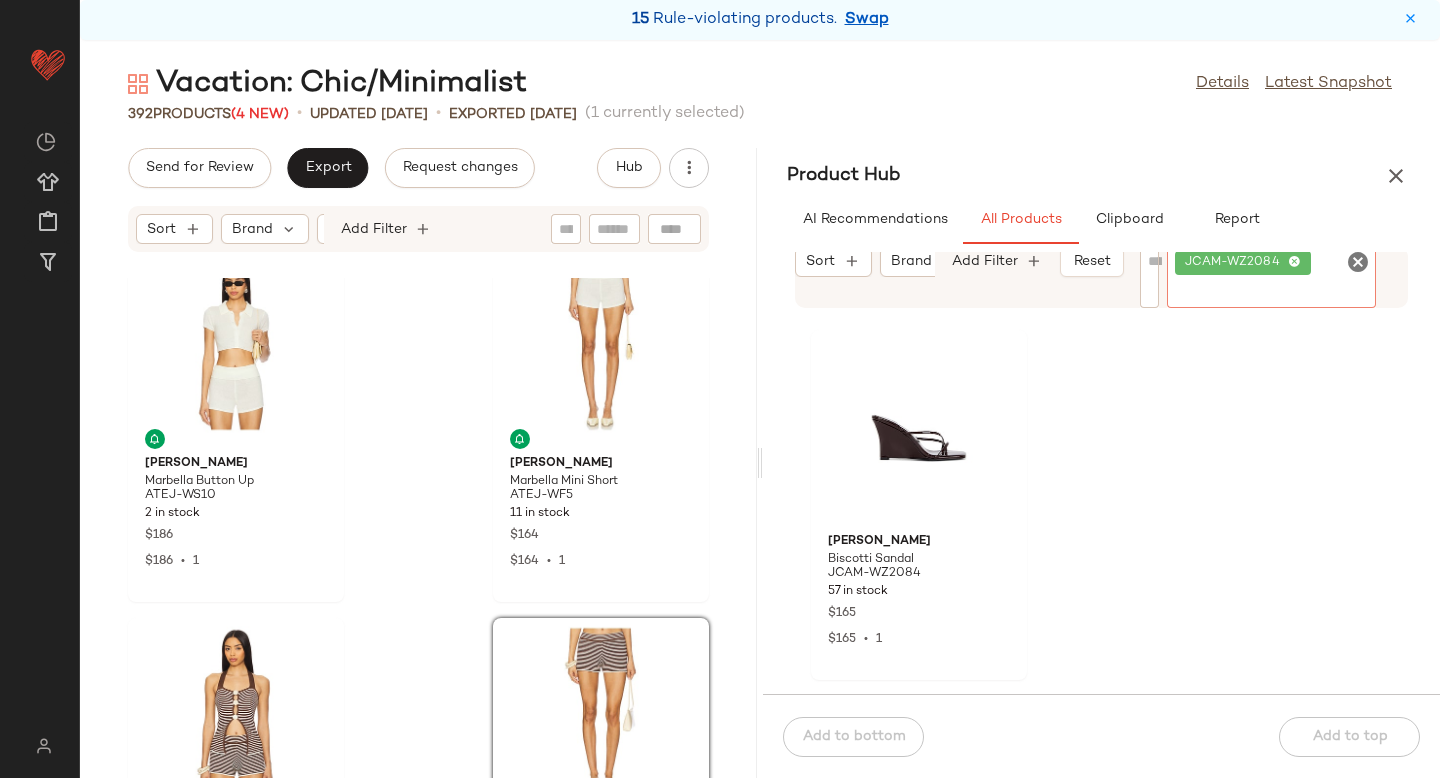 scroll, scrollTop: 0, scrollLeft: 0, axis: both 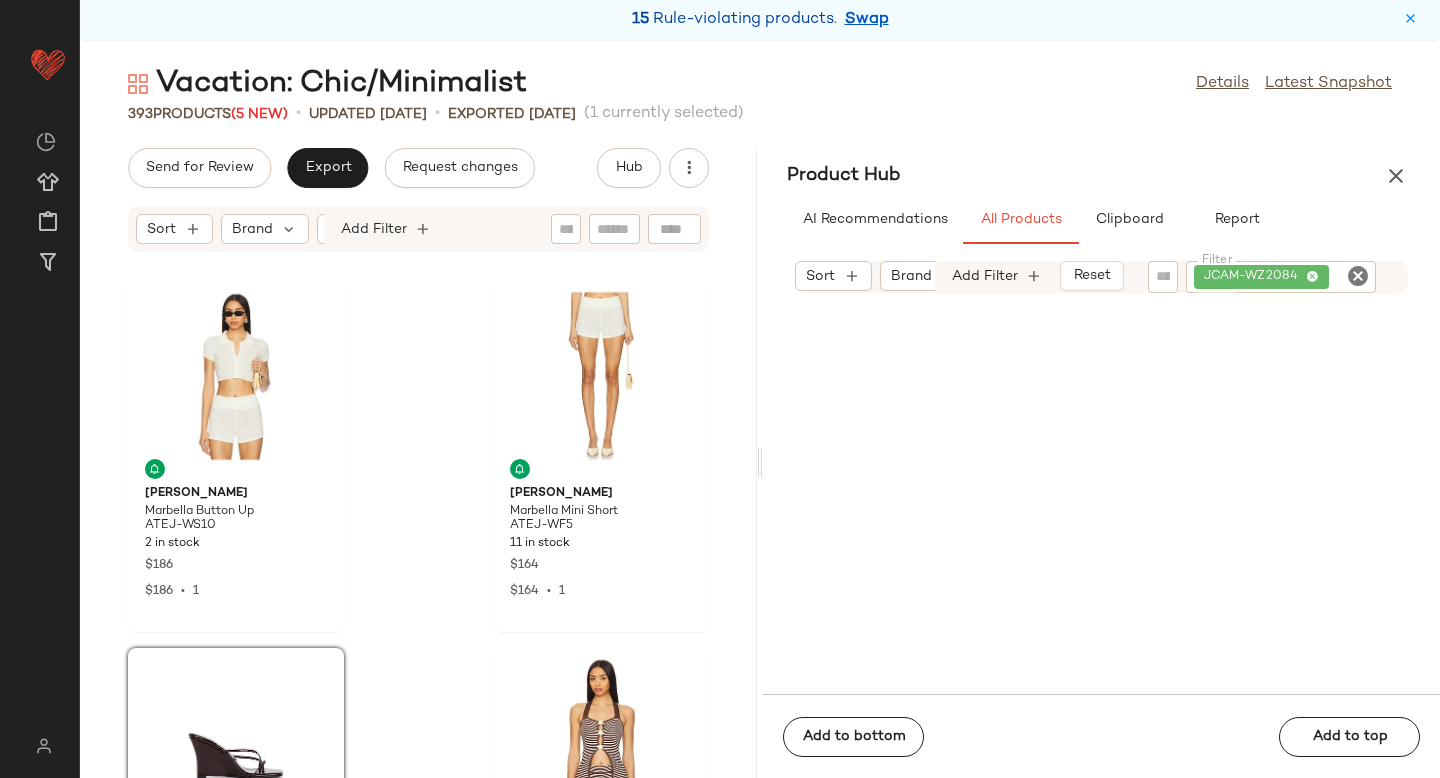 drag, startPoint x: 887, startPoint y: 424, endPoint x: 255, endPoint y: 1, distance: 760.49524 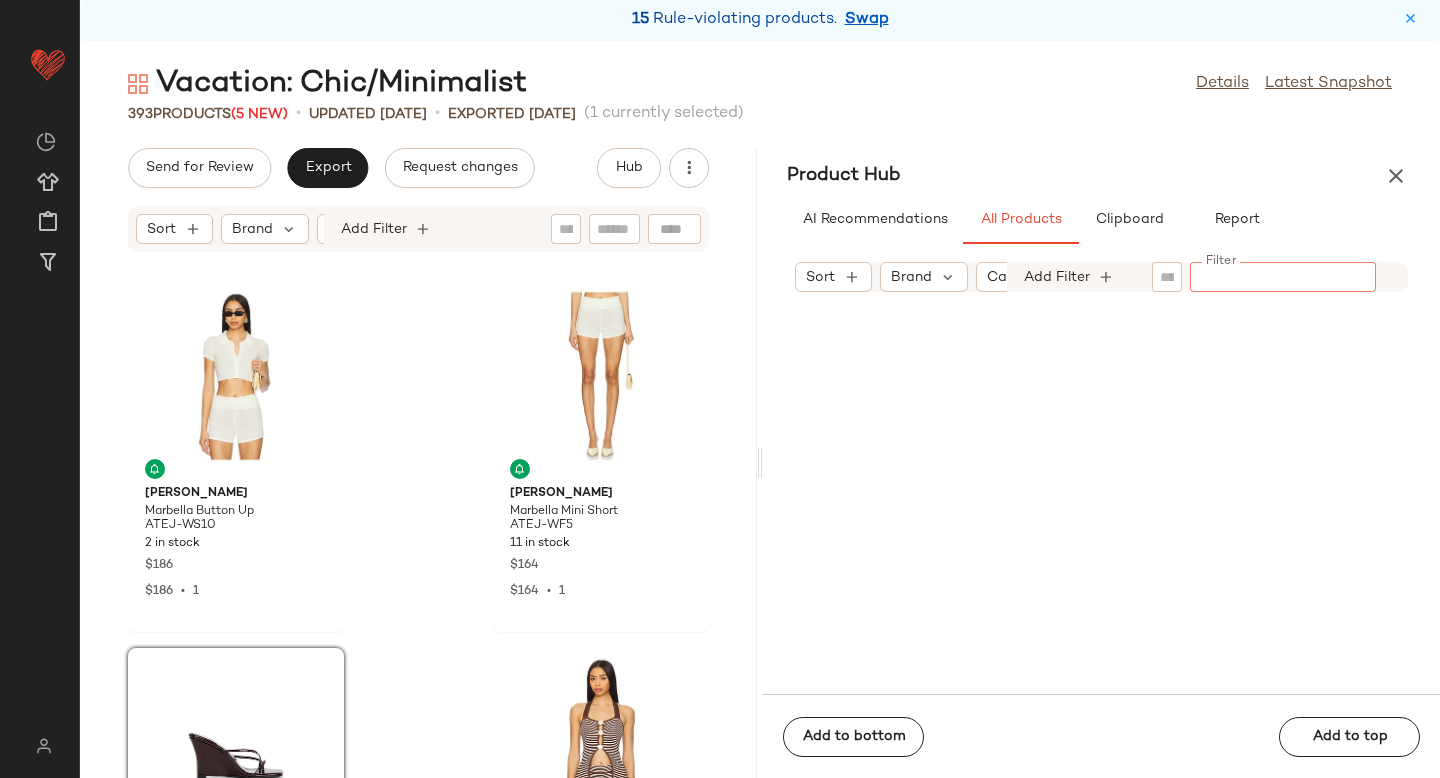 paste on "********" 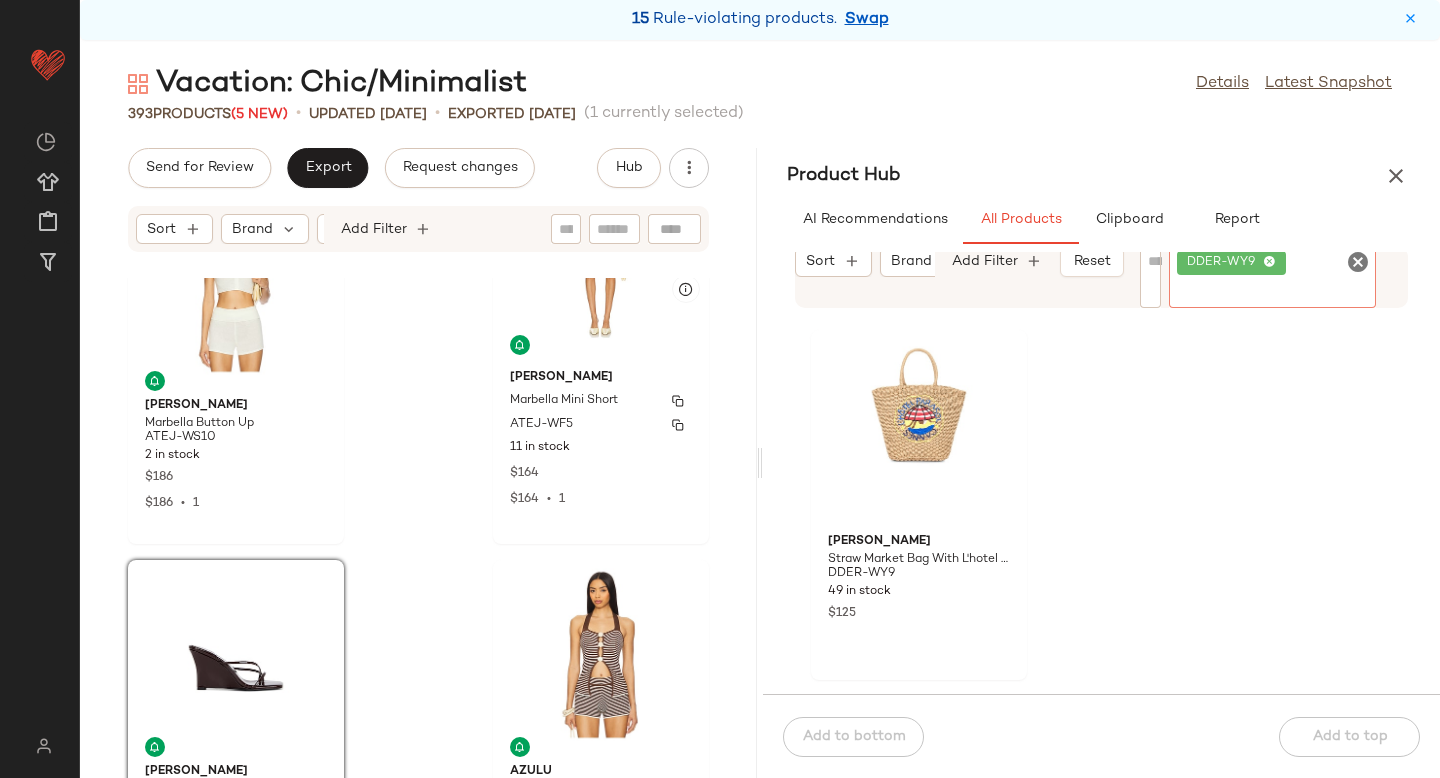 scroll, scrollTop: 172, scrollLeft: 0, axis: vertical 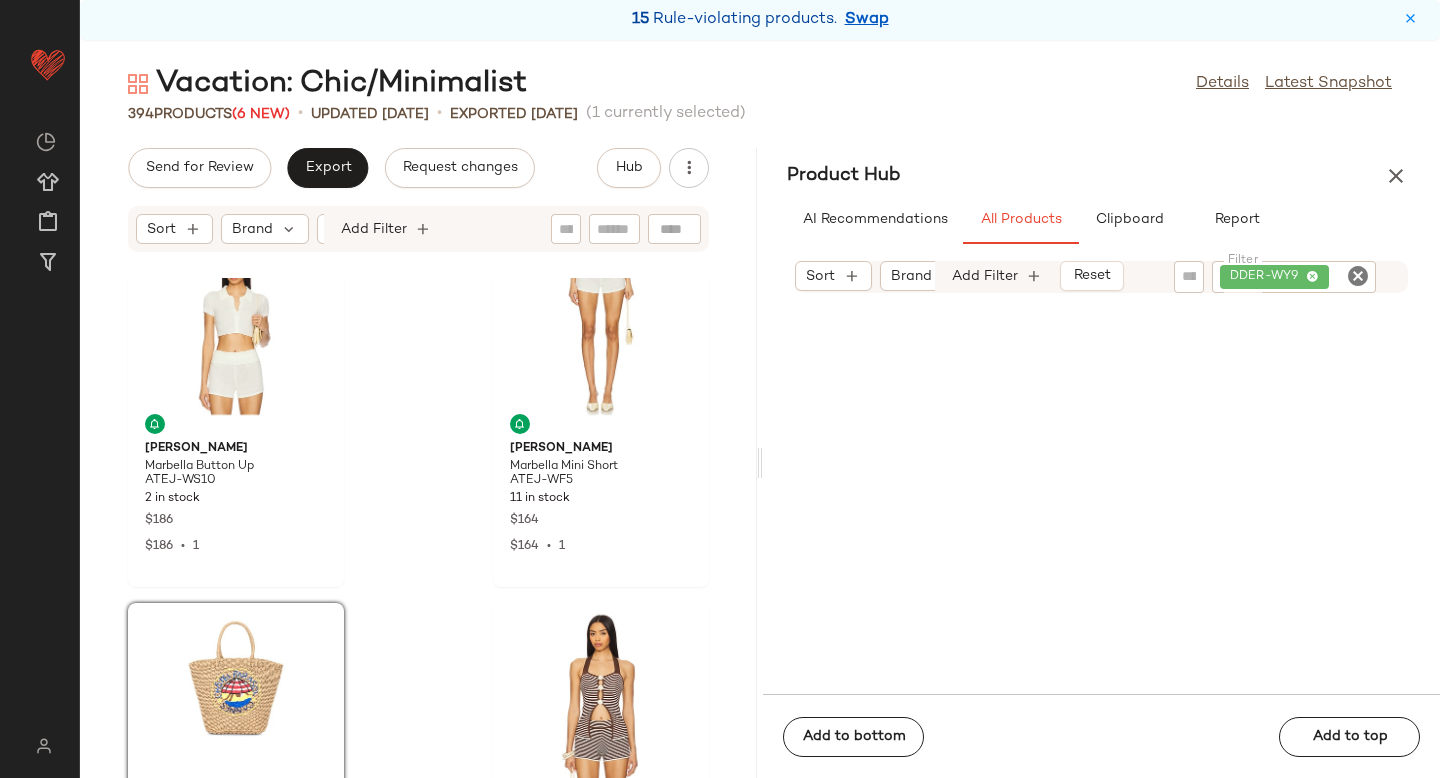 drag, startPoint x: 915, startPoint y: 431, endPoint x: 257, endPoint y: 3, distance: 784.9509 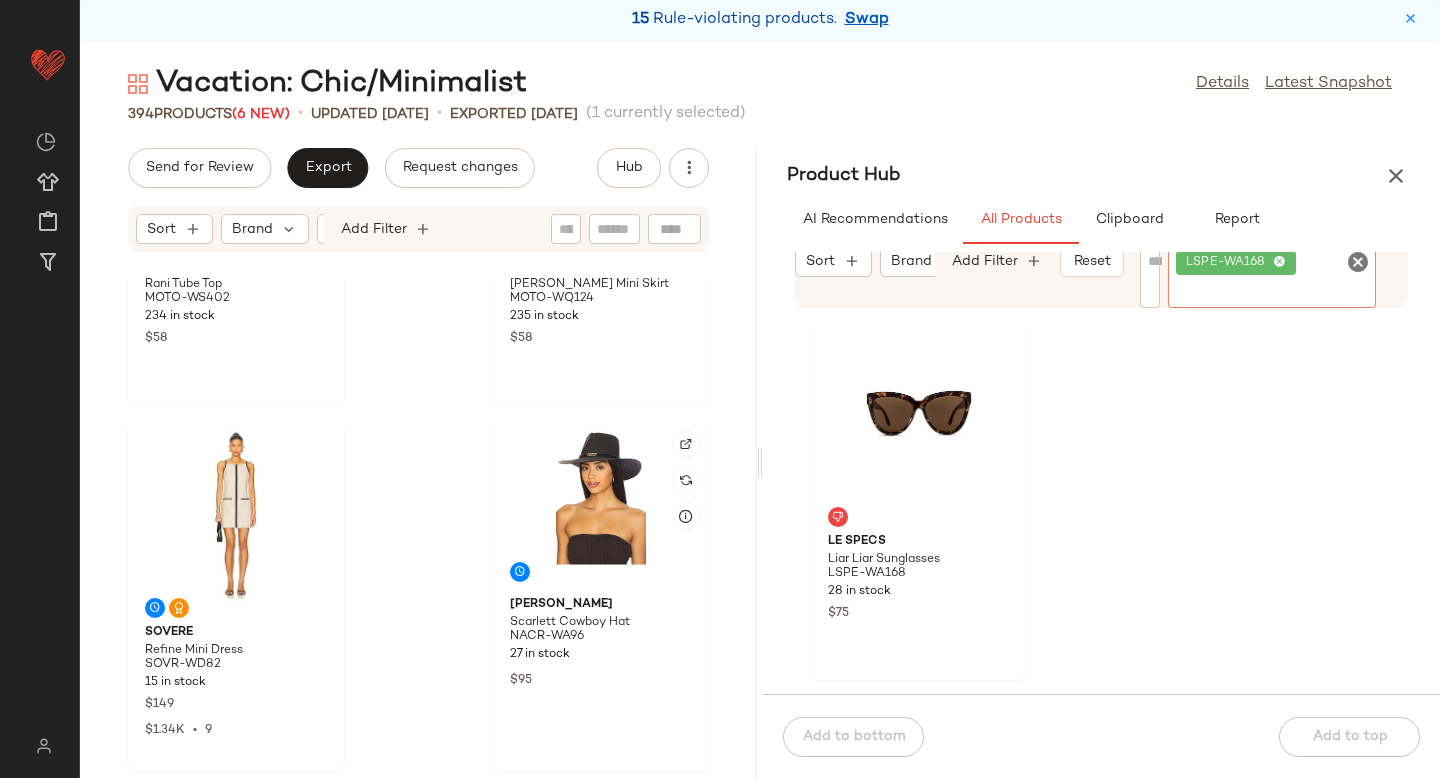scroll, scrollTop: 1433, scrollLeft: 0, axis: vertical 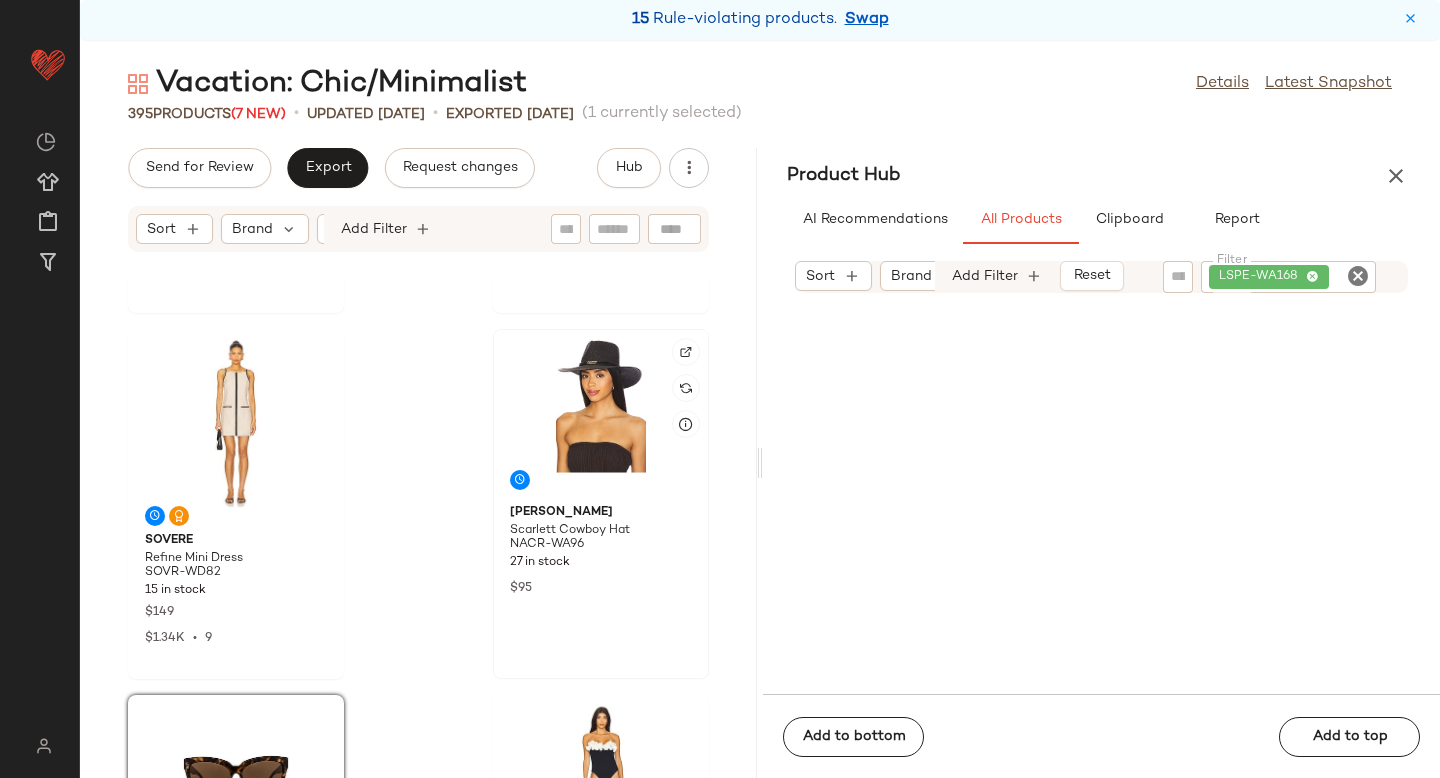 click 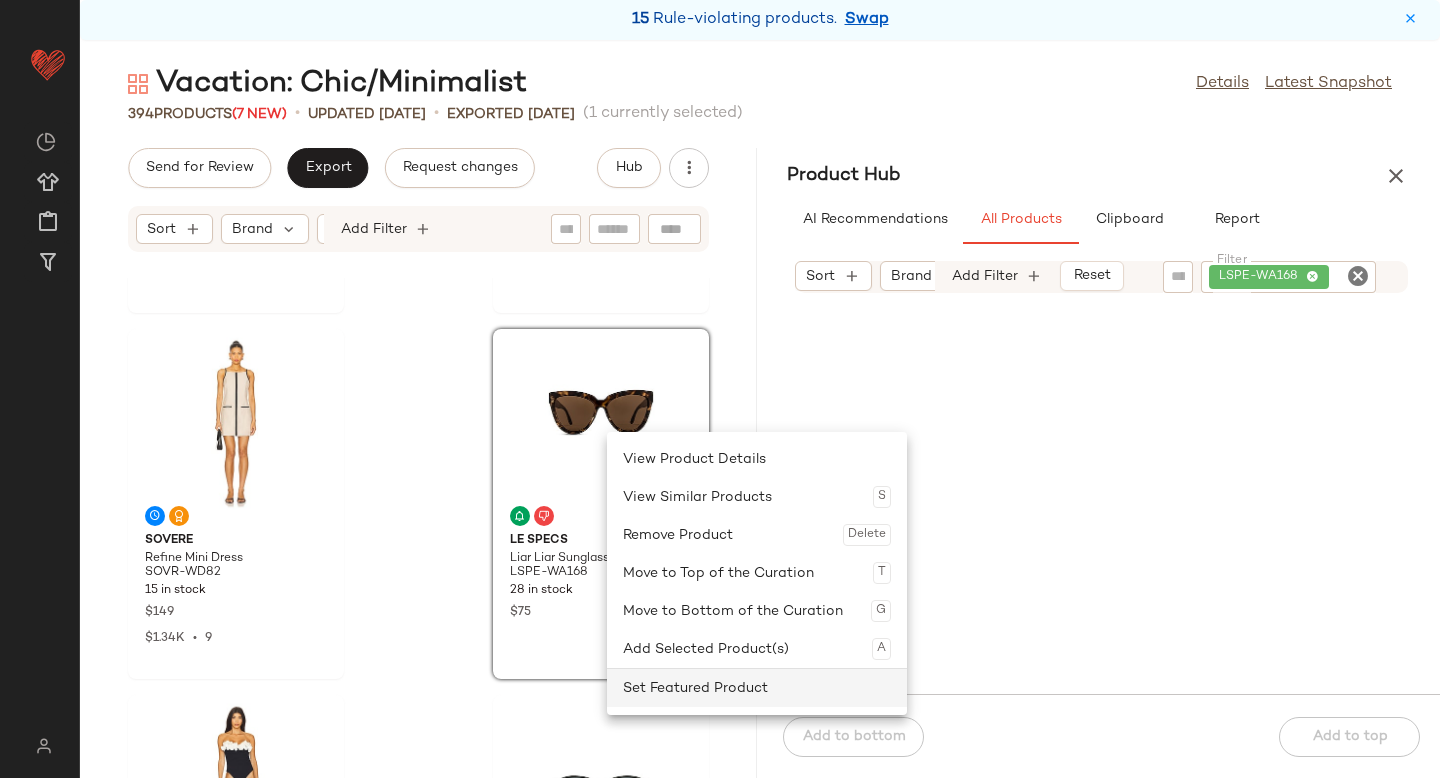 click on "Set Featured Product" 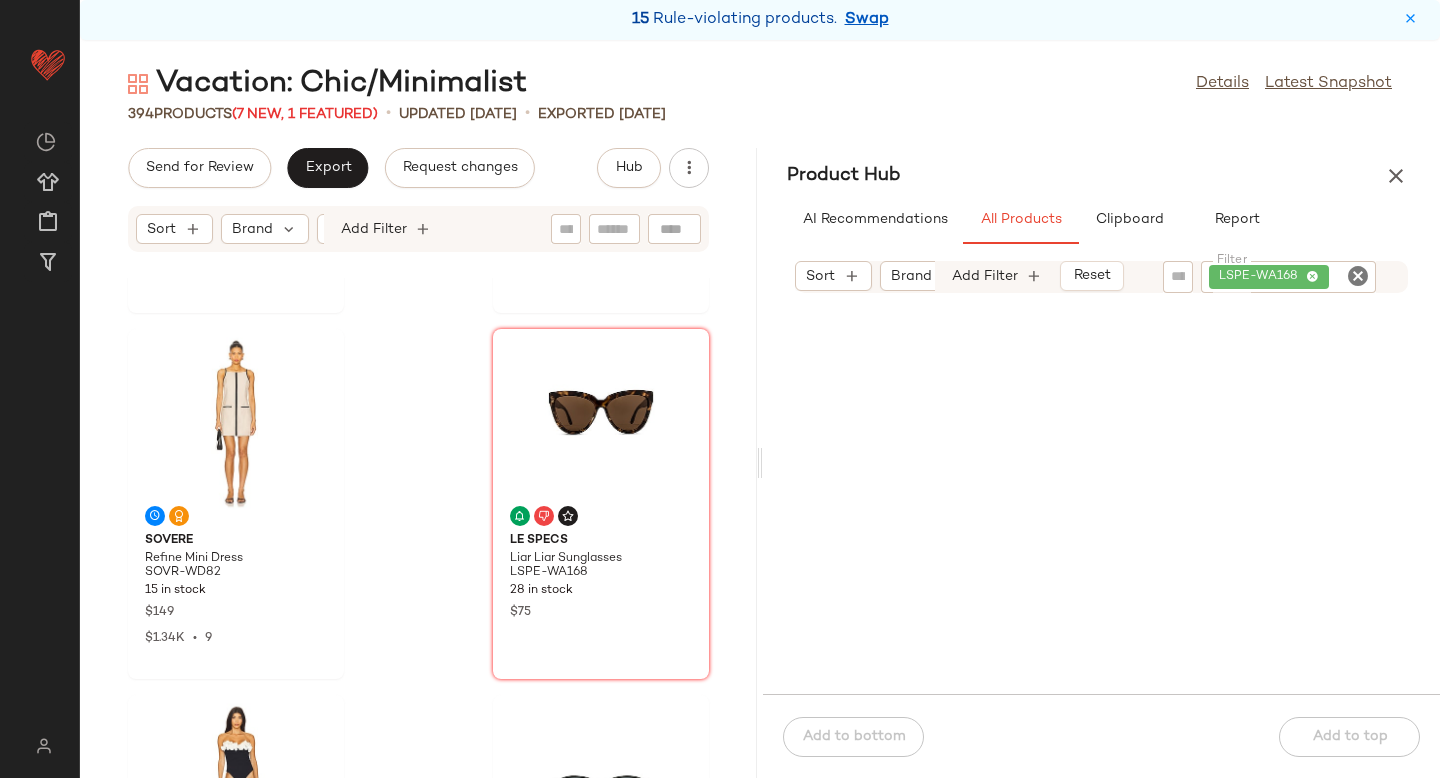 click 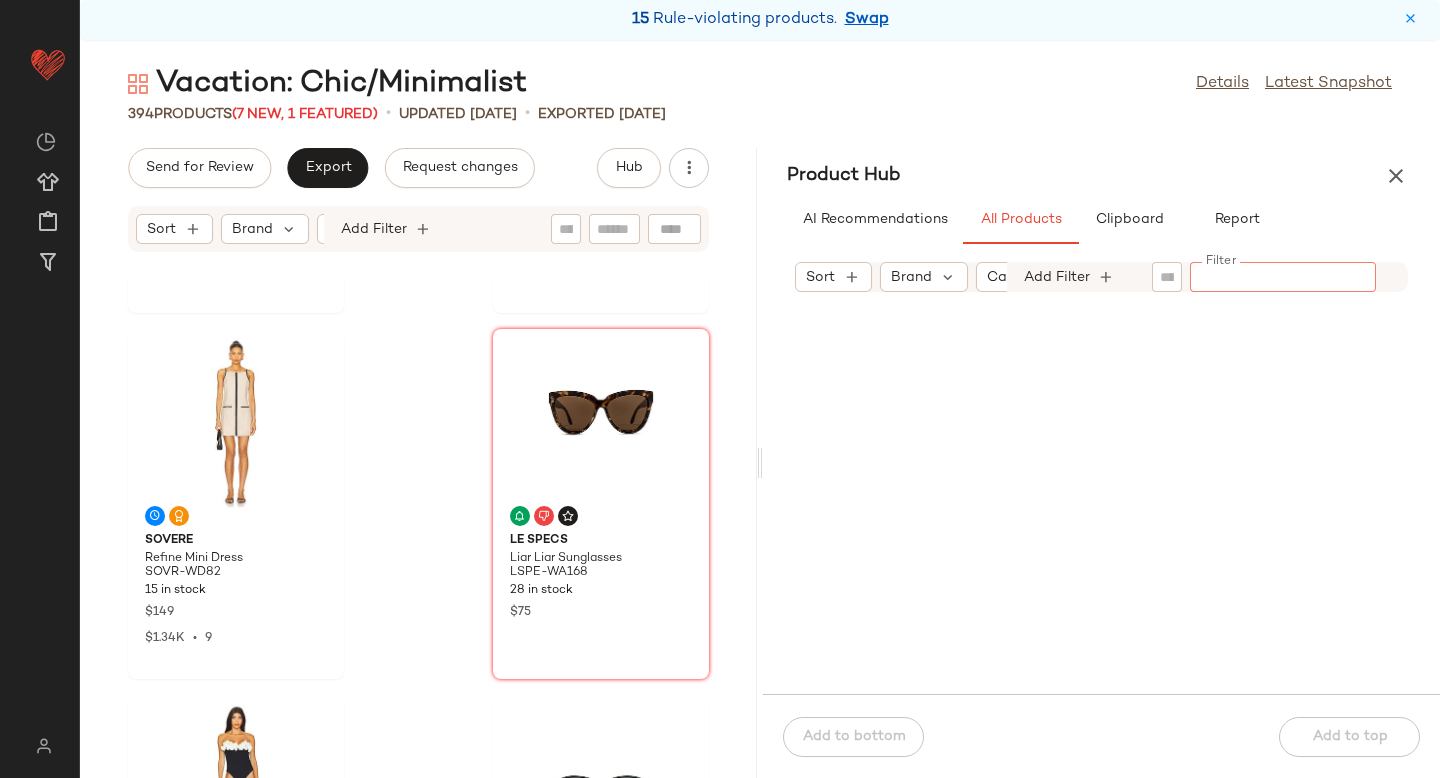 paste on "*********" 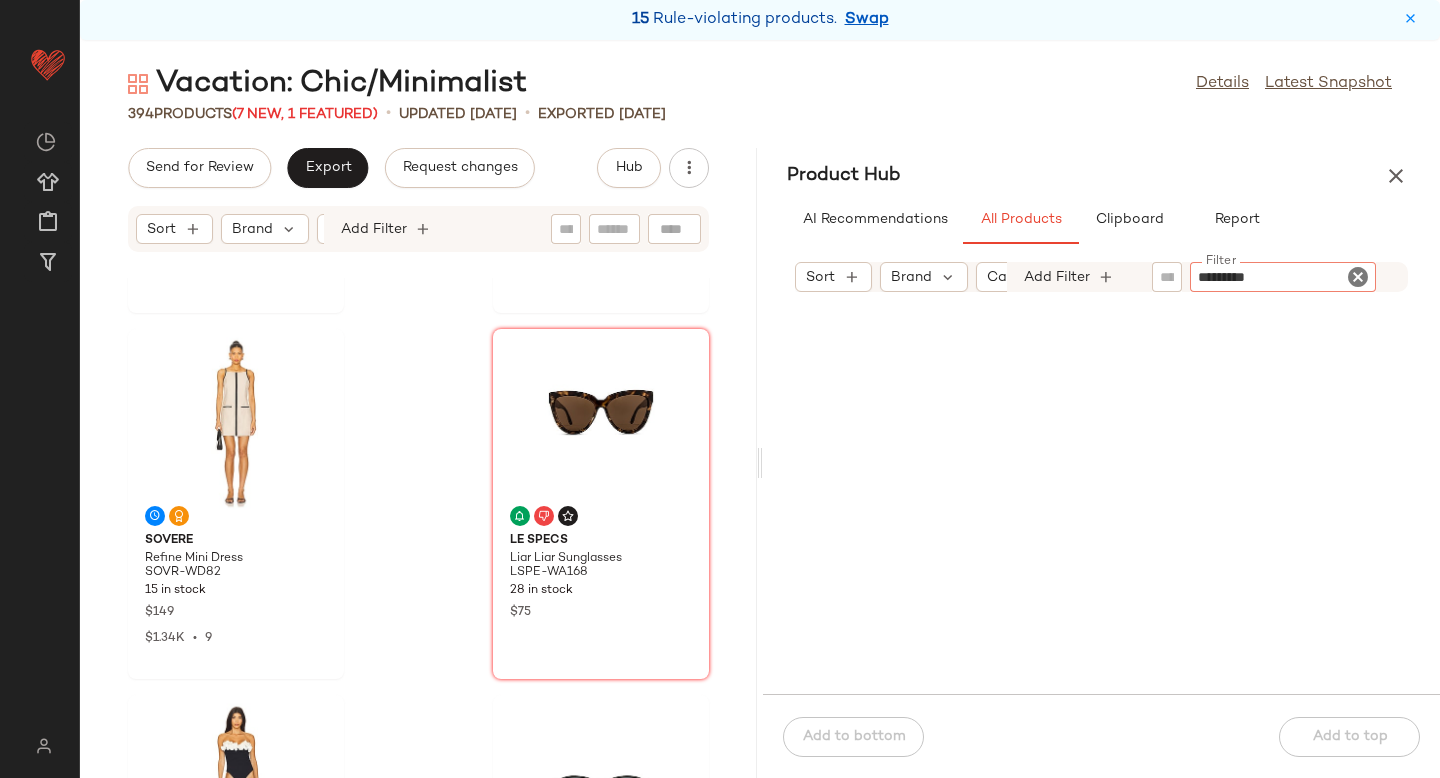 type 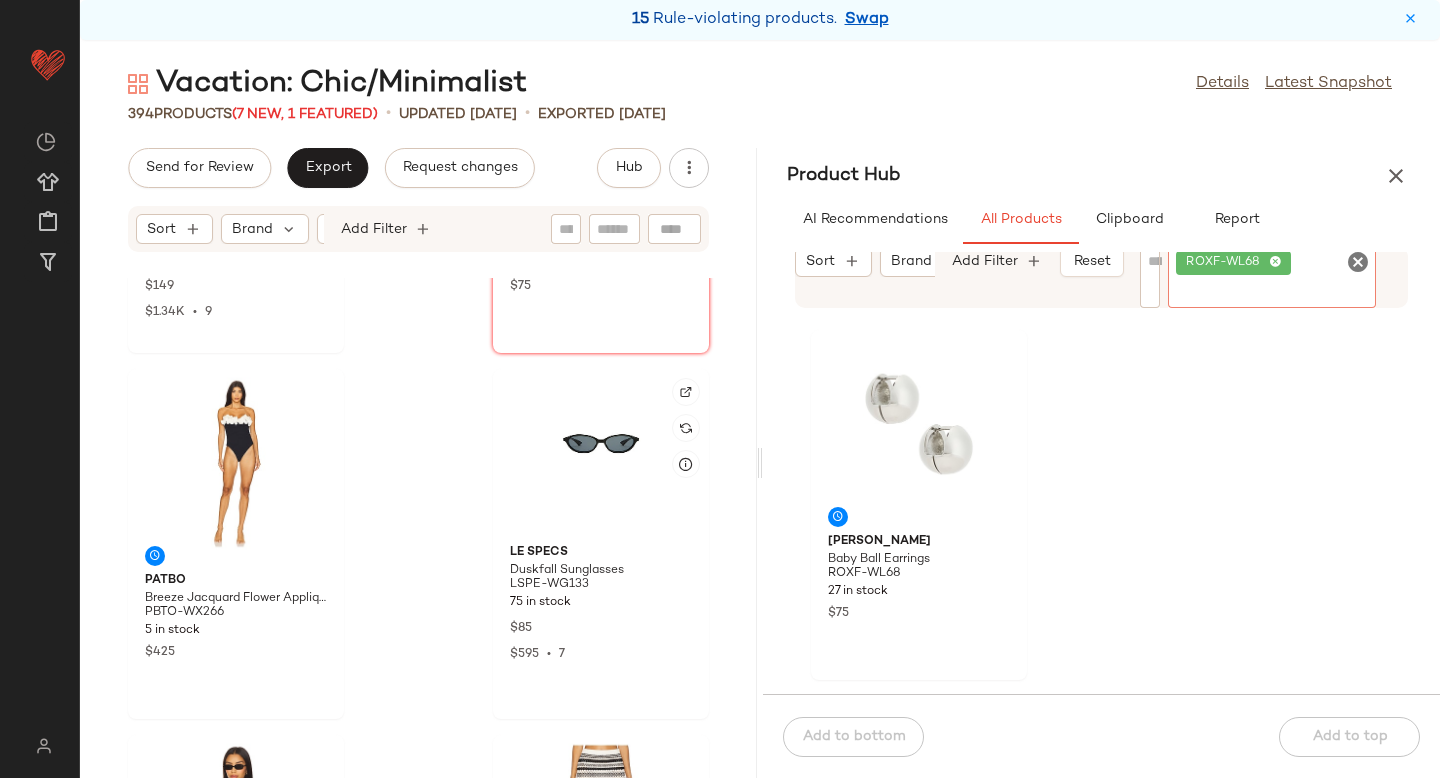 scroll, scrollTop: 1773, scrollLeft: 0, axis: vertical 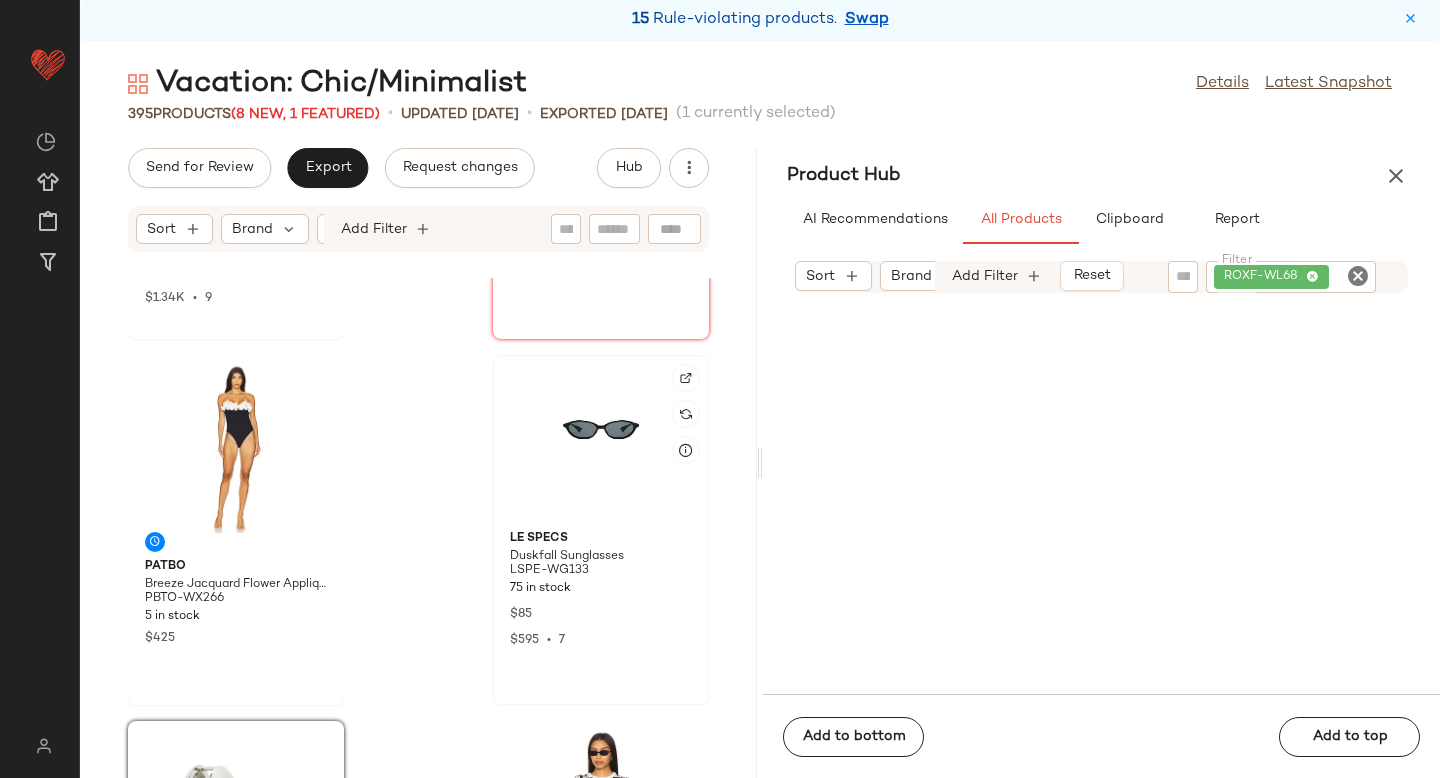 click 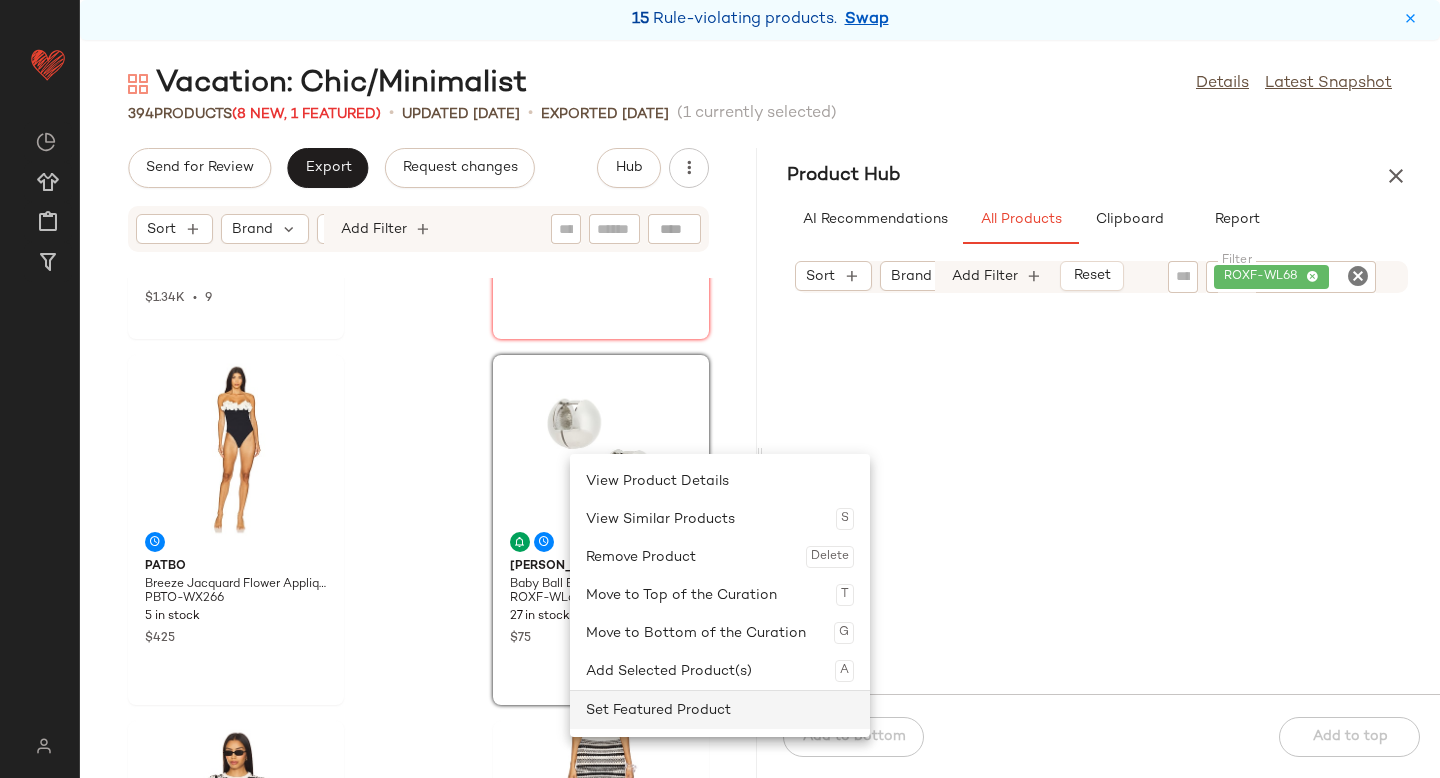 click on "Set Featured Product" 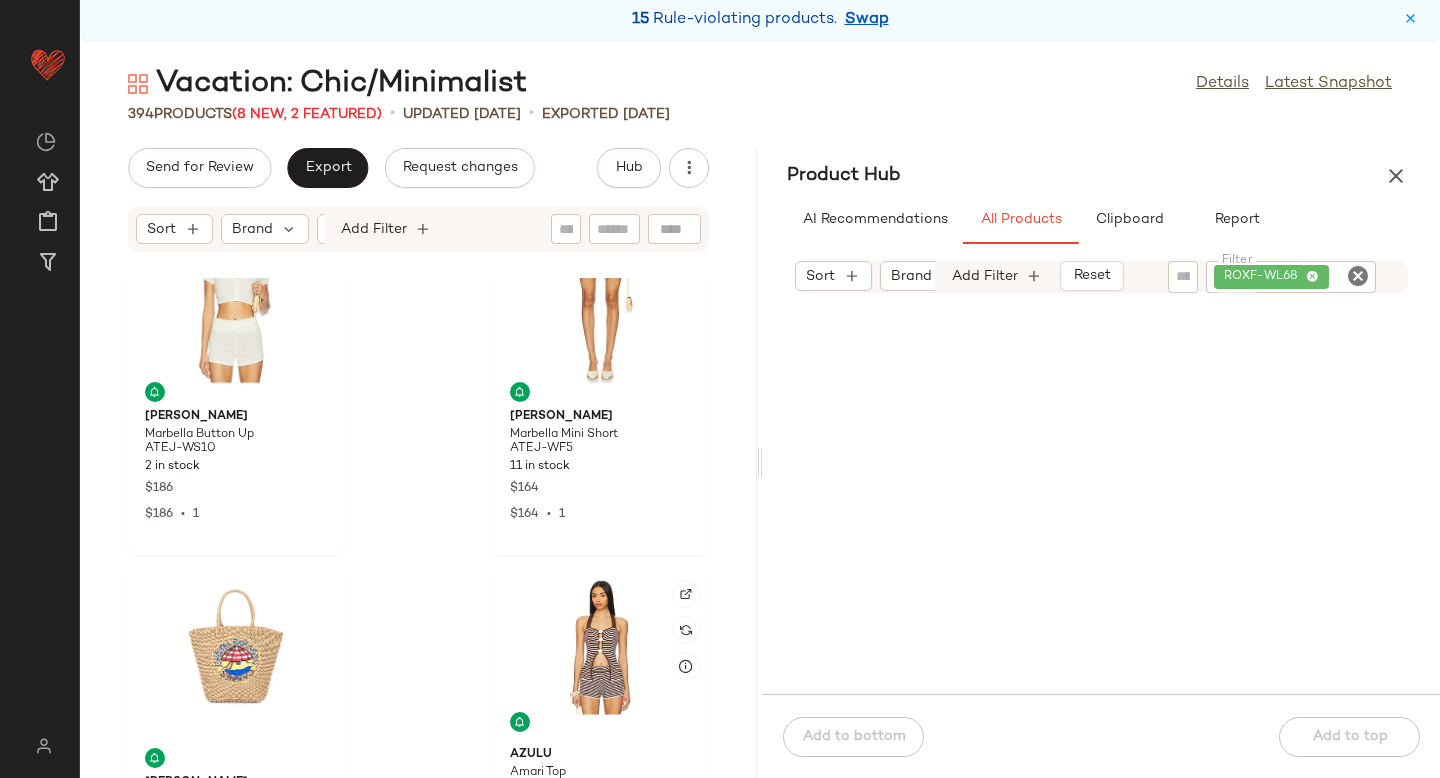 scroll, scrollTop: 0, scrollLeft: 0, axis: both 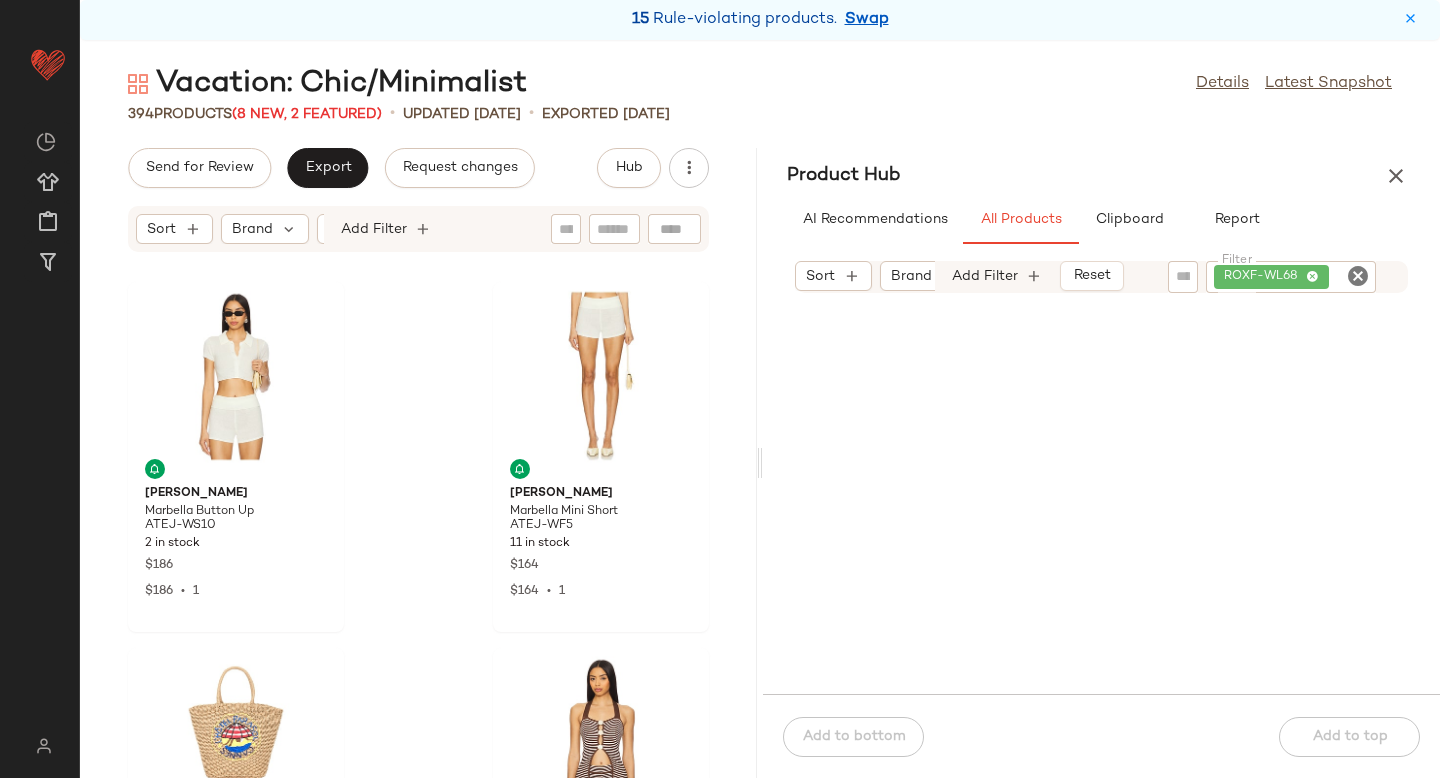 click 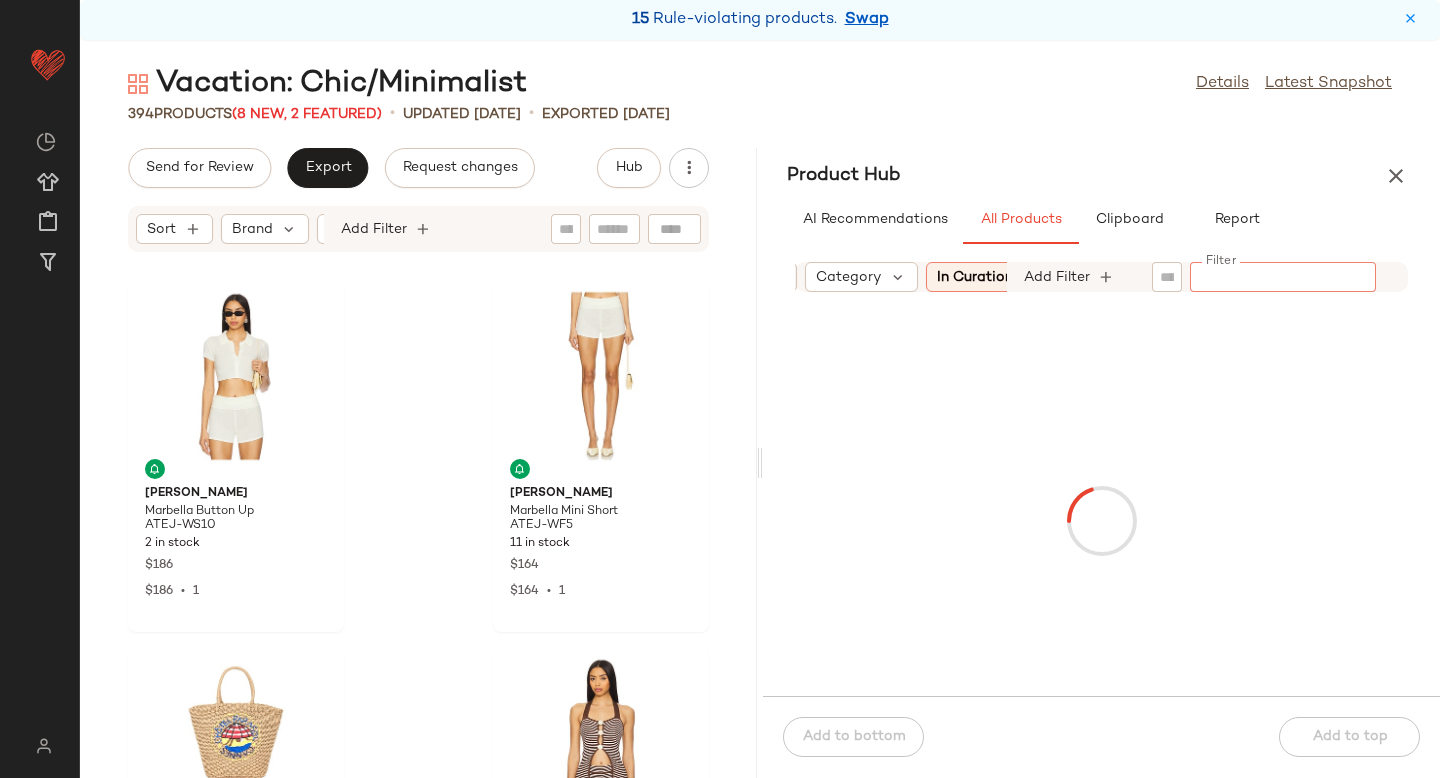 scroll, scrollTop: 0, scrollLeft: 165, axis: horizontal 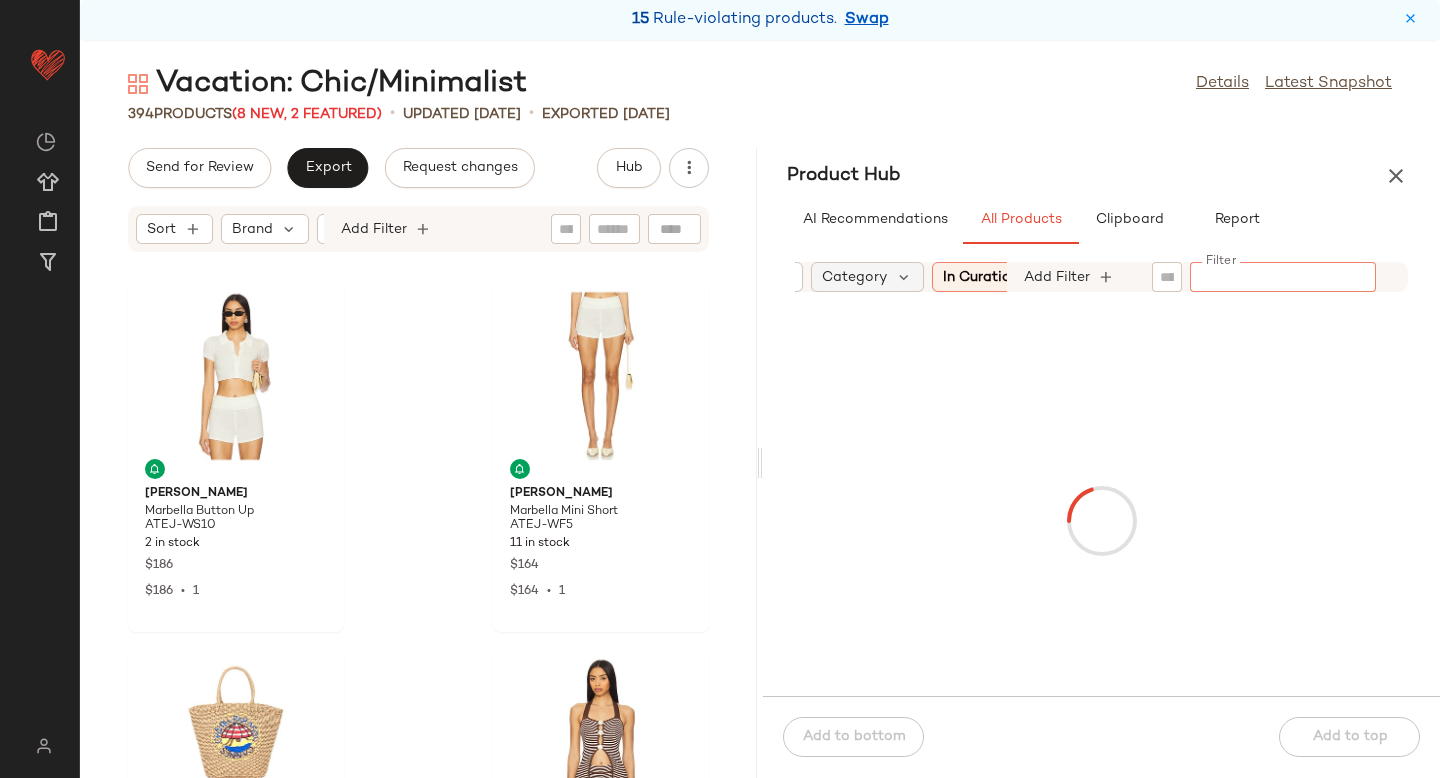 click on "Category" at bounding box center (854, 277) 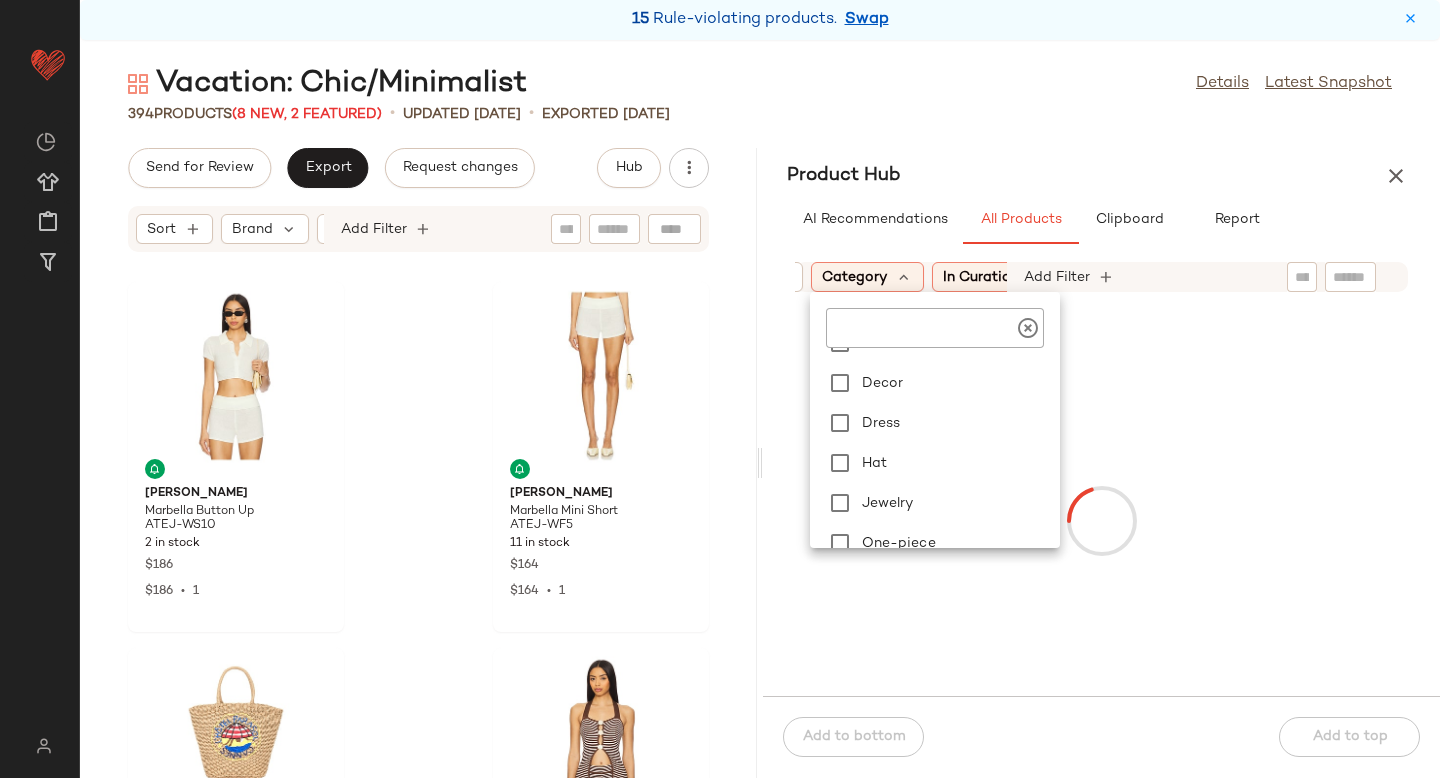 scroll, scrollTop: 164, scrollLeft: 0, axis: vertical 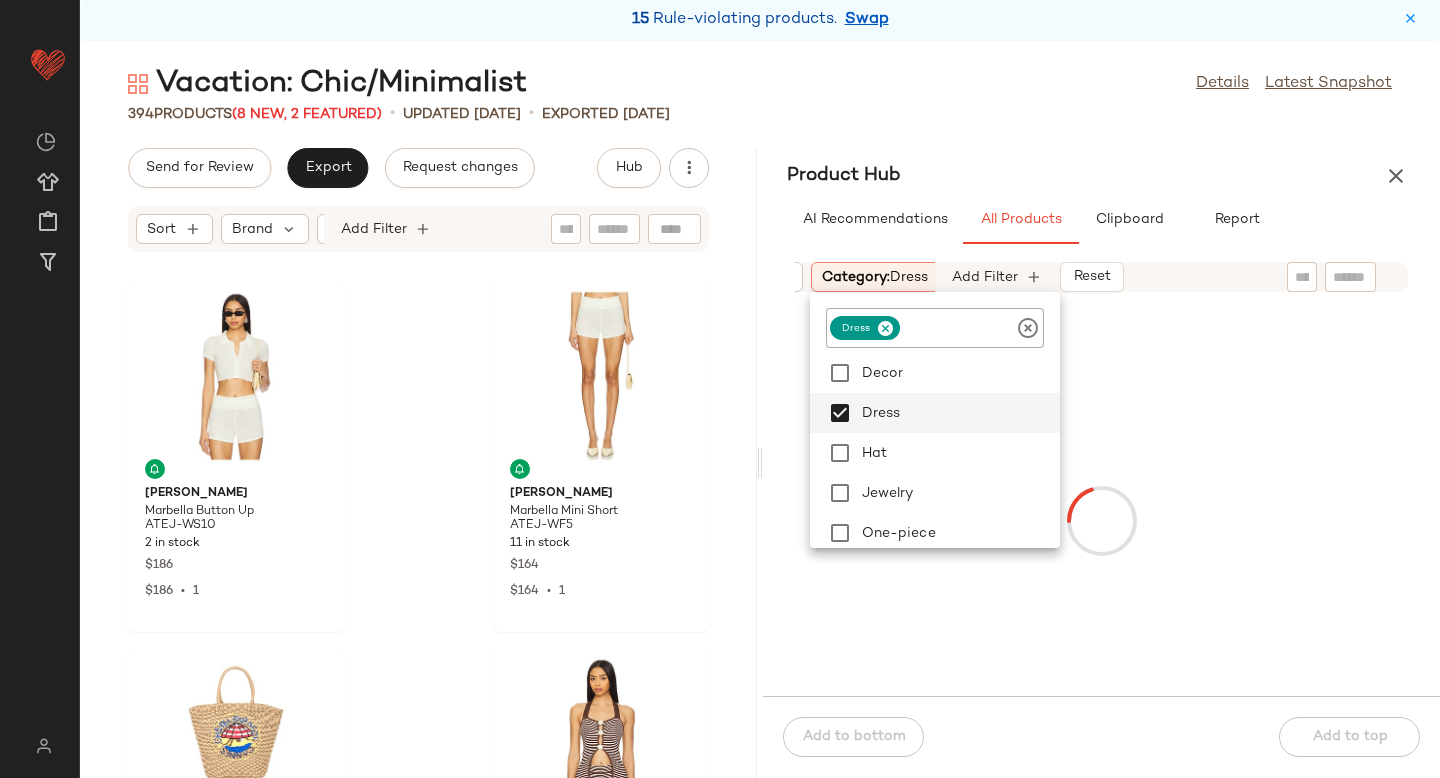 click on "Sort  Brand  Category:   dress In Curation?:   No Add Filter   Reset" at bounding box center [1101, 277] 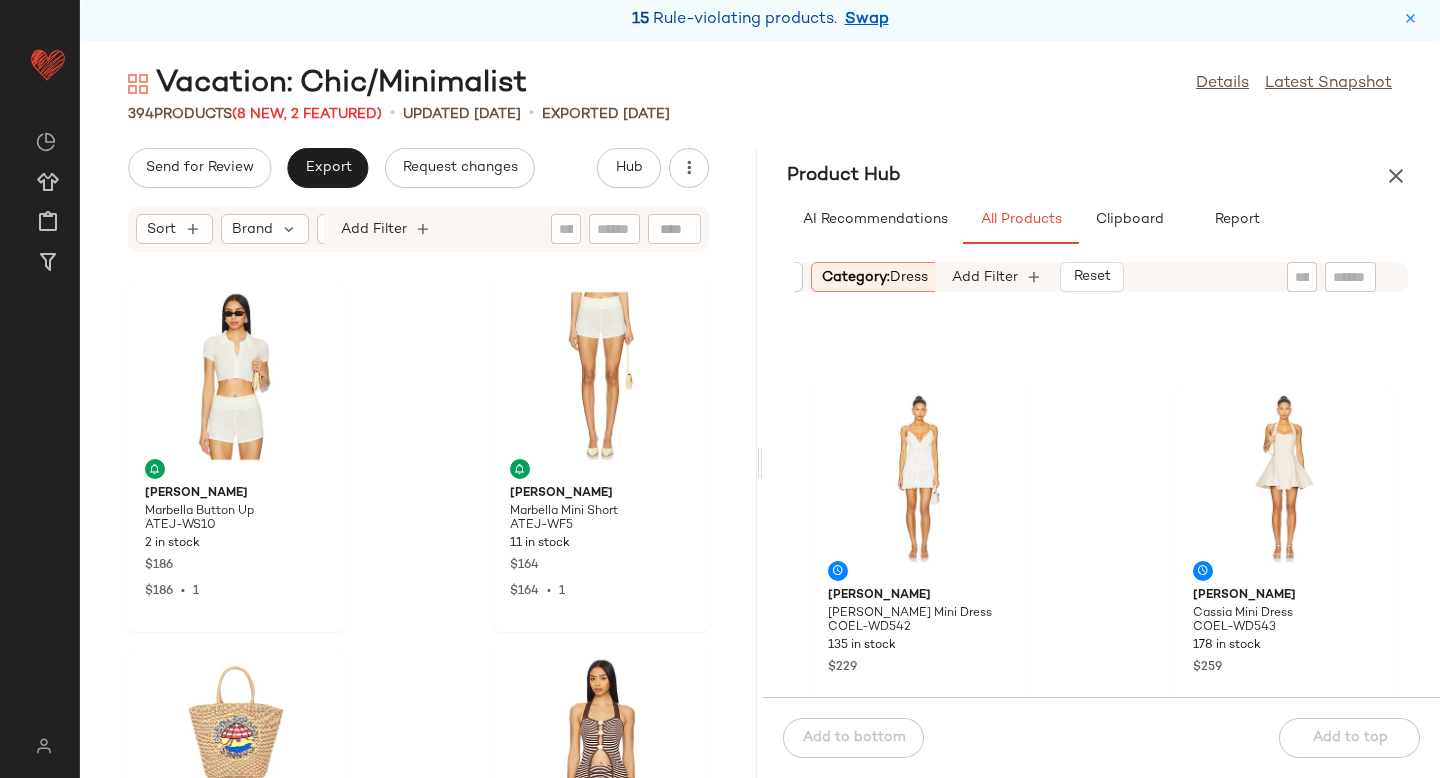 scroll, scrollTop: 1179, scrollLeft: 0, axis: vertical 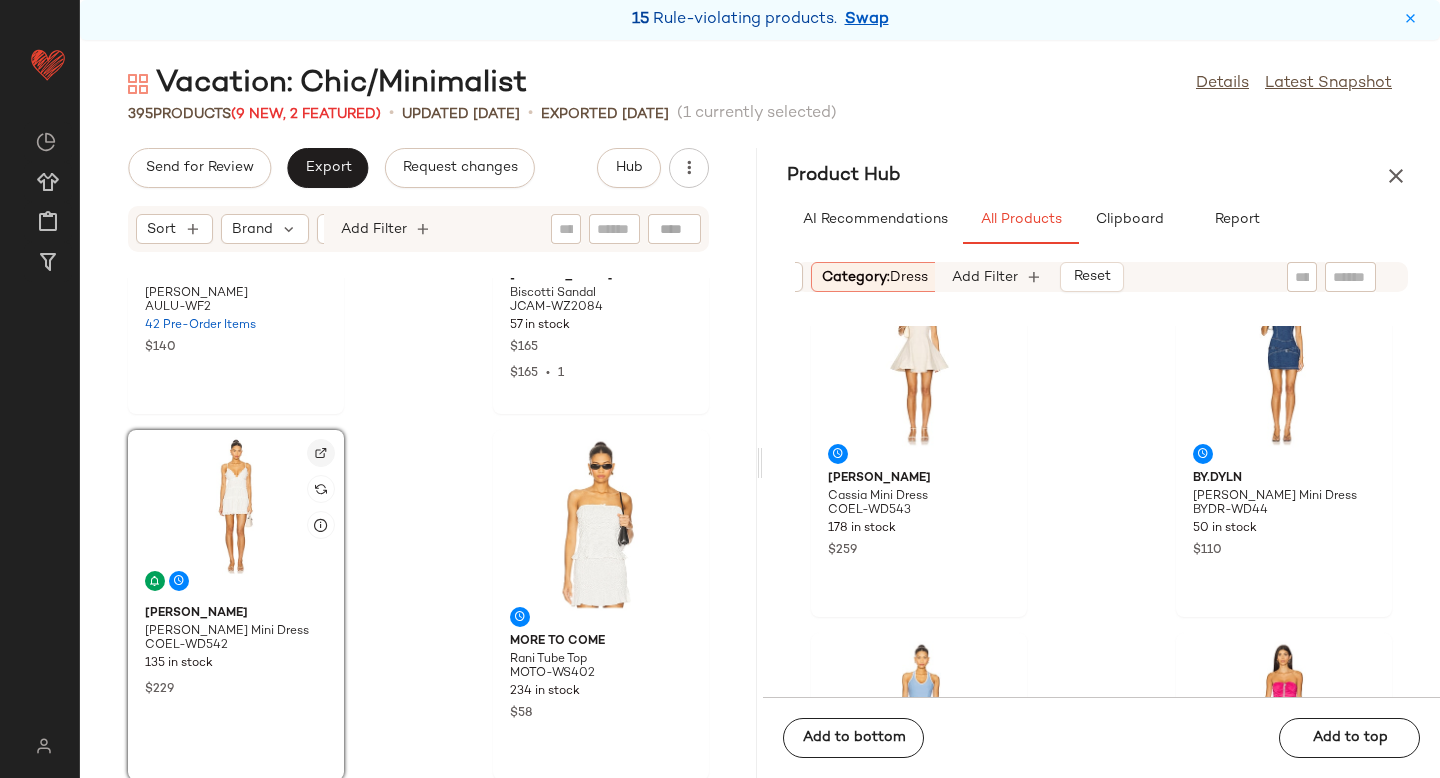 click 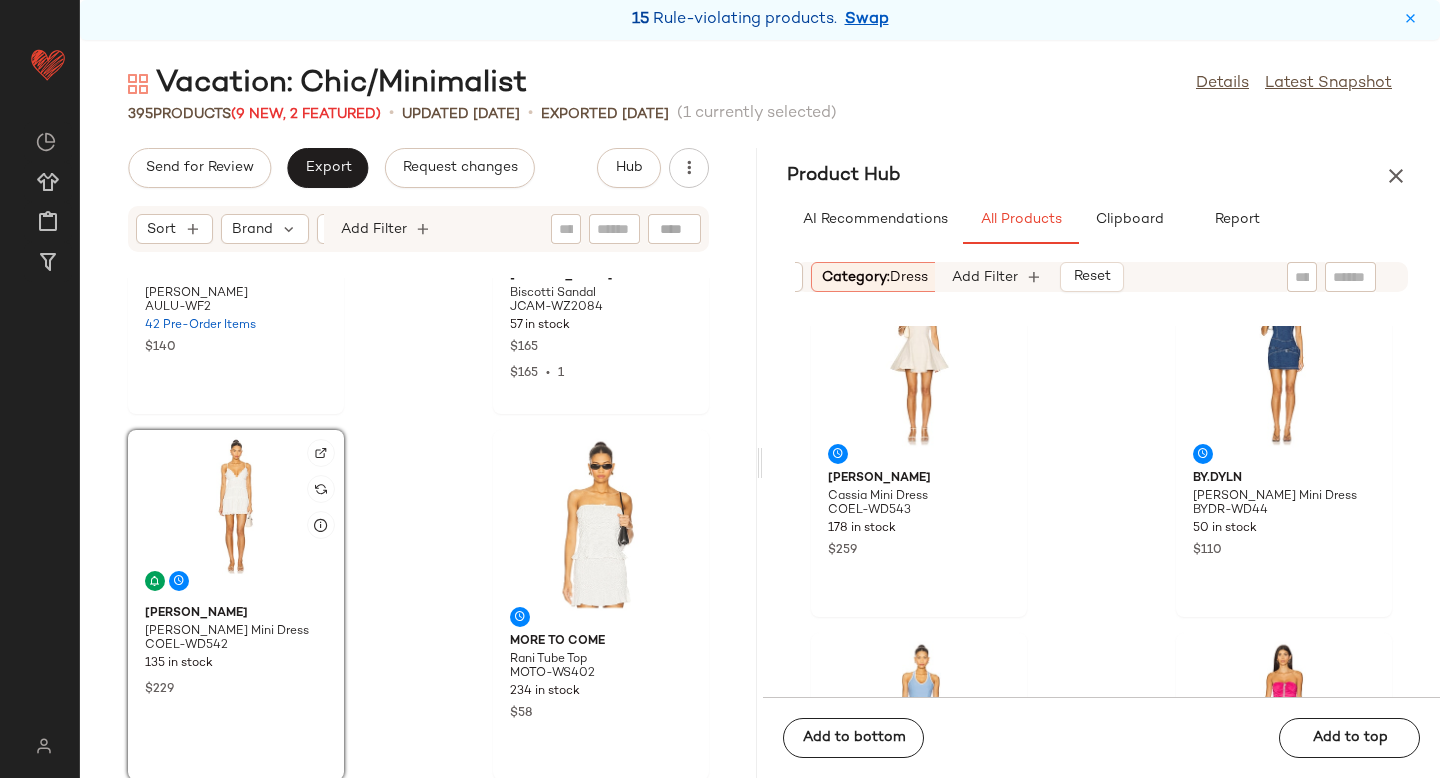 click 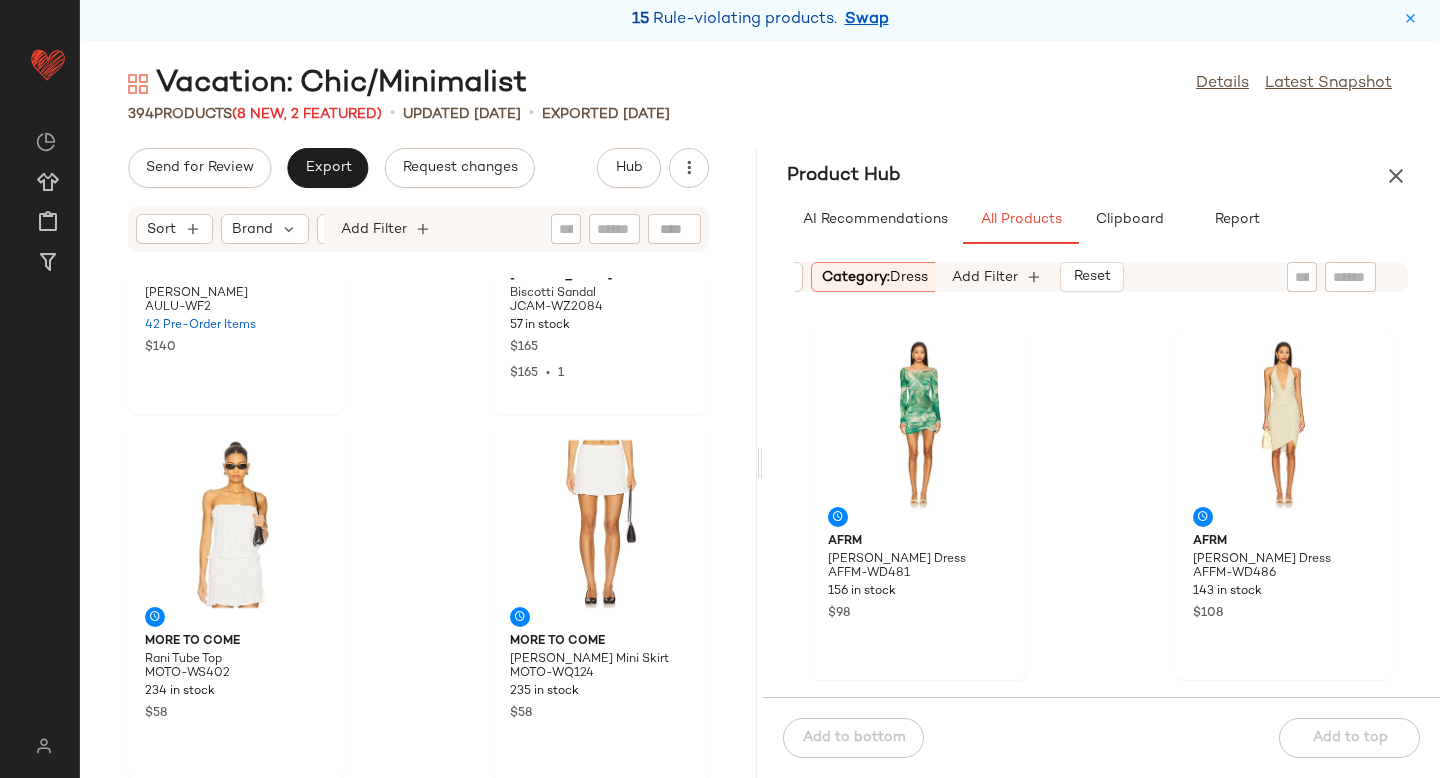 scroll, scrollTop: 2858, scrollLeft: 0, axis: vertical 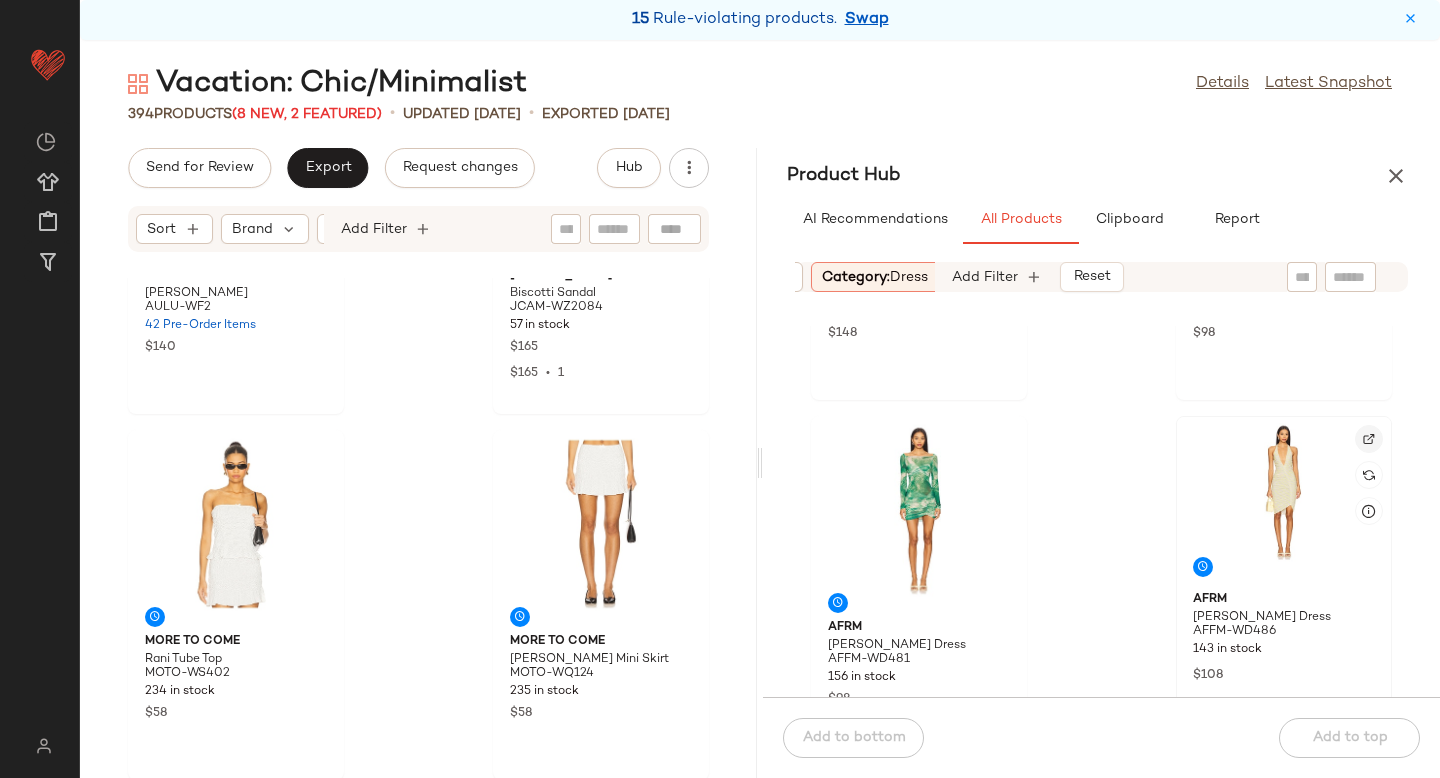 click 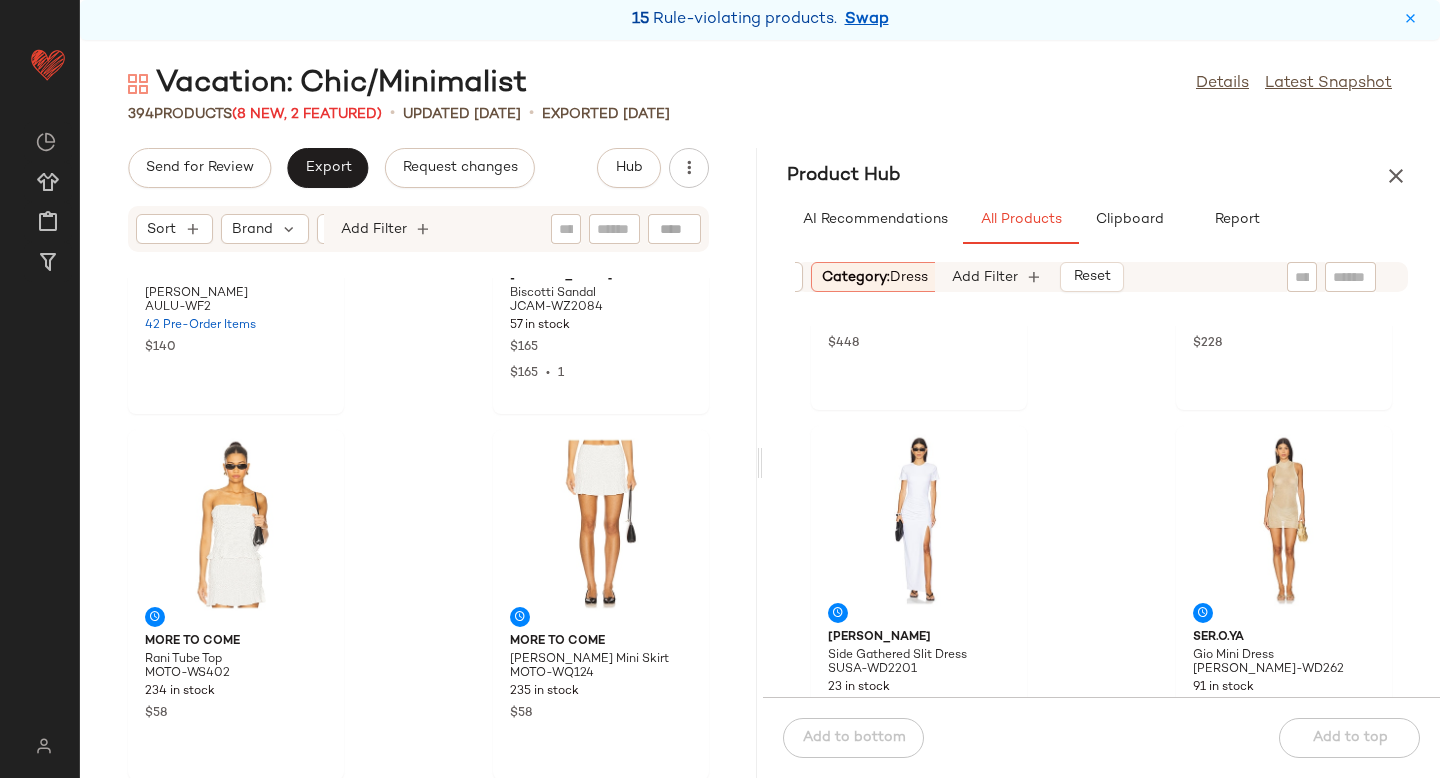 scroll, scrollTop: 5413, scrollLeft: 0, axis: vertical 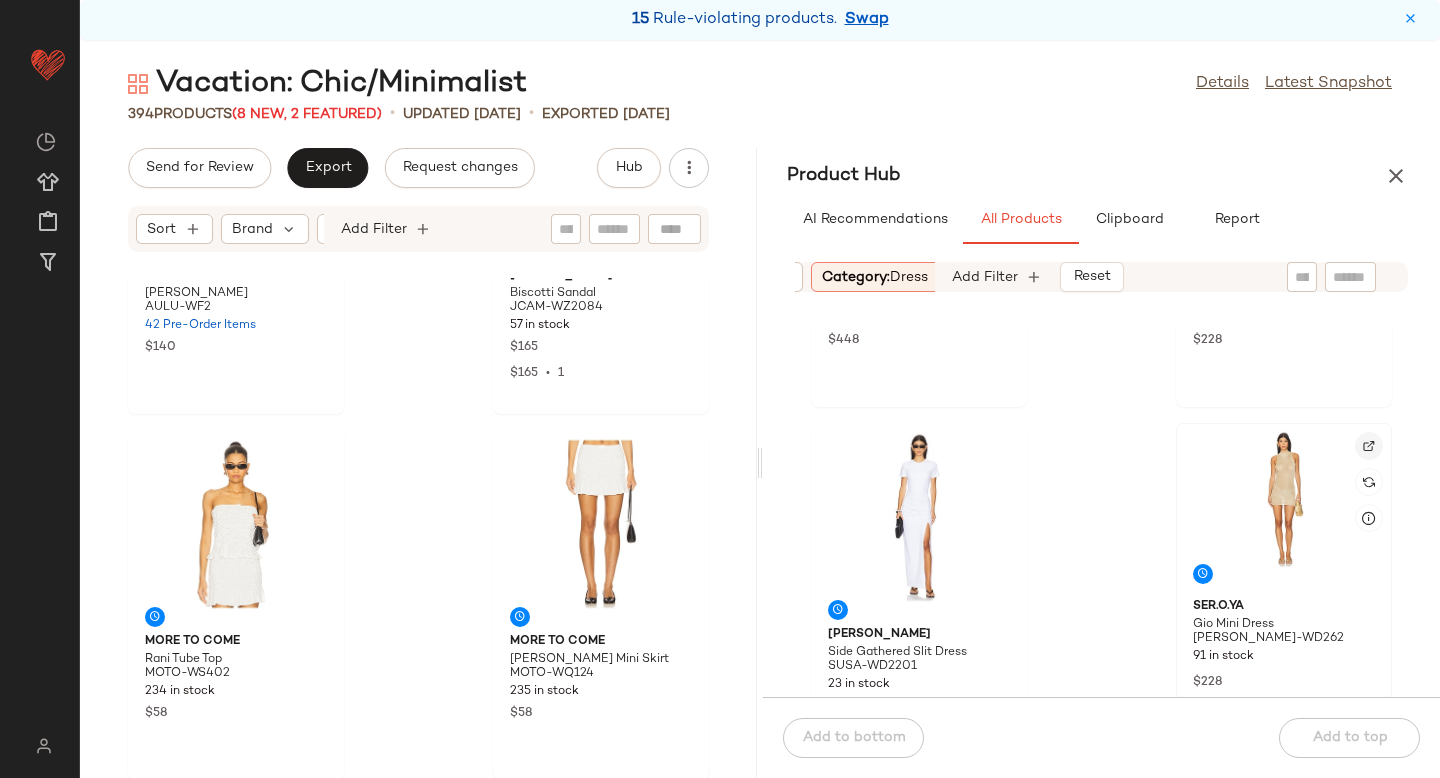 click 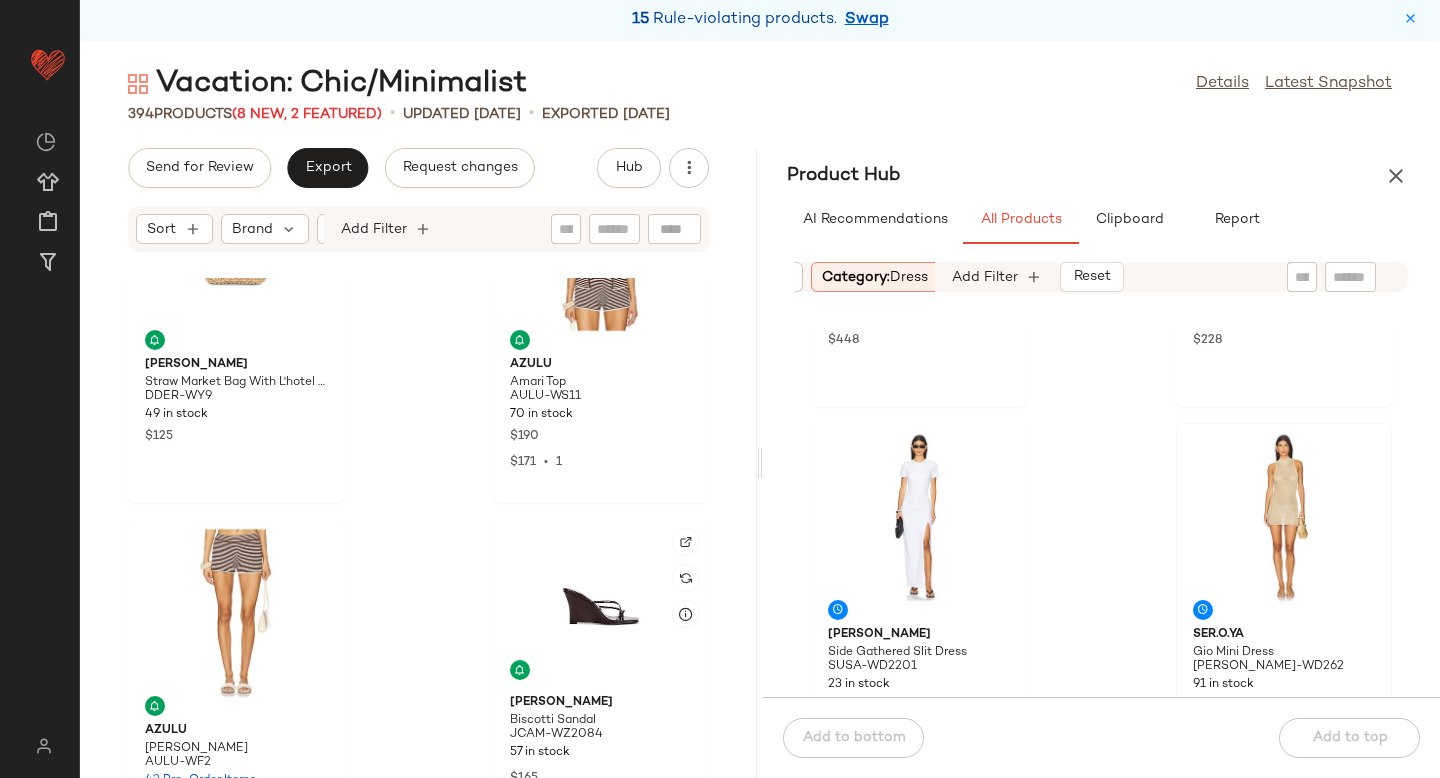 scroll, scrollTop: 540, scrollLeft: 0, axis: vertical 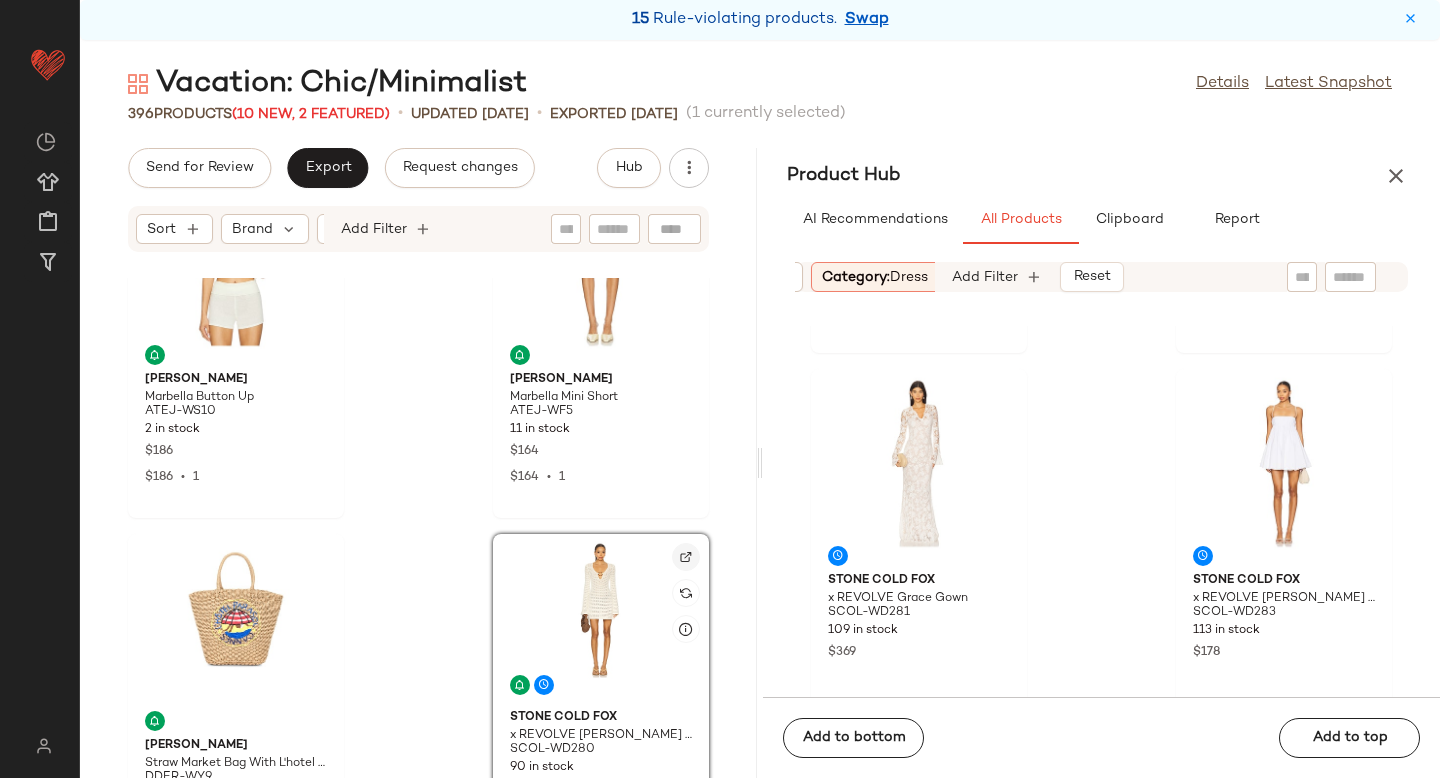 click 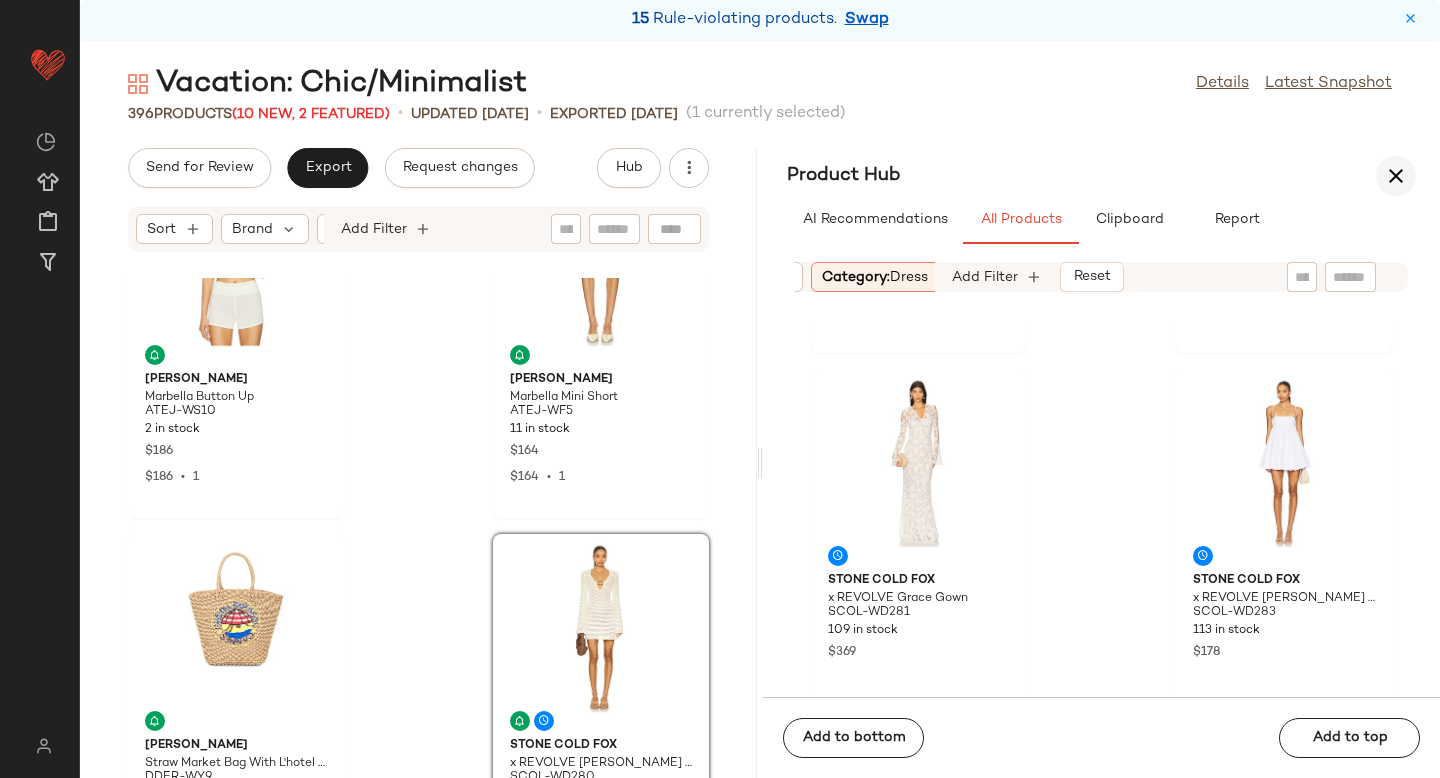 click at bounding box center (1396, 176) 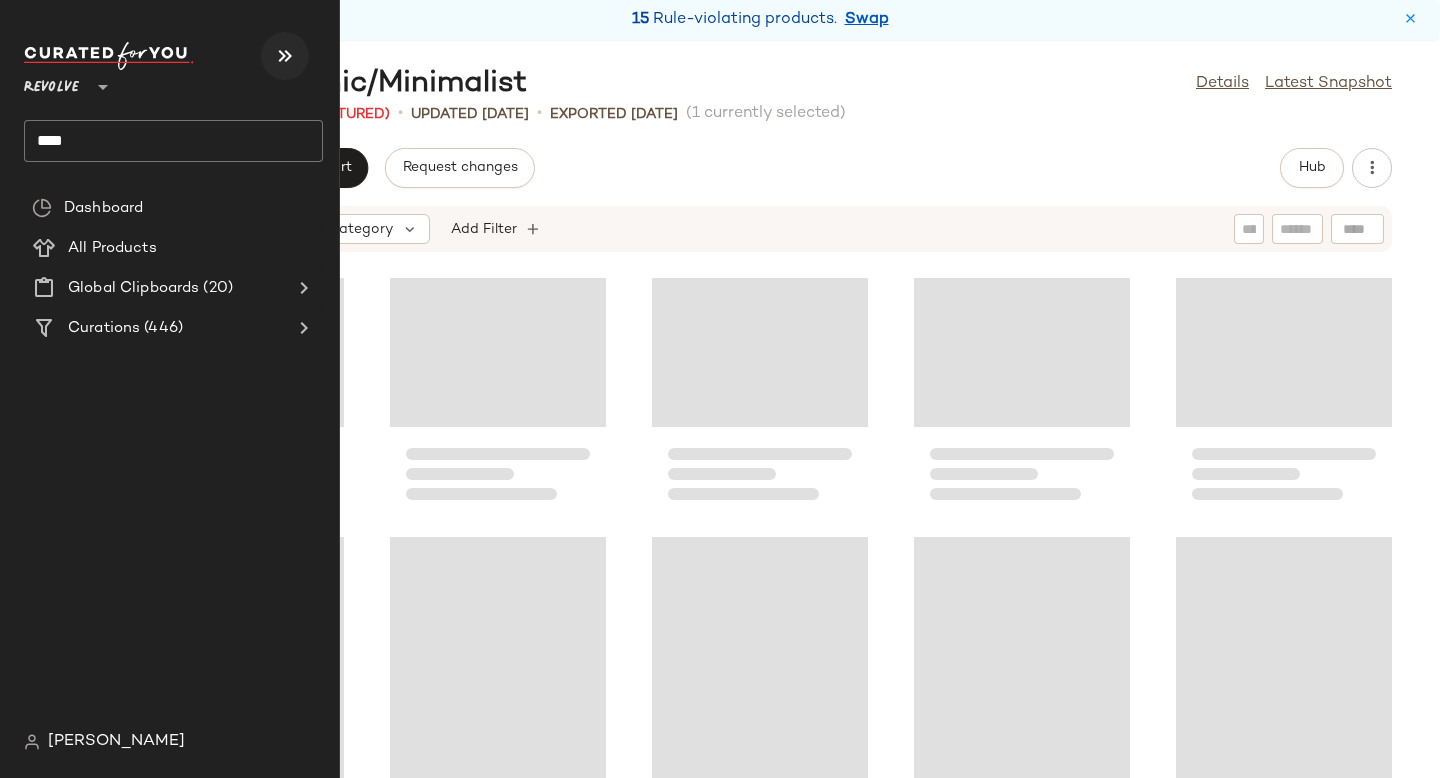 click at bounding box center (285, 56) 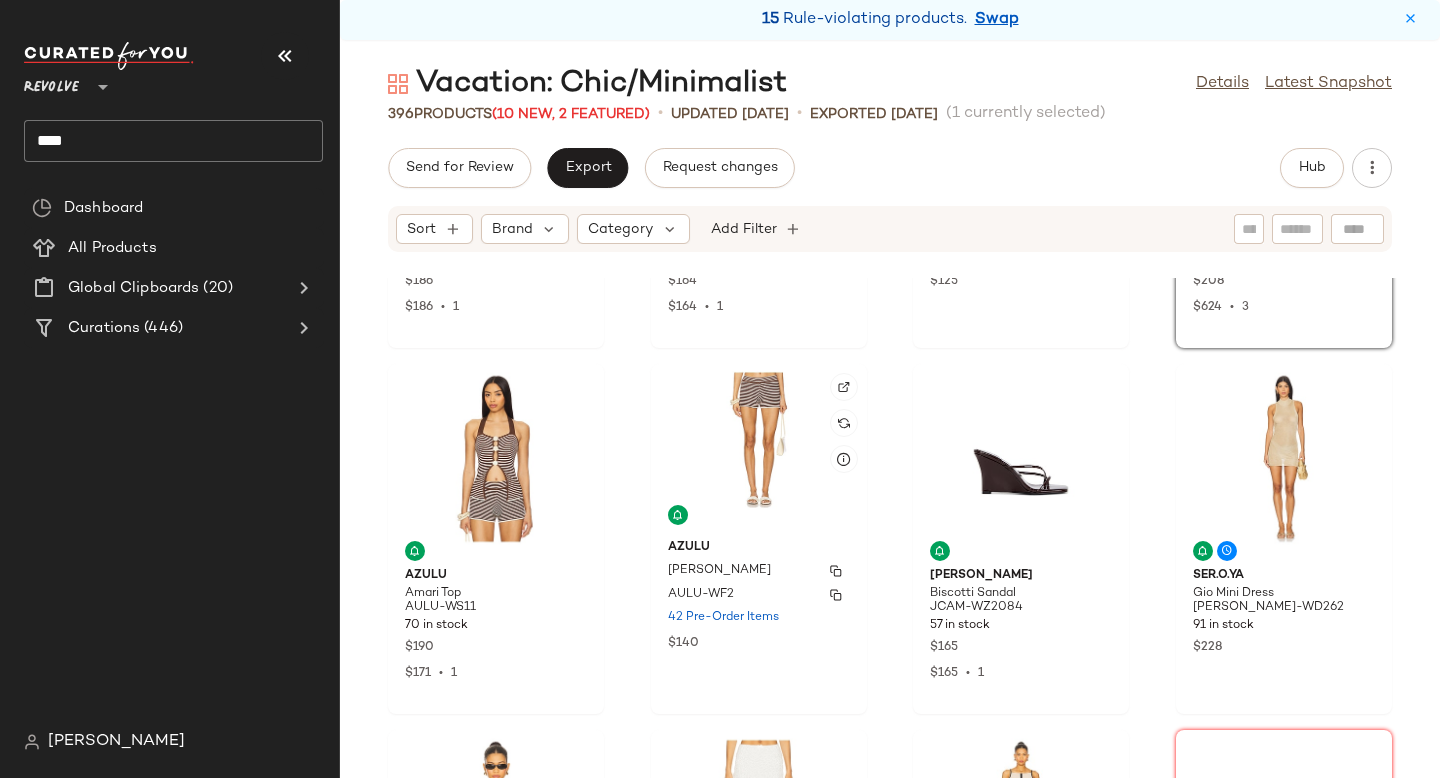 scroll, scrollTop: 307, scrollLeft: 0, axis: vertical 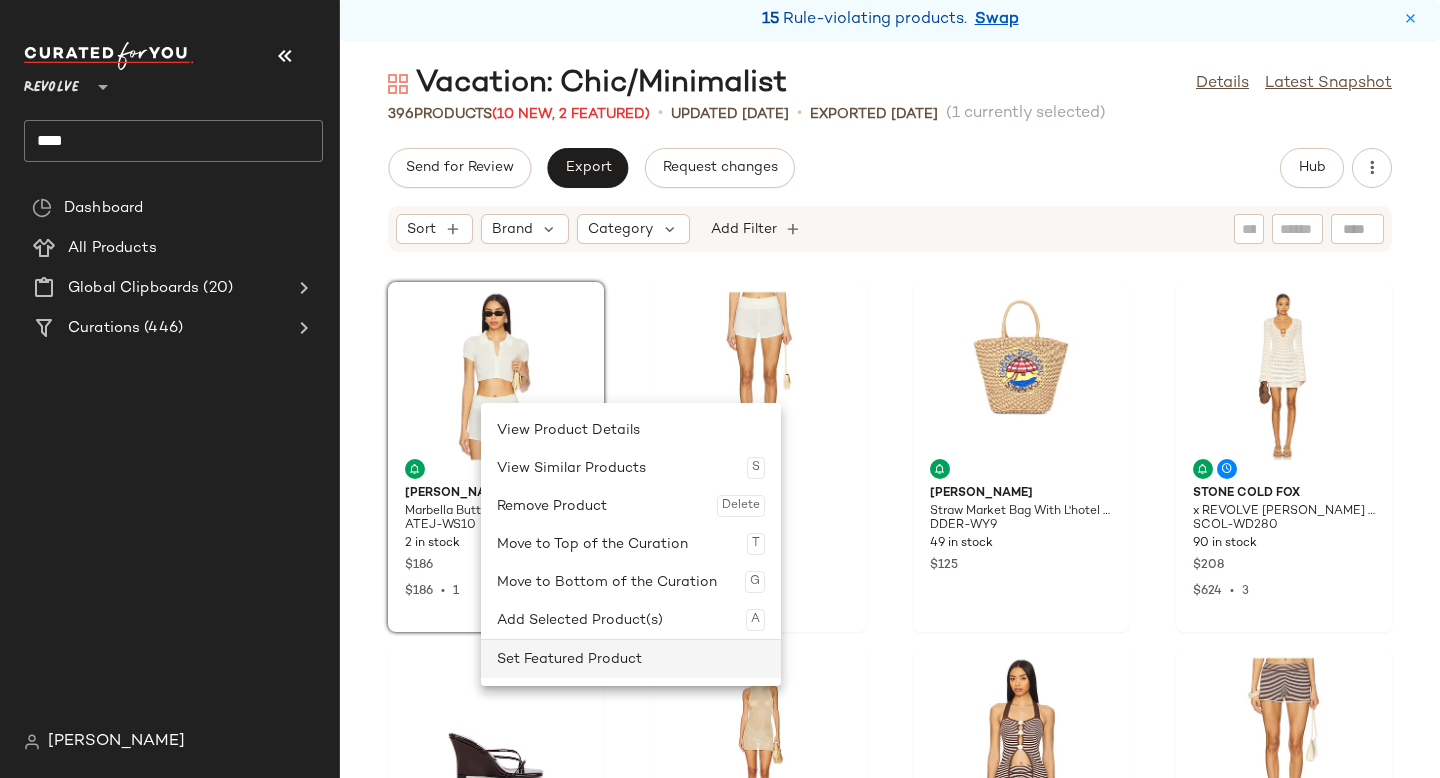 click on "Set Featured Product" 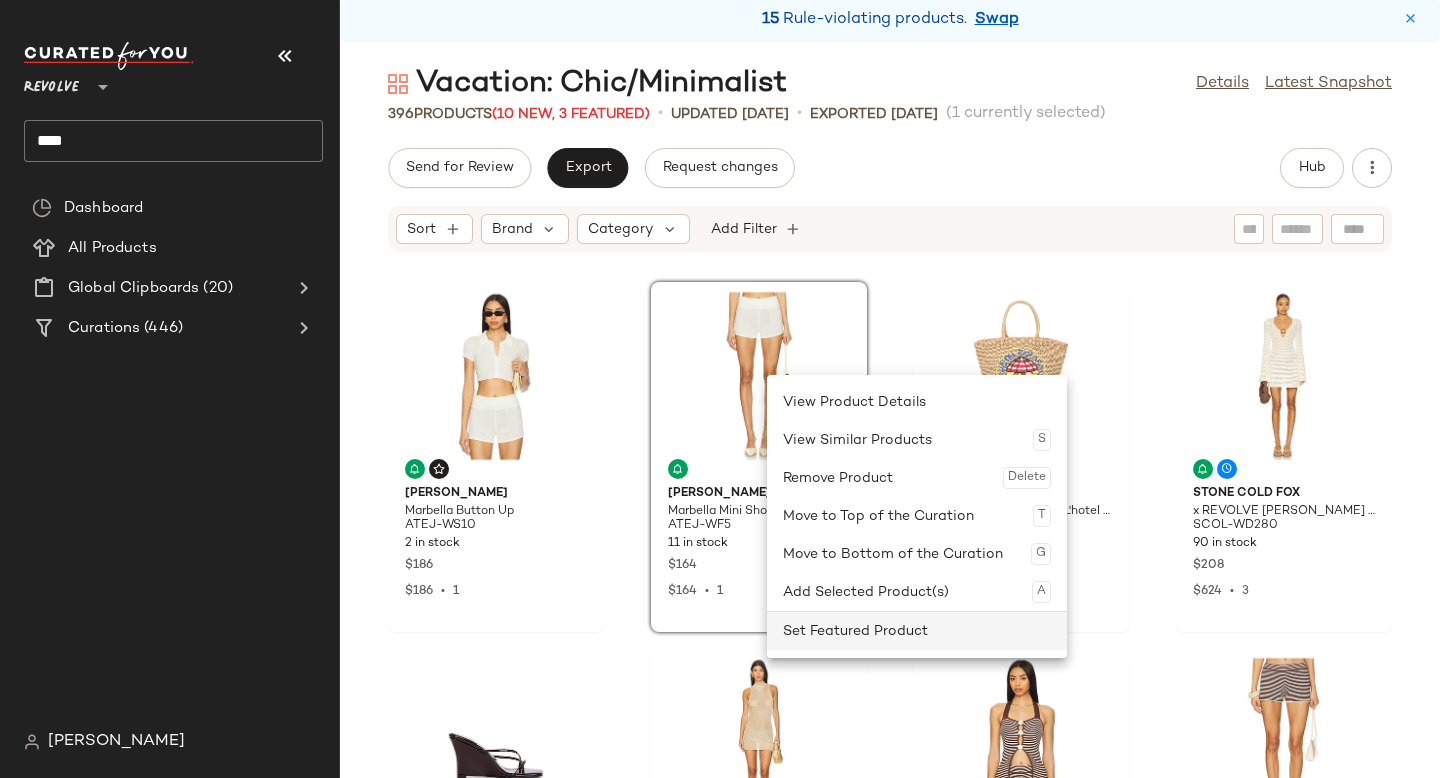 click on "Set Featured Product" 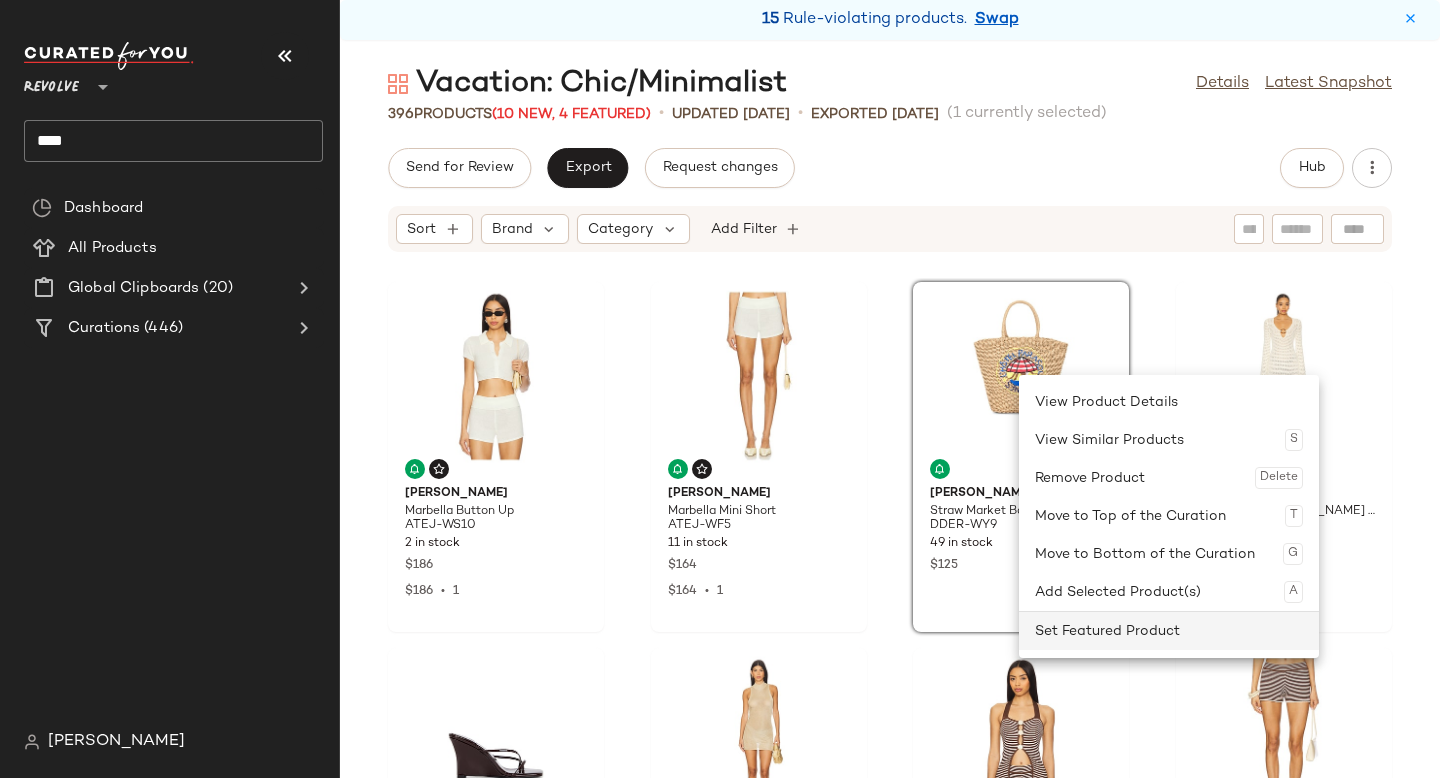 click on "Set Featured Product" 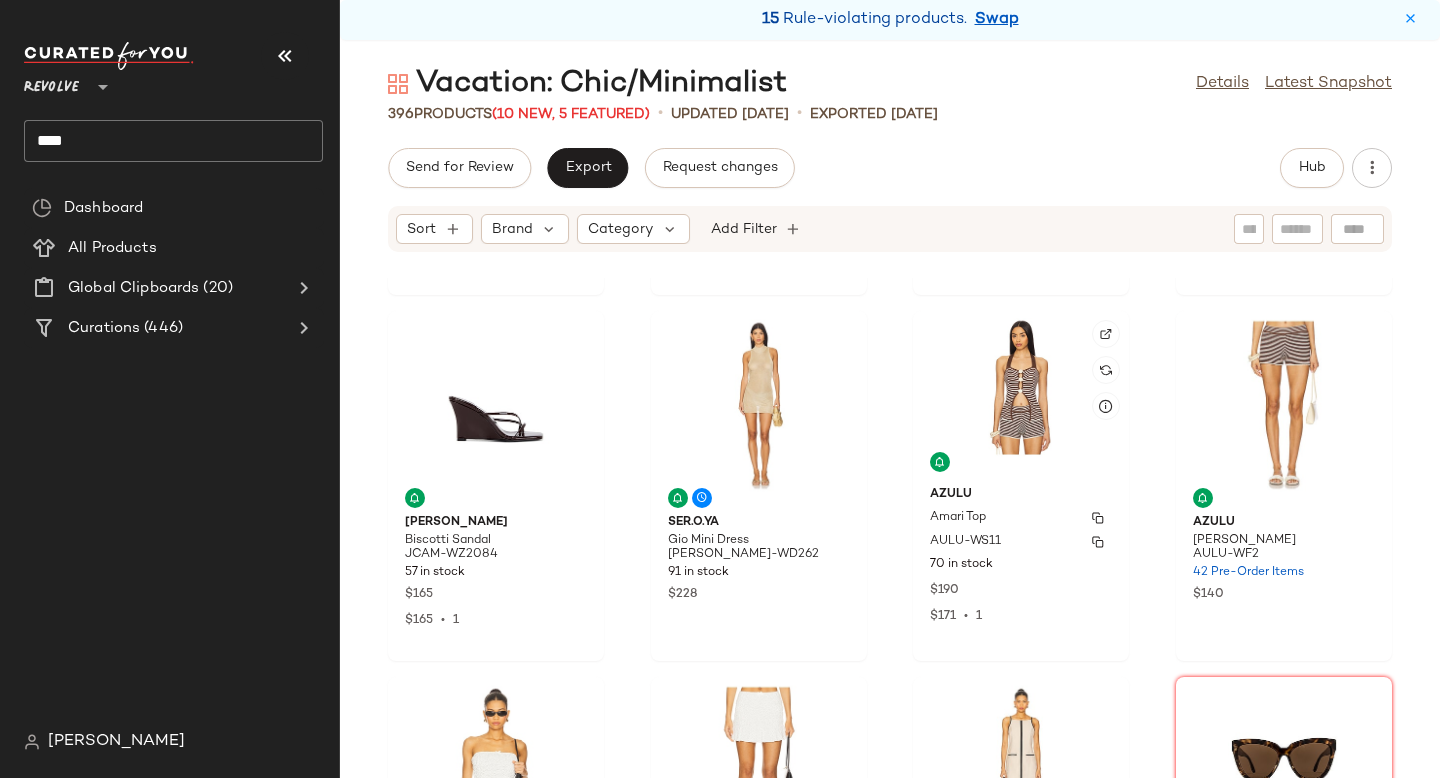 scroll, scrollTop: 364, scrollLeft: 0, axis: vertical 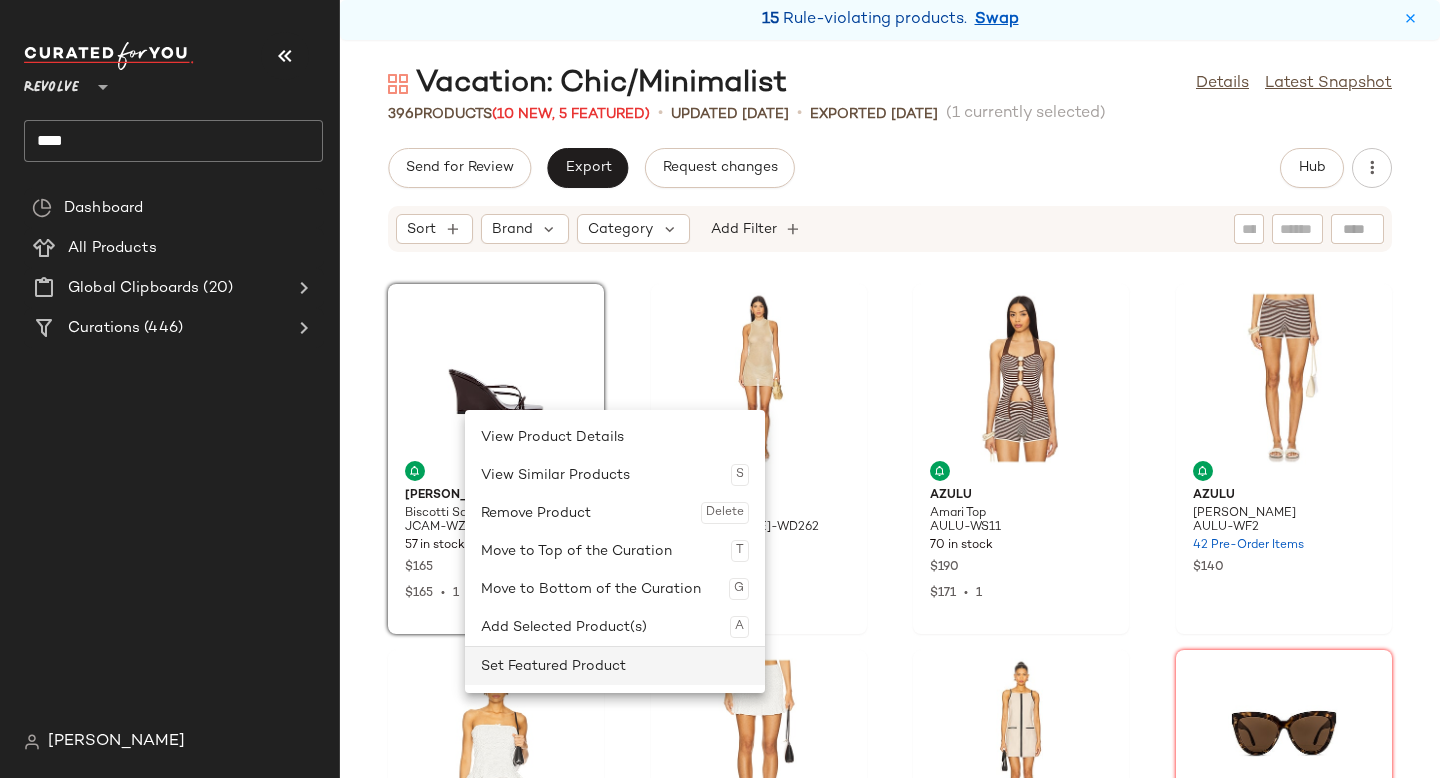 click on "Set Featured Product" 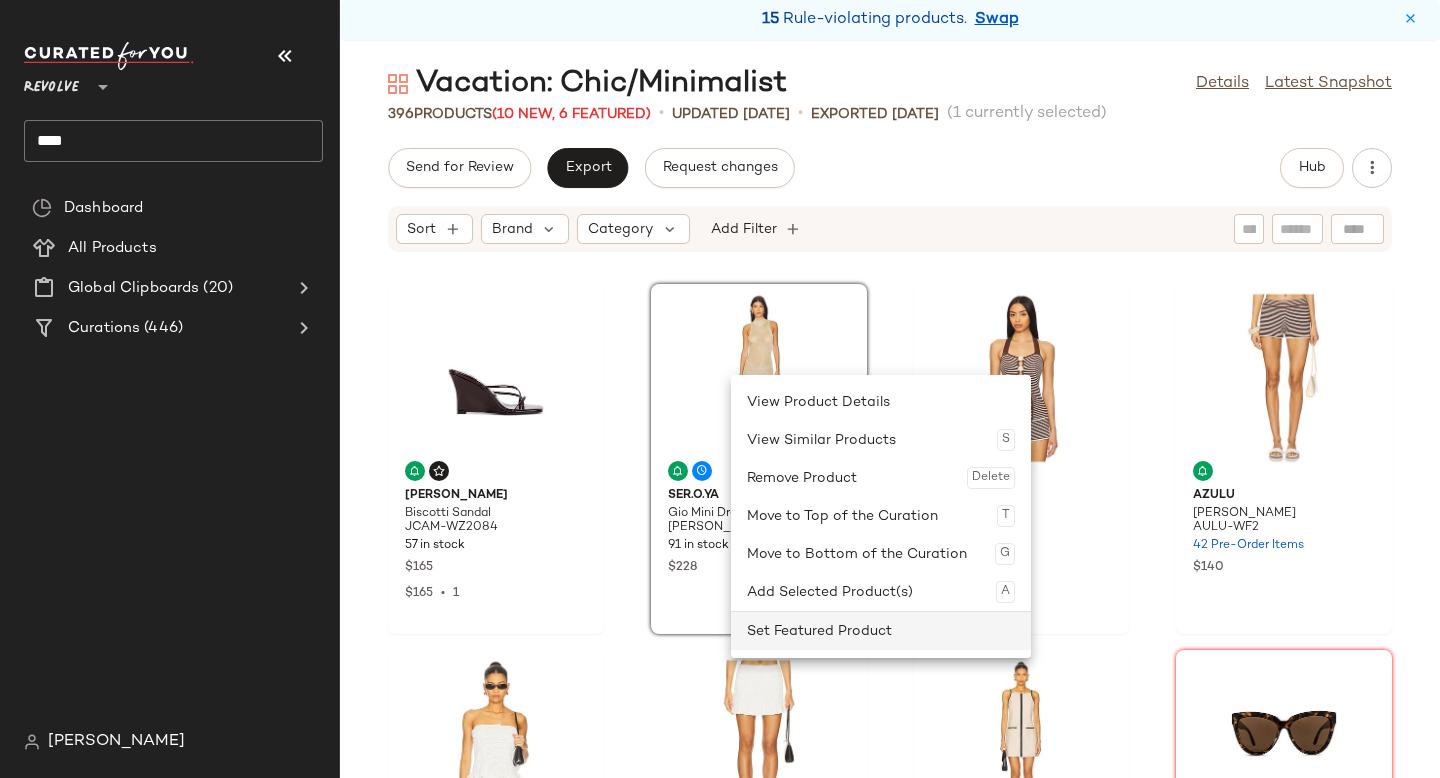 click on "Set Featured Product" 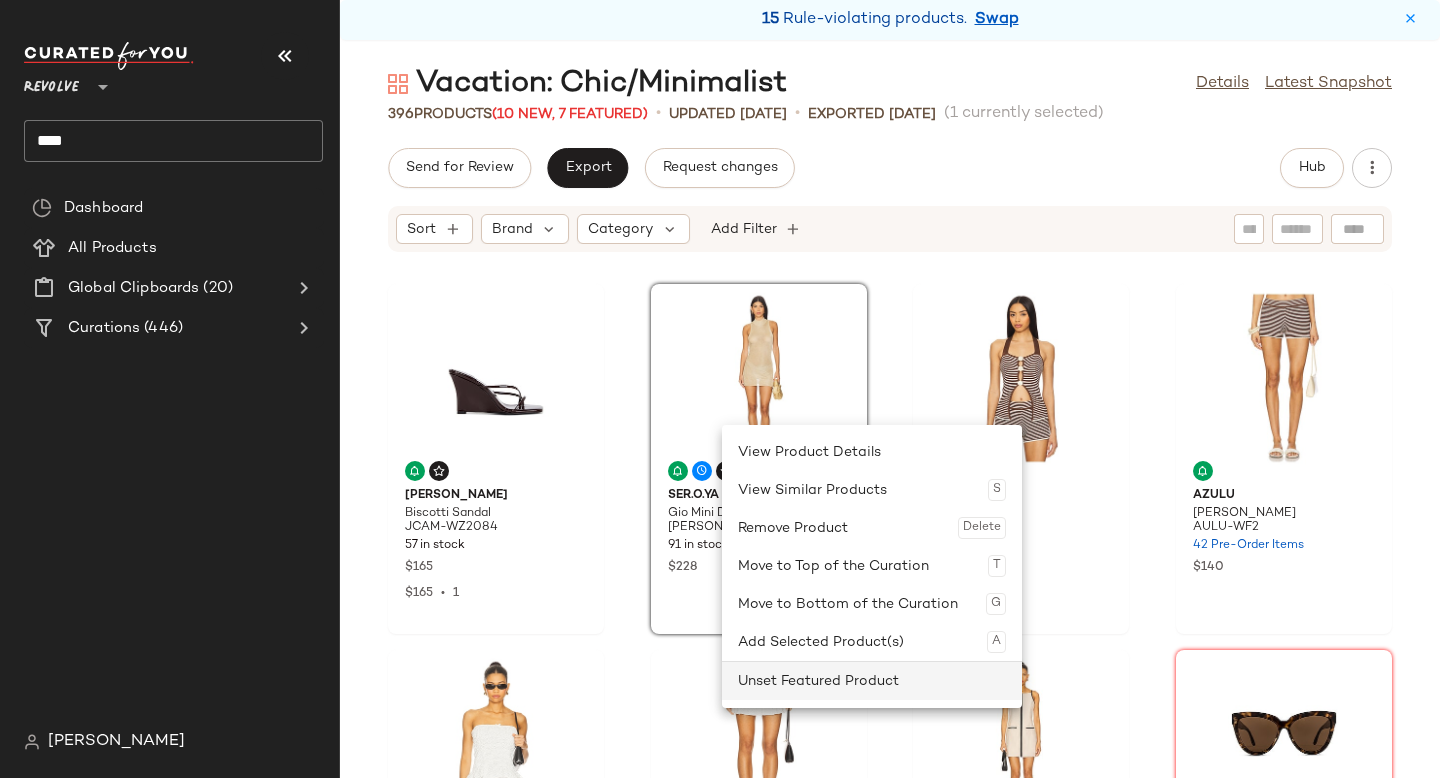 click on "Unset Featured Product" 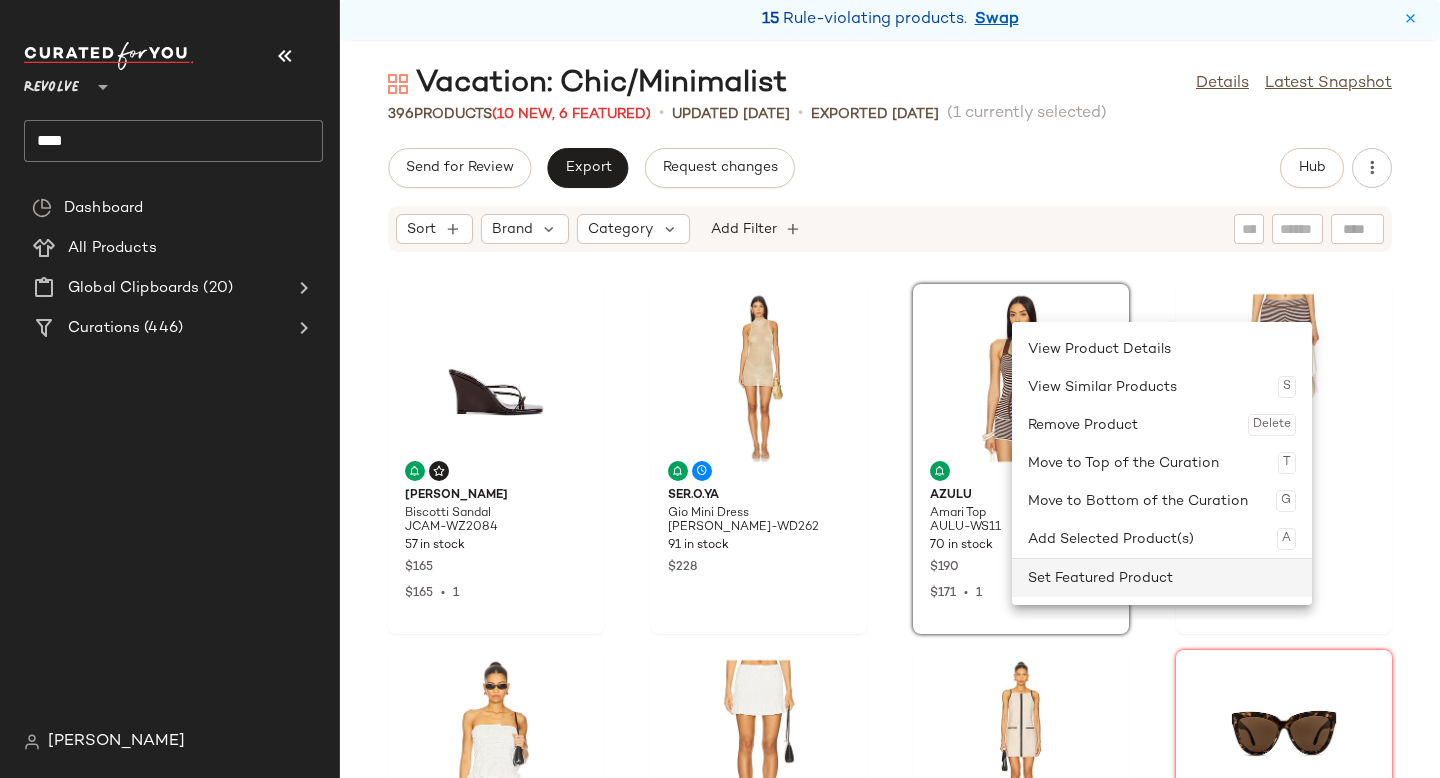 click on "Set Featured Product" 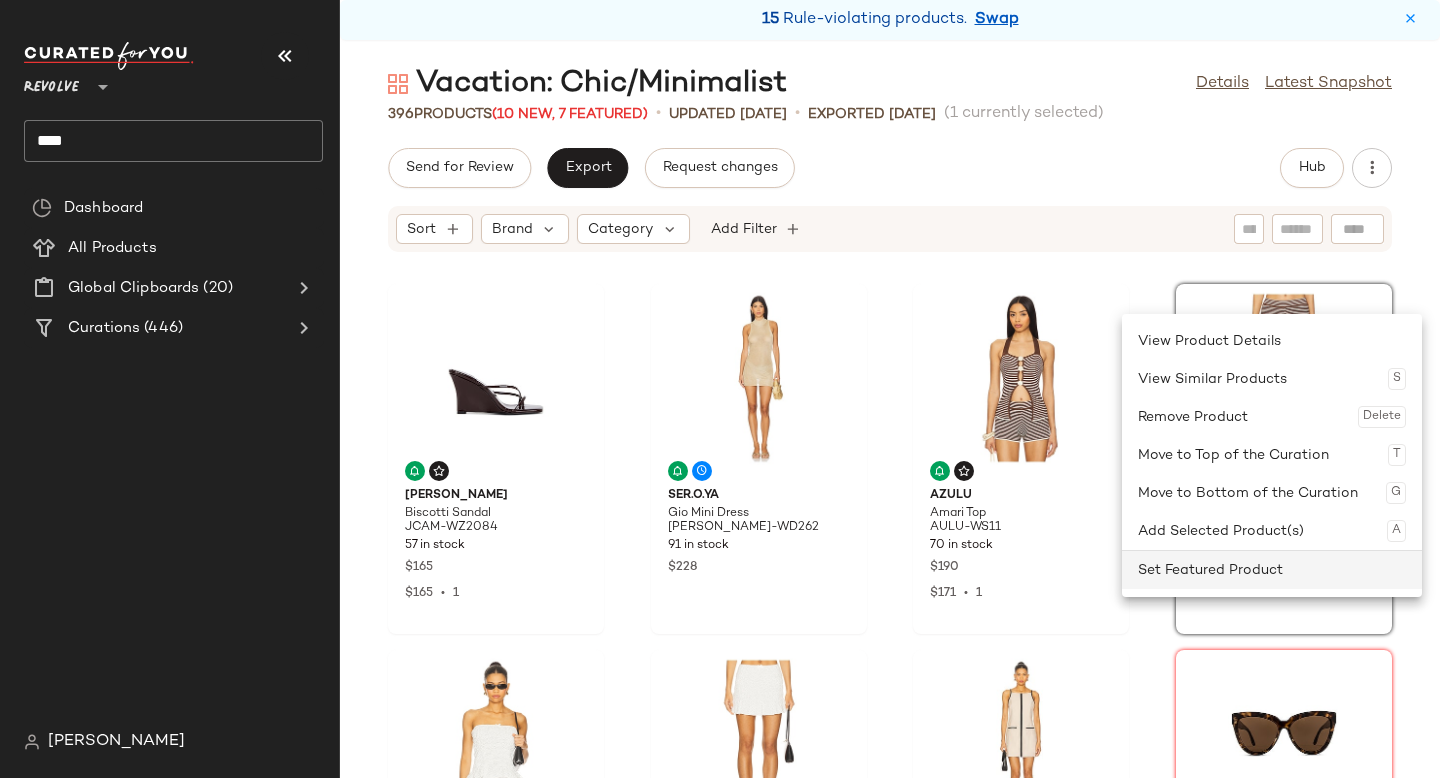 click on "Set Featured Product" 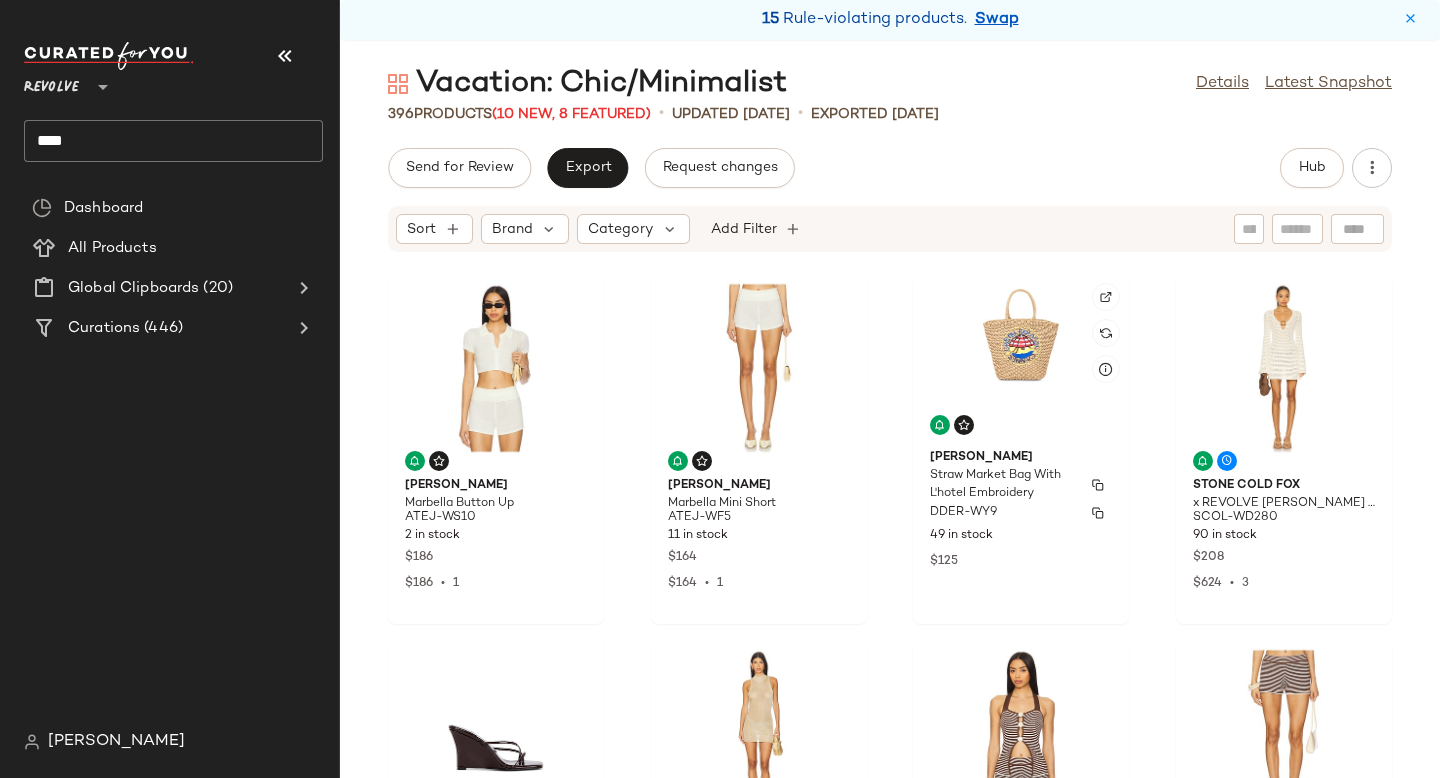 scroll, scrollTop: 0, scrollLeft: 0, axis: both 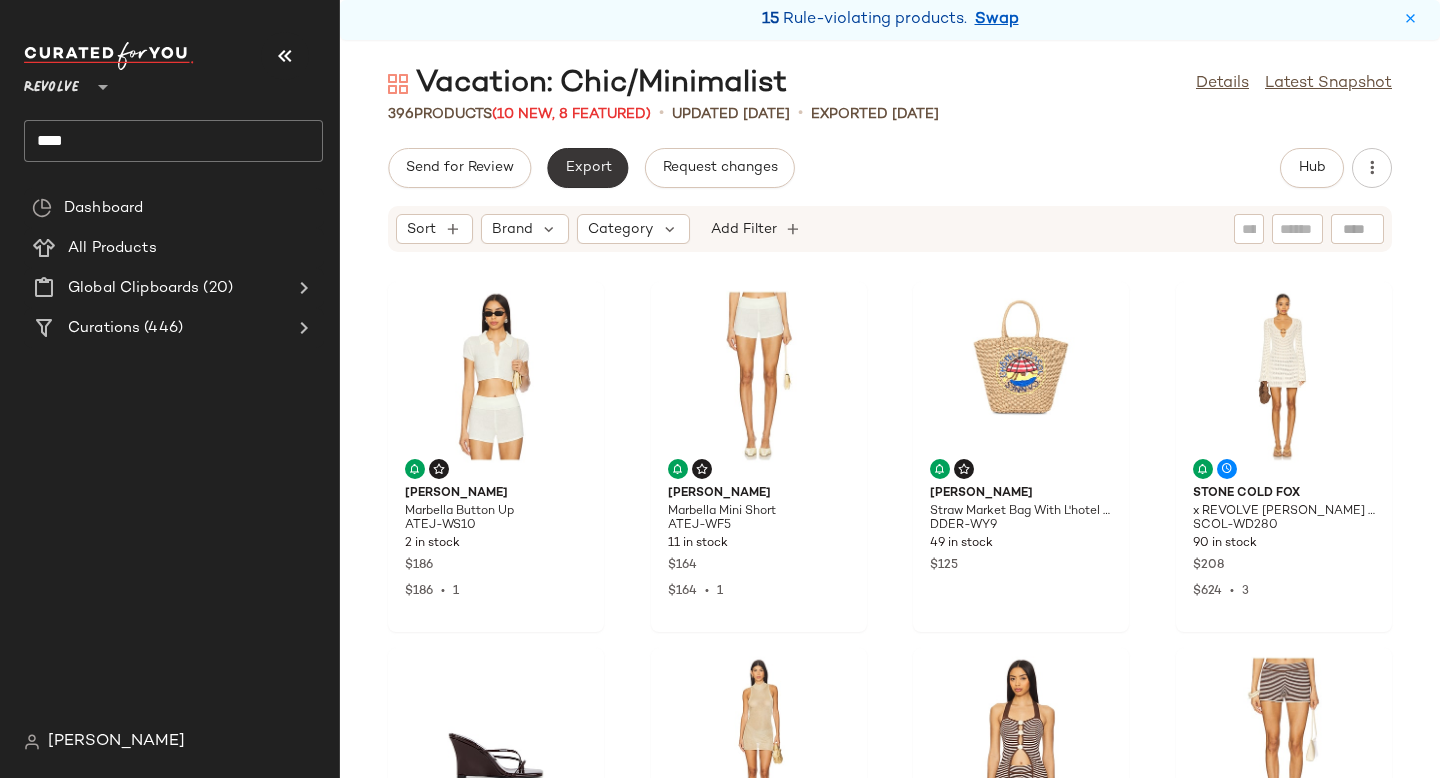 click on "Export" 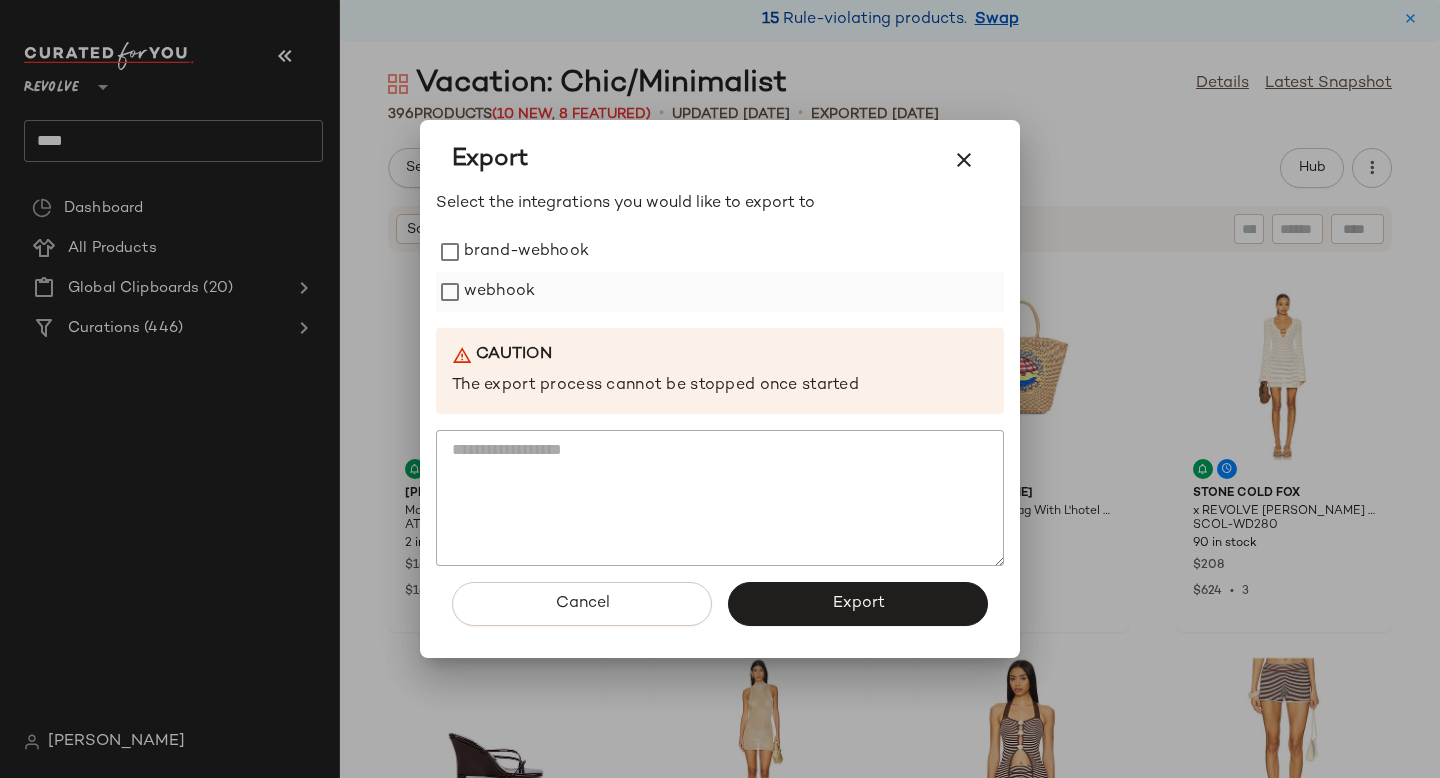 click on "webhook" at bounding box center (499, 292) 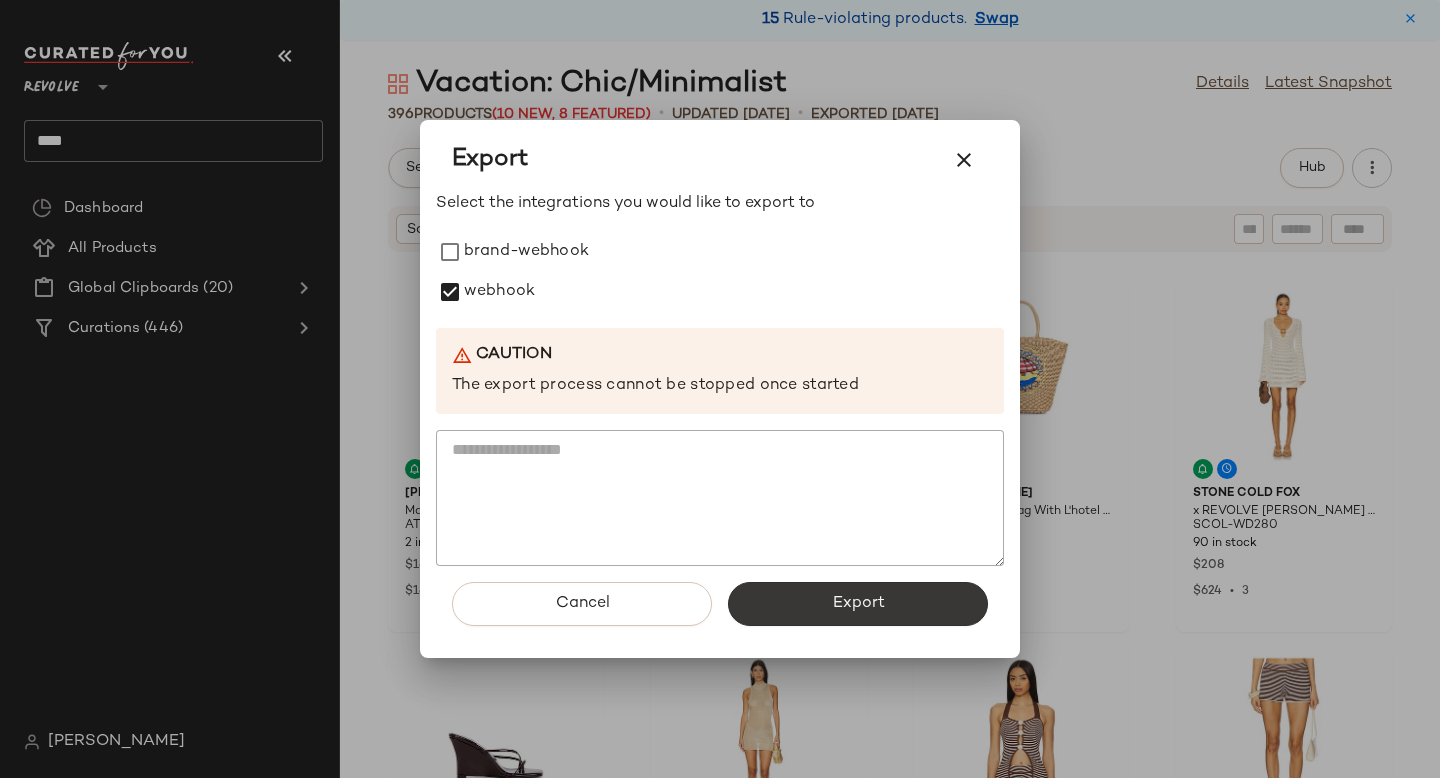 click on "Export" 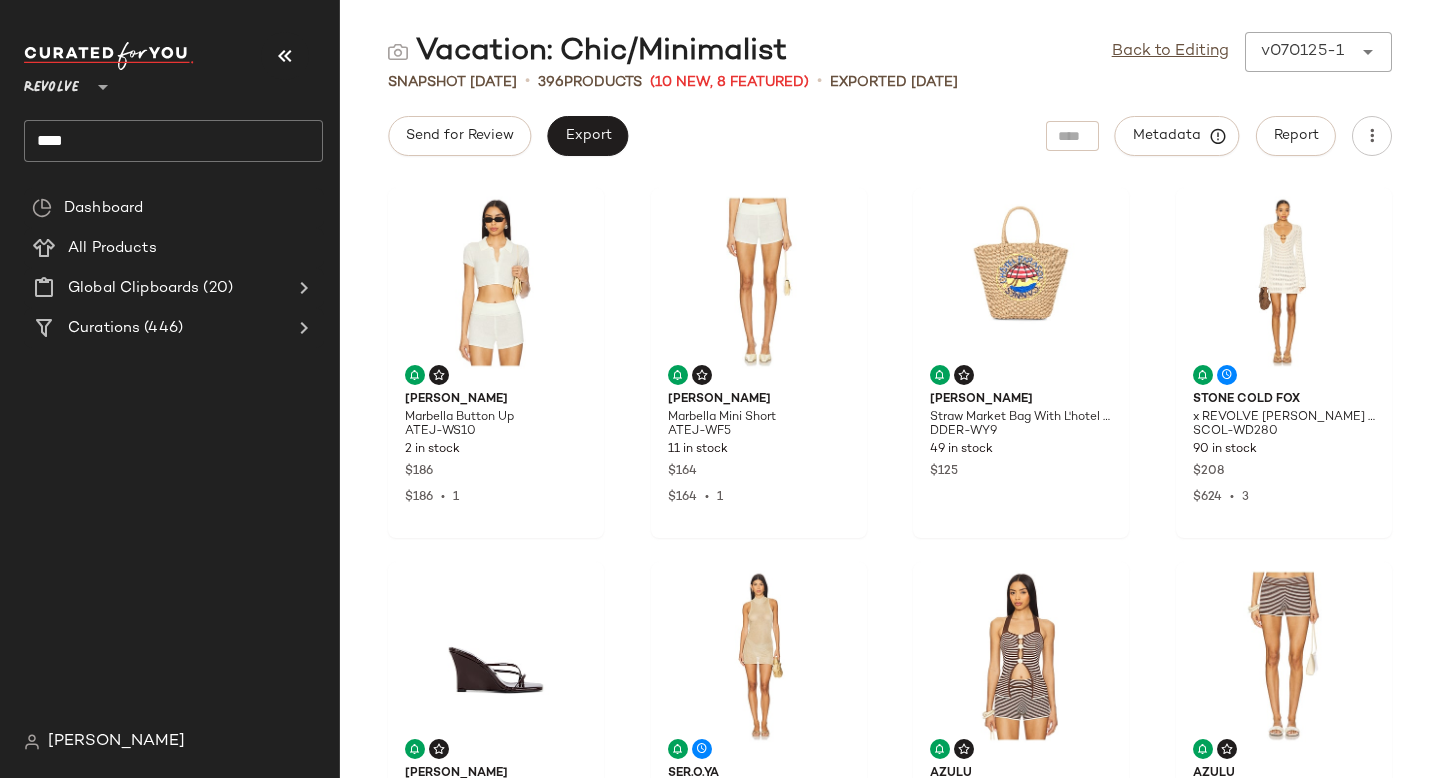 click on "****" 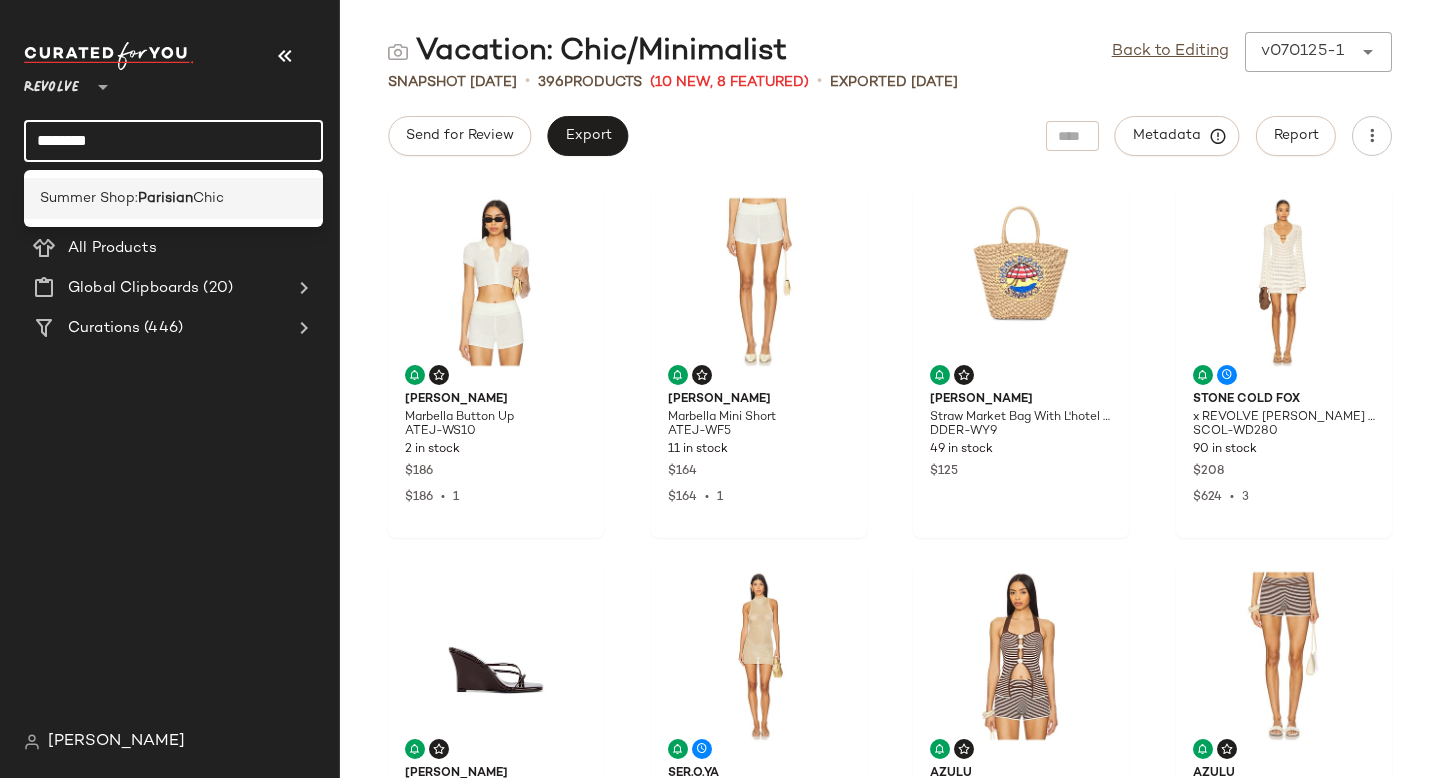 type on "********" 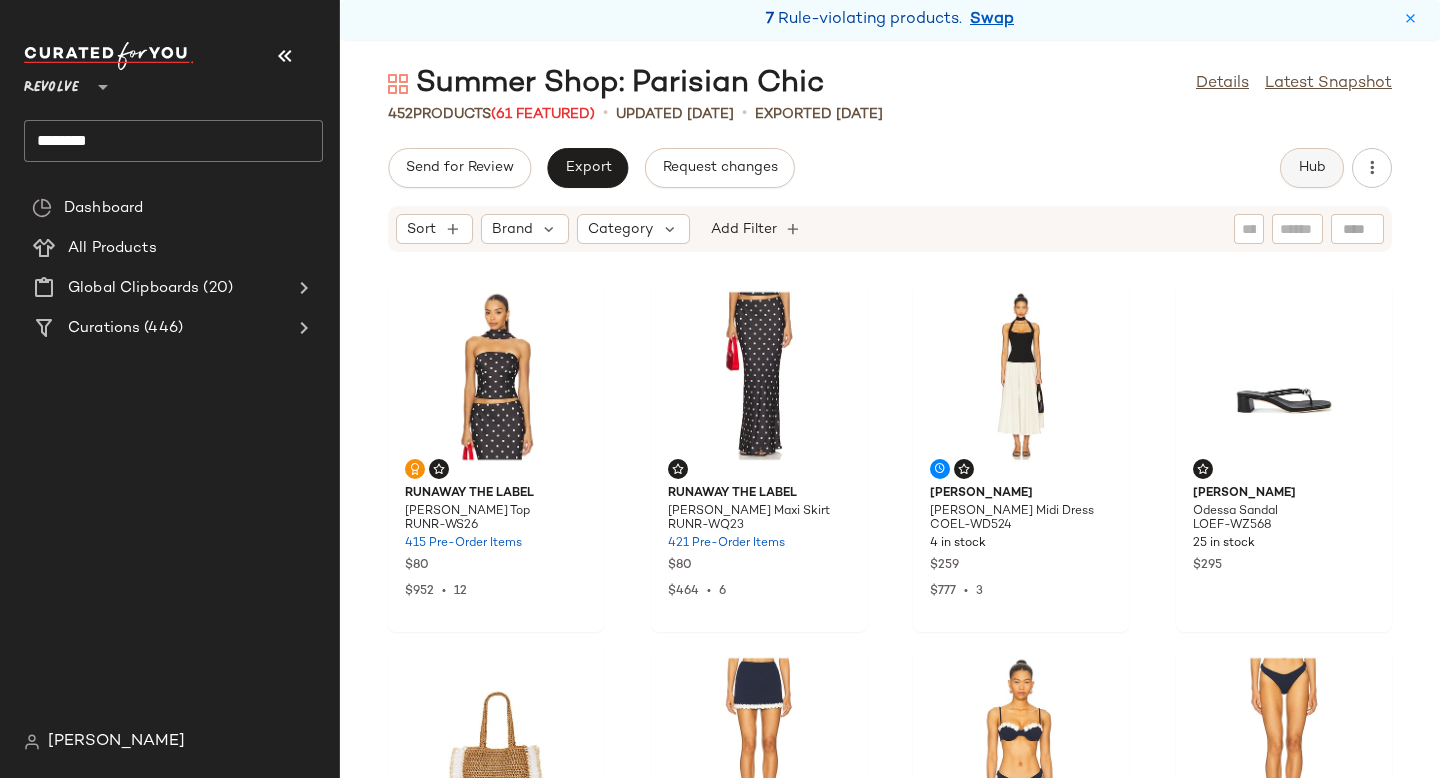 click on "Hub" at bounding box center [1312, 168] 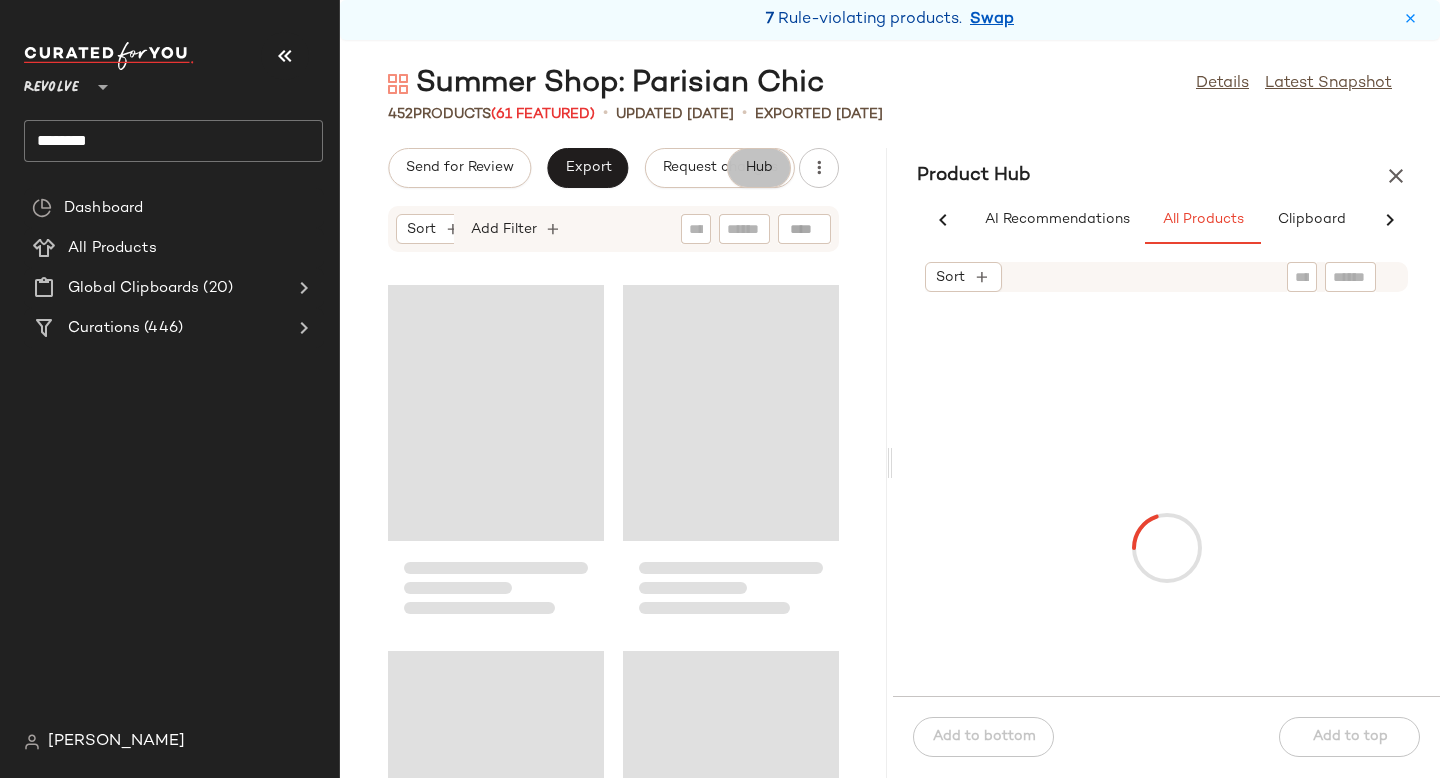 scroll, scrollTop: 0, scrollLeft: 92, axis: horizontal 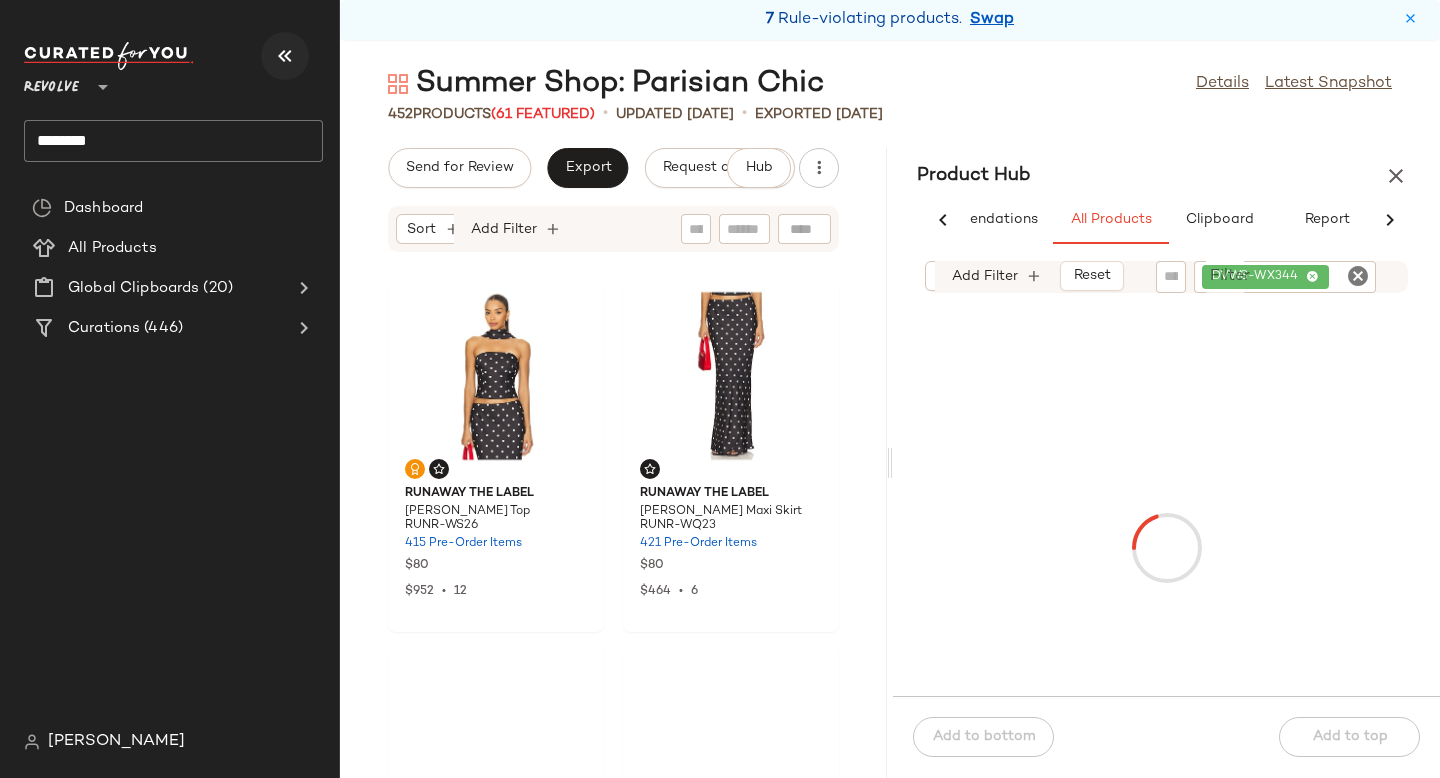 click at bounding box center [285, 56] 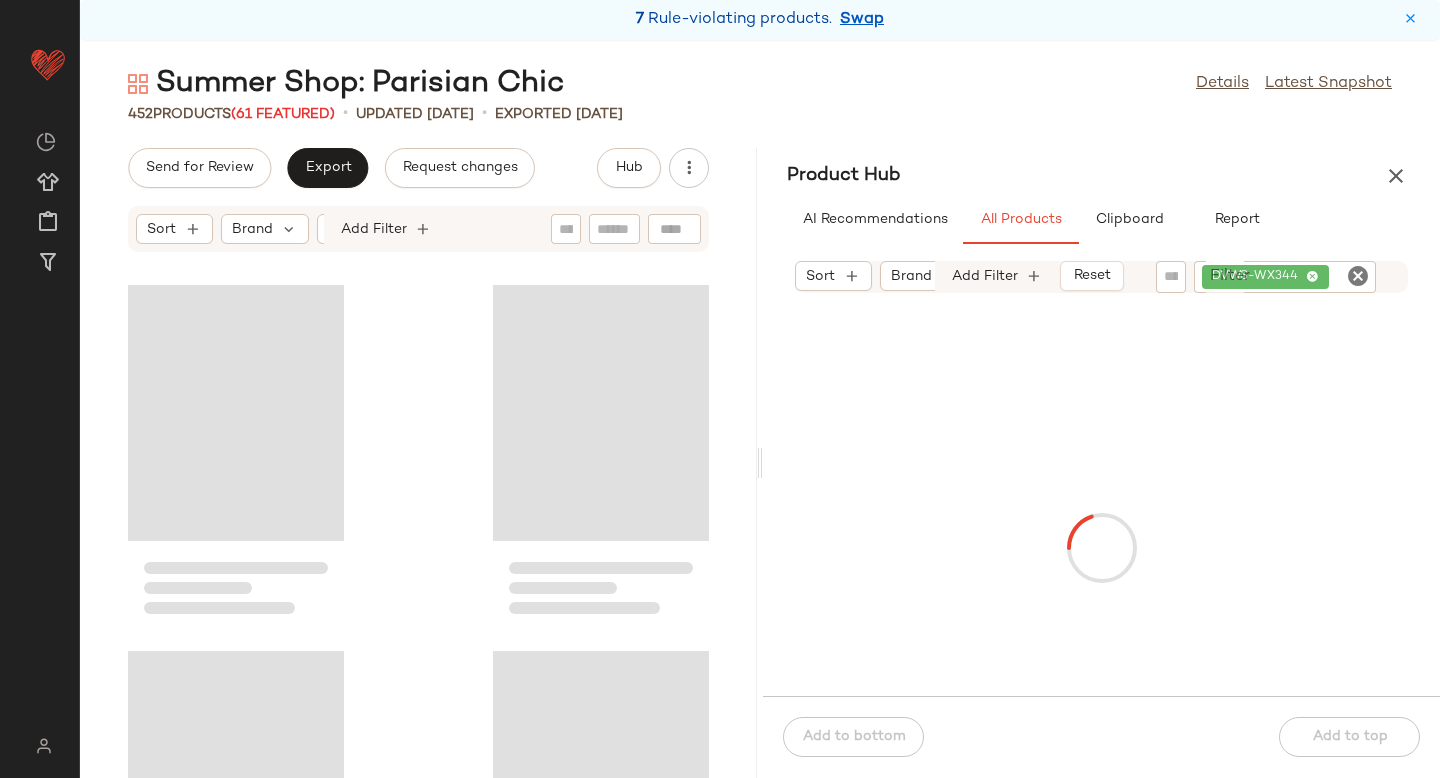 scroll, scrollTop: 0, scrollLeft: 0, axis: both 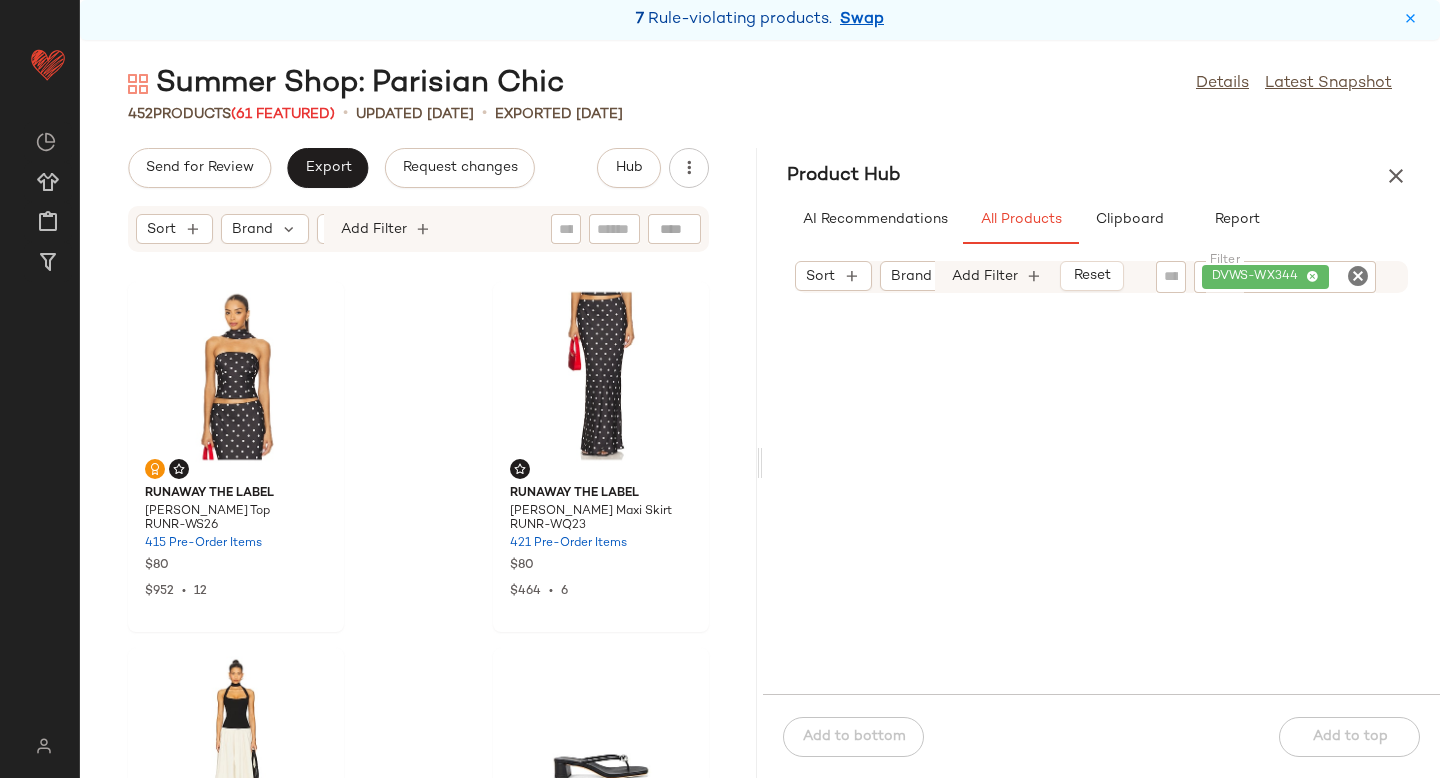 click 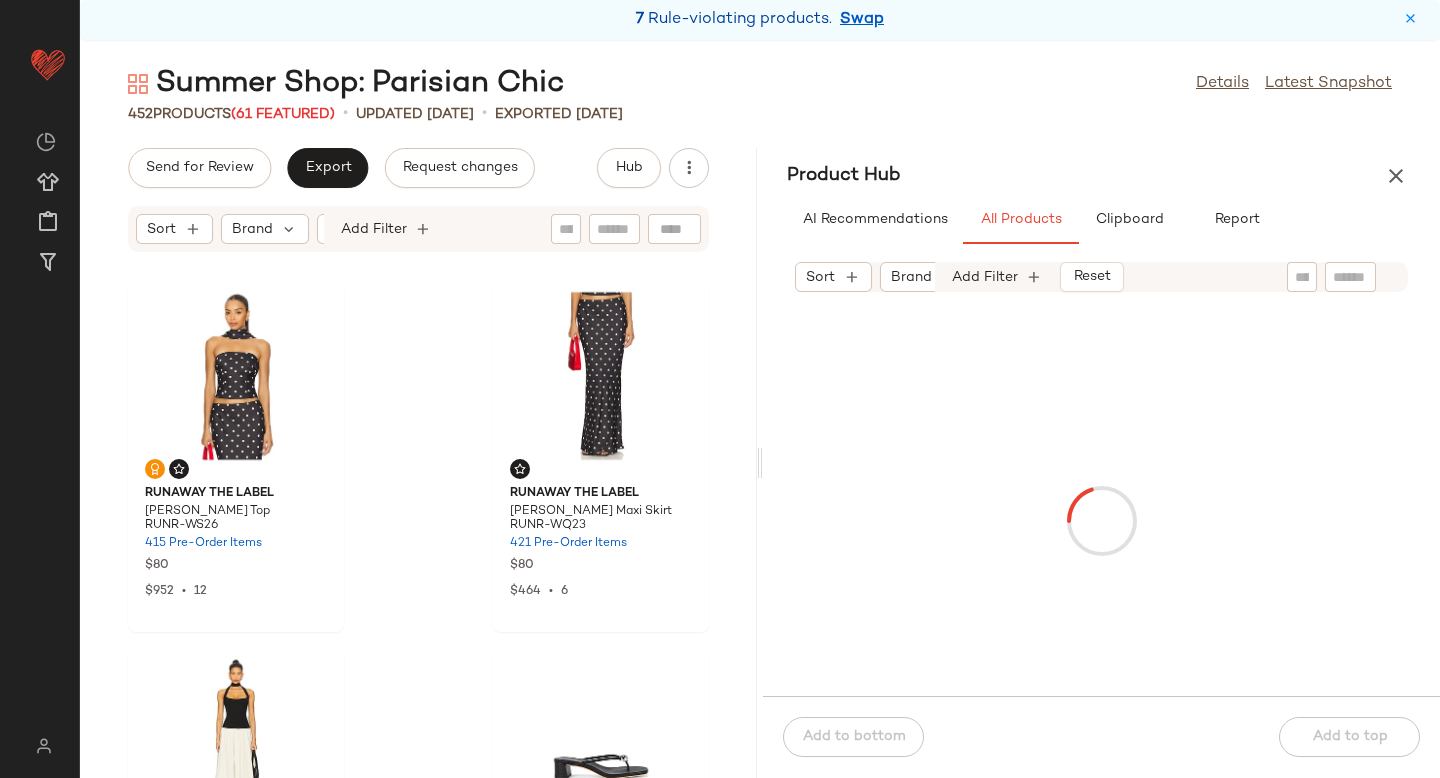 paste on "**********" 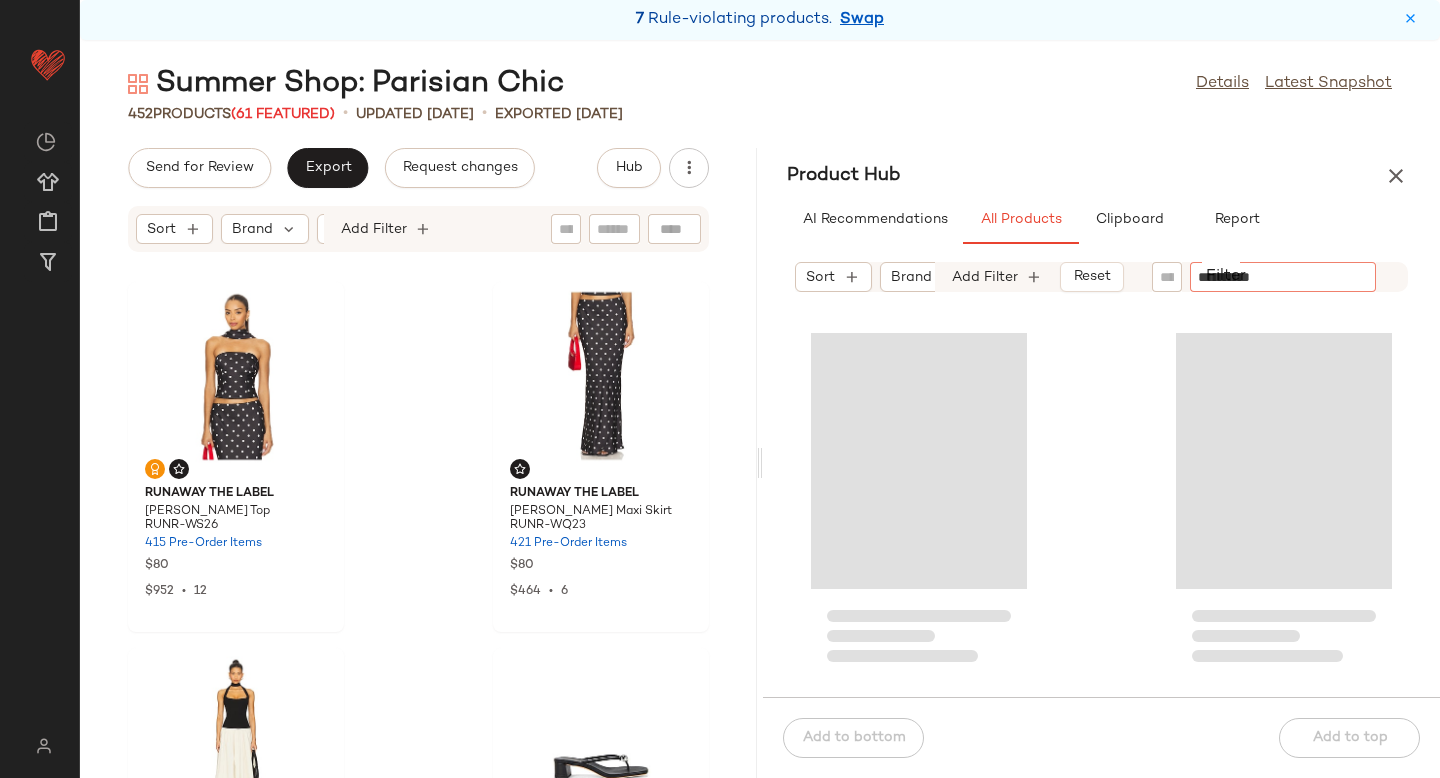 type on "**********" 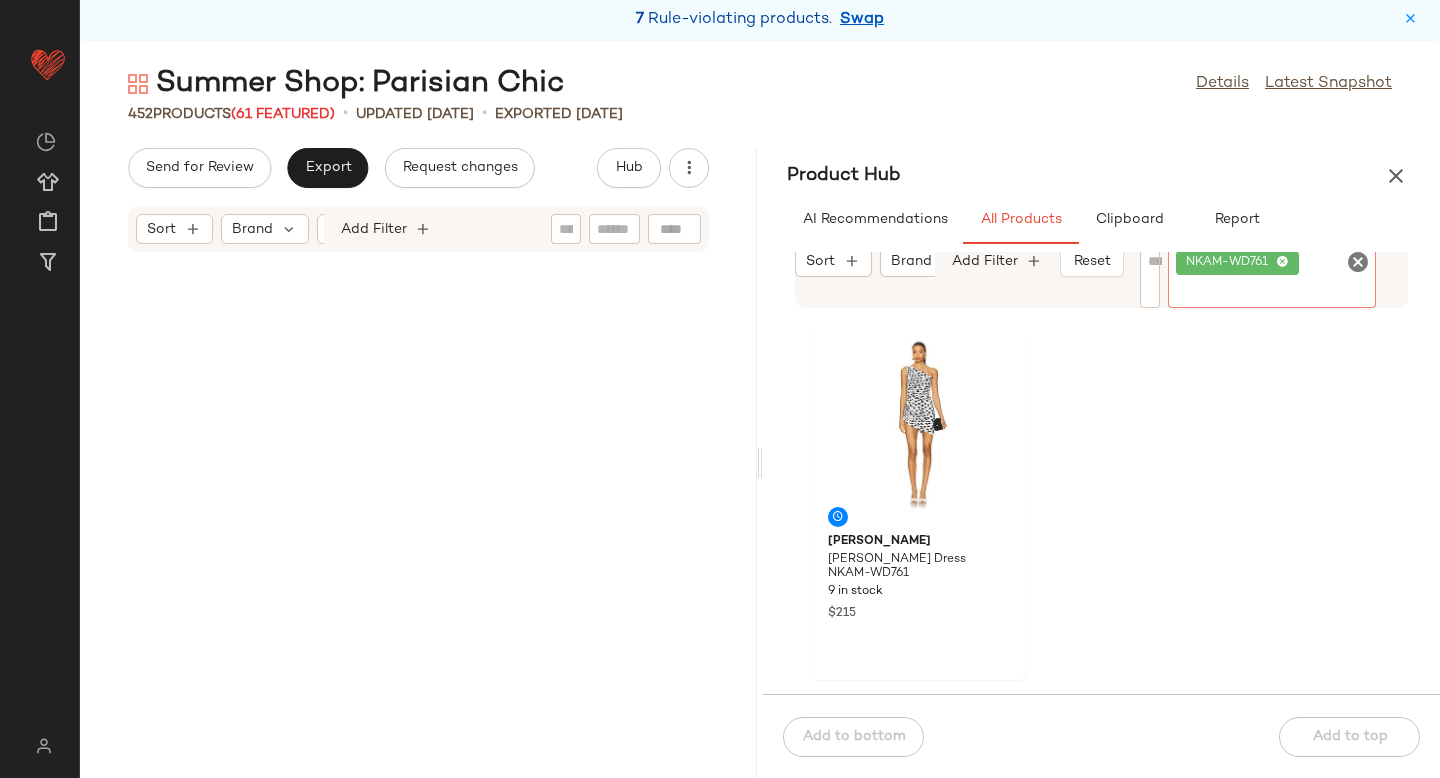 scroll, scrollTop: 0, scrollLeft: 0, axis: both 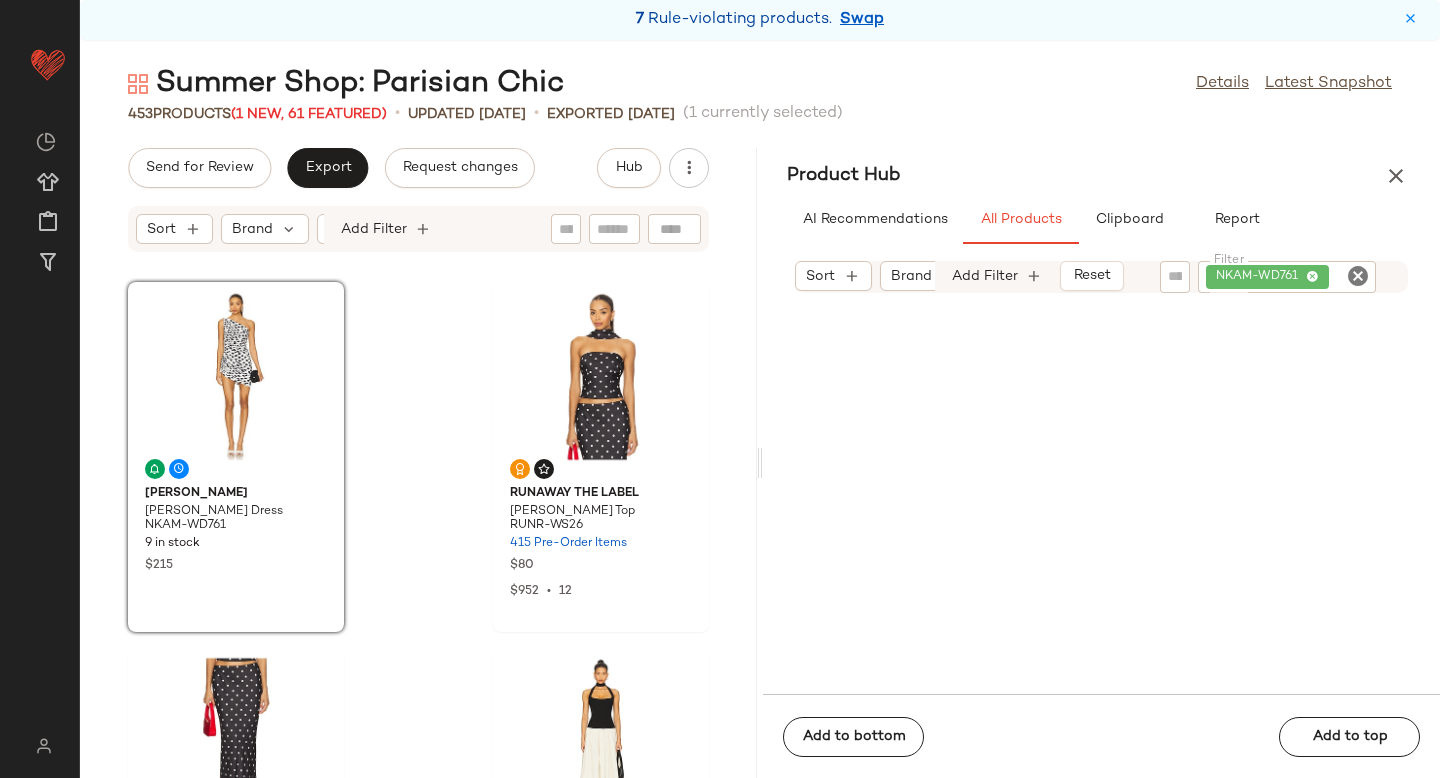 drag, startPoint x: 866, startPoint y: 447, endPoint x: 131, endPoint y: 5, distance: 857.66486 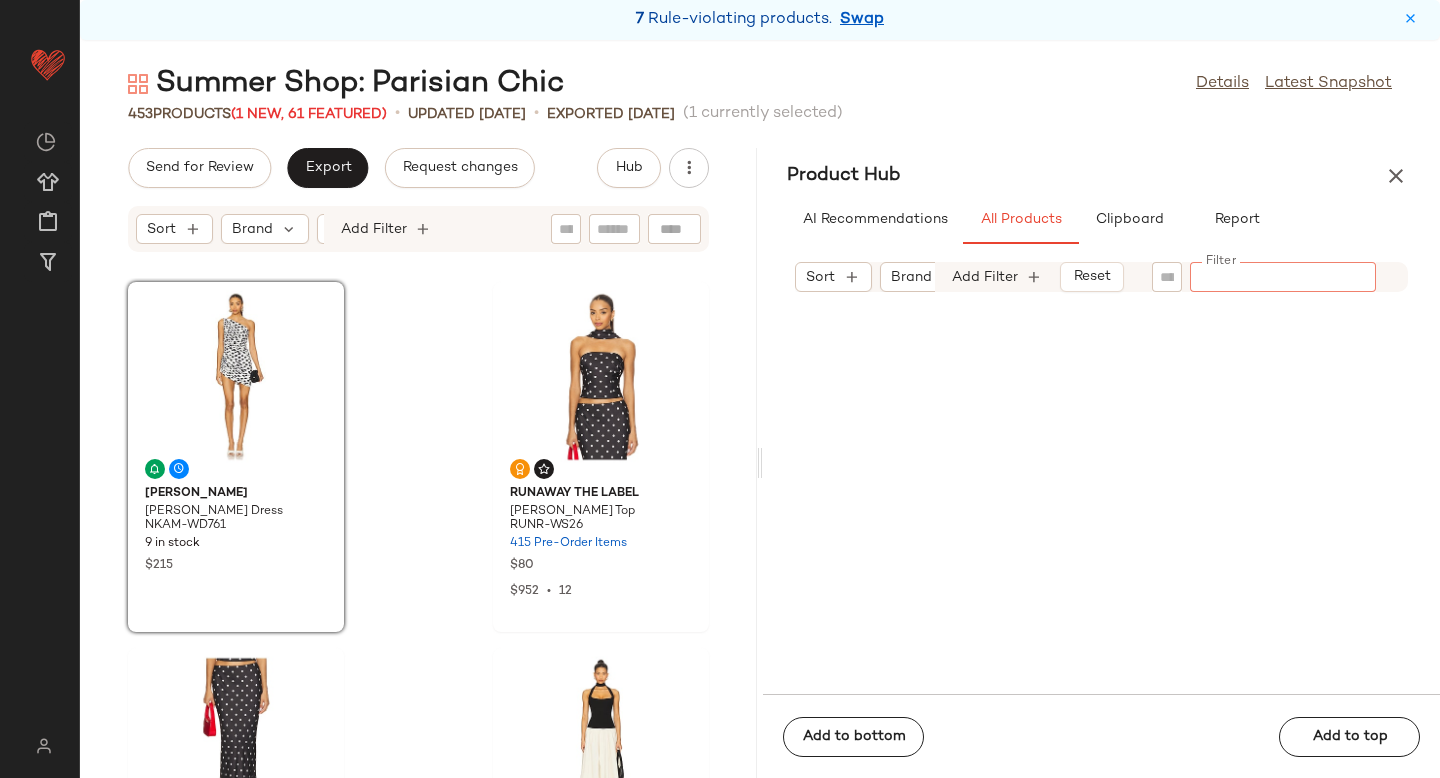 paste on "**********" 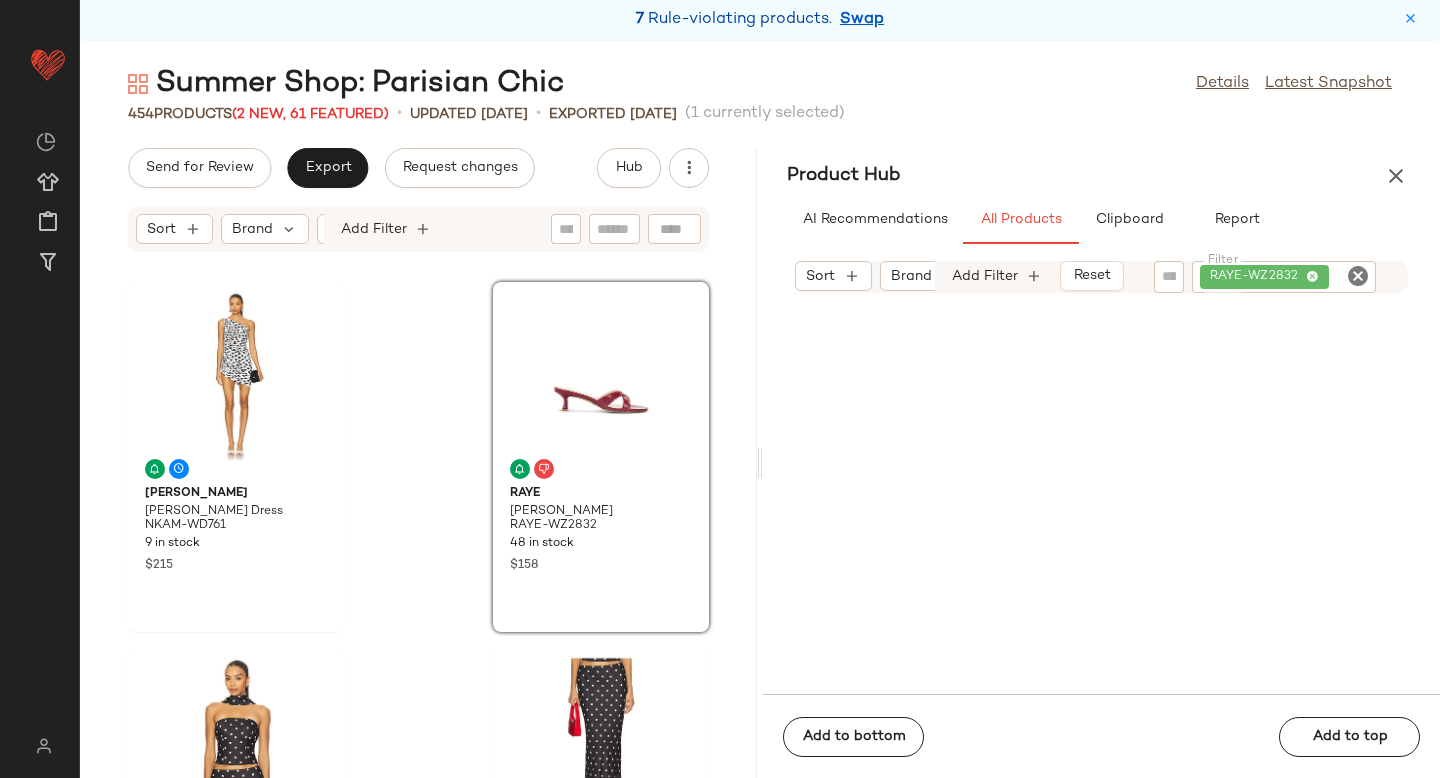click 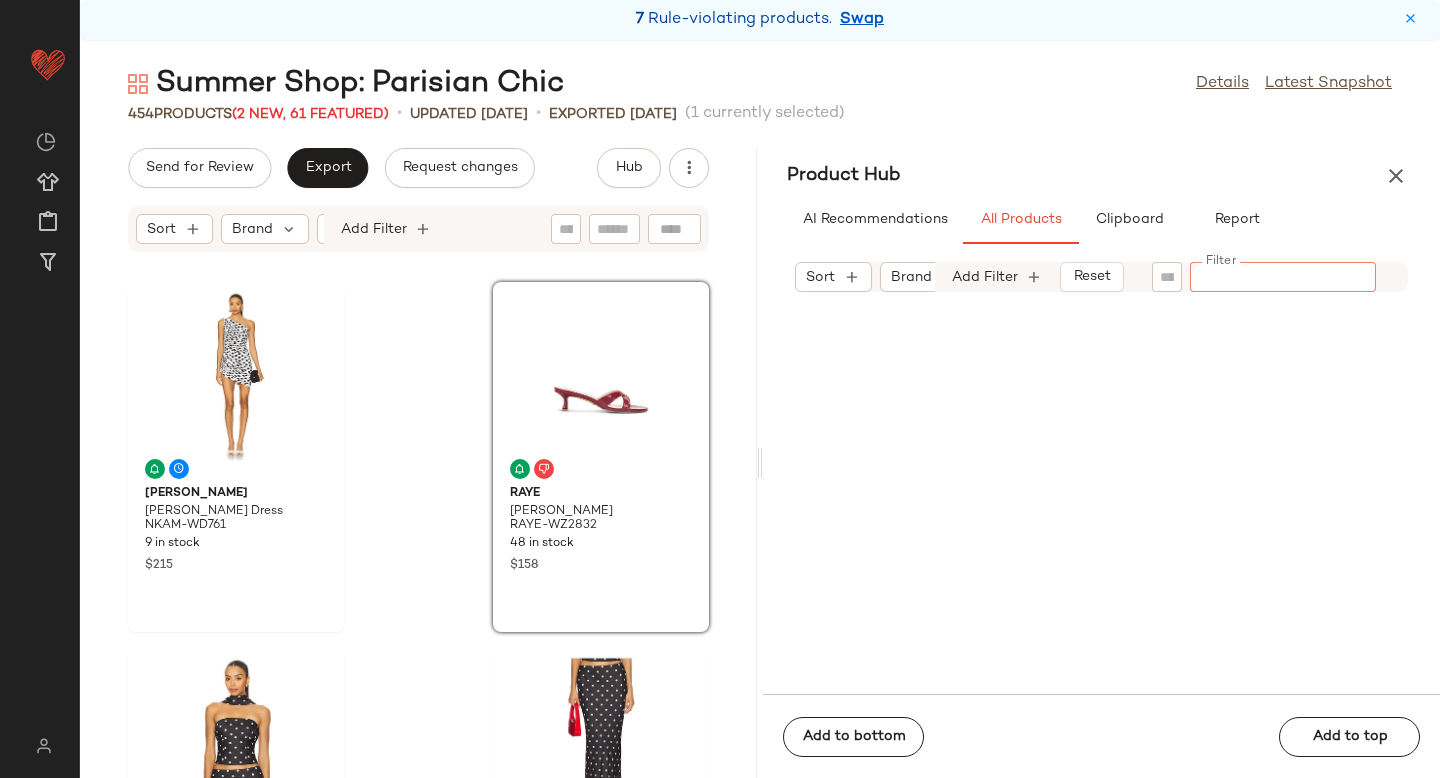 paste on "*********" 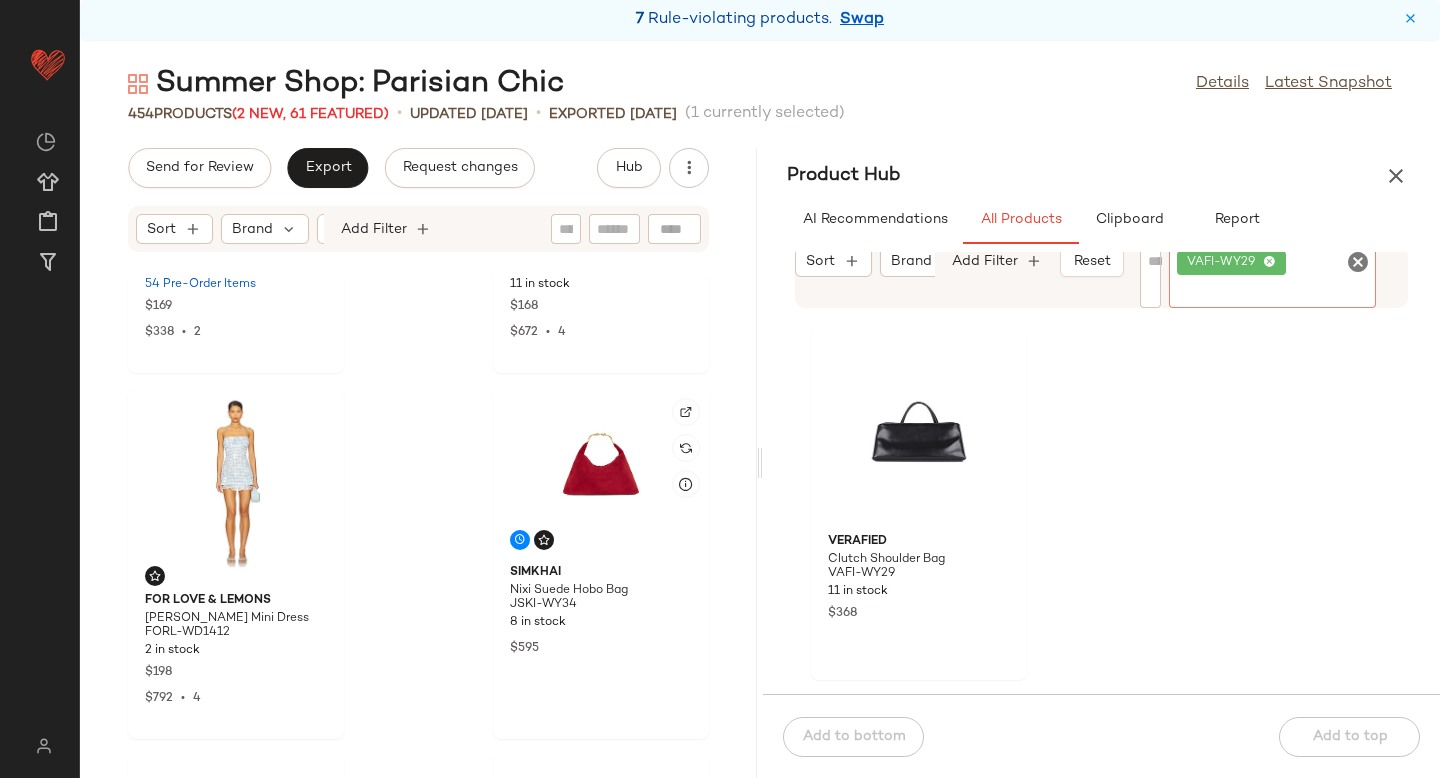 scroll, scrollTop: 6507, scrollLeft: 0, axis: vertical 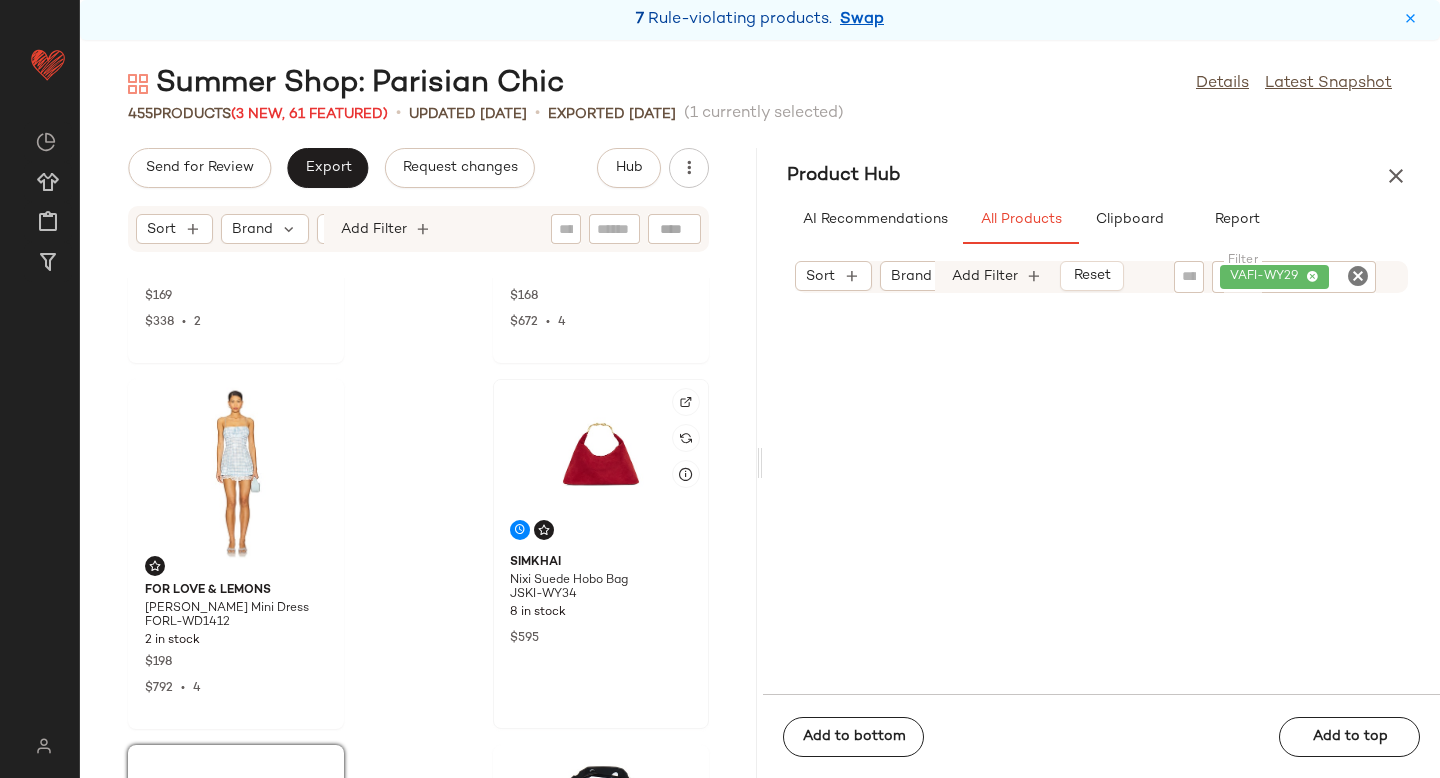 click 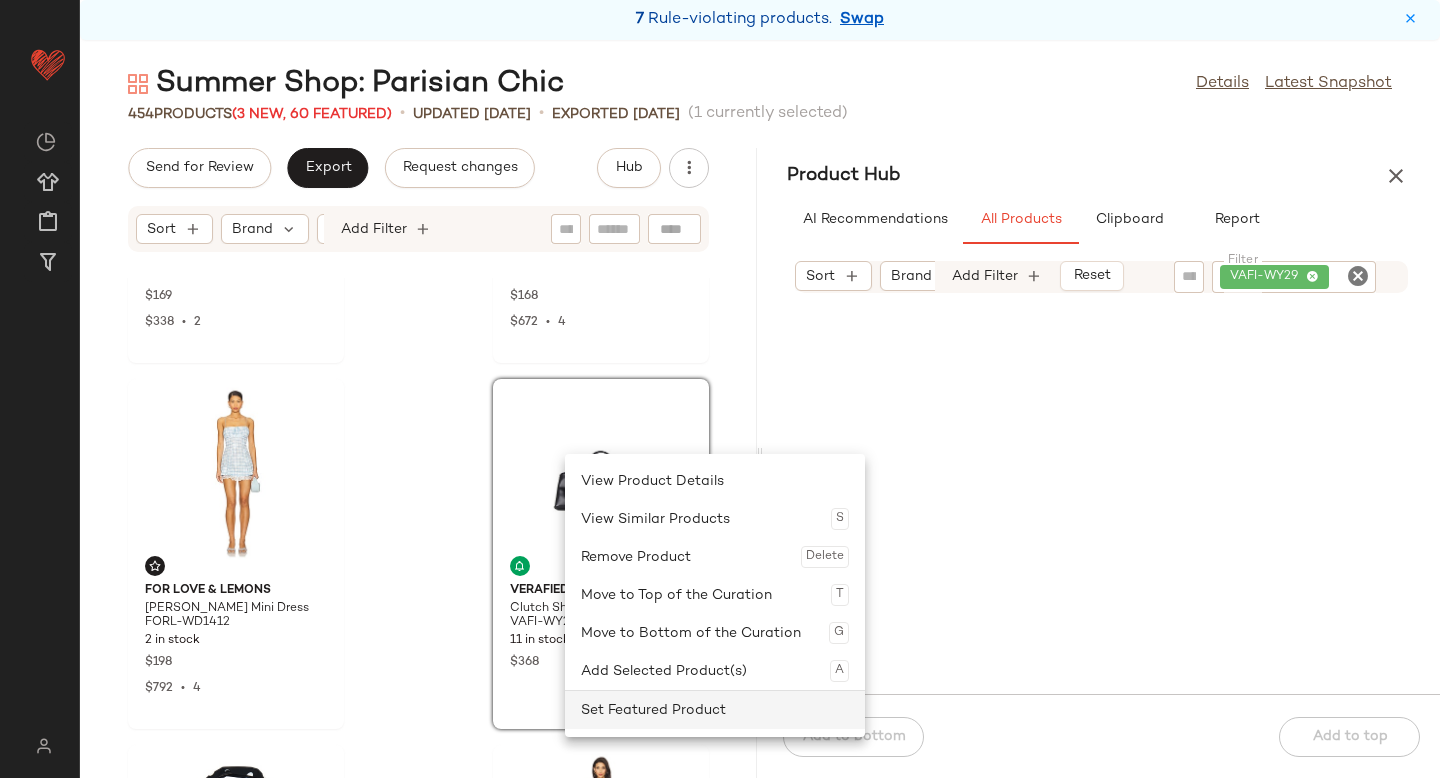 click on "Set Featured Product" 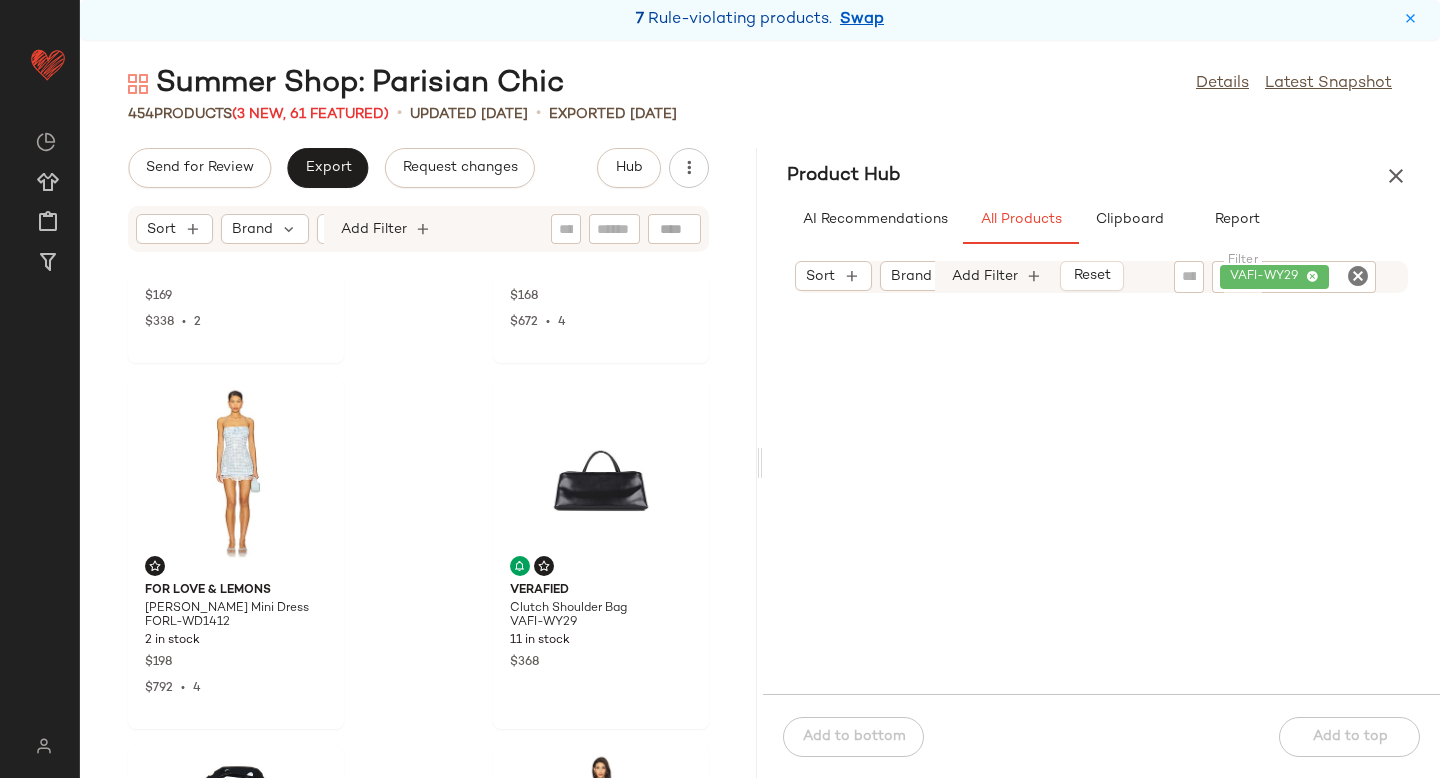 click 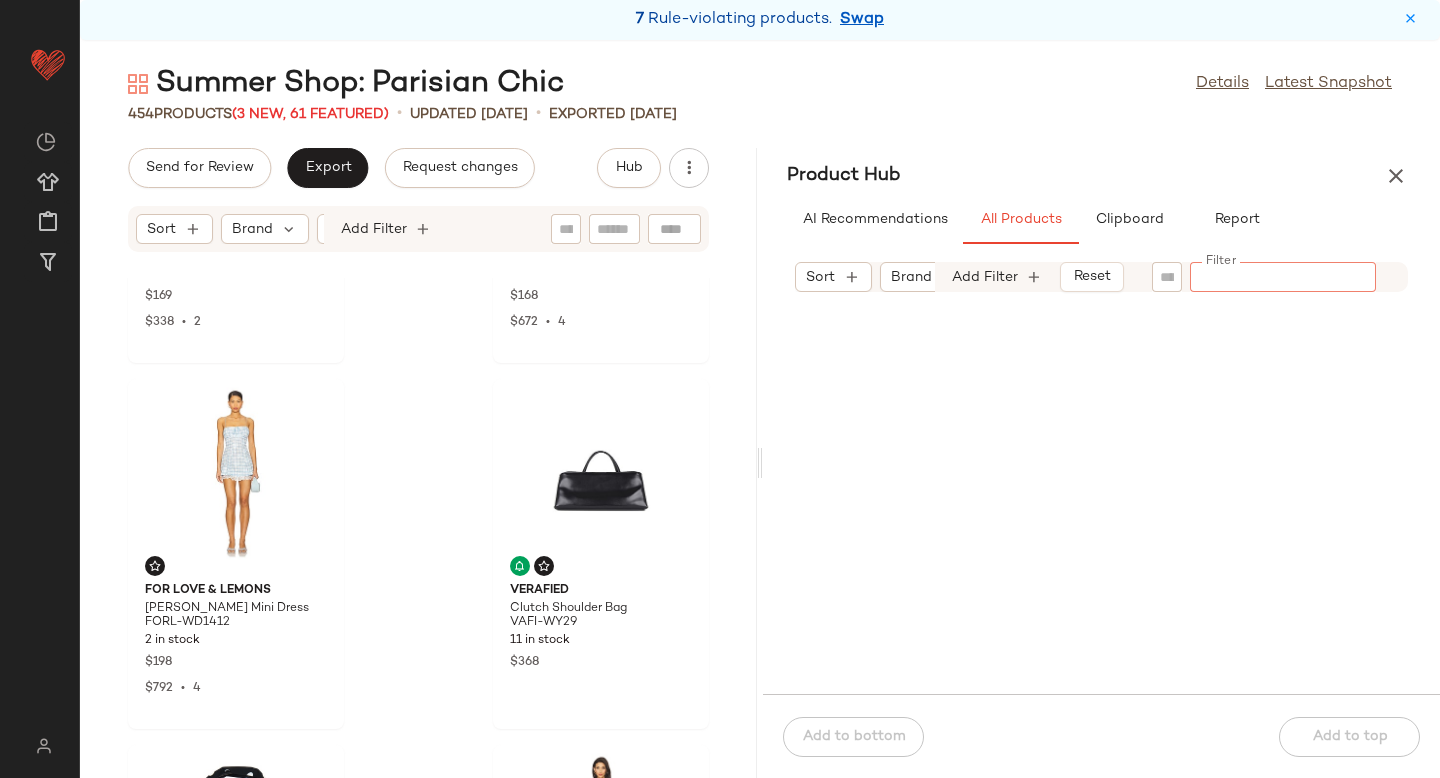 type on "**********" 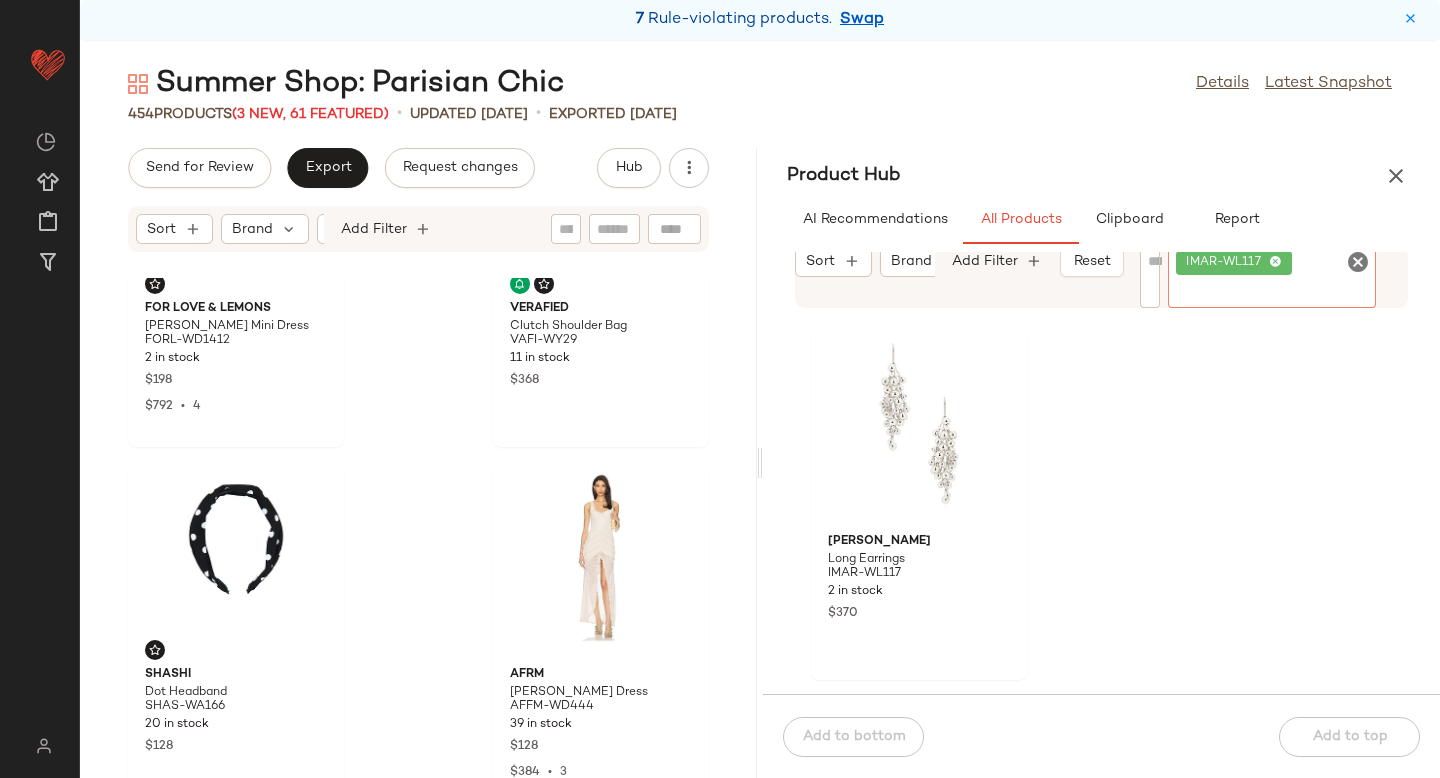 scroll, scrollTop: 6848, scrollLeft: 0, axis: vertical 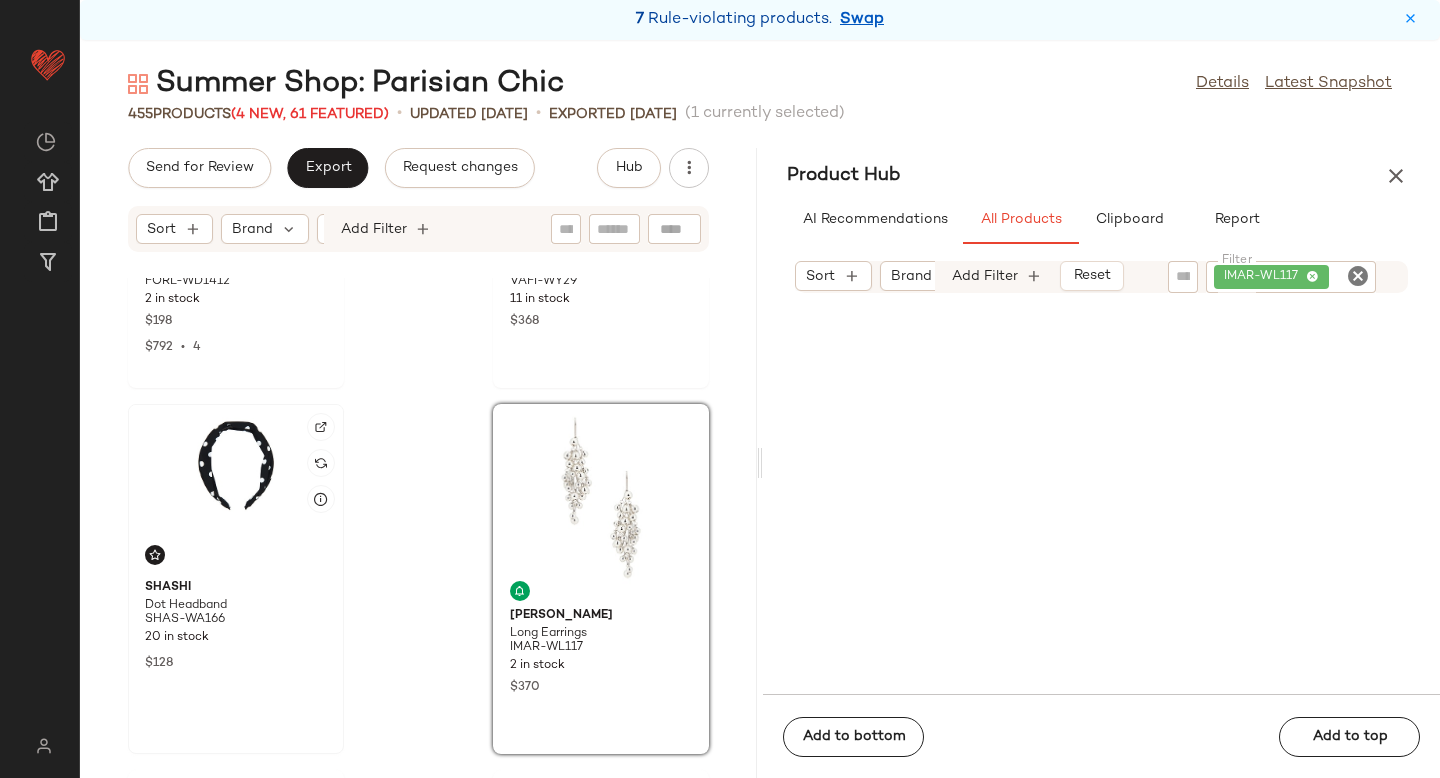 click 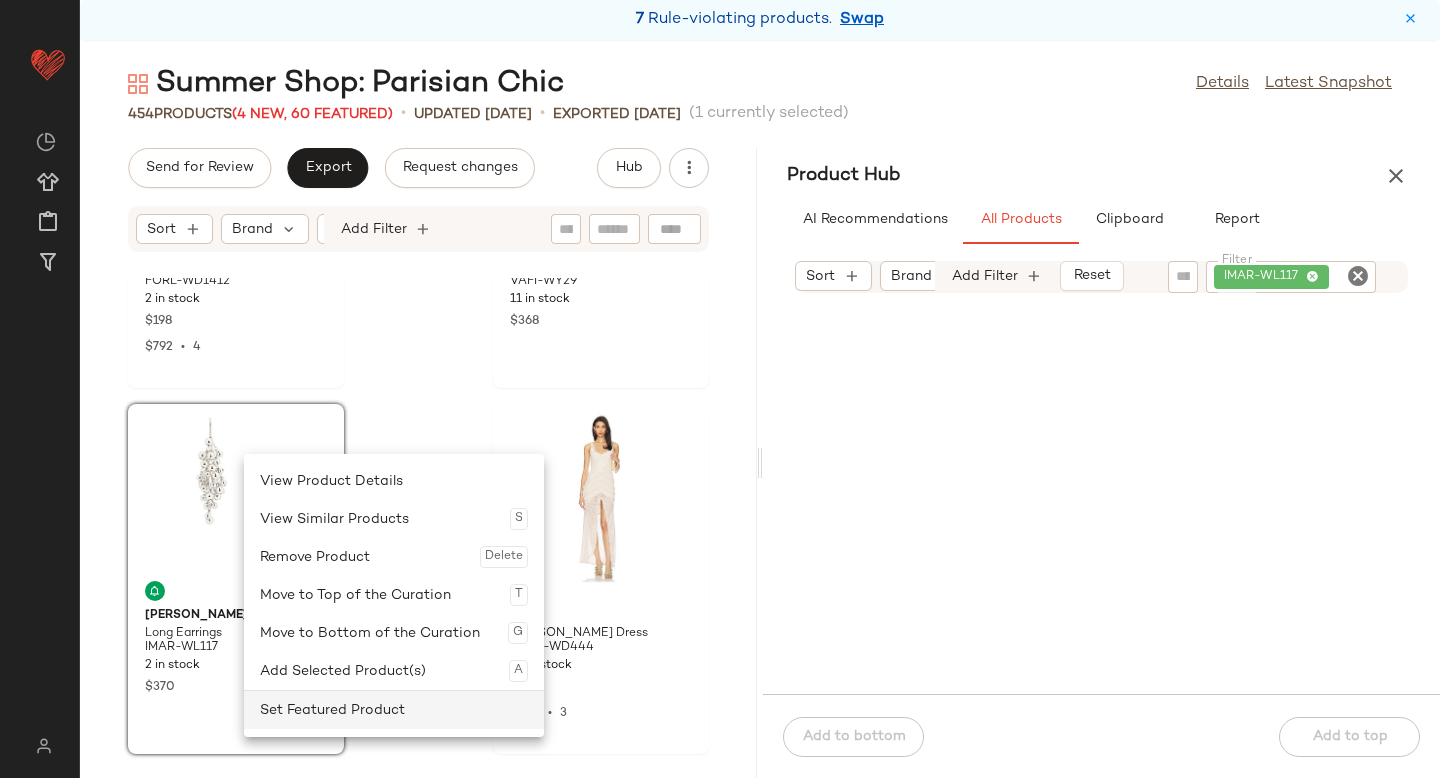 click on "Set Featured Product" 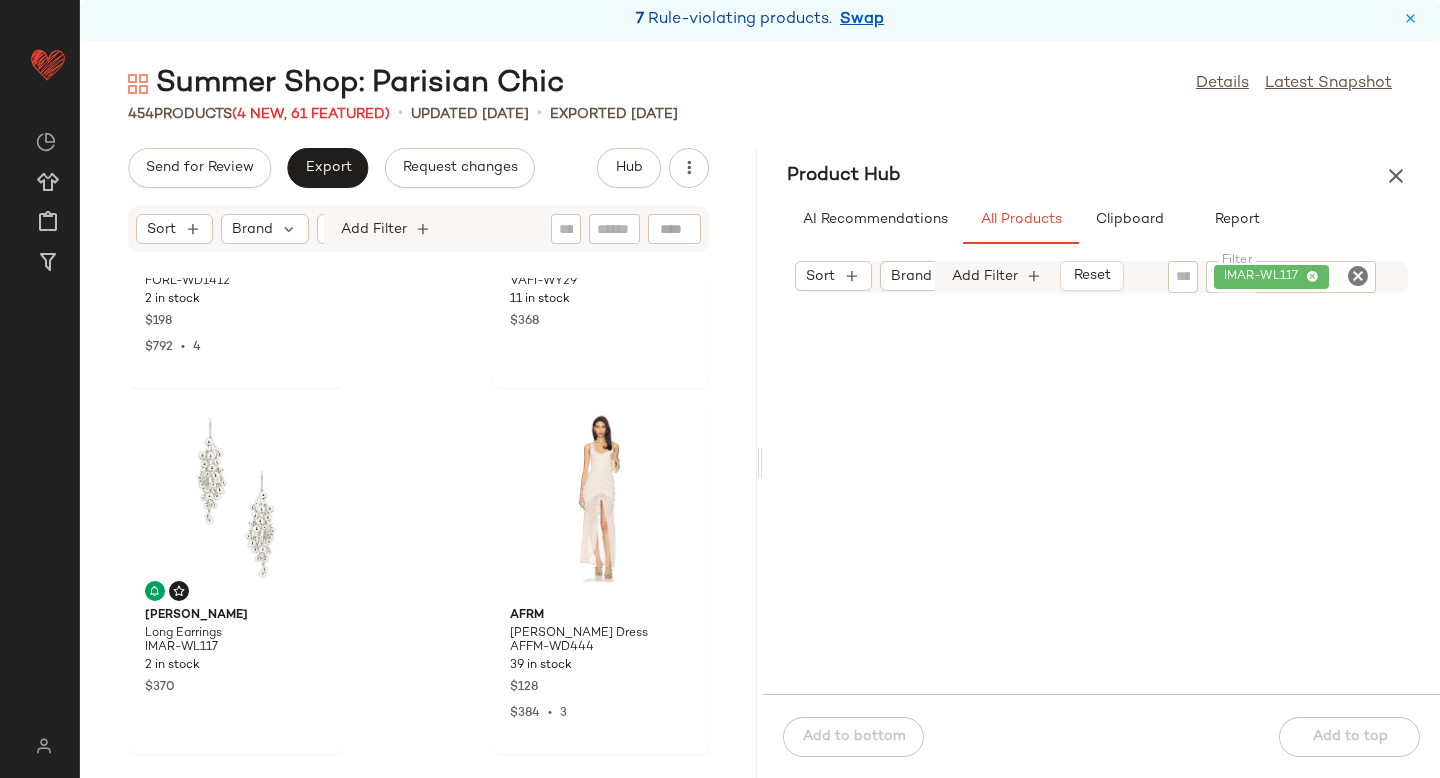 click 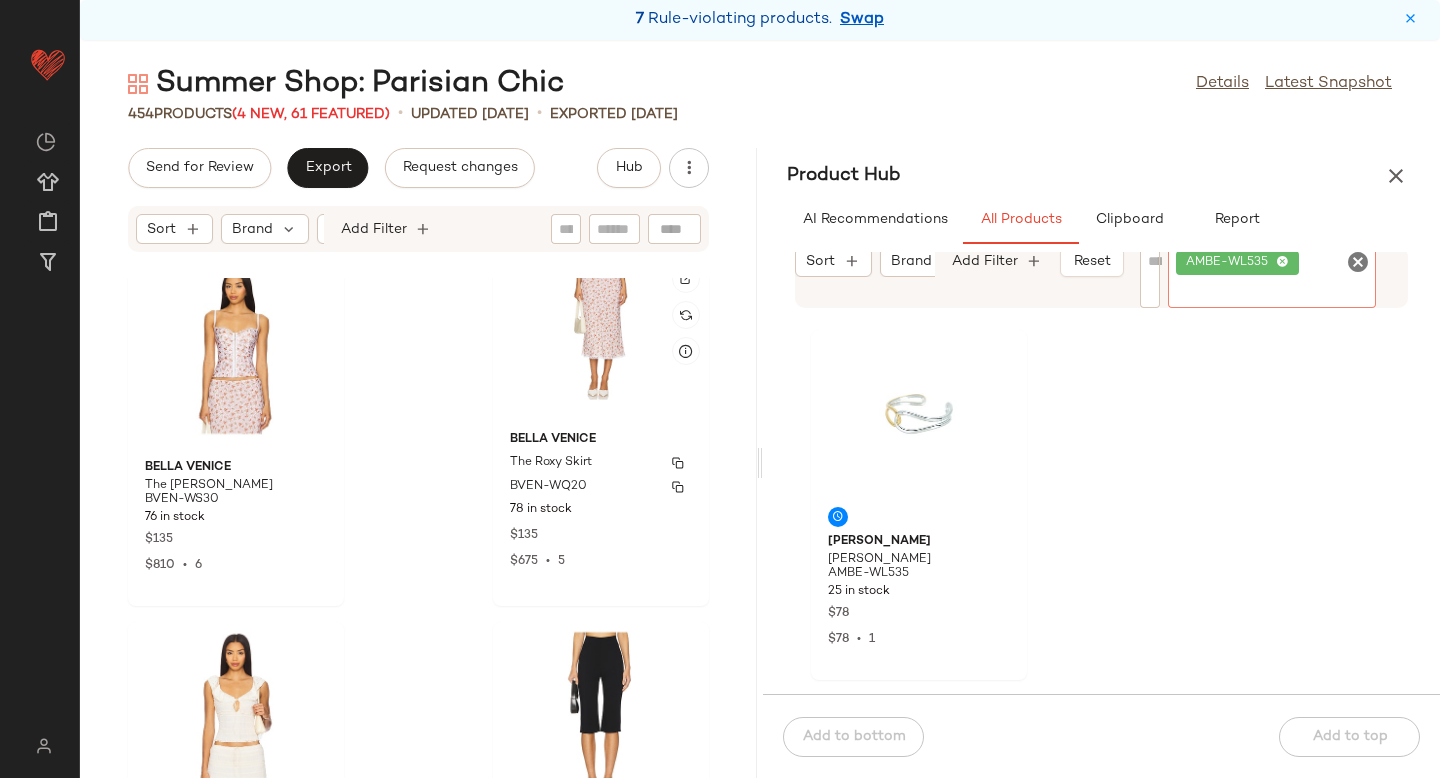 scroll, scrollTop: 7379, scrollLeft: 0, axis: vertical 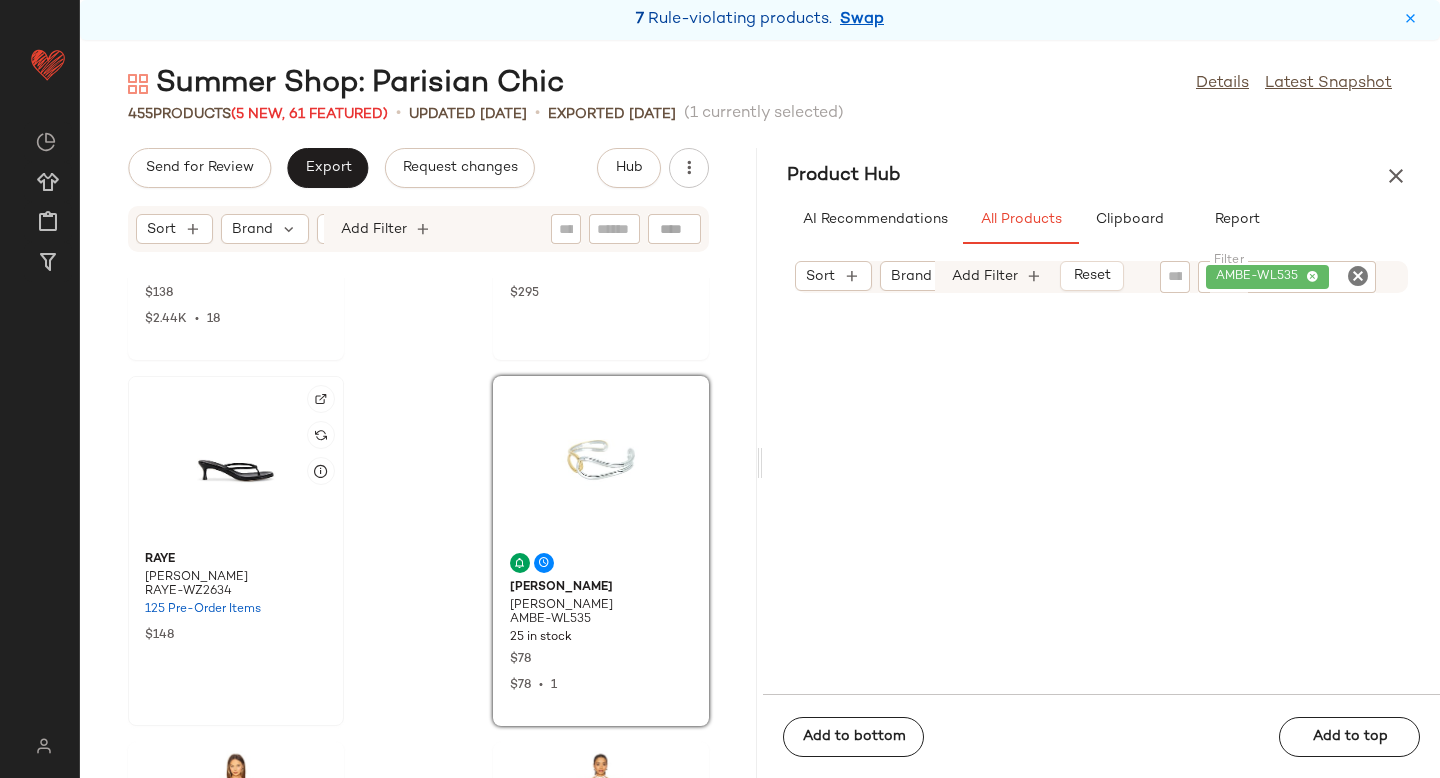 click 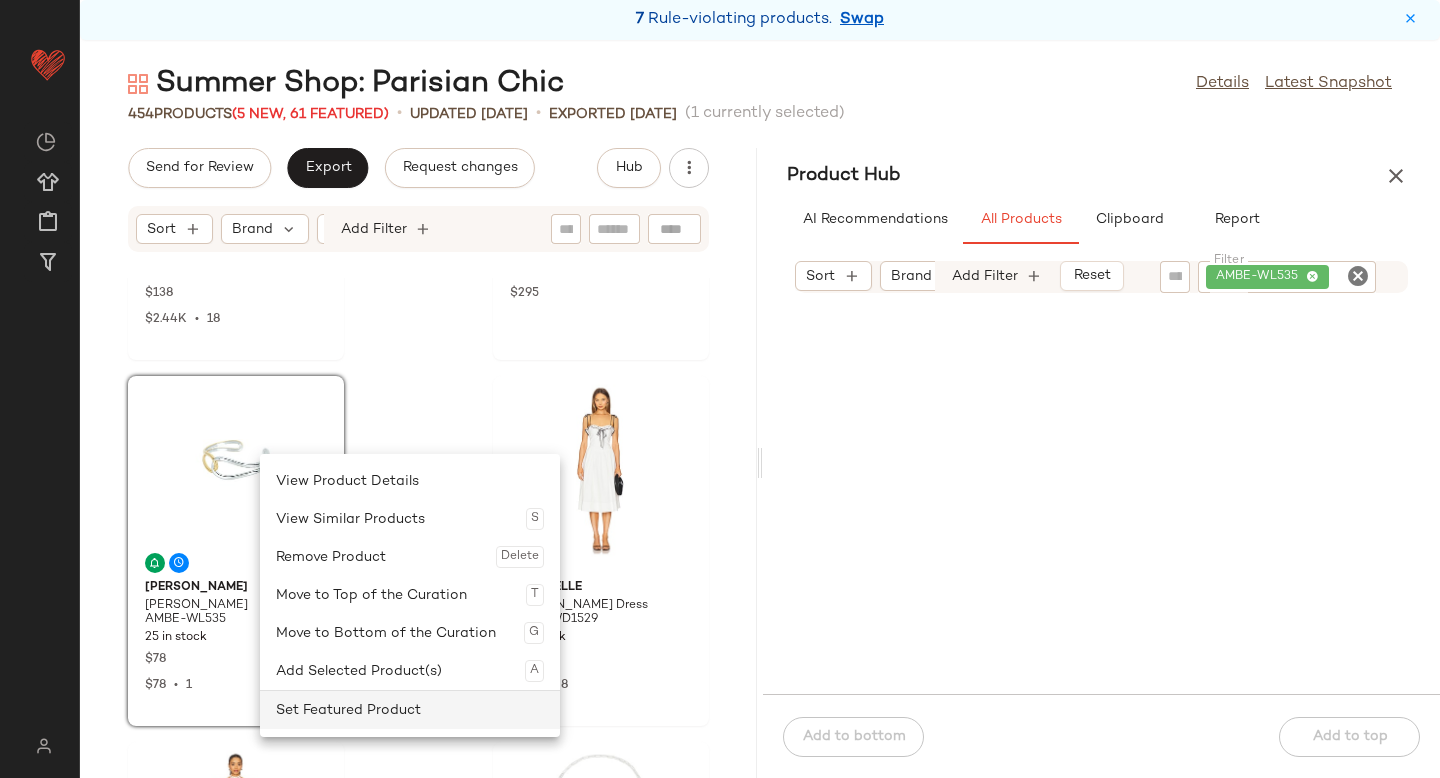 click on "Set Featured Product" 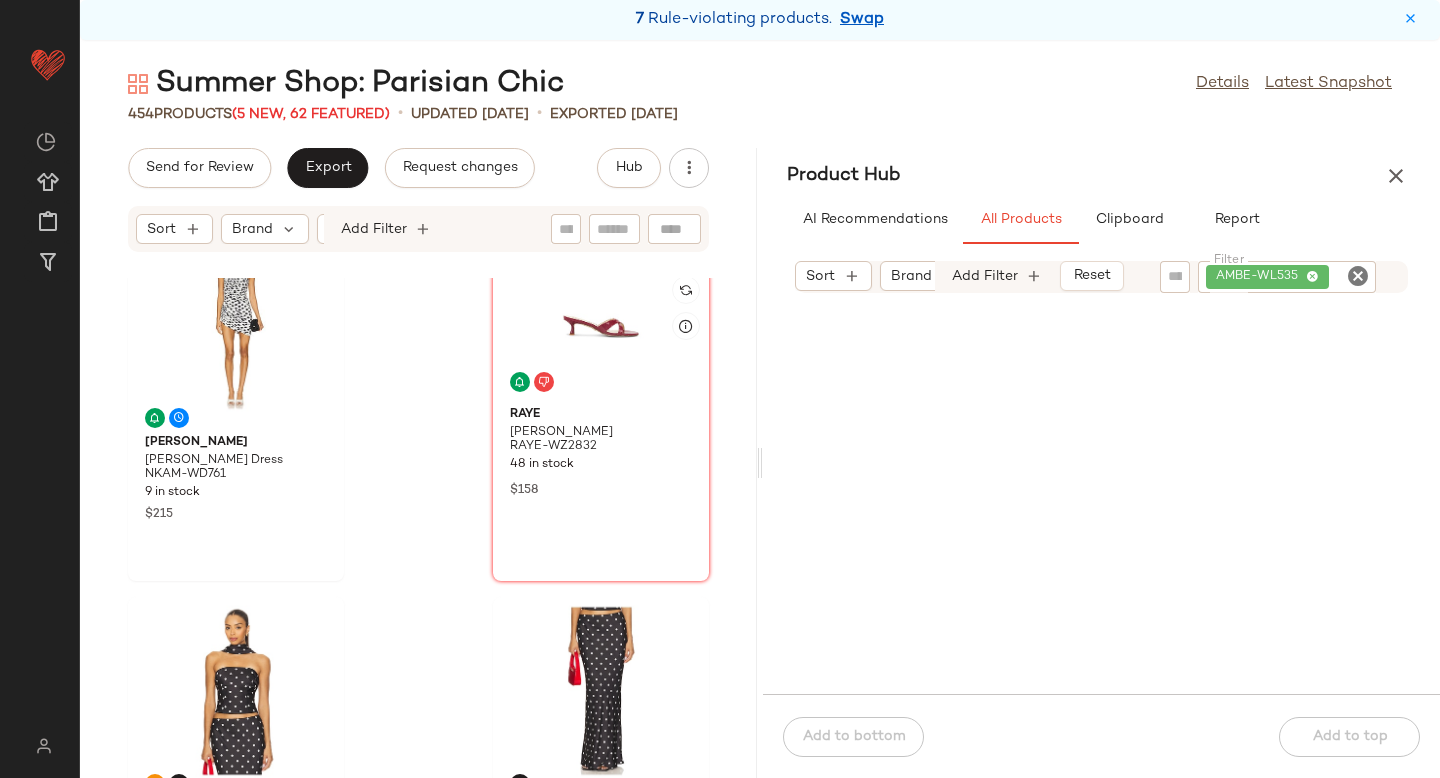 scroll, scrollTop: 0, scrollLeft: 0, axis: both 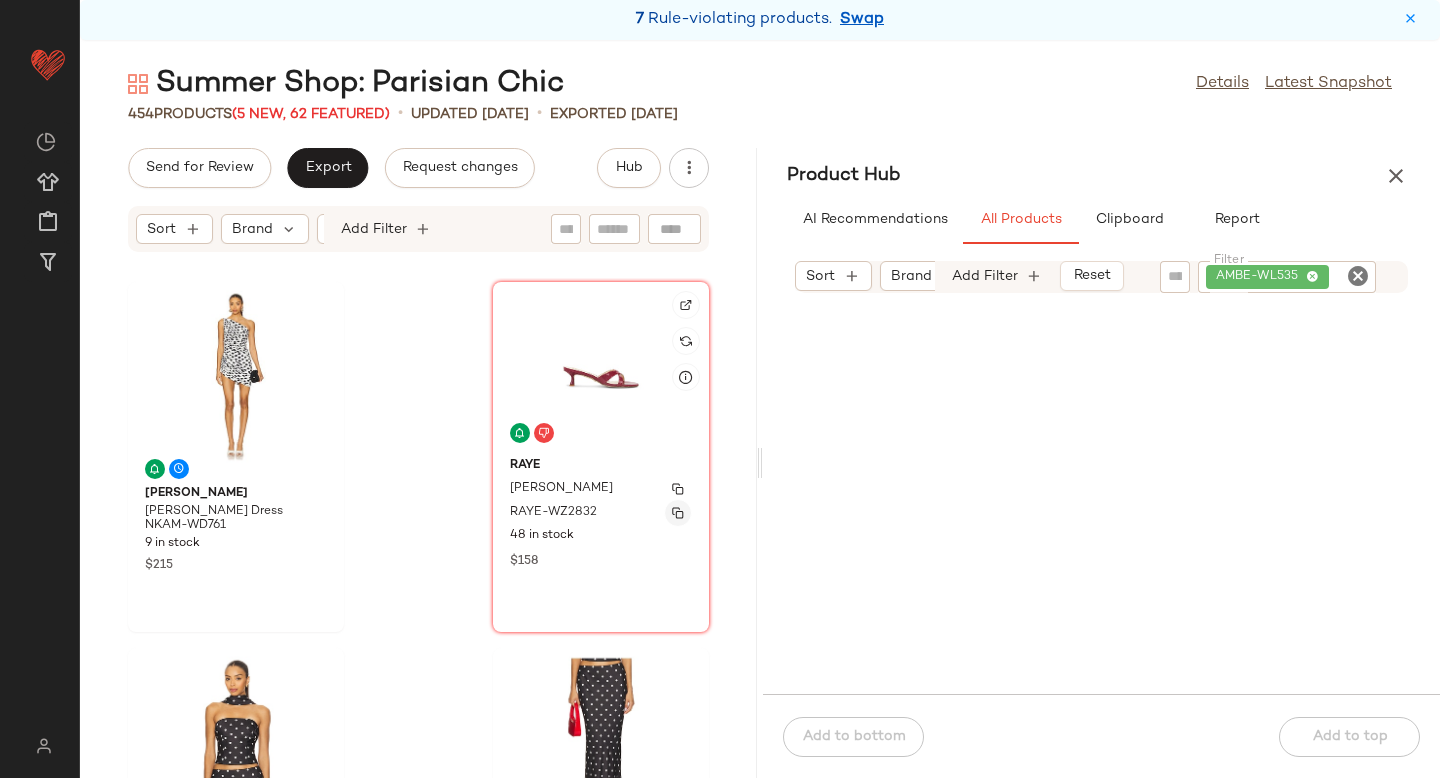 click 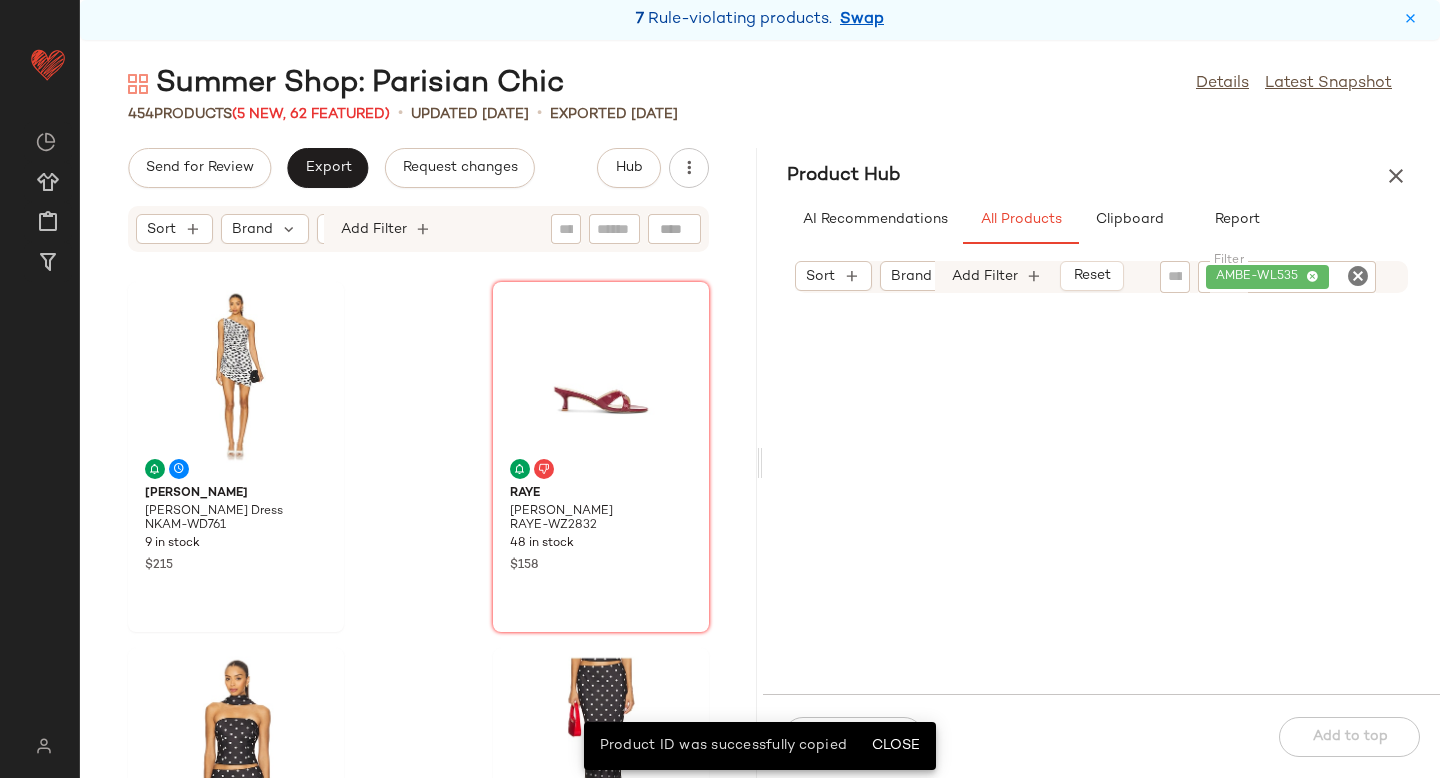 click 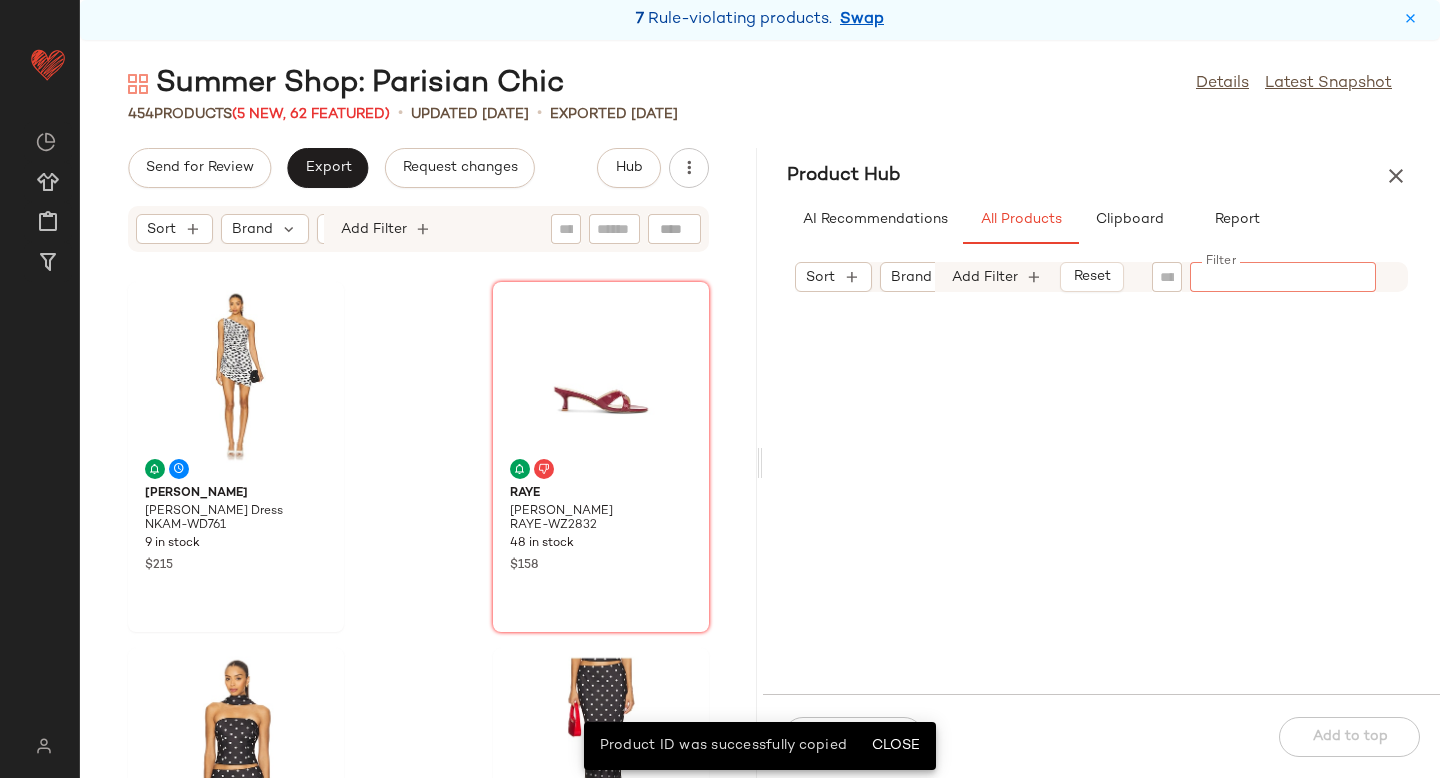 paste on "**********" 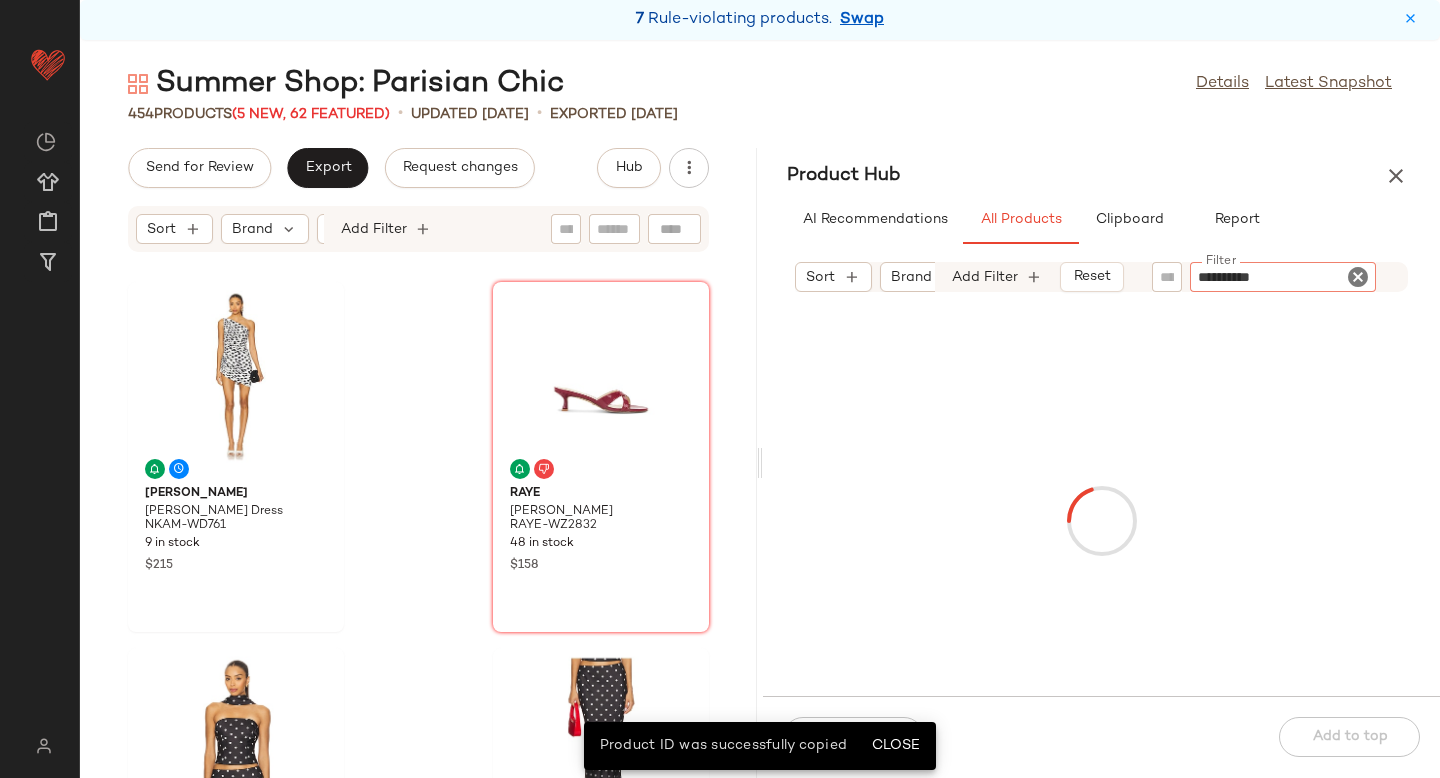 type on "**********" 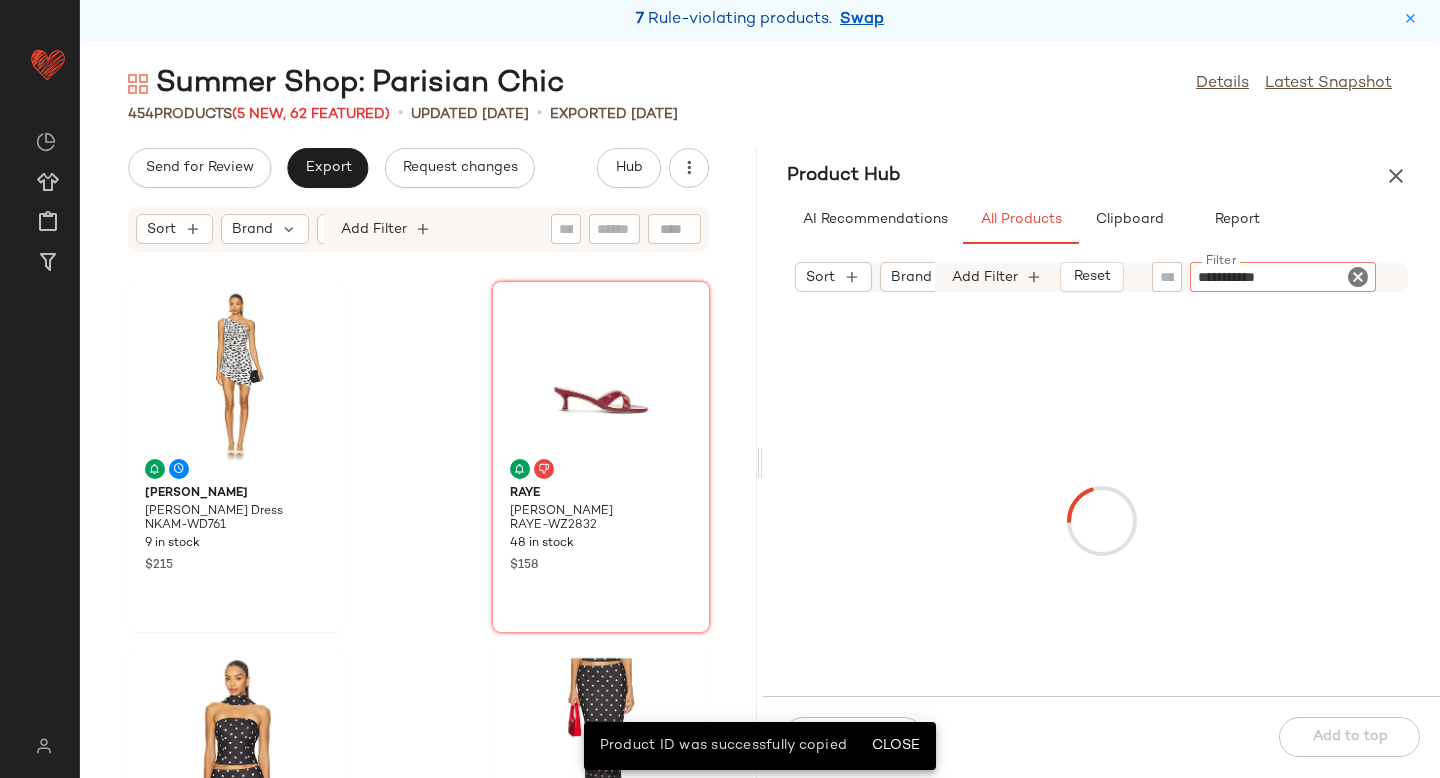 type 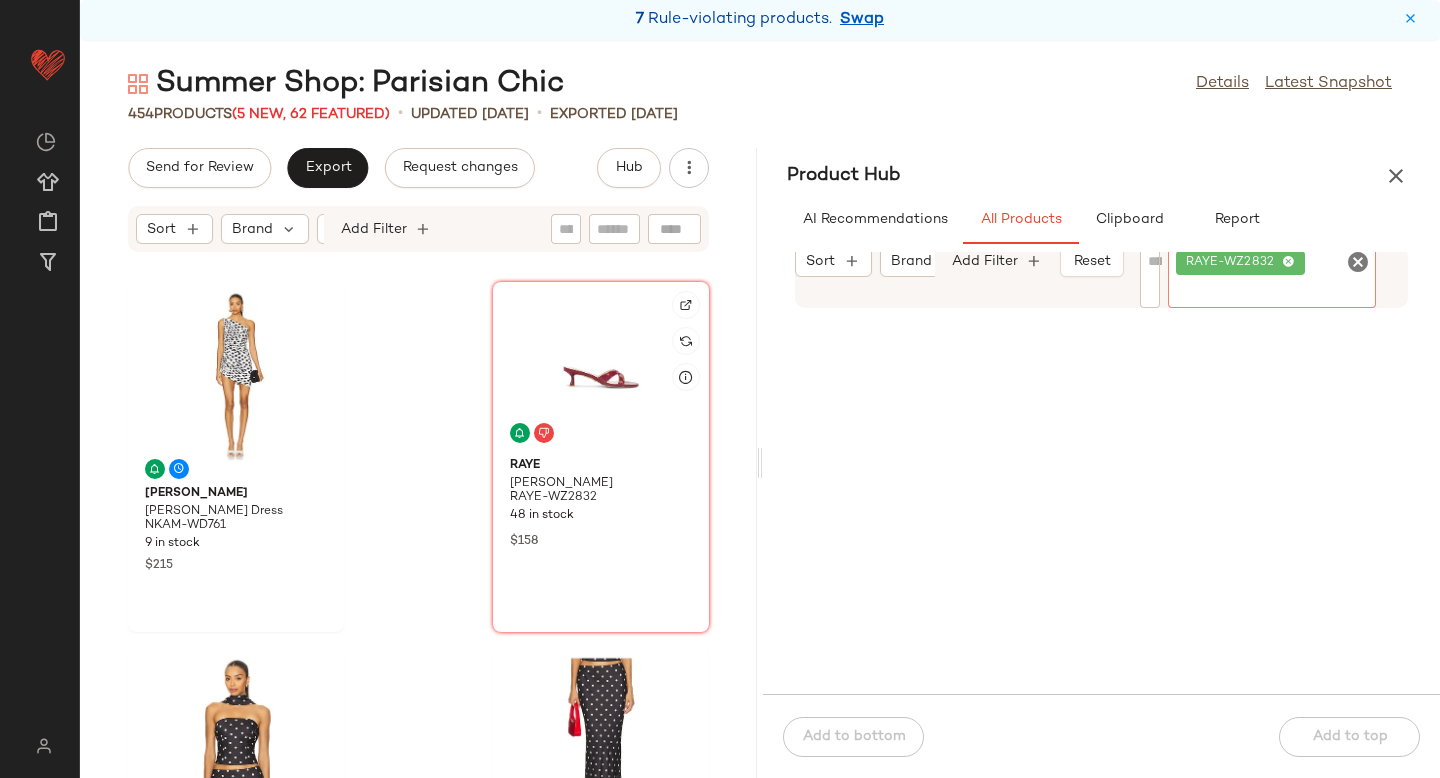 click 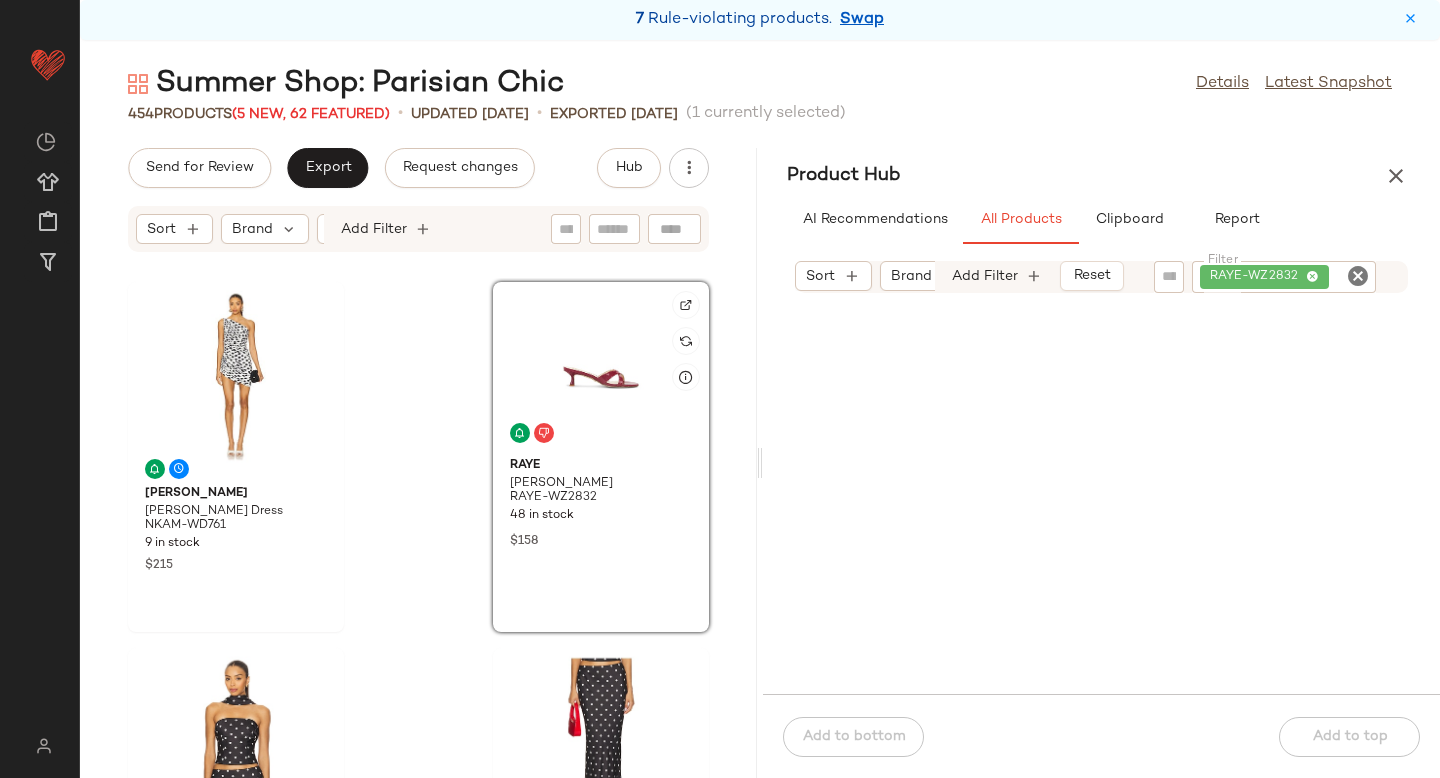scroll, scrollTop: 0, scrollLeft: 0, axis: both 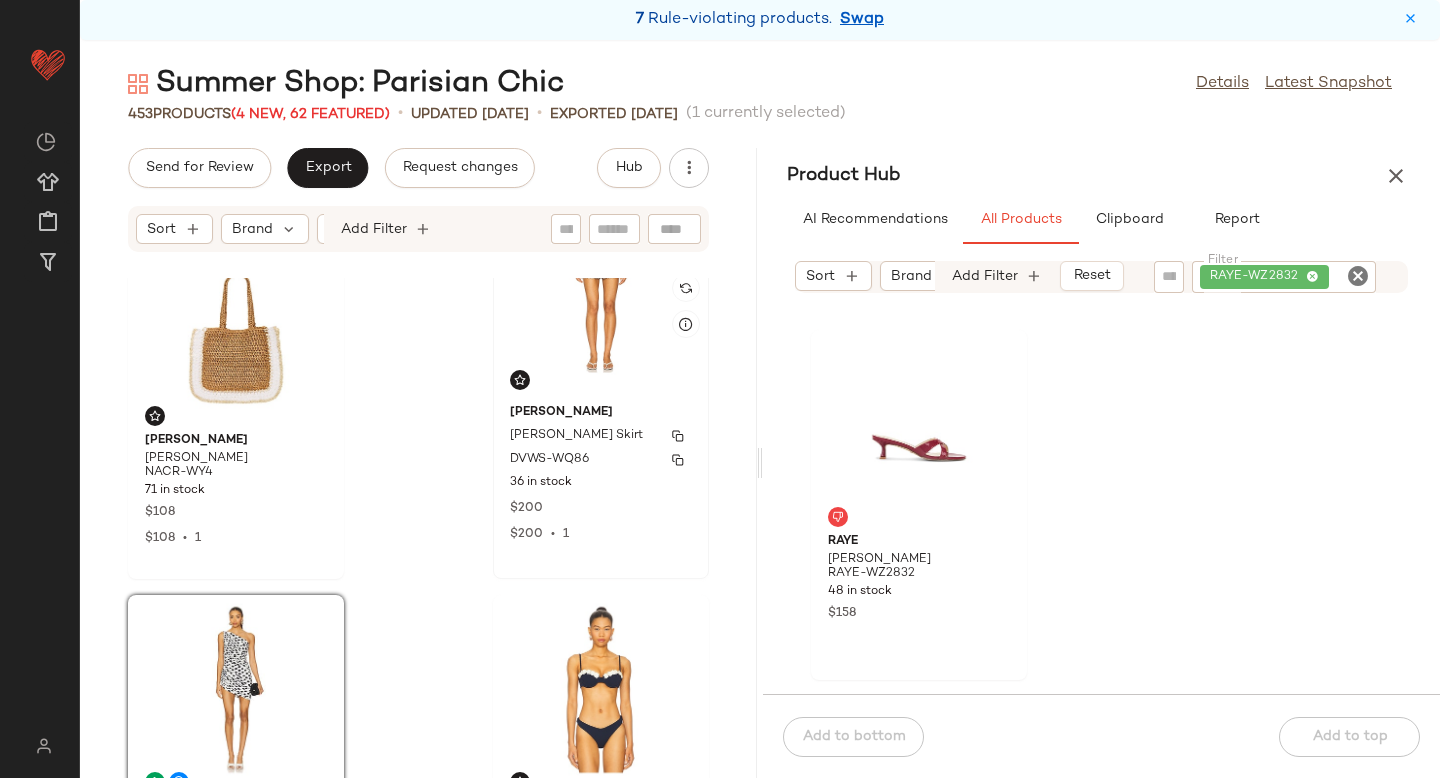 click on "[PERSON_NAME] Skirt" at bounding box center [576, 436] 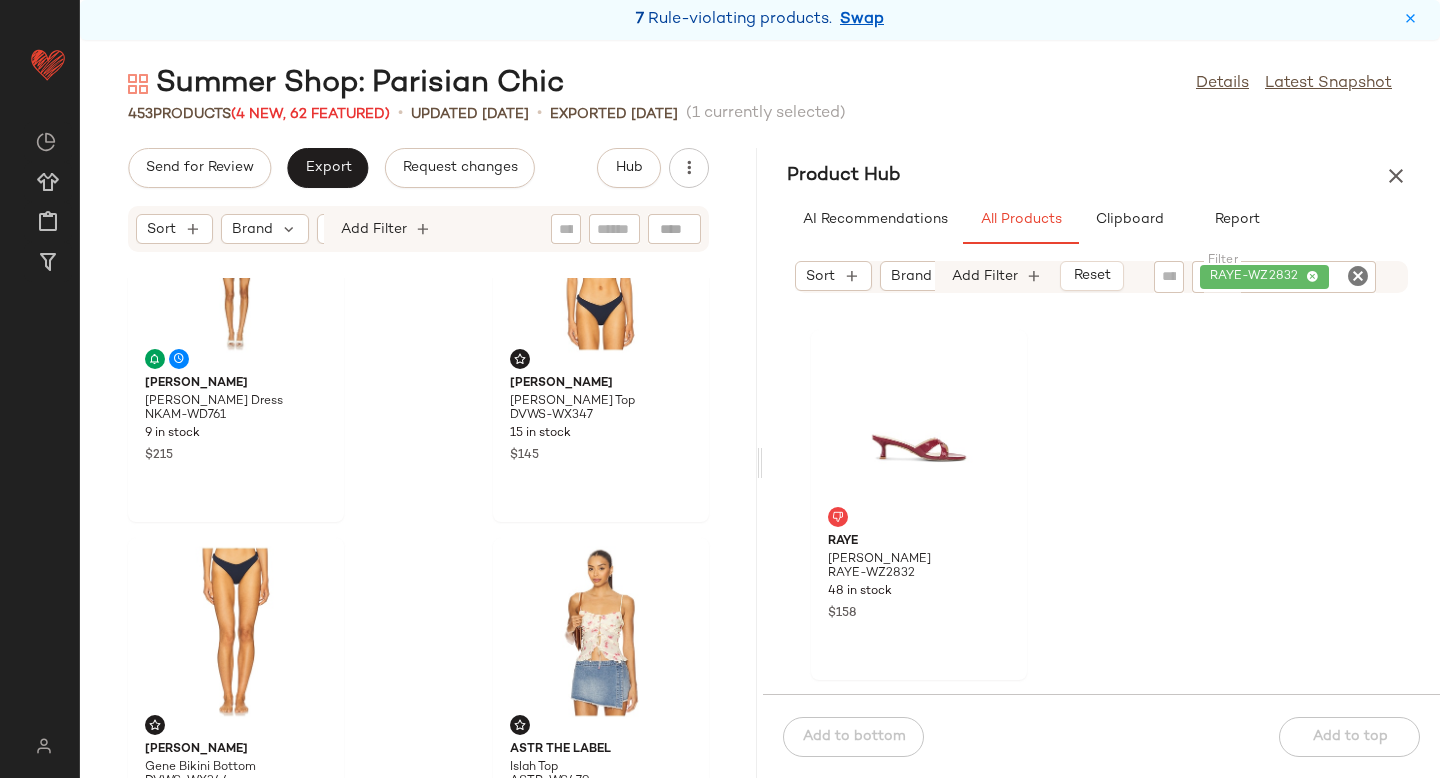 scroll, scrollTop: 1219, scrollLeft: 0, axis: vertical 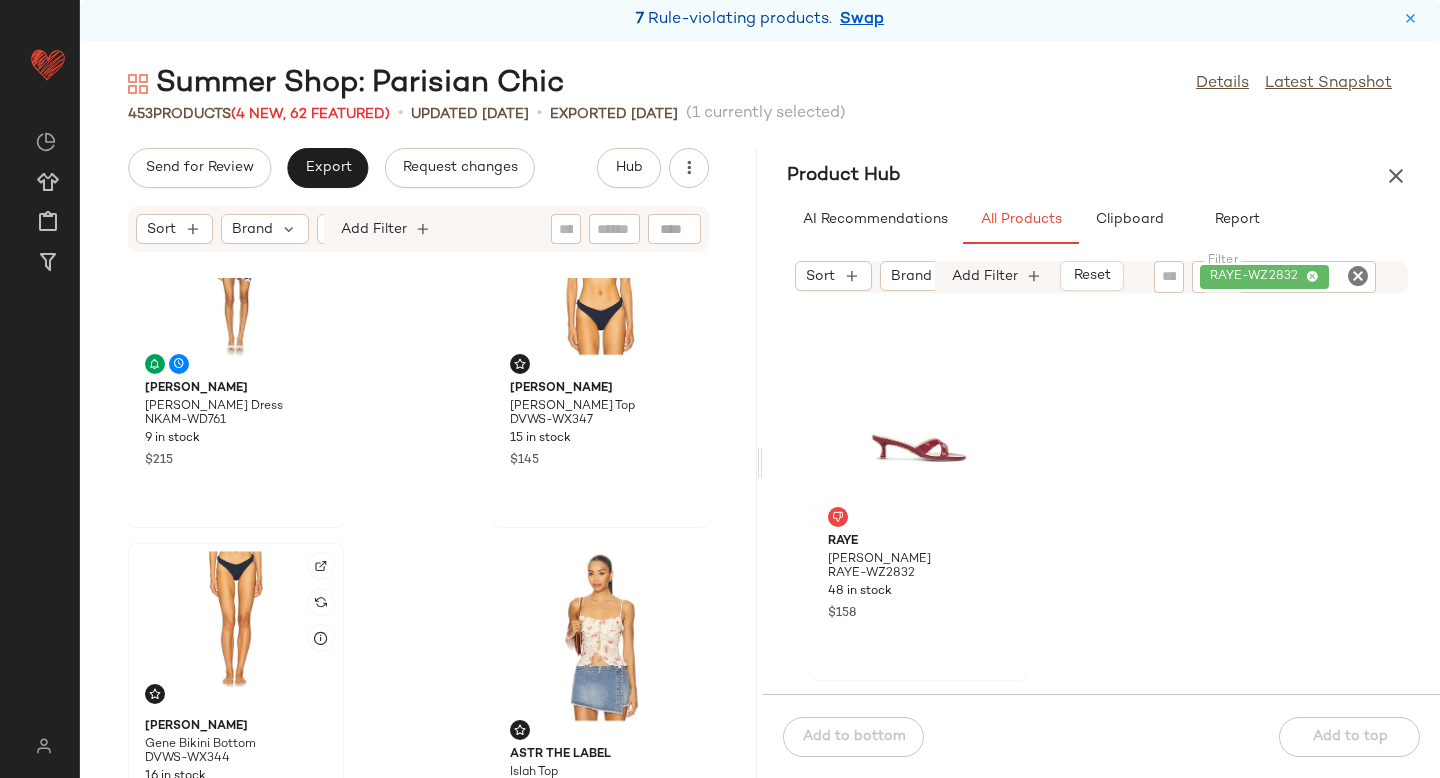 click 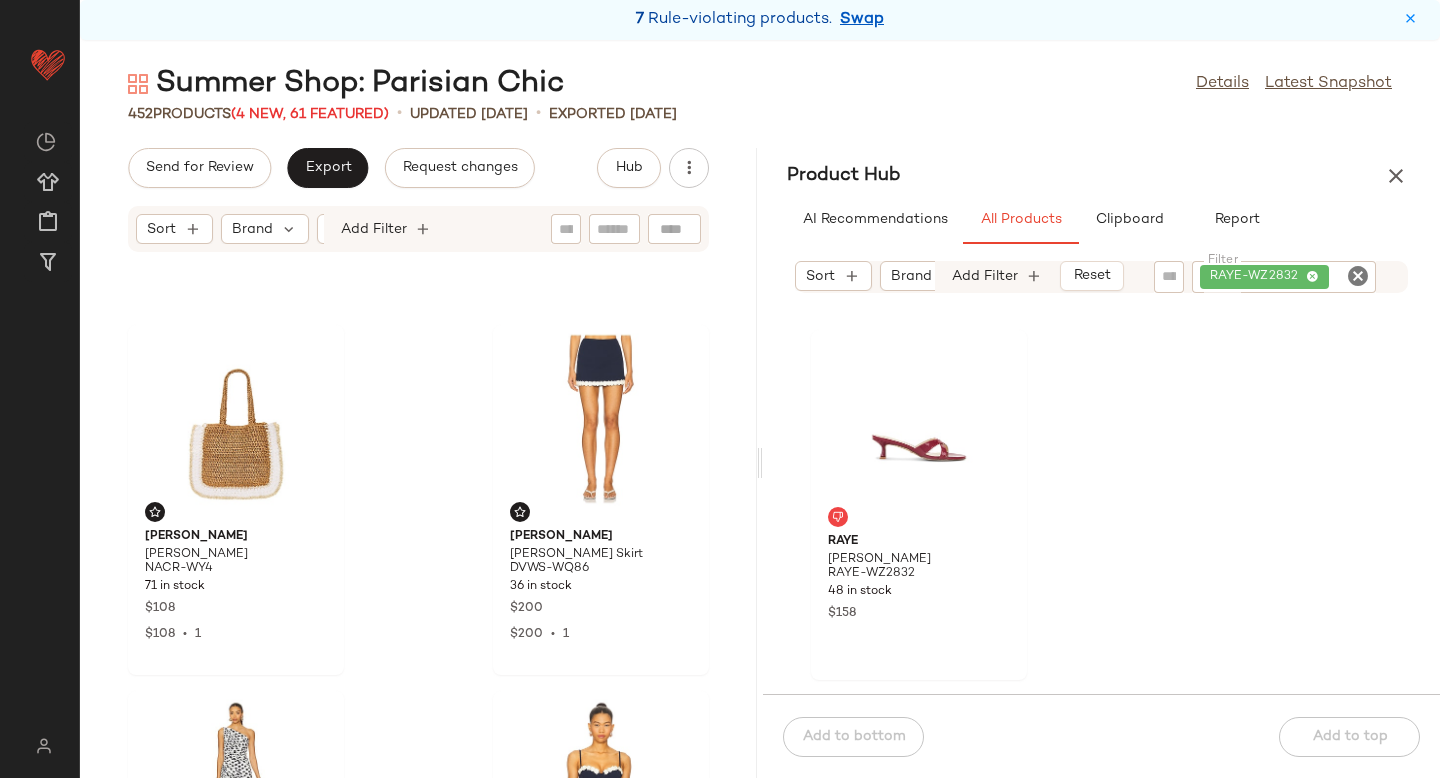 scroll, scrollTop: 676, scrollLeft: 0, axis: vertical 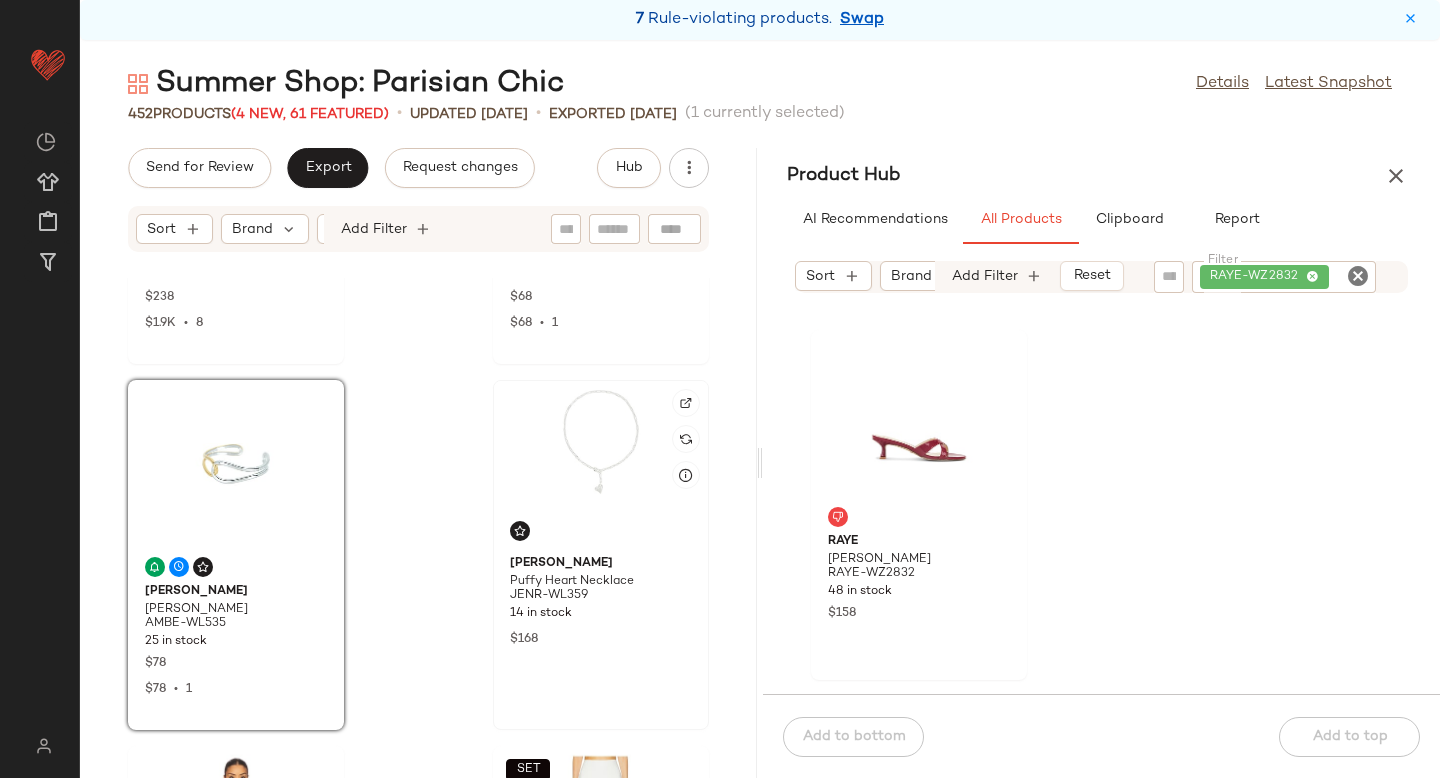 click 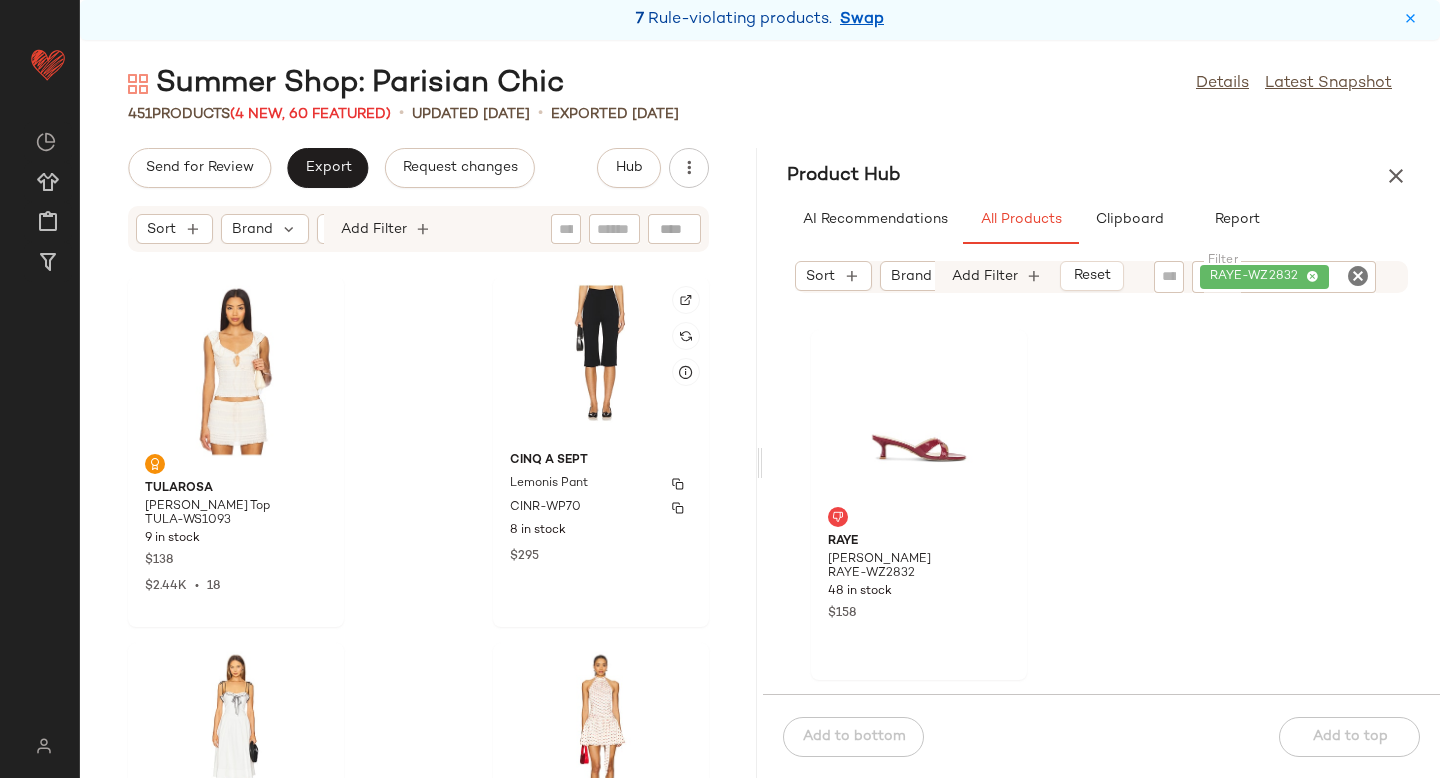 scroll, scrollTop: 7307, scrollLeft: 0, axis: vertical 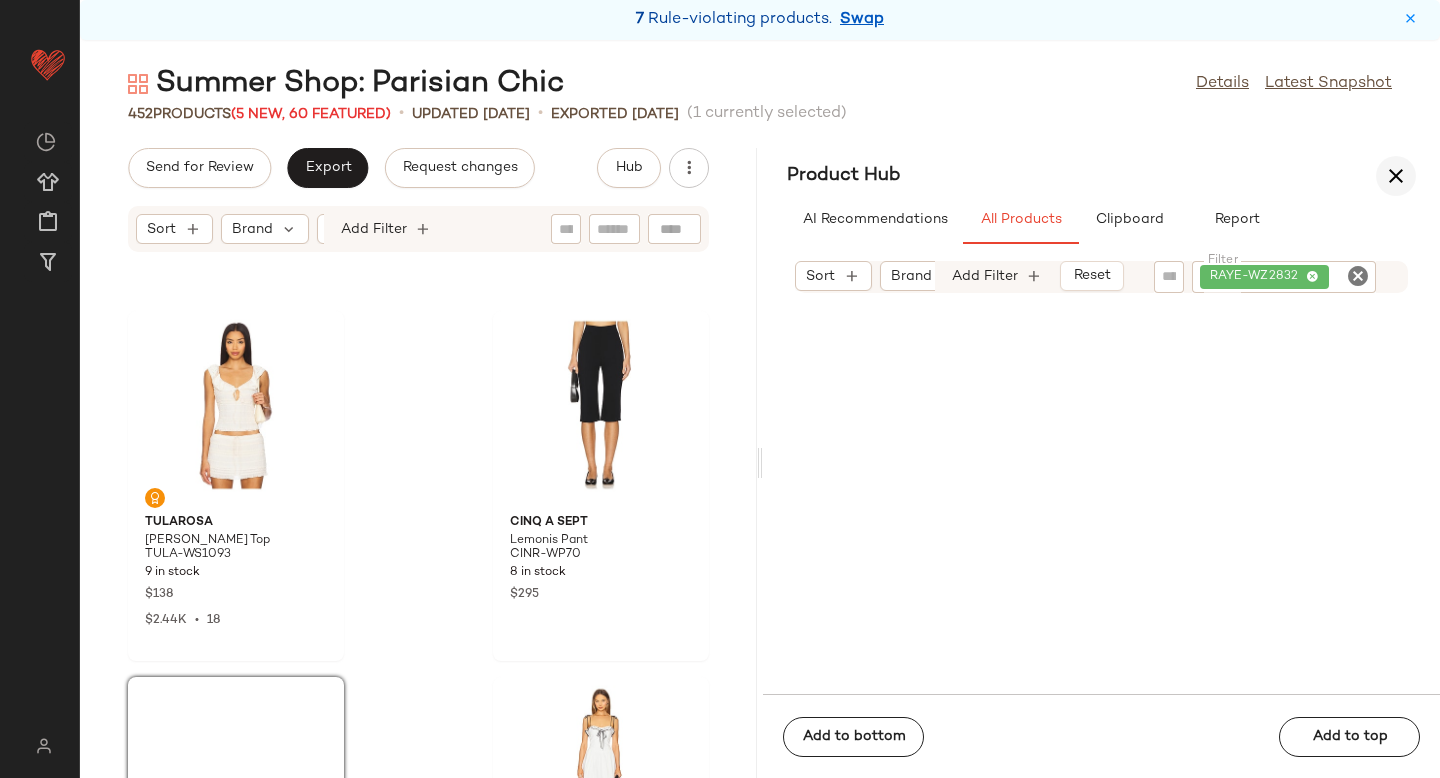 click at bounding box center [1396, 176] 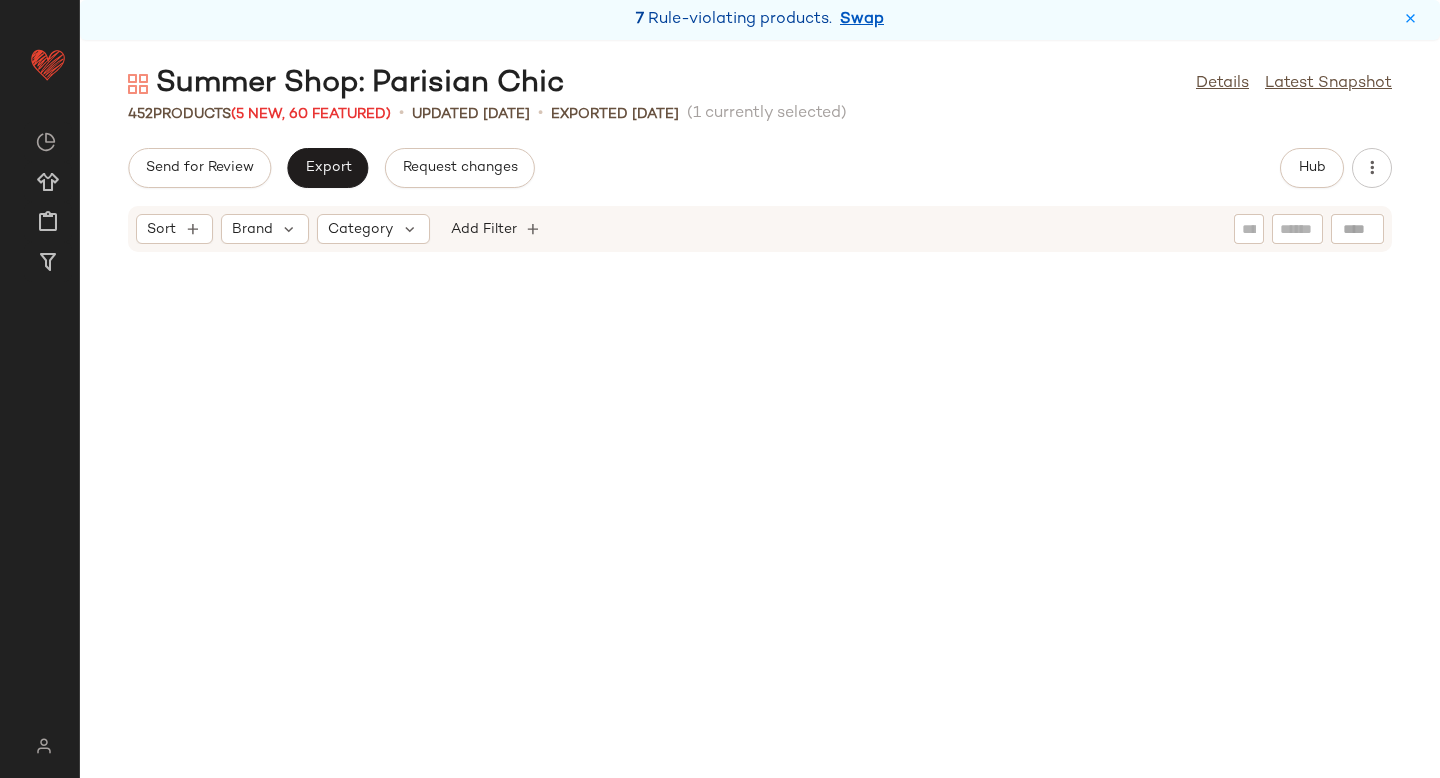 scroll, scrollTop: 2928, scrollLeft: 0, axis: vertical 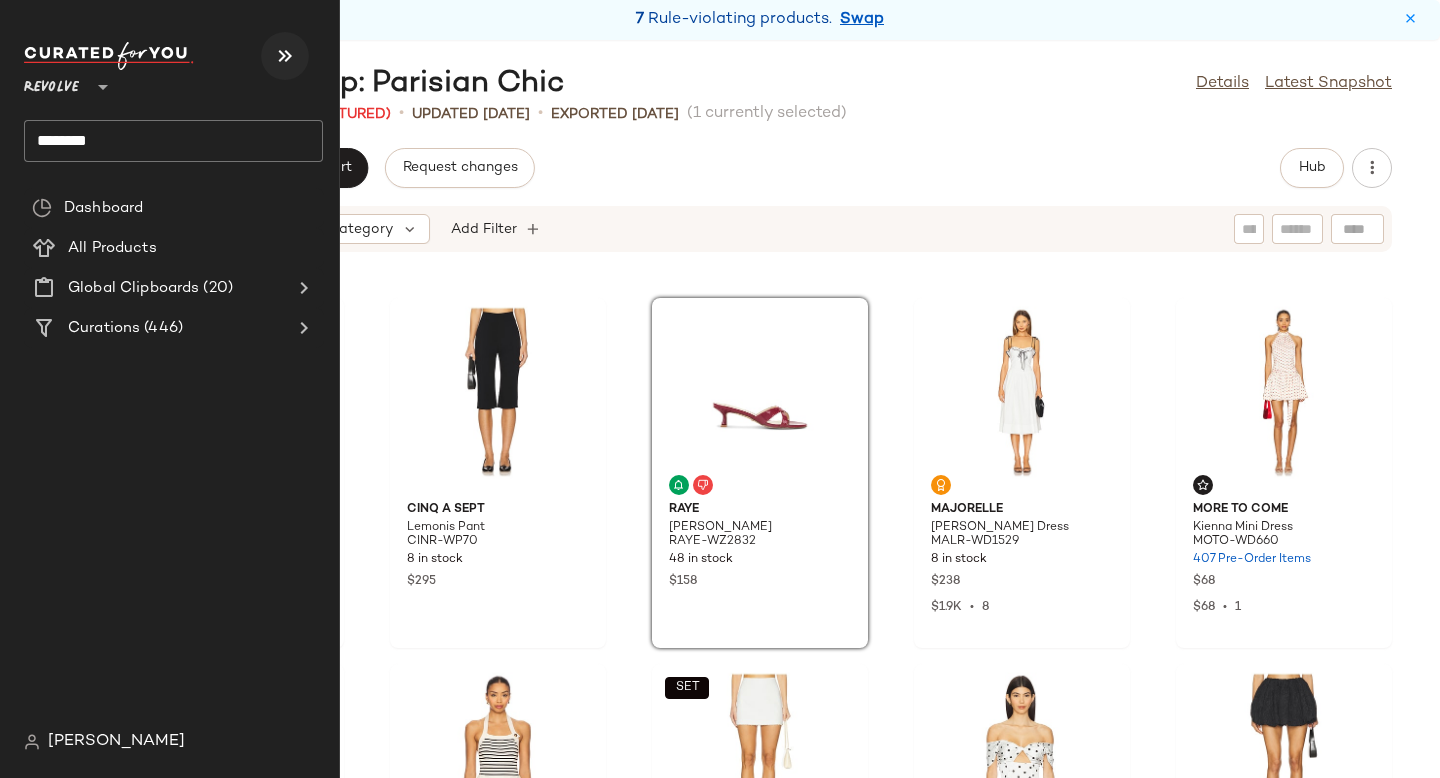 click at bounding box center (285, 56) 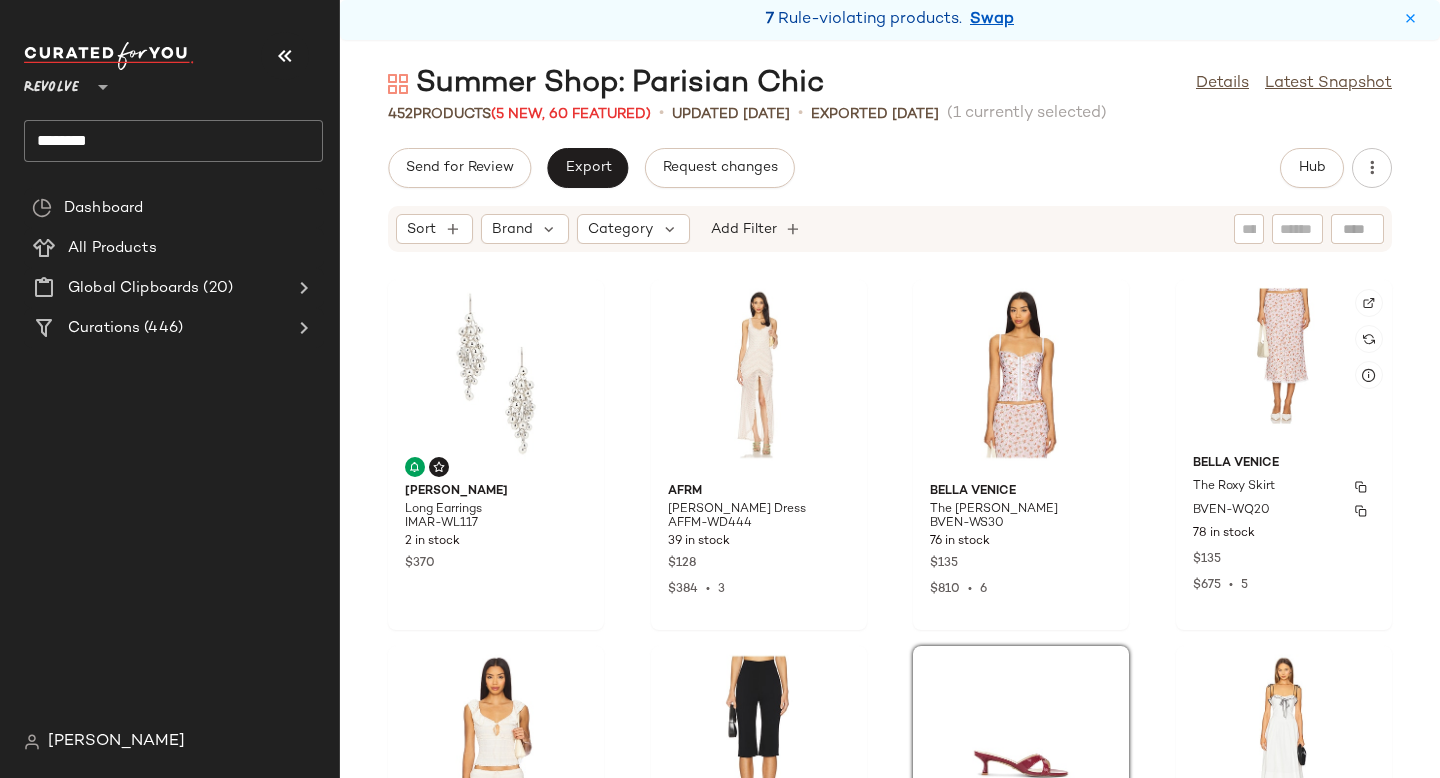 scroll, scrollTop: 3633, scrollLeft: 0, axis: vertical 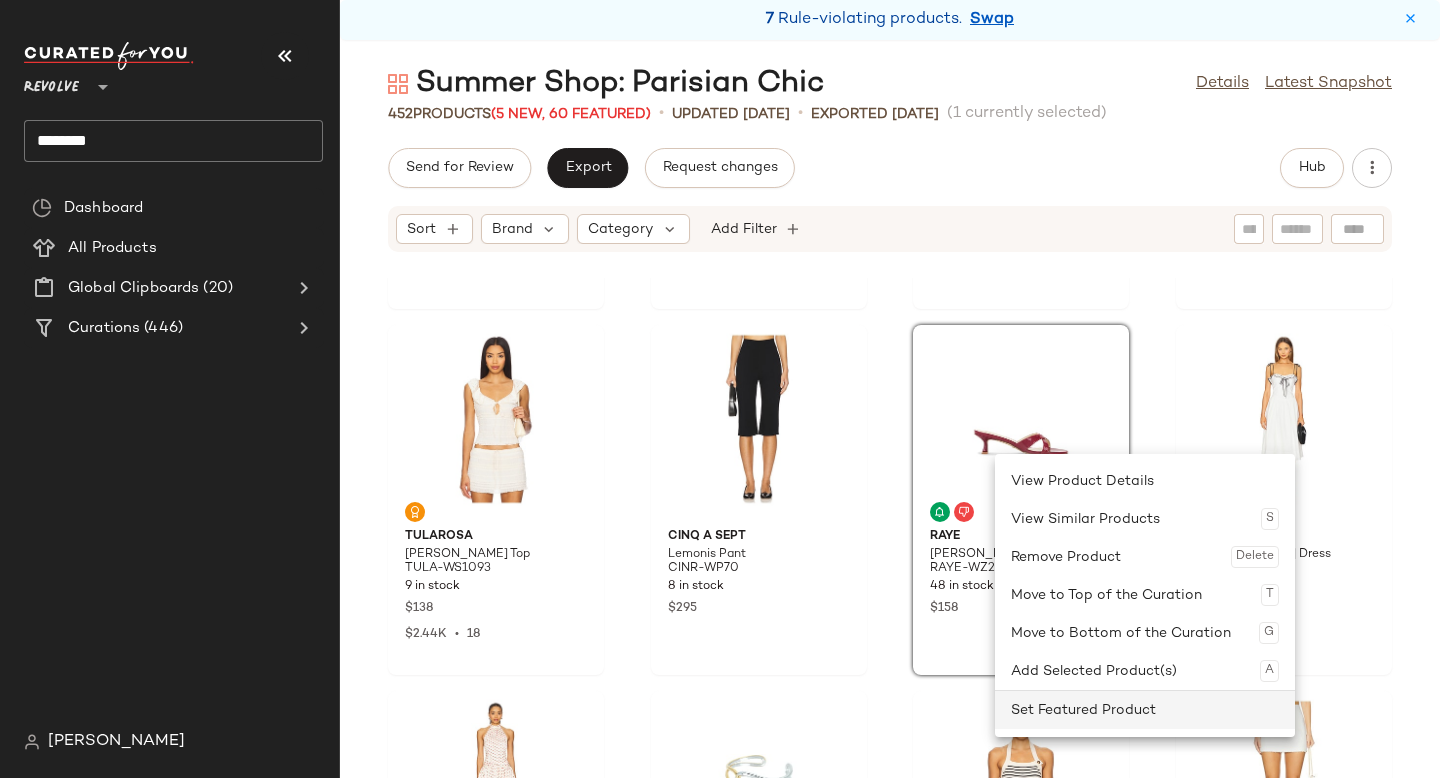 click on "Set Featured Product" 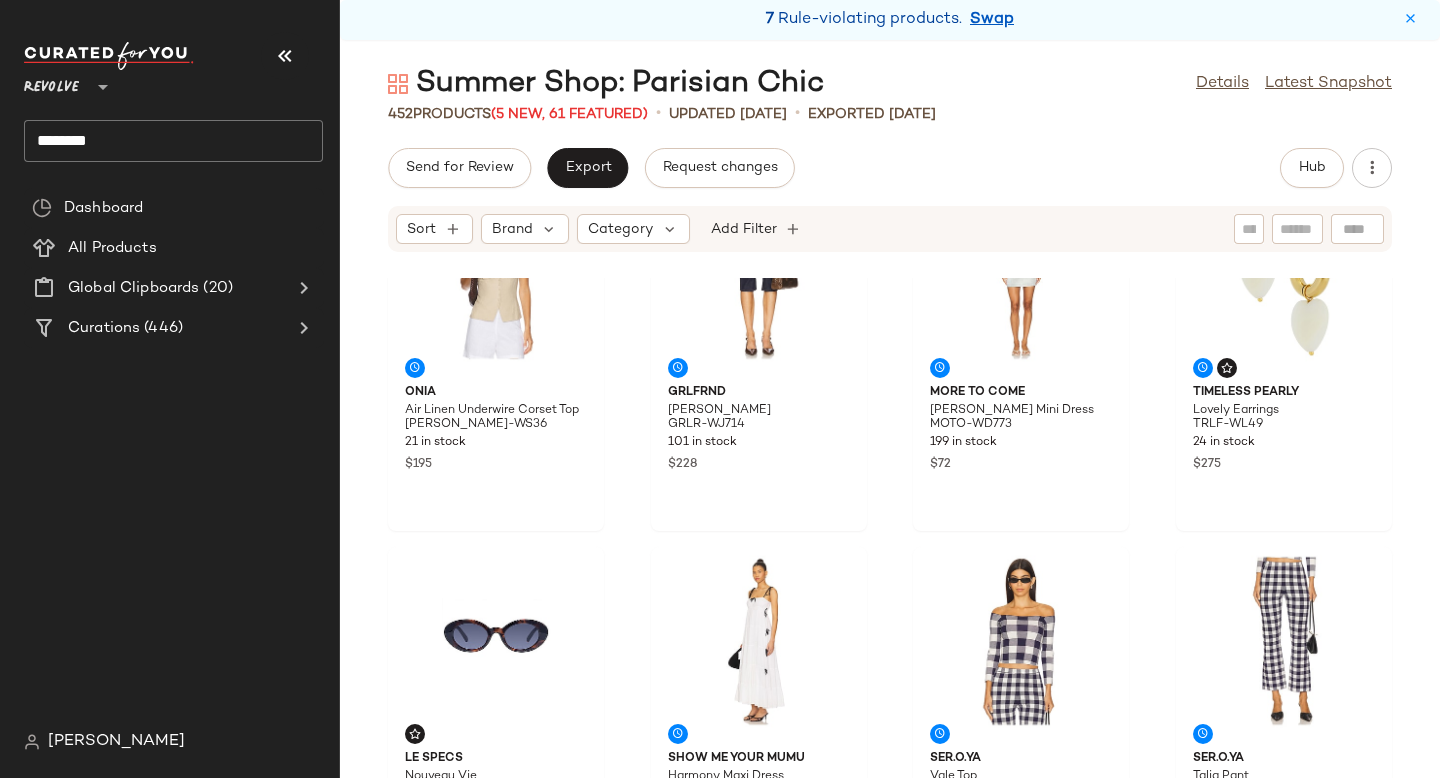 scroll, scrollTop: 0, scrollLeft: 0, axis: both 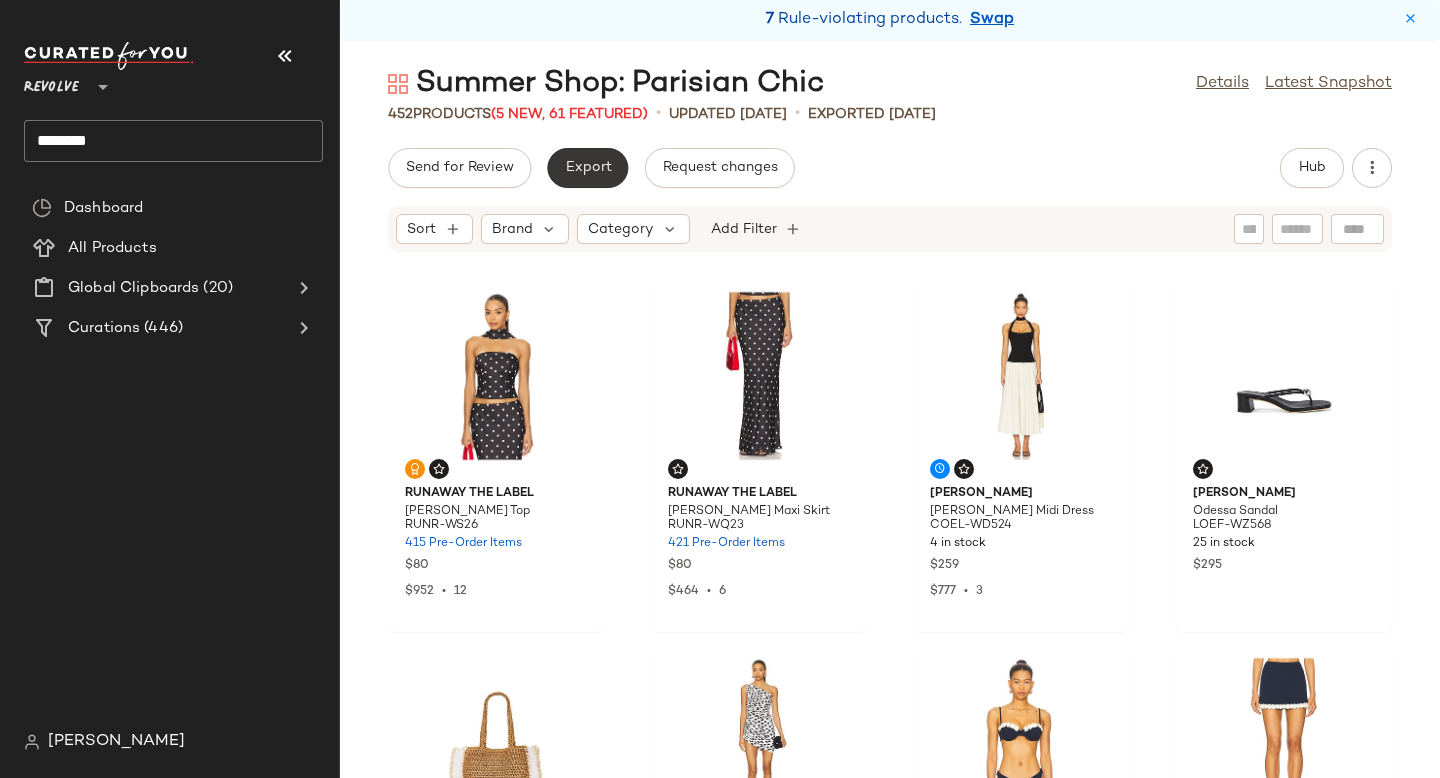 click on "Export" 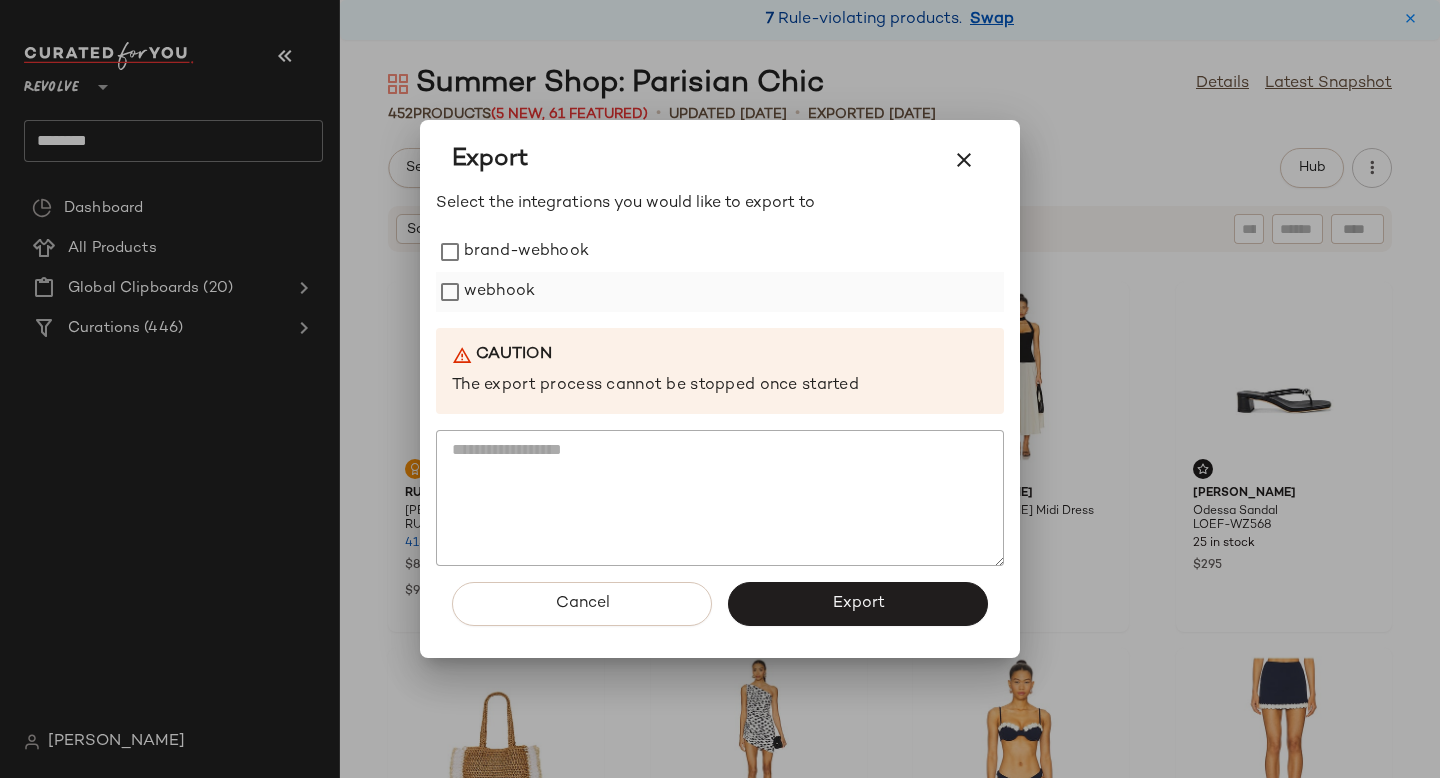 click on "webhook" at bounding box center (499, 292) 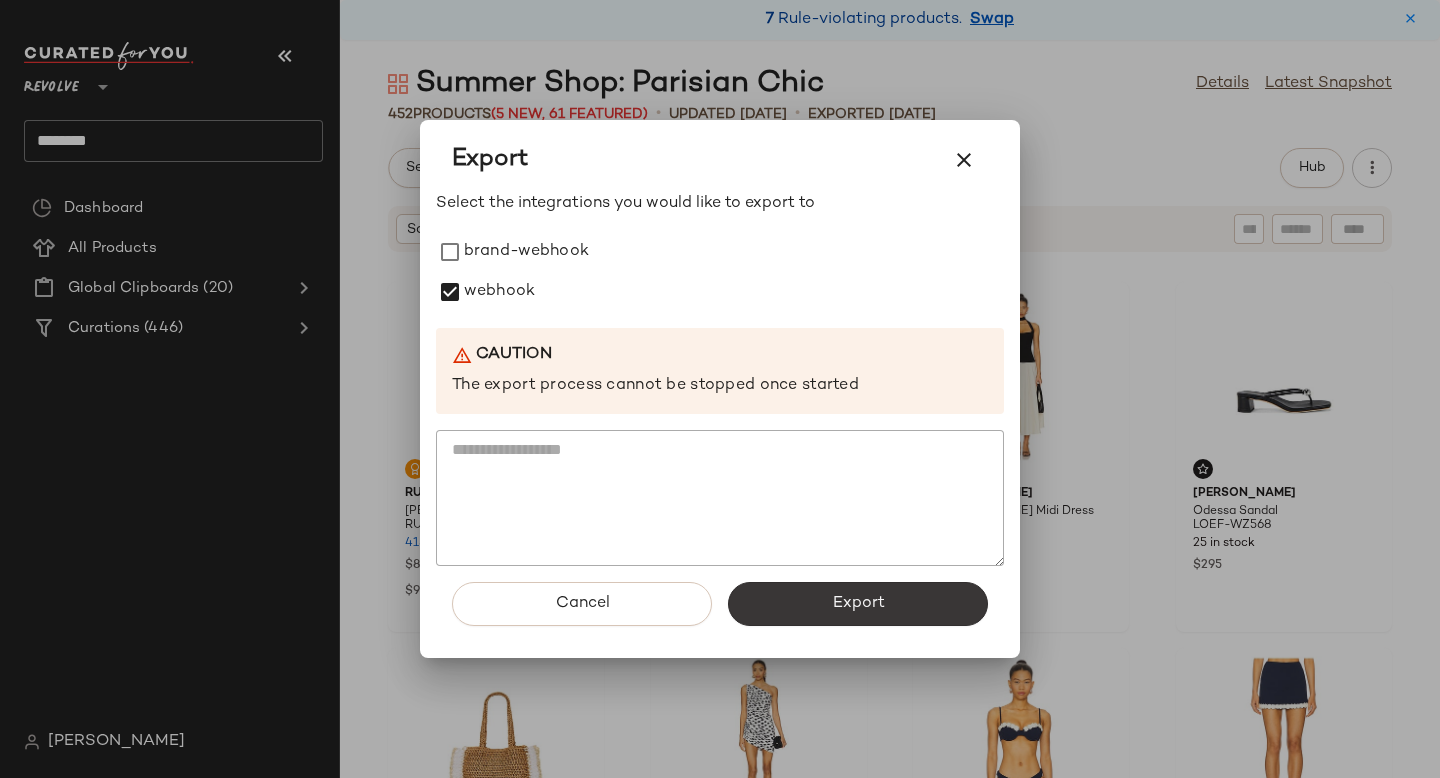 click on "Export" 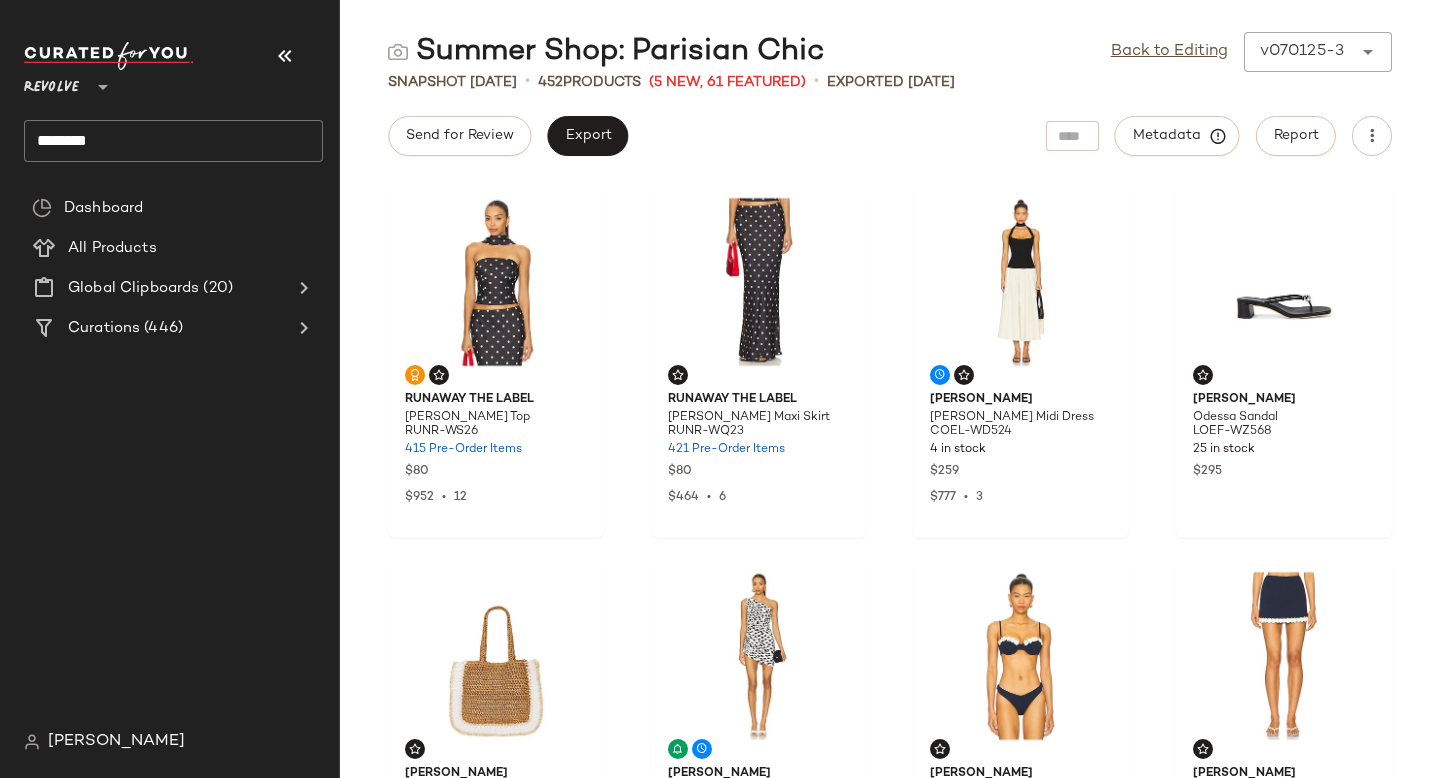 click on "********" 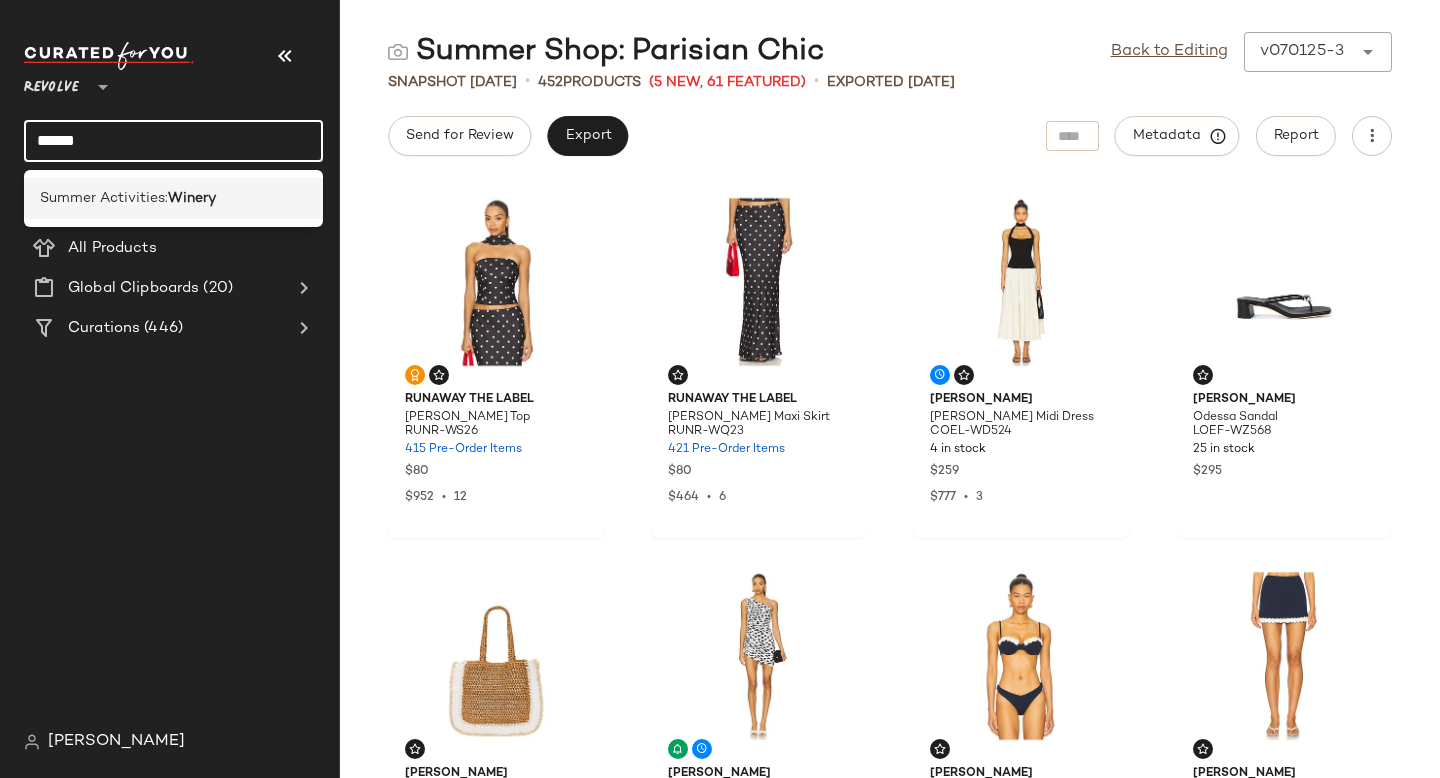 type on "******" 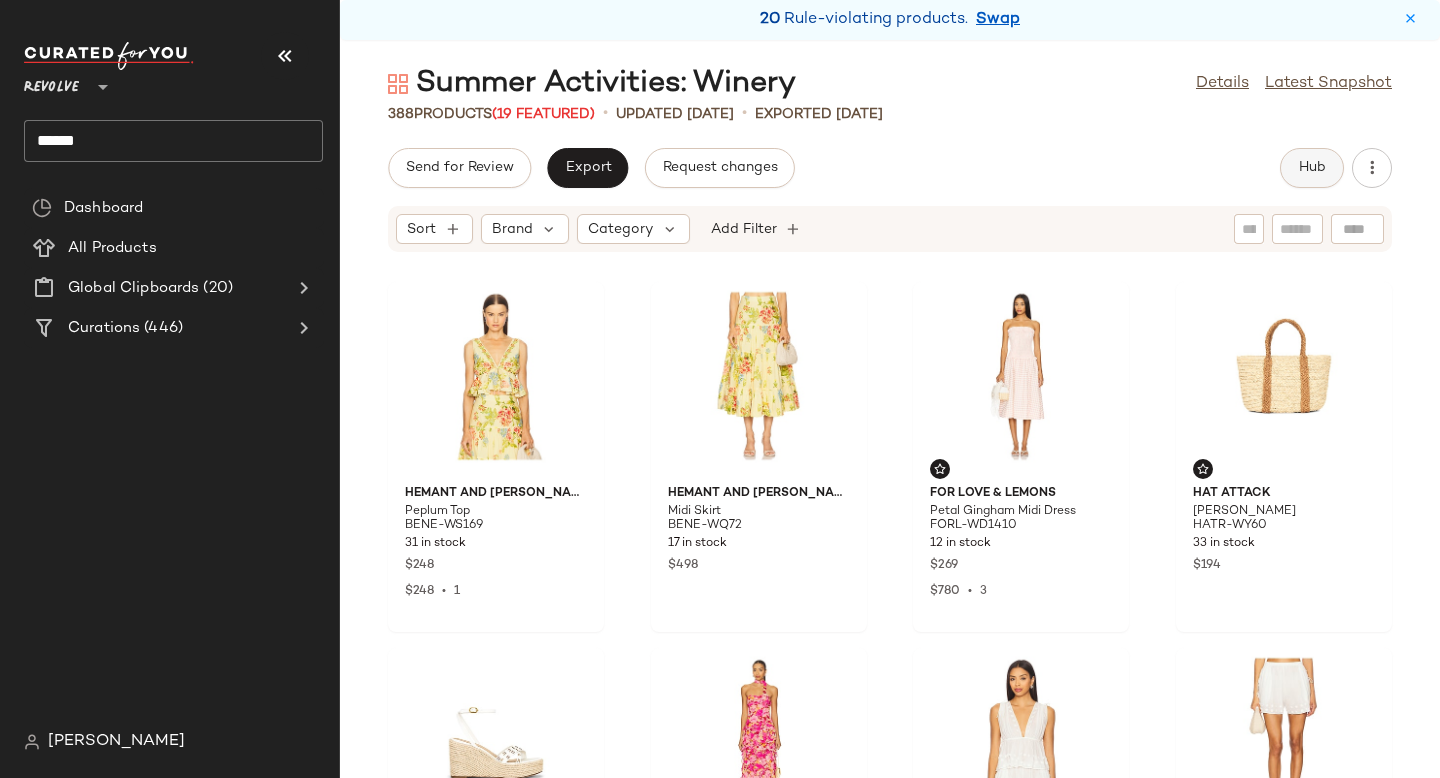 click on "Hub" 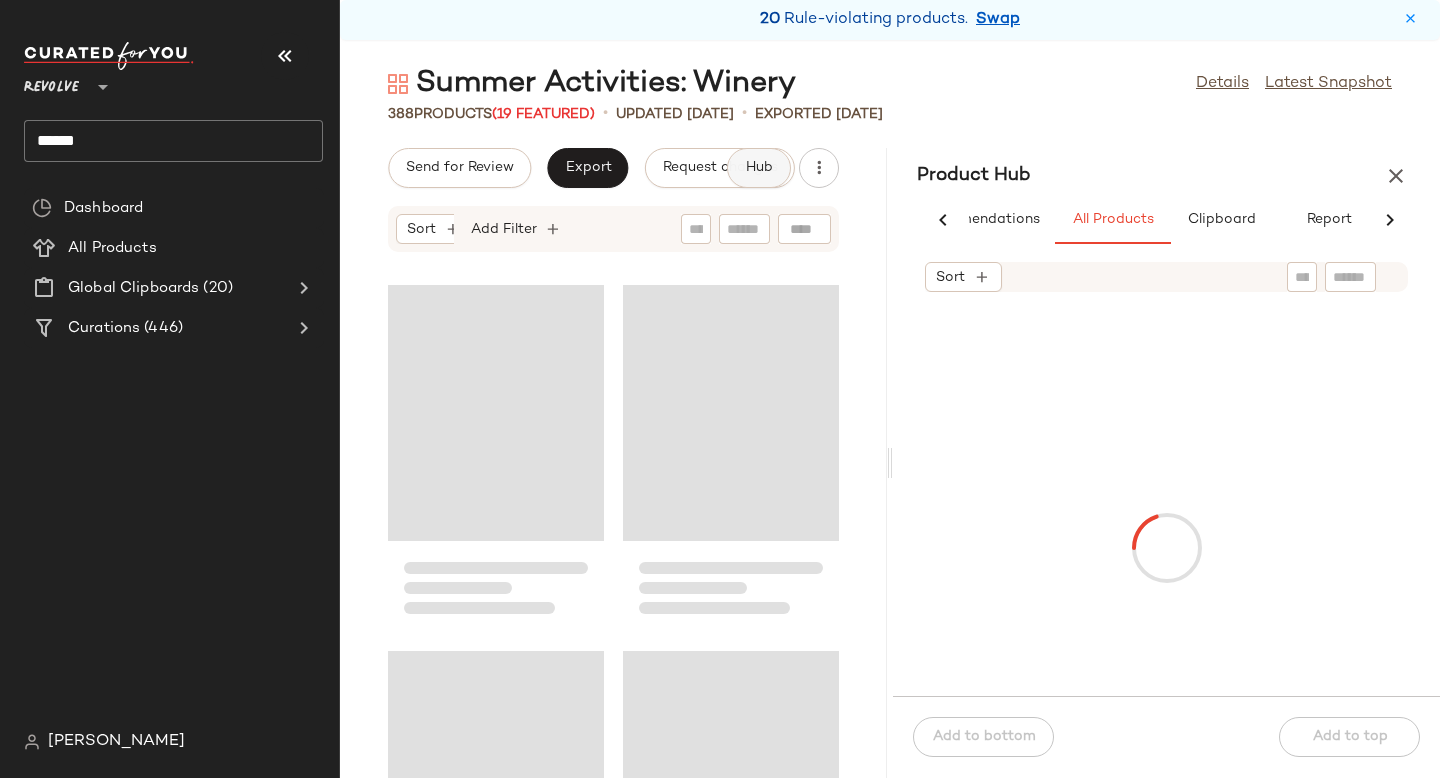 scroll, scrollTop: 0, scrollLeft: 91, axis: horizontal 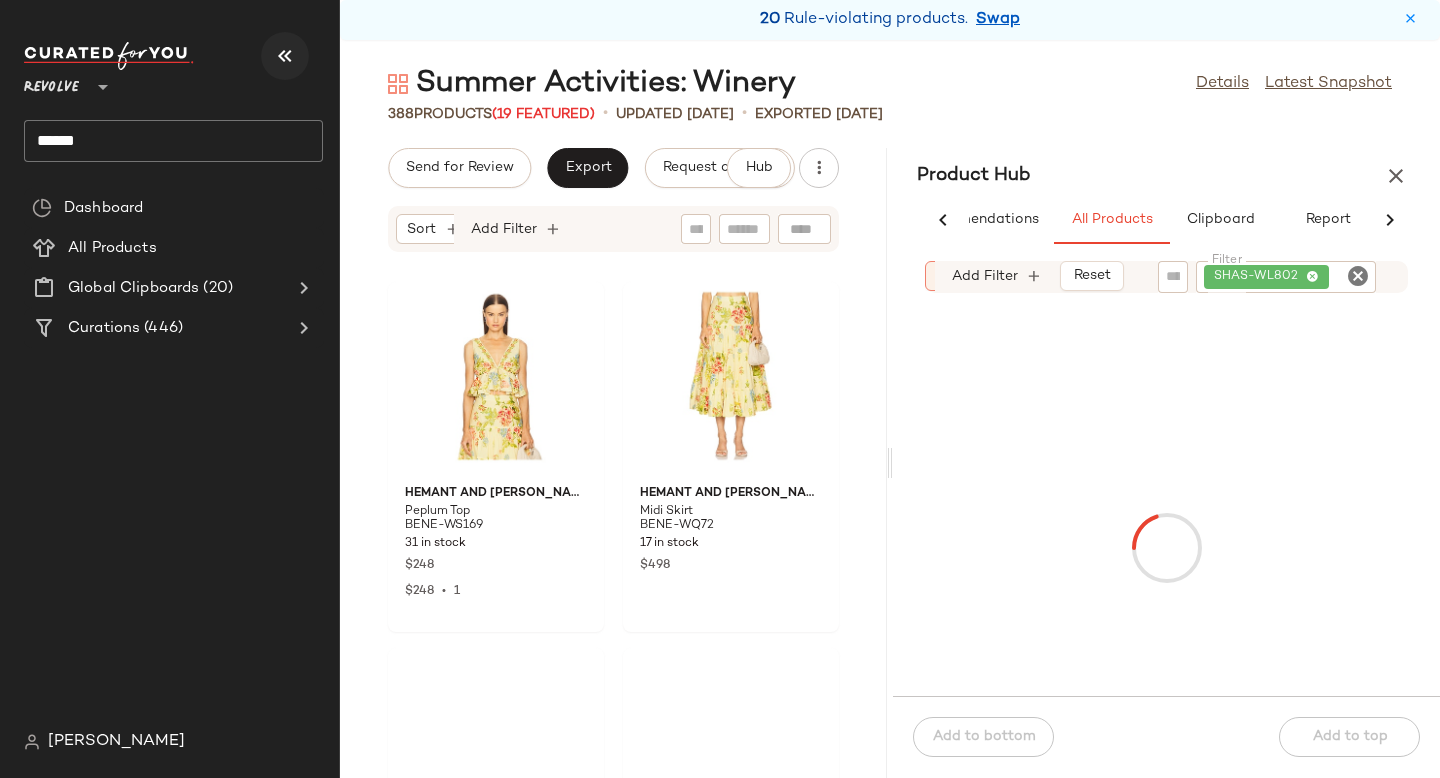 click at bounding box center (285, 56) 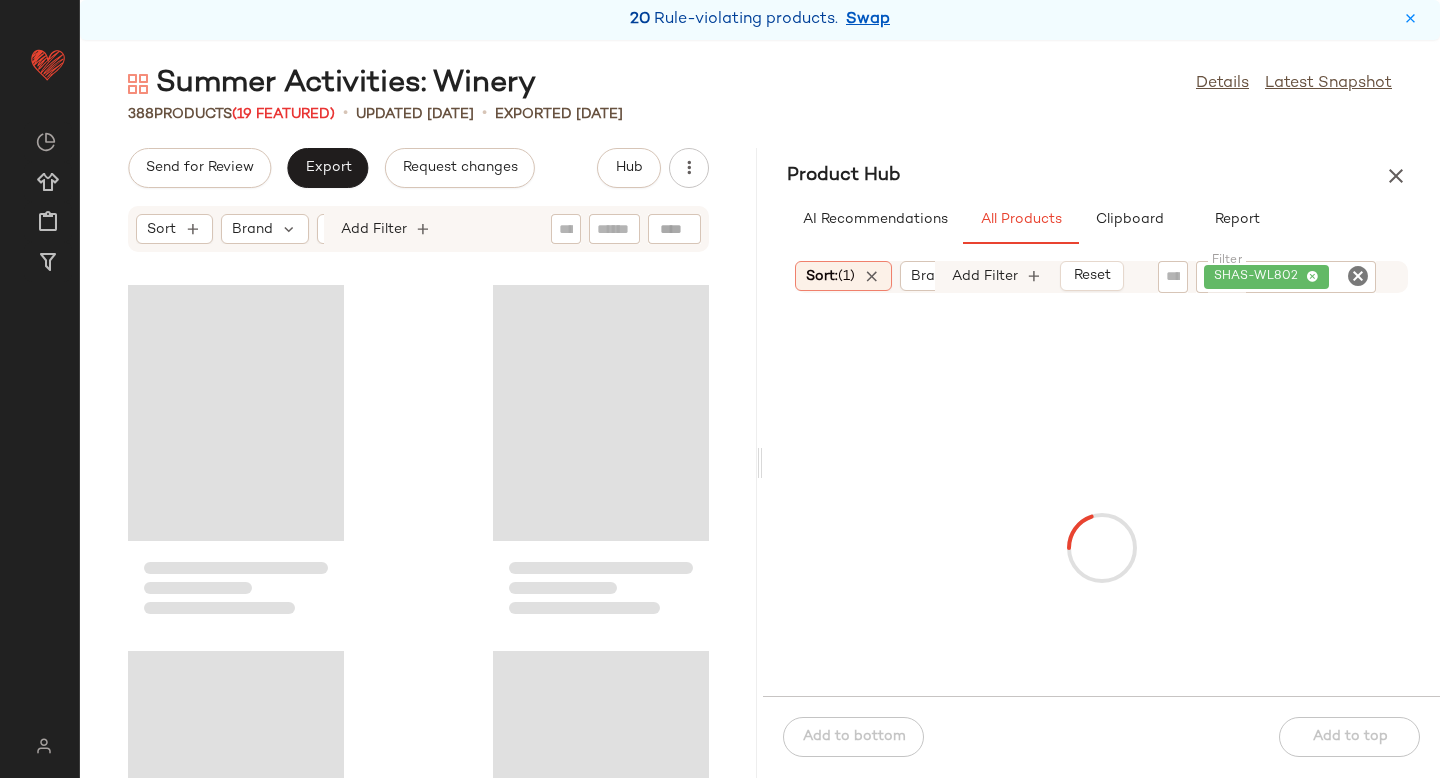 scroll, scrollTop: 0, scrollLeft: 0, axis: both 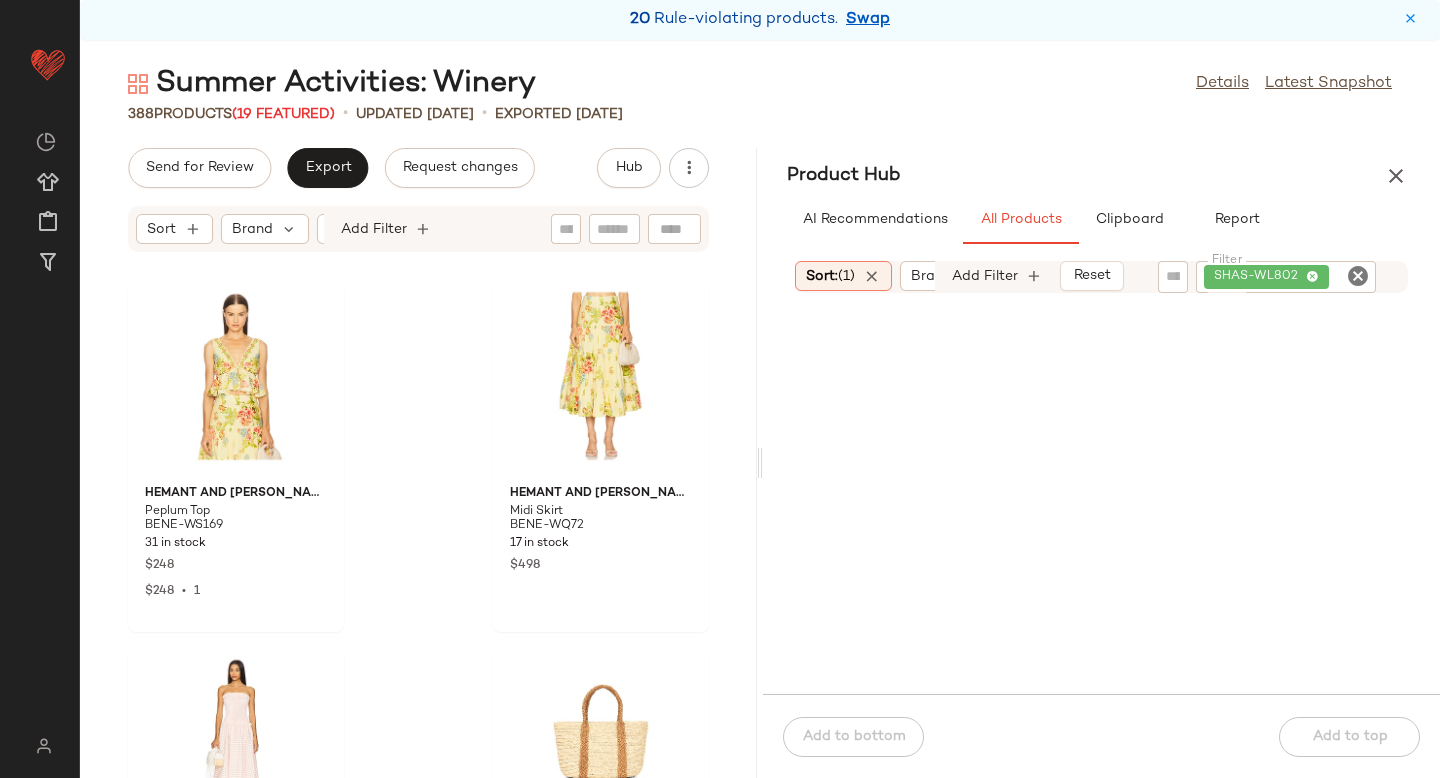 click 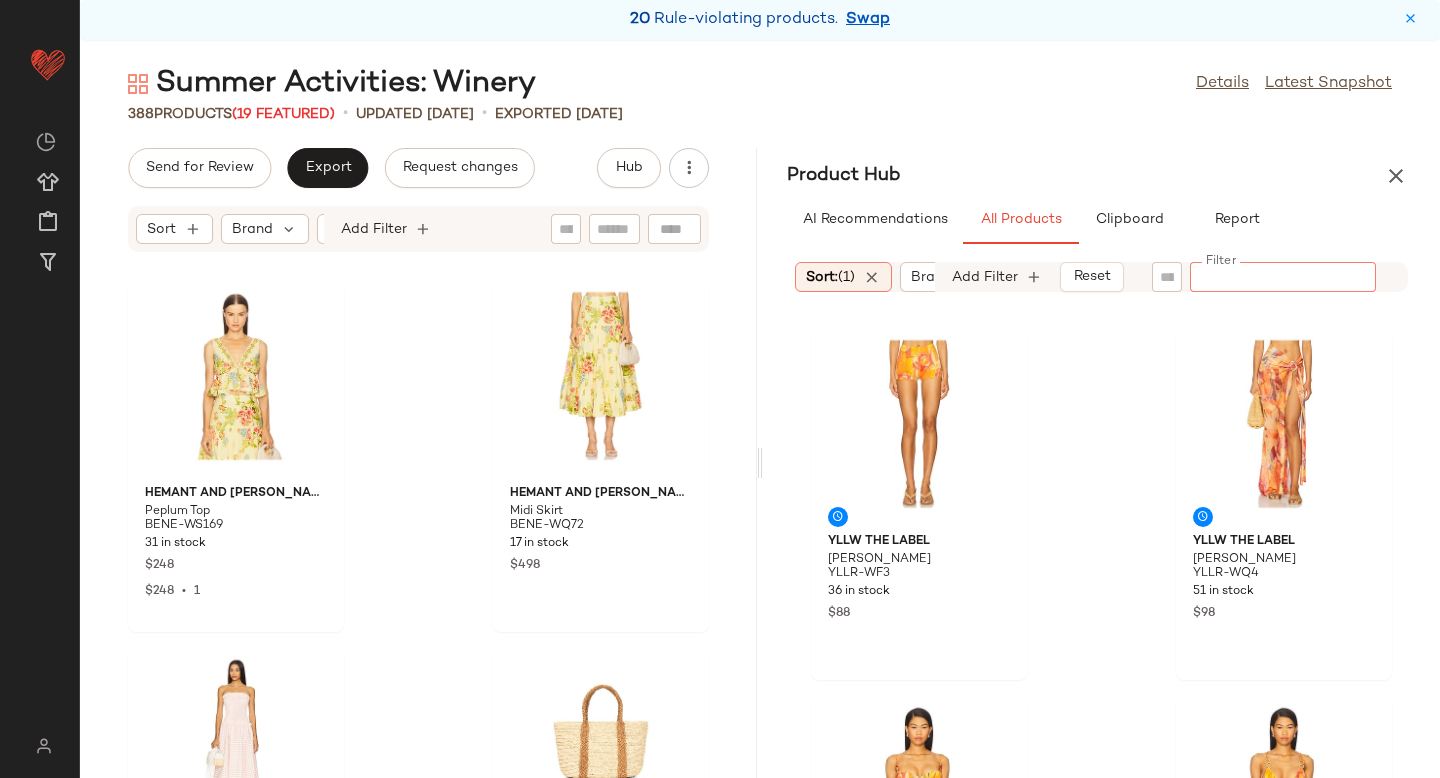 paste on "*********" 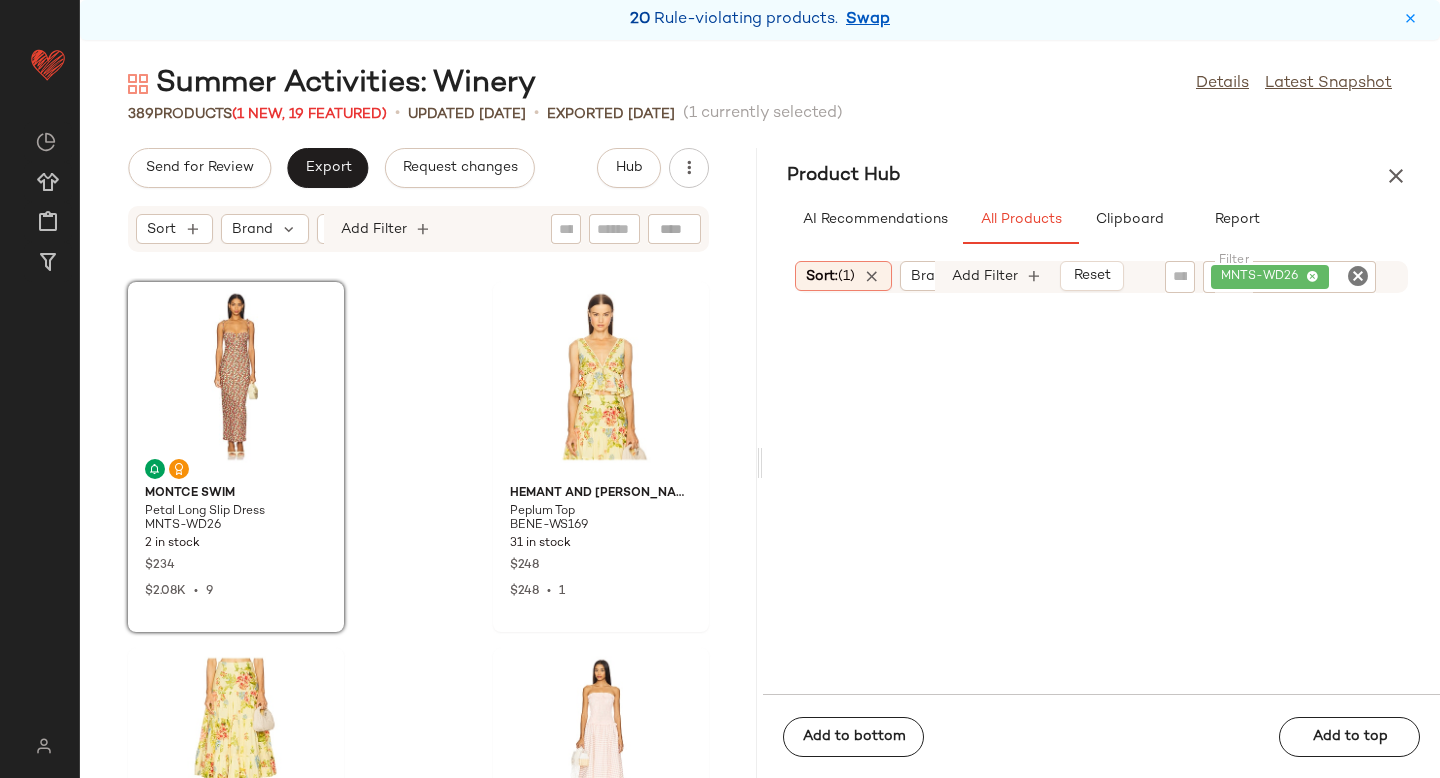 drag, startPoint x: 922, startPoint y: 449, endPoint x: 173, endPoint y: 0, distance: 873.2709 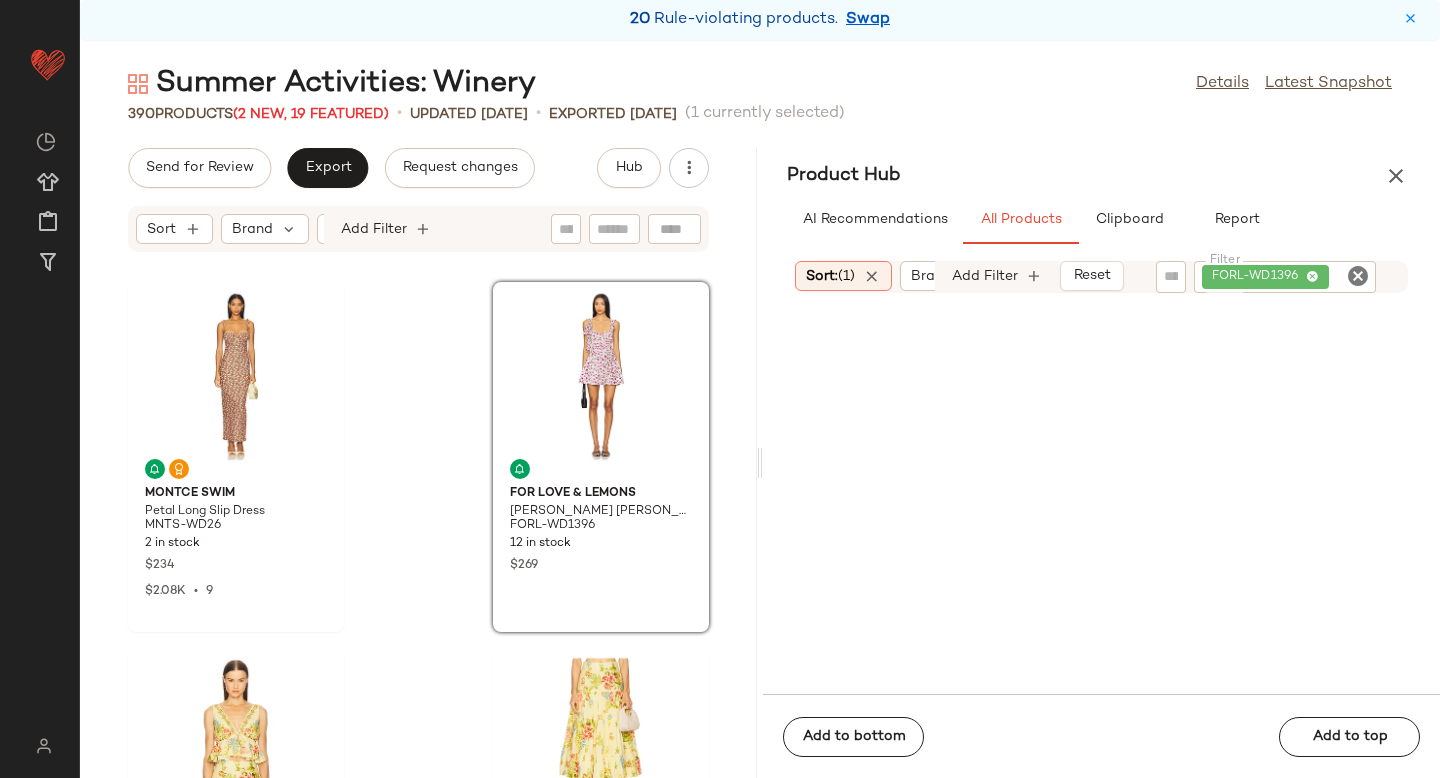 click 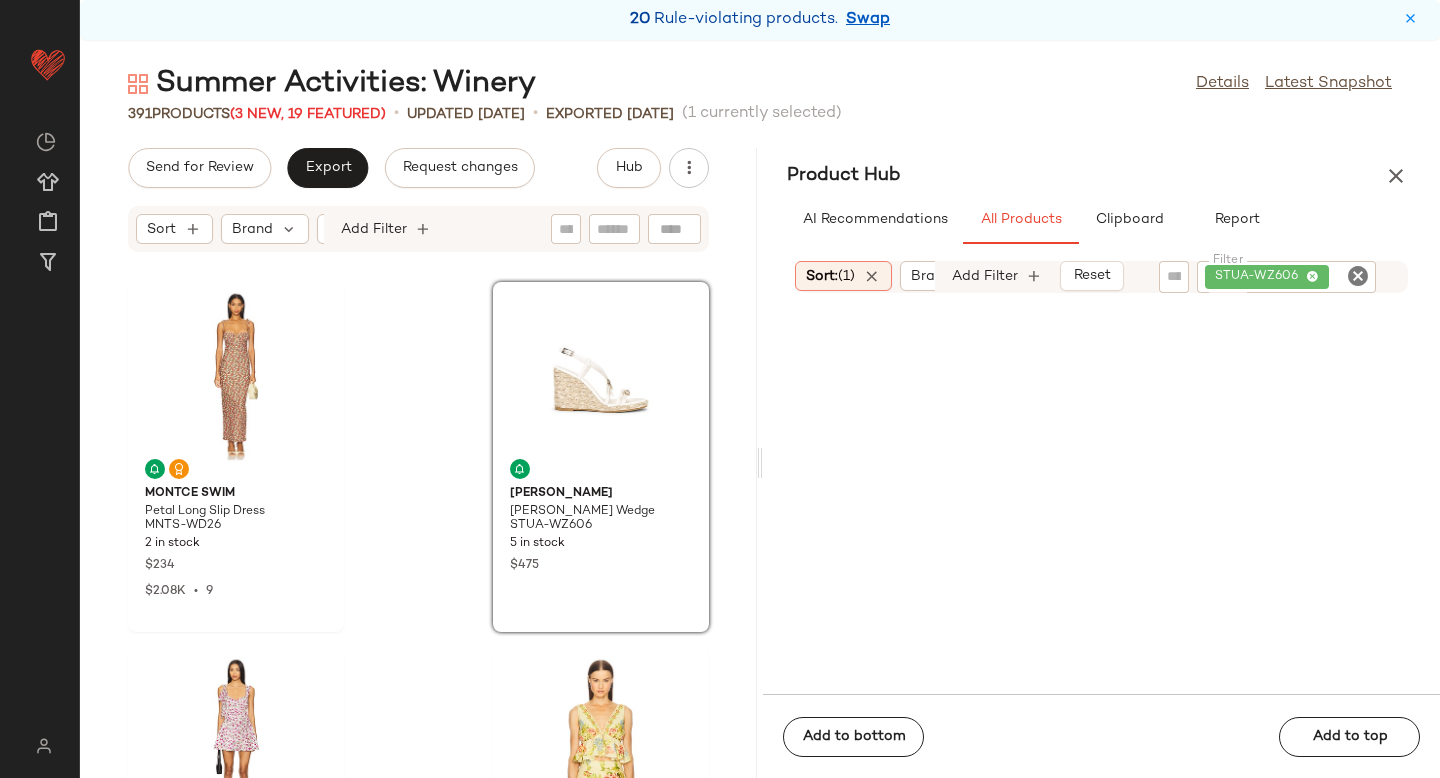 drag, startPoint x: 937, startPoint y: 418, endPoint x: 226, endPoint y: 2, distance: 823.7579 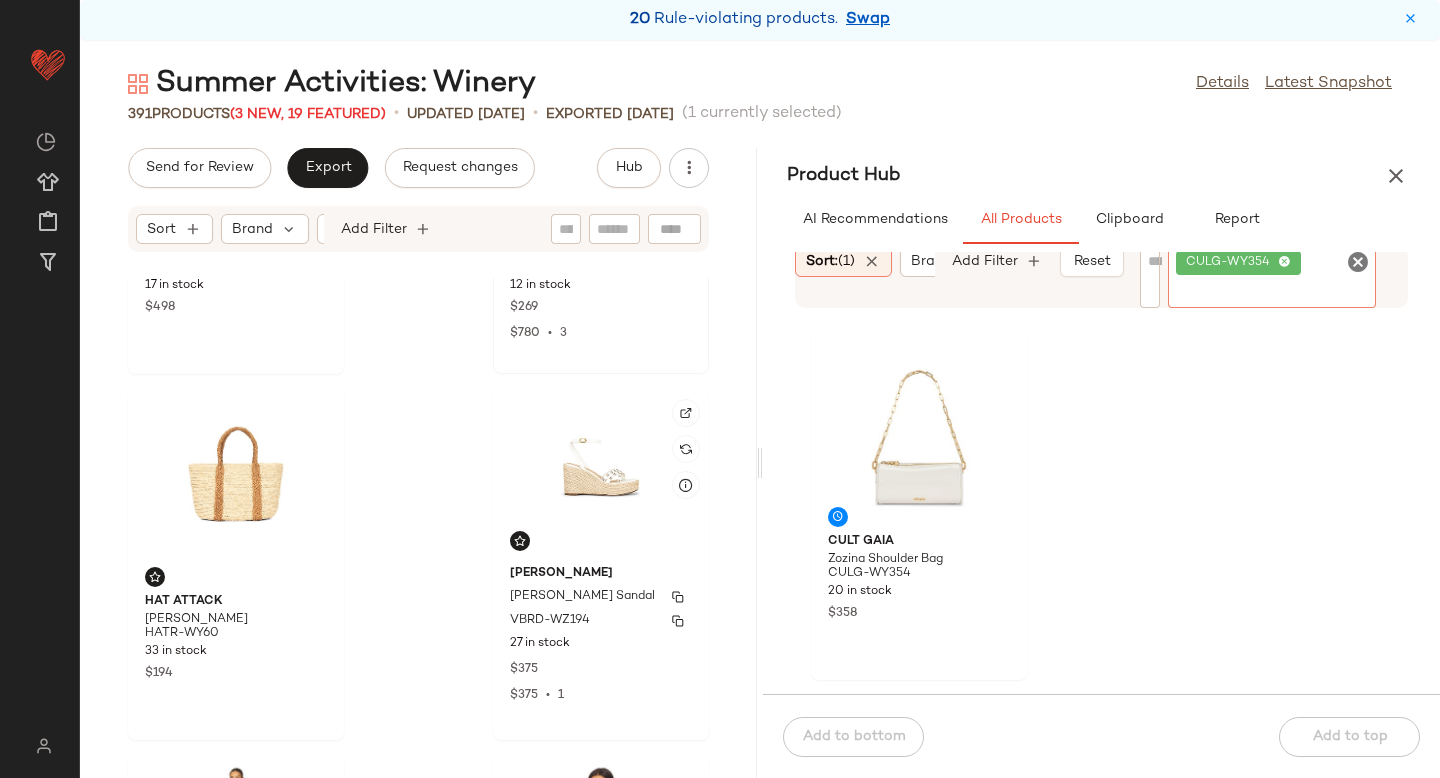 scroll, scrollTop: 1009, scrollLeft: 0, axis: vertical 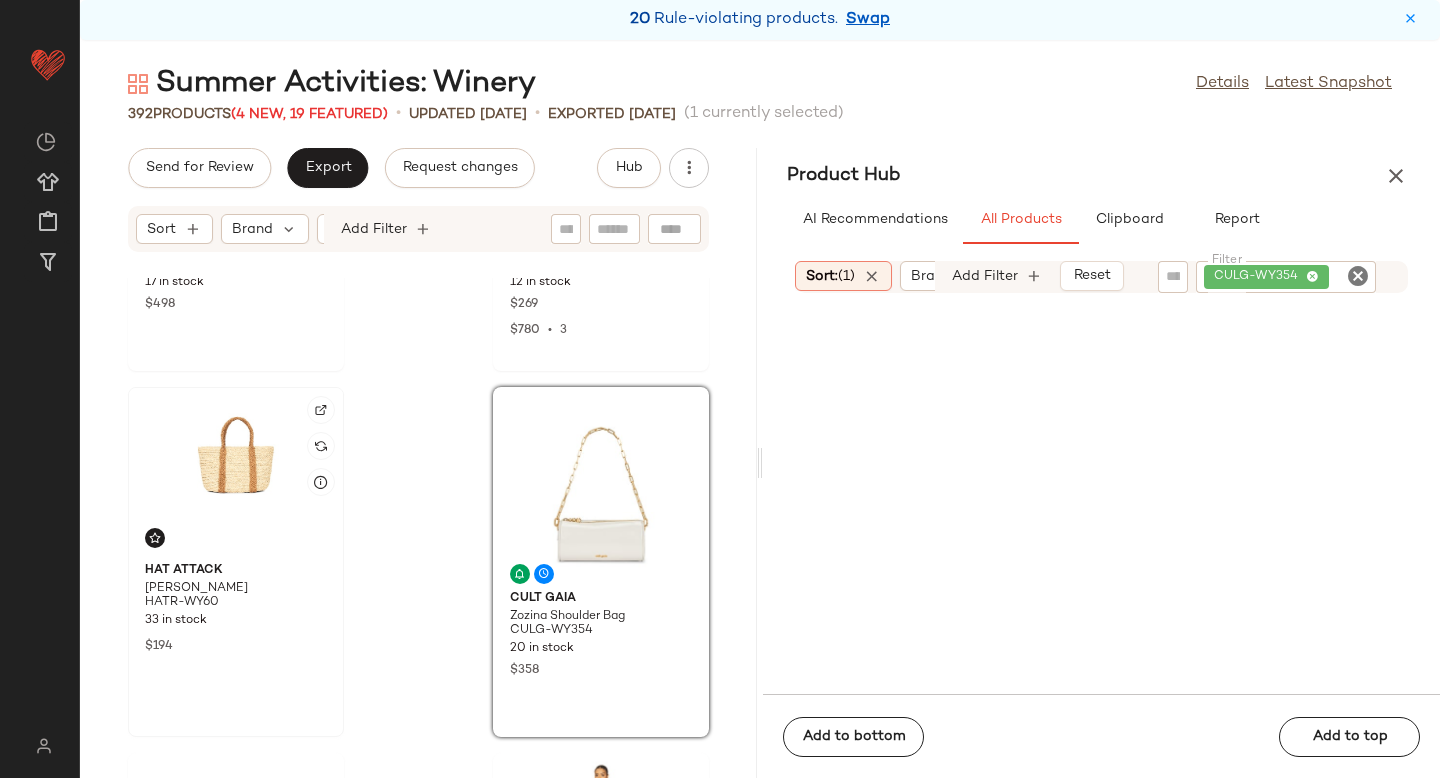 click 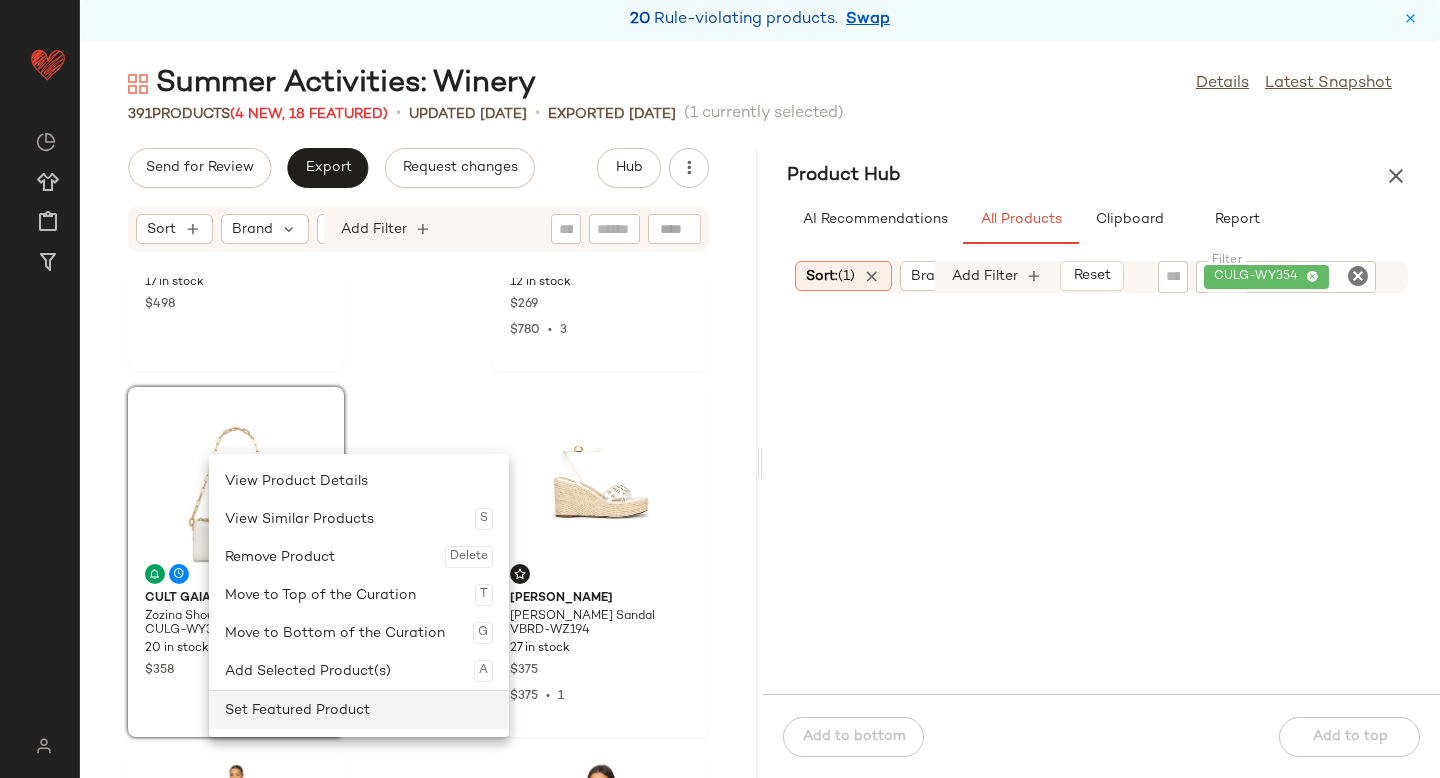 click on "Set Featured Product" 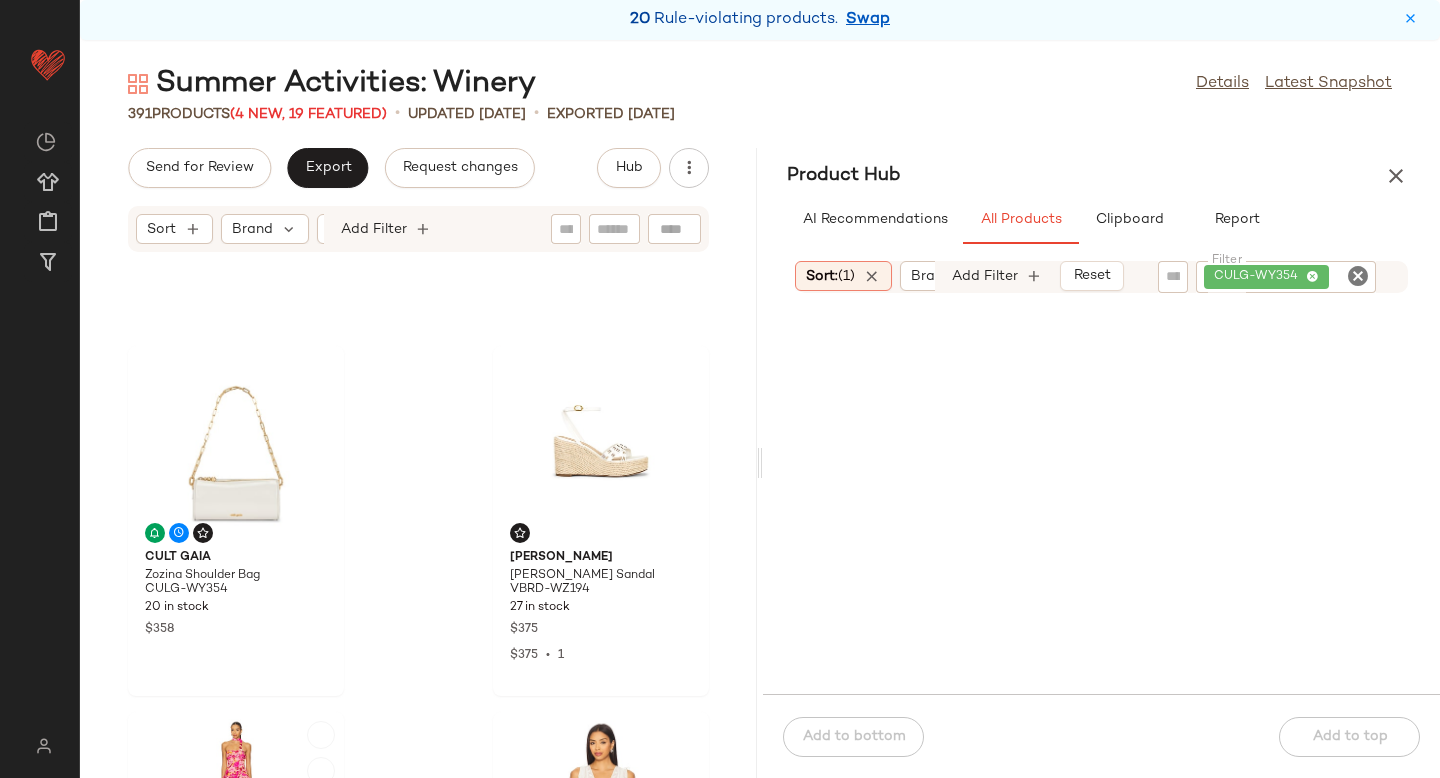 scroll, scrollTop: 1427, scrollLeft: 0, axis: vertical 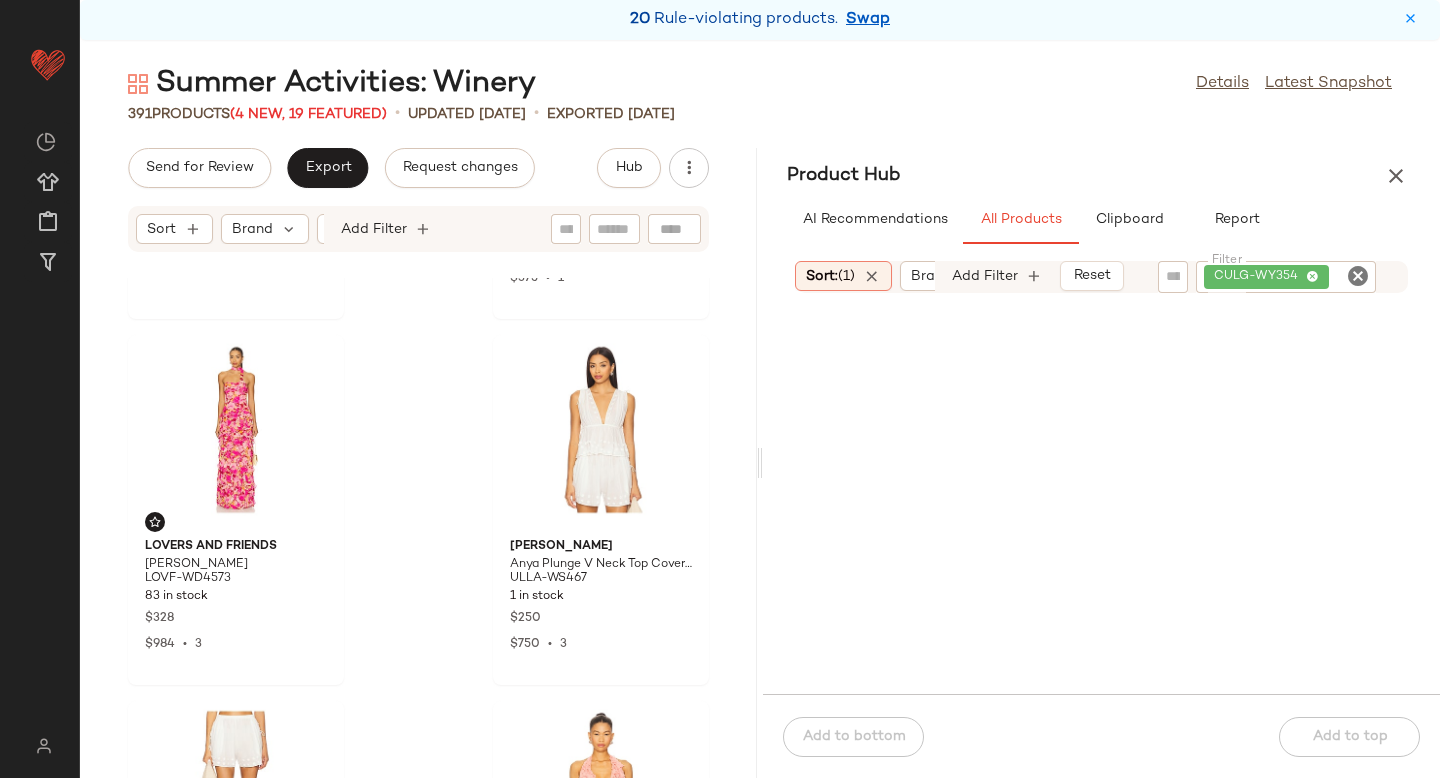 click 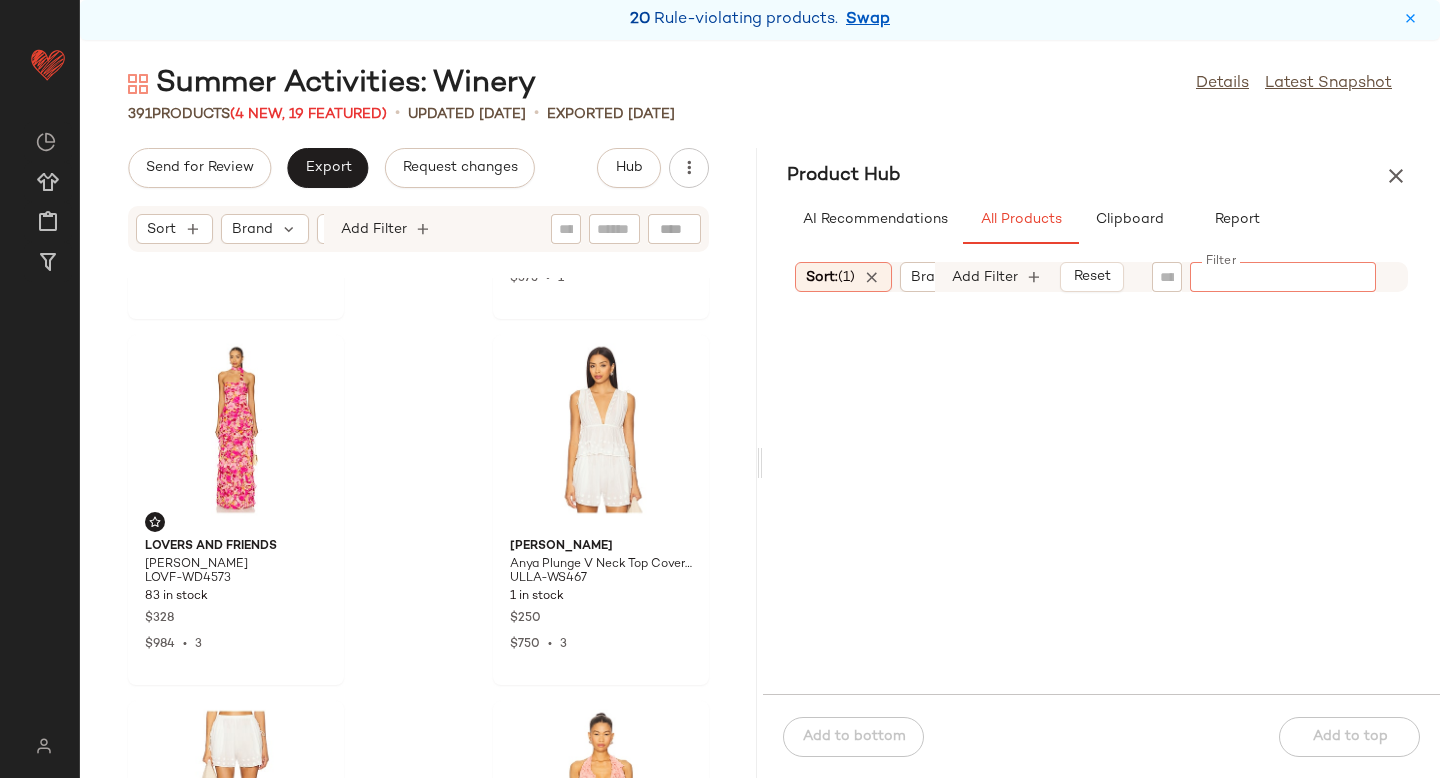 paste on "*********" 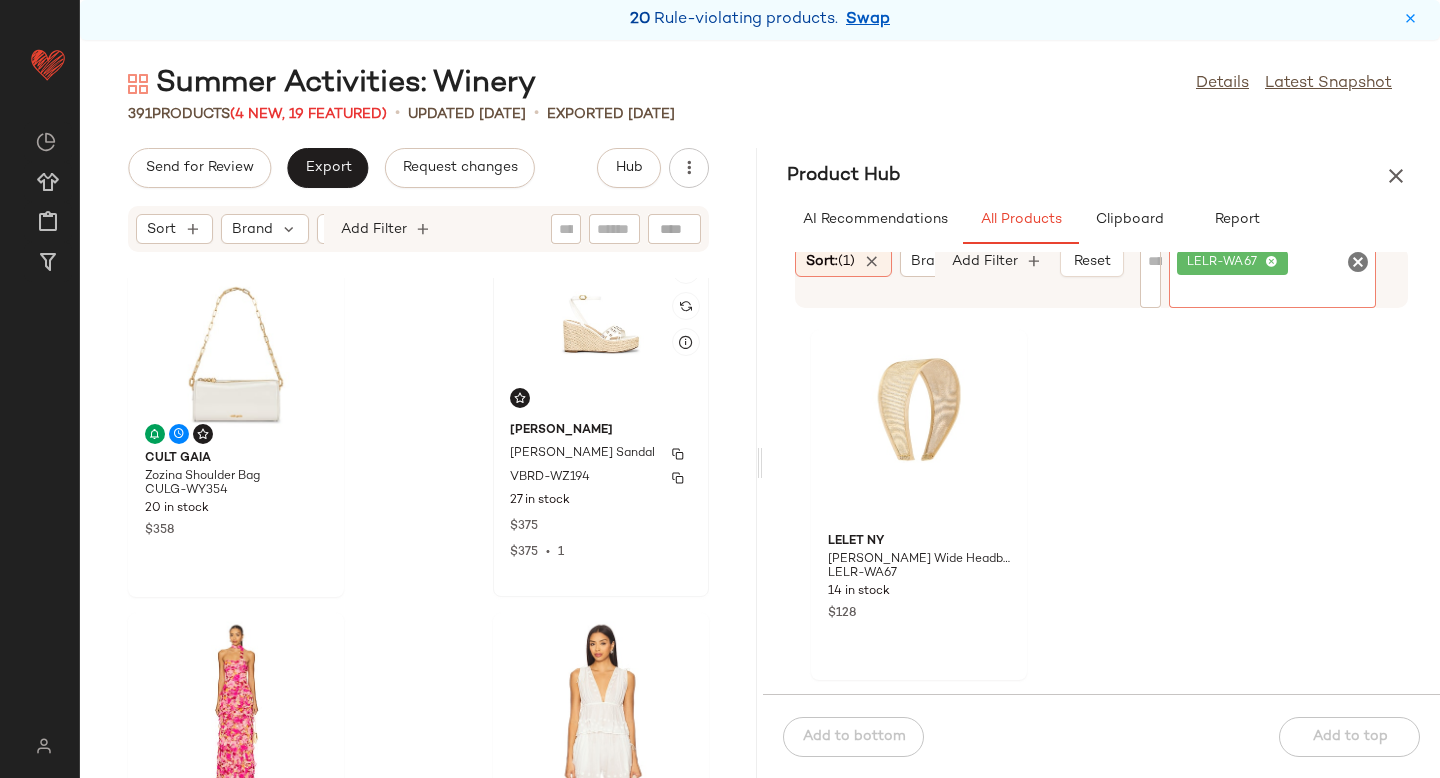scroll, scrollTop: 1134, scrollLeft: 0, axis: vertical 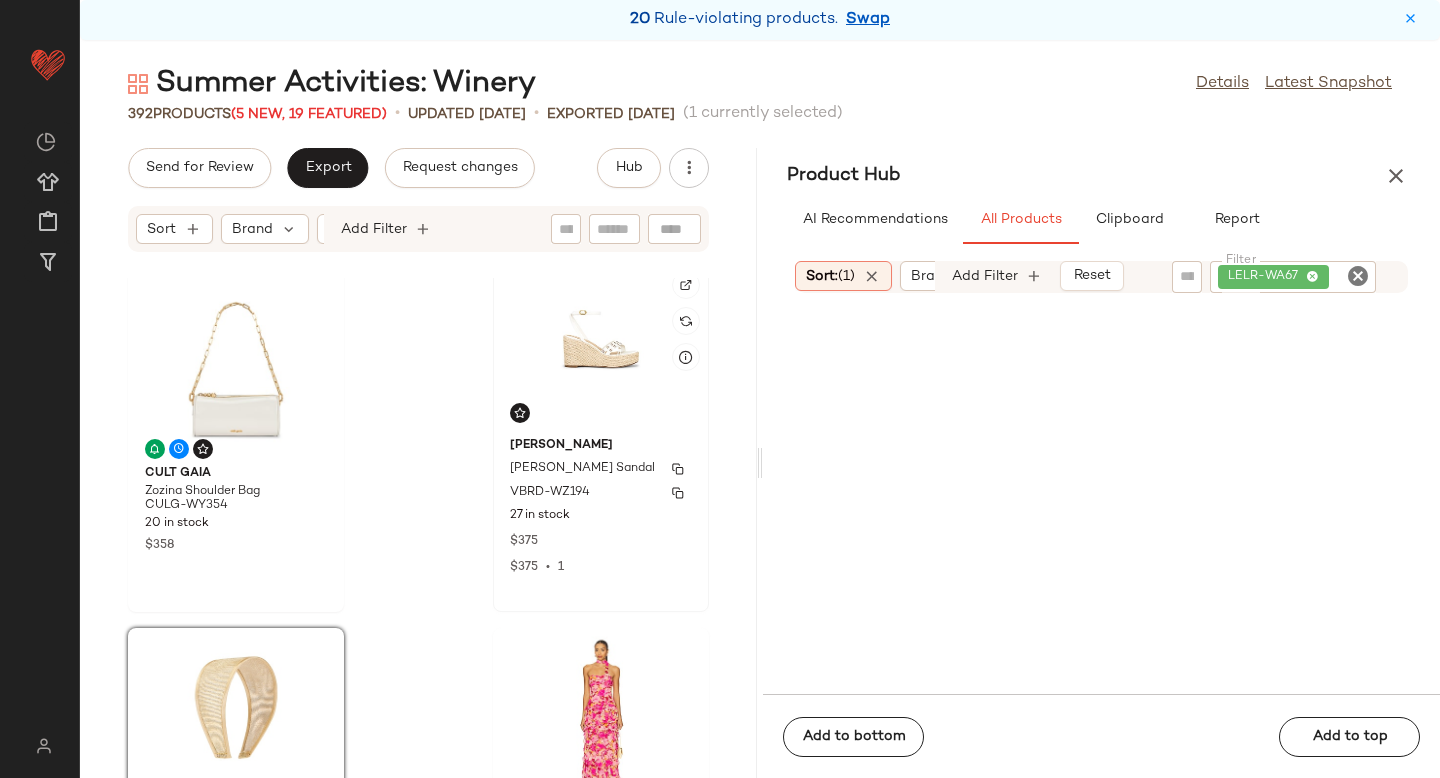click on "Veronica Beard Philene Wedge Sandal VBRD-WZ194 27 in stock $375 $375  •  1" 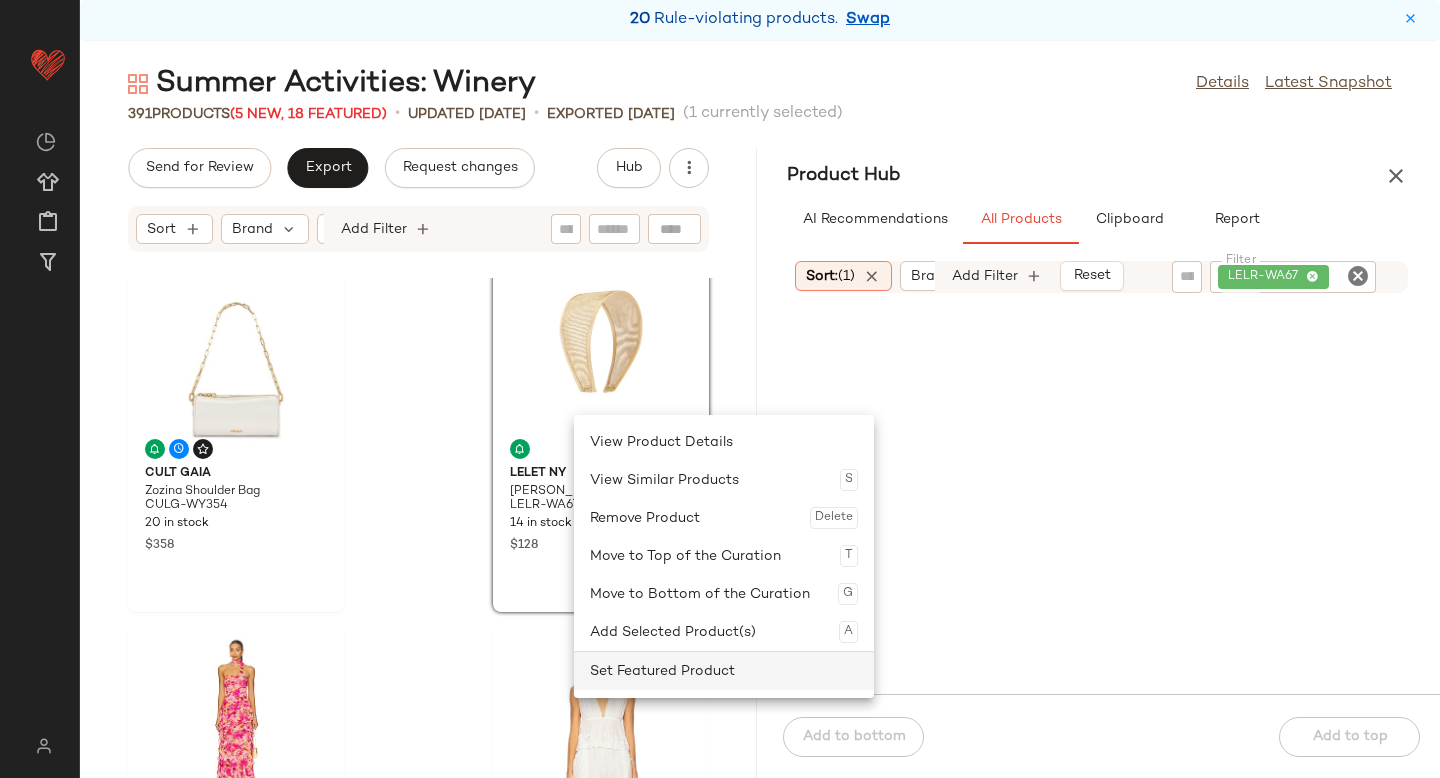 click on "Set Featured Product" 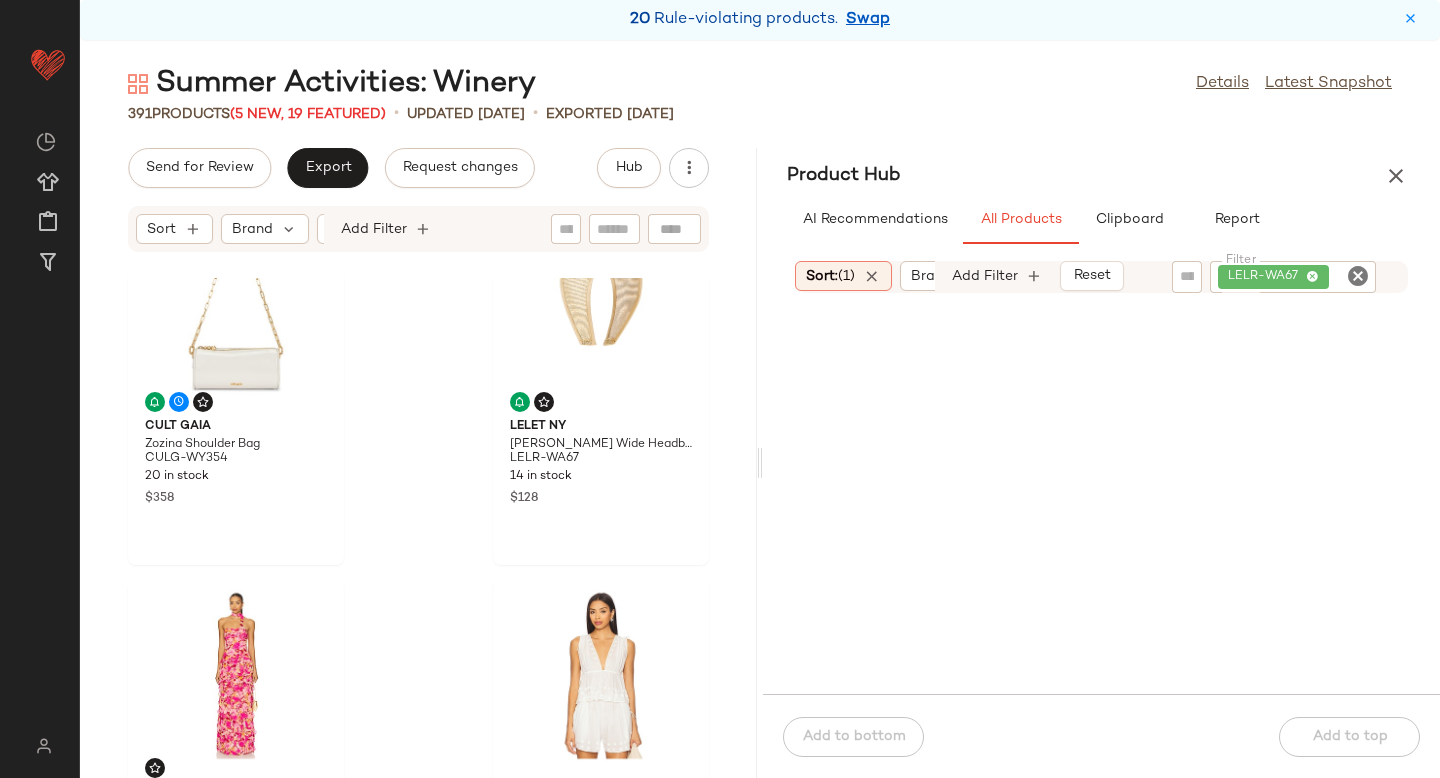 scroll, scrollTop: 1184, scrollLeft: 0, axis: vertical 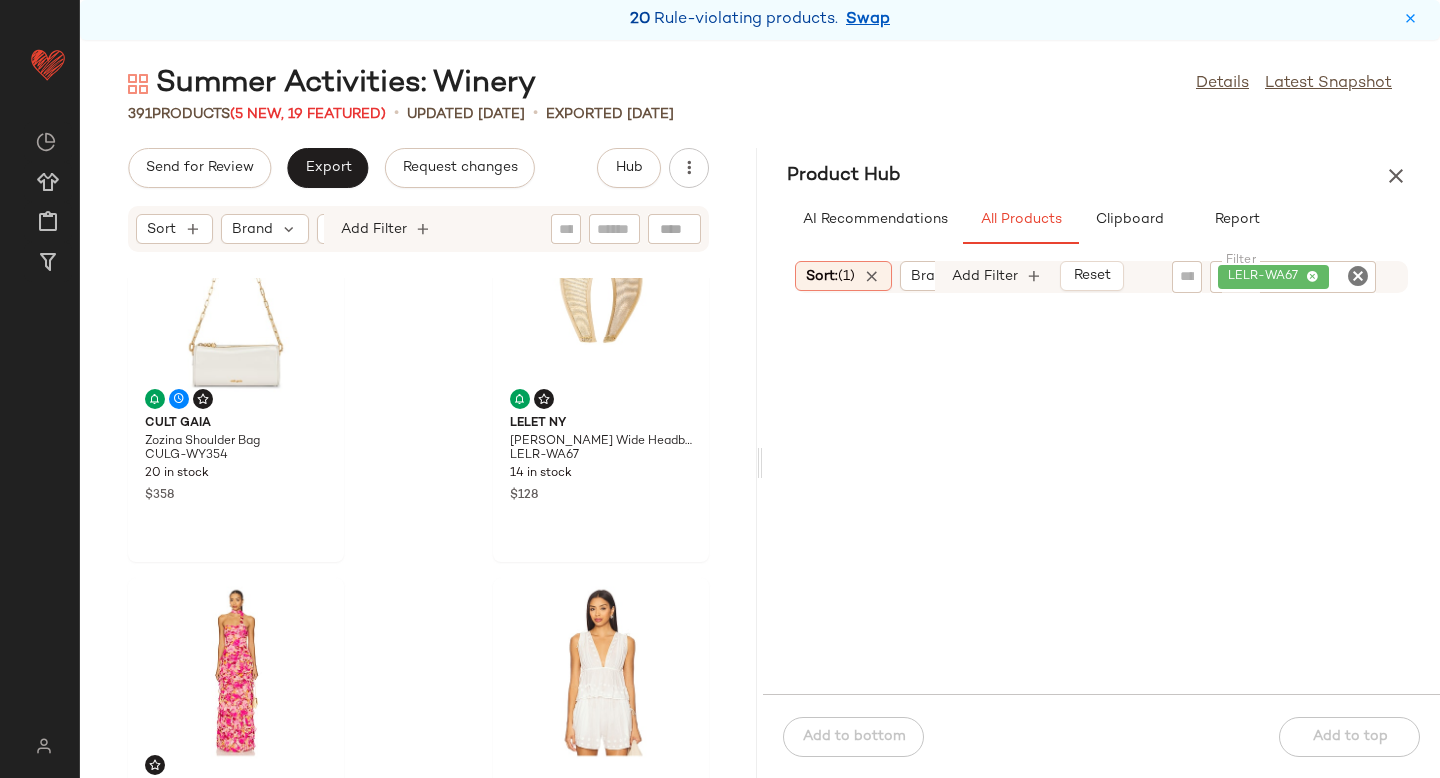 click 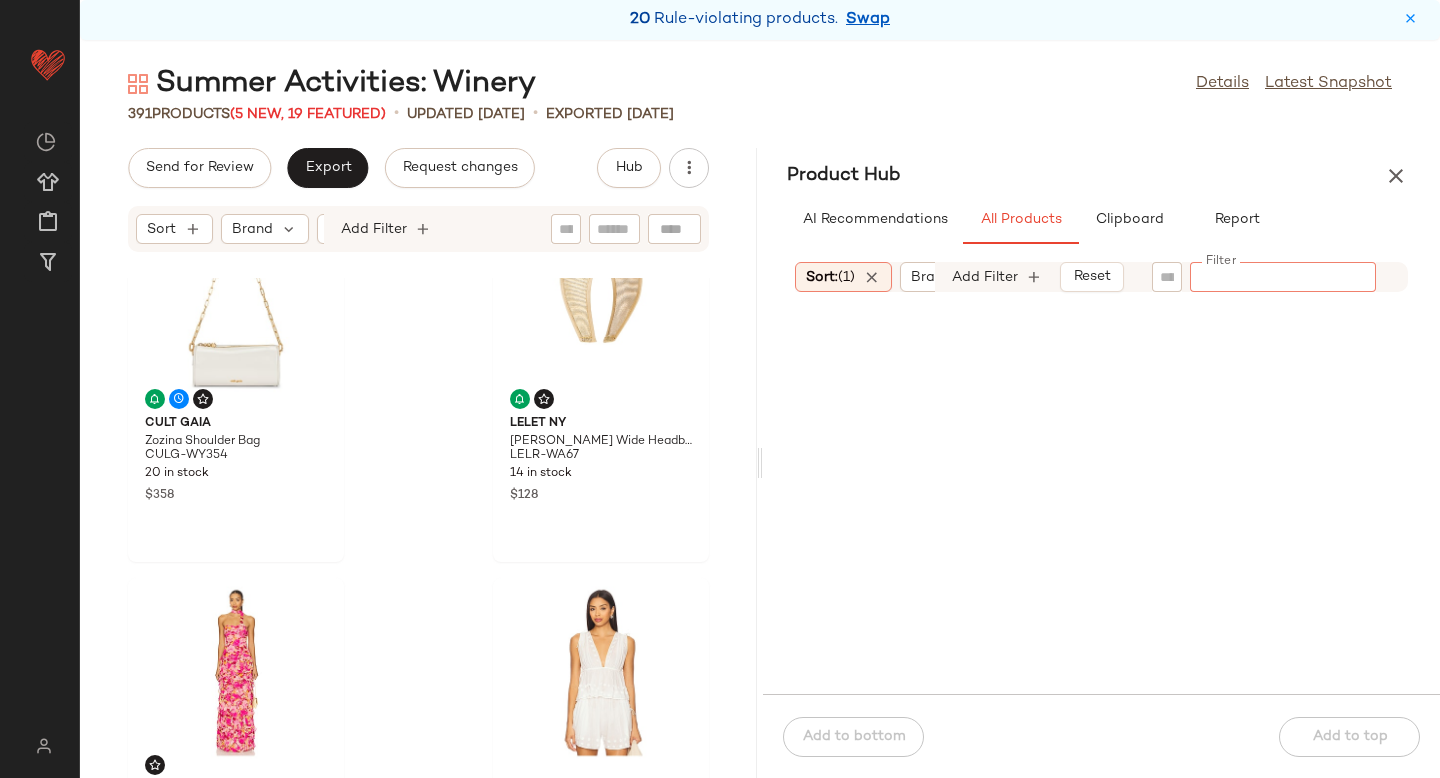 paste on "*********" 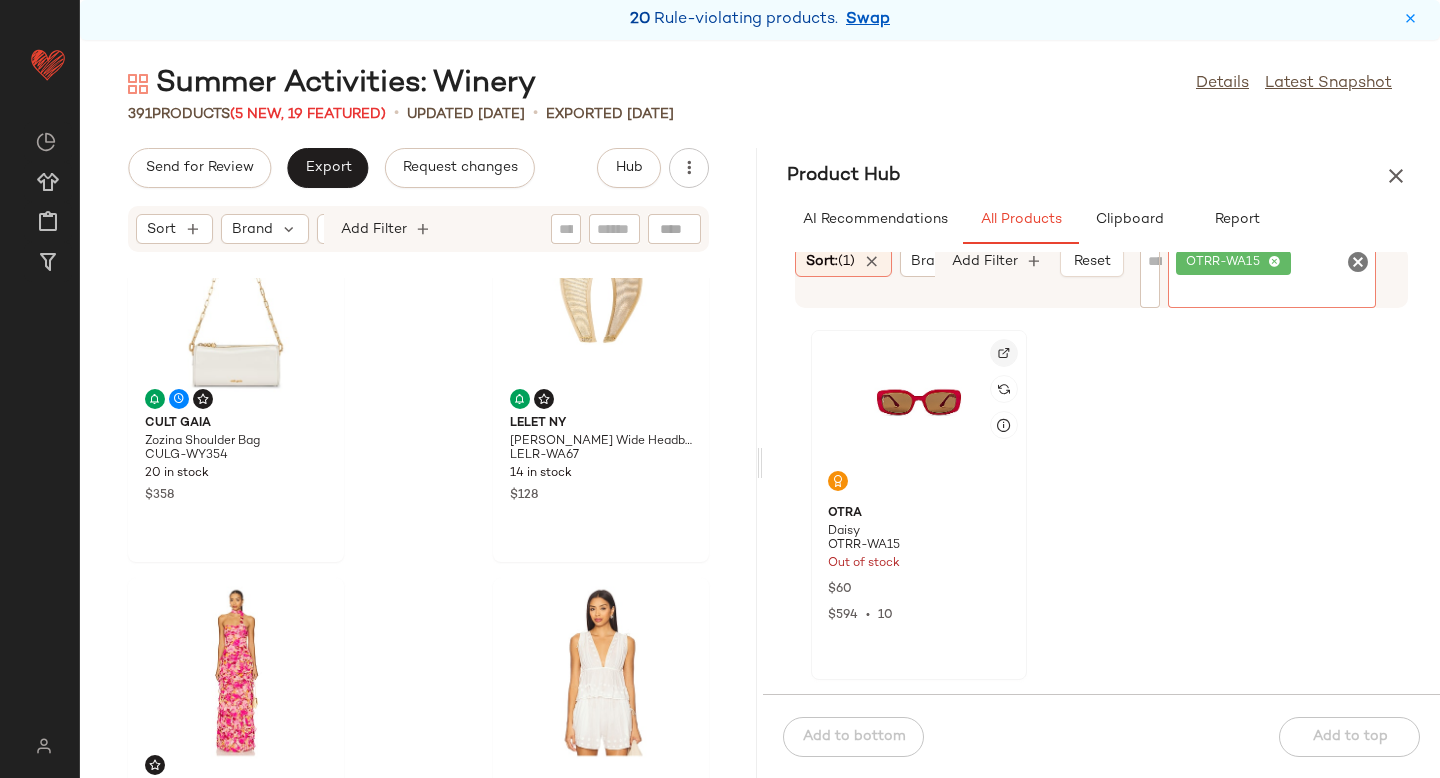 click at bounding box center (1004, 353) 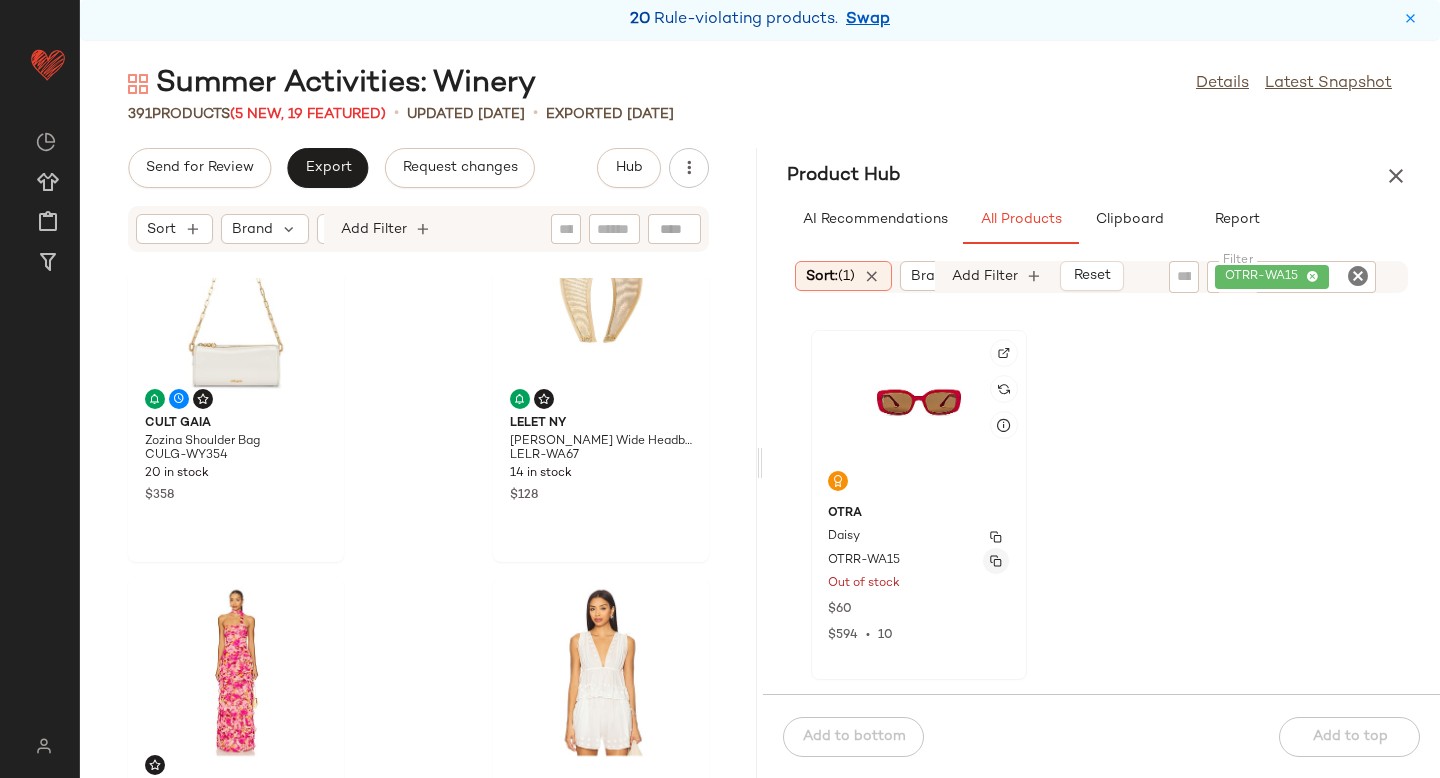 click 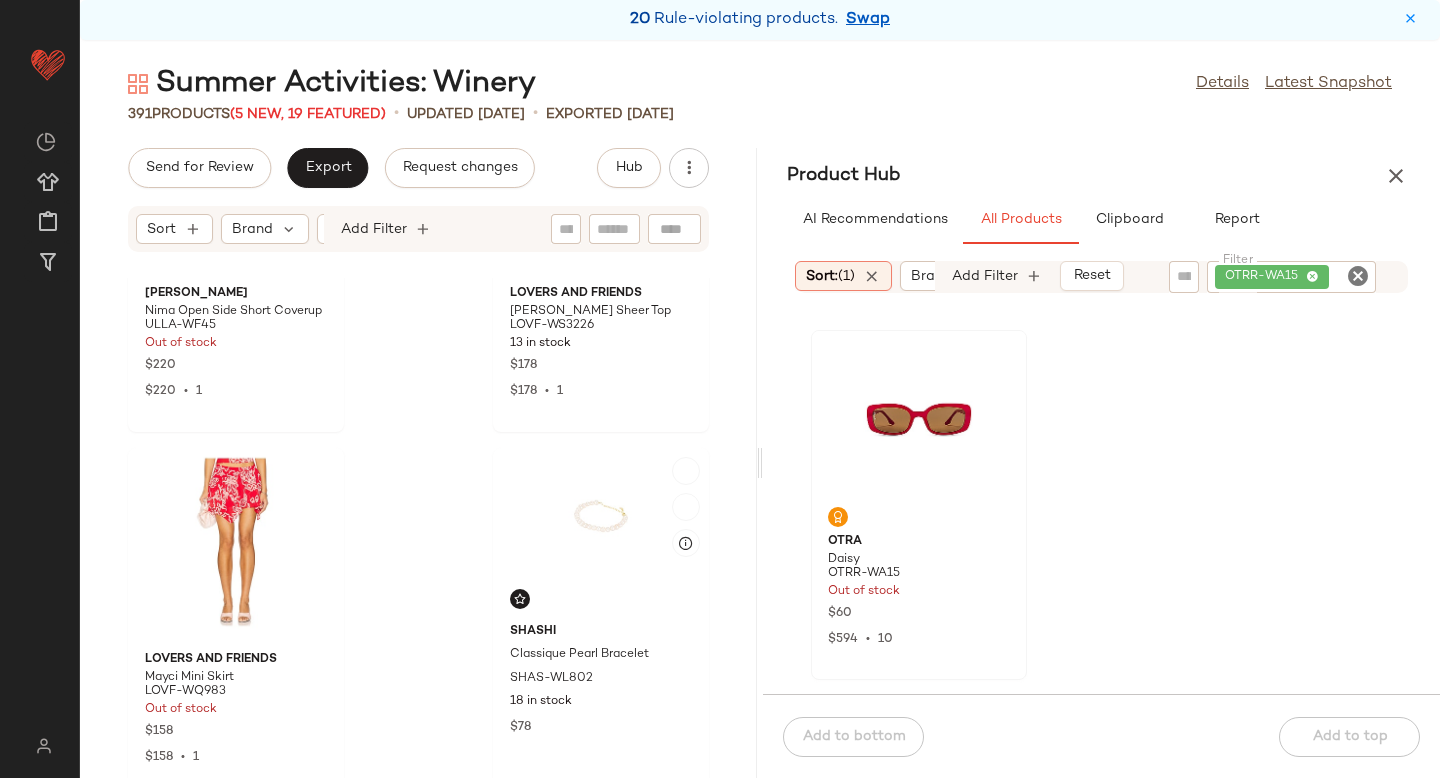 scroll, scrollTop: 2142, scrollLeft: 0, axis: vertical 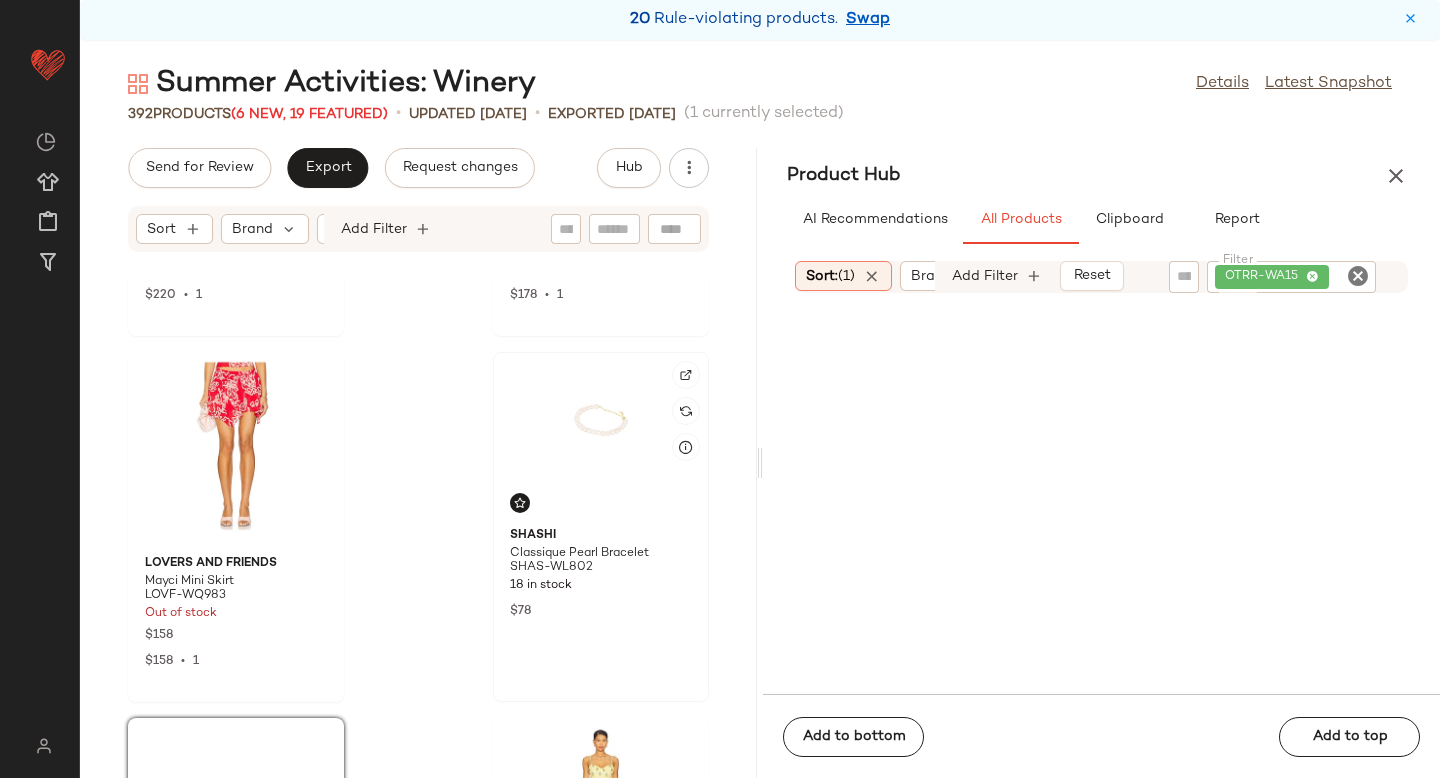 click 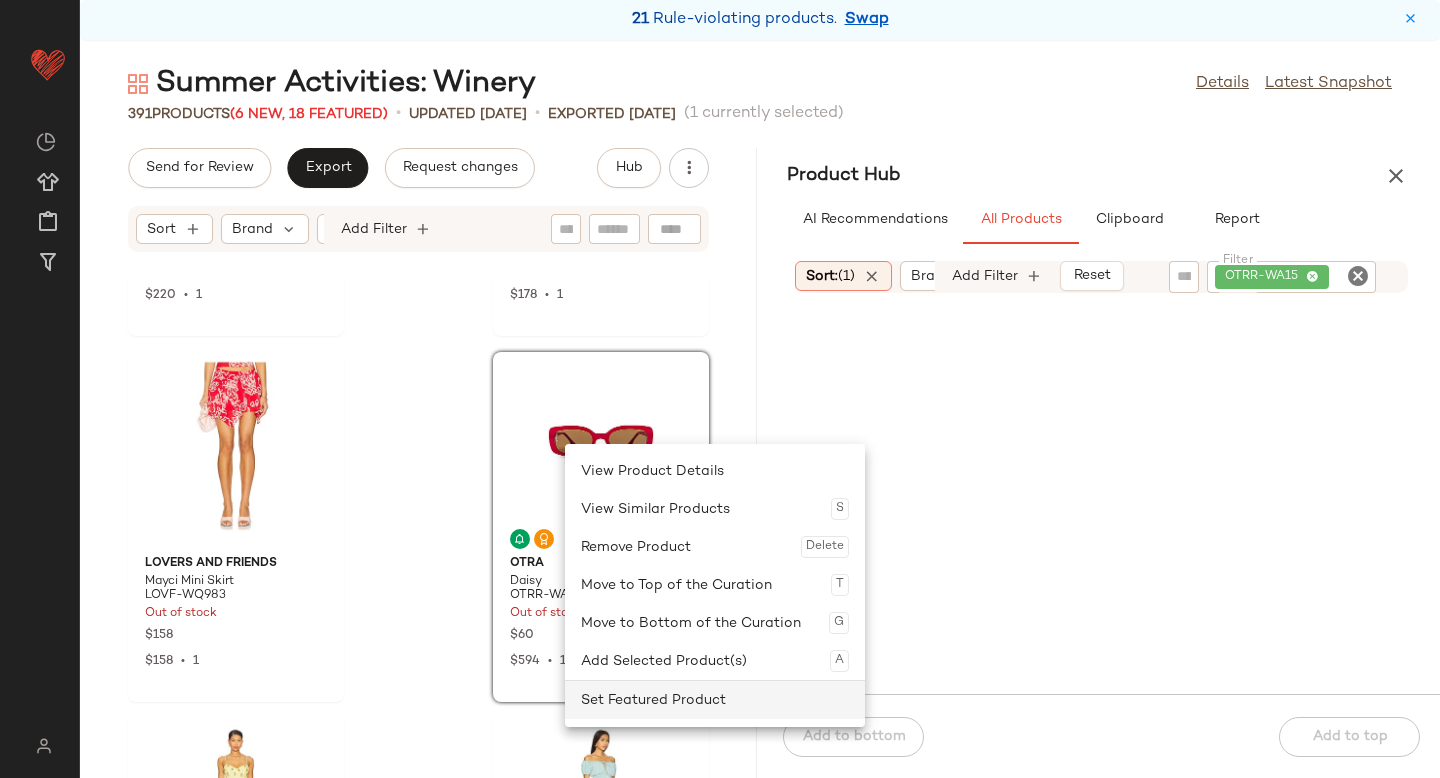 click on "Set Featured Product" 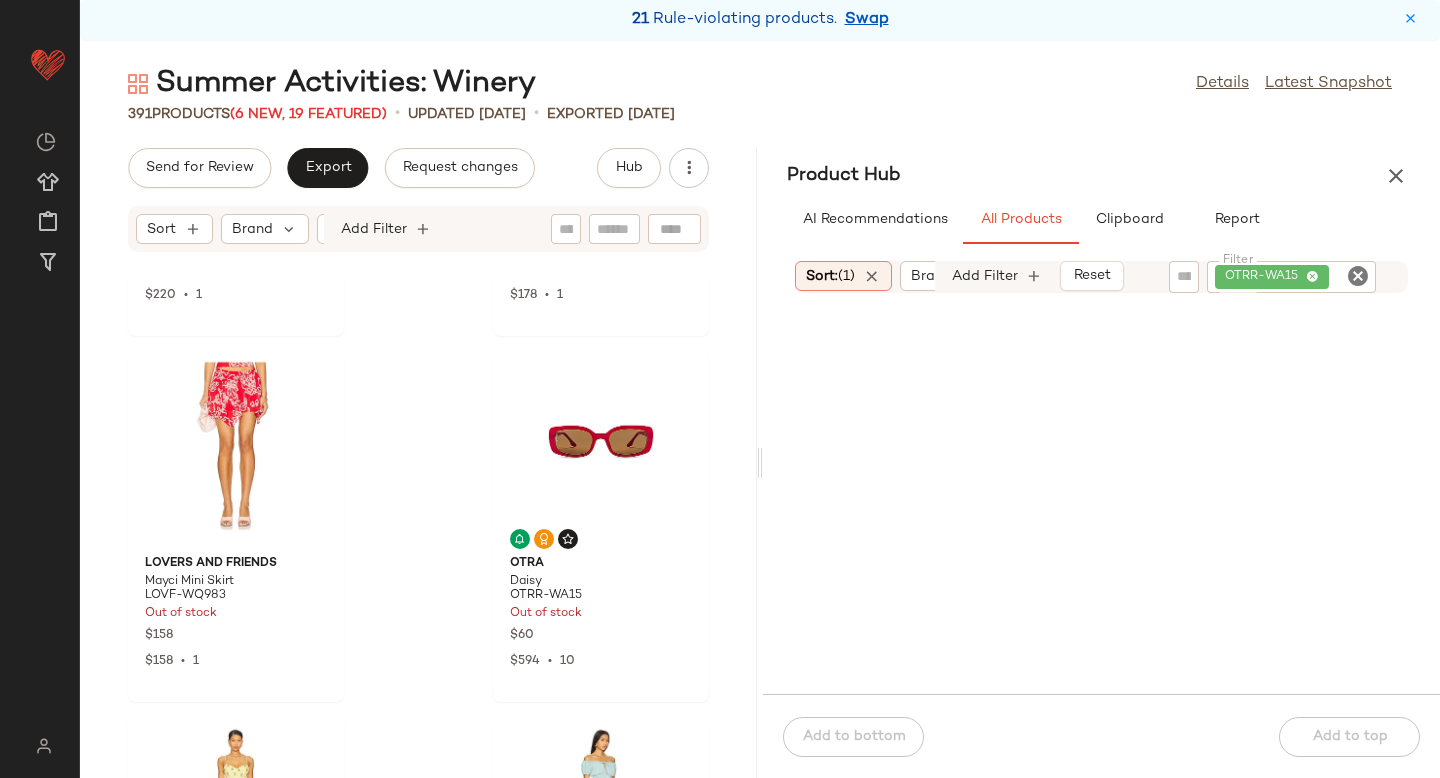 click 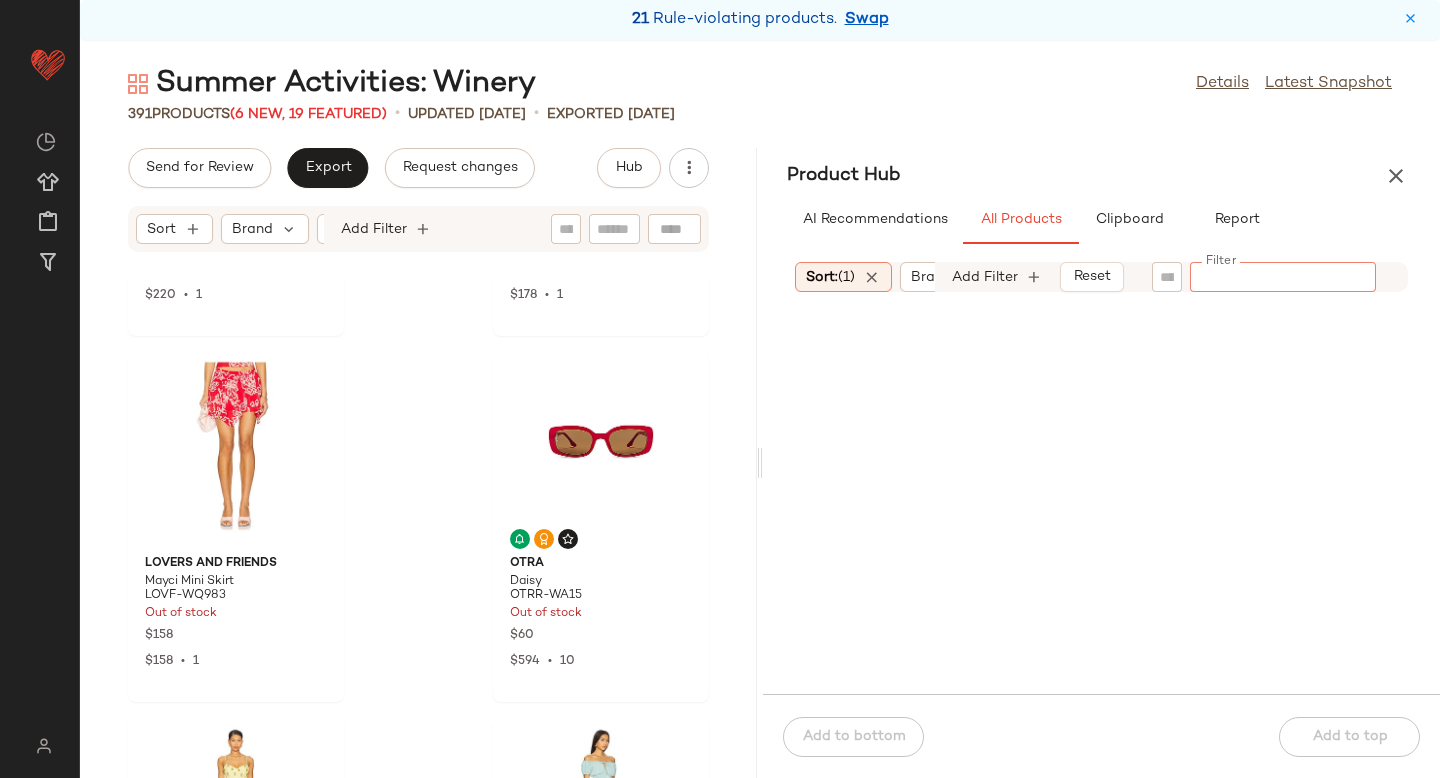 paste on "*********" 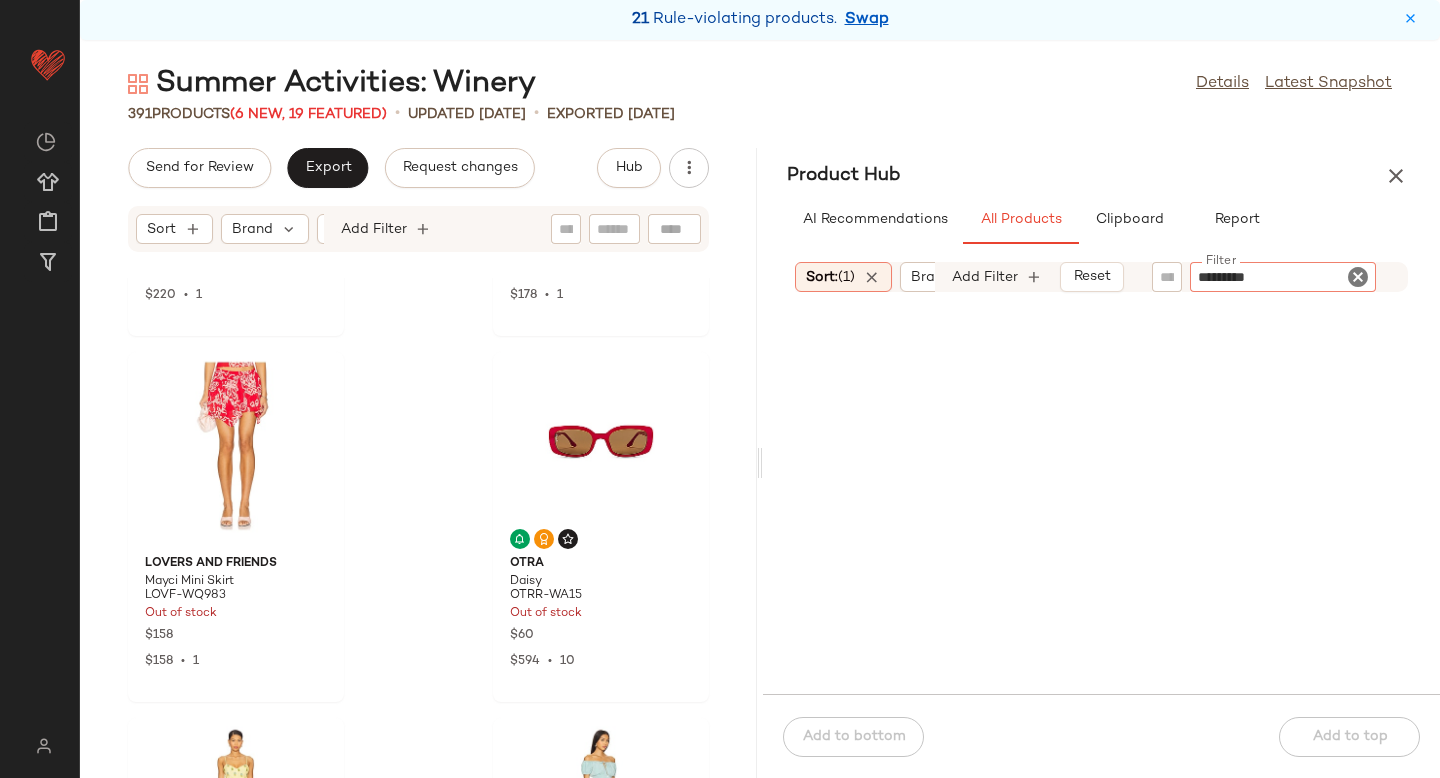 type 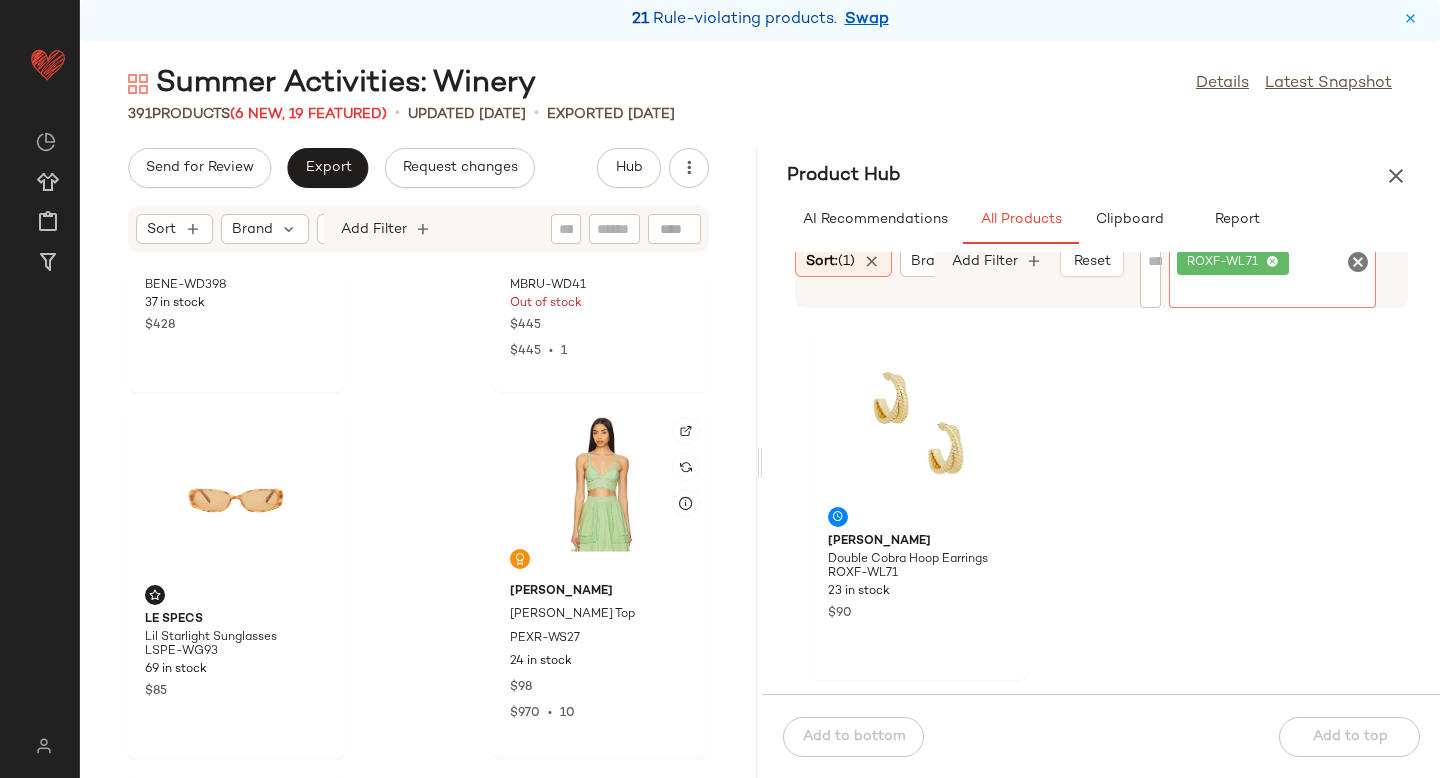 scroll, scrollTop: 2832, scrollLeft: 0, axis: vertical 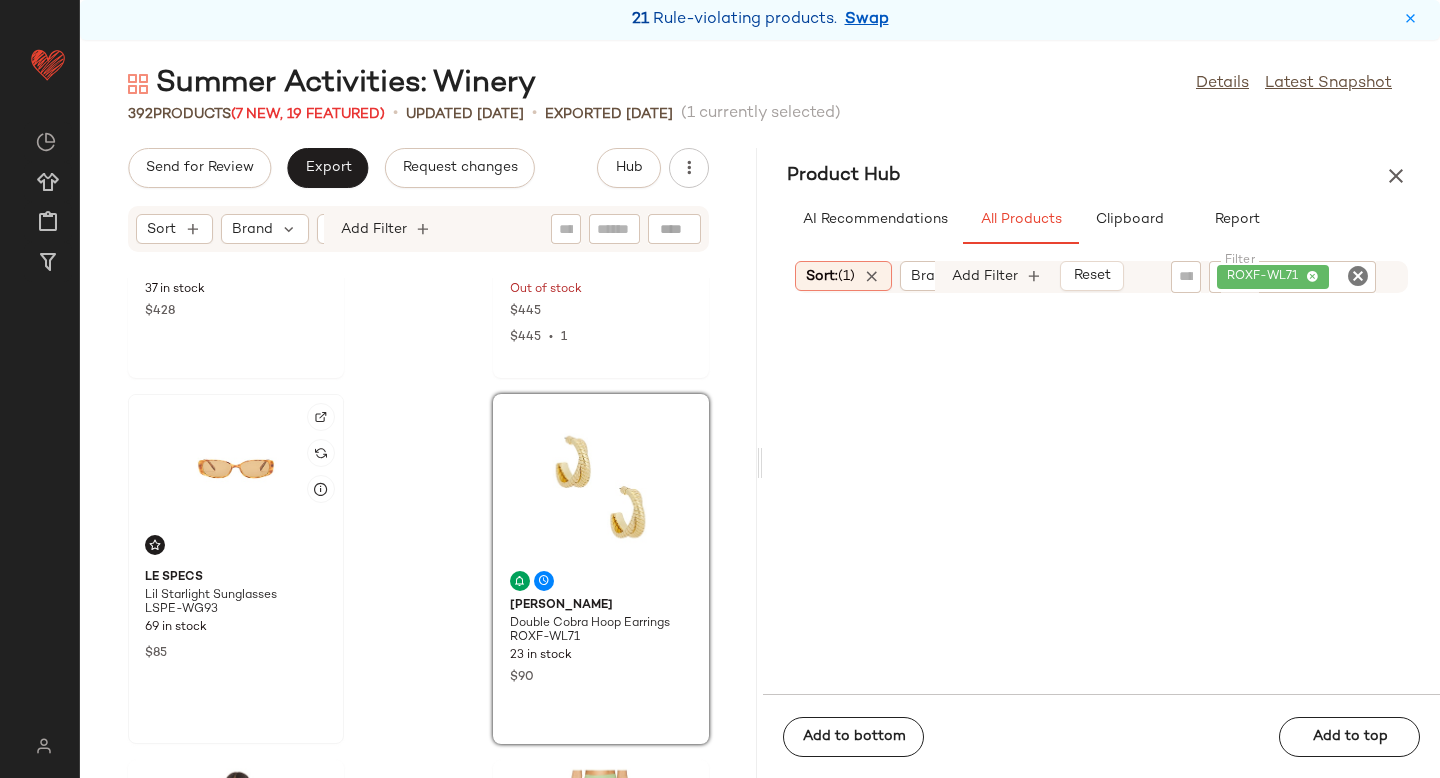click 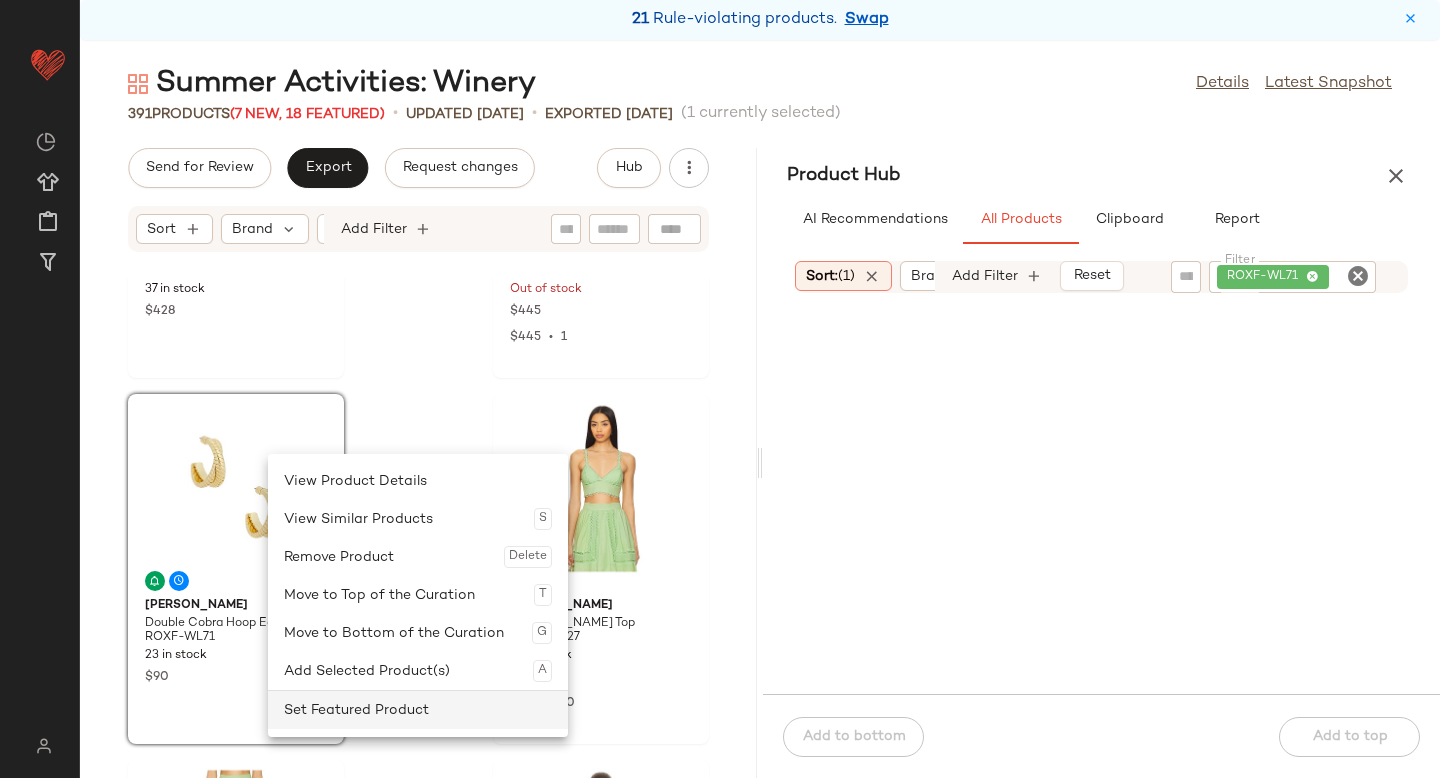 click on "Set Featured Product" 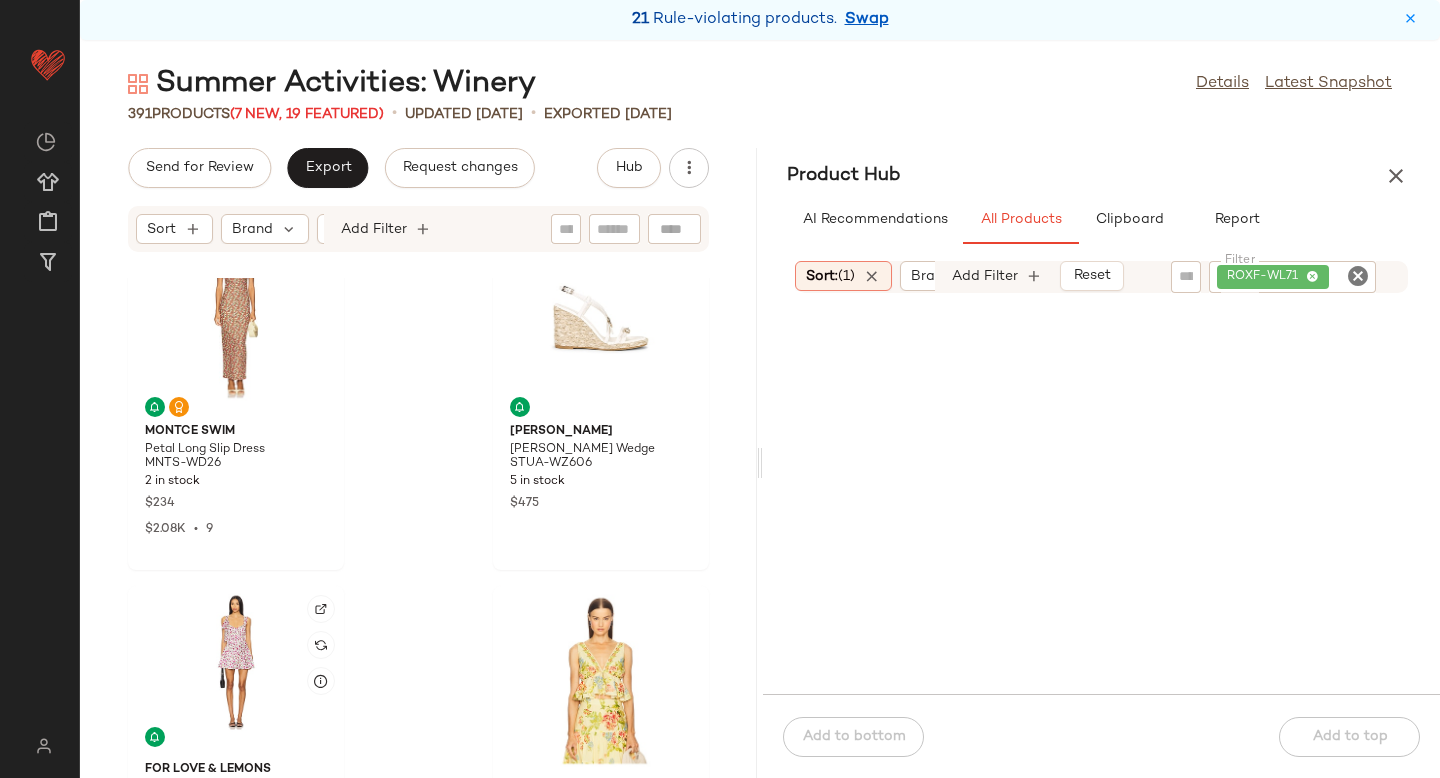 scroll, scrollTop: 0, scrollLeft: 0, axis: both 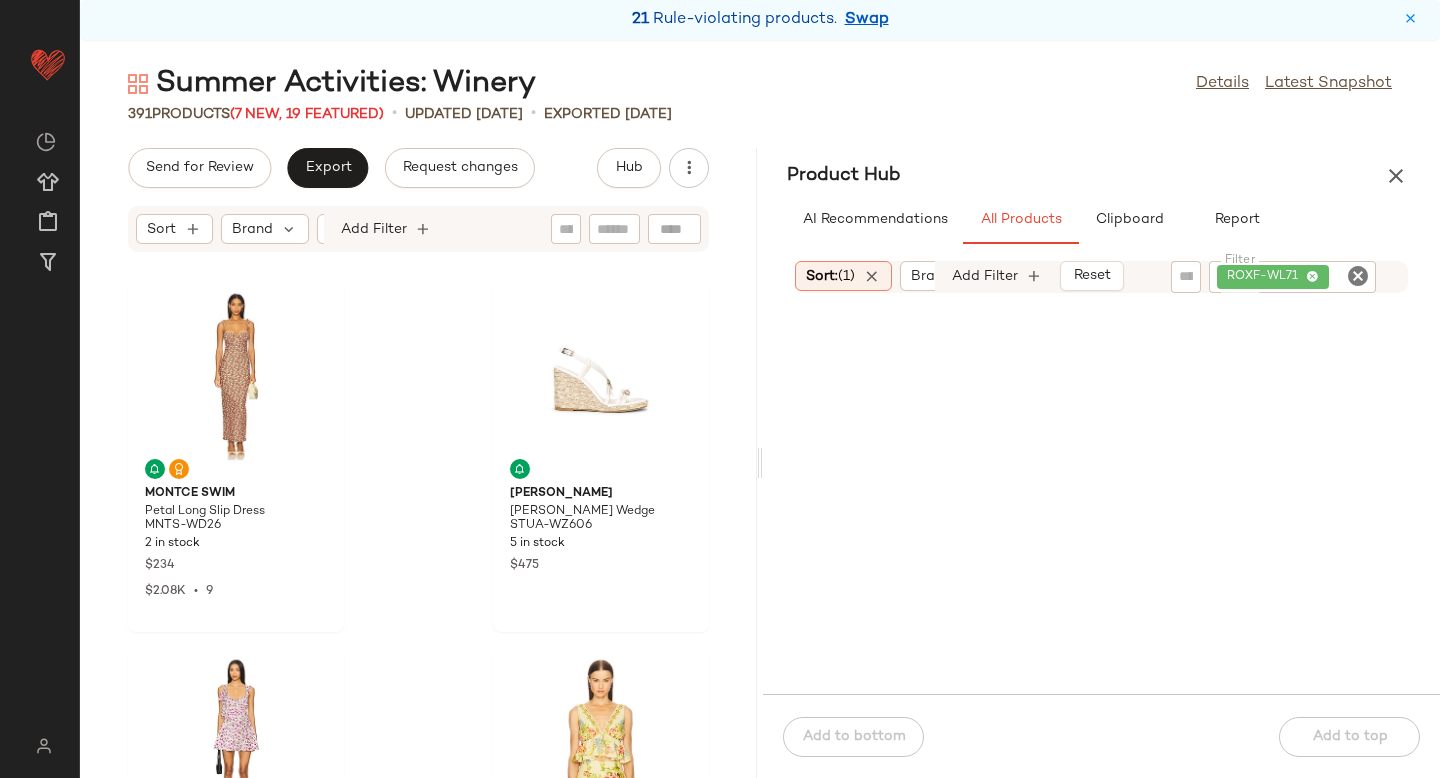 click 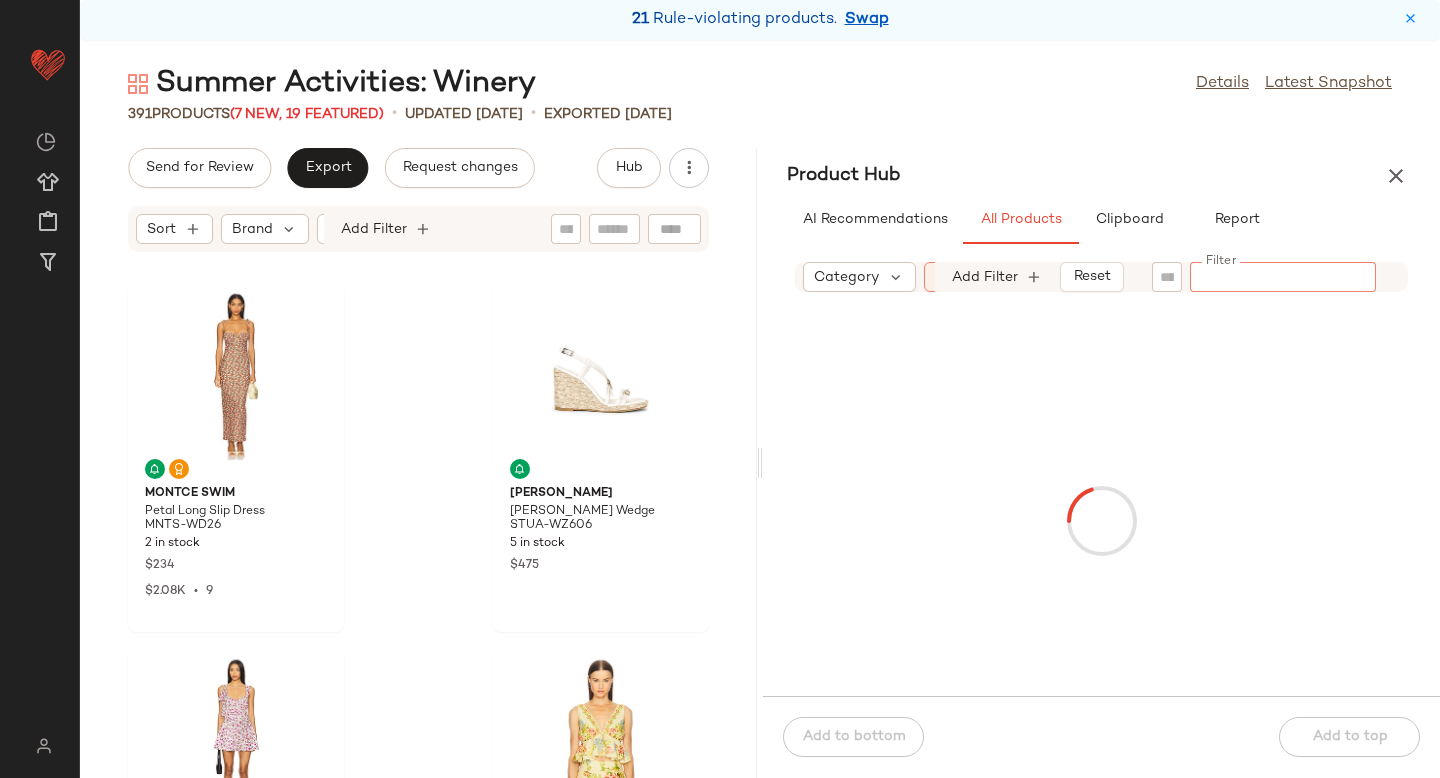 scroll, scrollTop: 0, scrollLeft: 203, axis: horizontal 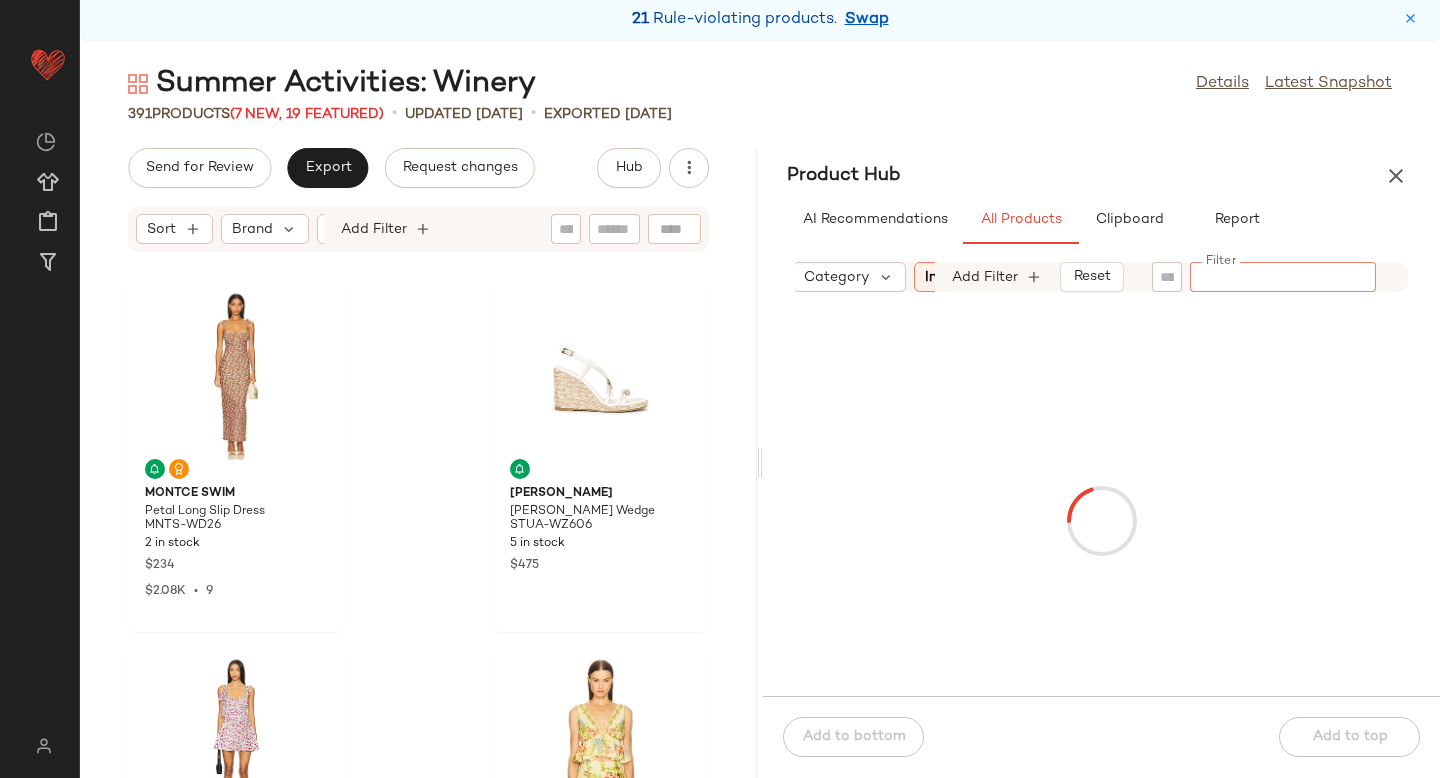 click at bounding box center [886, 277] 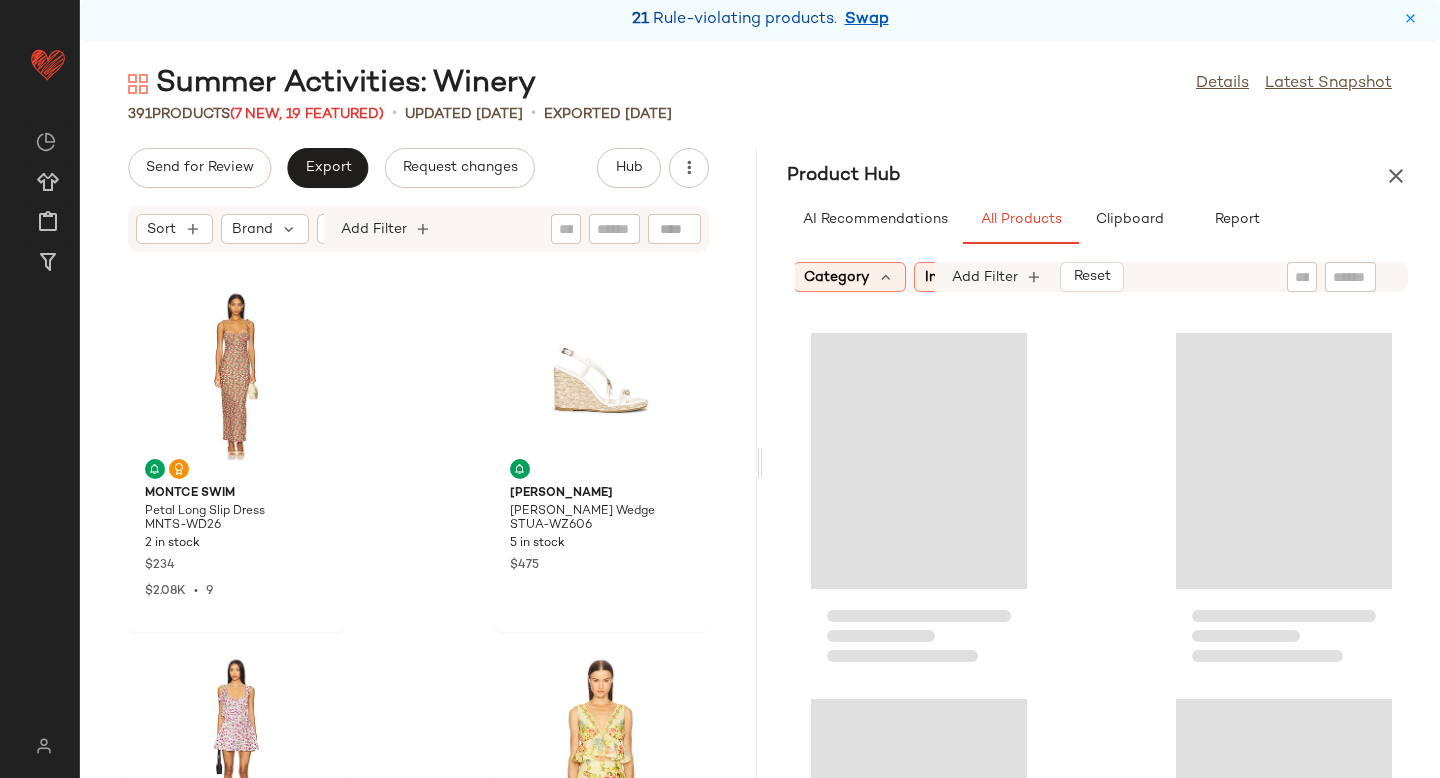 scroll, scrollTop: 0, scrollLeft: 200, axis: horizontal 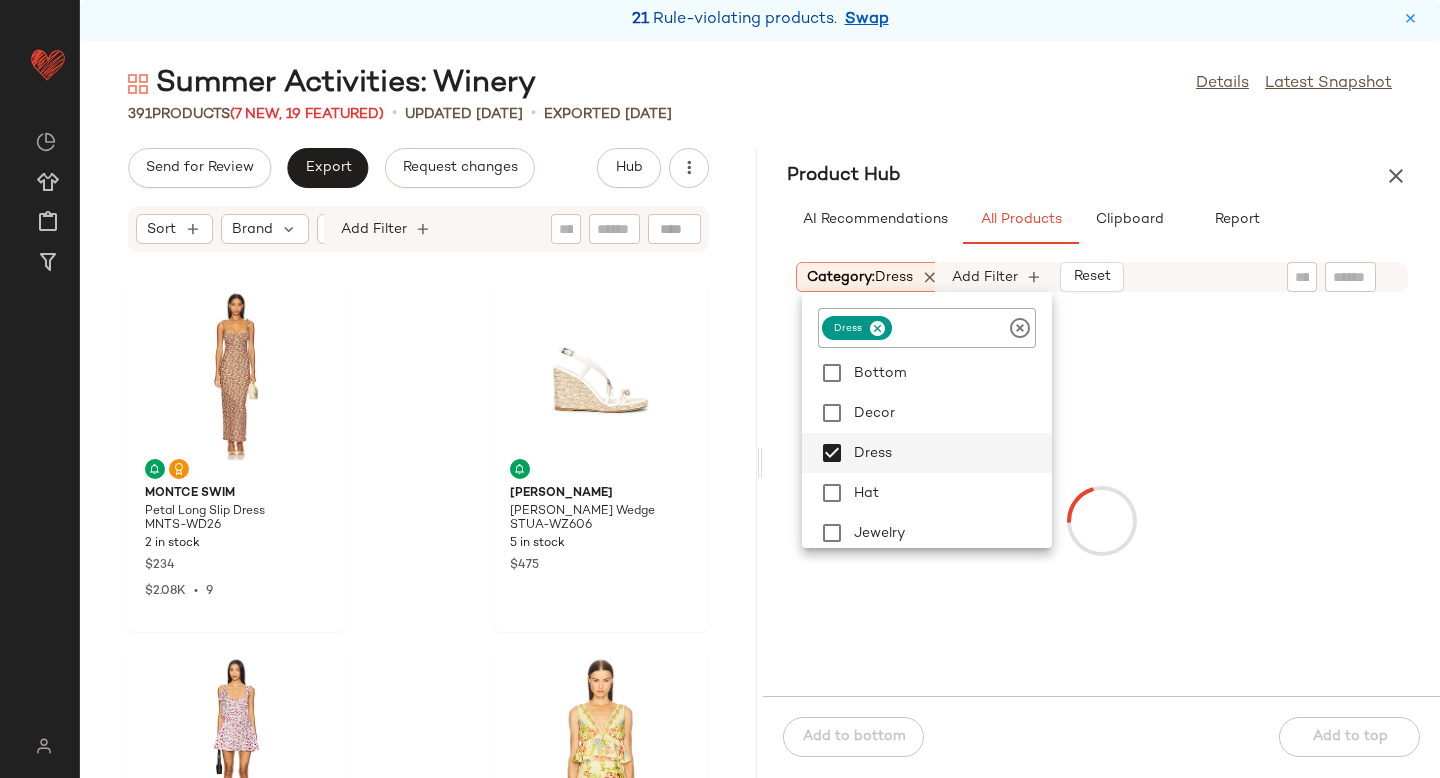 click at bounding box center (1101, 520) 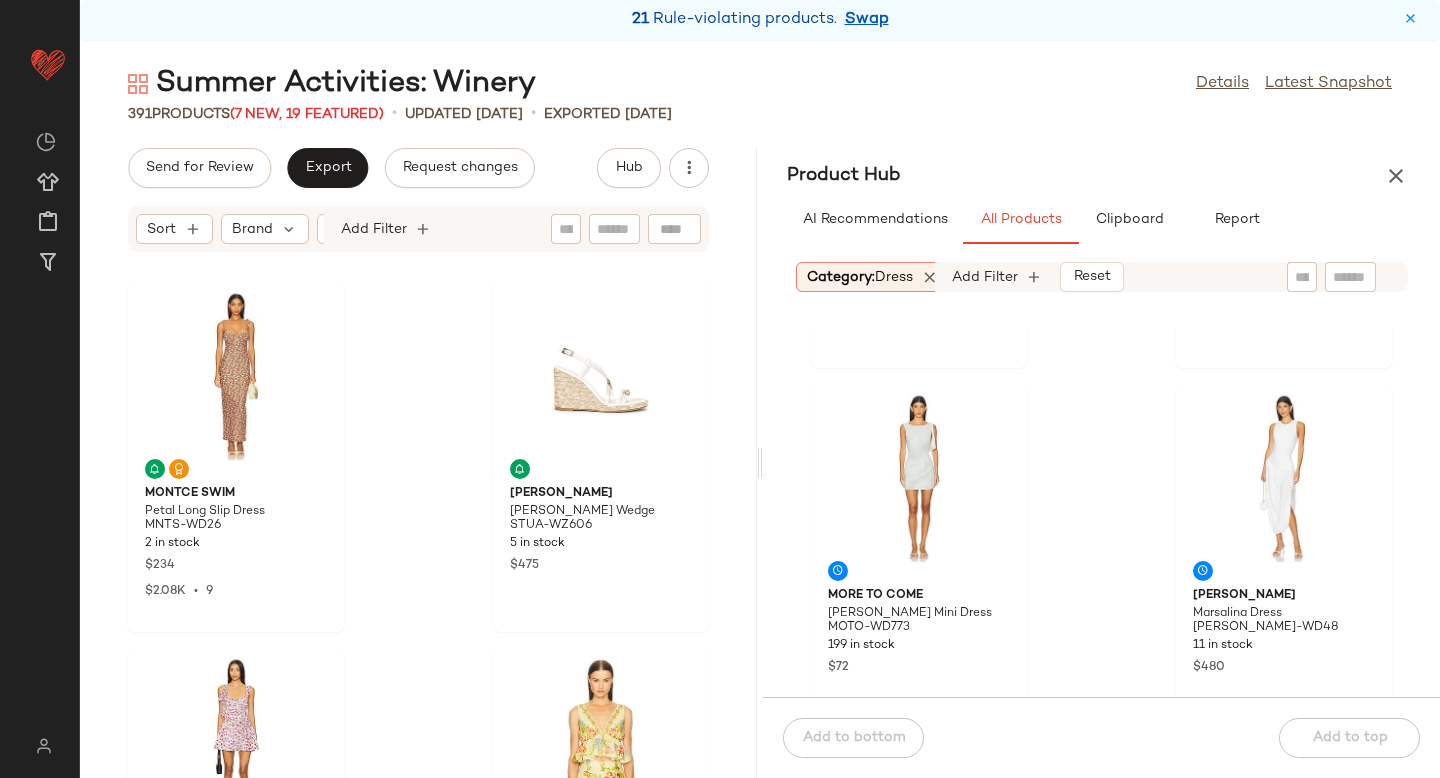 scroll, scrollTop: 9911, scrollLeft: 0, axis: vertical 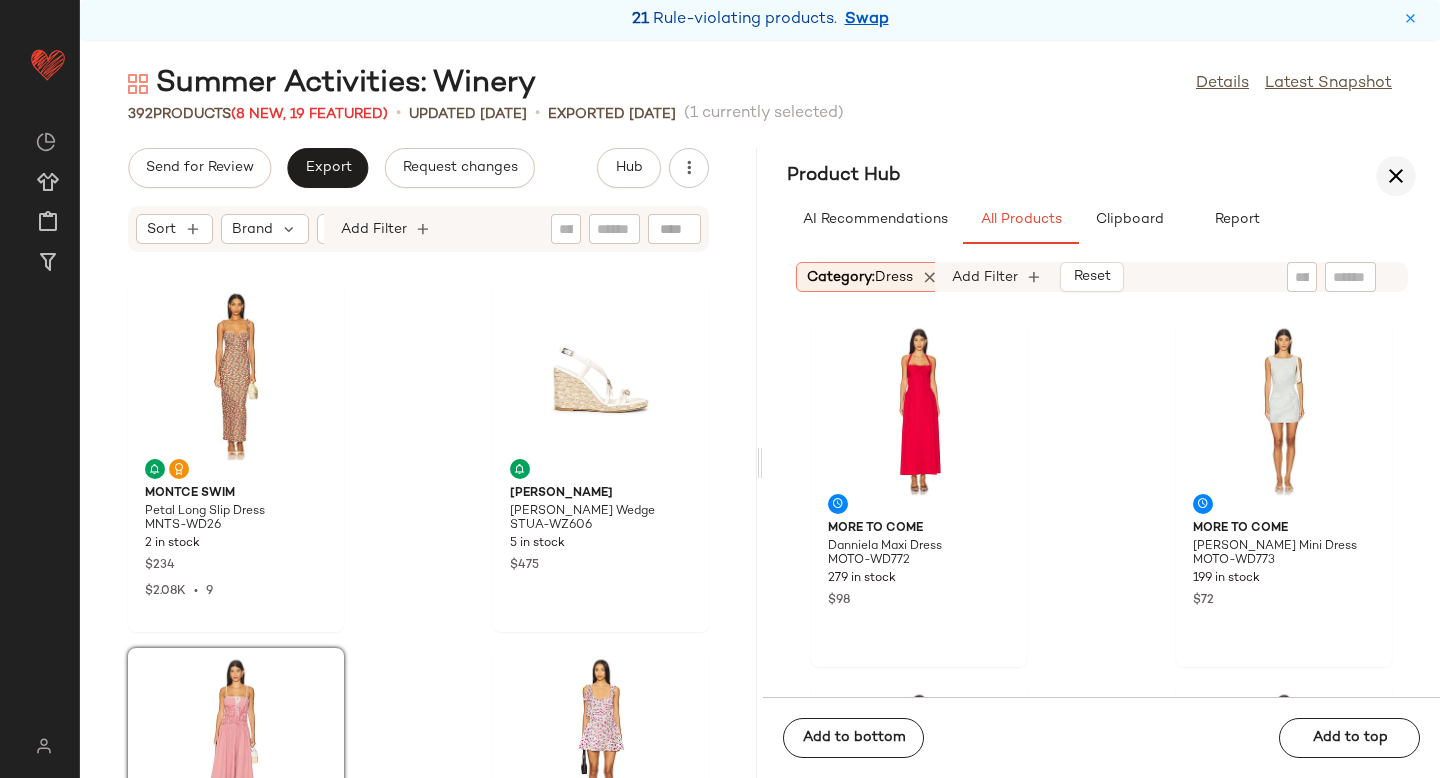click at bounding box center [1396, 176] 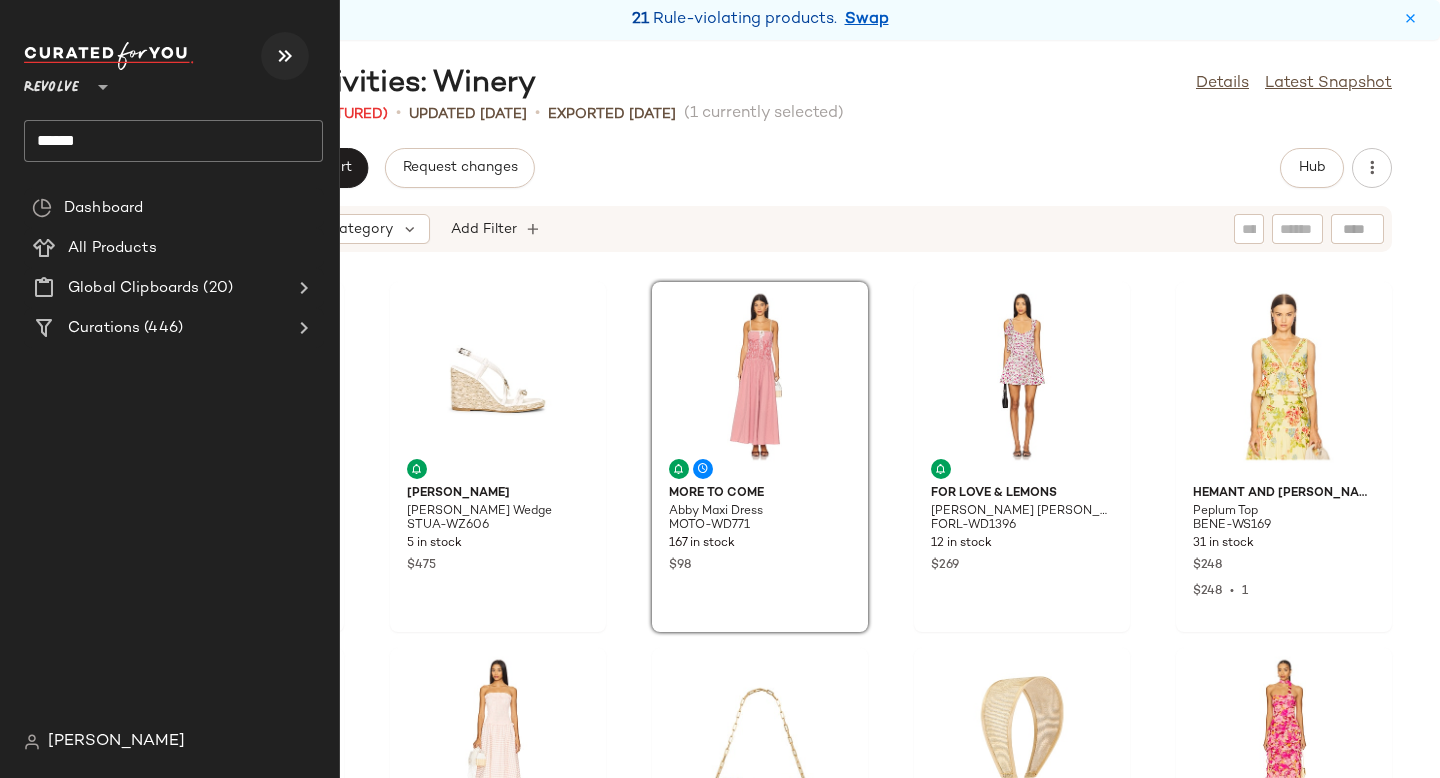 click at bounding box center (285, 56) 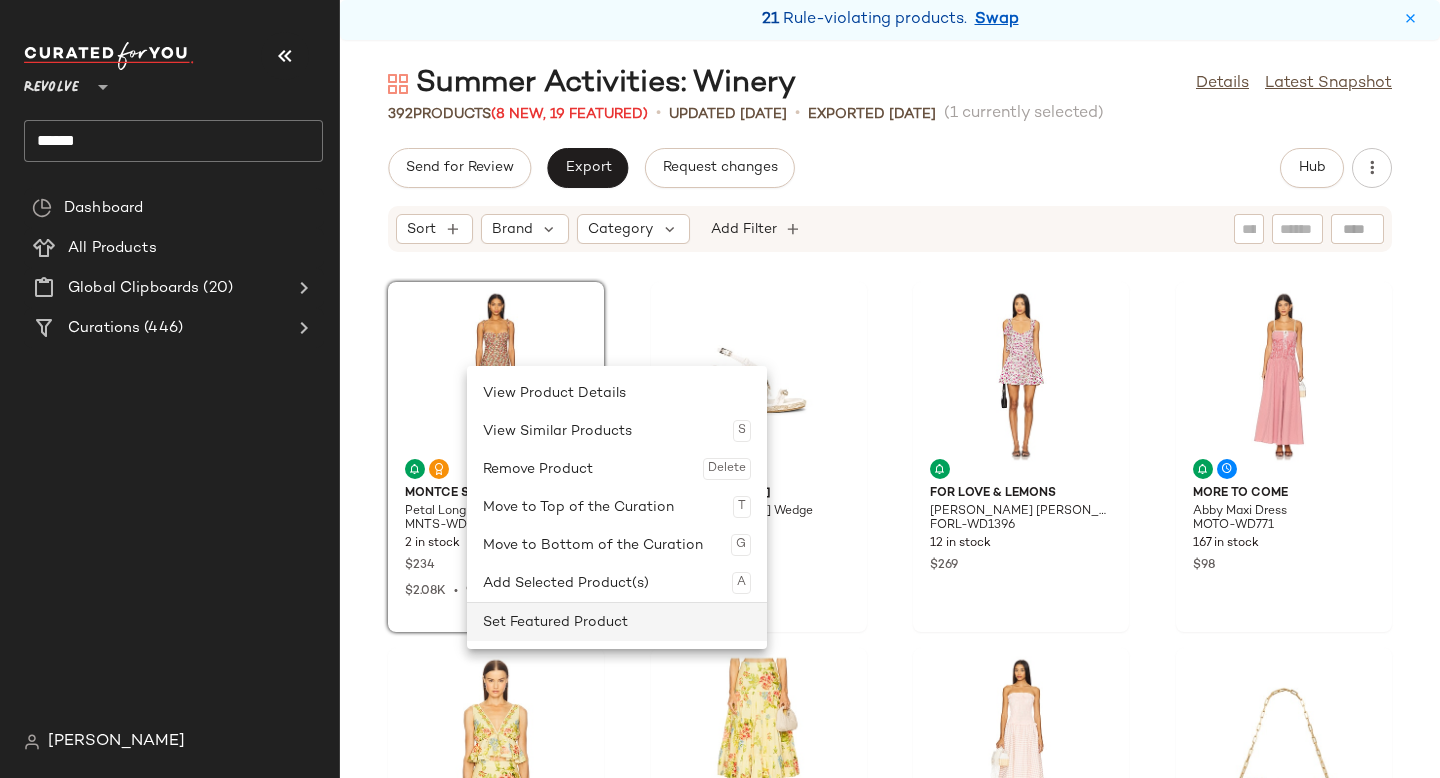 click on "Set Featured Product" 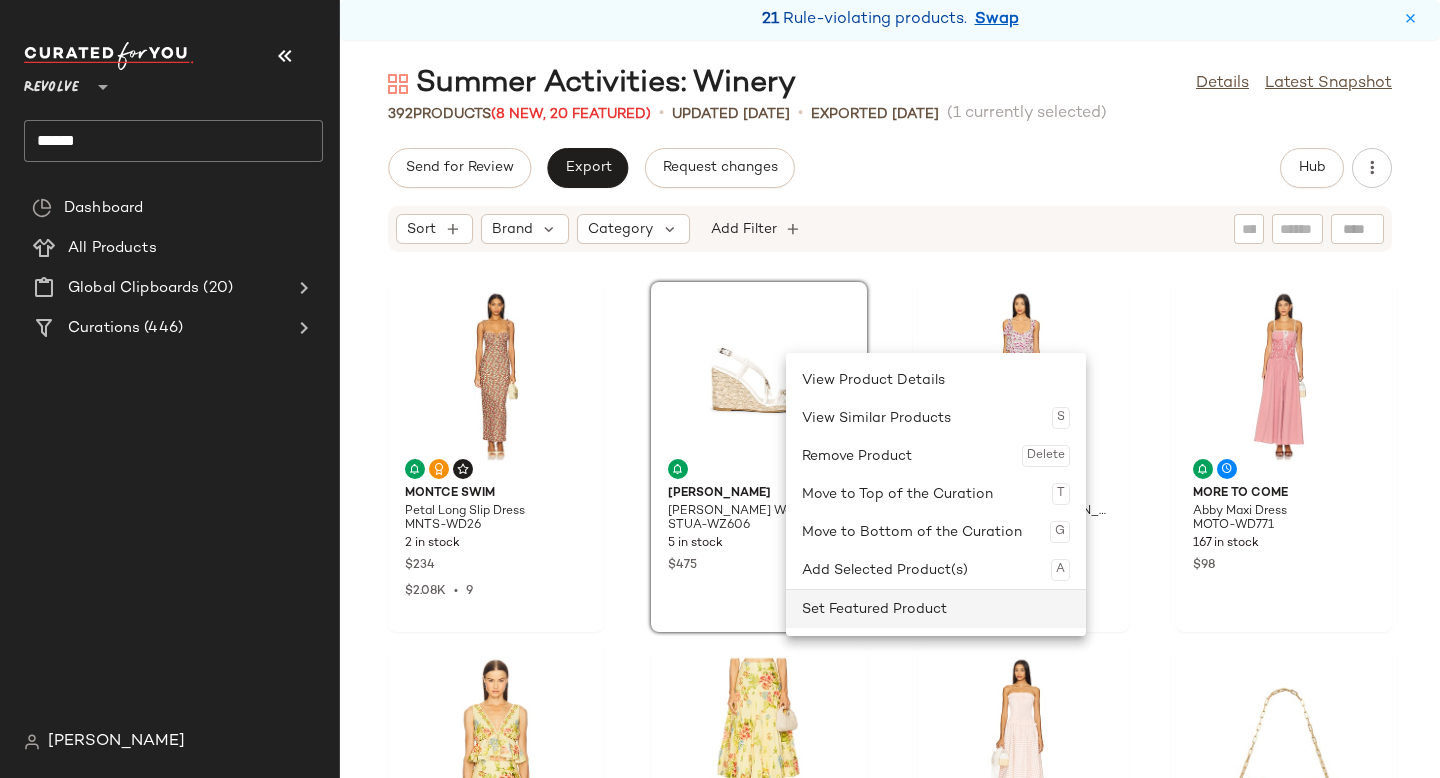 click on "Set Featured Product" 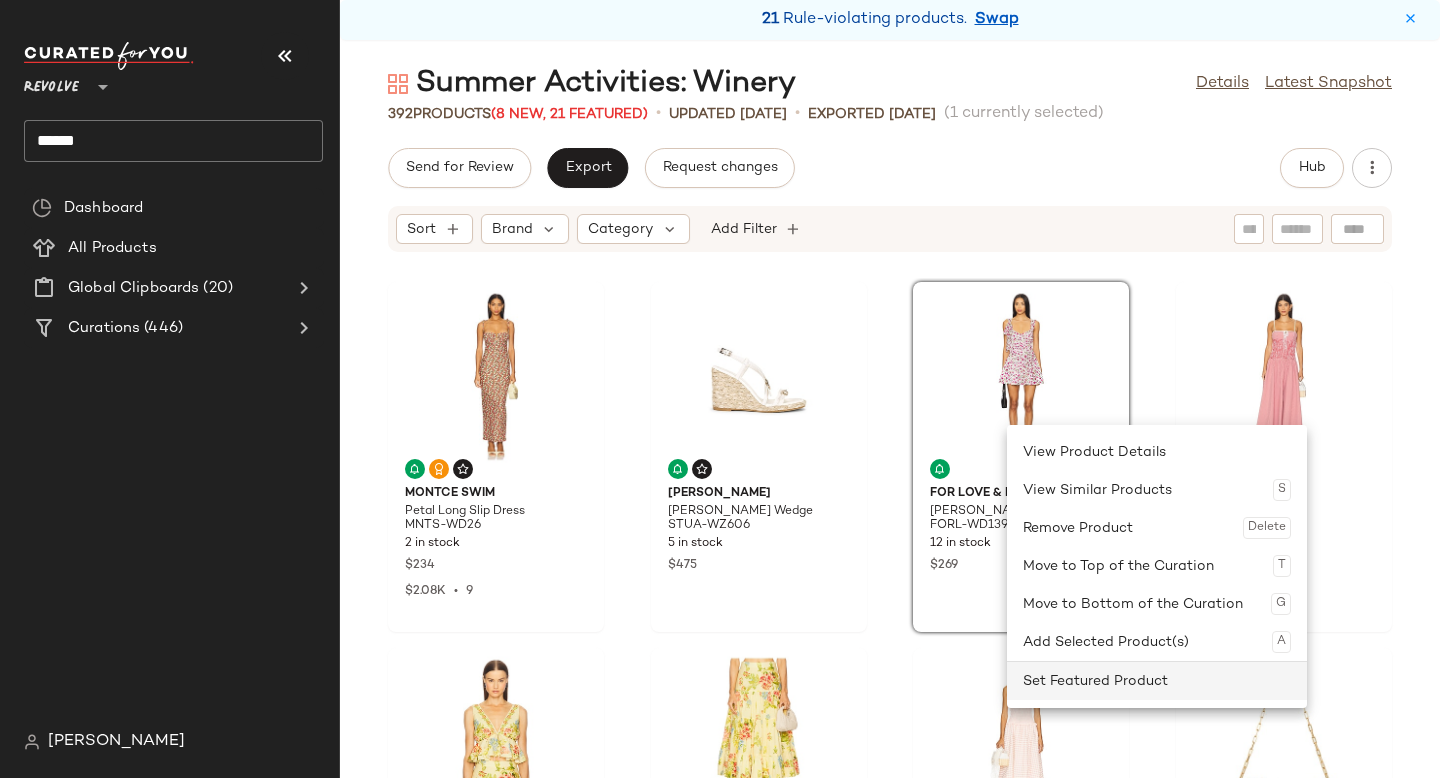 click on "Set Featured Product" 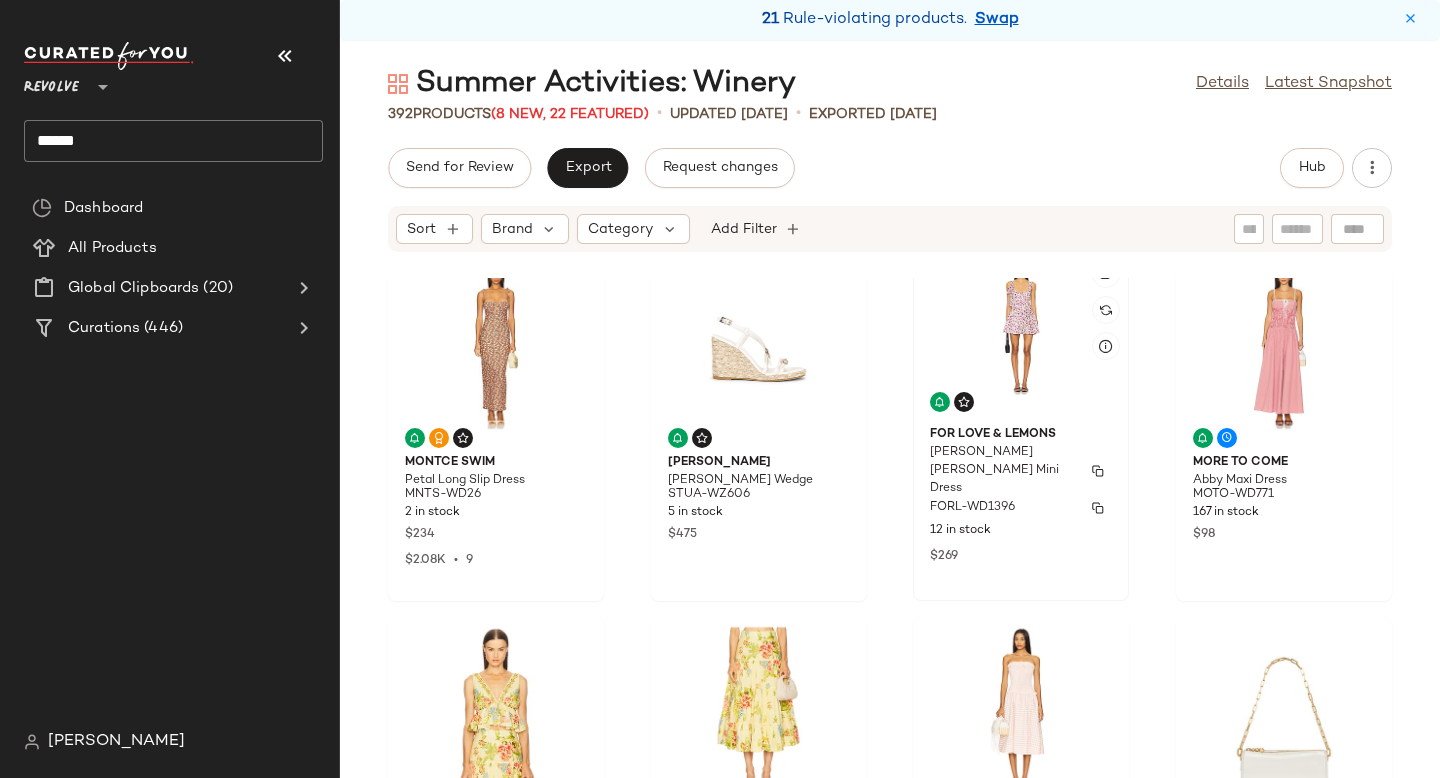 scroll, scrollTop: 0, scrollLeft: 0, axis: both 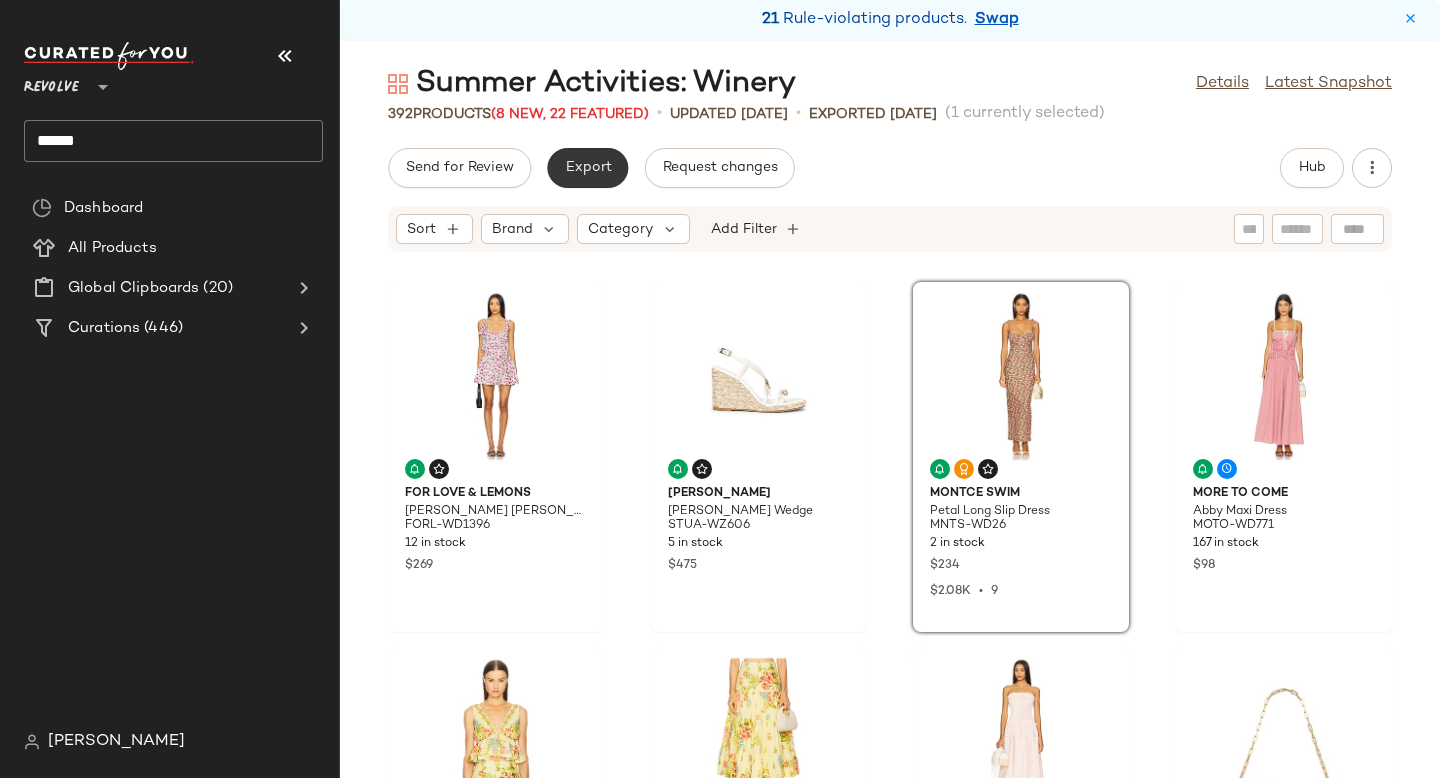 click on "Export" 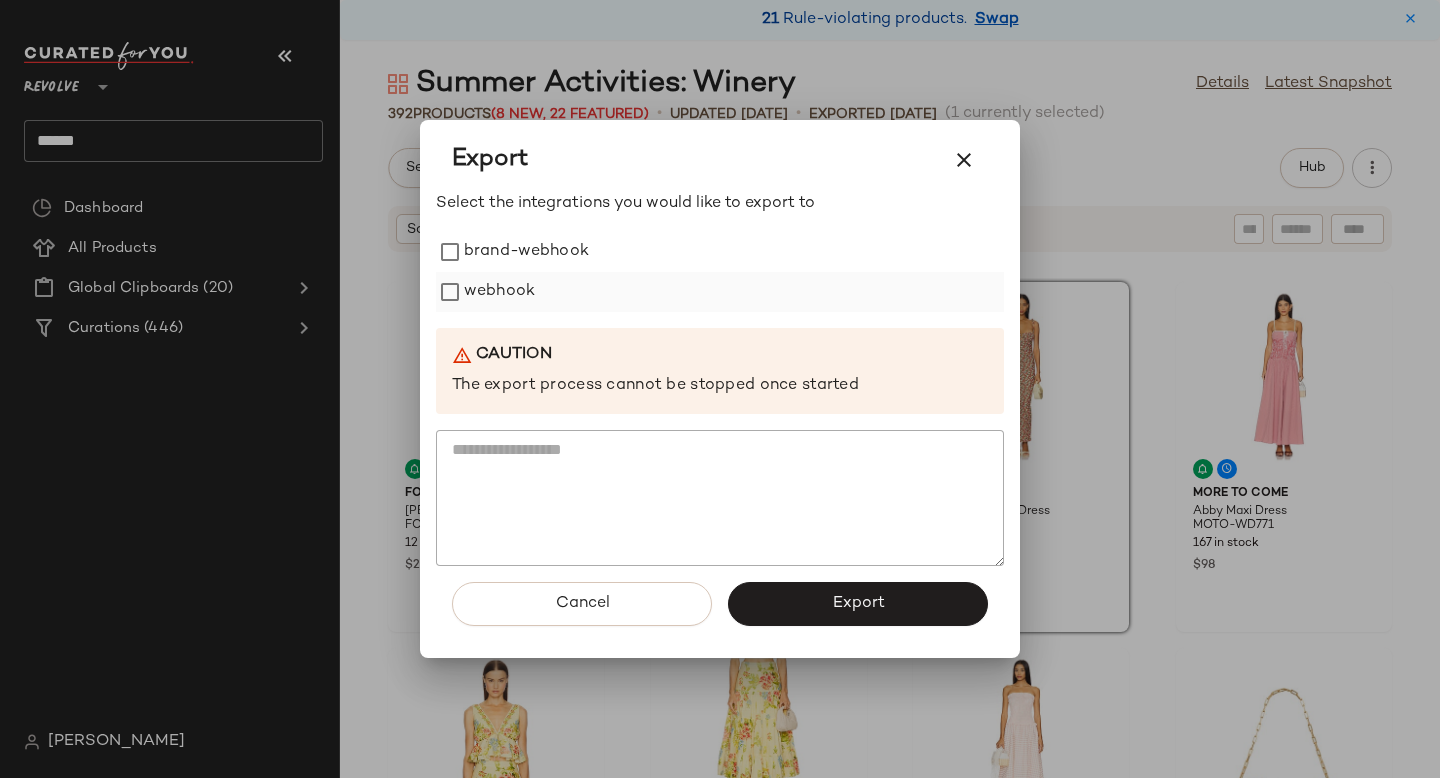 click on "webhook" at bounding box center [499, 292] 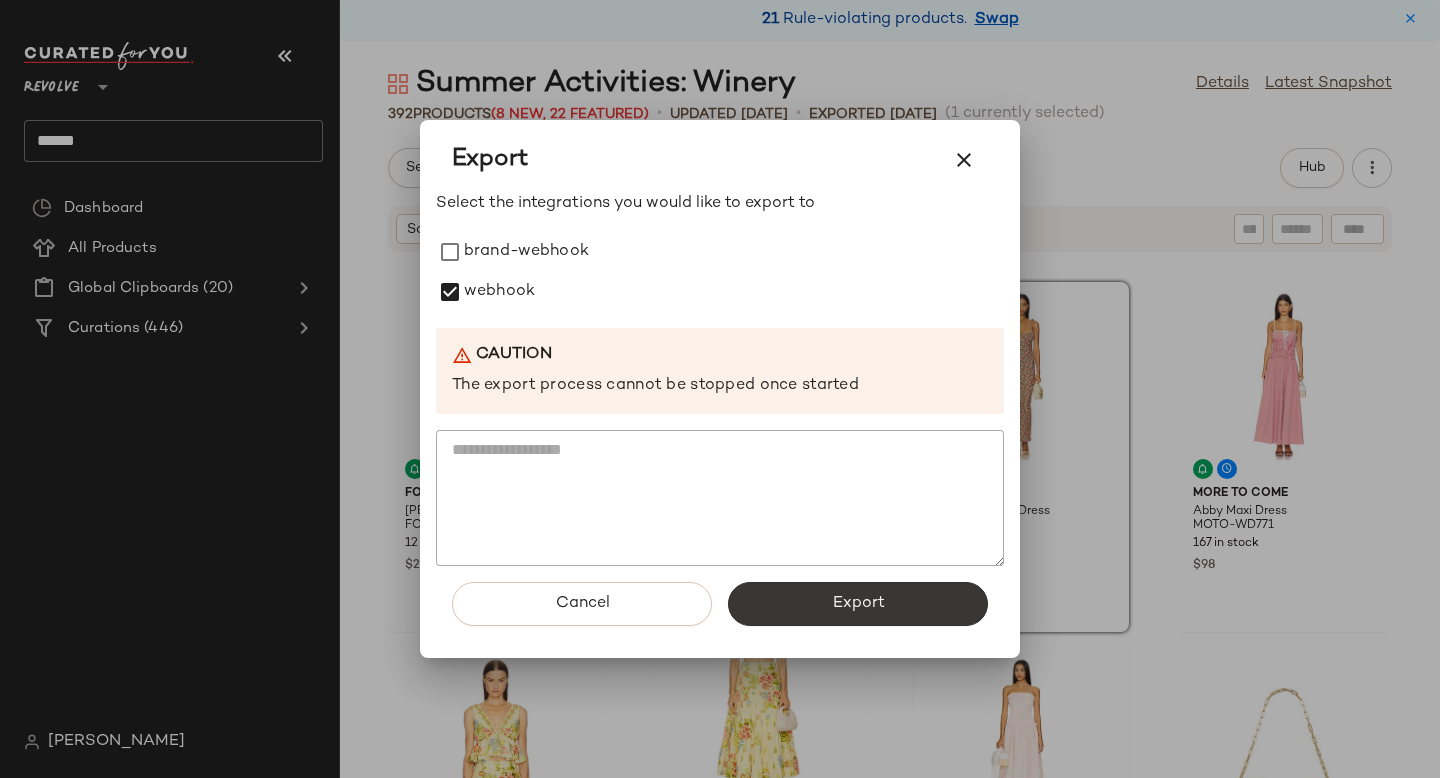 click on "Export" at bounding box center [858, 604] 